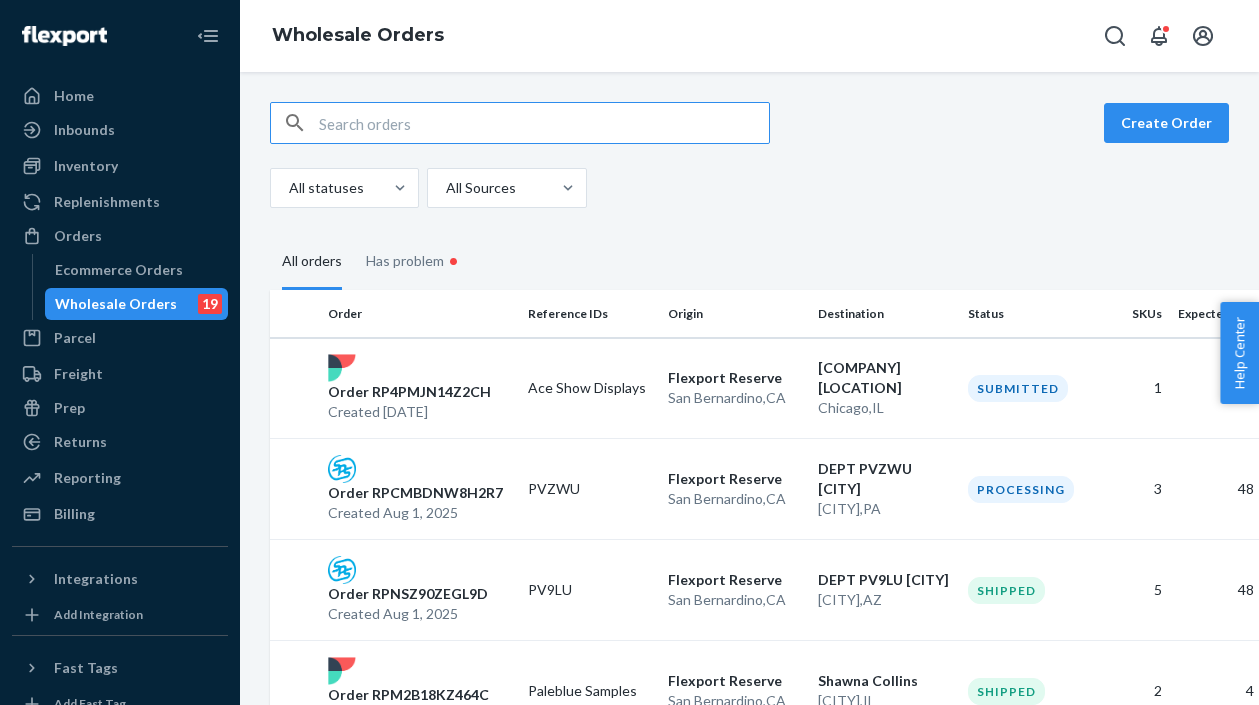 scroll, scrollTop: 0, scrollLeft: 0, axis: both 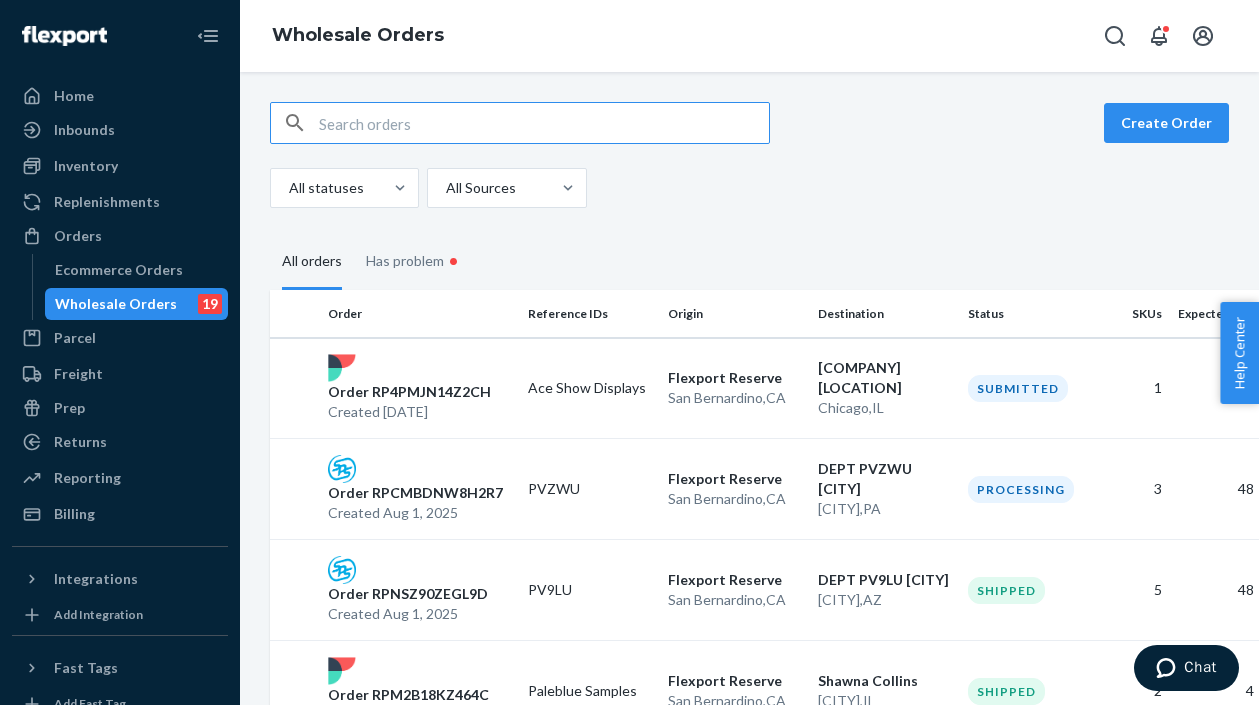 click on "Wholesale Orders" at bounding box center [116, 304] 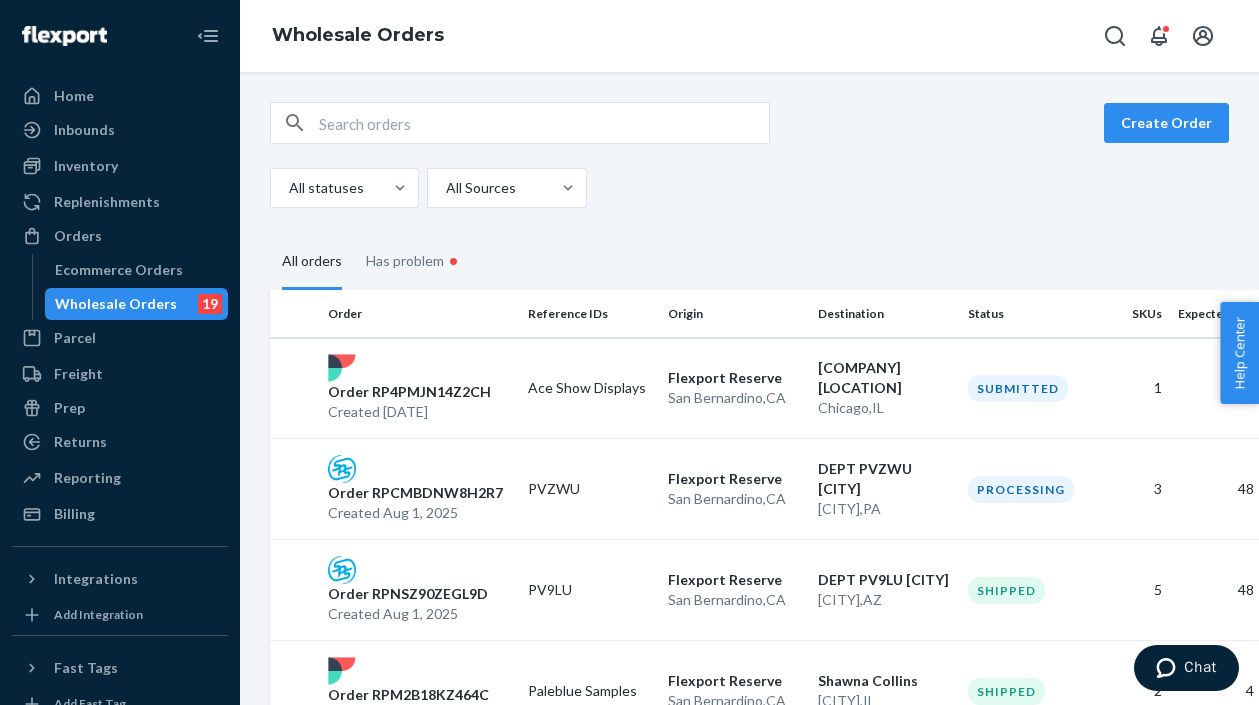 click at bounding box center [544, 123] 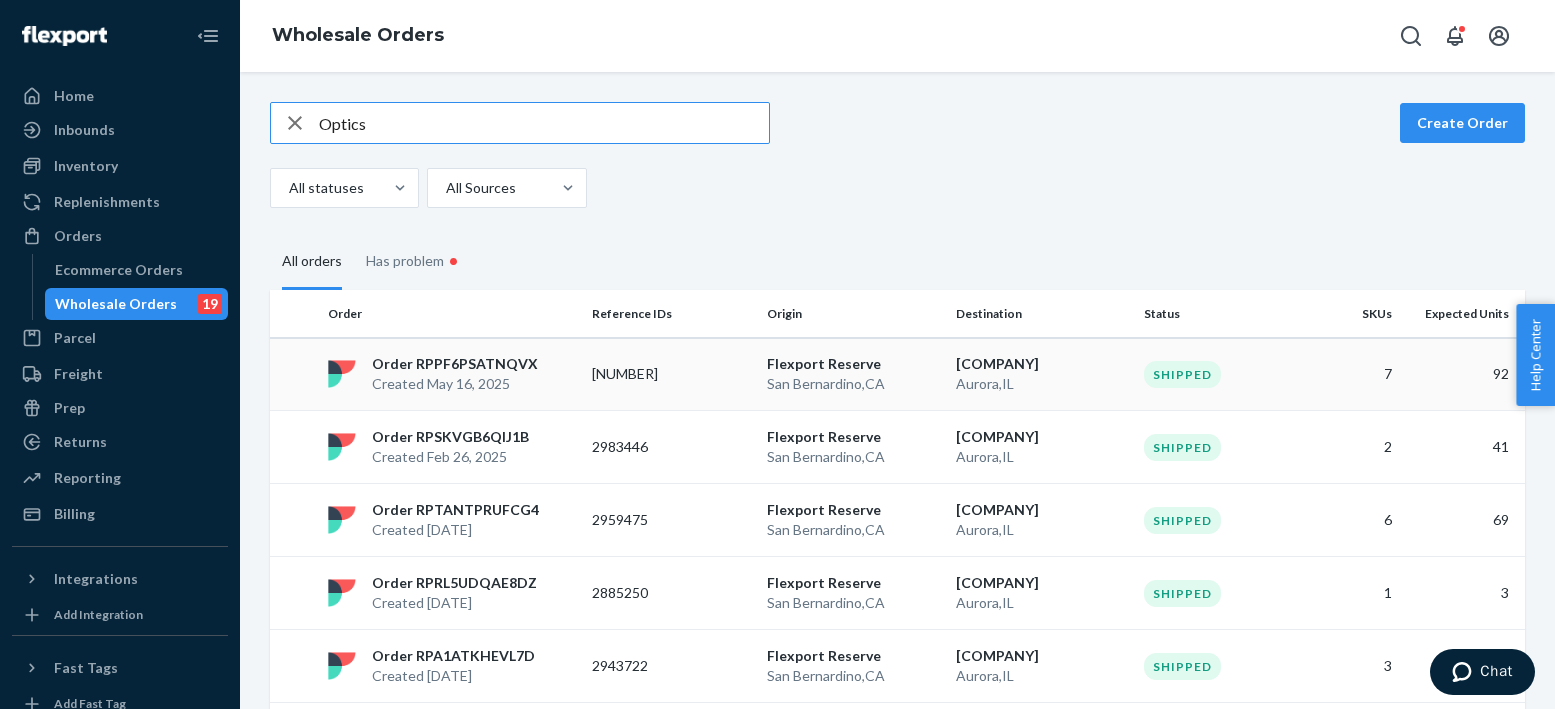 type on "Optics" 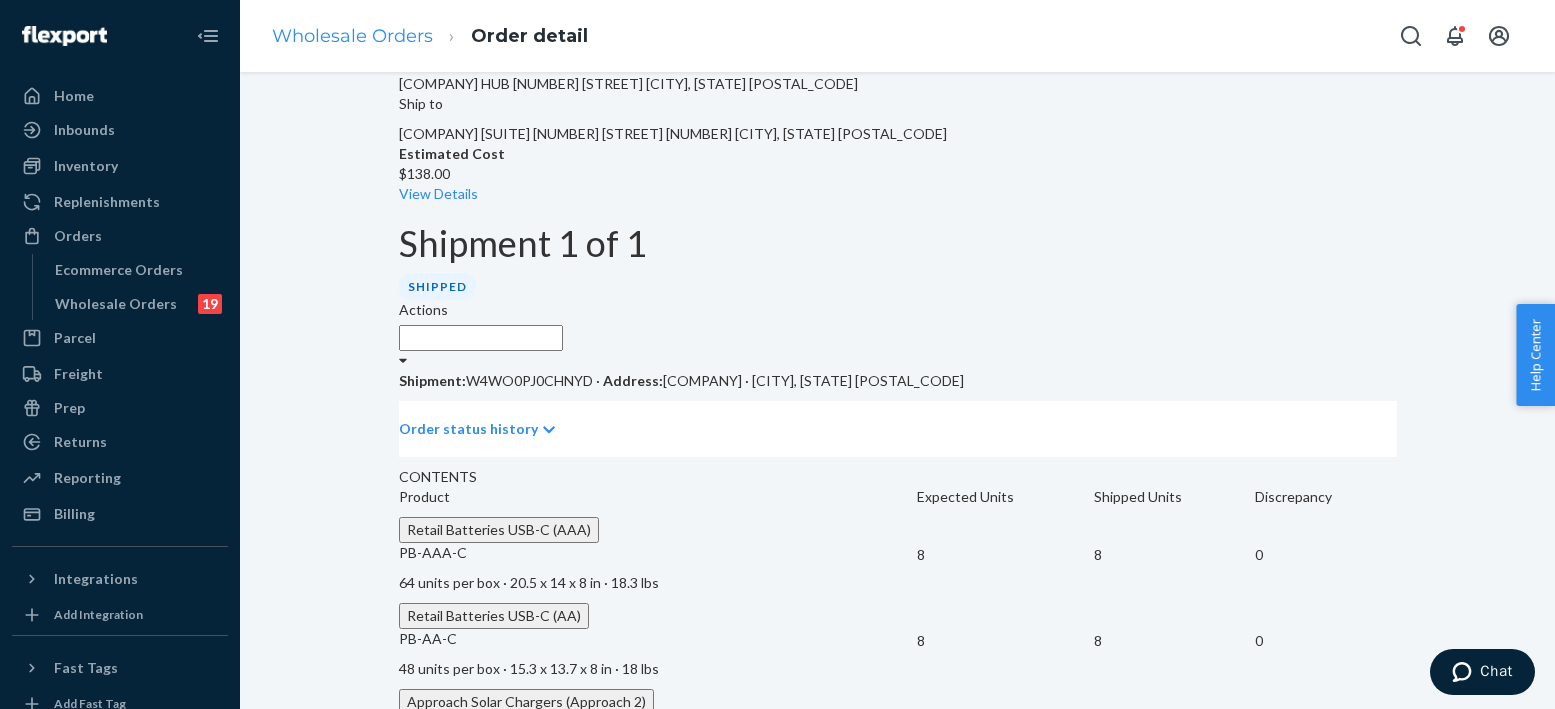 scroll, scrollTop: 381, scrollLeft: 0, axis: vertical 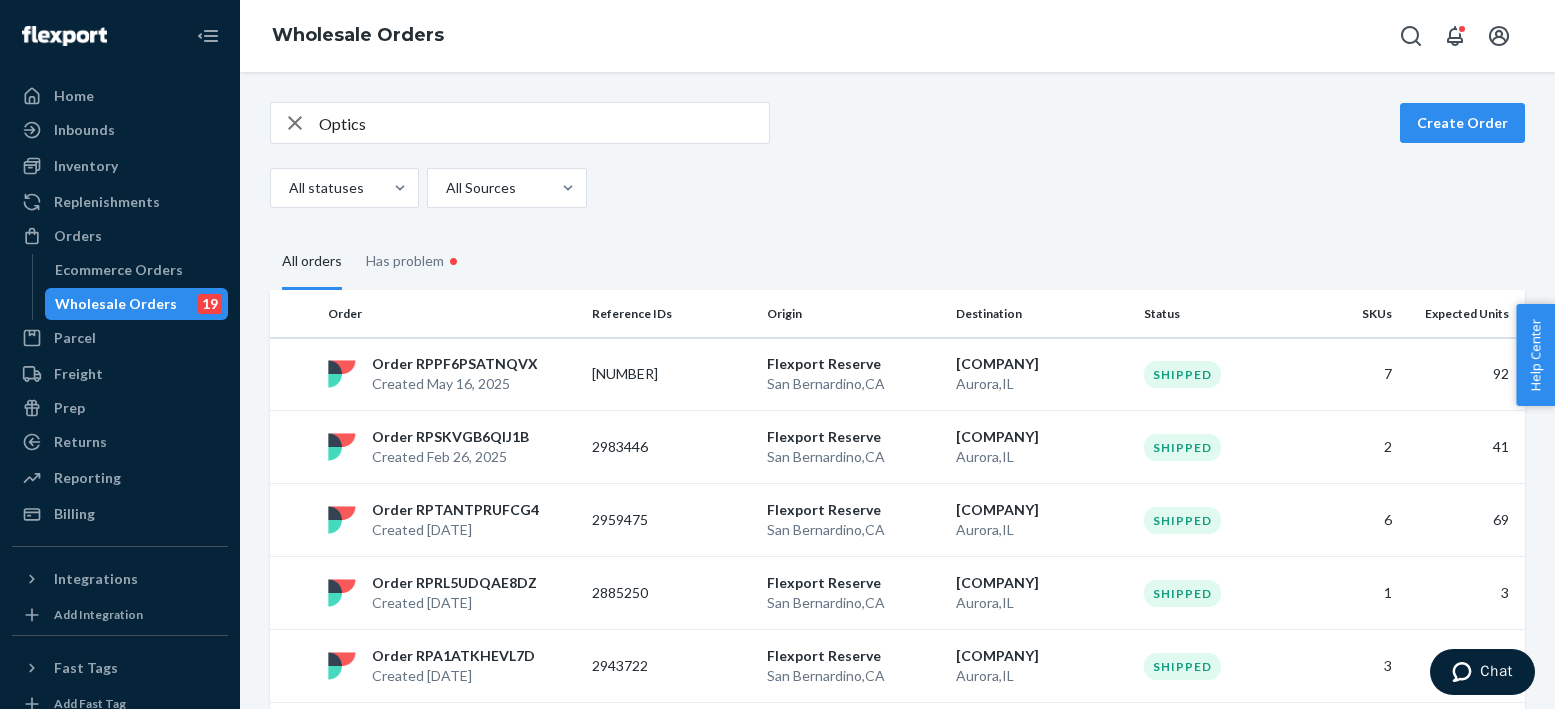 click on "2983446" at bounding box center (672, 447) 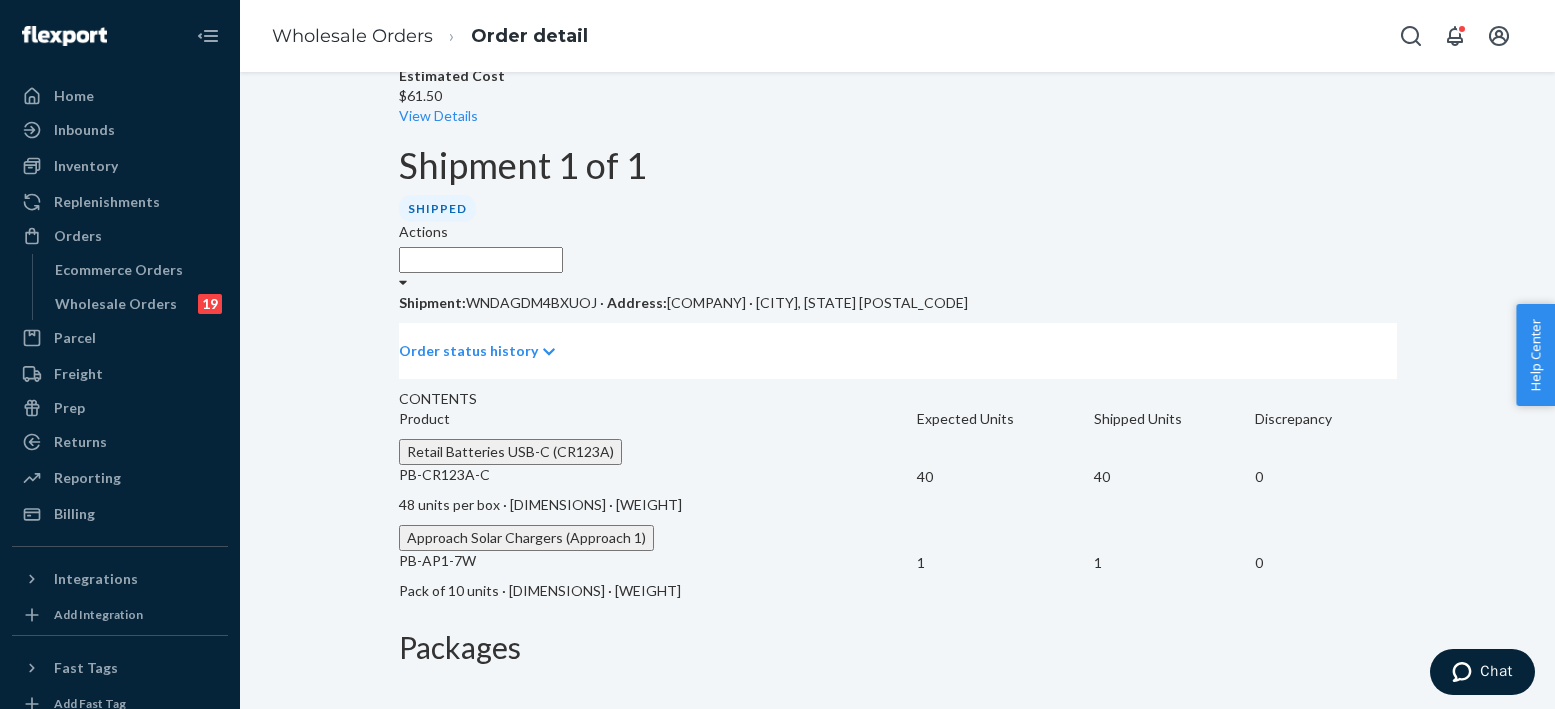 scroll, scrollTop: 474, scrollLeft: 0, axis: vertical 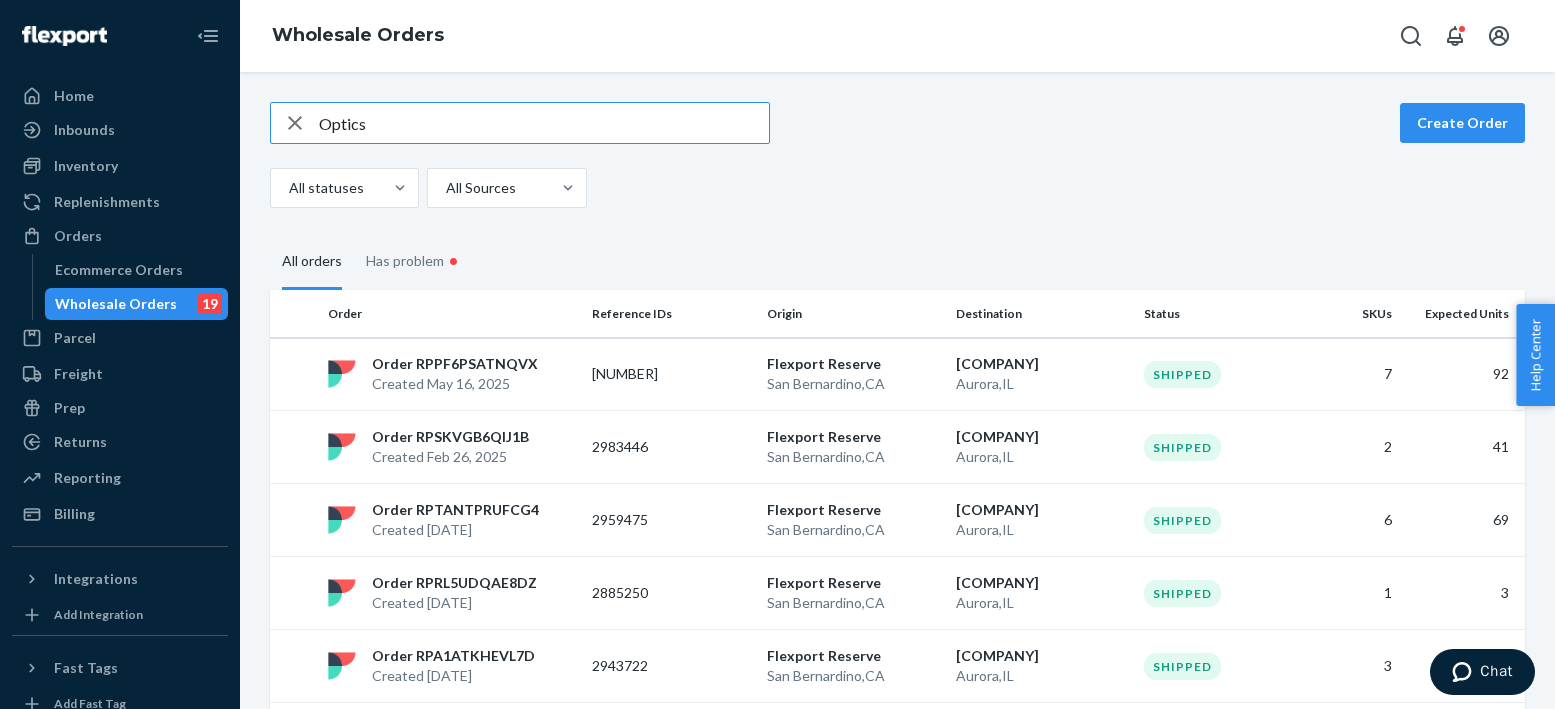 click on "Flexport Reserve" at bounding box center (853, 510) 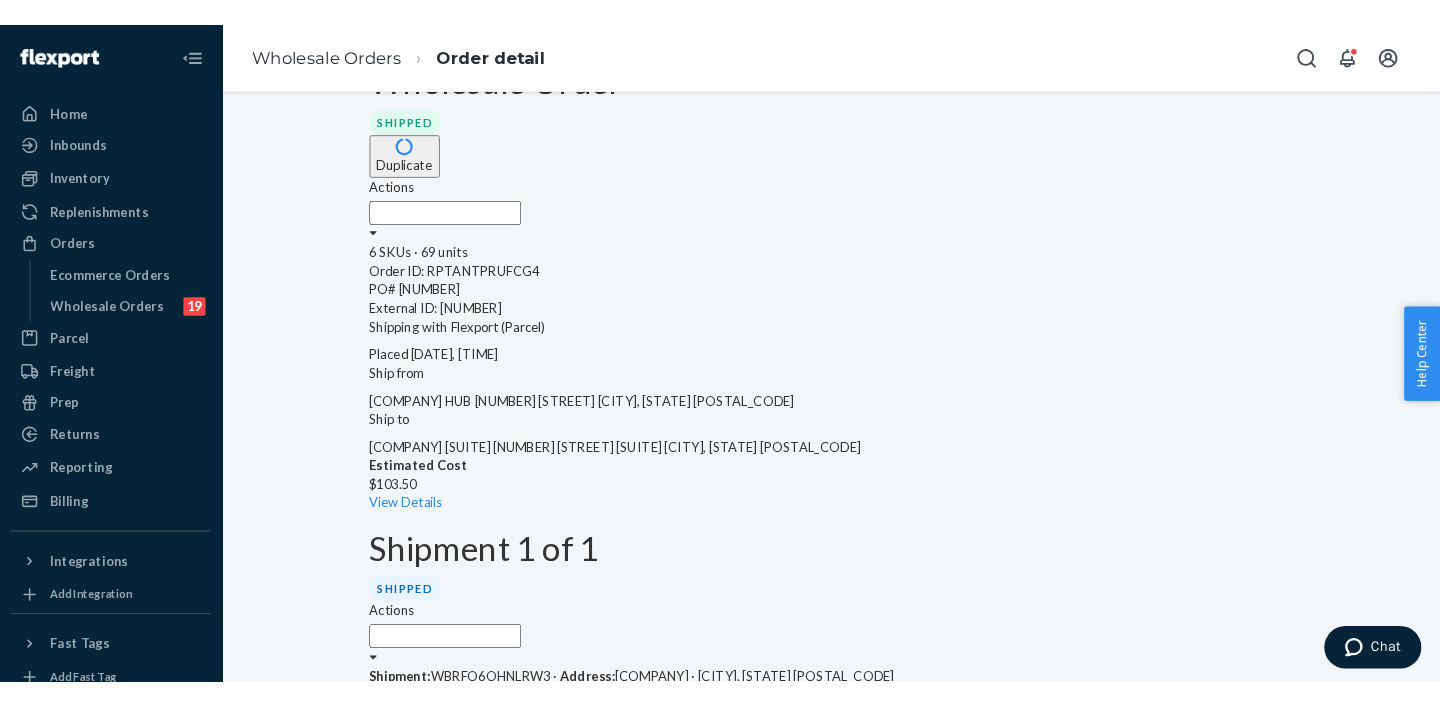 scroll, scrollTop: 60, scrollLeft: 0, axis: vertical 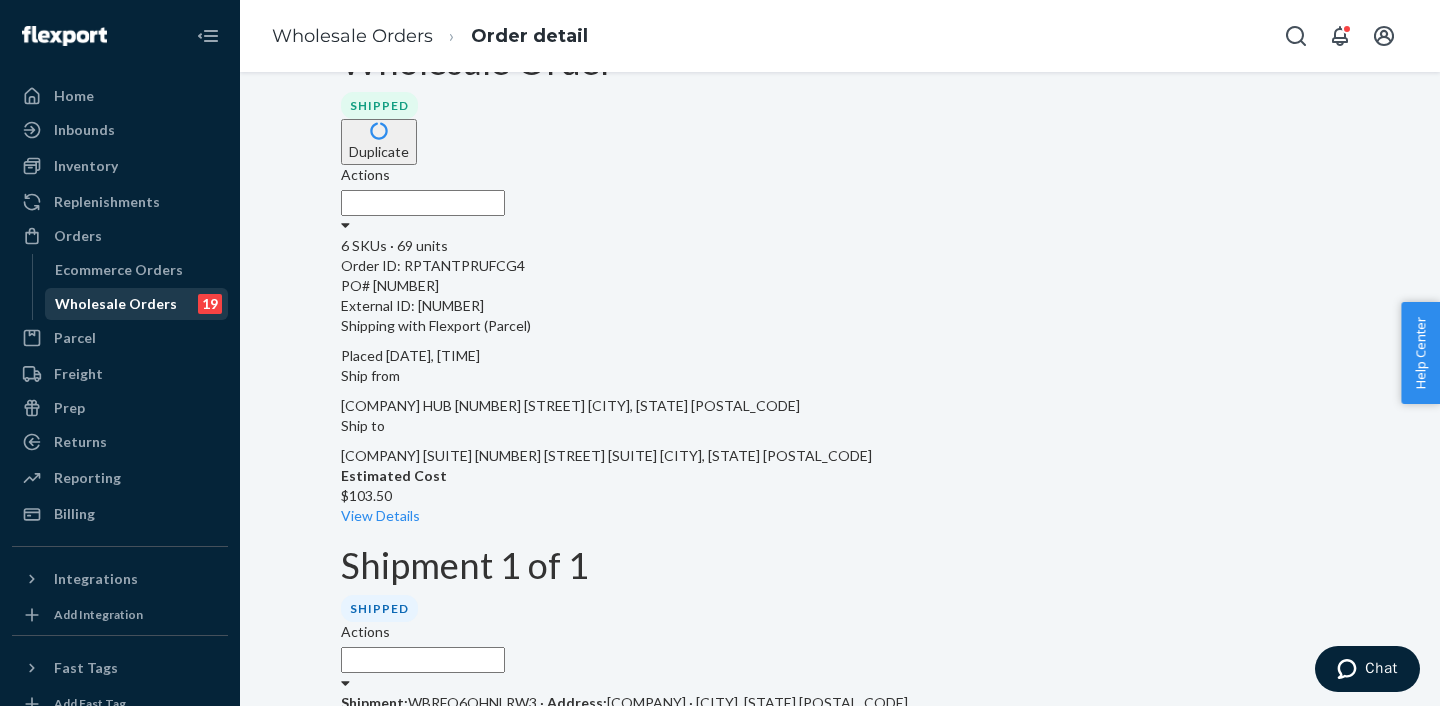 drag, startPoint x: 119, startPoint y: 303, endPoint x: 156, endPoint y: 305, distance: 37.054016 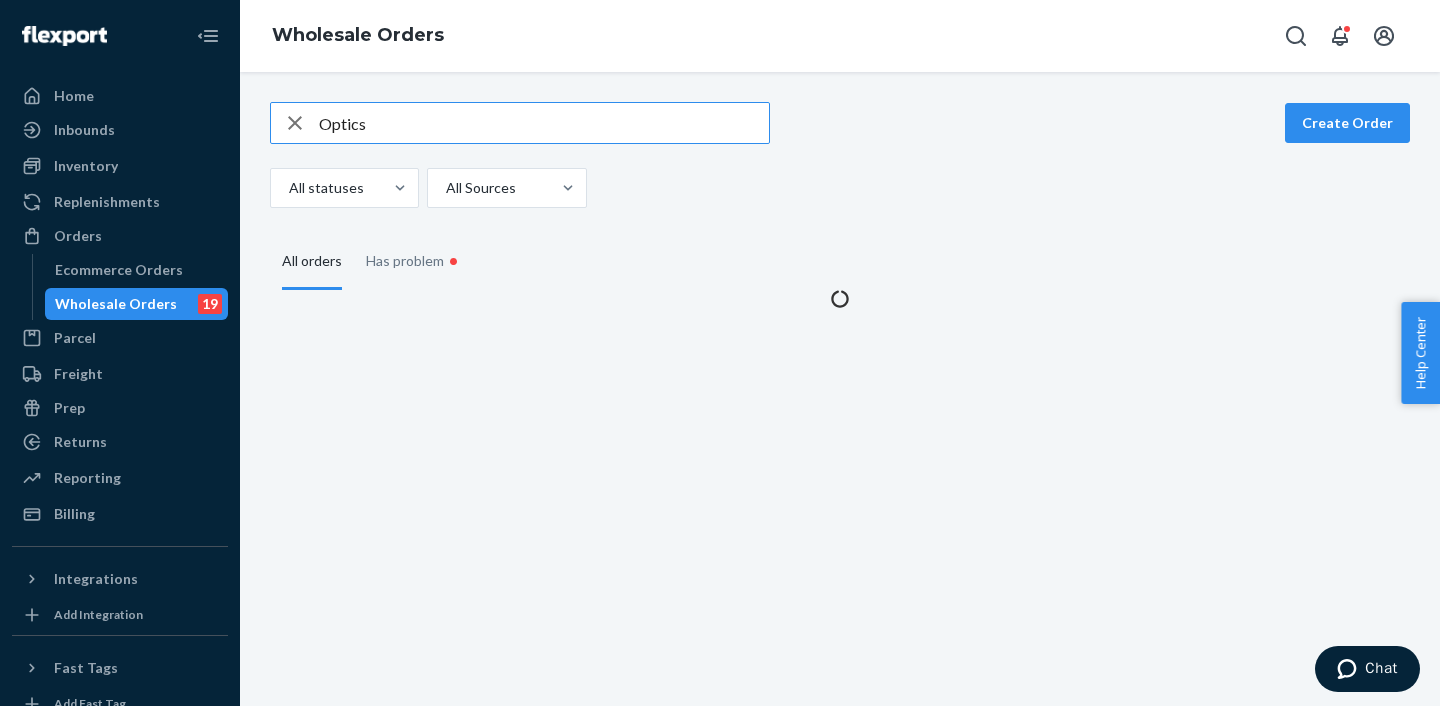 scroll, scrollTop: 0, scrollLeft: 0, axis: both 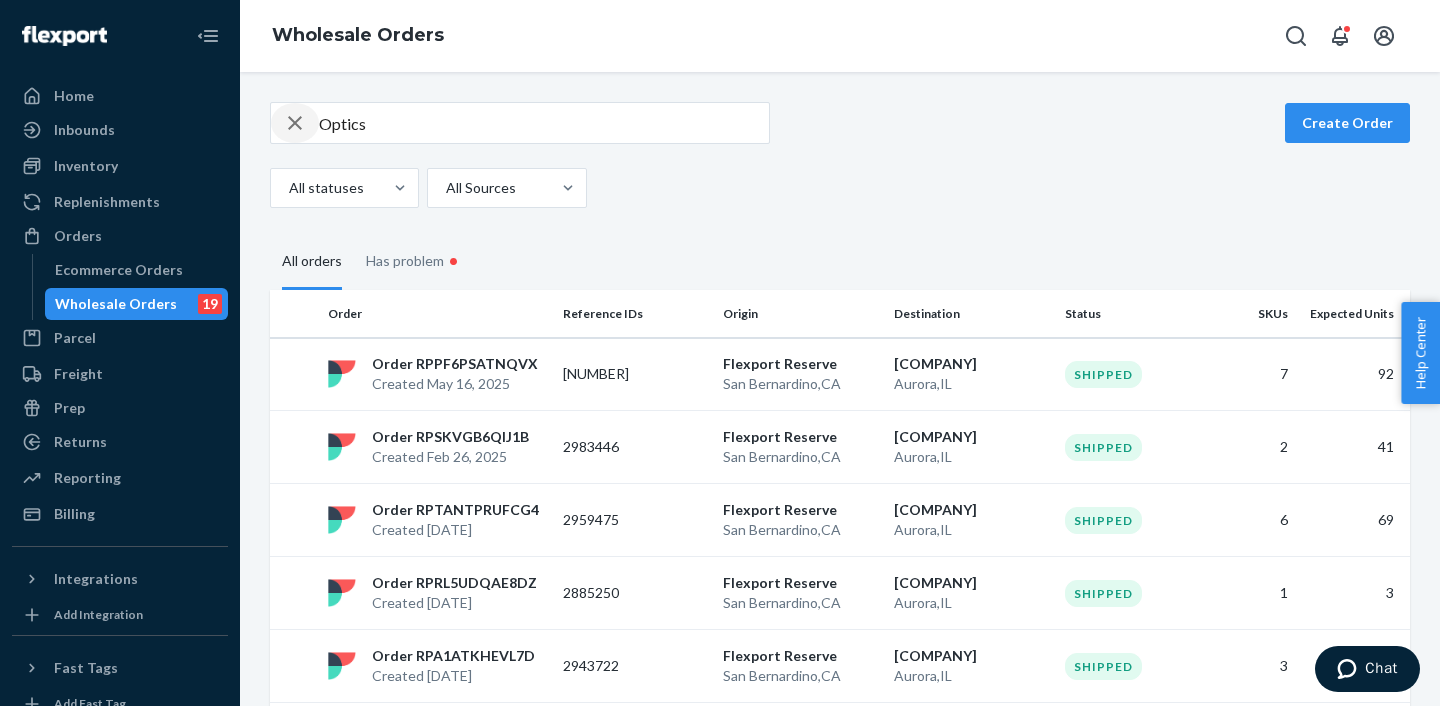 click at bounding box center [295, 123] 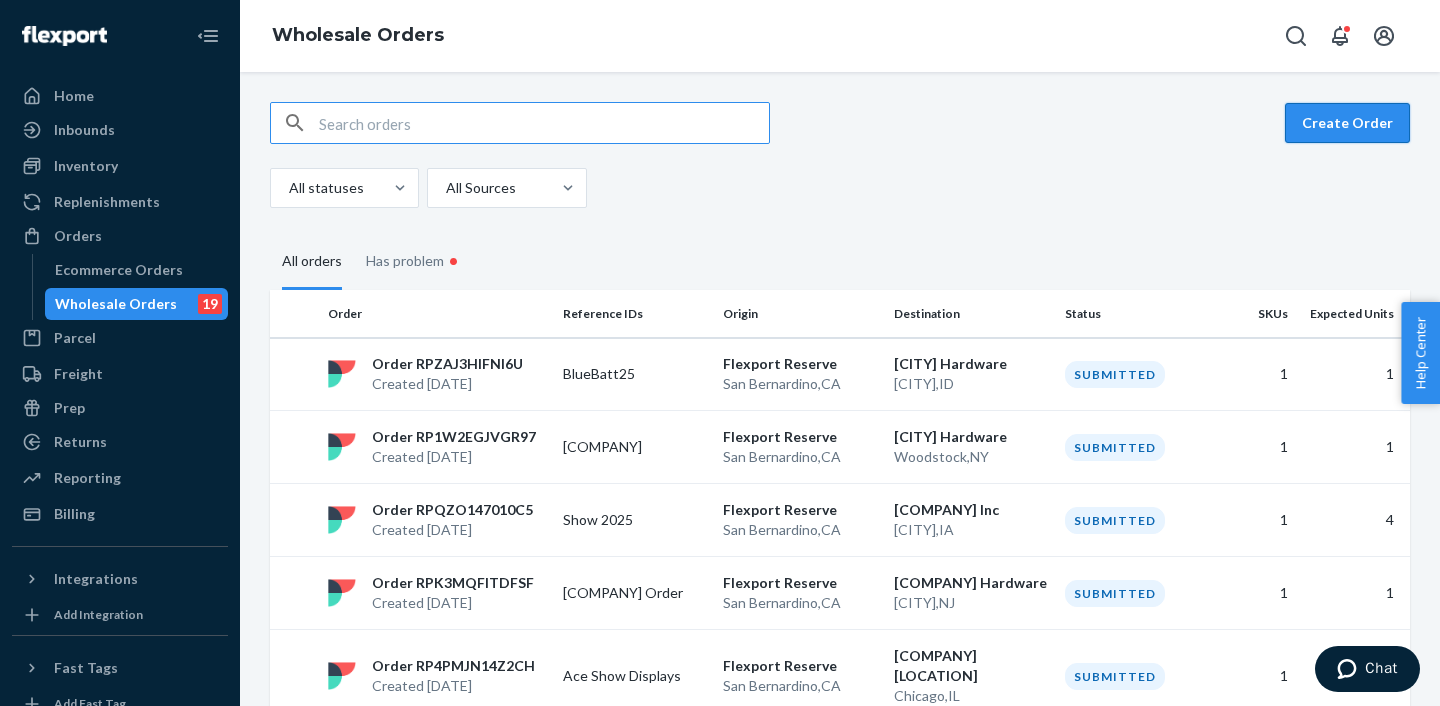 click on "Create Order" at bounding box center (1347, 123) 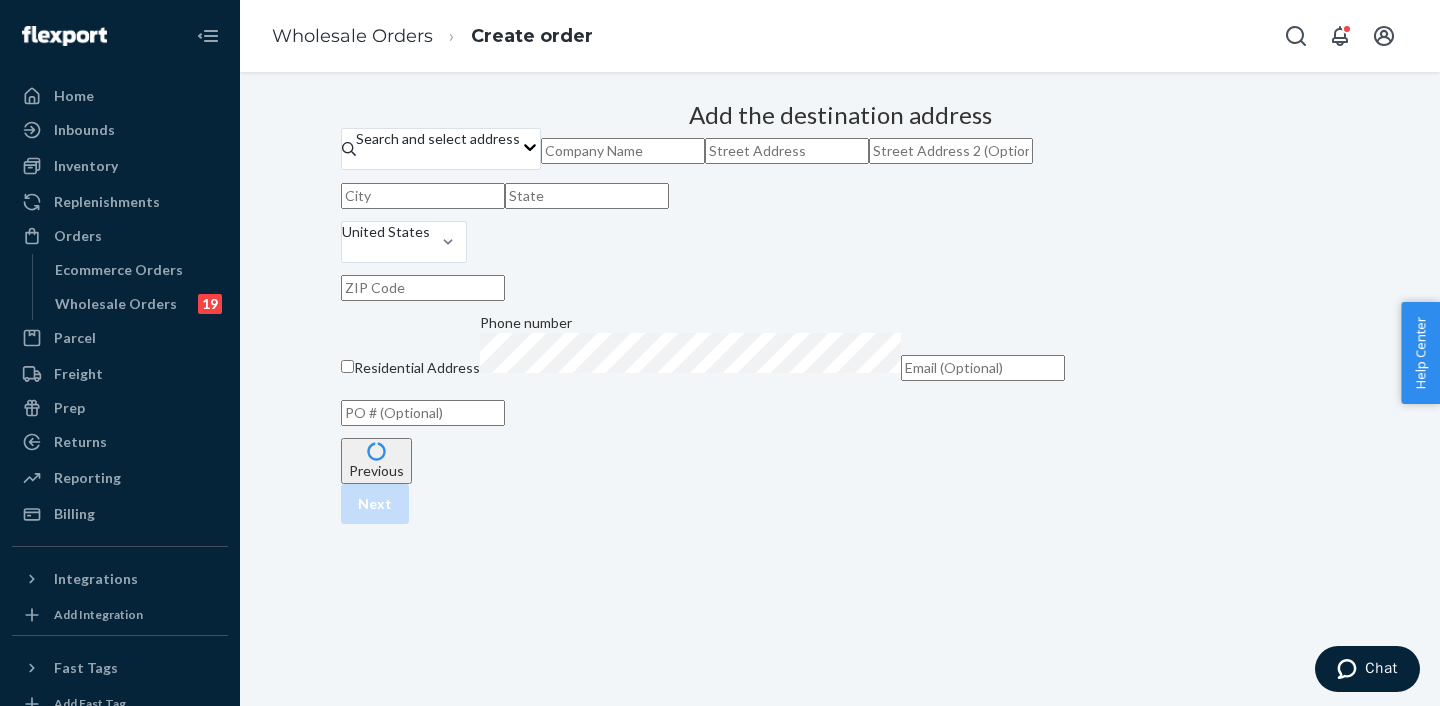 click at bounding box center (623, 151) 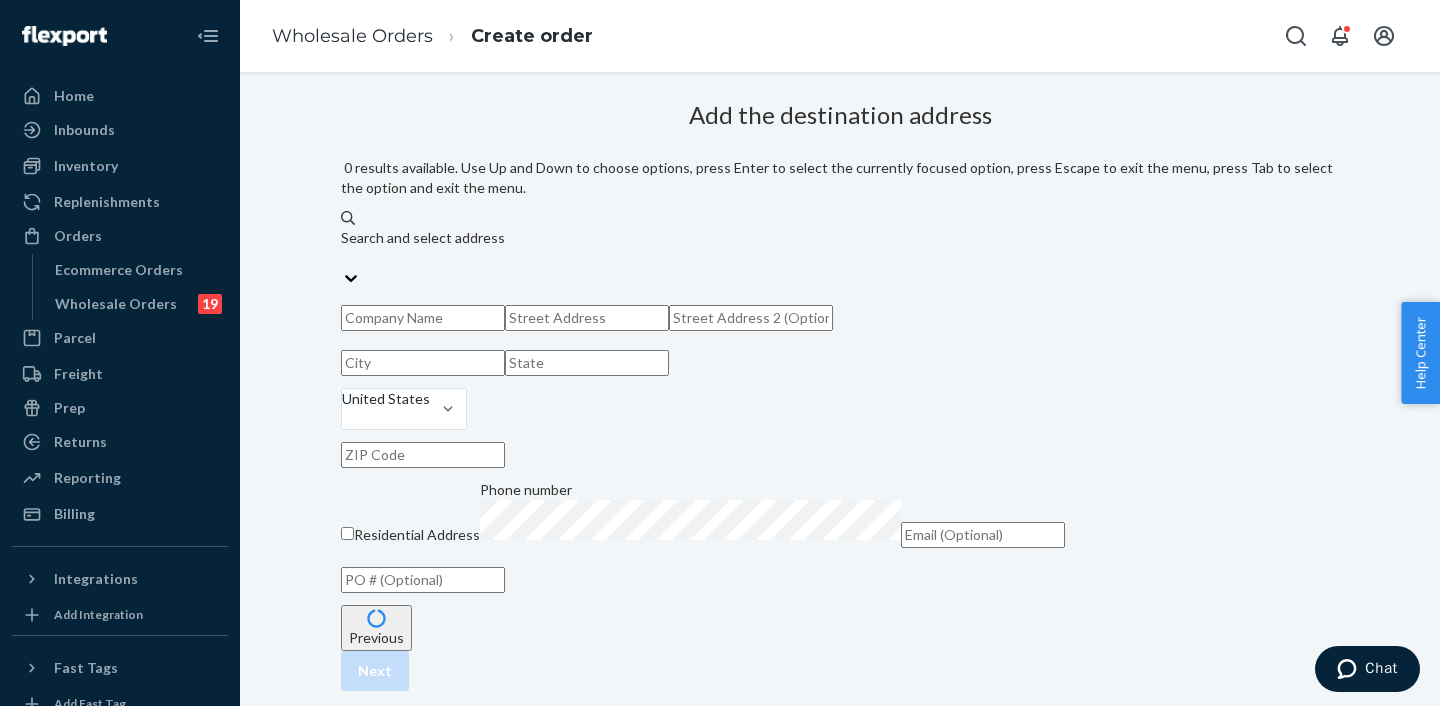 click on "Search and select address" at bounding box center [840, 238] 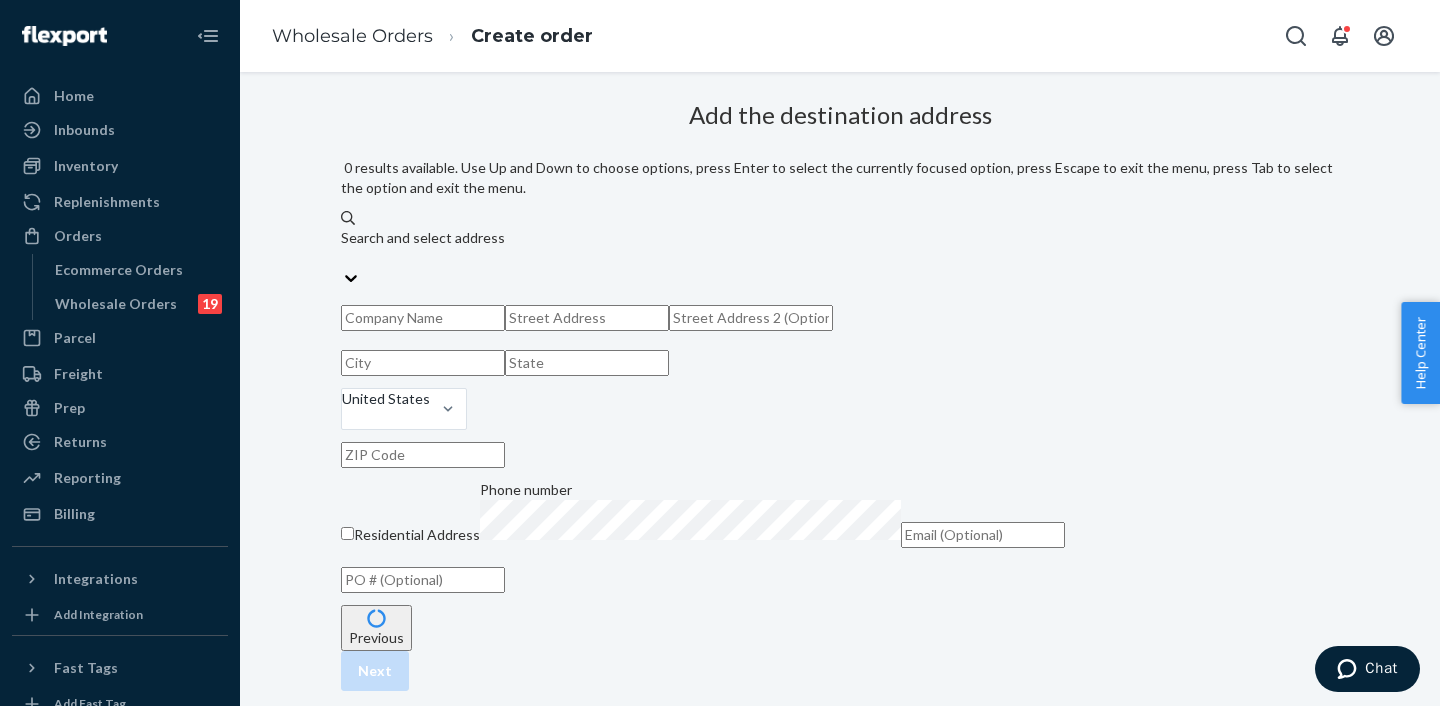 click on "0 results available. Use Up and Down to choose options, press Enter to select the currently focused option, press Escape to exit the menu, press Tab to select the option and exit the menu. Search and select address" at bounding box center [342, 258] 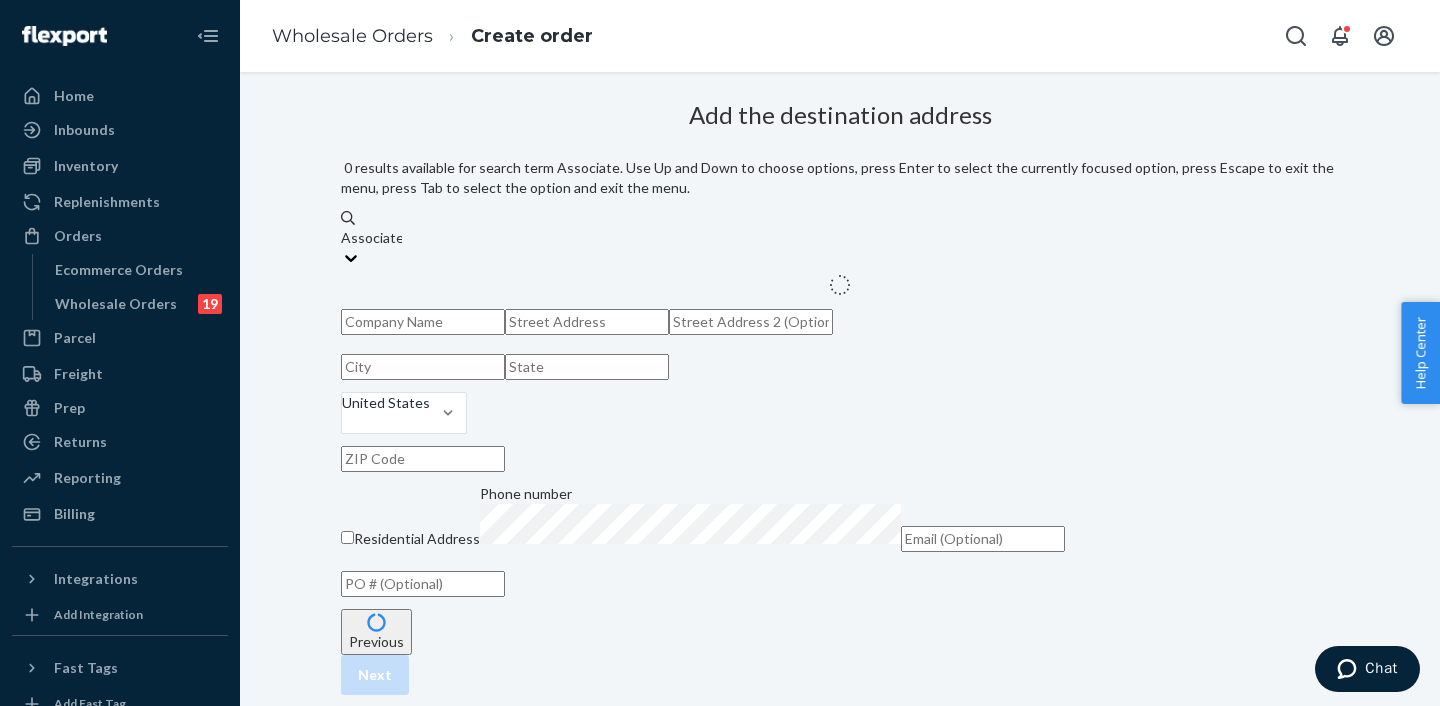 type on "Associated" 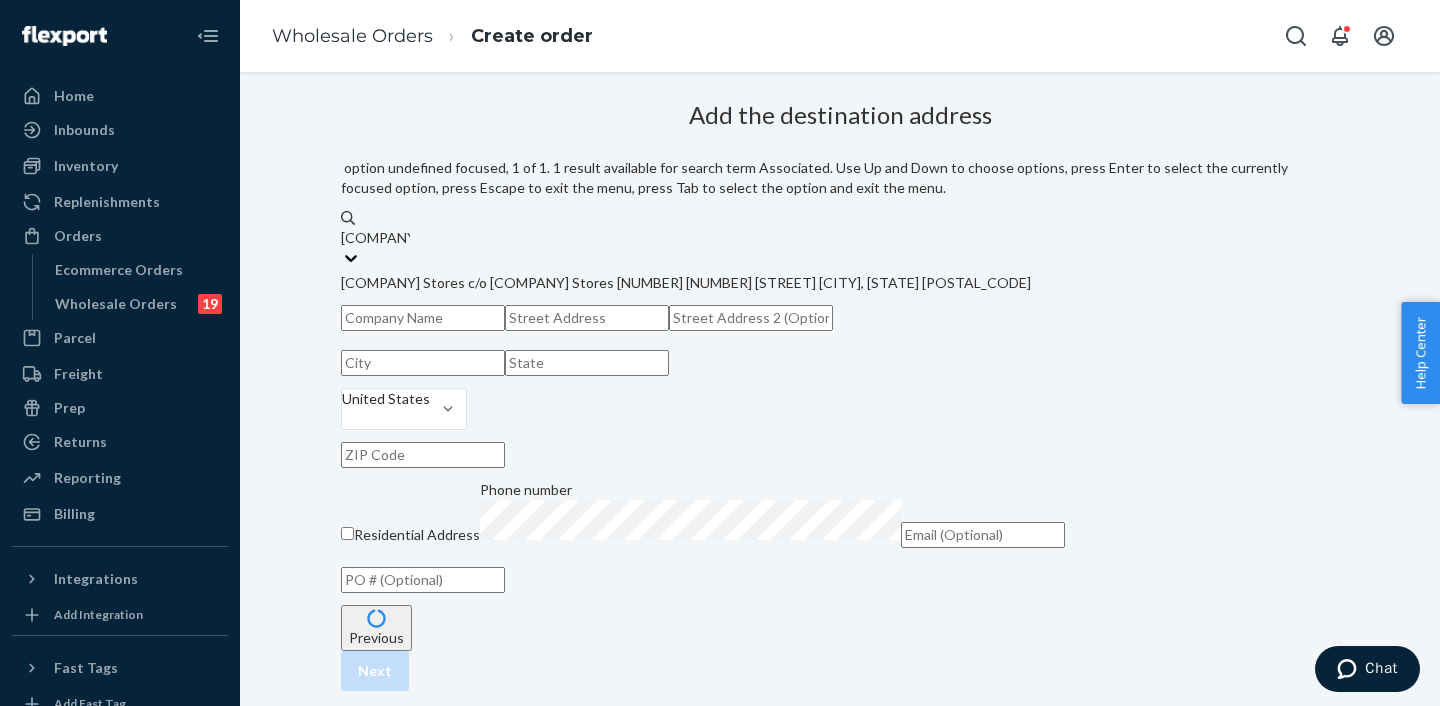 click on "[COMPANY] [COMPANY]
[NUMBER] [STREET]
[CITY], [STATE] [ZIP]
[COUNTRY]" at bounding box center (840, 283) 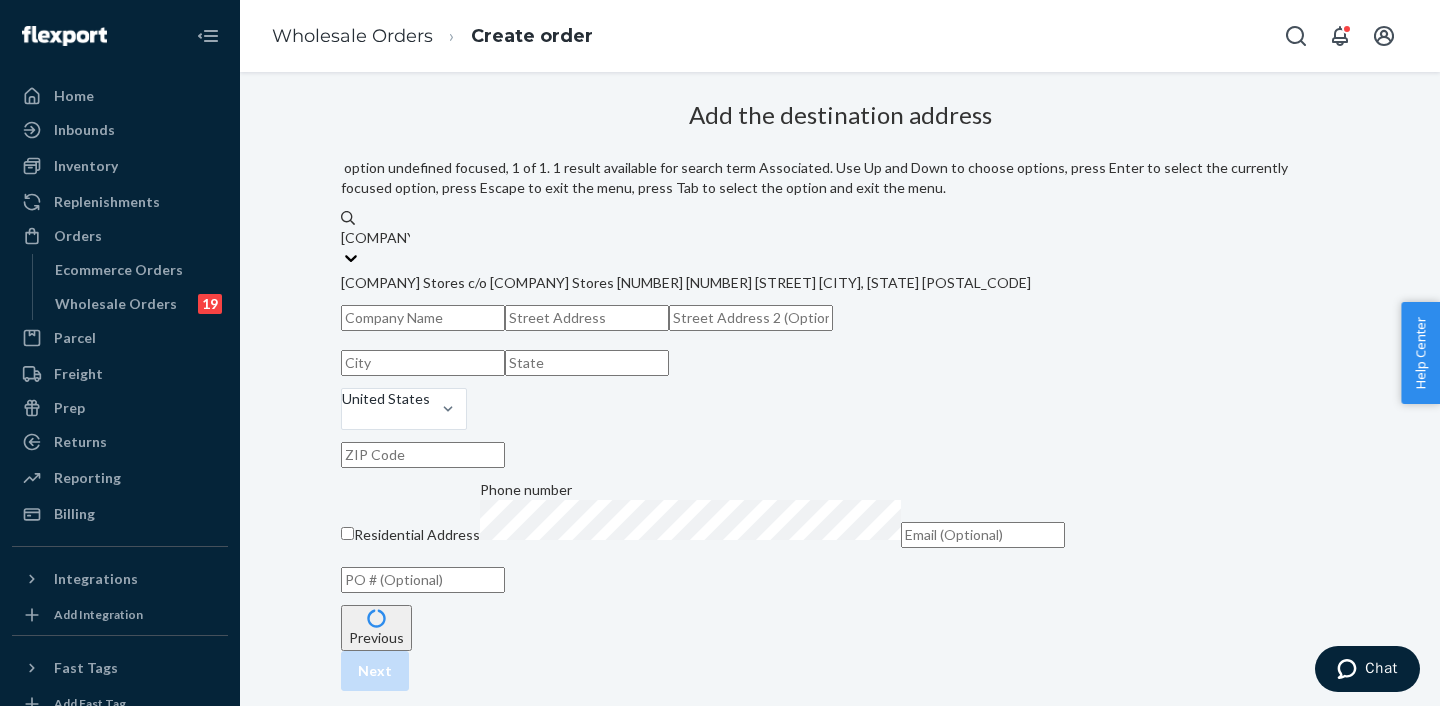 type 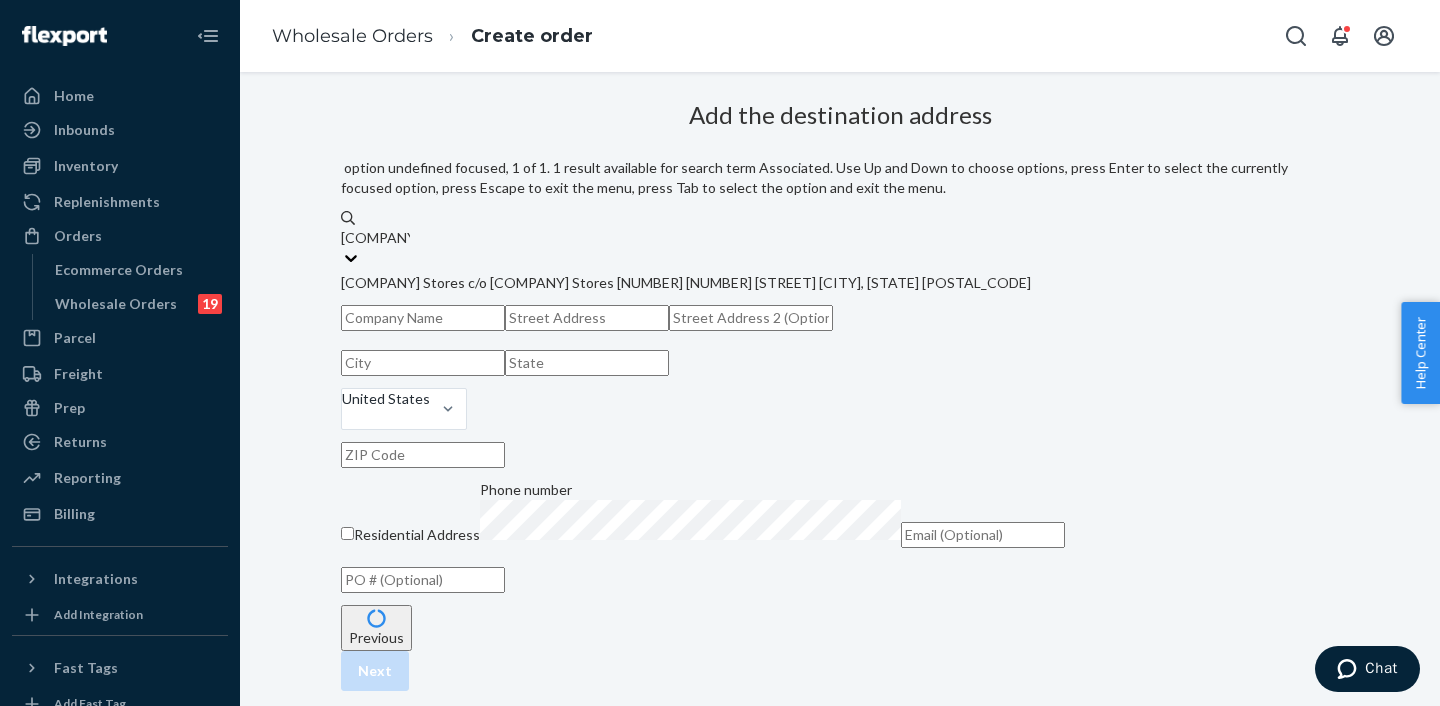 type on "UT" 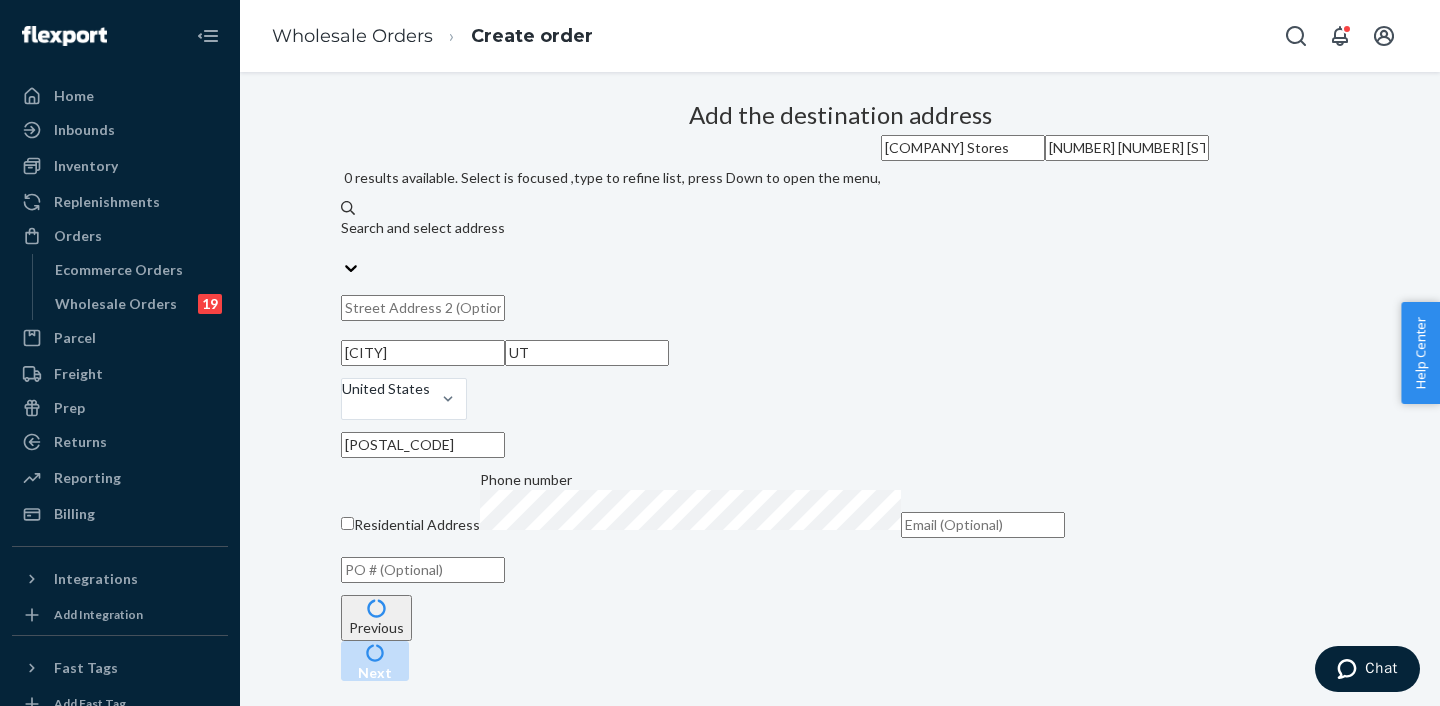 scroll, scrollTop: 207, scrollLeft: 0, axis: vertical 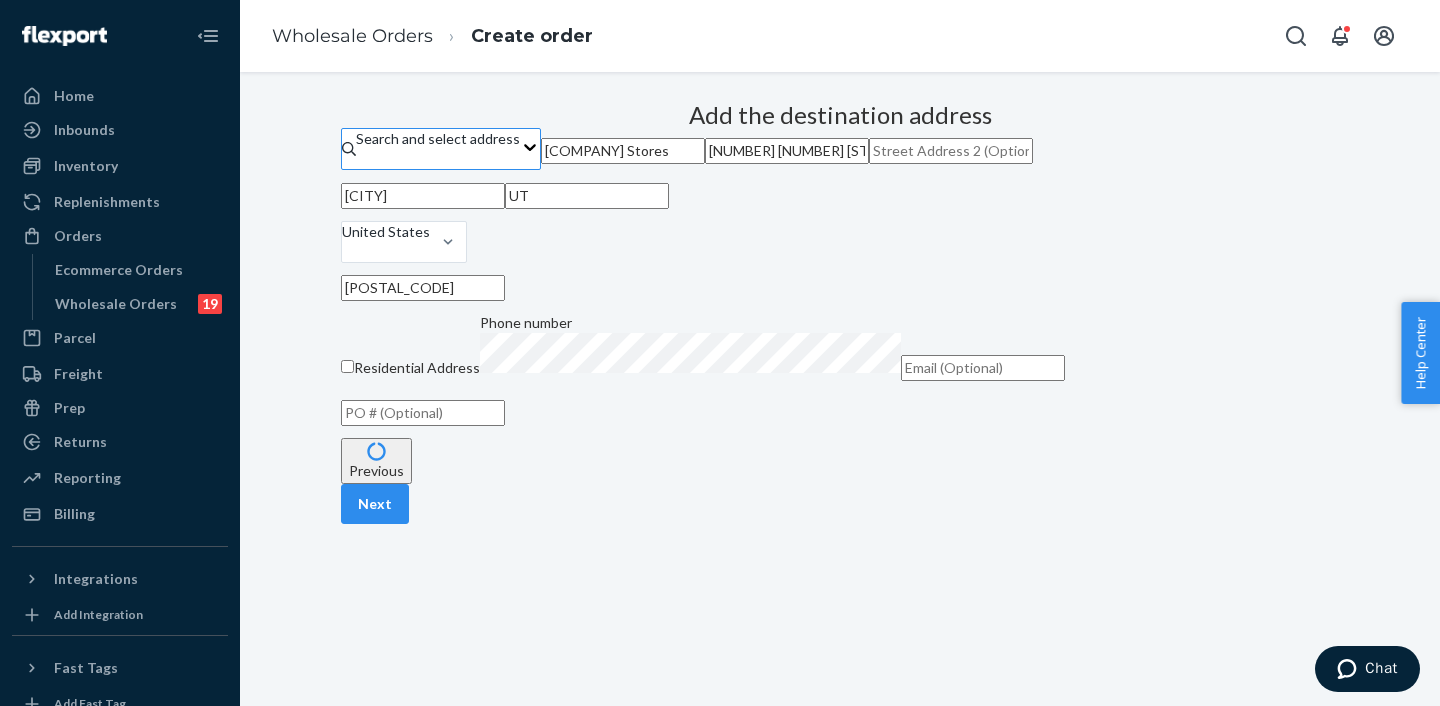 paste on "[NUMBER]" 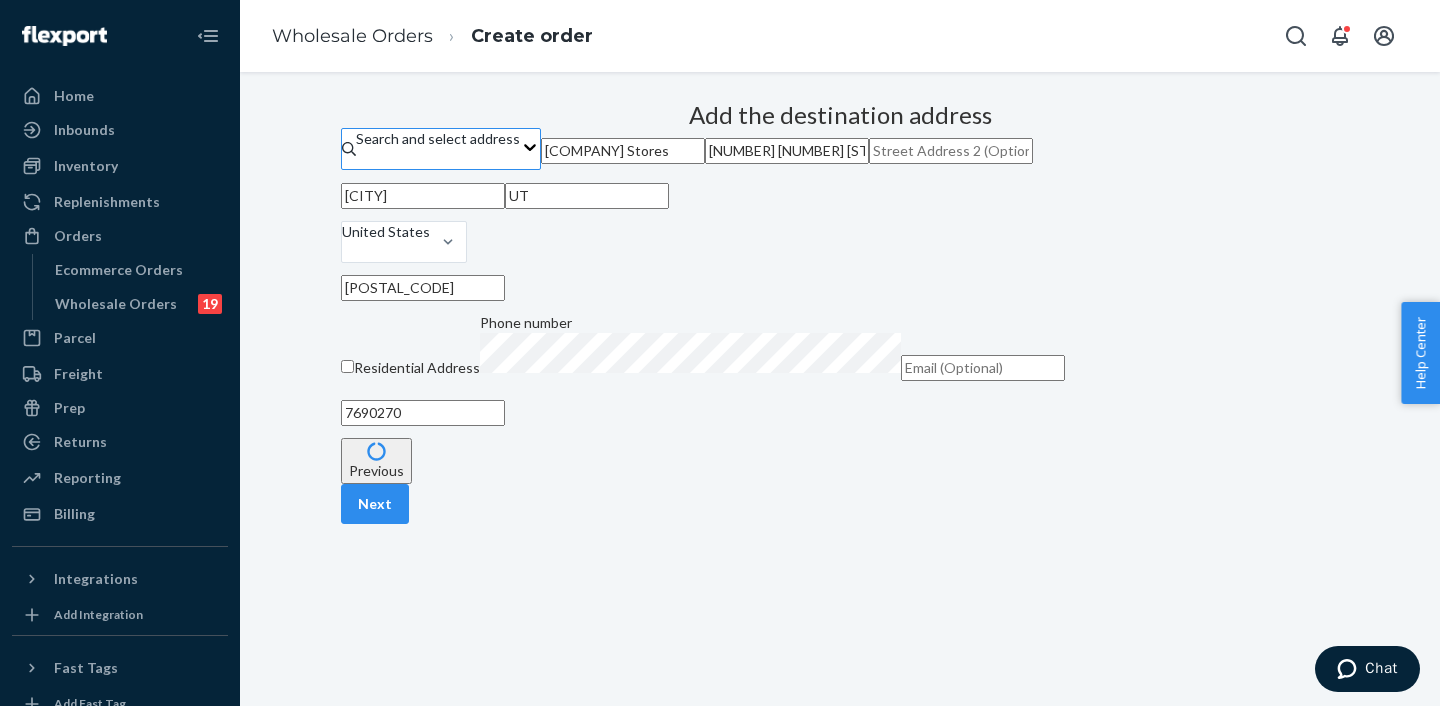 type on "[NUMBER]" 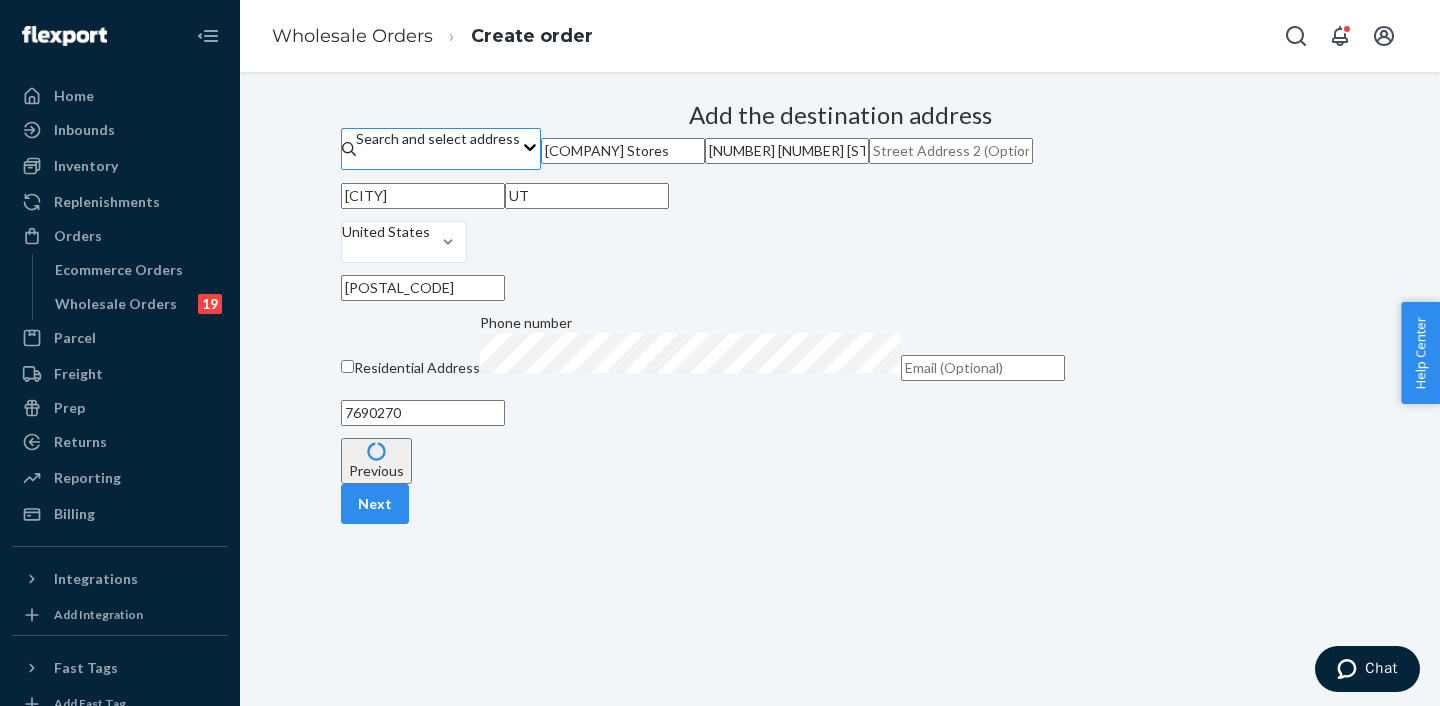 click on "Next" at bounding box center (375, 504) 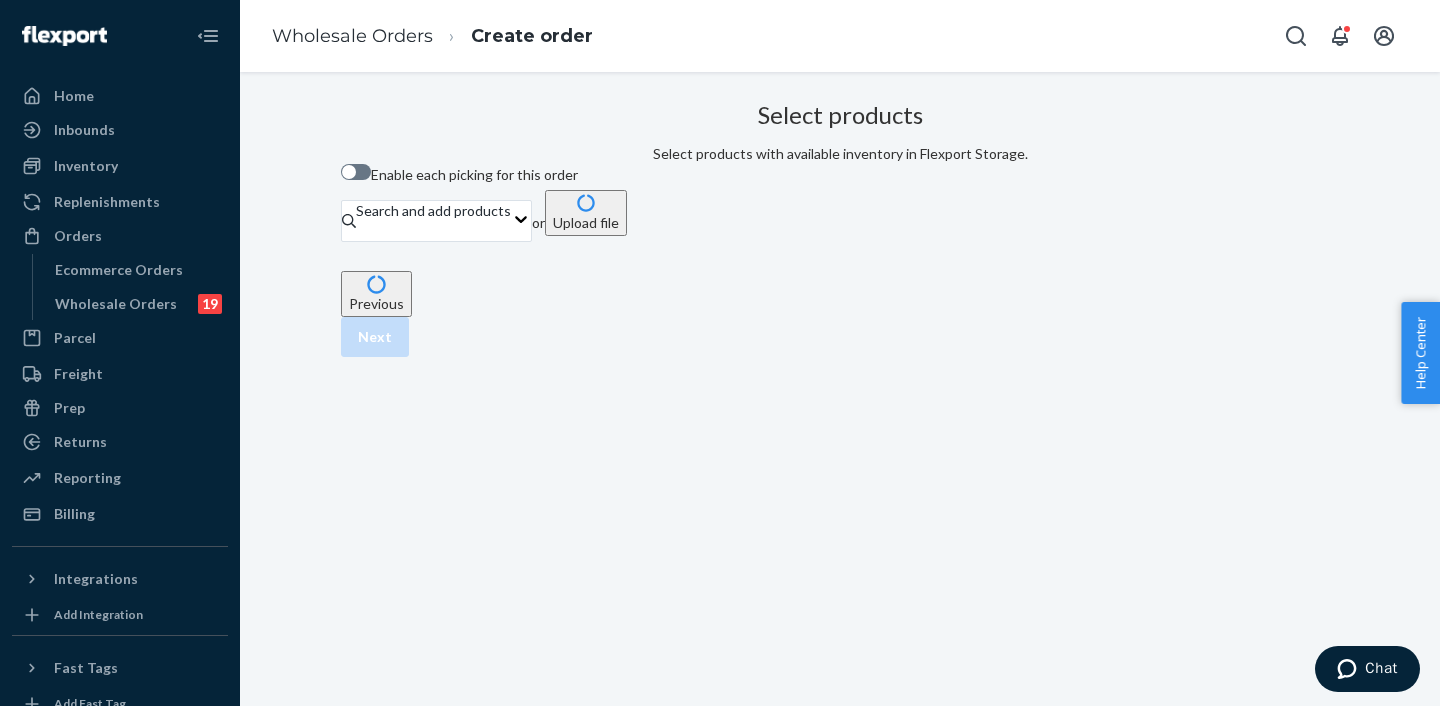 scroll, scrollTop: 144, scrollLeft: 0, axis: vertical 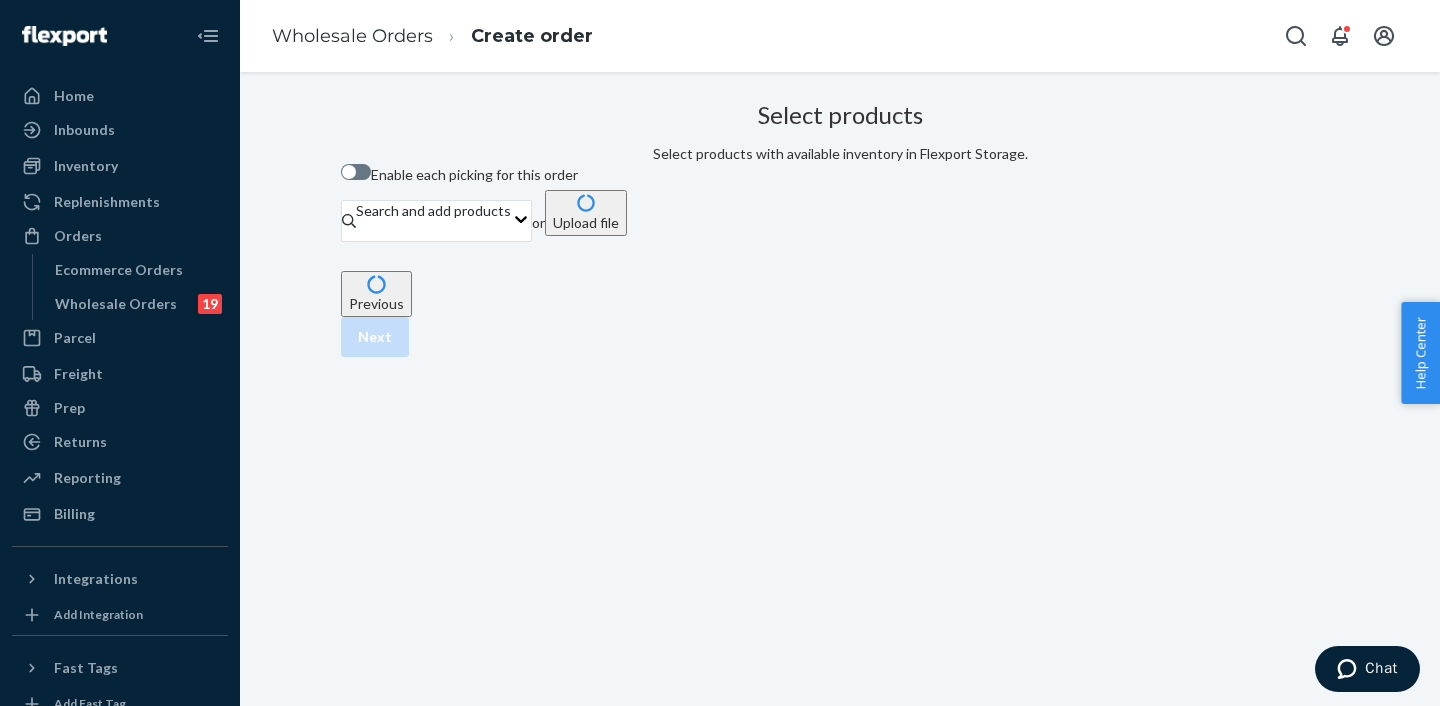 click at bounding box center [349, 172] 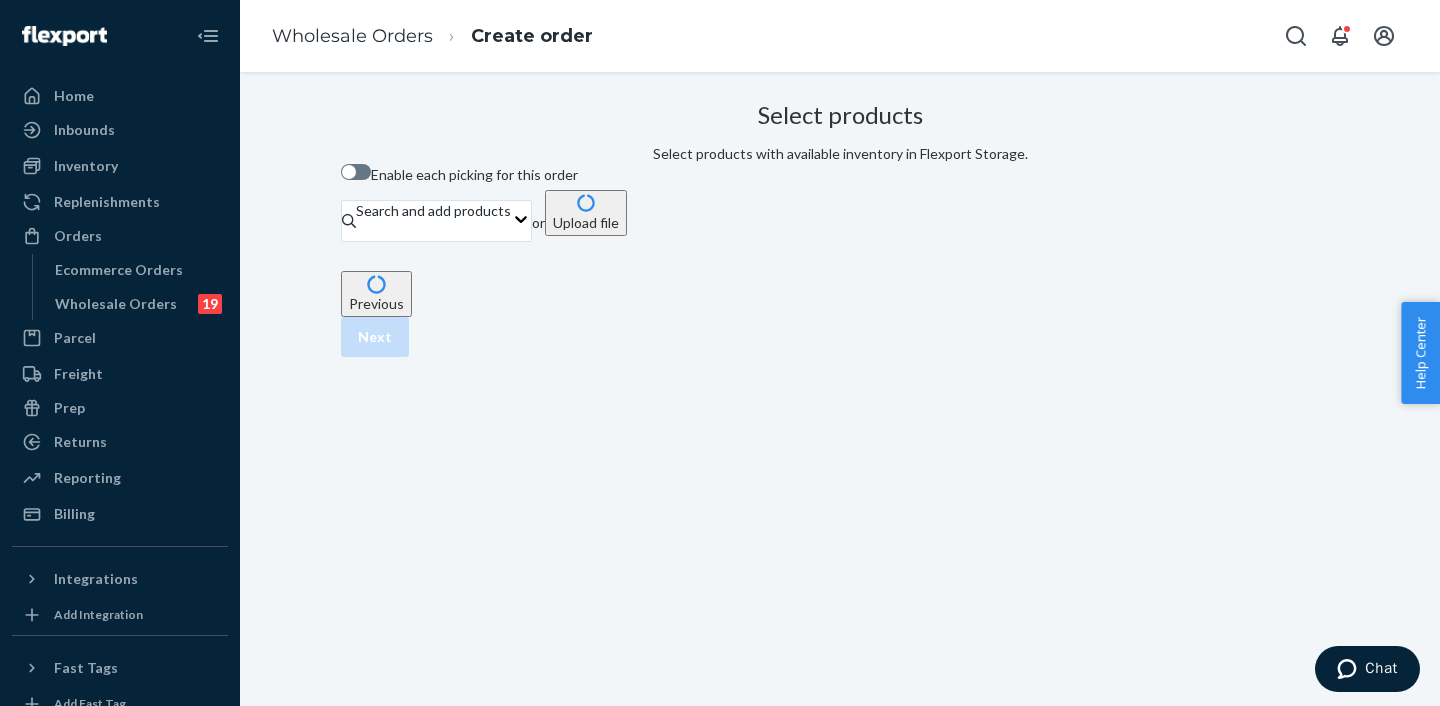 checkbox on "true" 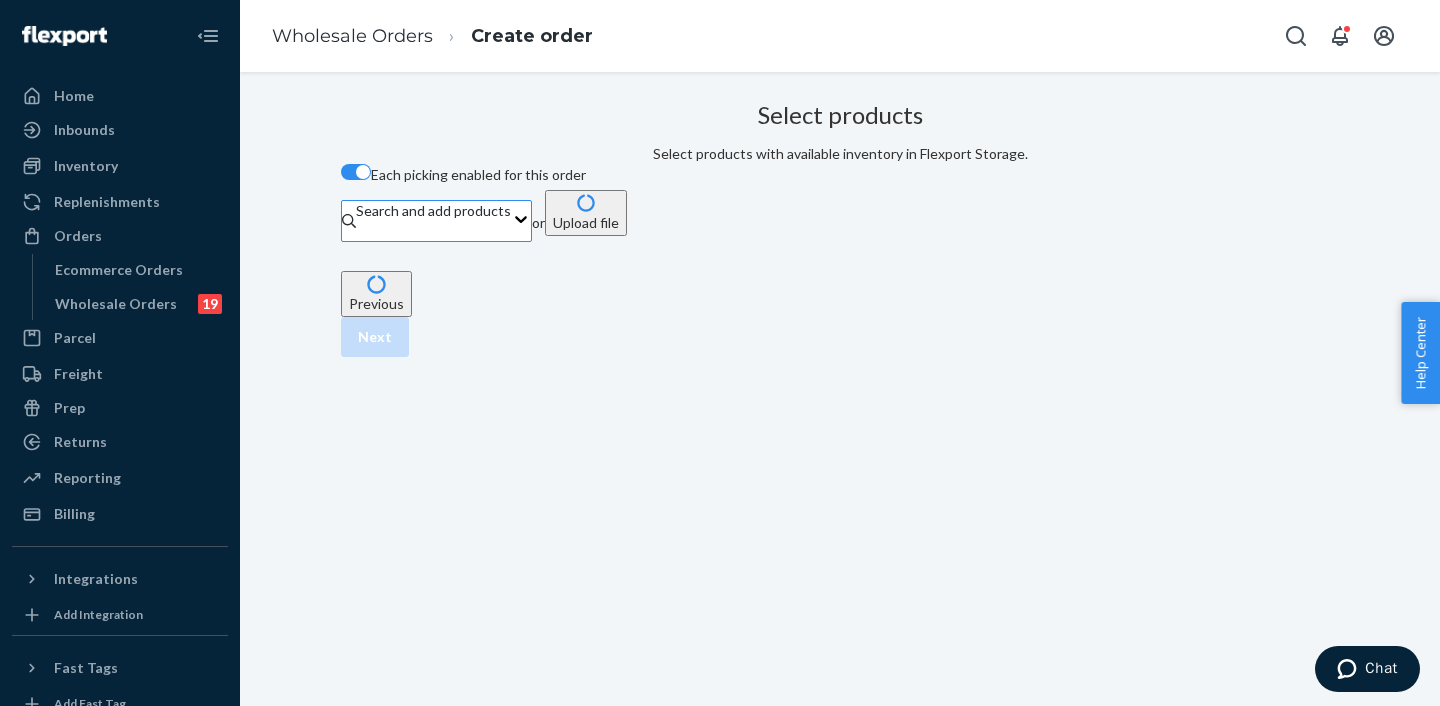 drag, startPoint x: 583, startPoint y: 154, endPoint x: 566, endPoint y: 160, distance: 18.027756 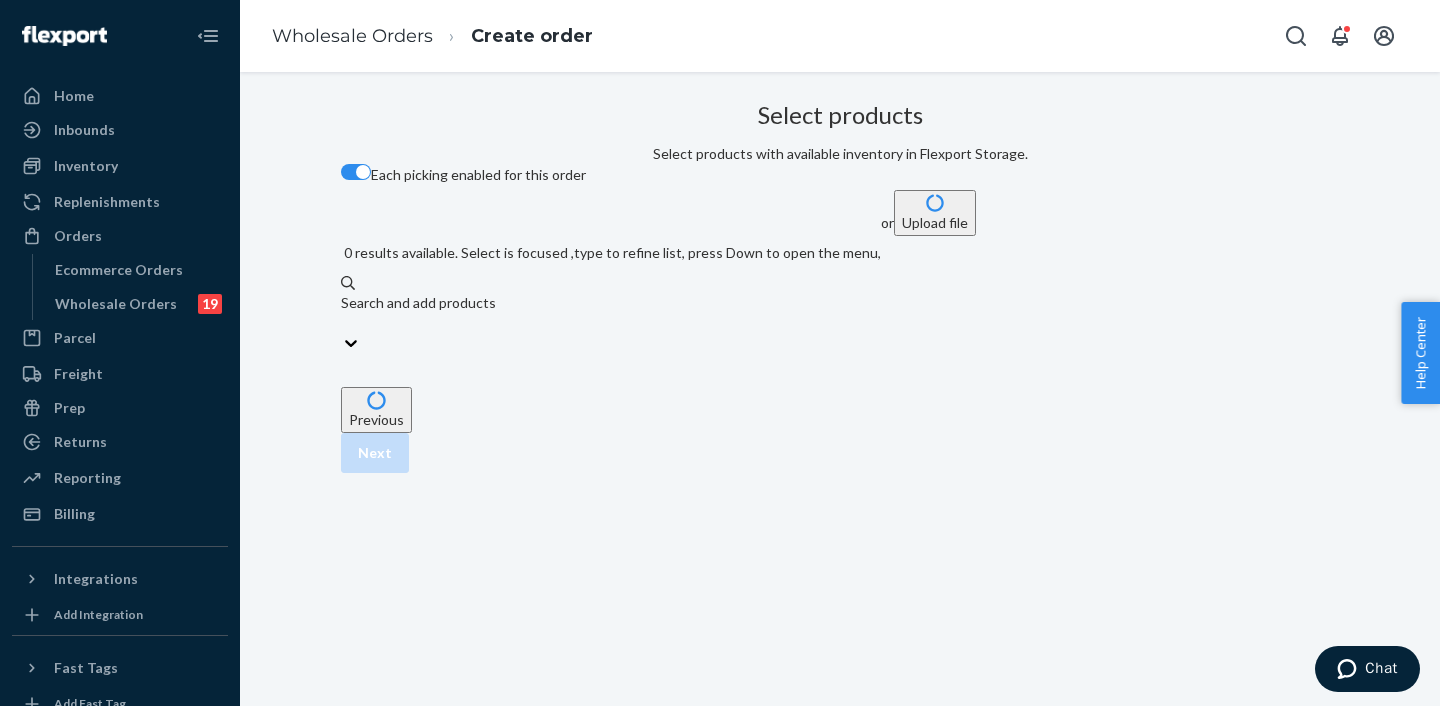 paste on "PB-HCTD-1" 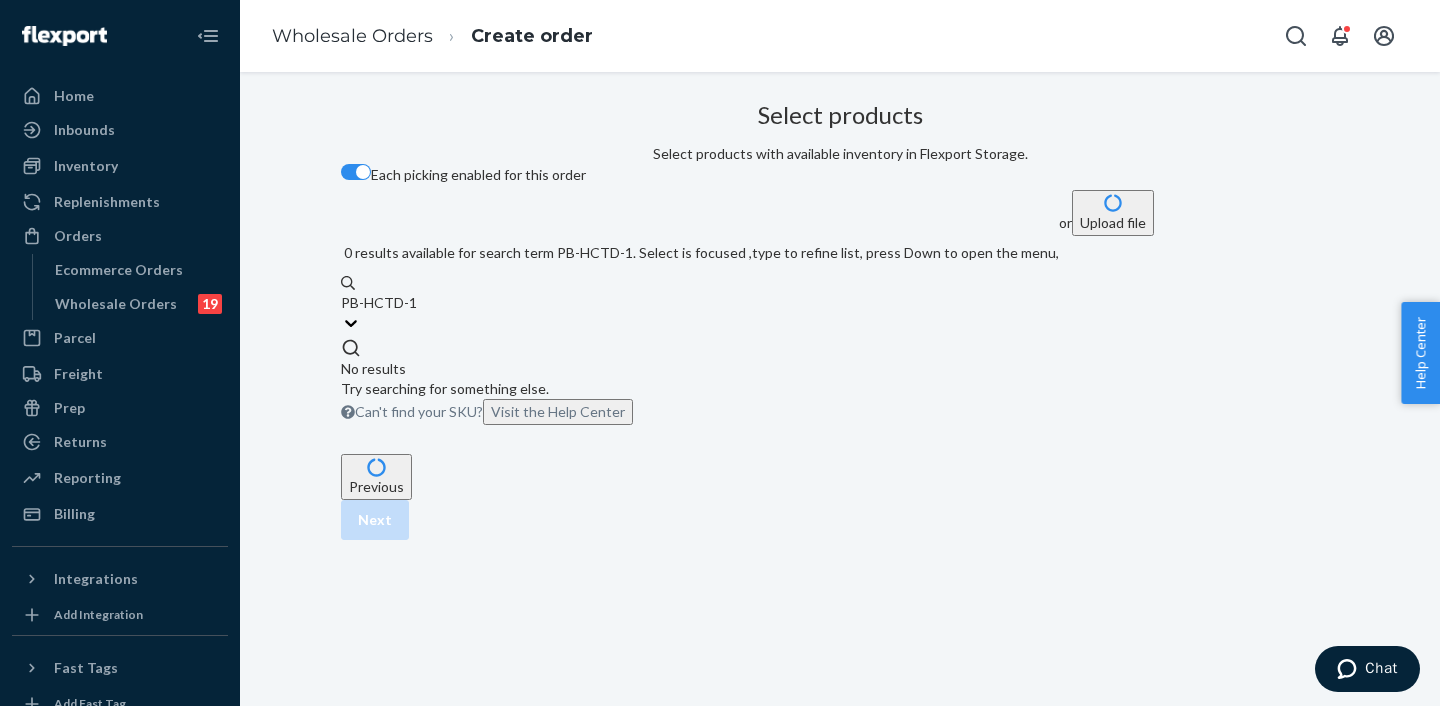 type on "PB-HCTD-1" 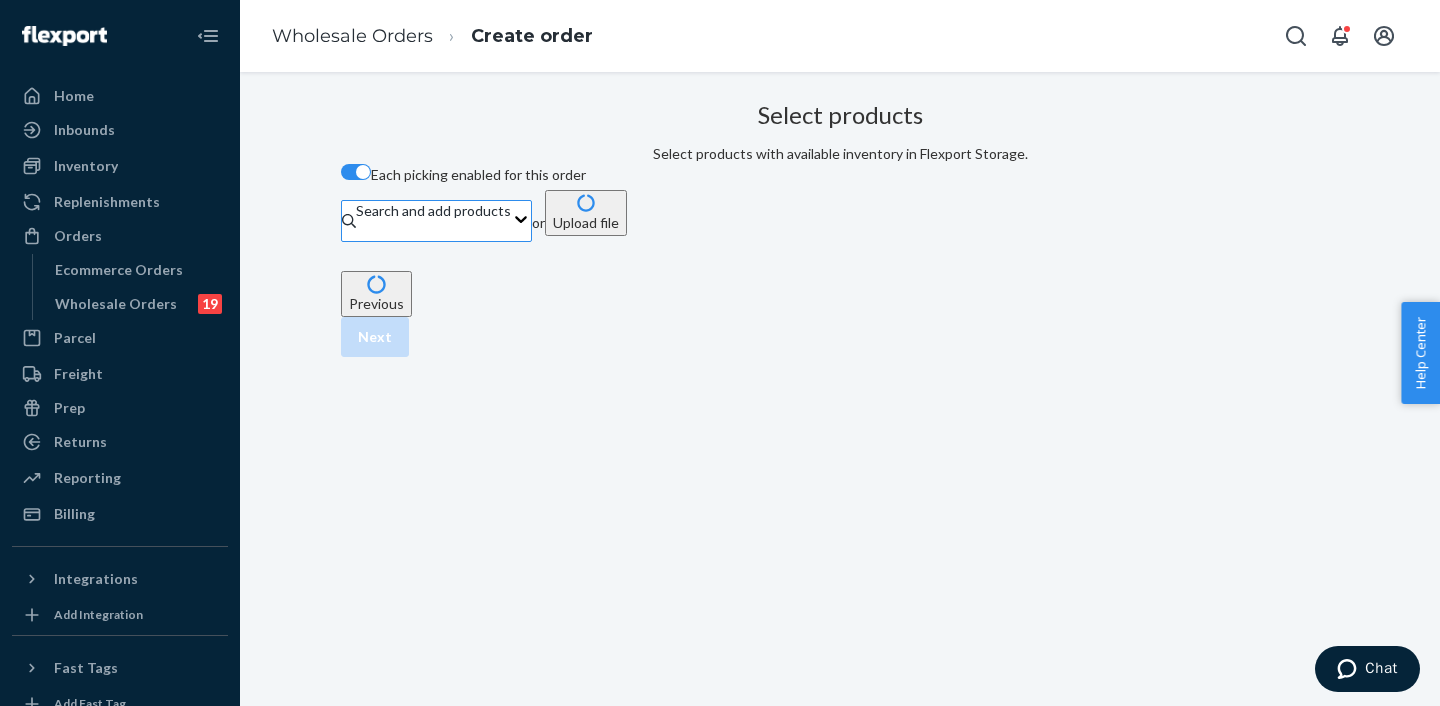 click on "Select products Select products with available inventory in Flexport Storage. Each picking enabled for this order Search and add products or Upload file" at bounding box center (840, 170) 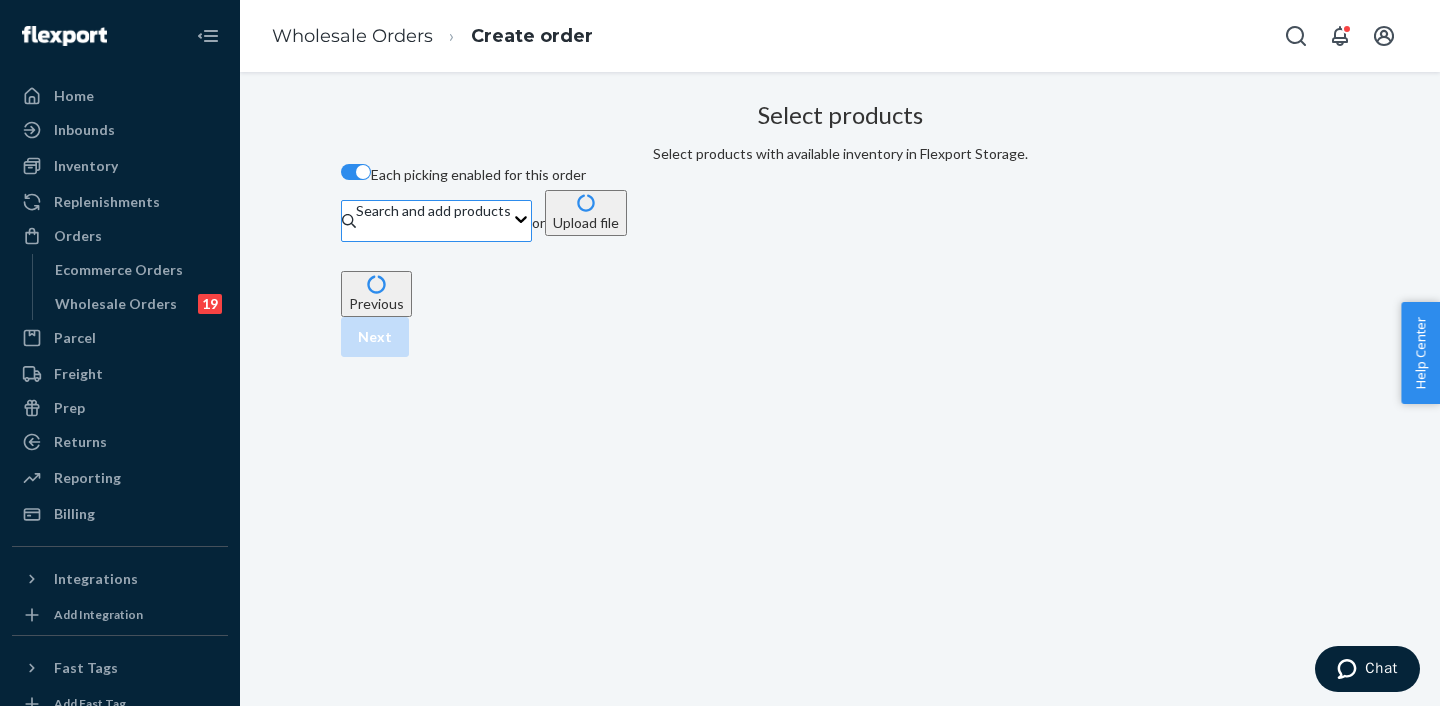 click on "Search and add products" at bounding box center (433, 221) 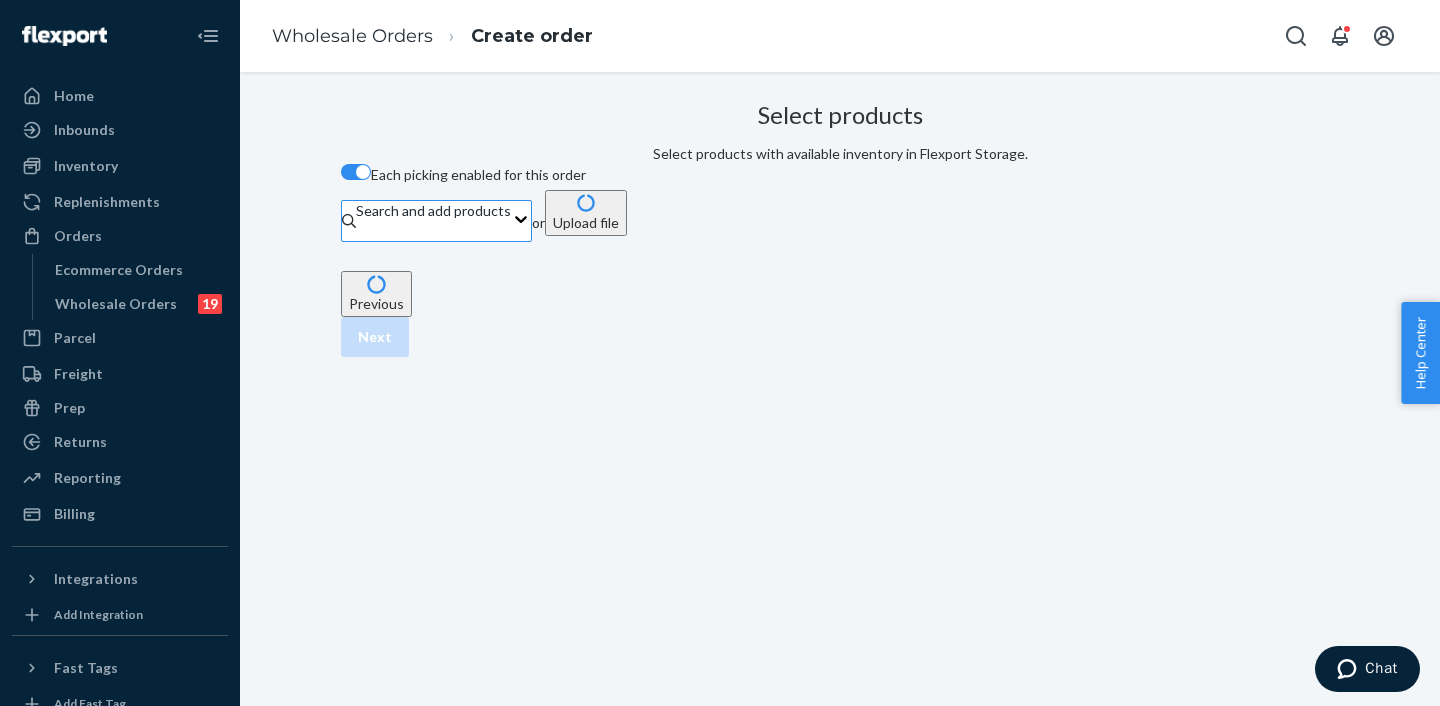 click on "Search and add products" at bounding box center (357, 231) 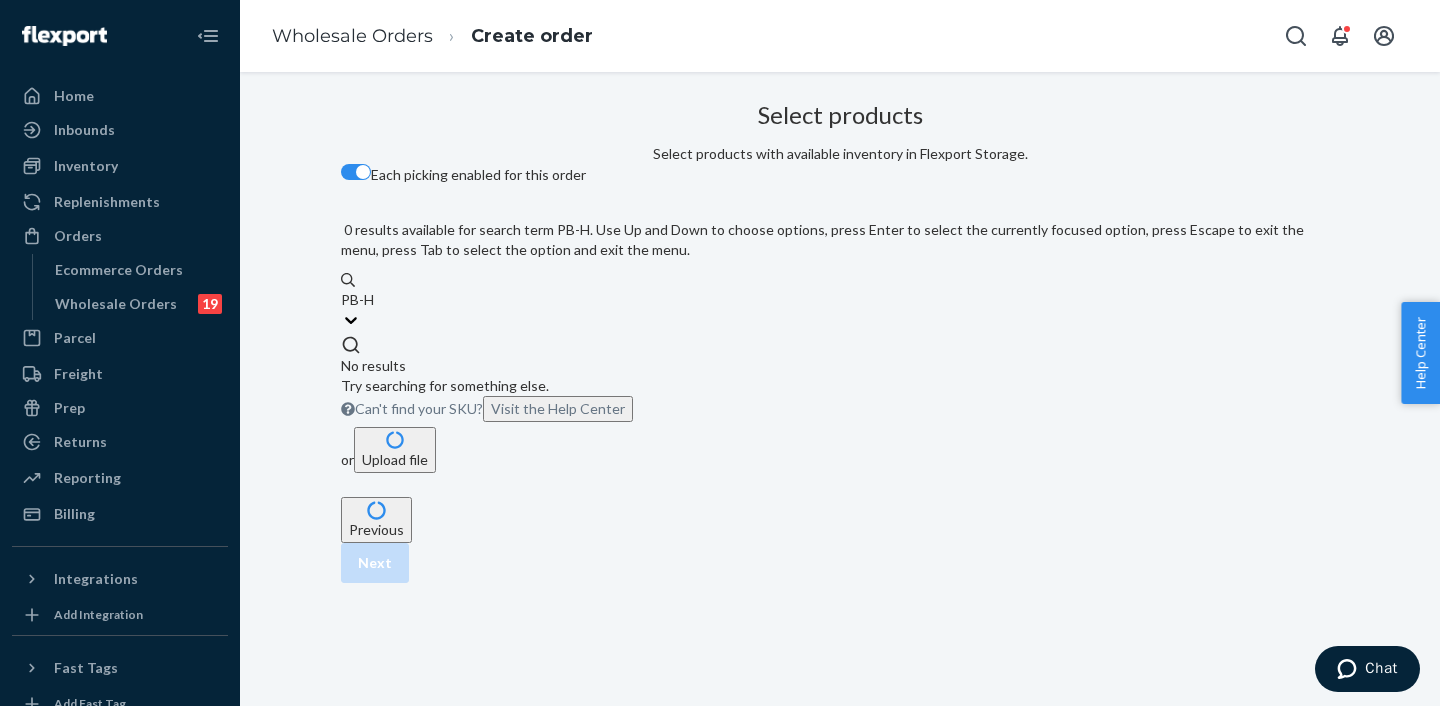 type on "PB-H" 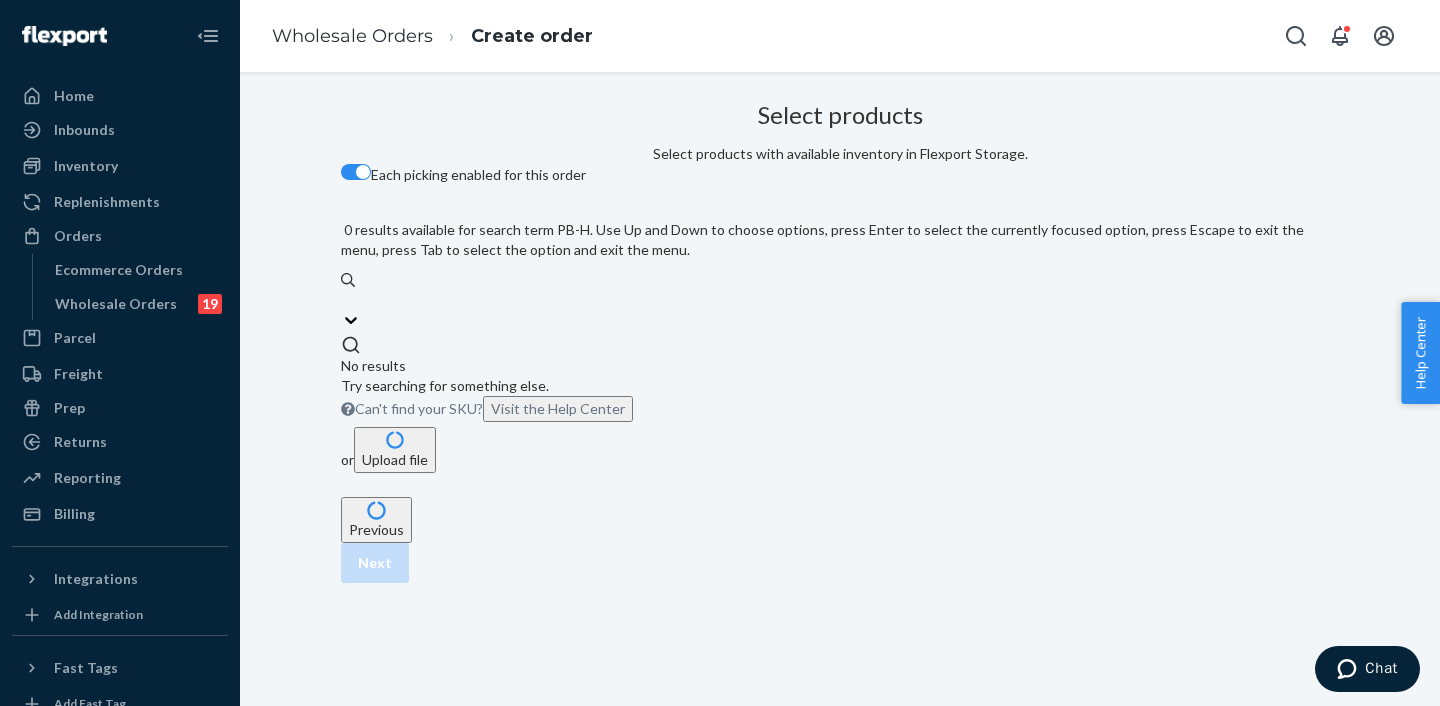 click at bounding box center [363, 172] 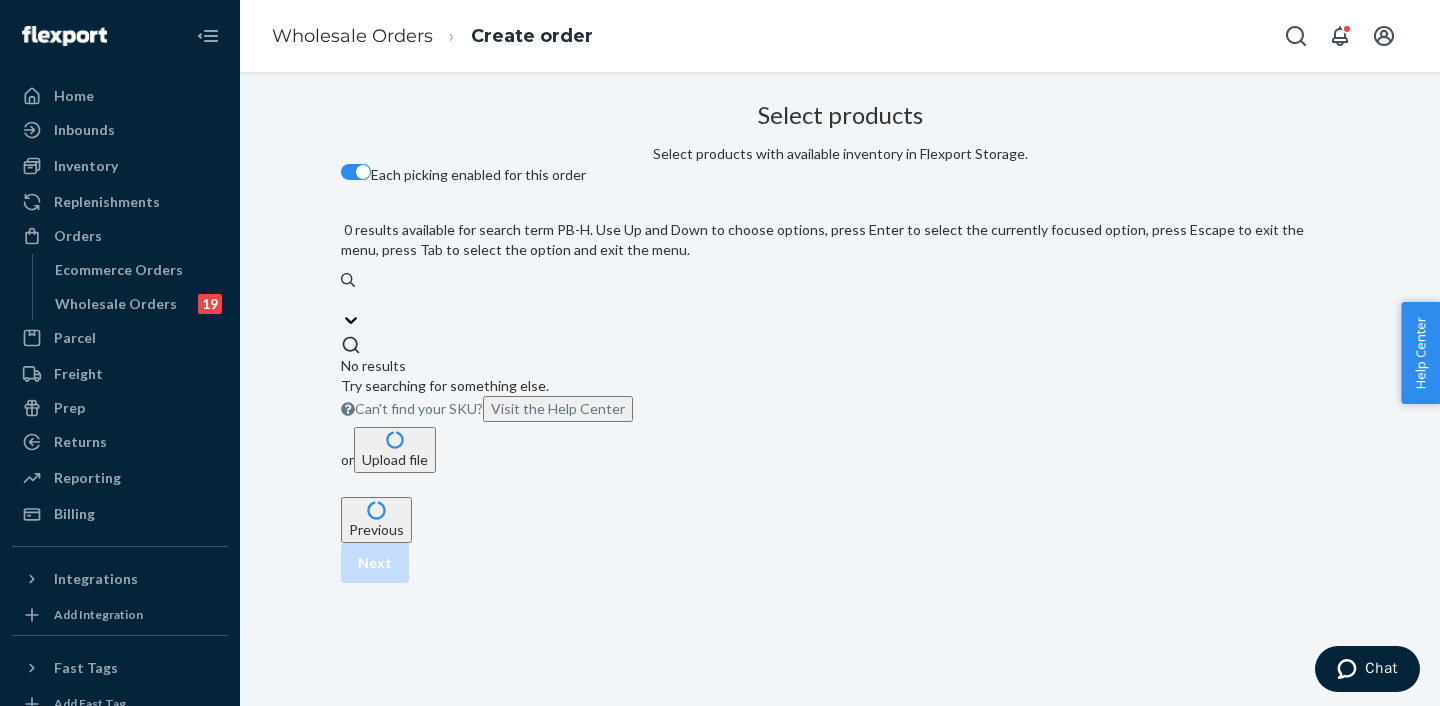 checkbox on "false" 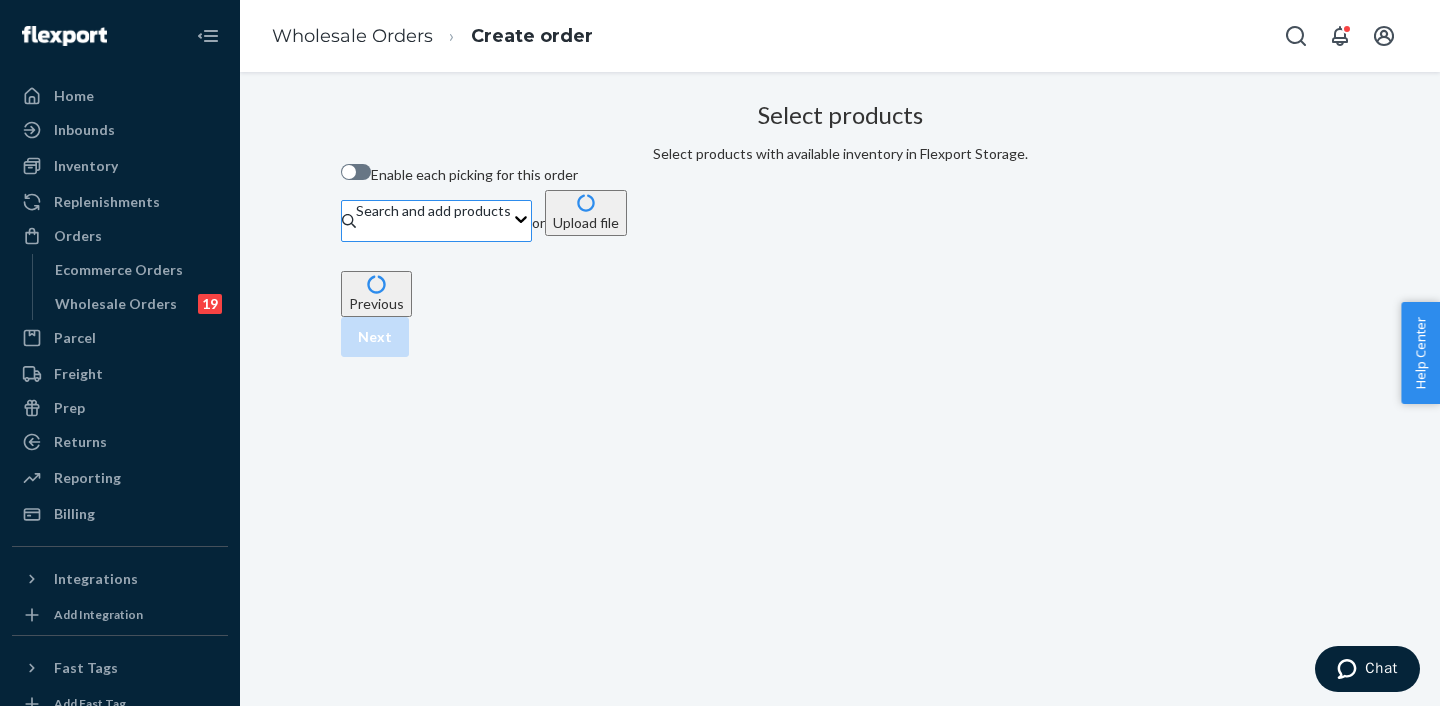 click on "Search and add products" at bounding box center [433, 221] 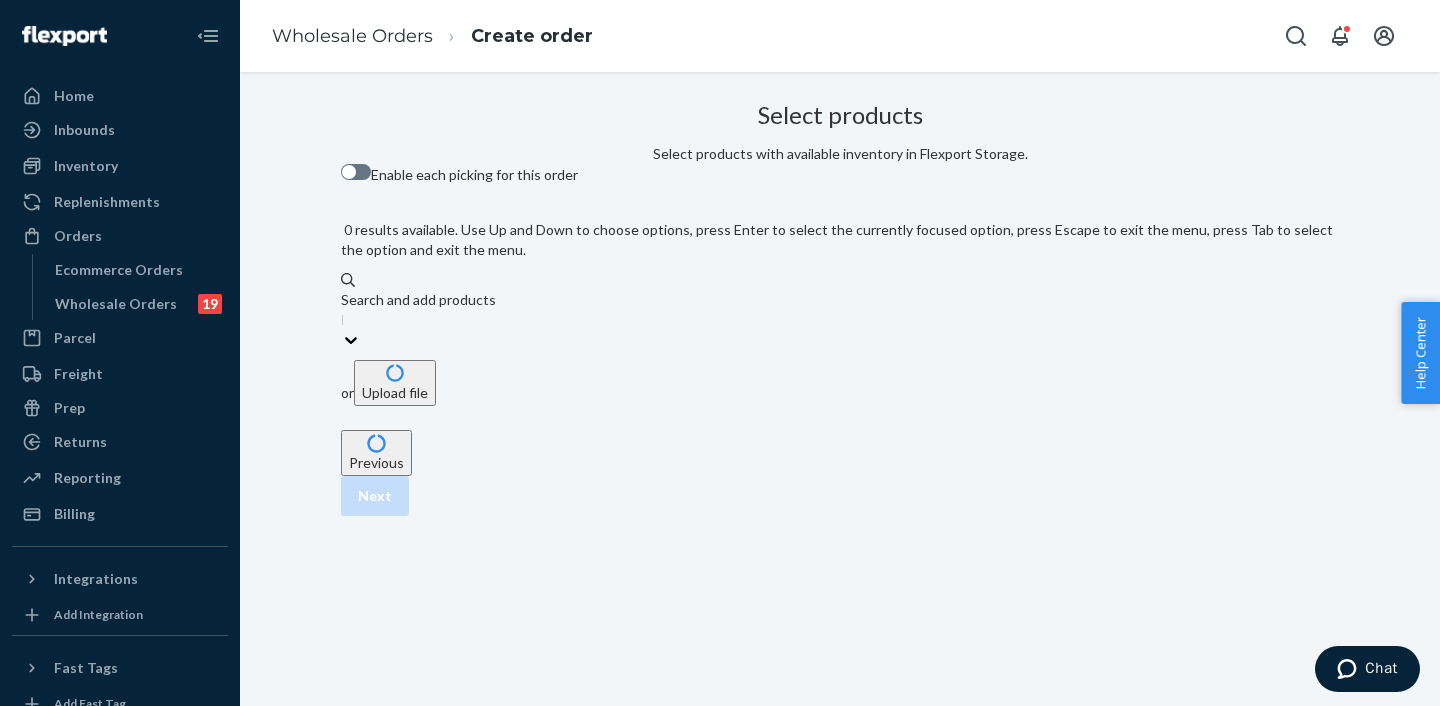 type on "PB" 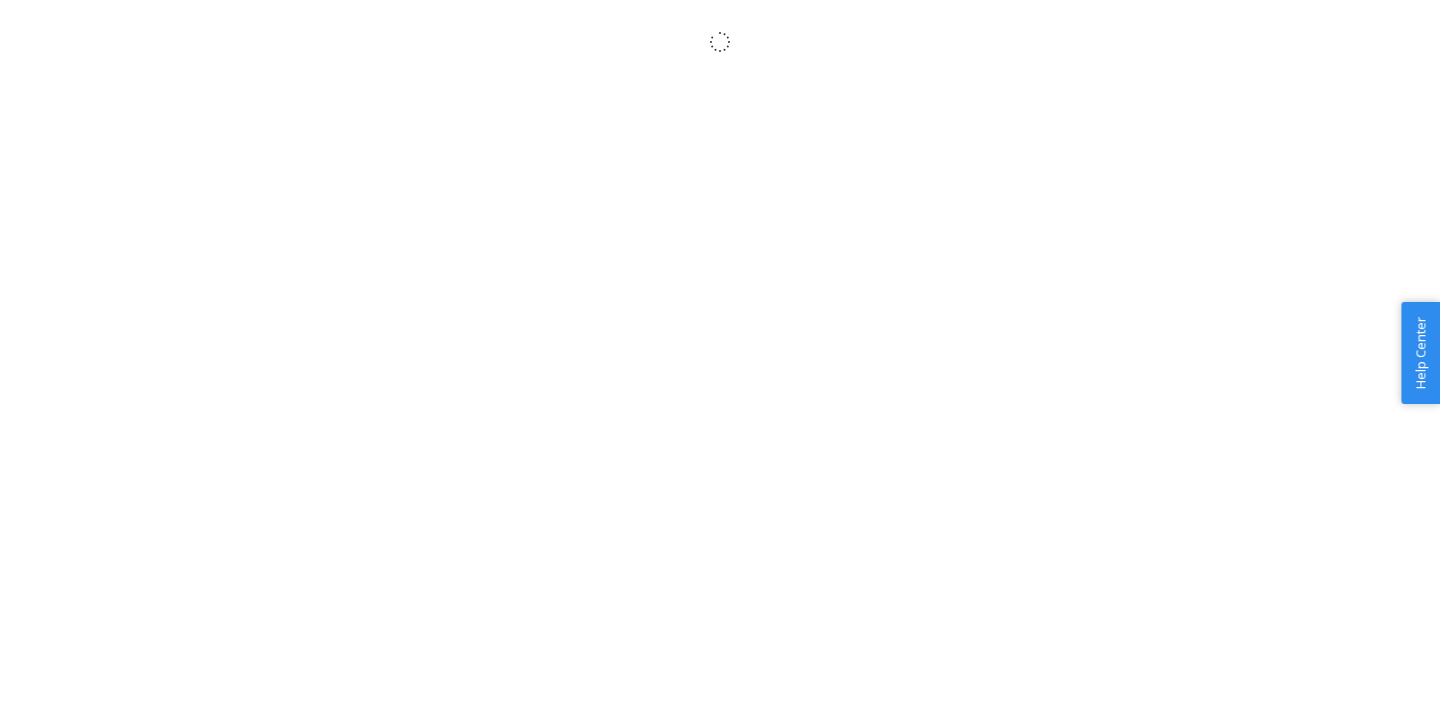 scroll, scrollTop: 0, scrollLeft: 0, axis: both 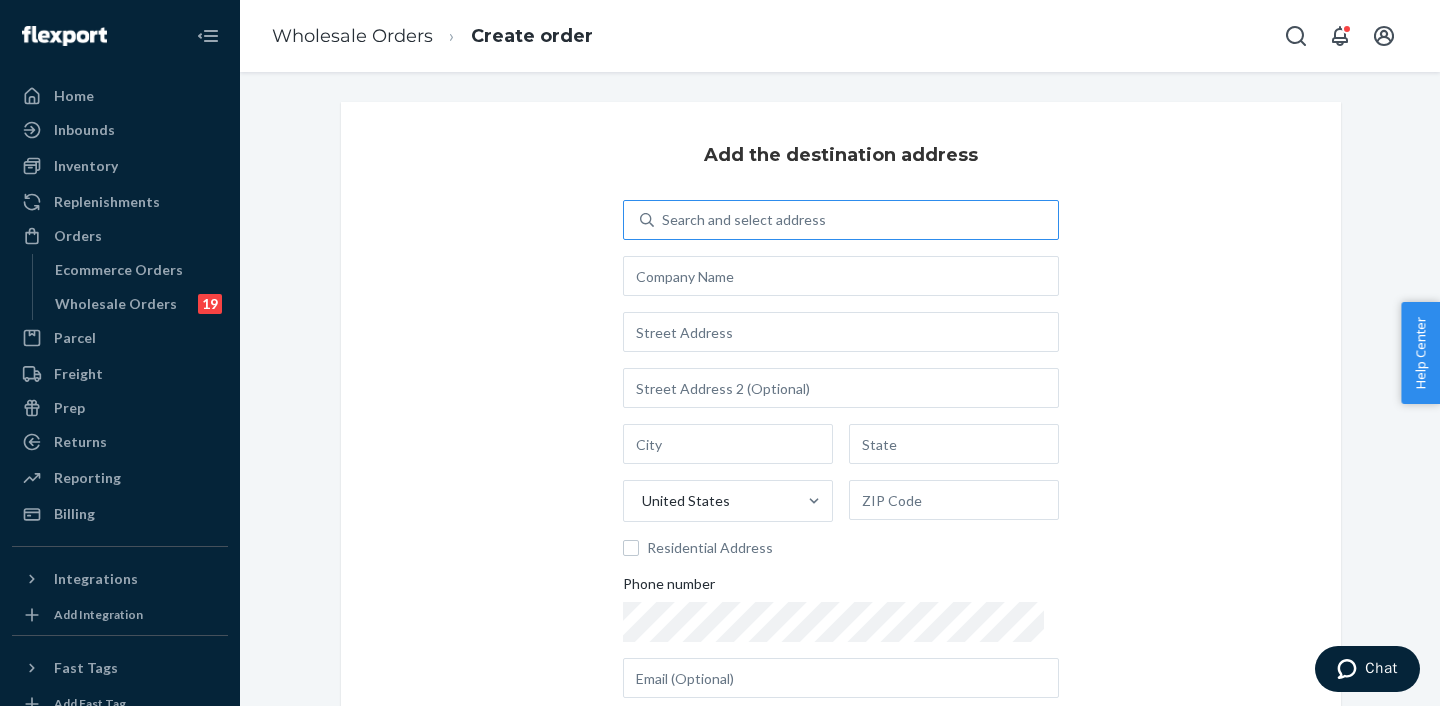 click on "Search and select address" at bounding box center [744, 220] 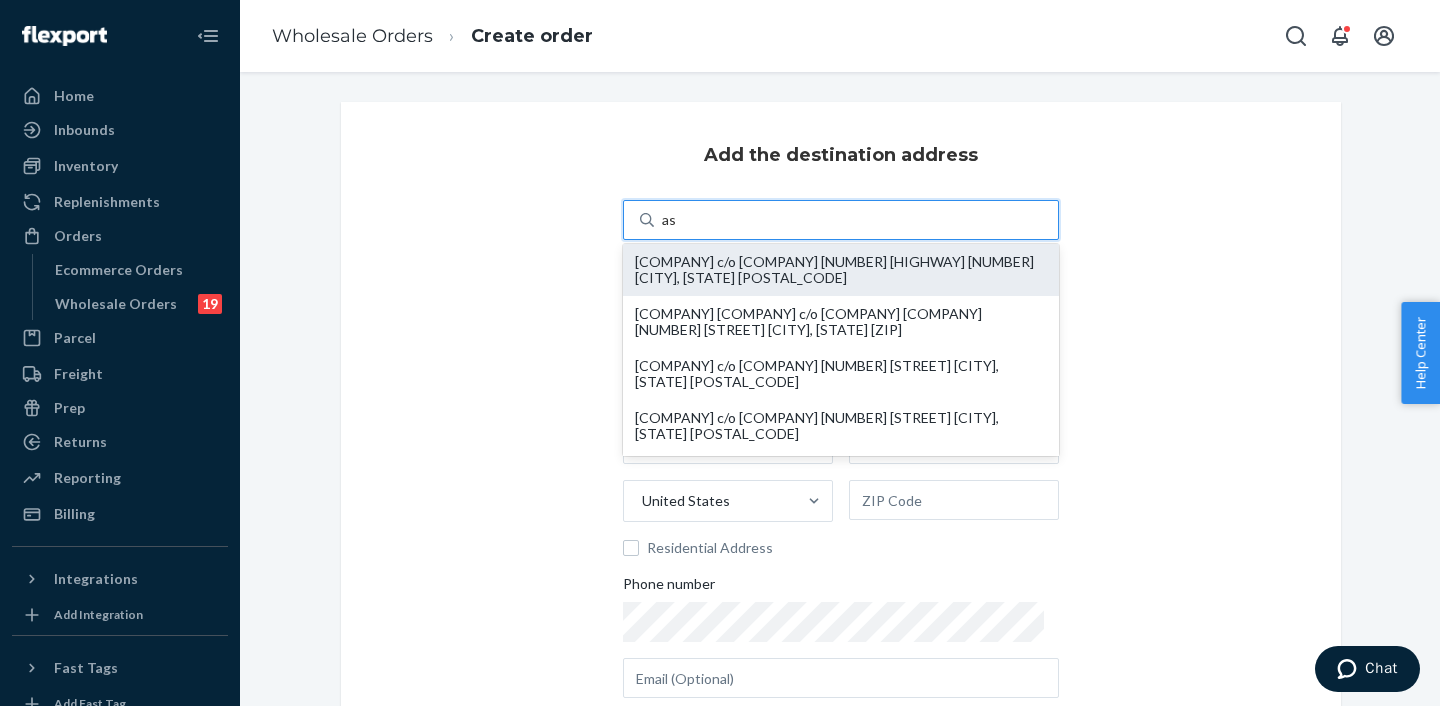 type on "ass" 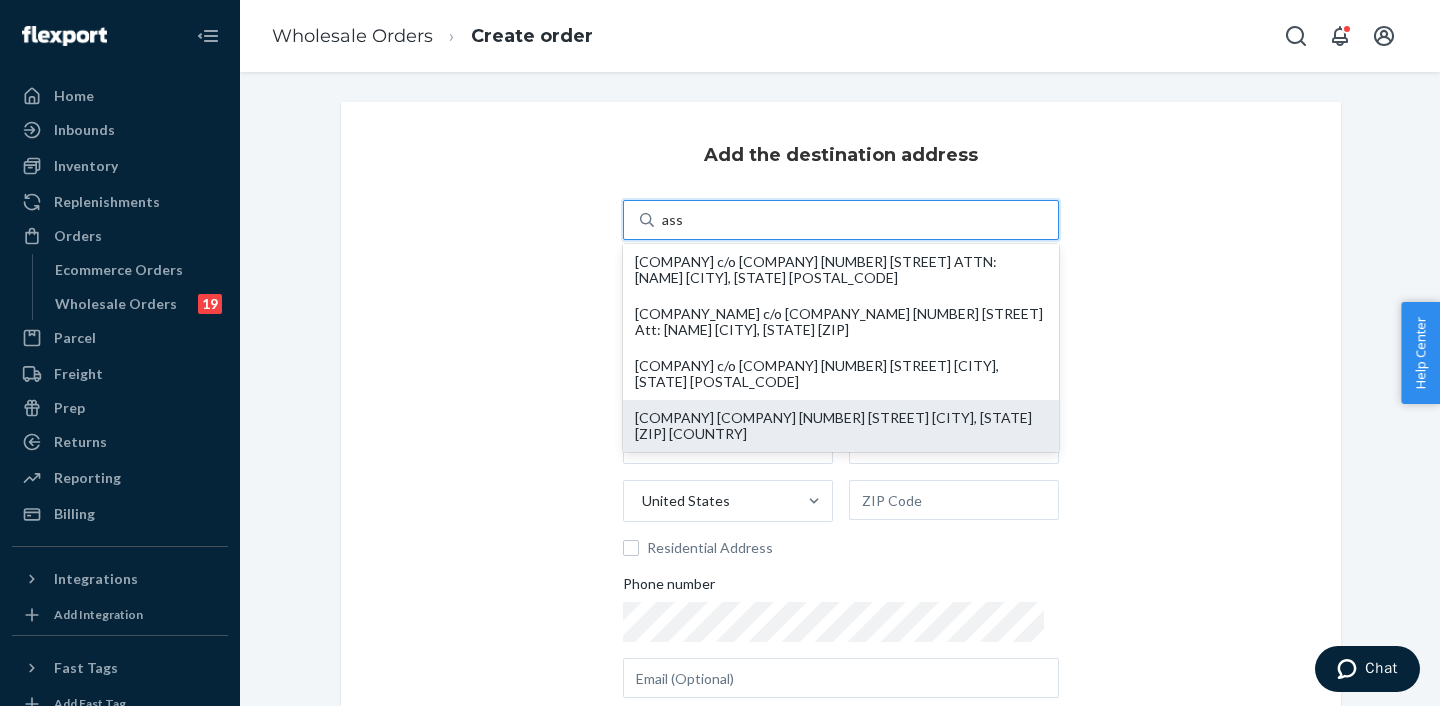 click on "[COMPANY] [COMPANY]
[NUMBER] [STREET]
[CITY], [STATE] [ZIP]
[COUNTRY]" at bounding box center (841, 426) 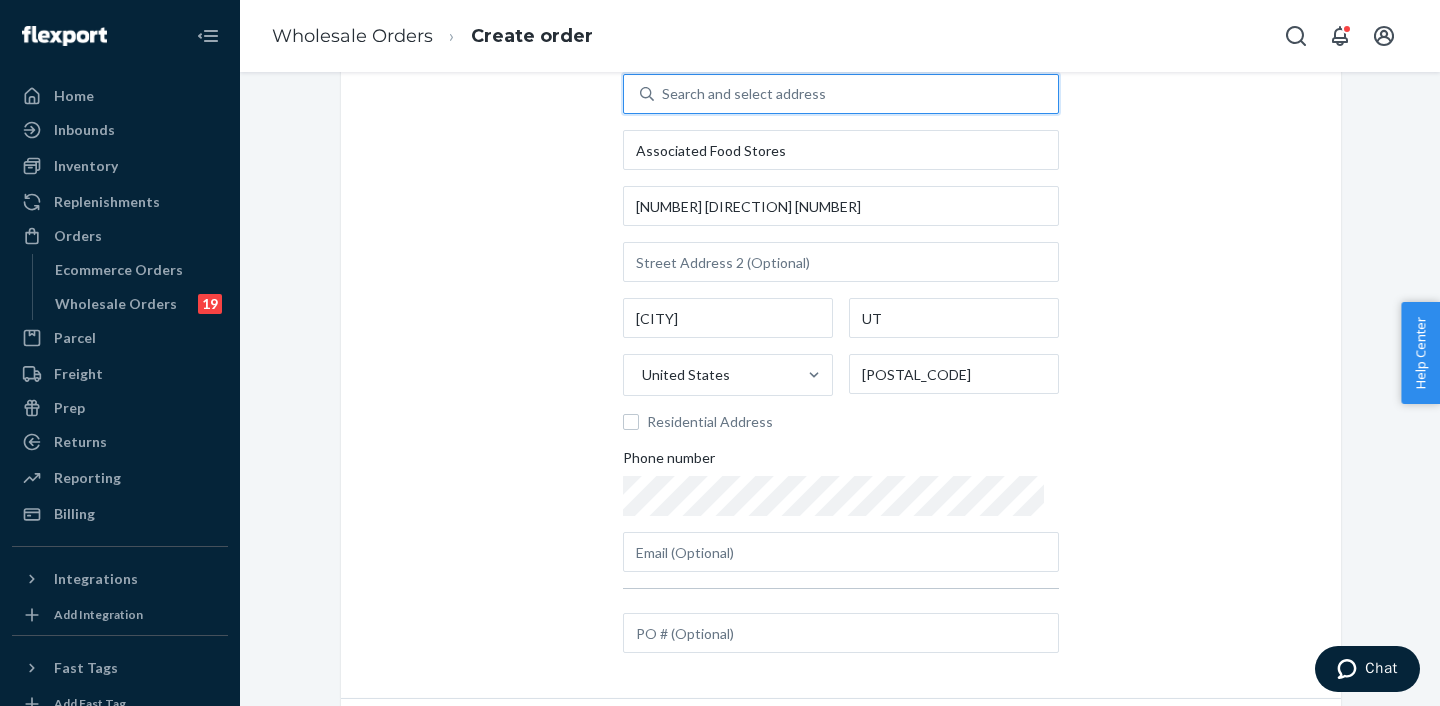 scroll, scrollTop: 207, scrollLeft: 0, axis: vertical 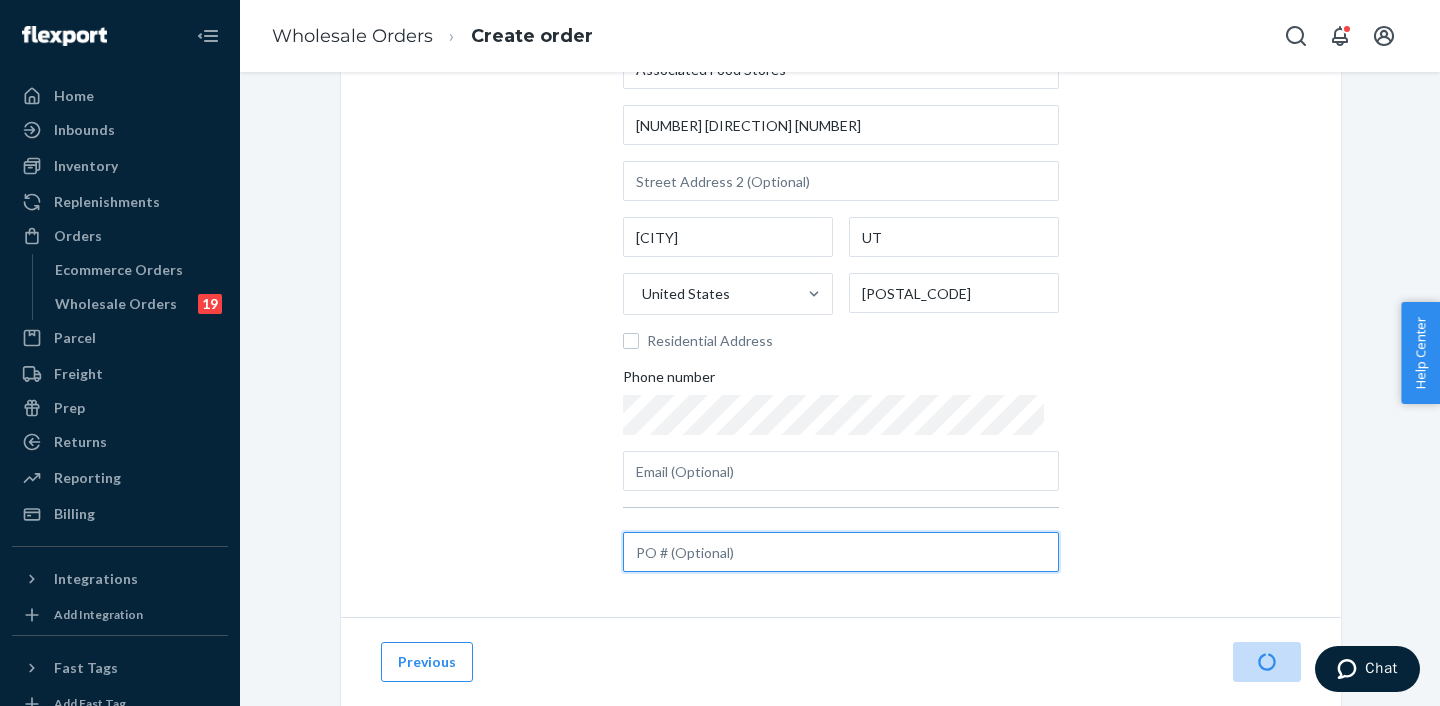 click at bounding box center [841, 552] 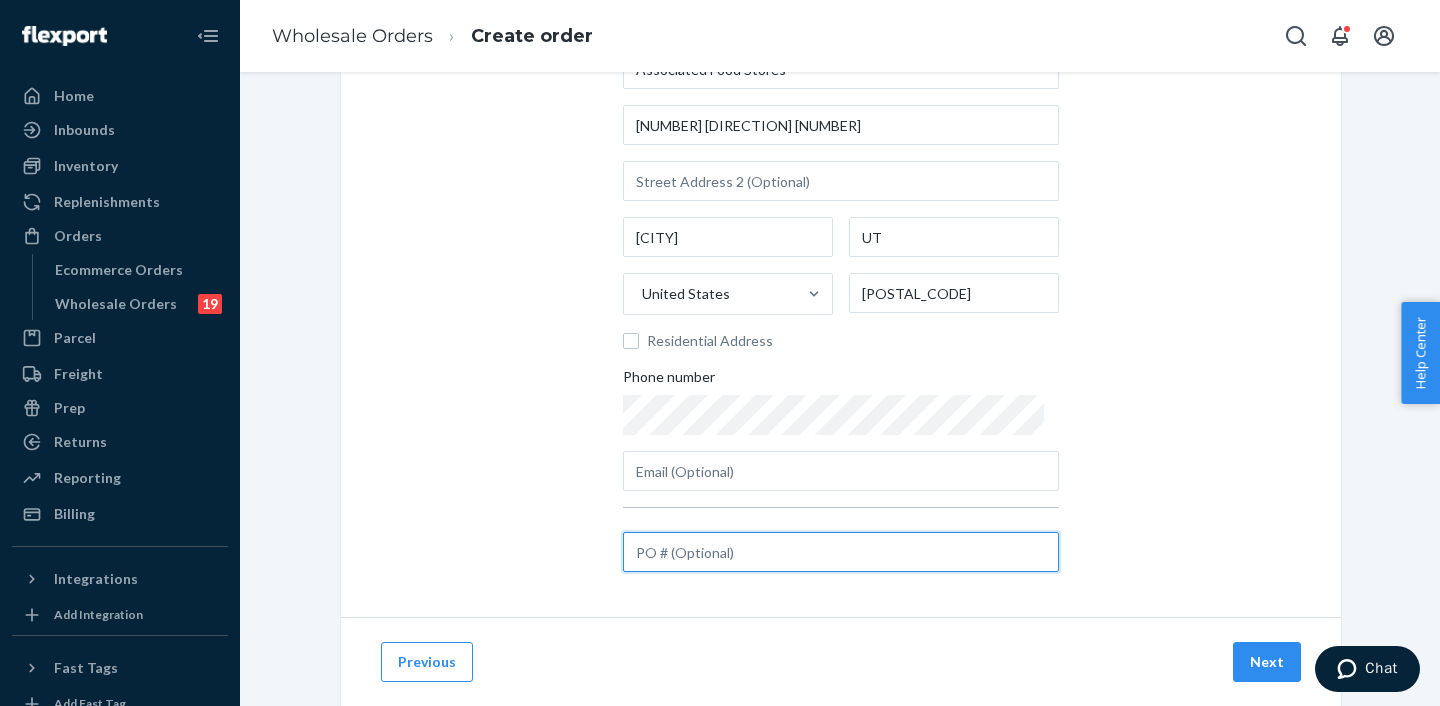 paste on "[NUMBER]" 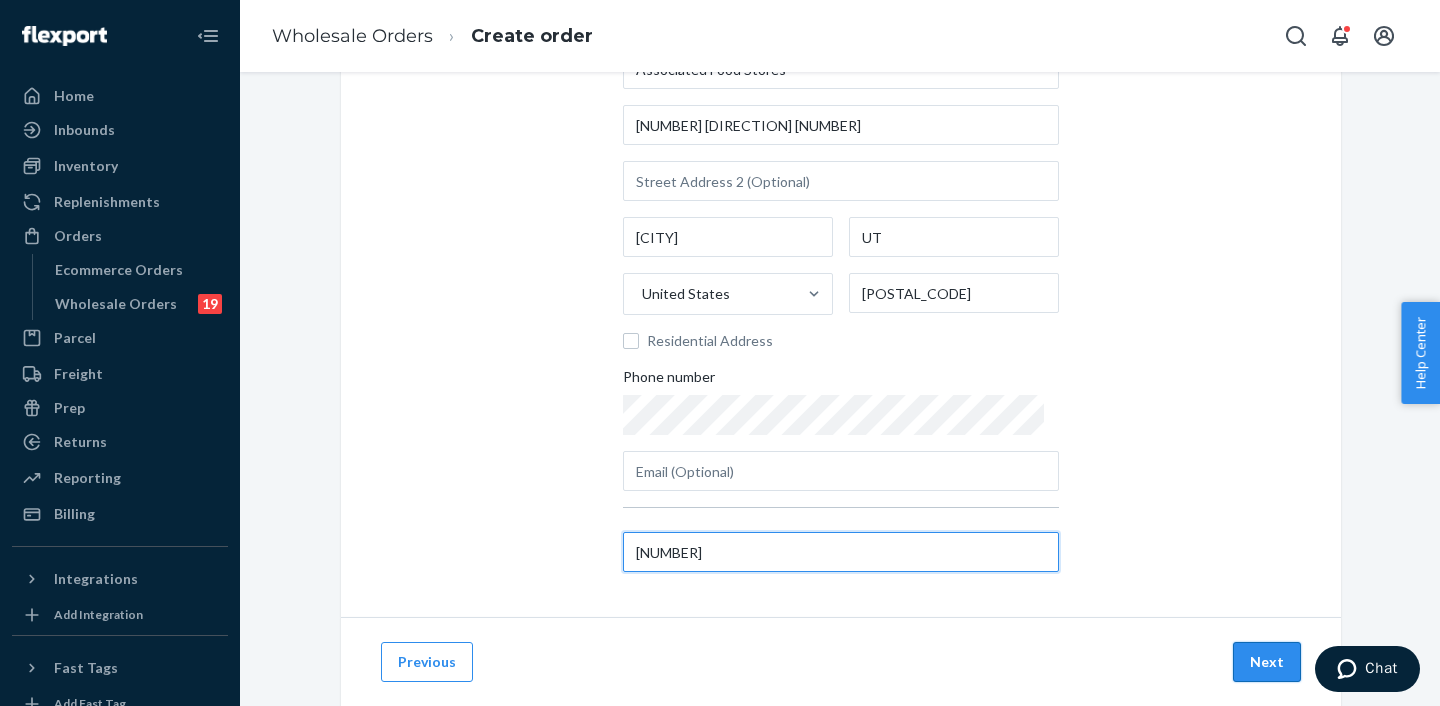 type on "[NUMBER]" 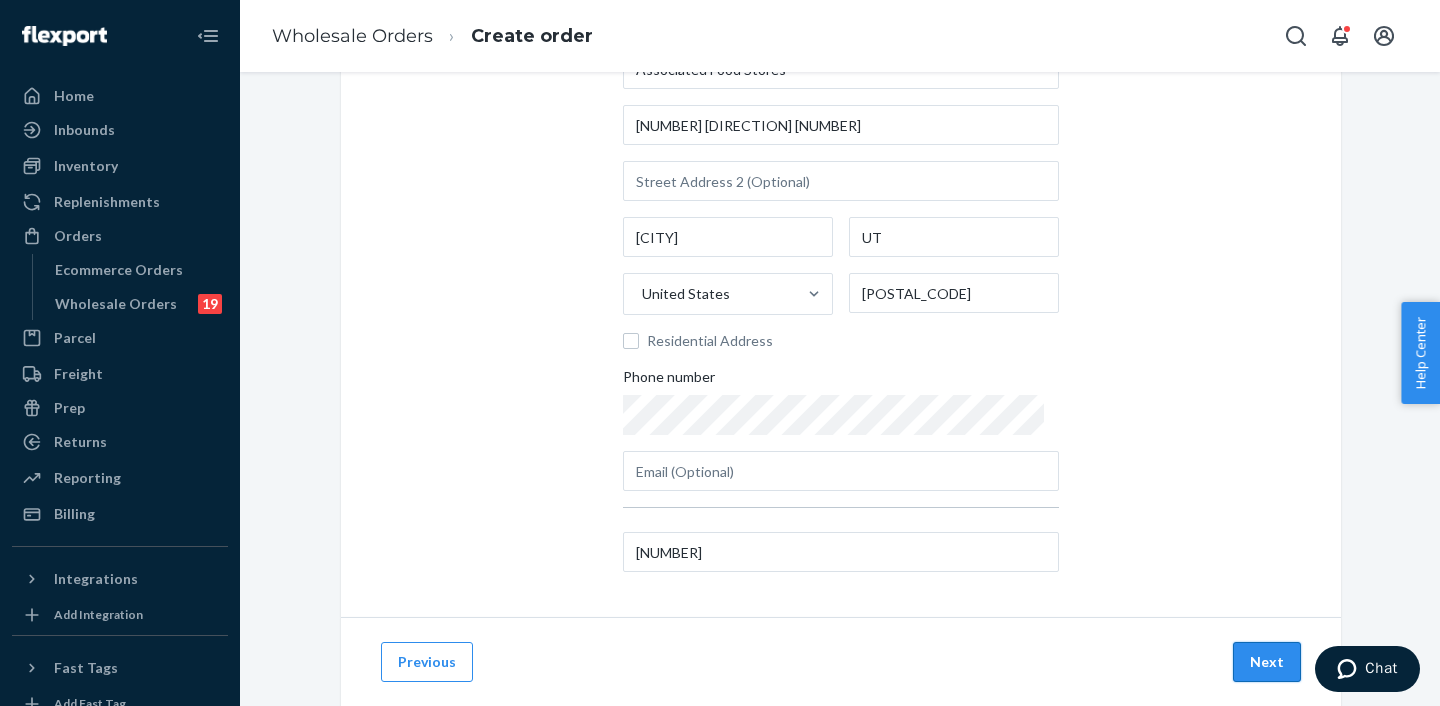 click on "Next" at bounding box center (1267, 662) 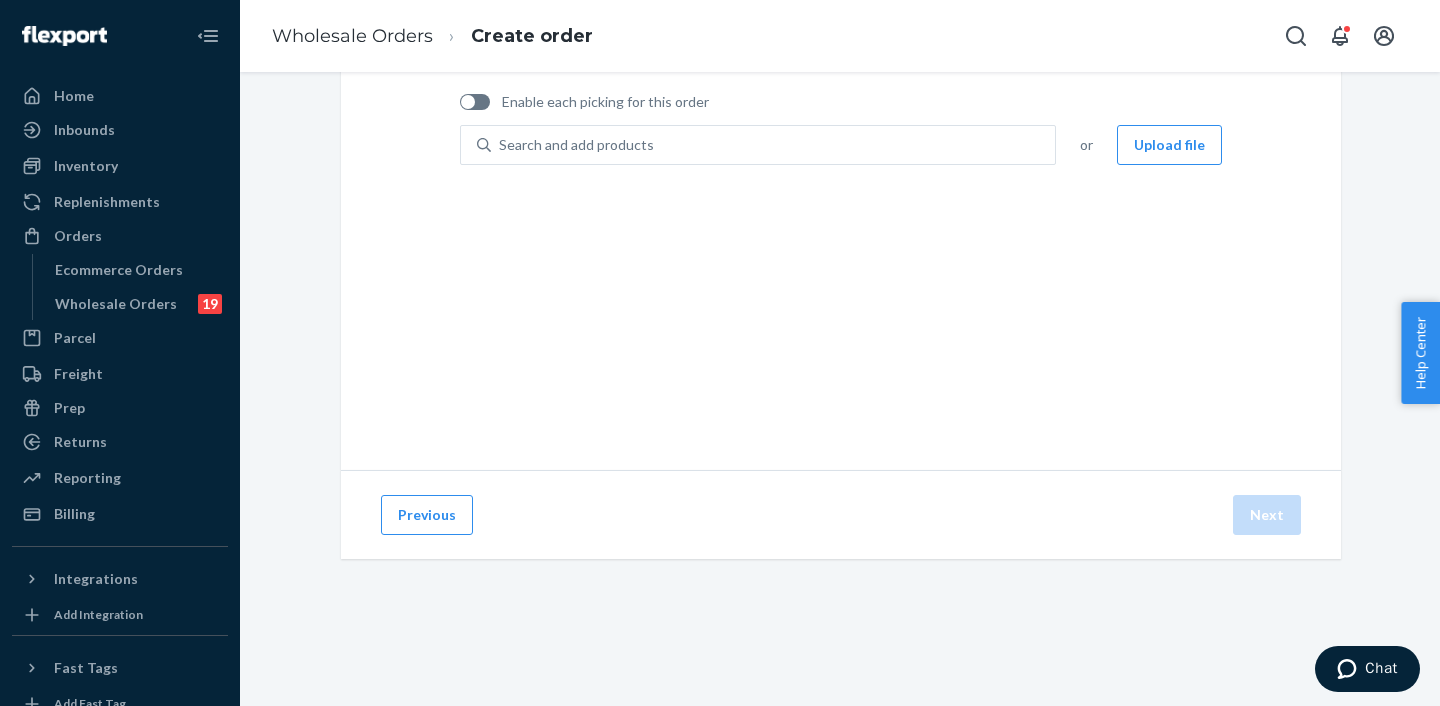 scroll, scrollTop: 144, scrollLeft: 0, axis: vertical 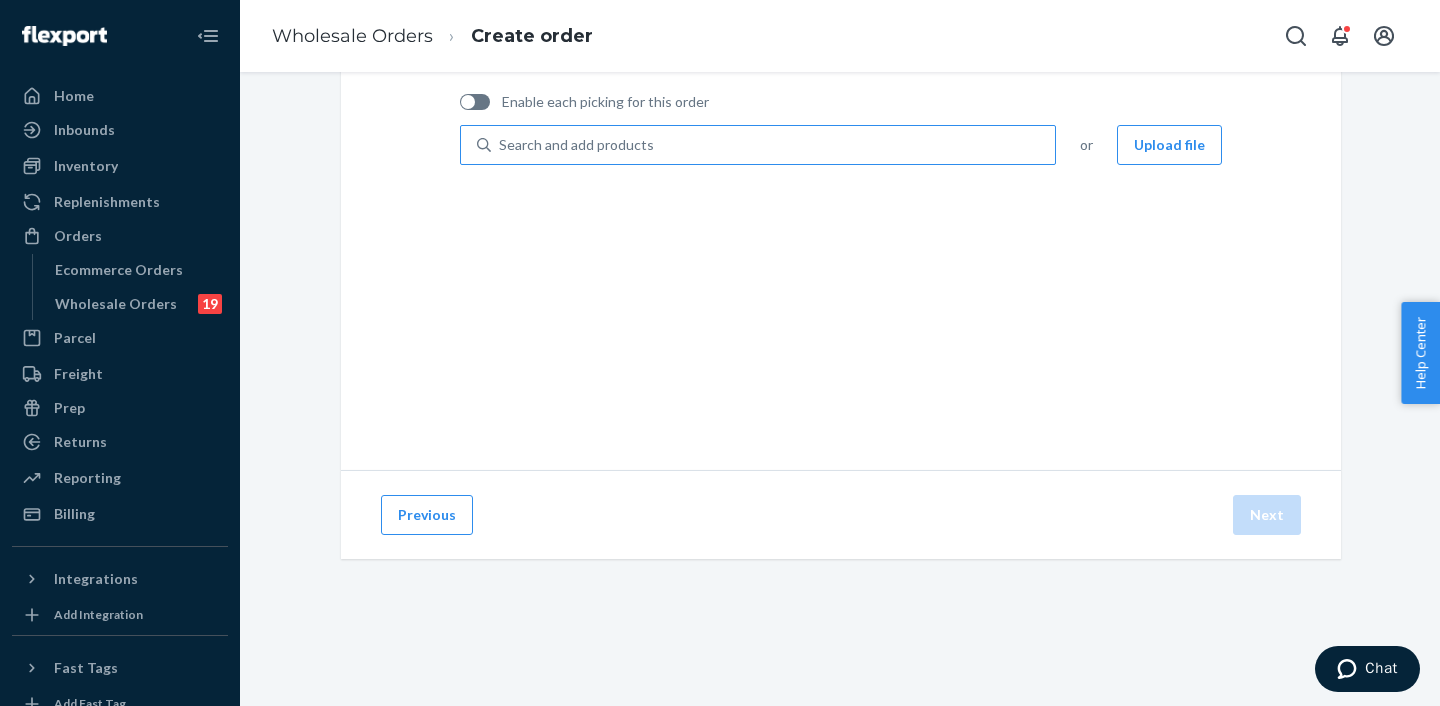 click on "Search and add products" at bounding box center (576, 145) 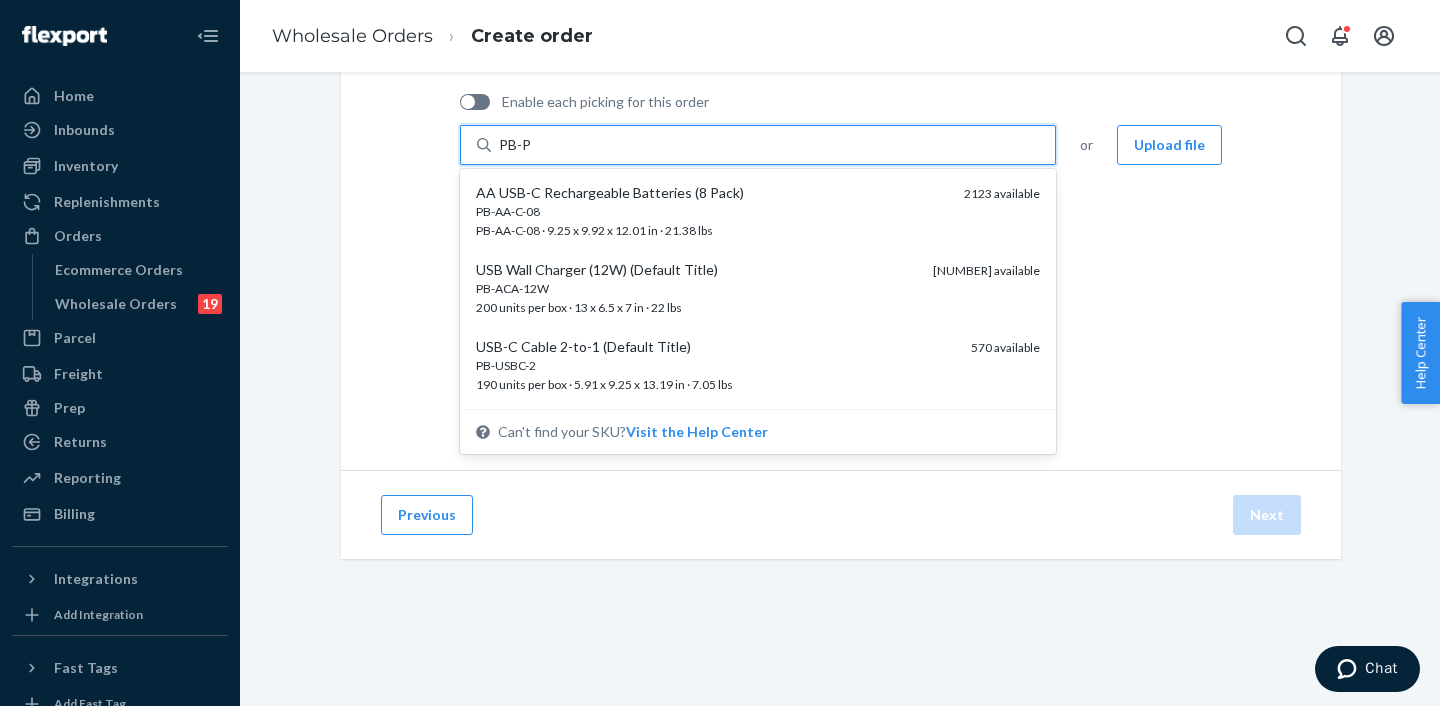 type on "PB-Ph" 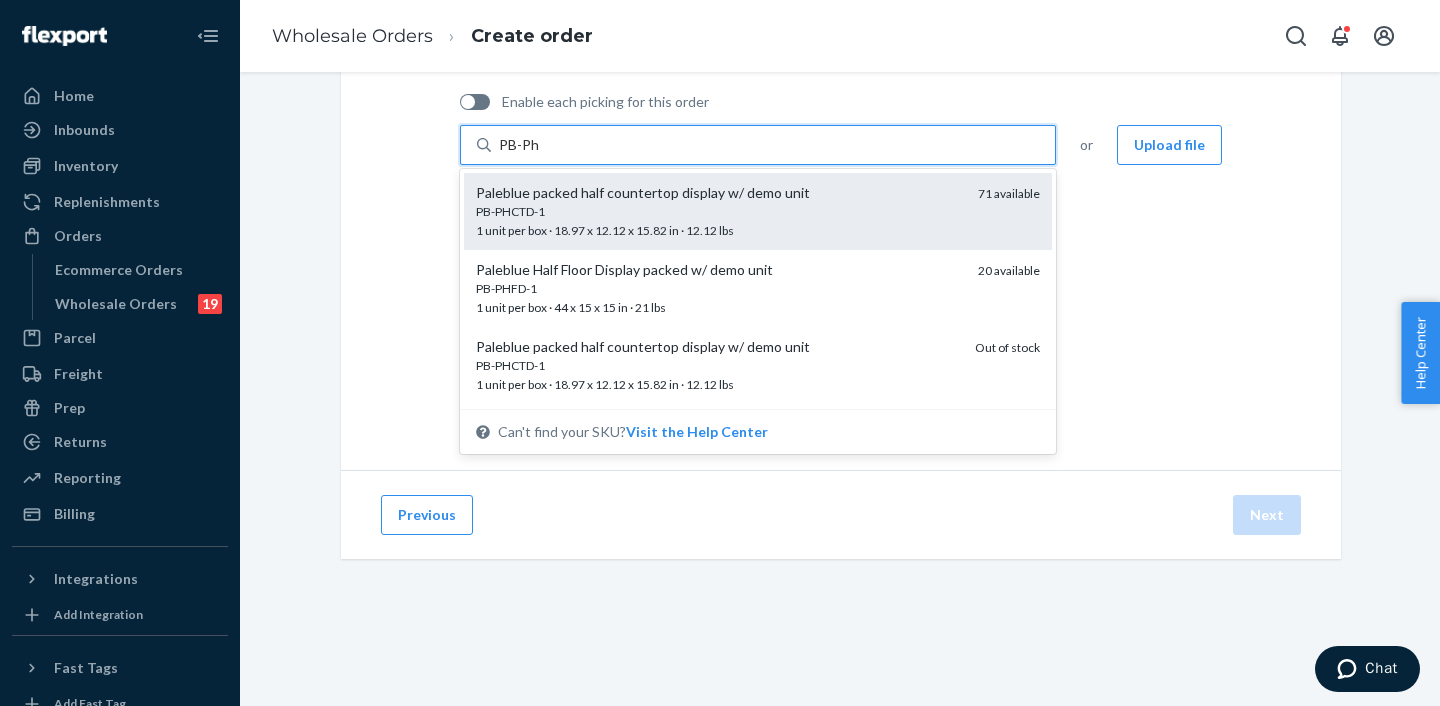 click on "PB-PHCTD-1" at bounding box center (719, 211) 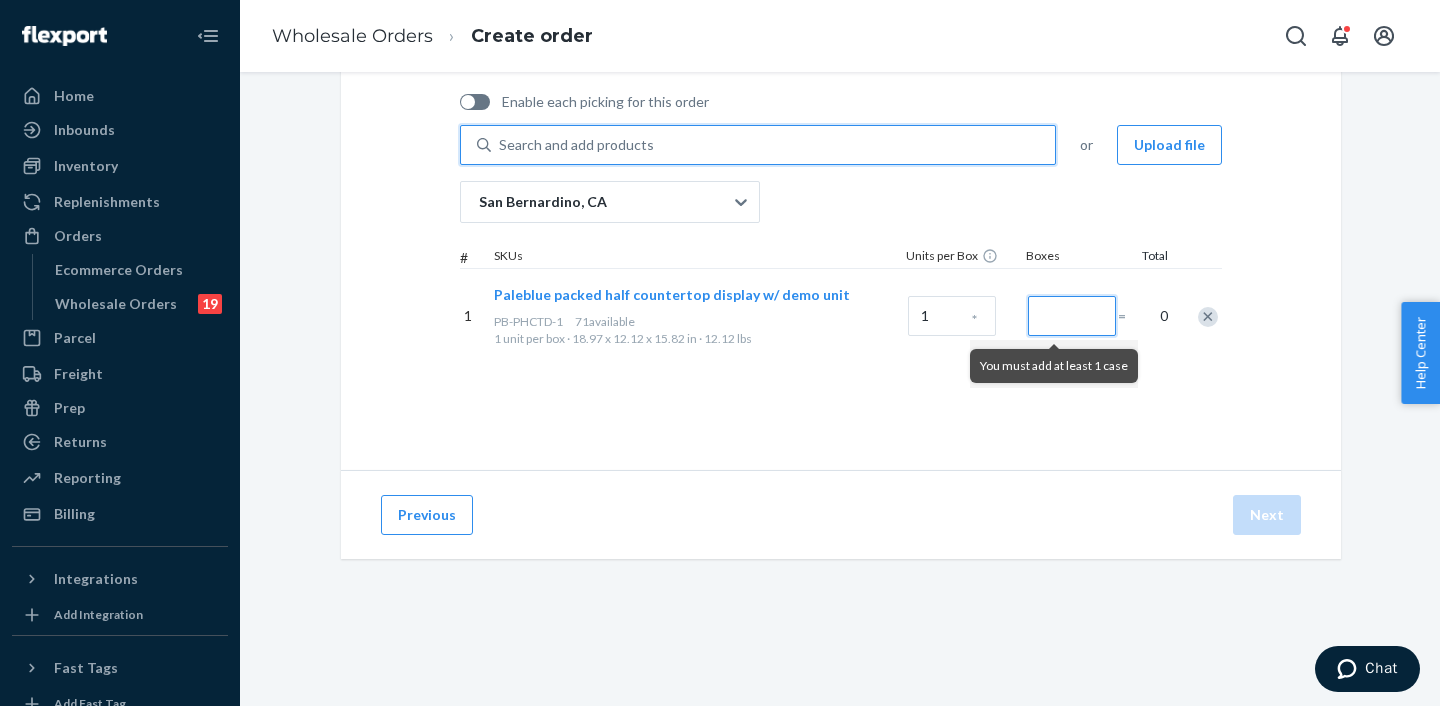 click at bounding box center (1072, 316) 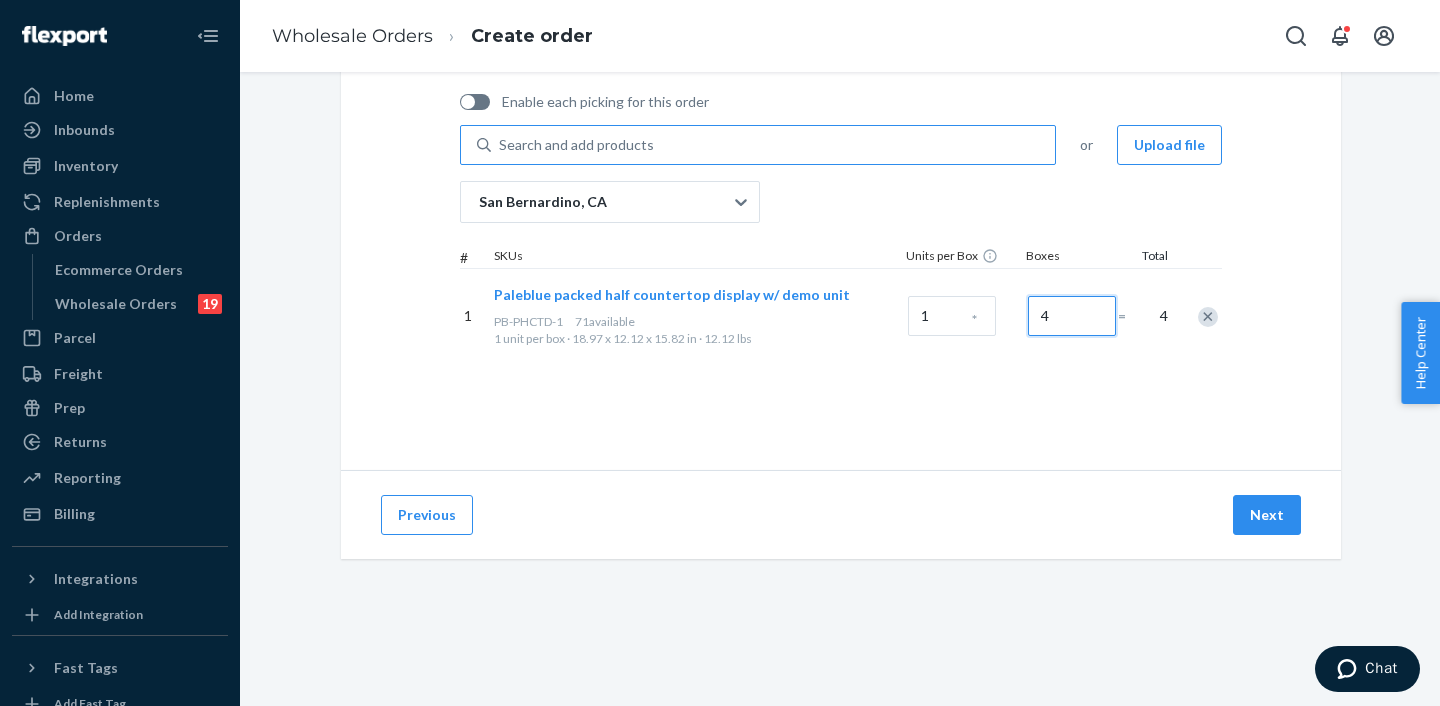 type on "4" 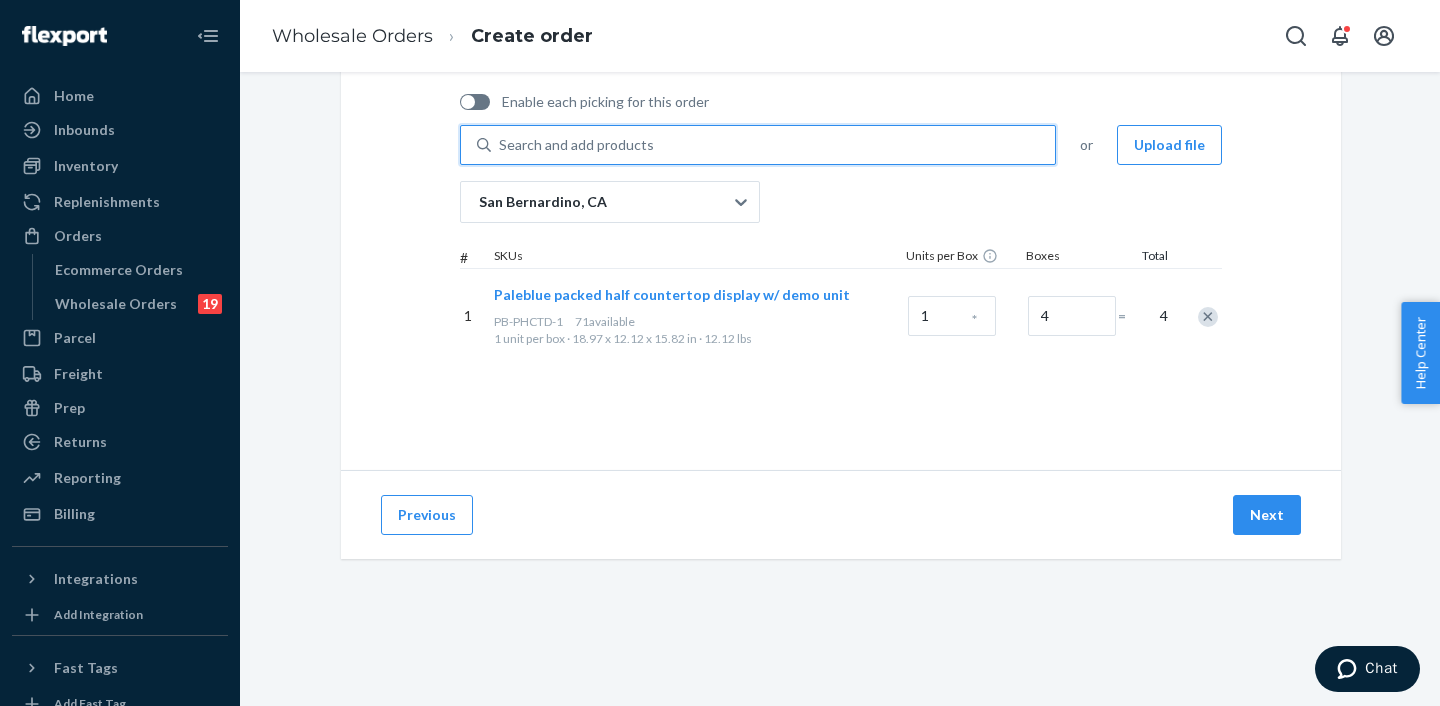 click on "Search and add products" at bounding box center [576, 145] 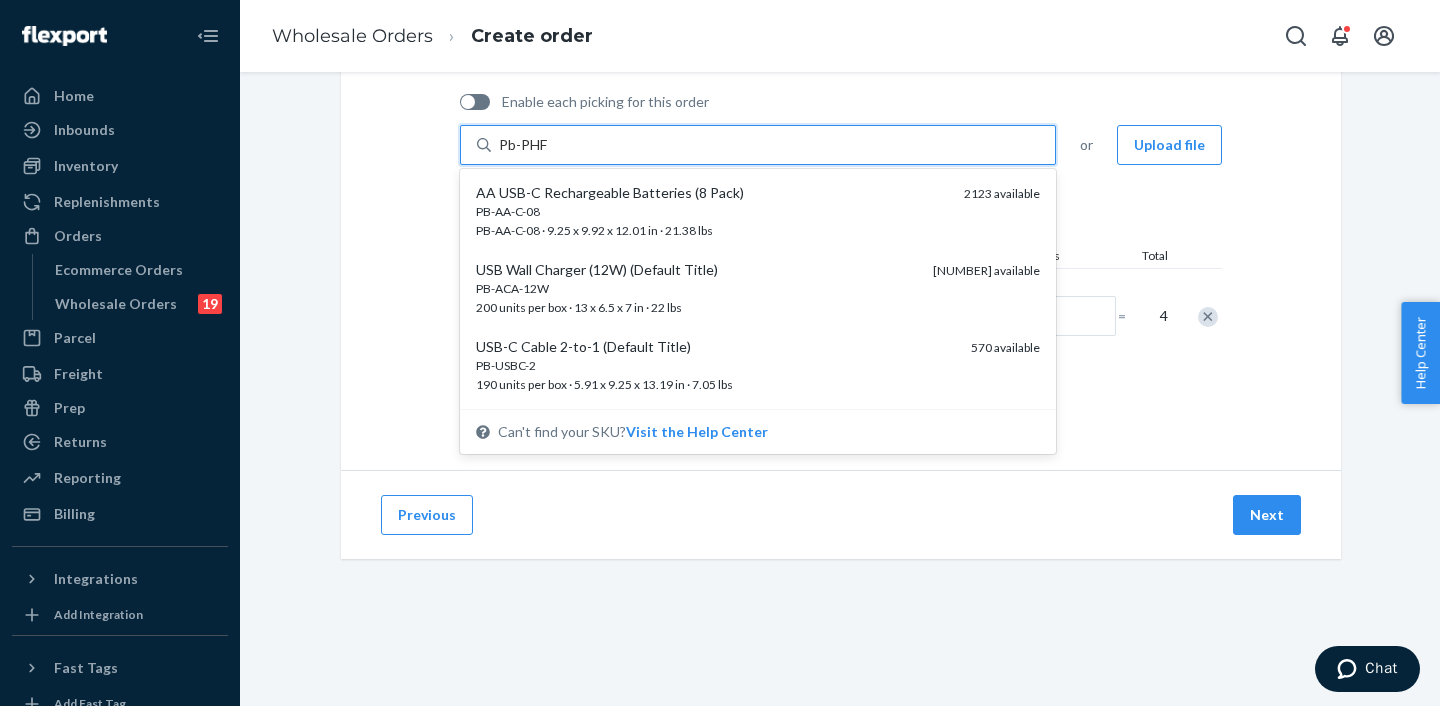 type on "Pb-PHFD" 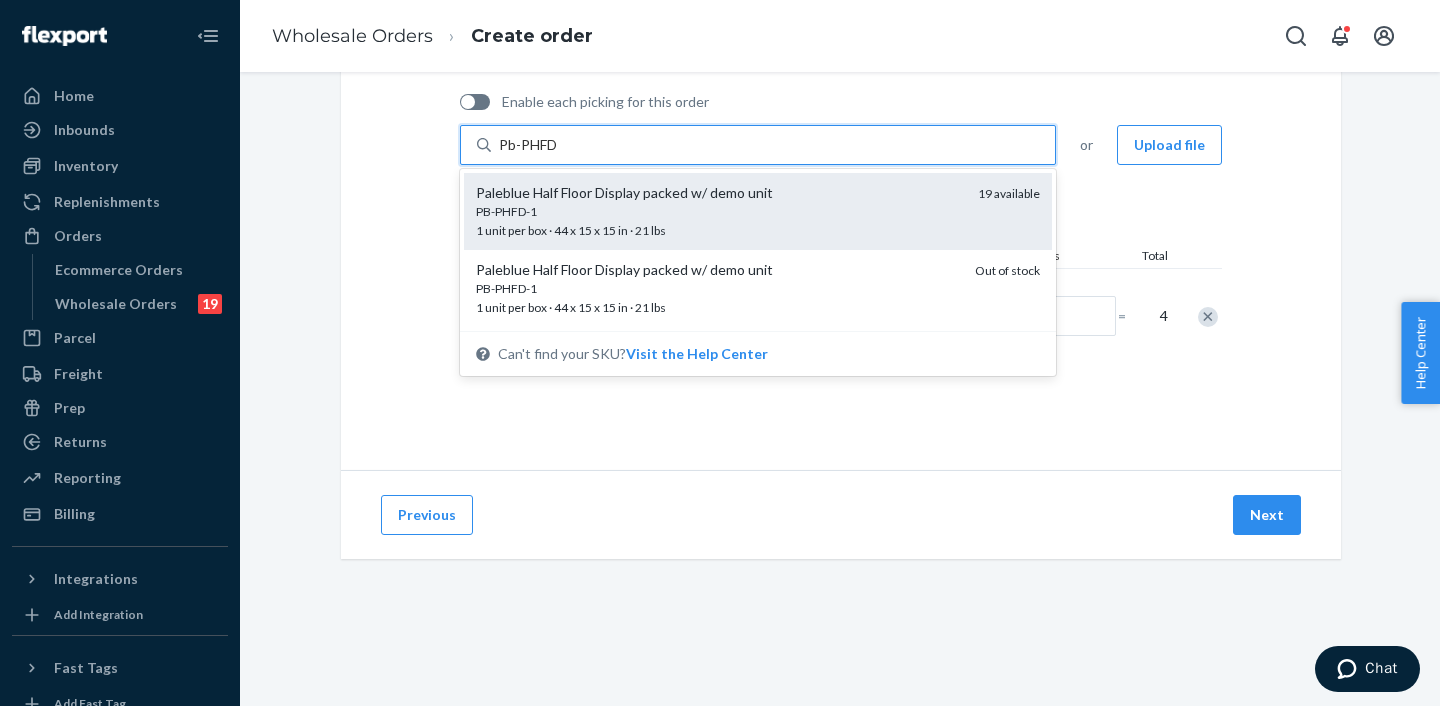 click on "Paleblue Half Floor Display packed w/ demo unit" at bounding box center (719, 193) 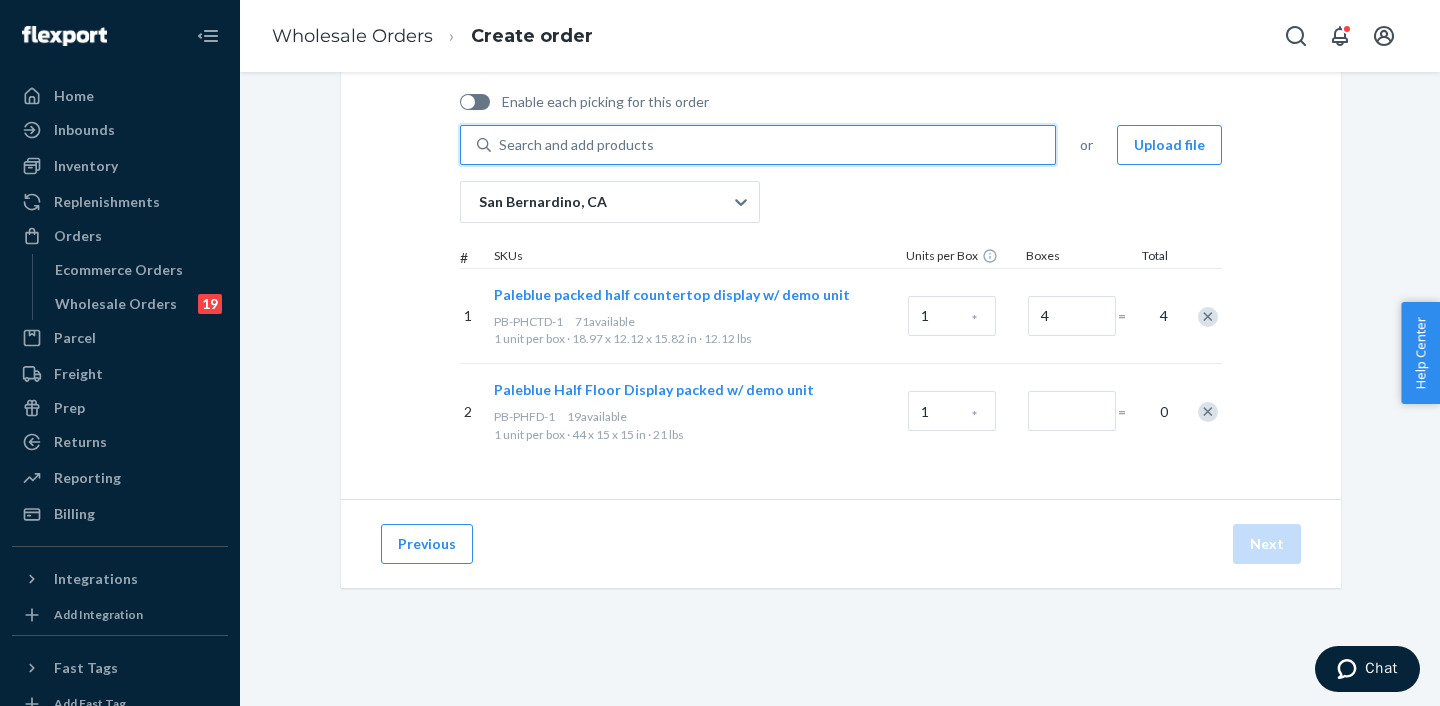 click on "Search and add products" at bounding box center [576, 145] 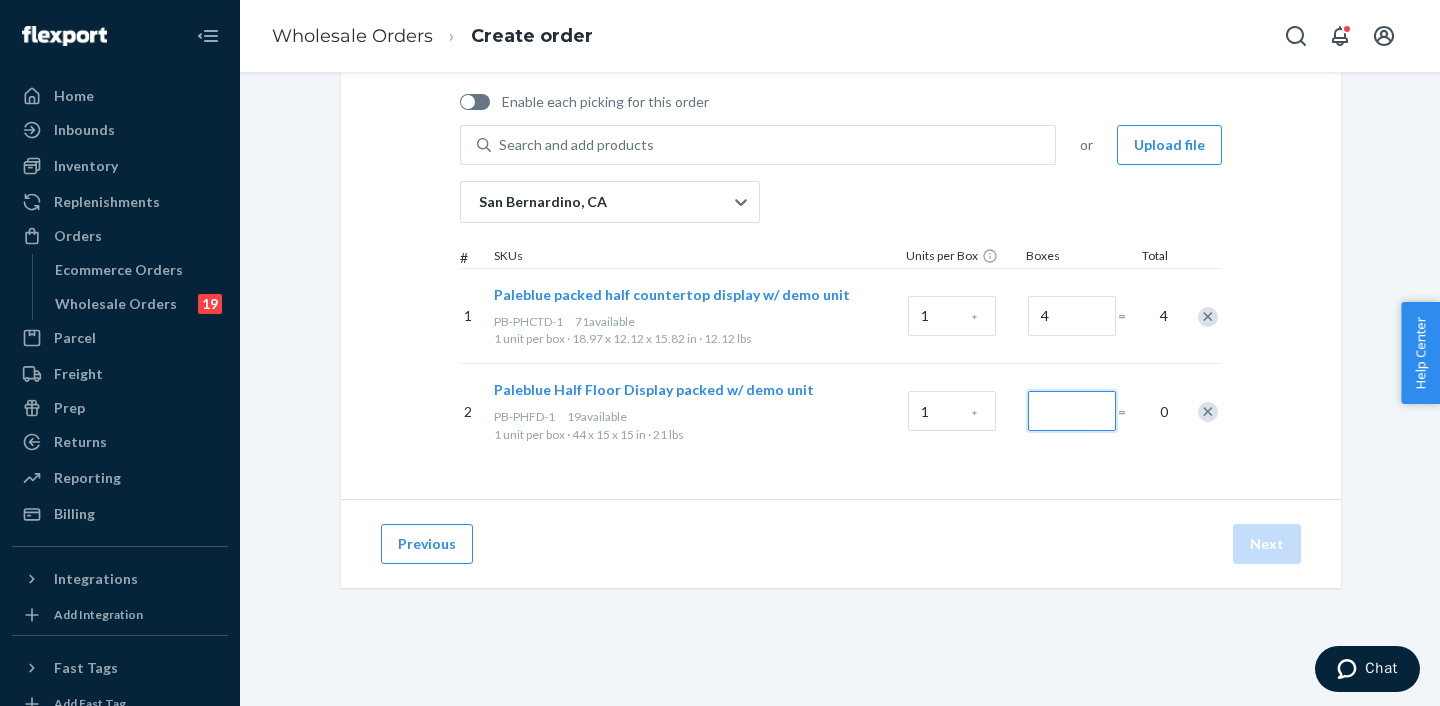 click at bounding box center (1072, 411) 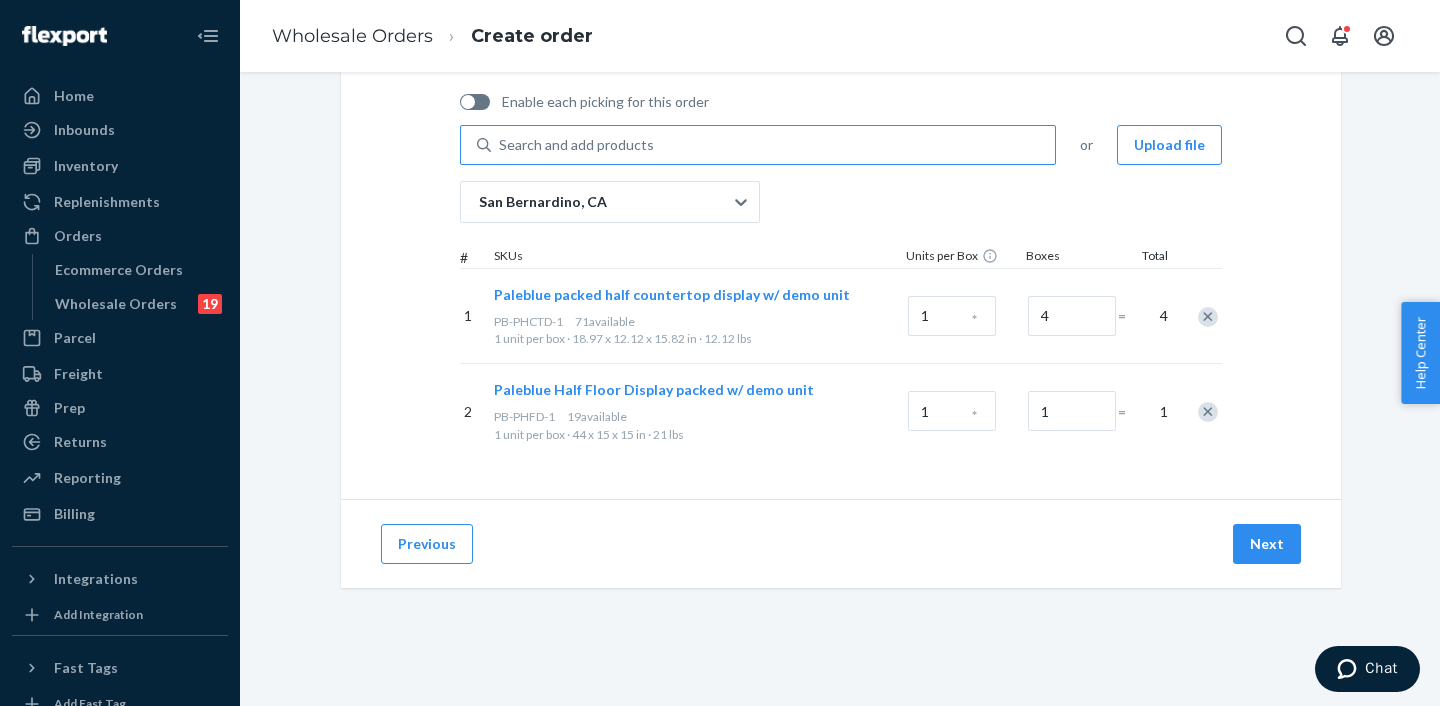 click on "Search and add products" at bounding box center [773, 145] 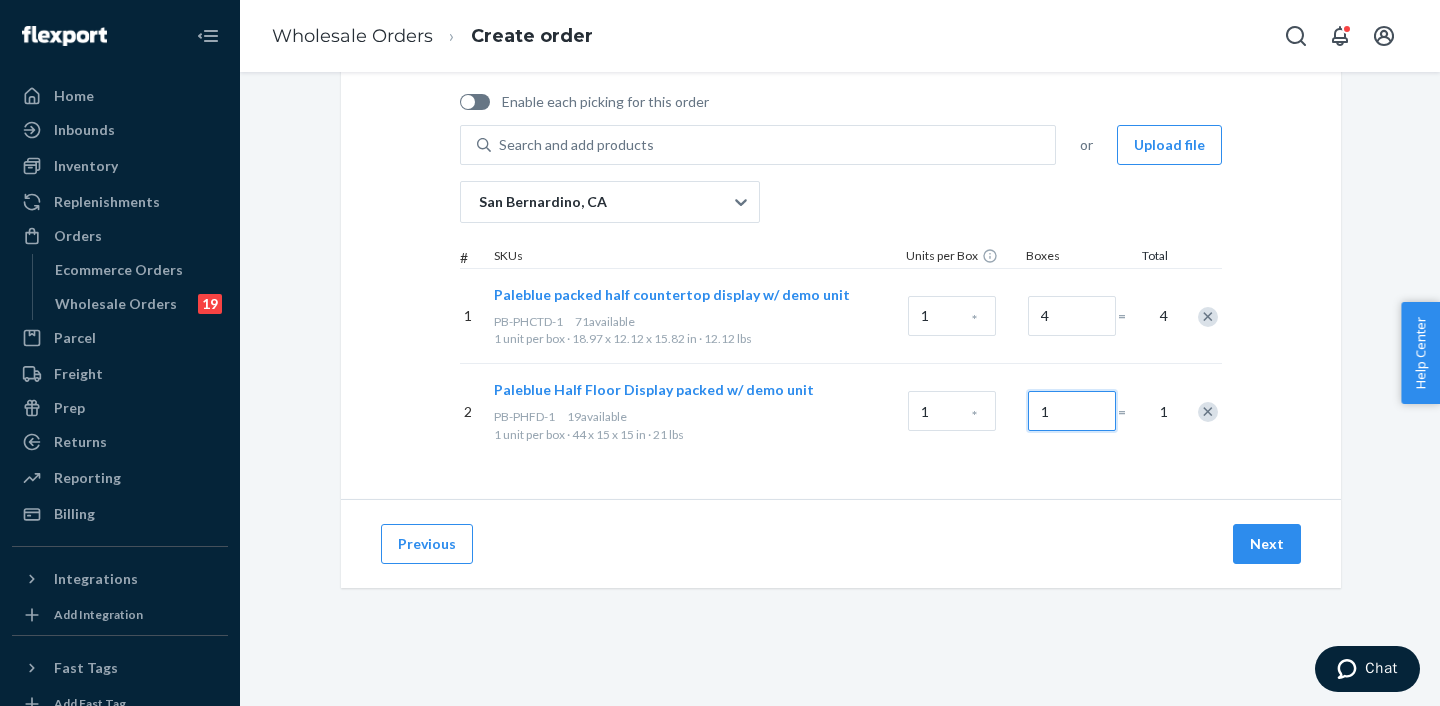 click on "1" at bounding box center [1072, 411] 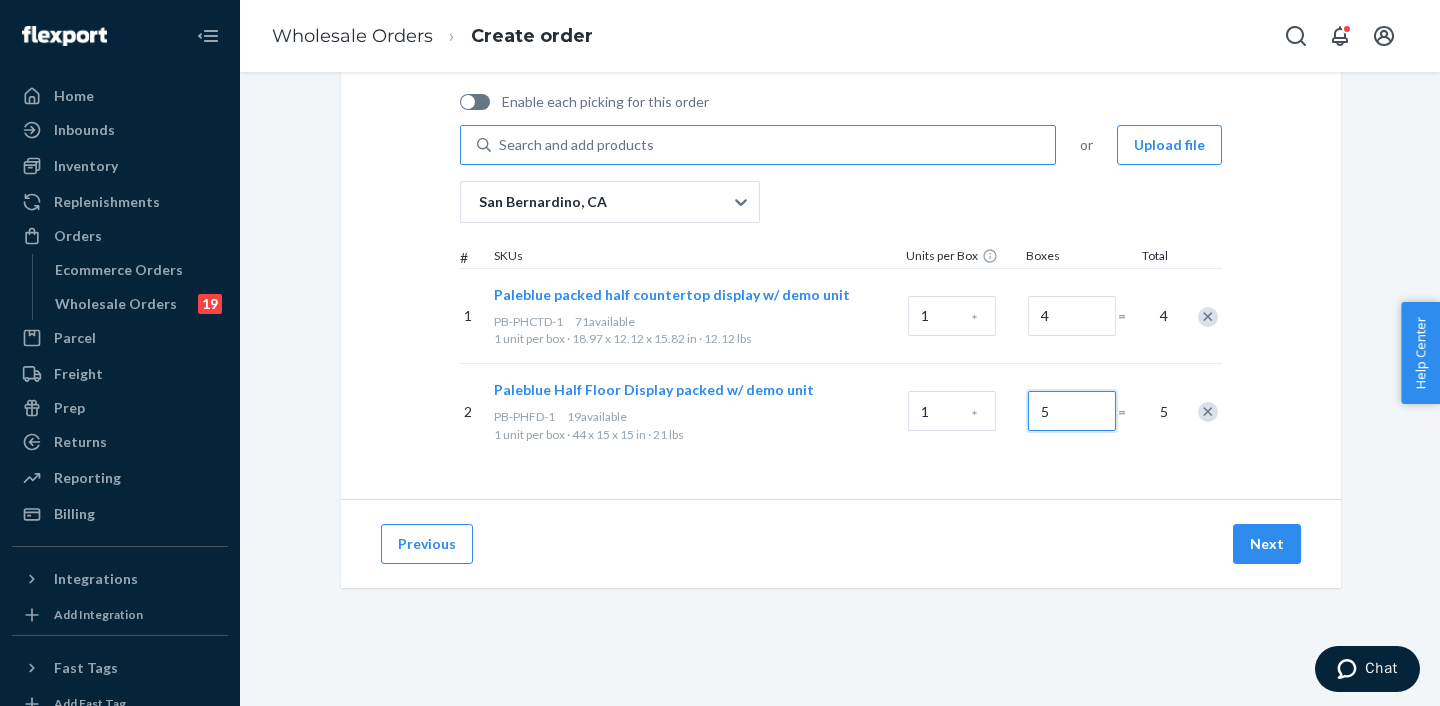 type on "5" 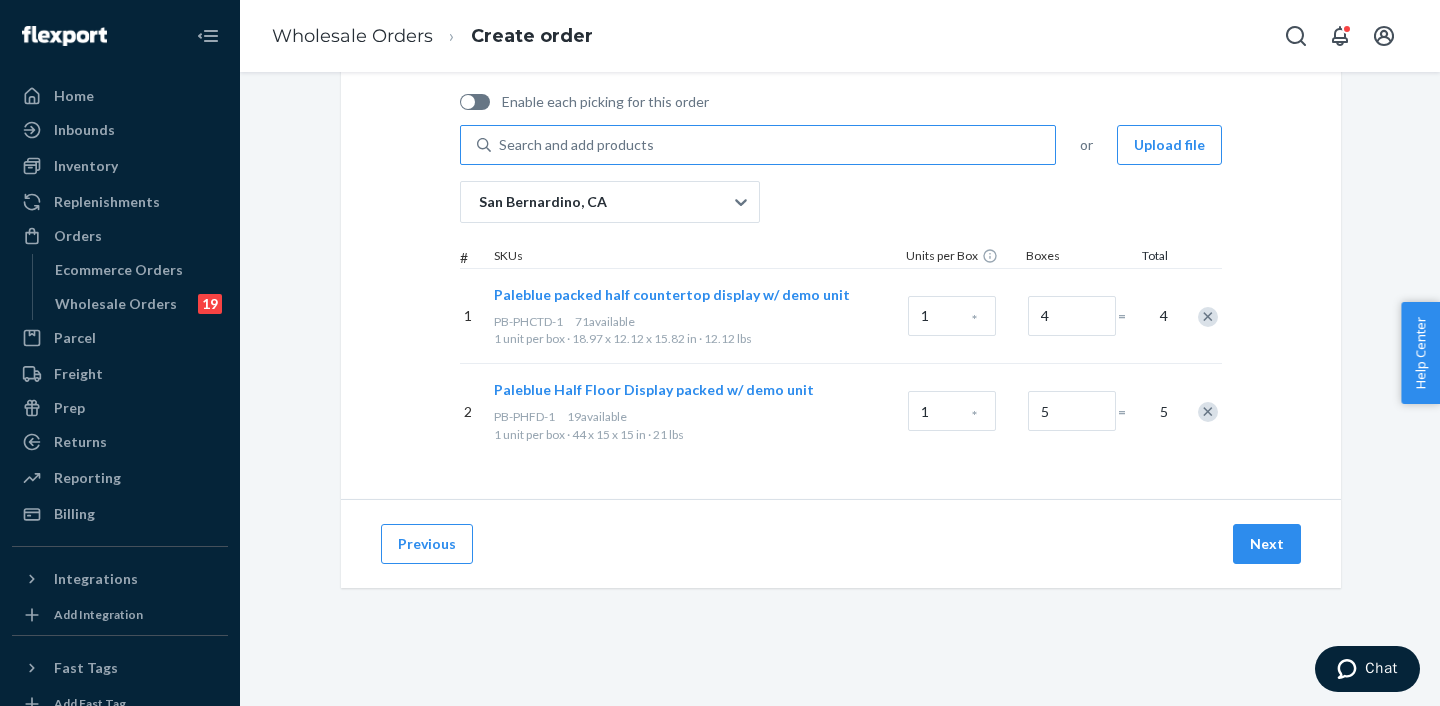 click on "Search and add products" at bounding box center [773, 145] 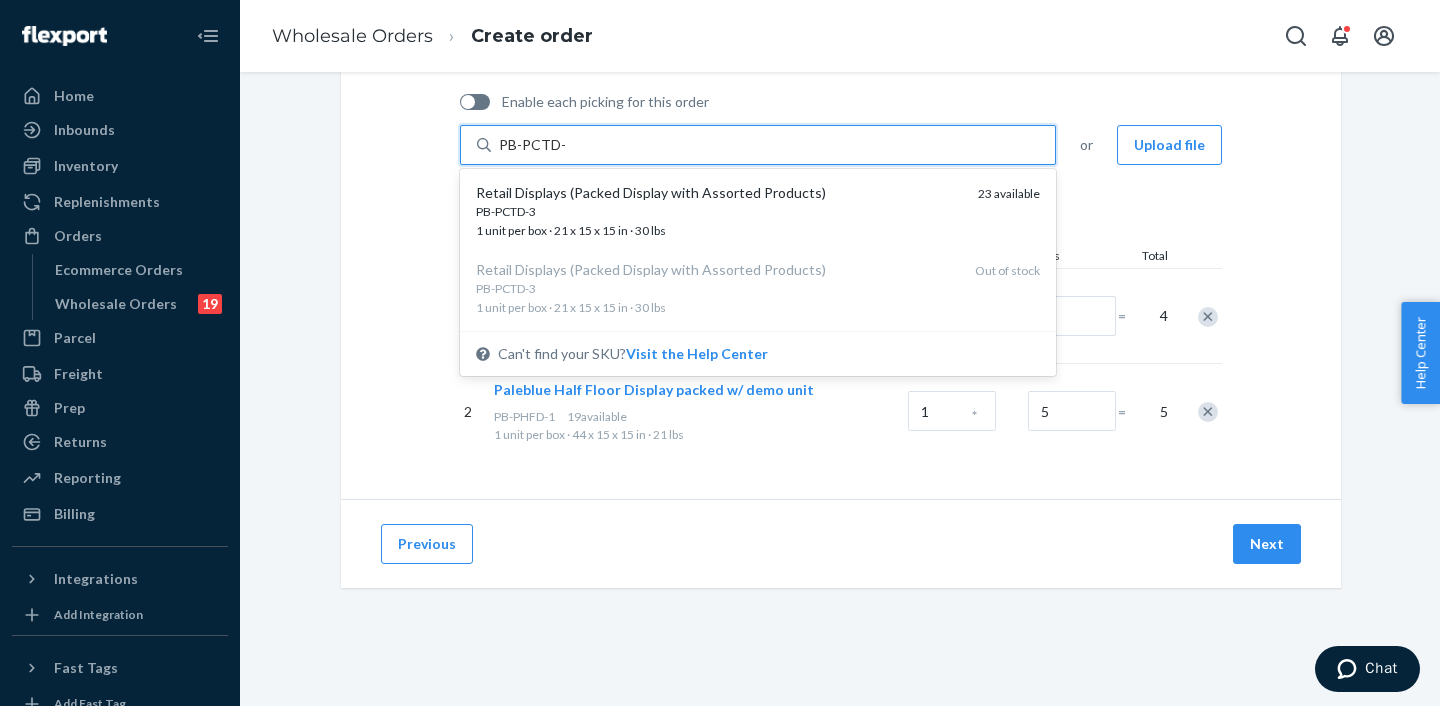 type on "PB-PCTD-3" 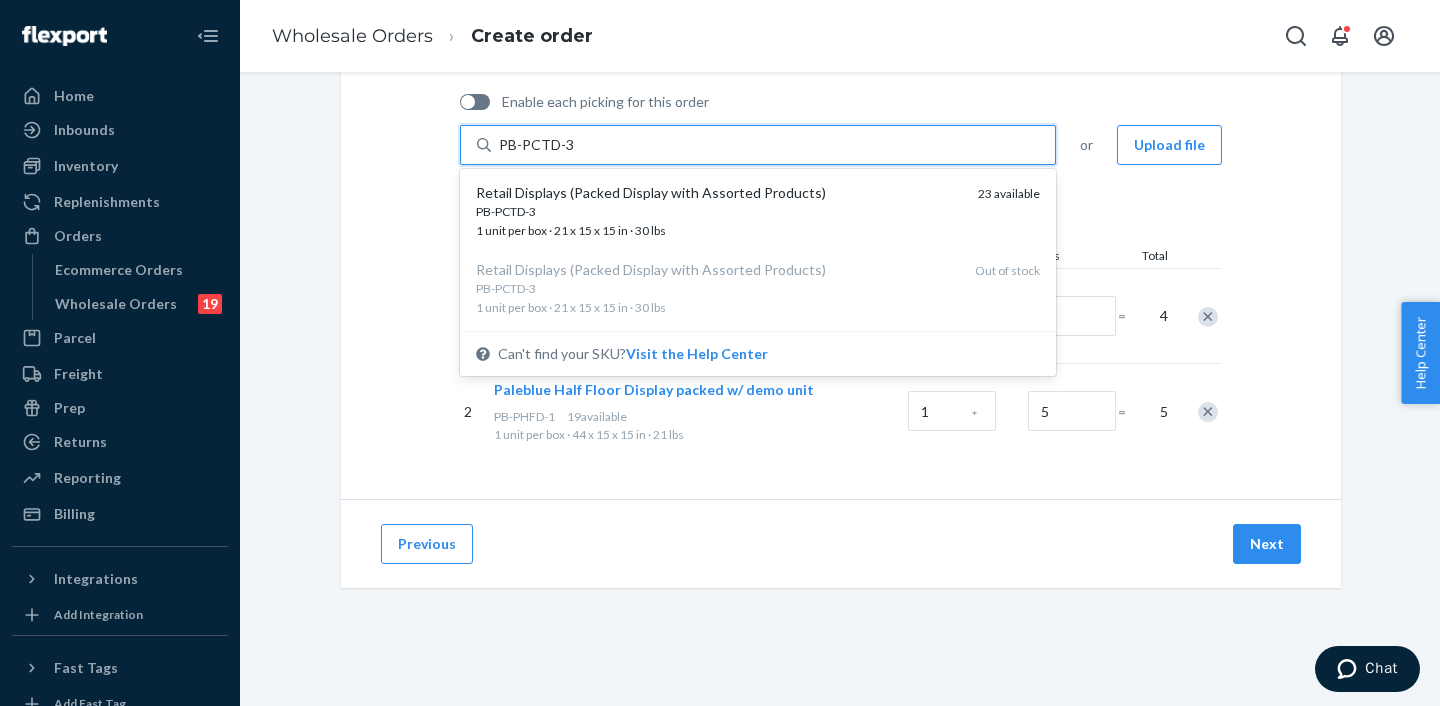 click on "Retail Displays (Packed Display with Assorted Products)" at bounding box center [719, 193] 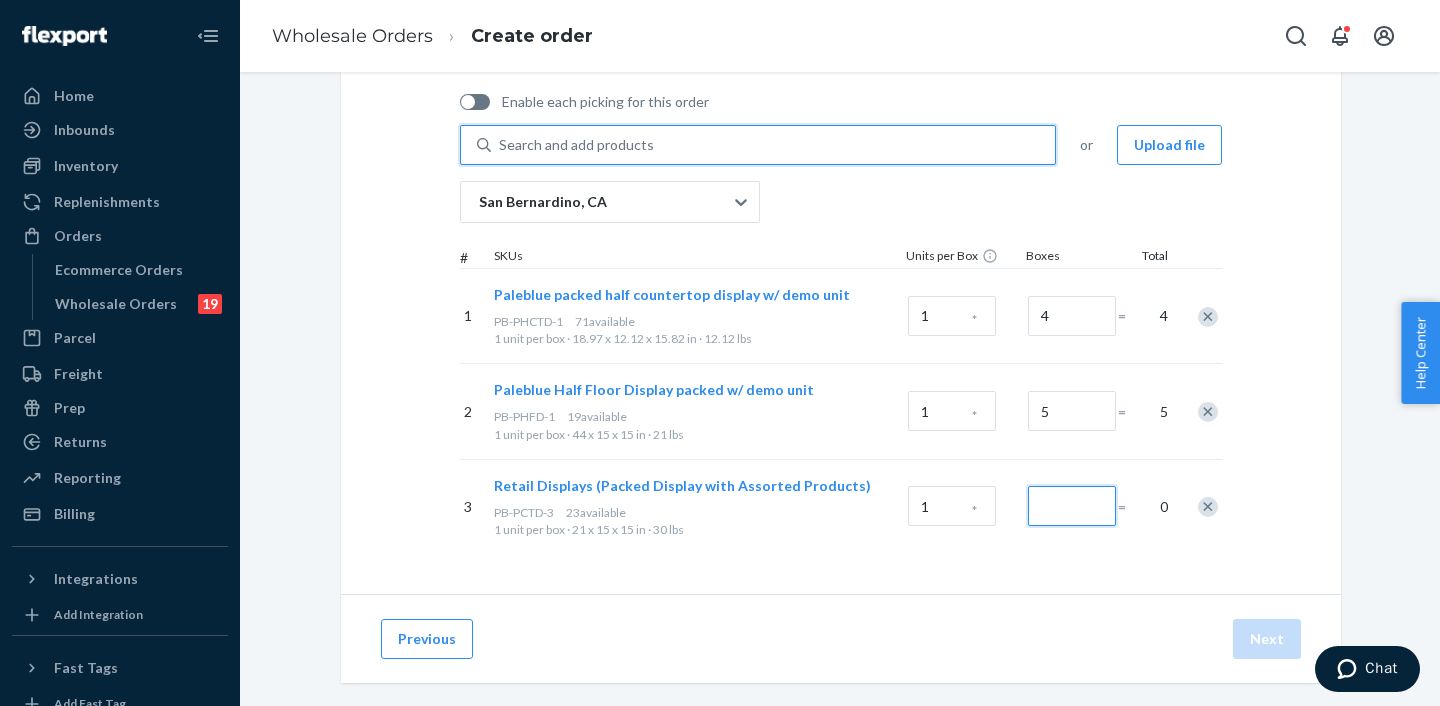 click at bounding box center [1072, 506] 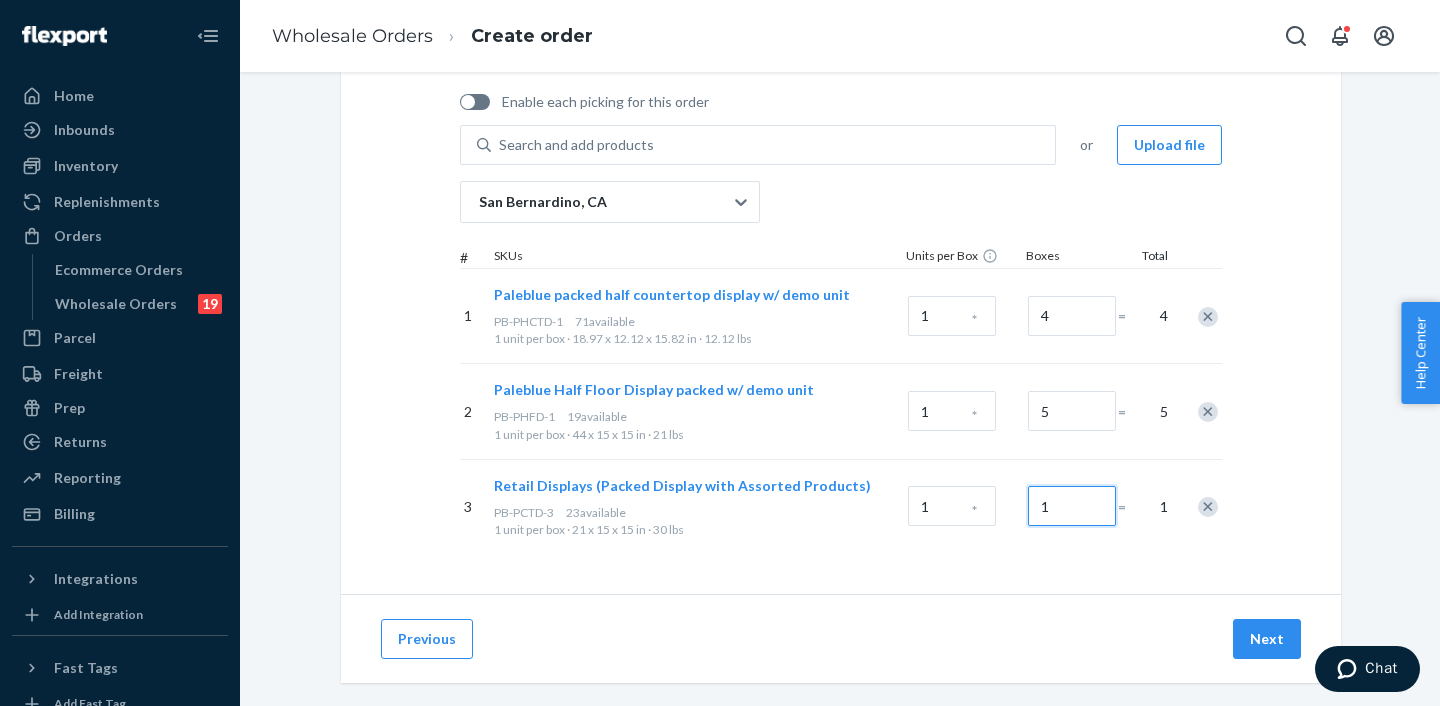 type on "1" 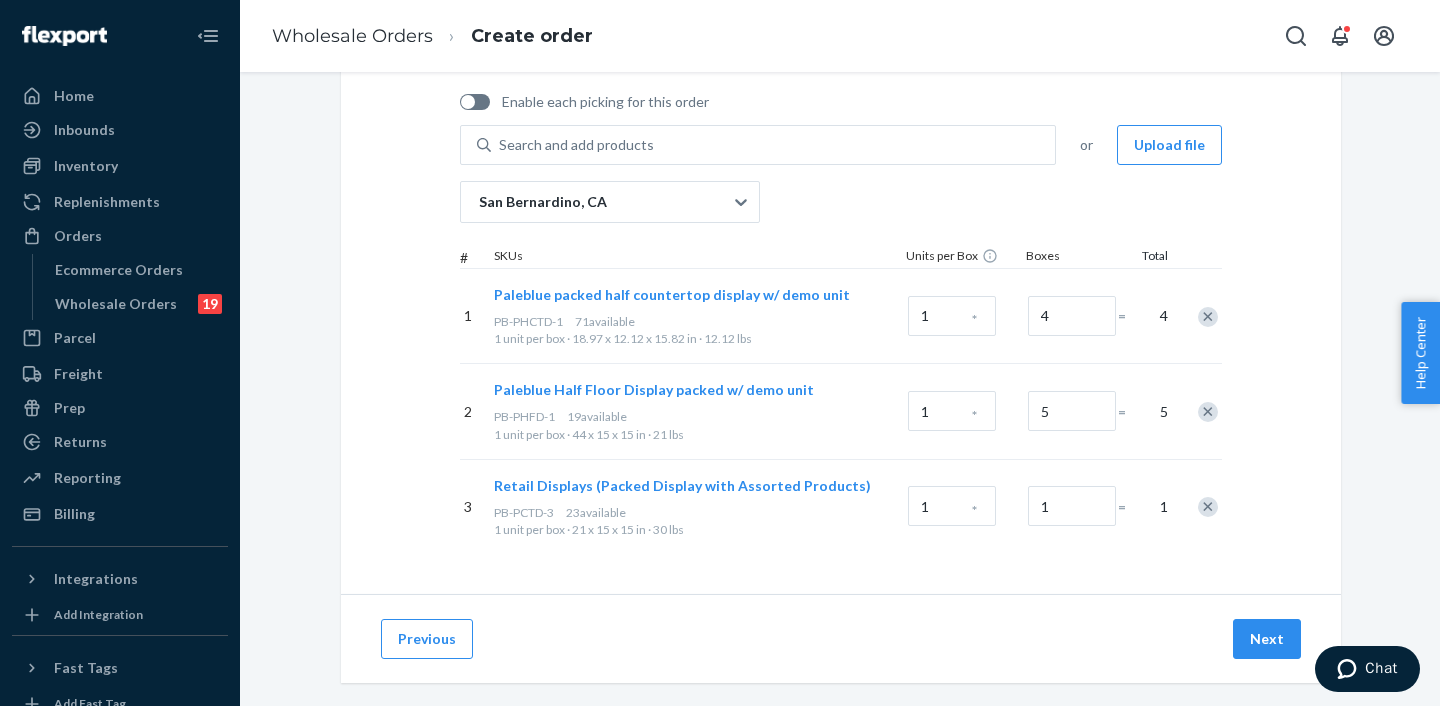 click on "Previous Next" at bounding box center (841, 638) 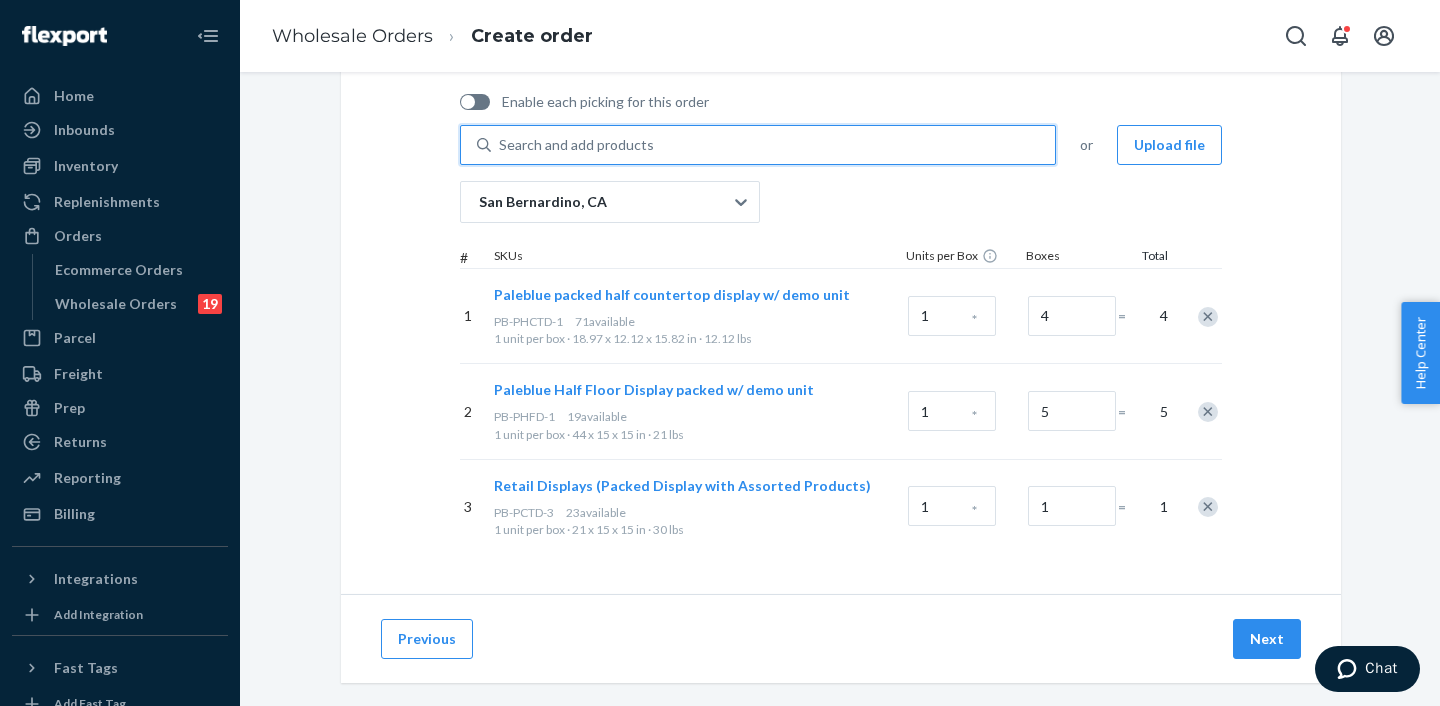 click on "Search and add products" at bounding box center [773, 145] 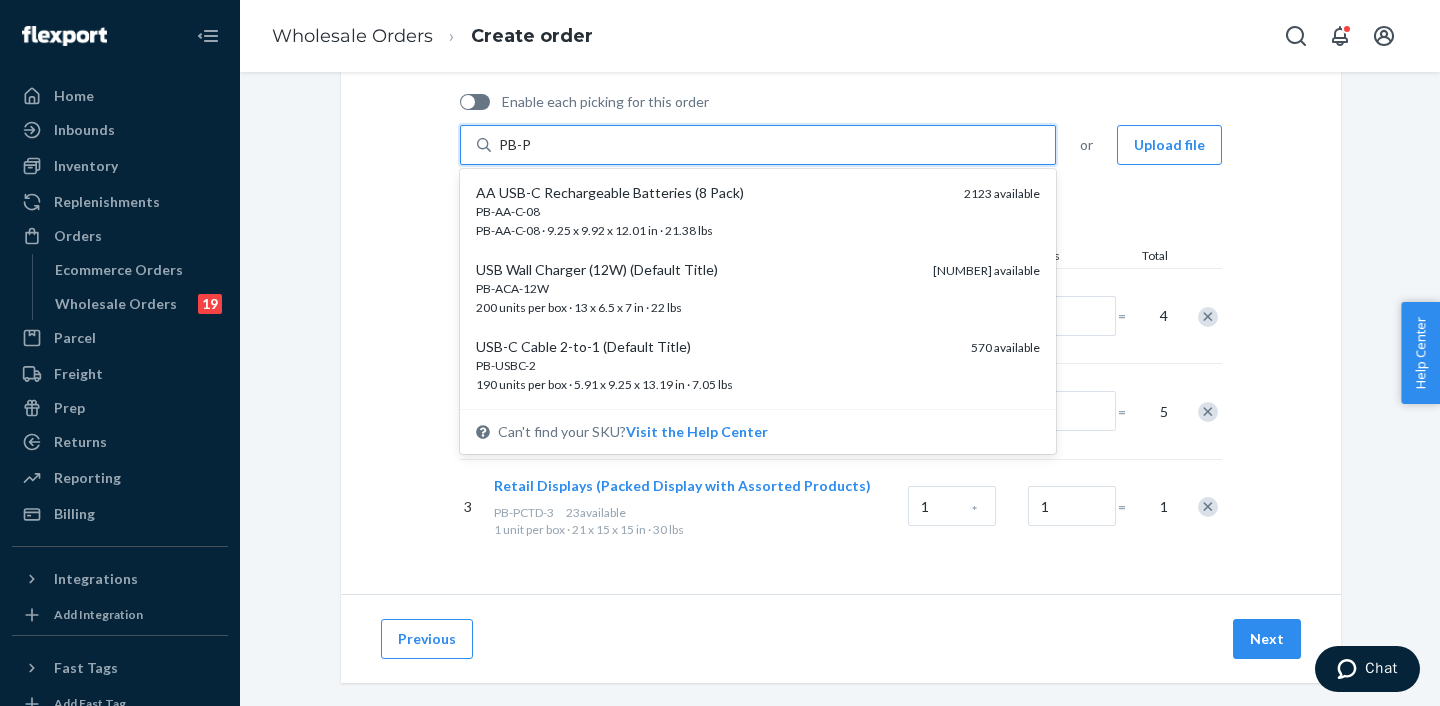 type on "PB-PD" 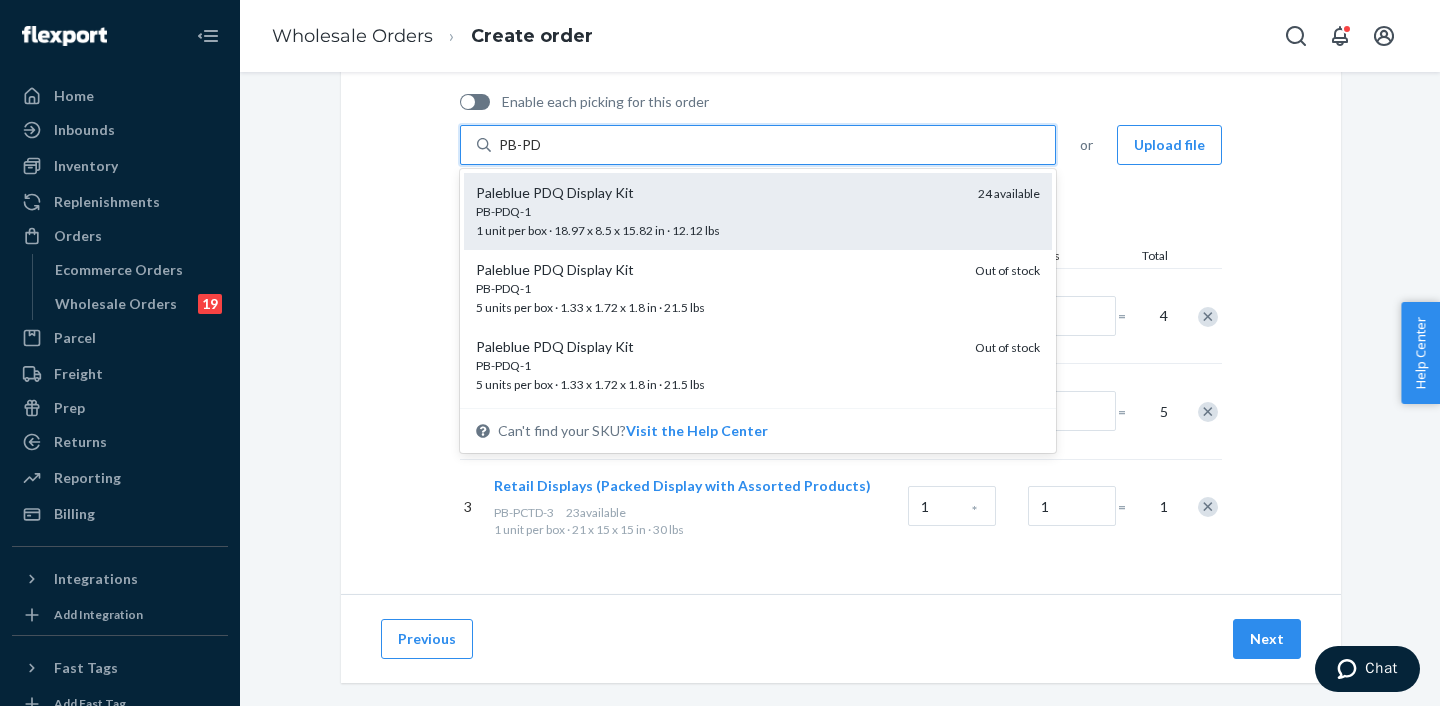click on "Paleblue PDQ Display Kit" at bounding box center [719, 193] 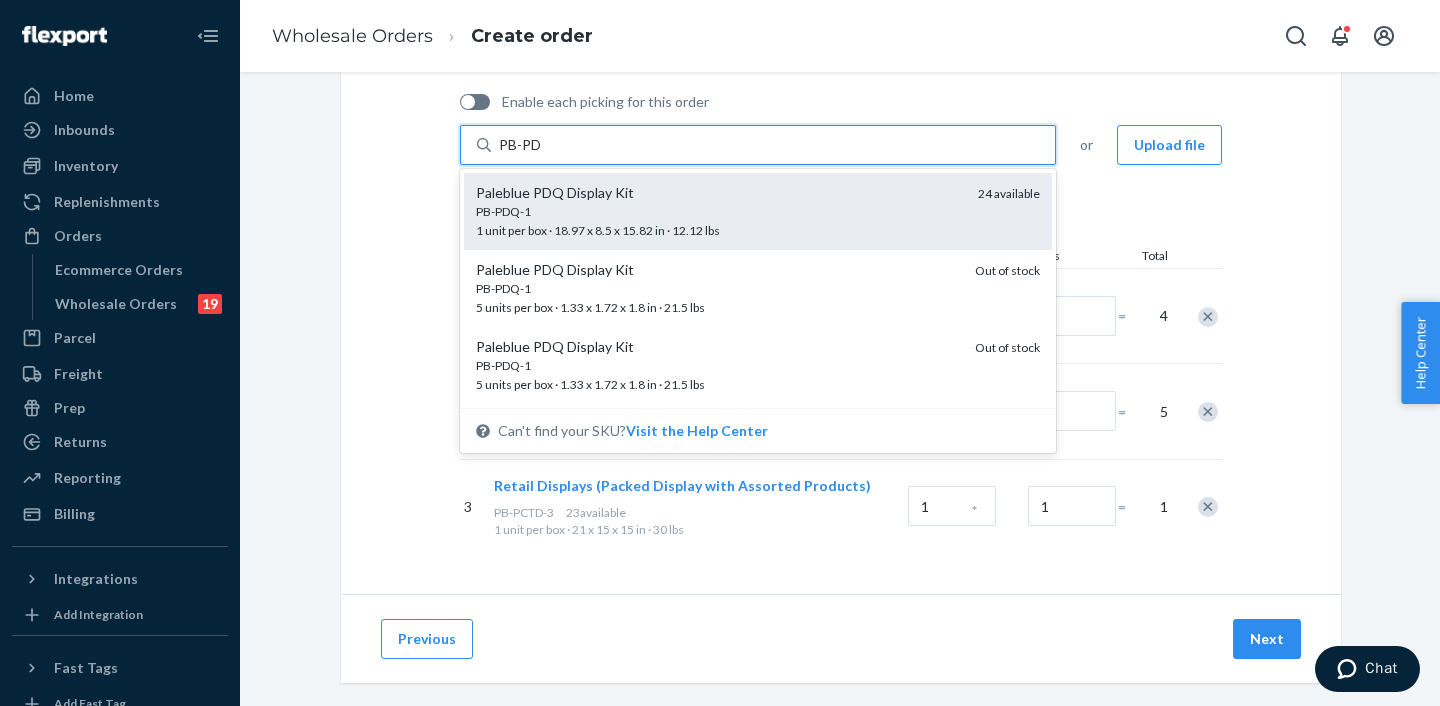 type 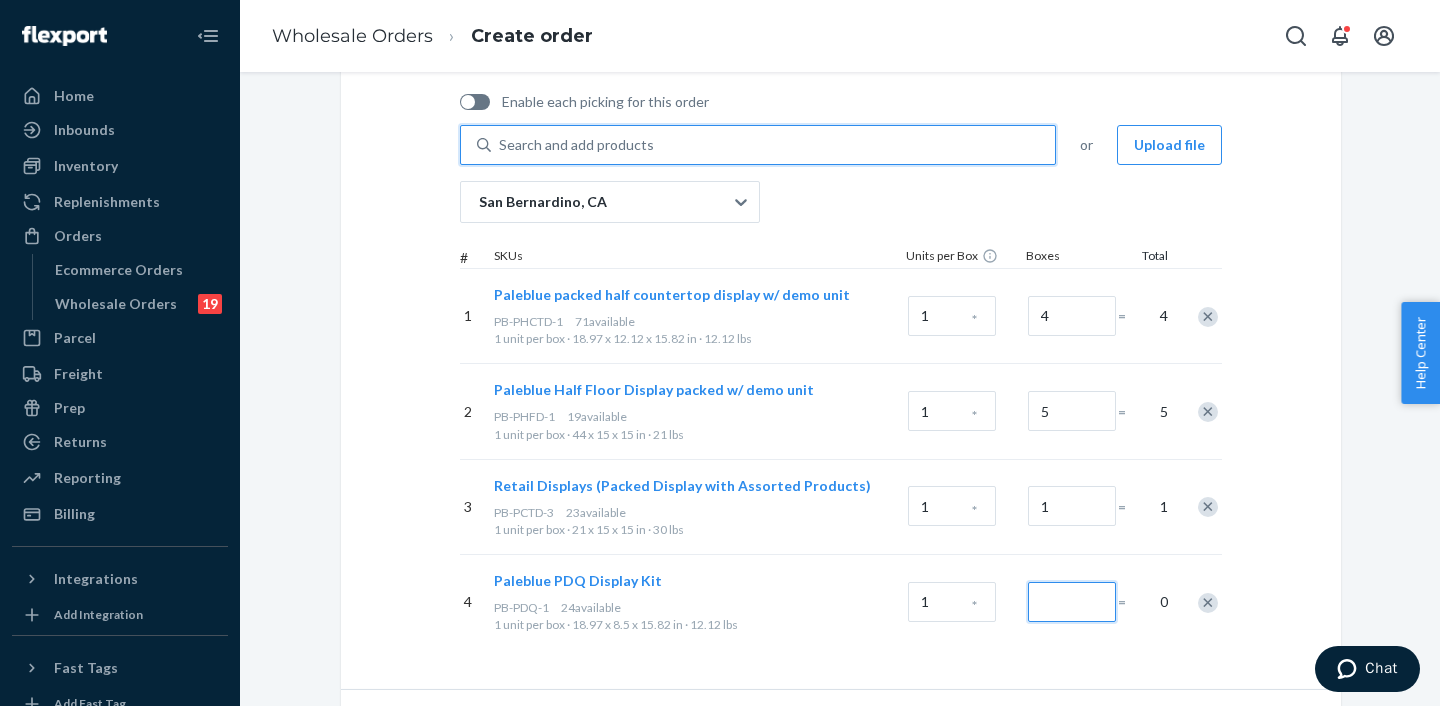 click at bounding box center [1072, 602] 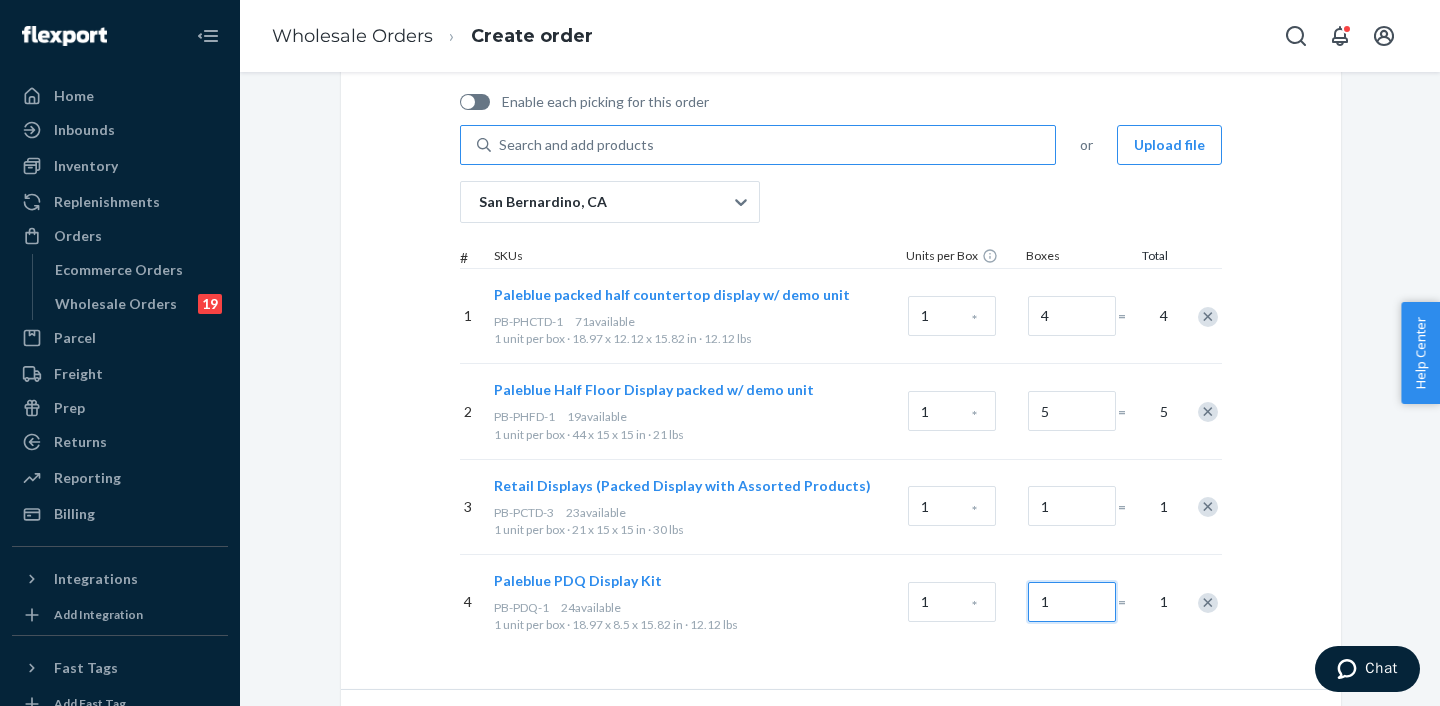 scroll, scrollTop: 216, scrollLeft: 0, axis: vertical 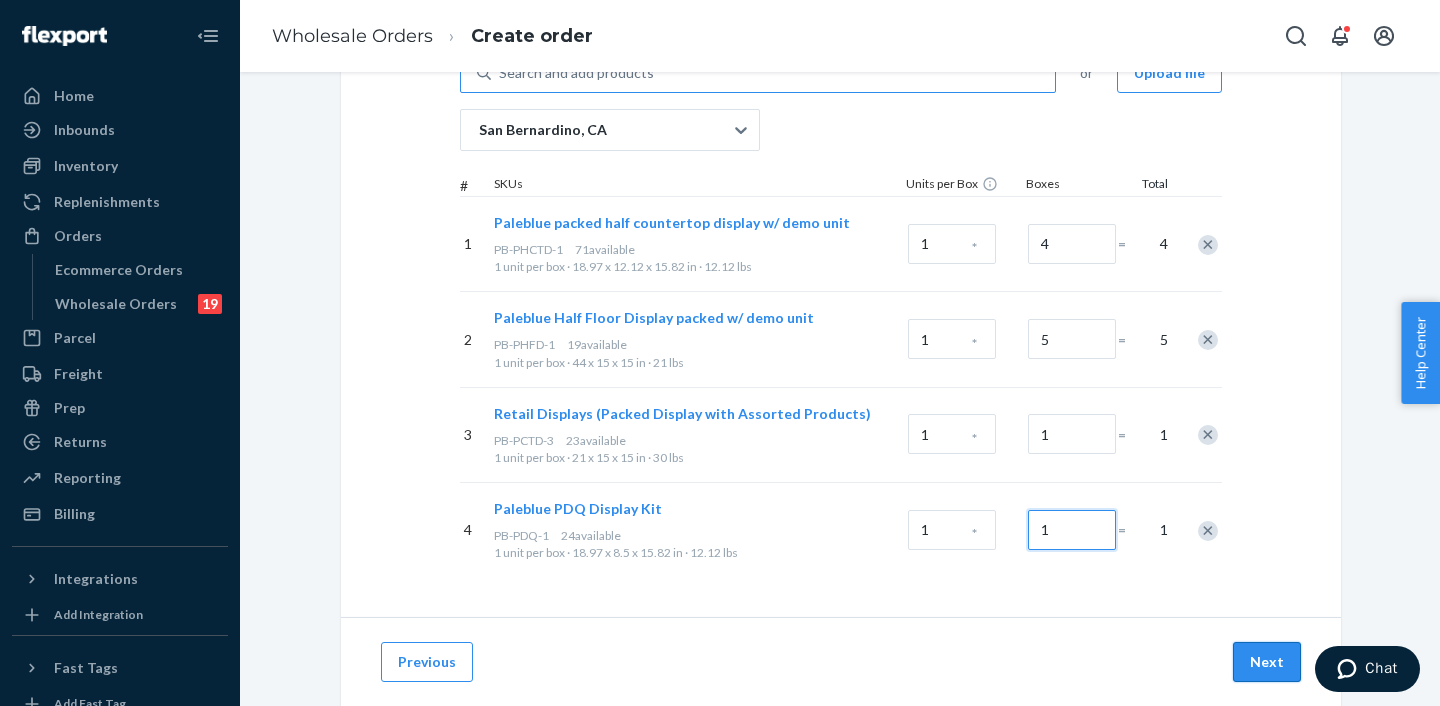 type on "1" 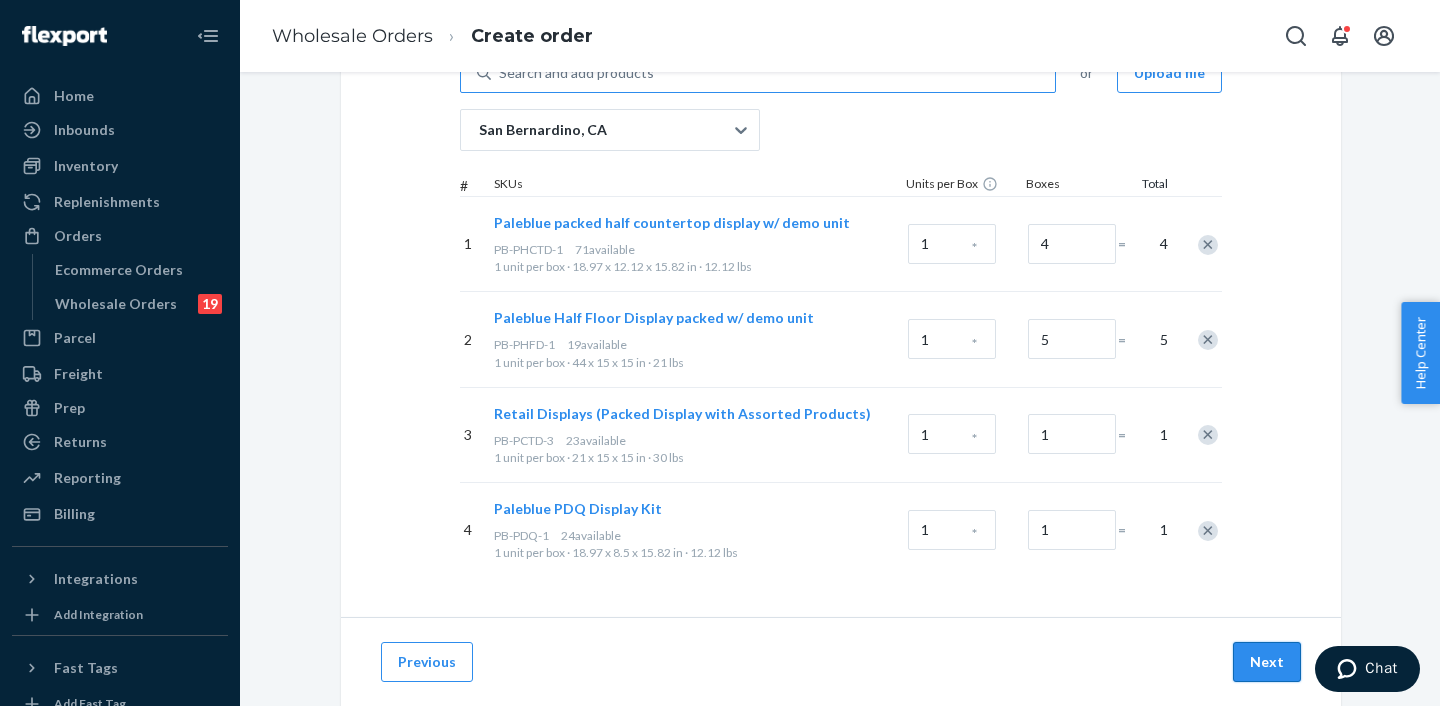 click on "Next" at bounding box center [1267, 662] 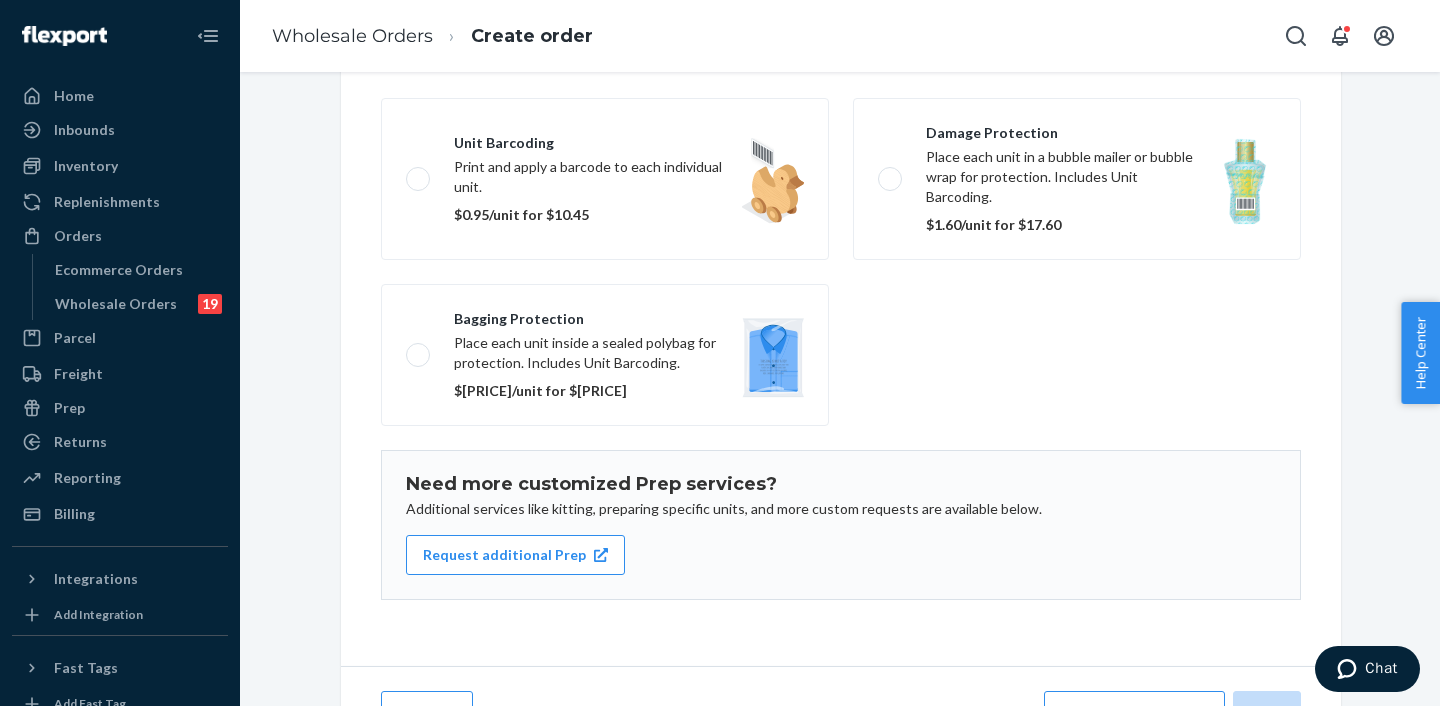scroll, scrollTop: 169, scrollLeft: 0, axis: vertical 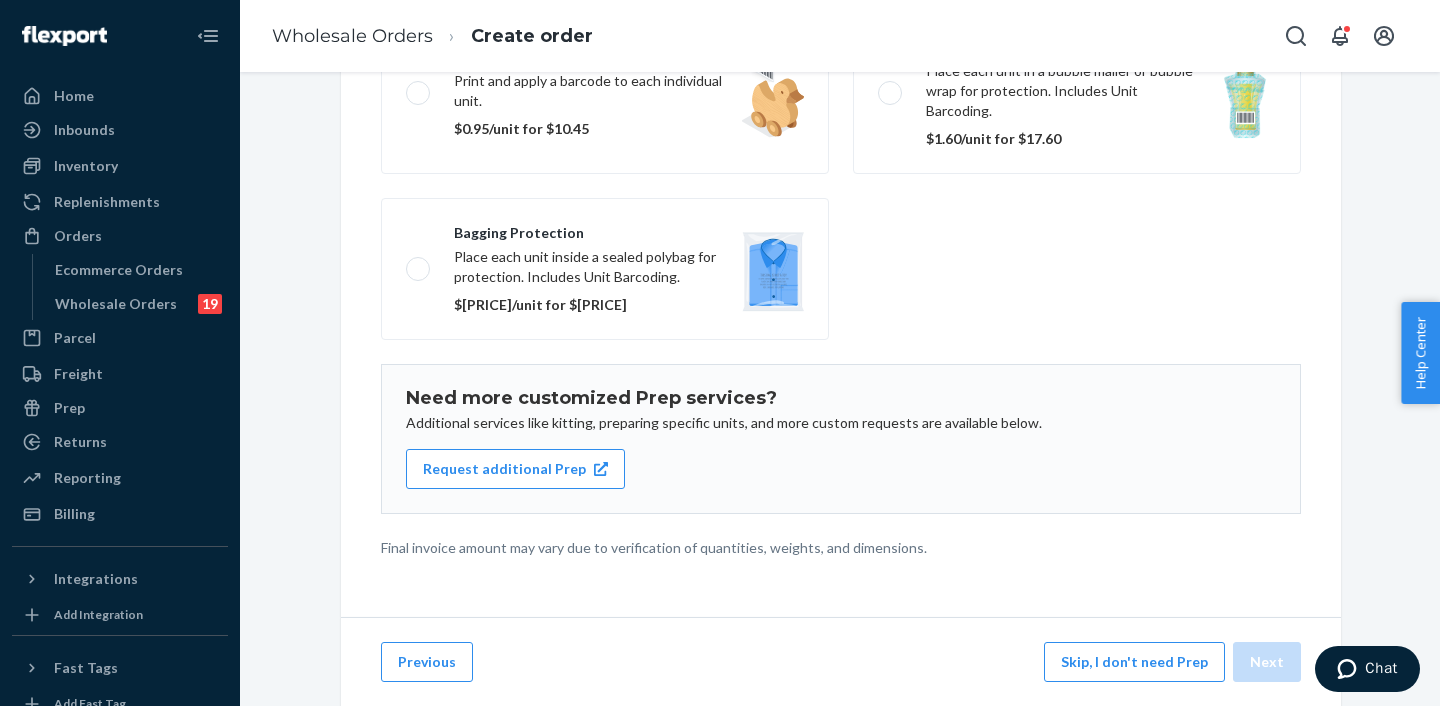 click on "Skip, I don't need Prep" at bounding box center (1134, 662) 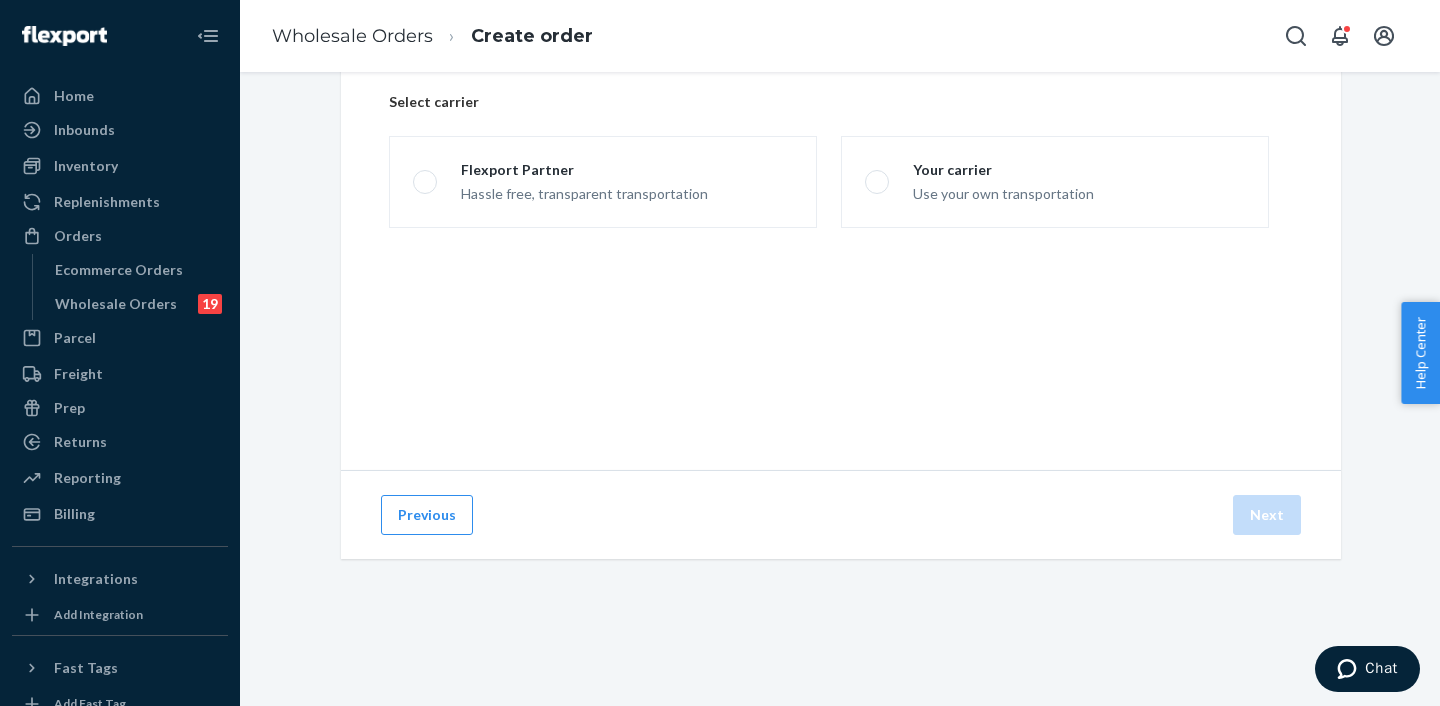 scroll, scrollTop: 144, scrollLeft: 0, axis: vertical 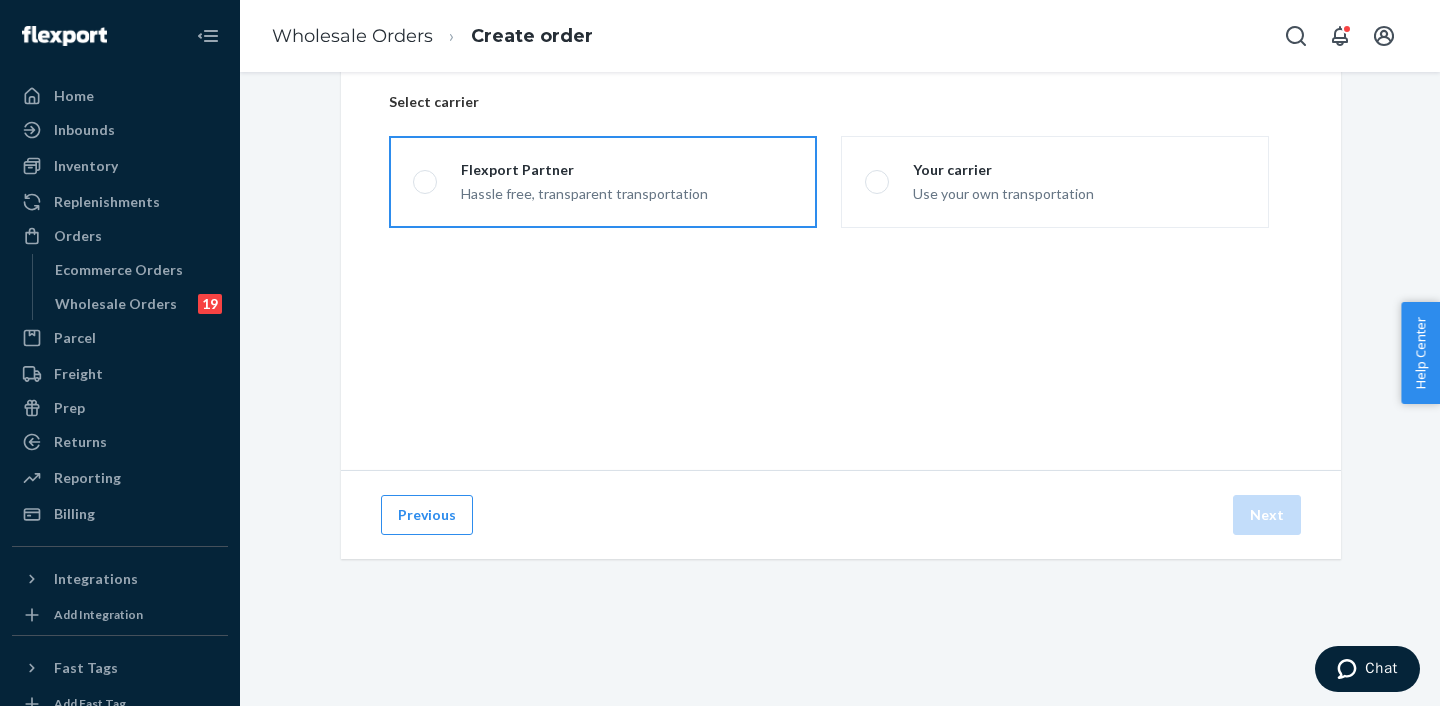 drag, startPoint x: 537, startPoint y: 183, endPoint x: 569, endPoint y: 187, distance: 32.24903 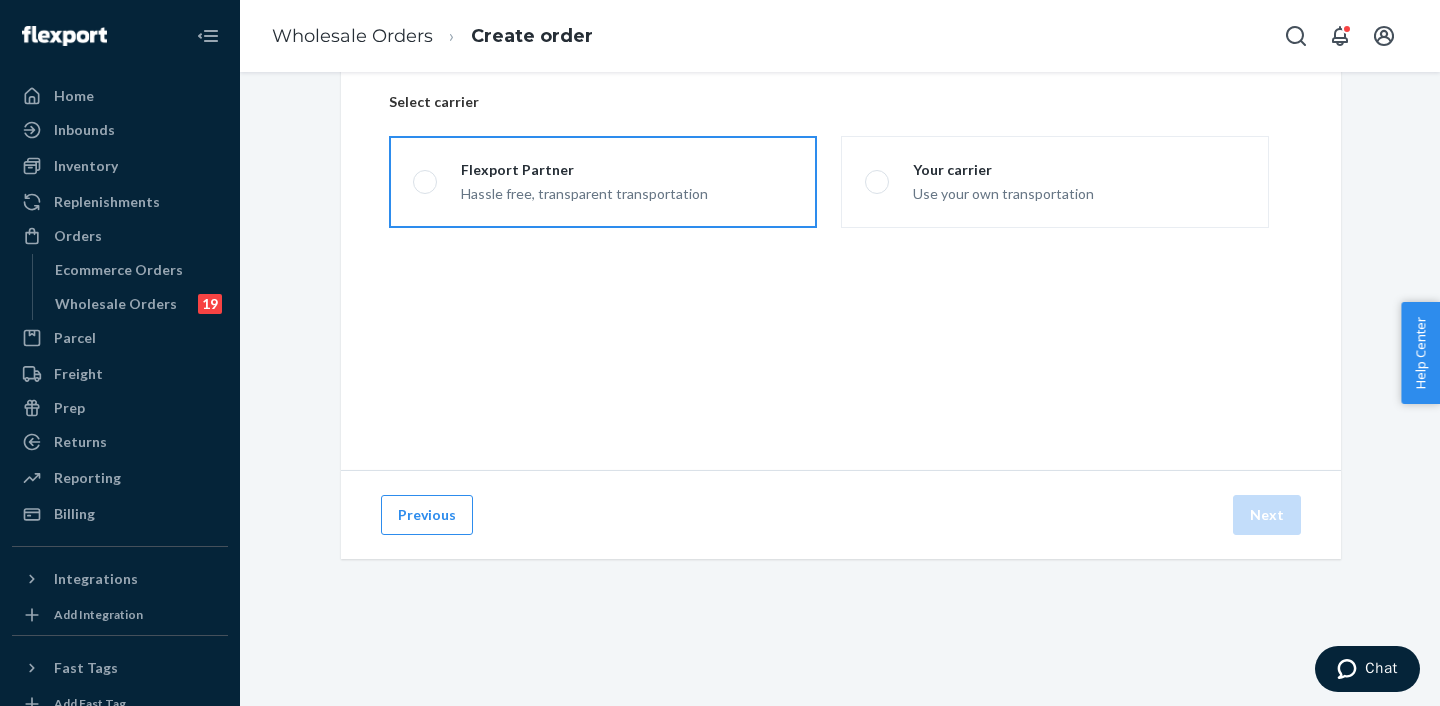 radio on "true" 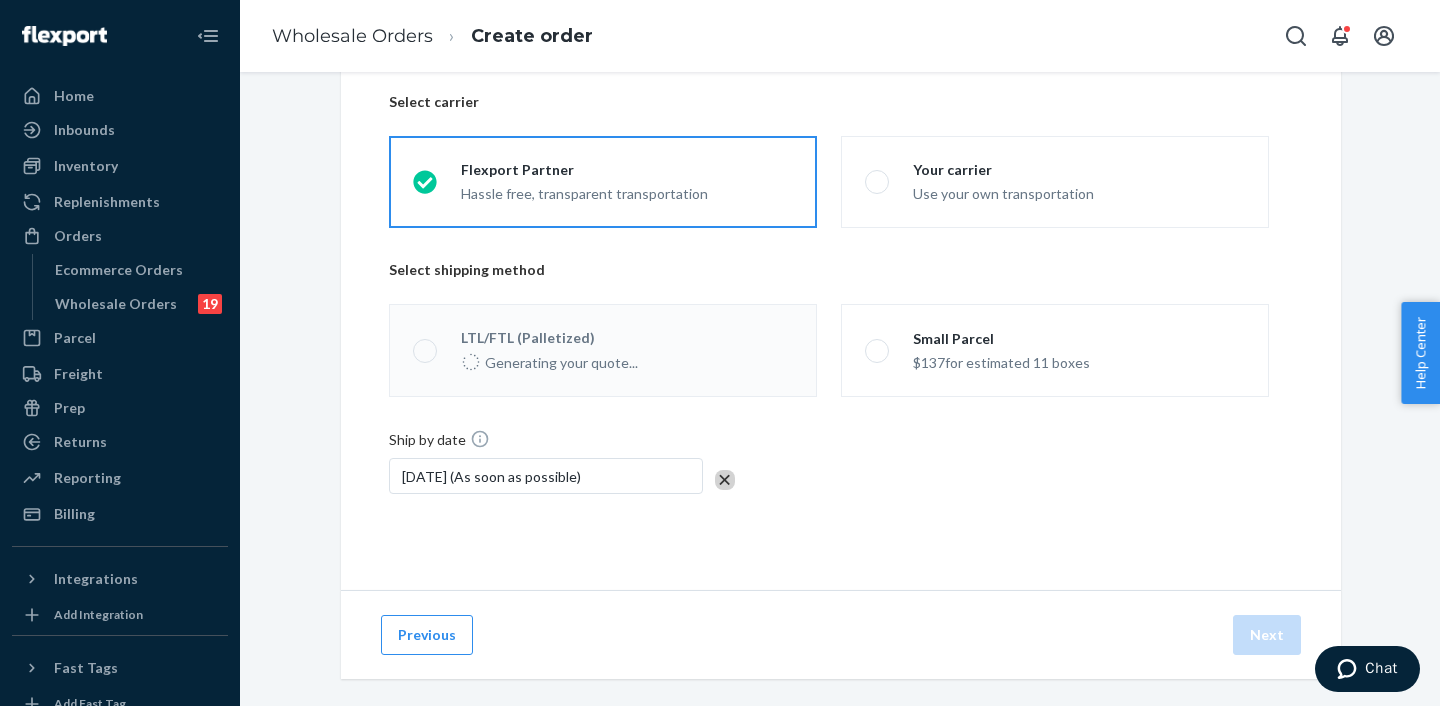 drag, startPoint x: 935, startPoint y: 354, endPoint x: 1159, endPoint y: 562, distance: 305.67957 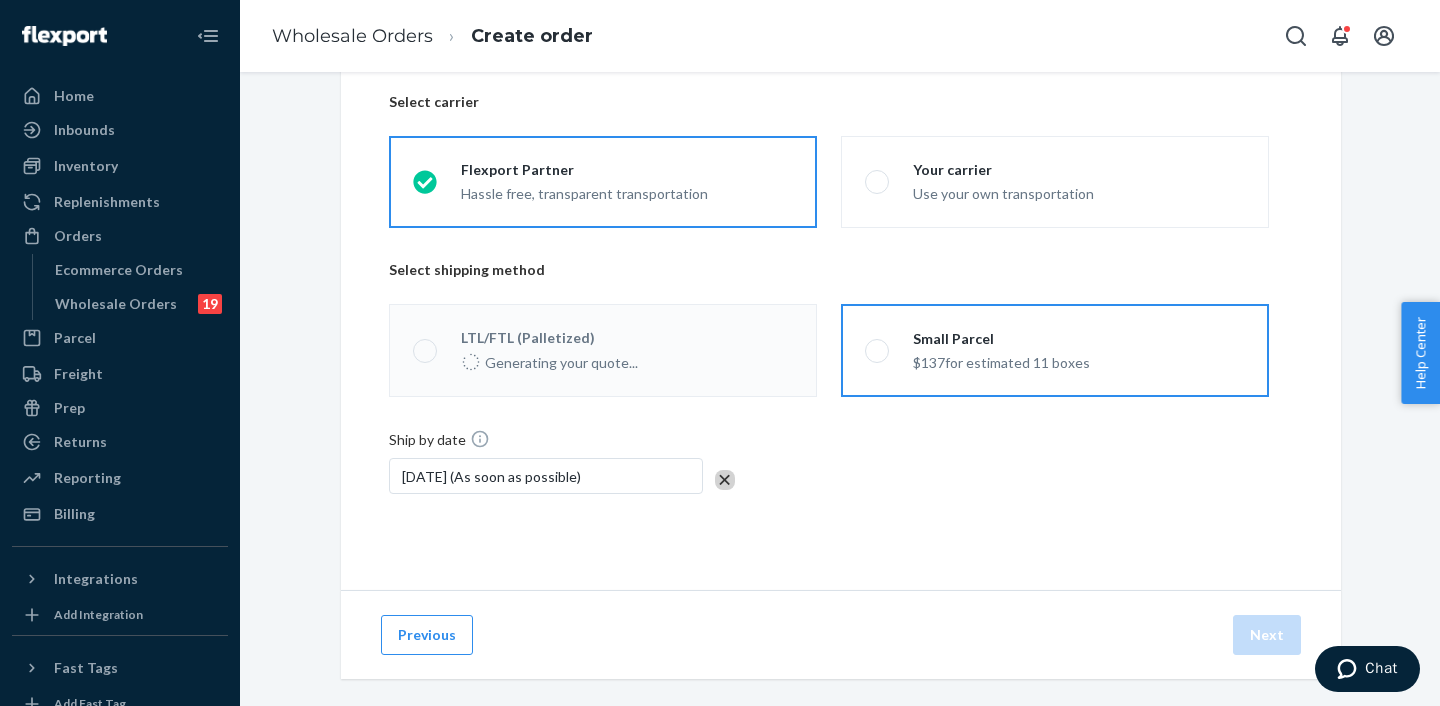 click on "Small Parcel $137  for estimated 11 boxes" at bounding box center [871, 350] 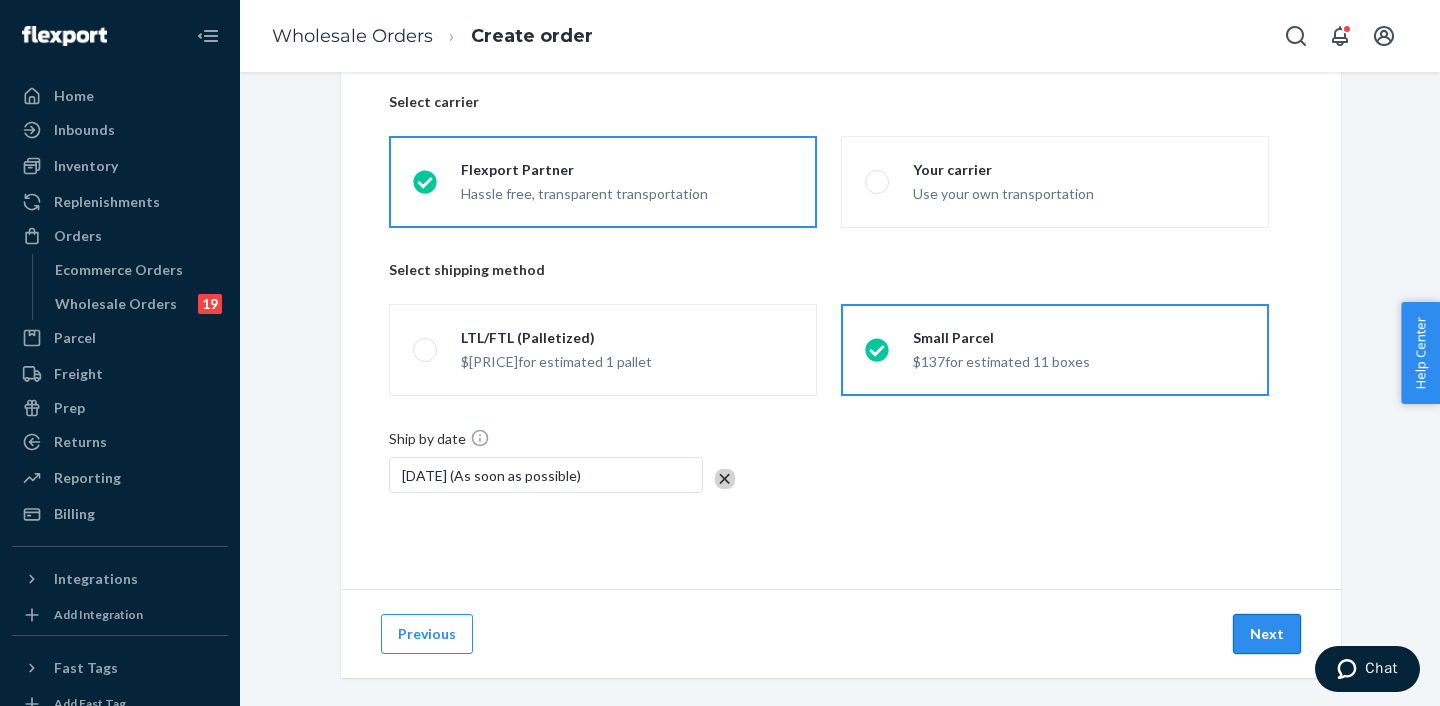 click on "Next" at bounding box center [1267, 634] 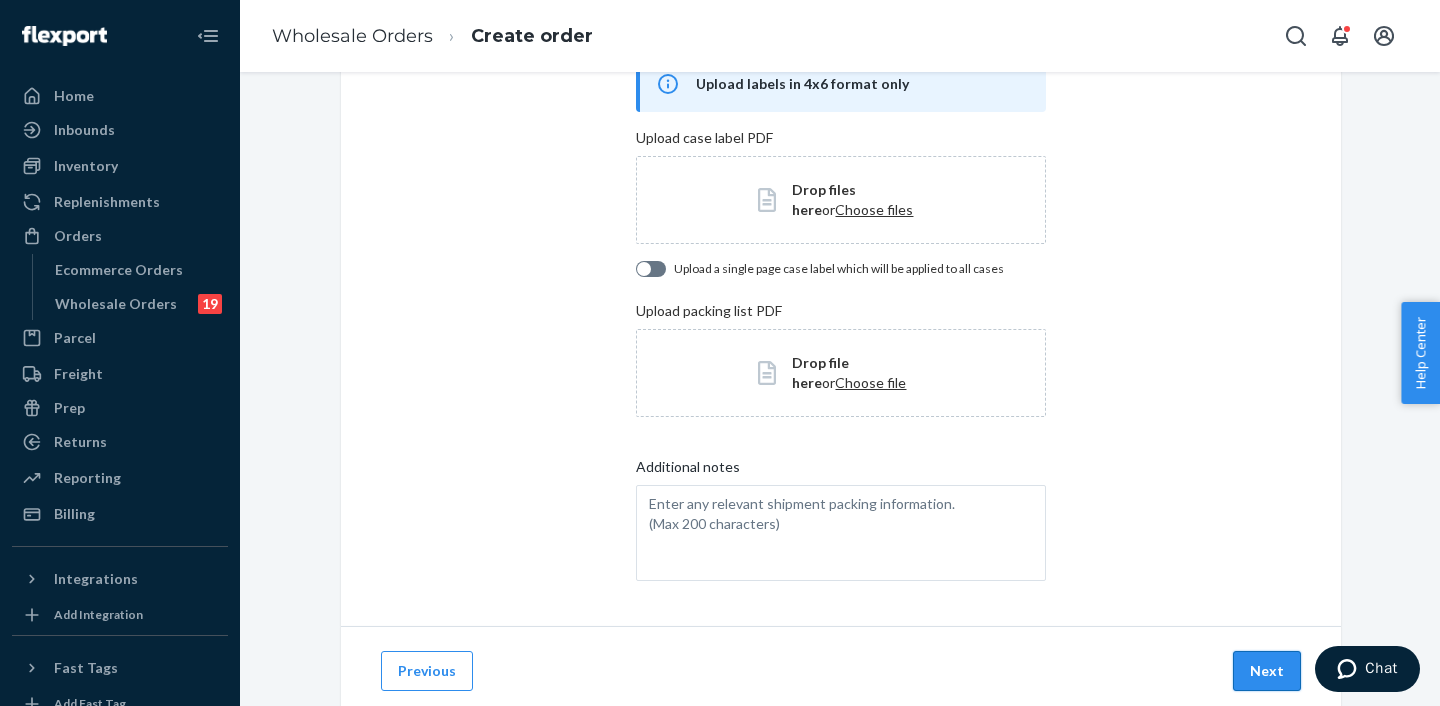 click on "Next" at bounding box center [1267, 671] 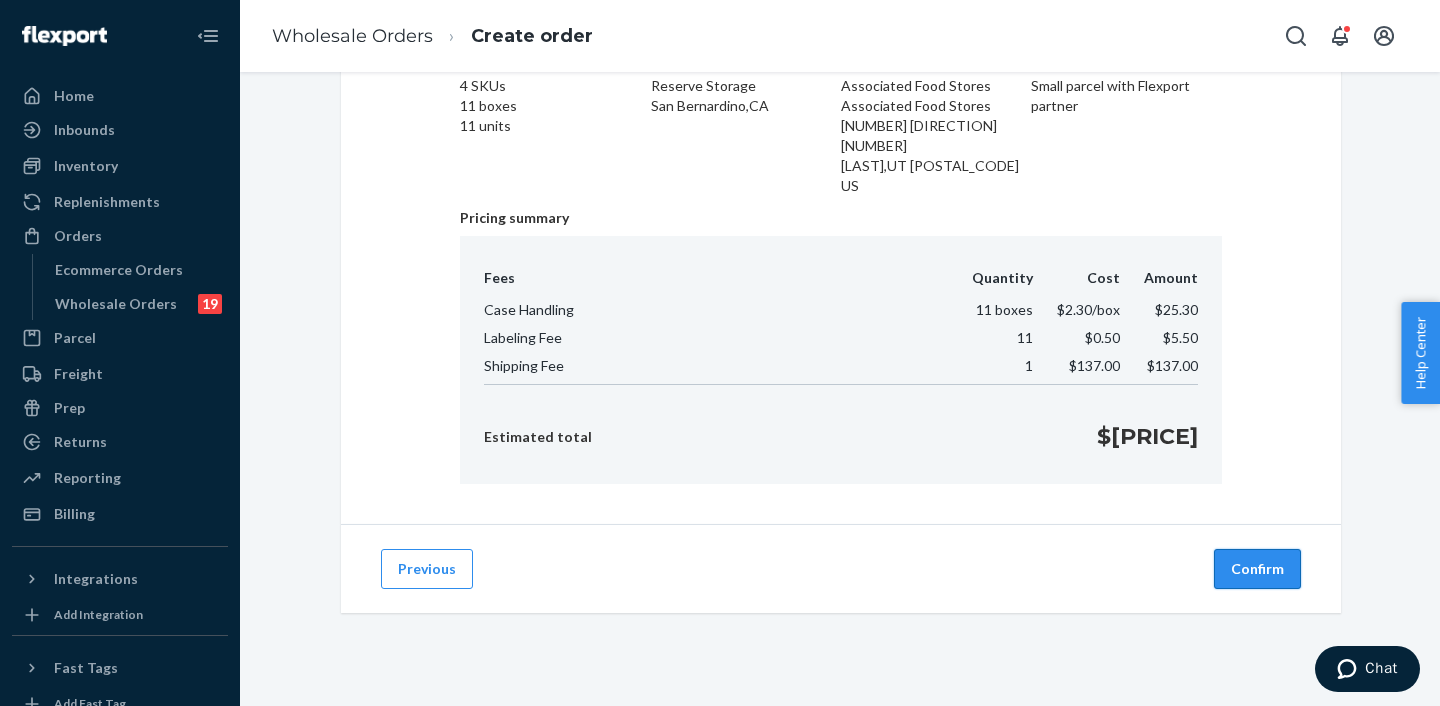 click on "Confirm" at bounding box center [1257, 569] 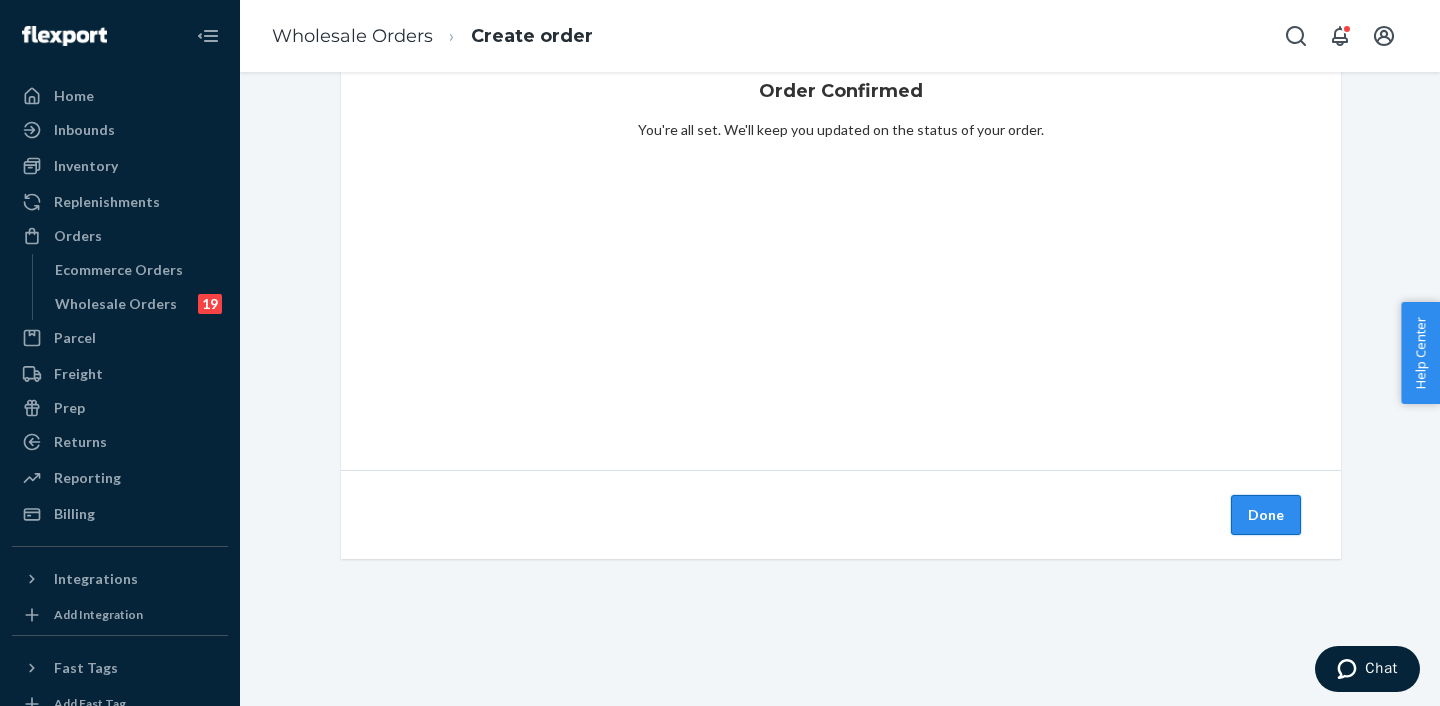 click on "Done" at bounding box center (1266, 515) 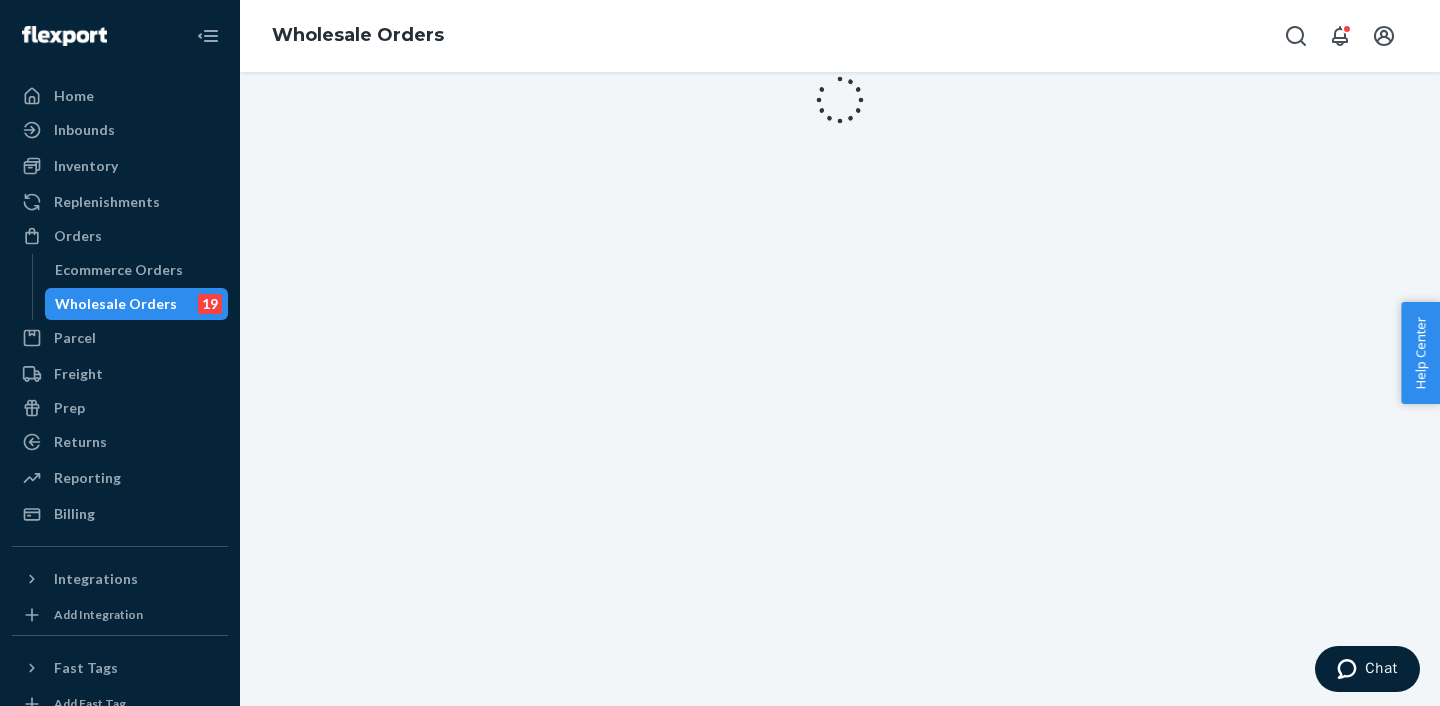 scroll, scrollTop: 0, scrollLeft: 0, axis: both 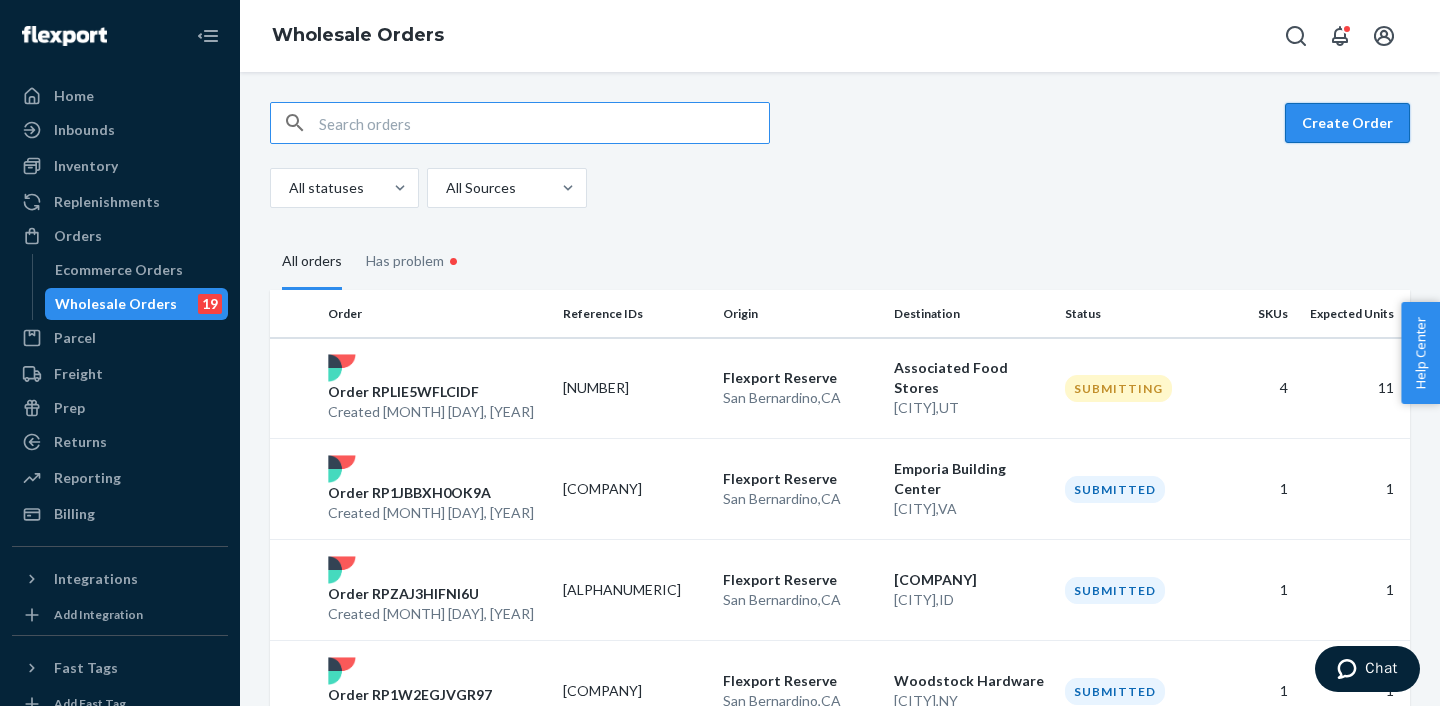 click on "Create Order" at bounding box center [1347, 123] 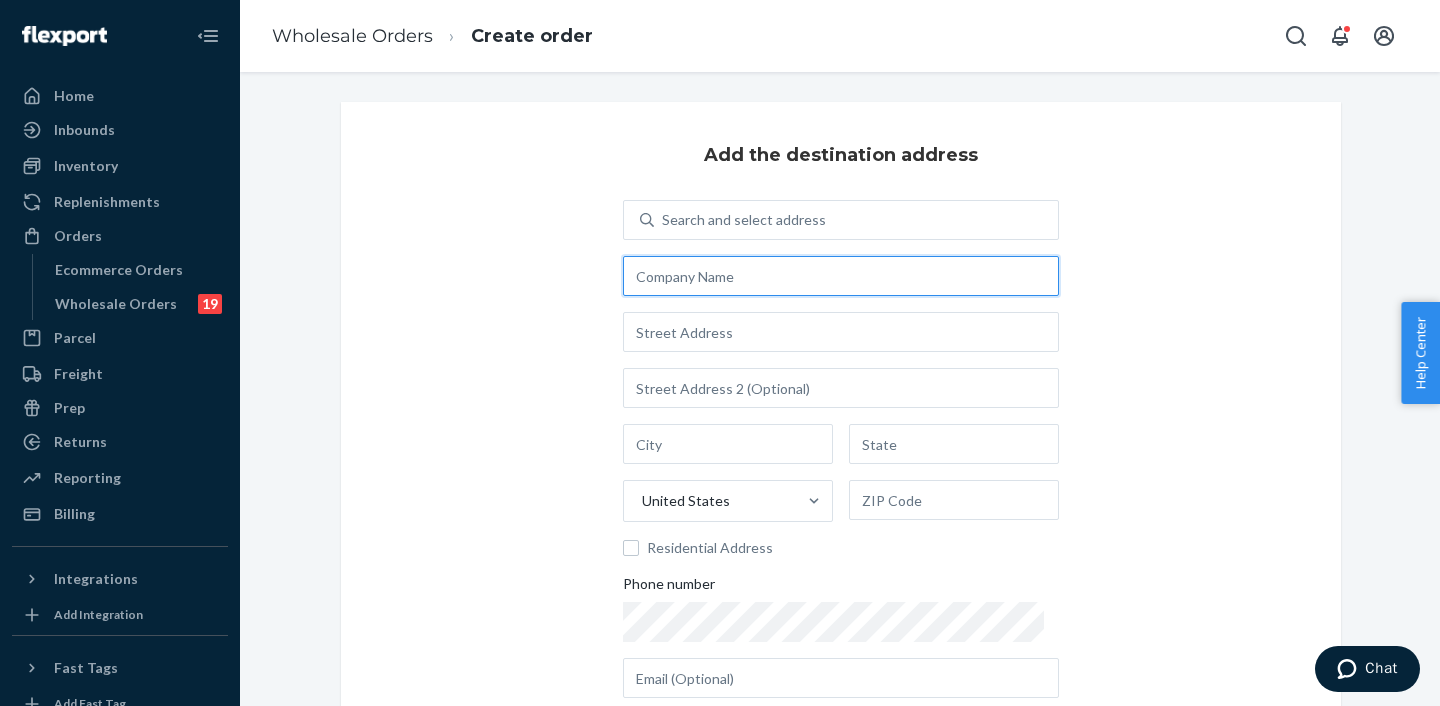 click at bounding box center (841, 276) 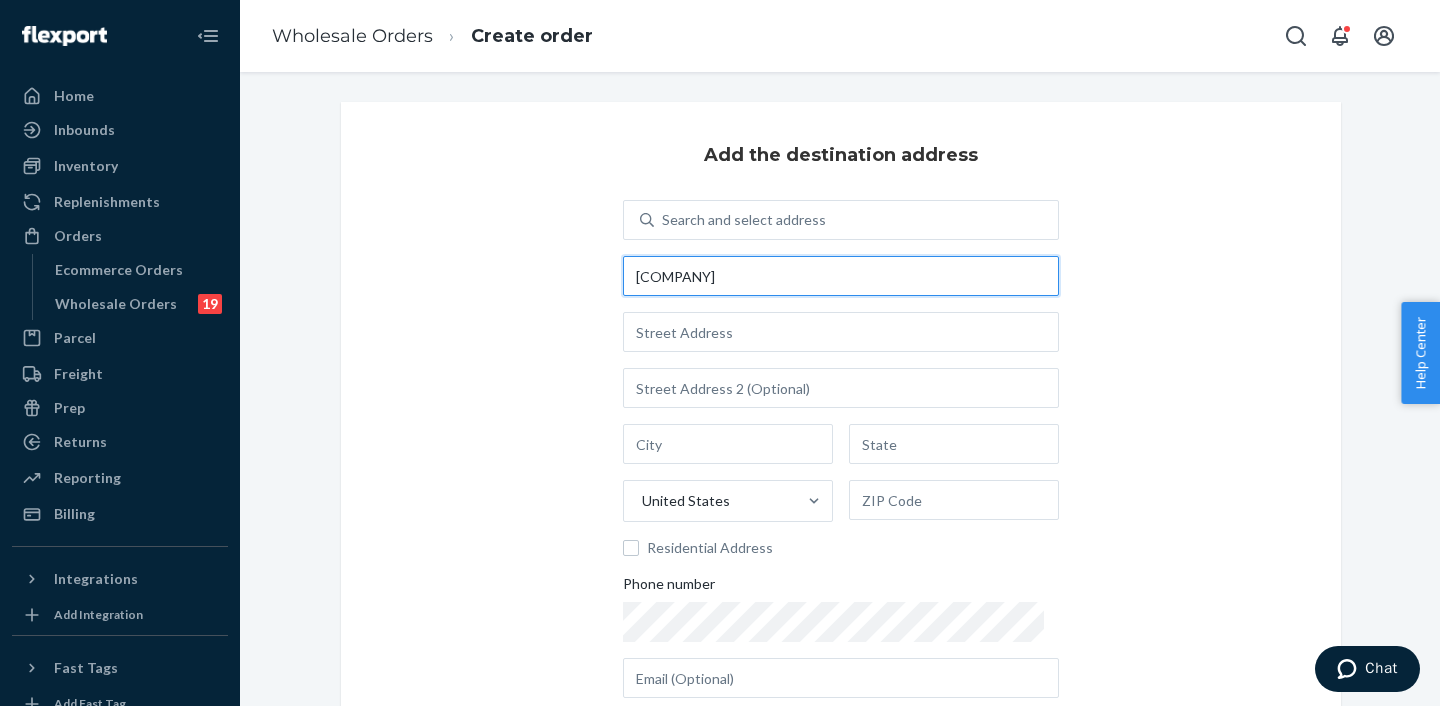 type on "[COMPANY]" 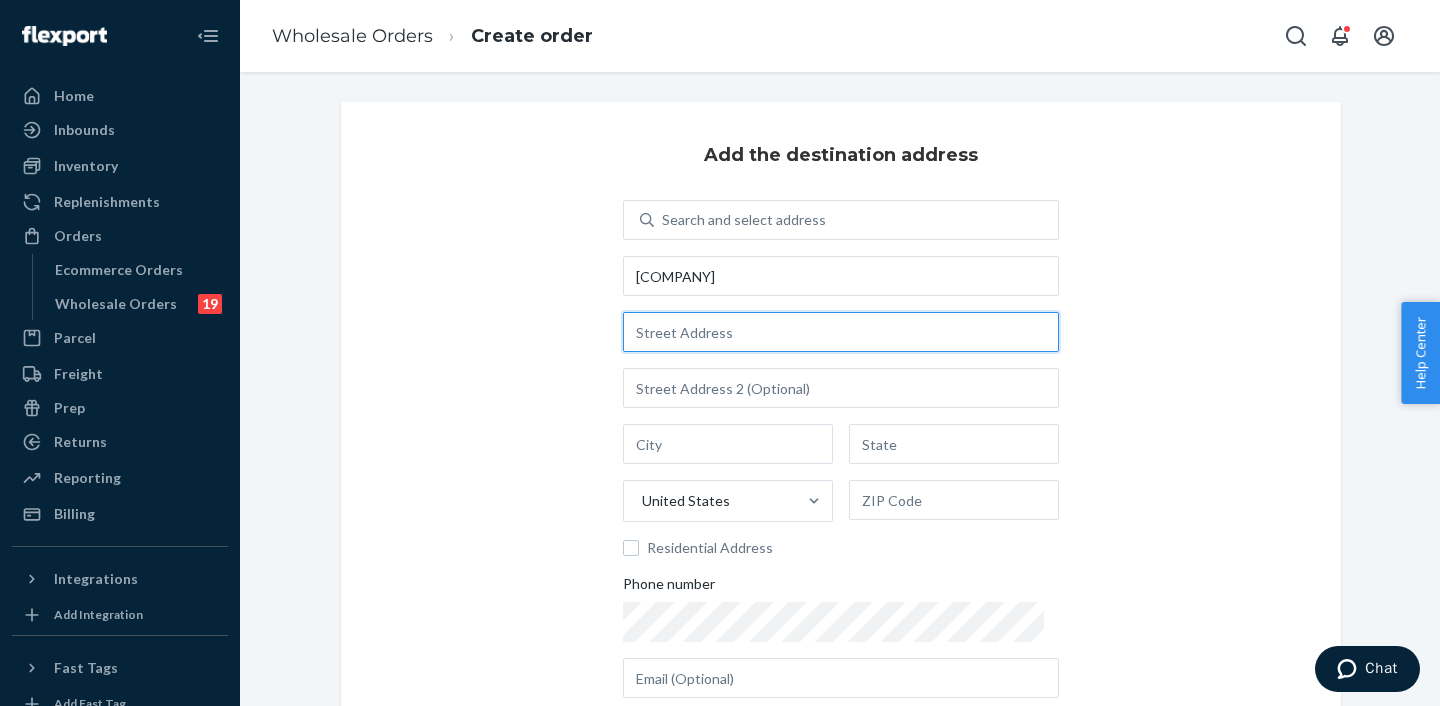 paste on "[NUMBER] [STREET] [CITY] [STATE] [POSTAL_CODE]" 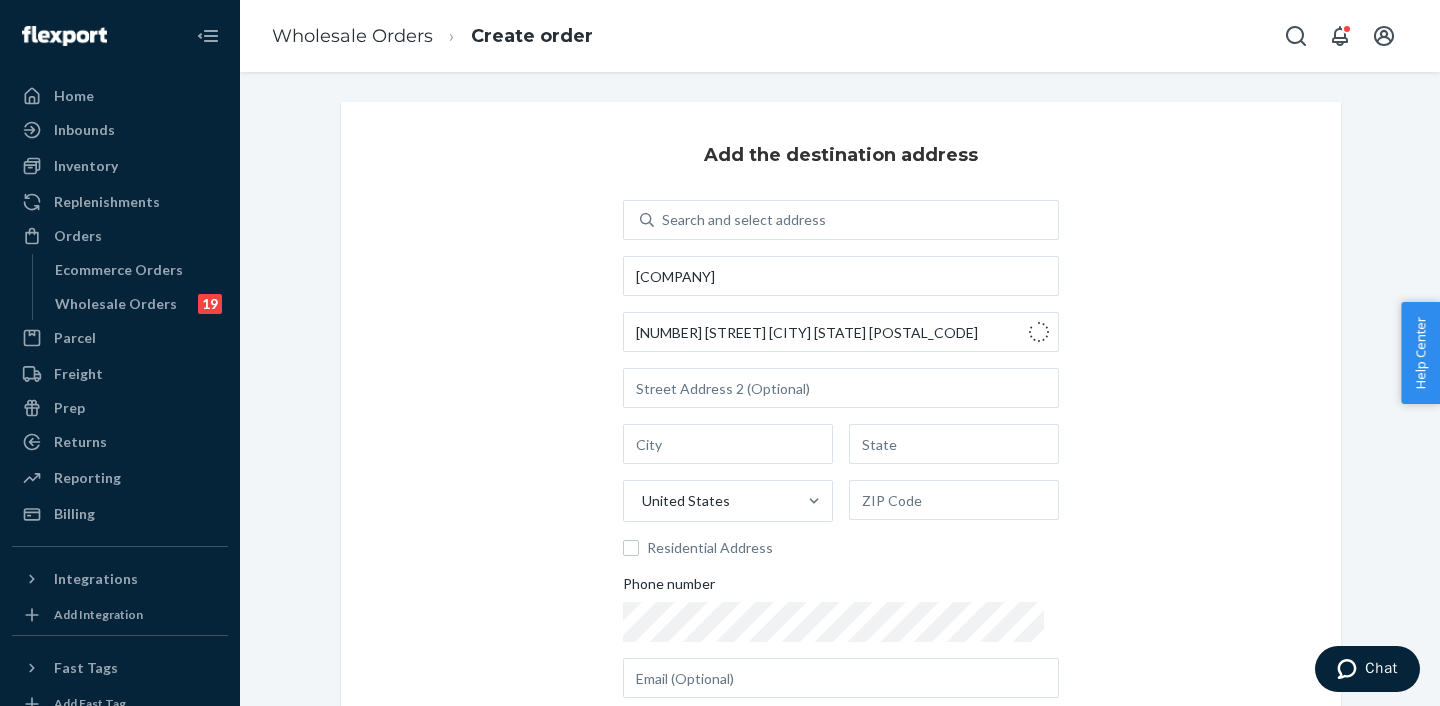type on "2805 Old Philadelphia Pike" 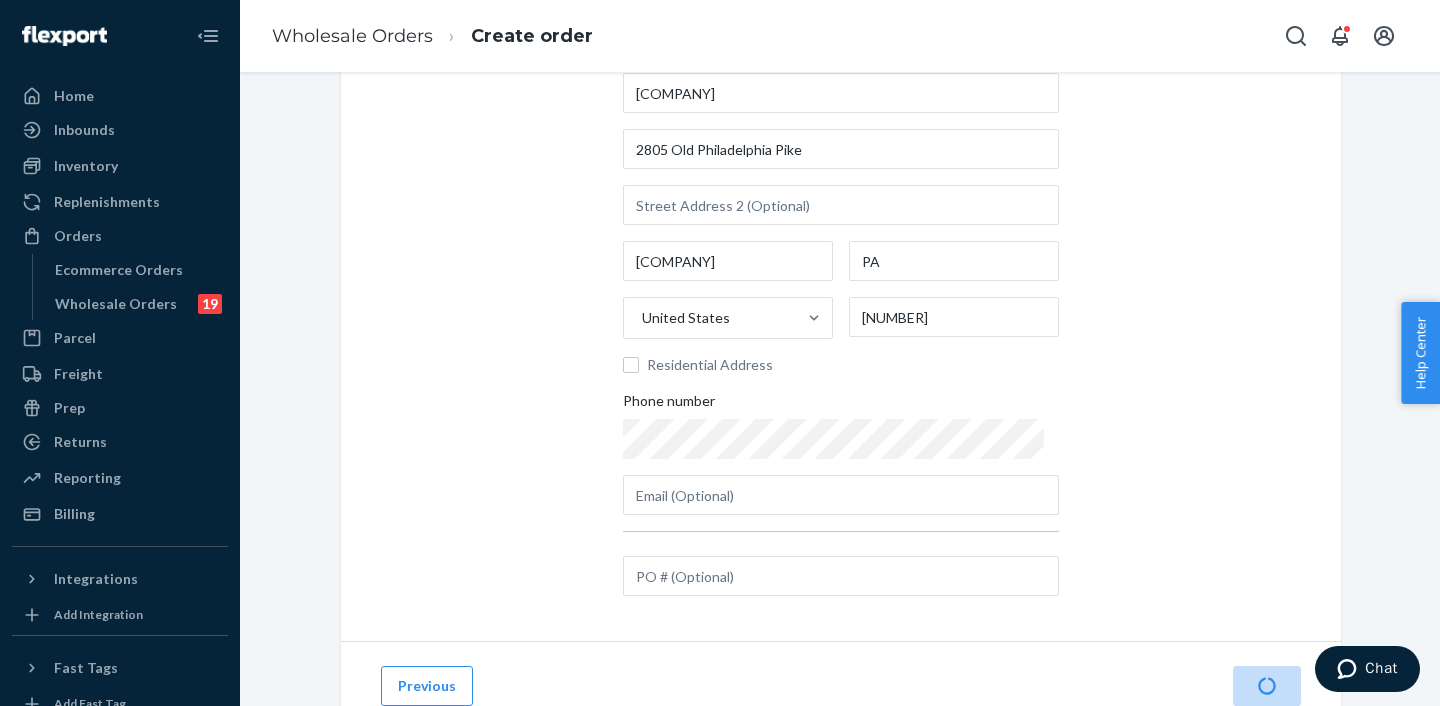 scroll, scrollTop: 207, scrollLeft: 0, axis: vertical 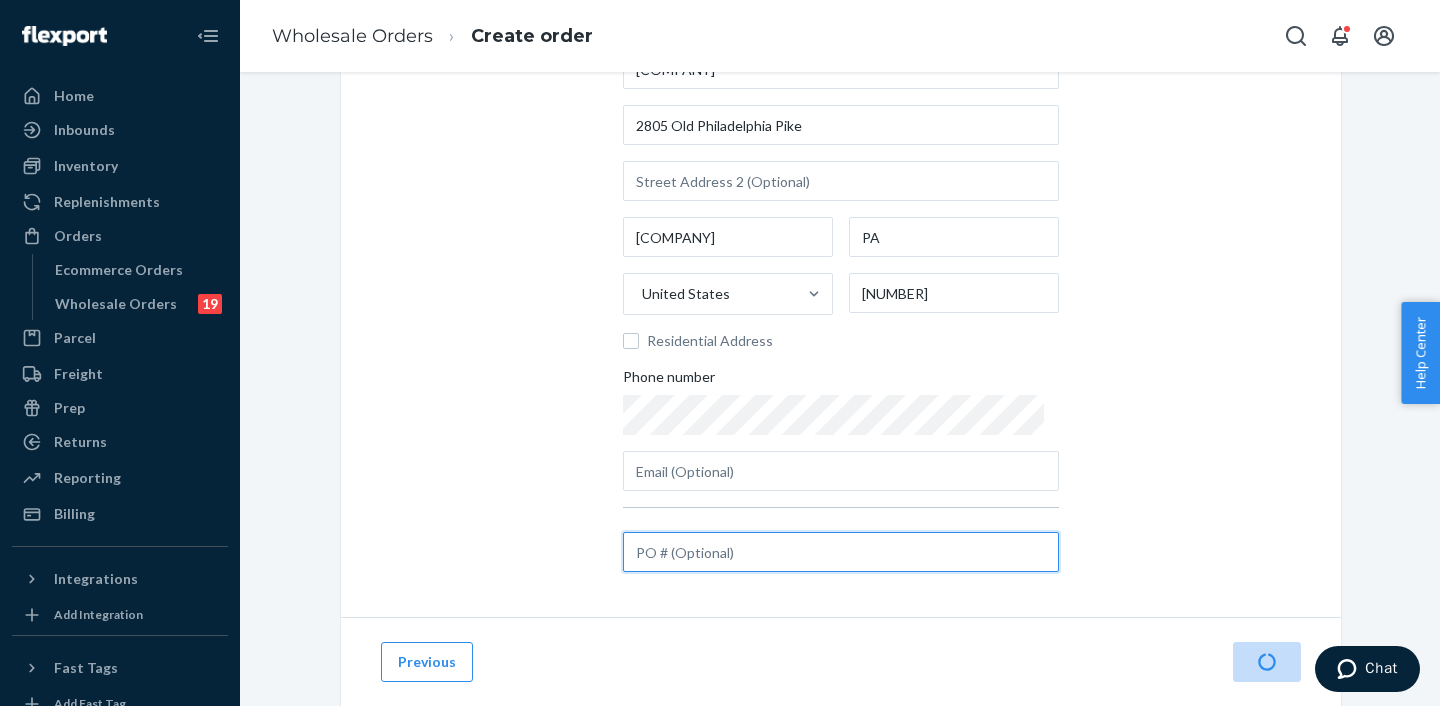 click at bounding box center (841, 552) 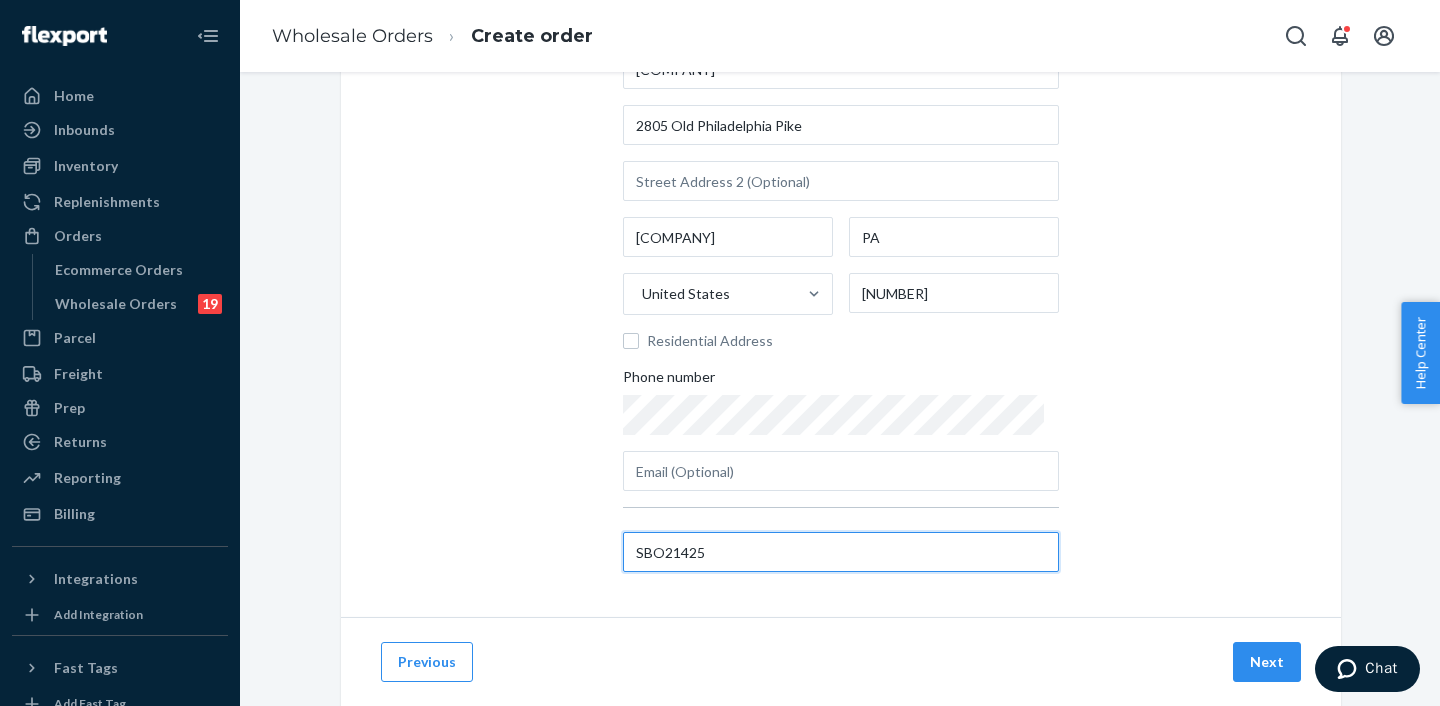 type on "SBO21425" 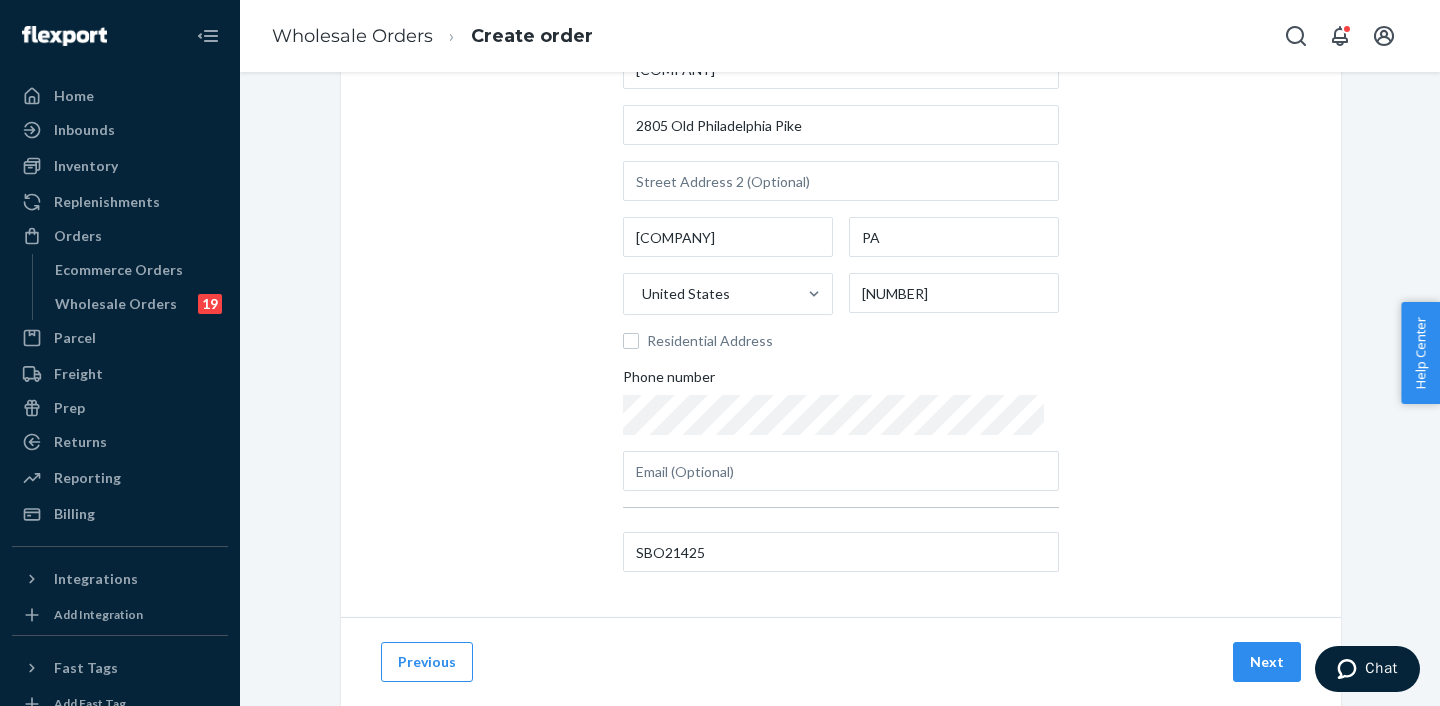 click on "Next" at bounding box center [1267, 662] 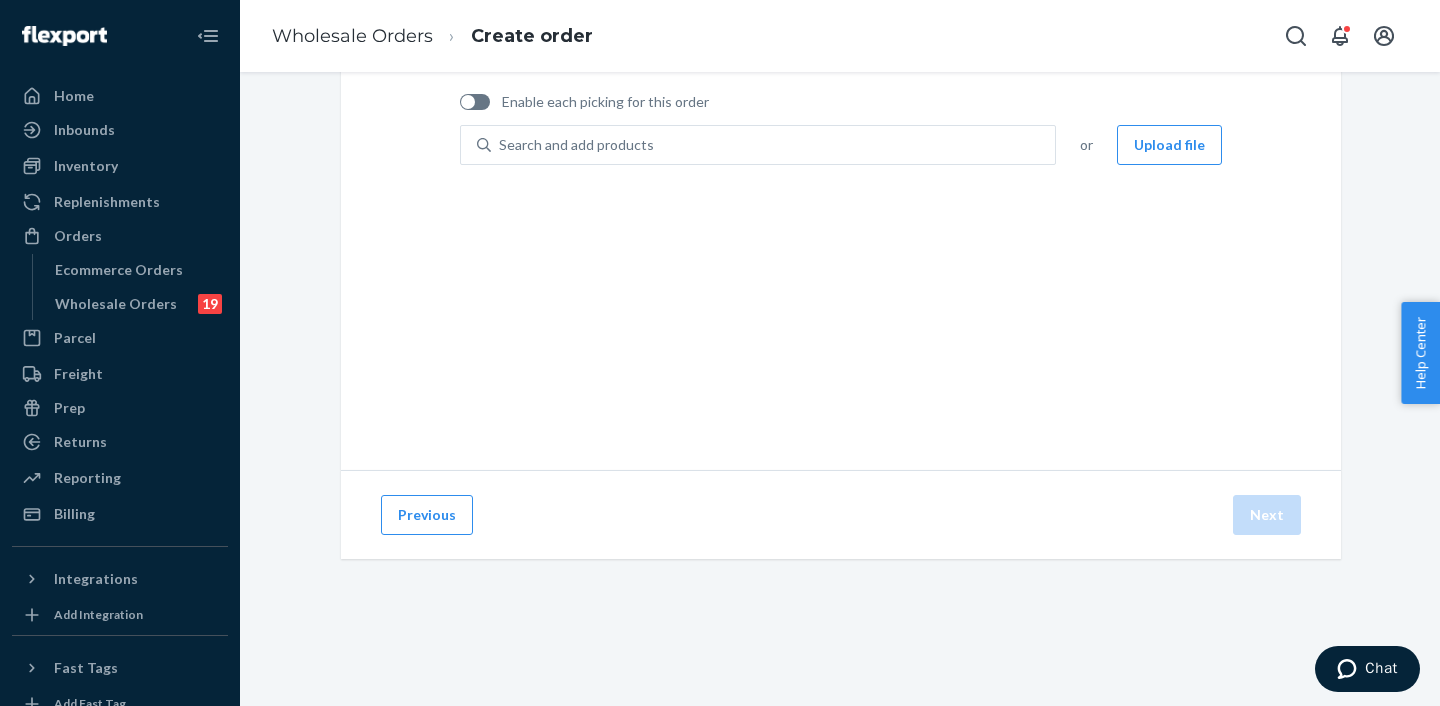 scroll, scrollTop: 144, scrollLeft: 0, axis: vertical 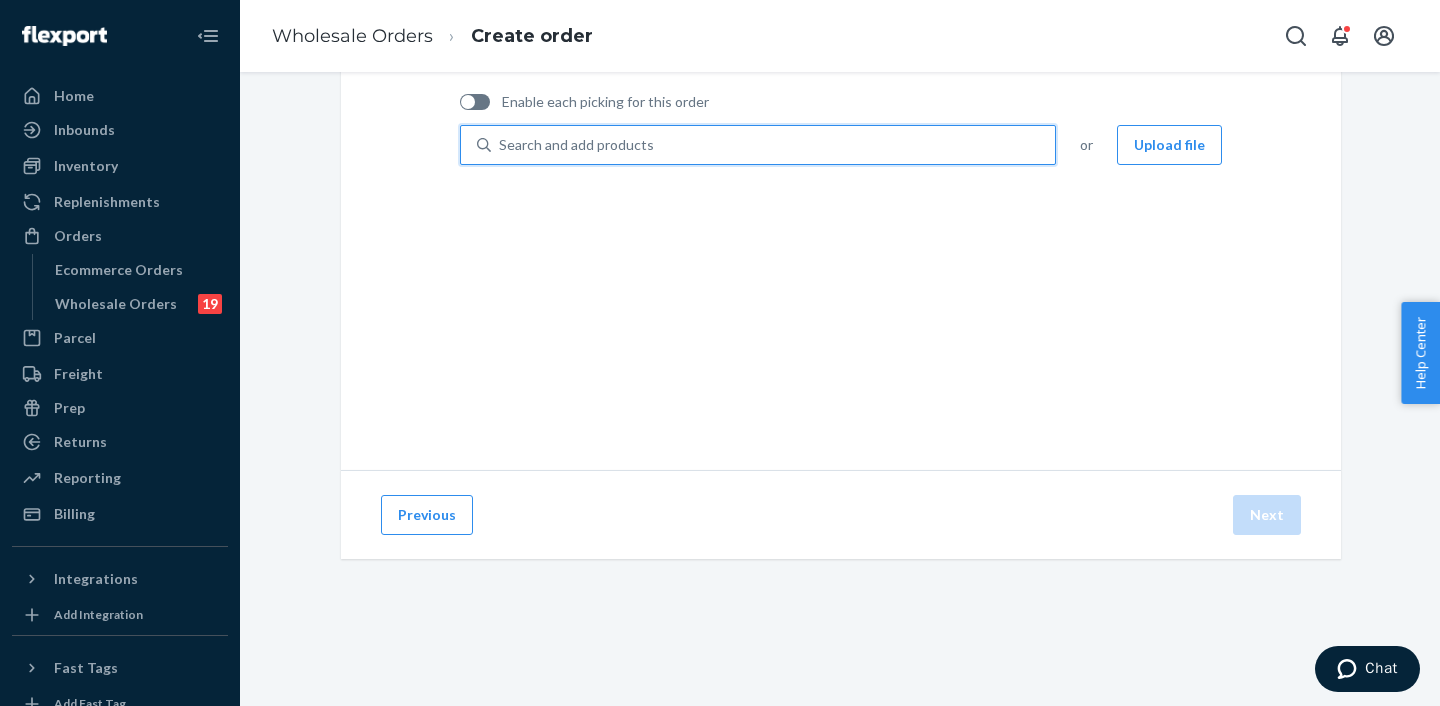 click on "Search and add products" at bounding box center (773, 145) 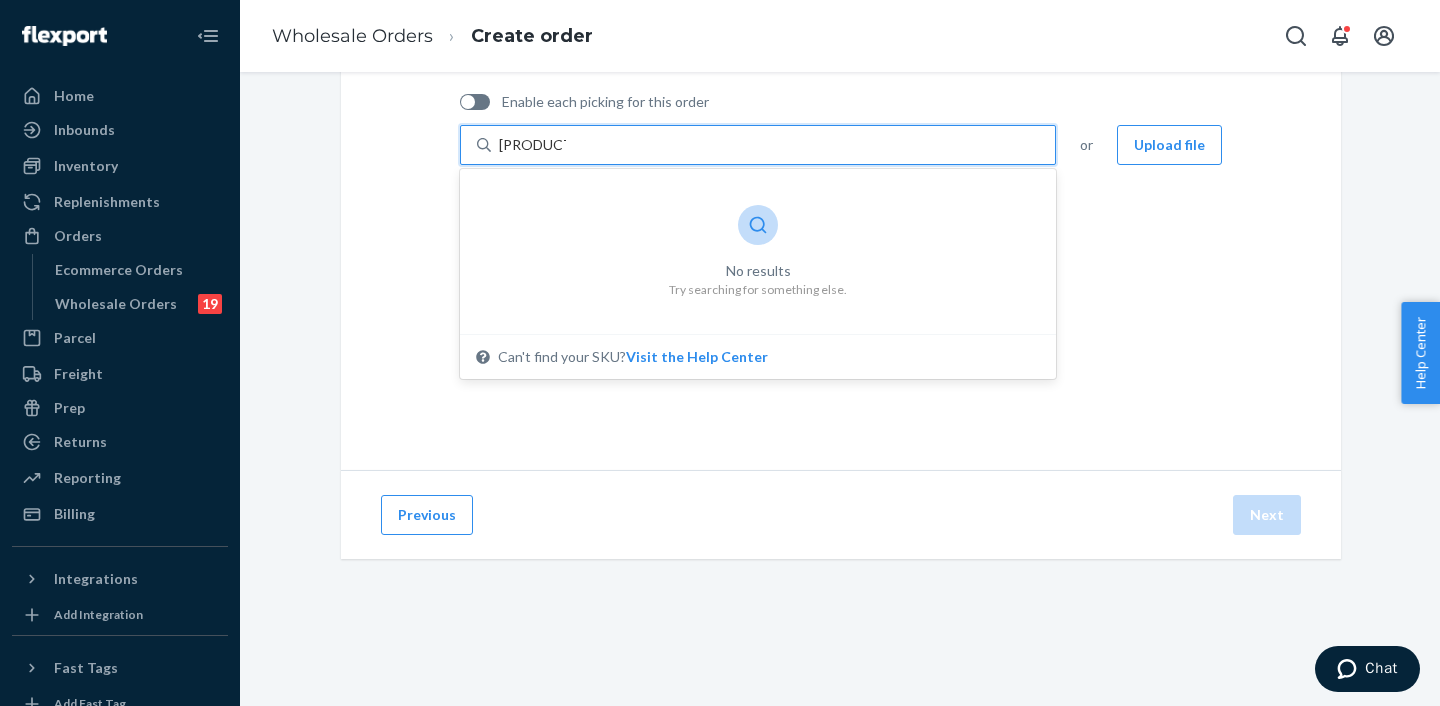 type on "PB-PCtd-3" 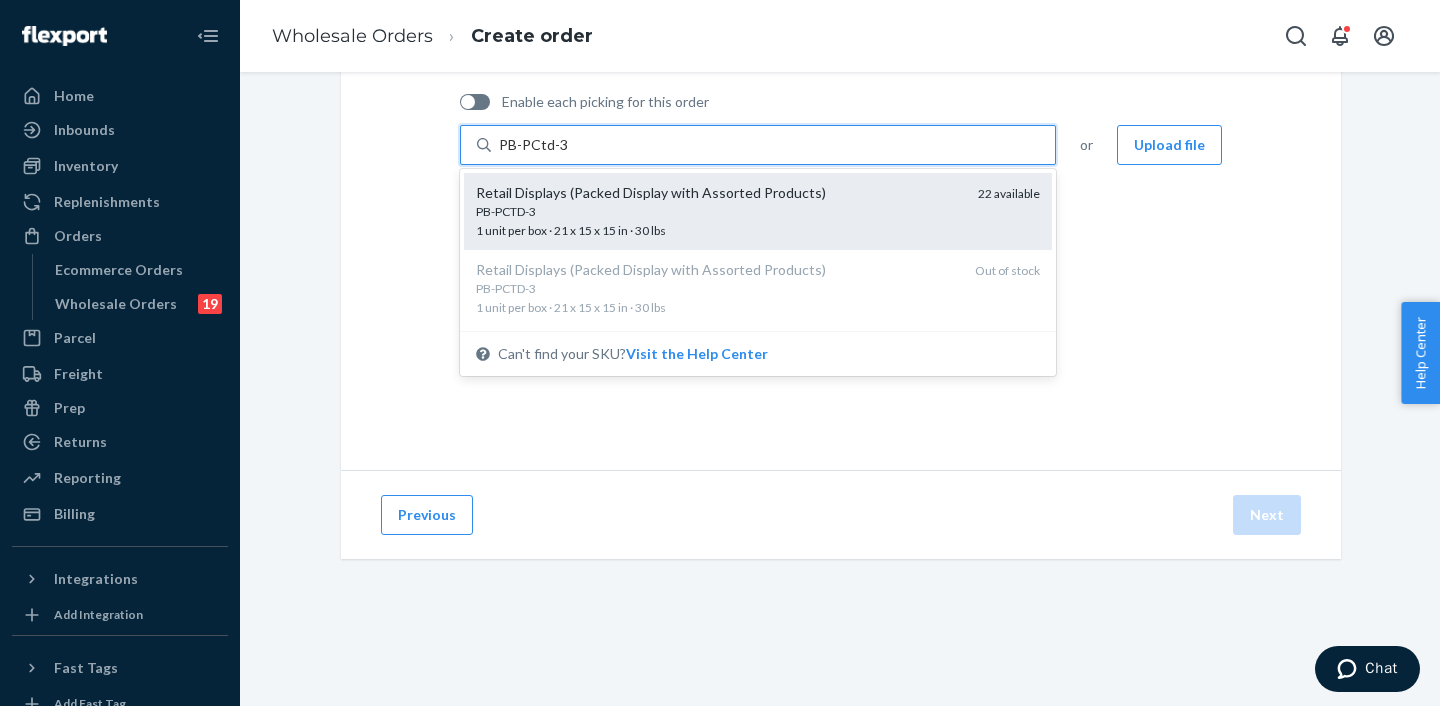 click on "[PRODUCT] [NUMBER] unit per box · [DIMENSIONS] · [WEIGHT]" at bounding box center [719, 220] 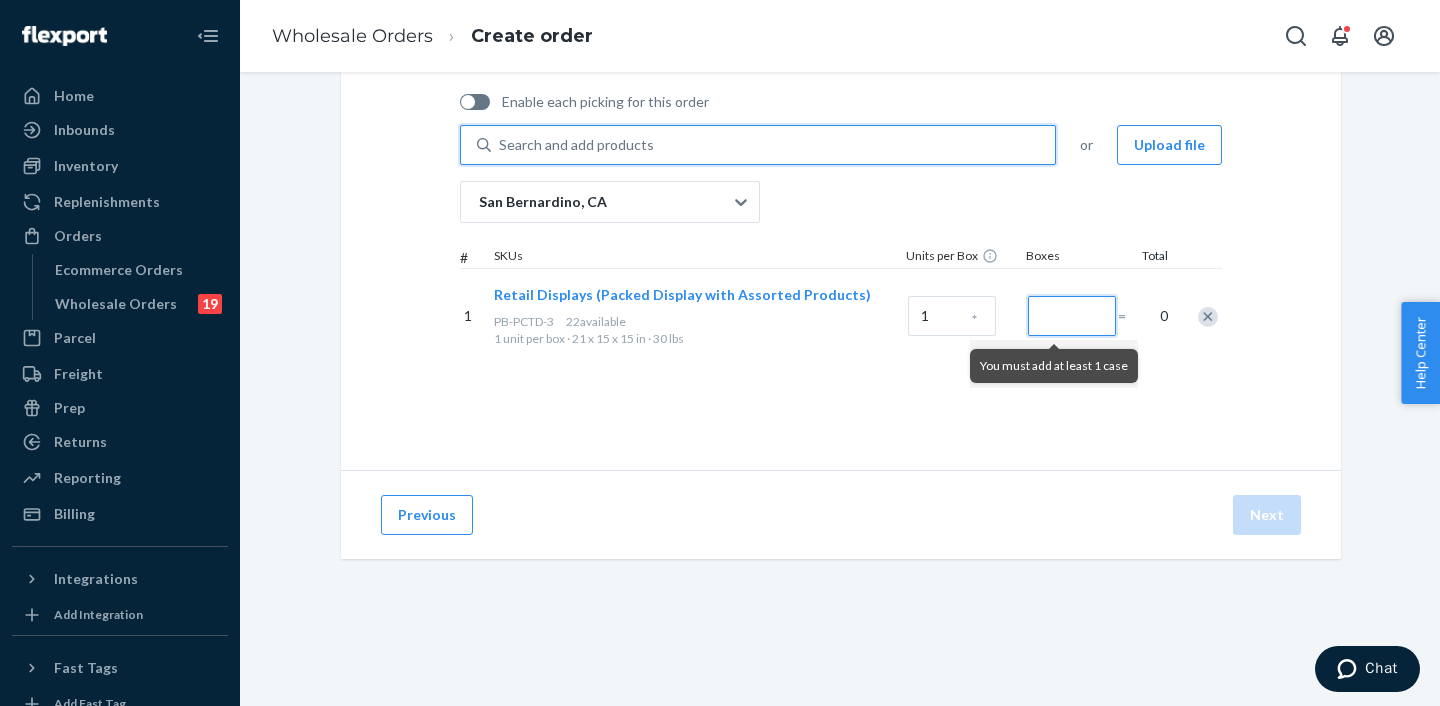 click at bounding box center [1072, 316] 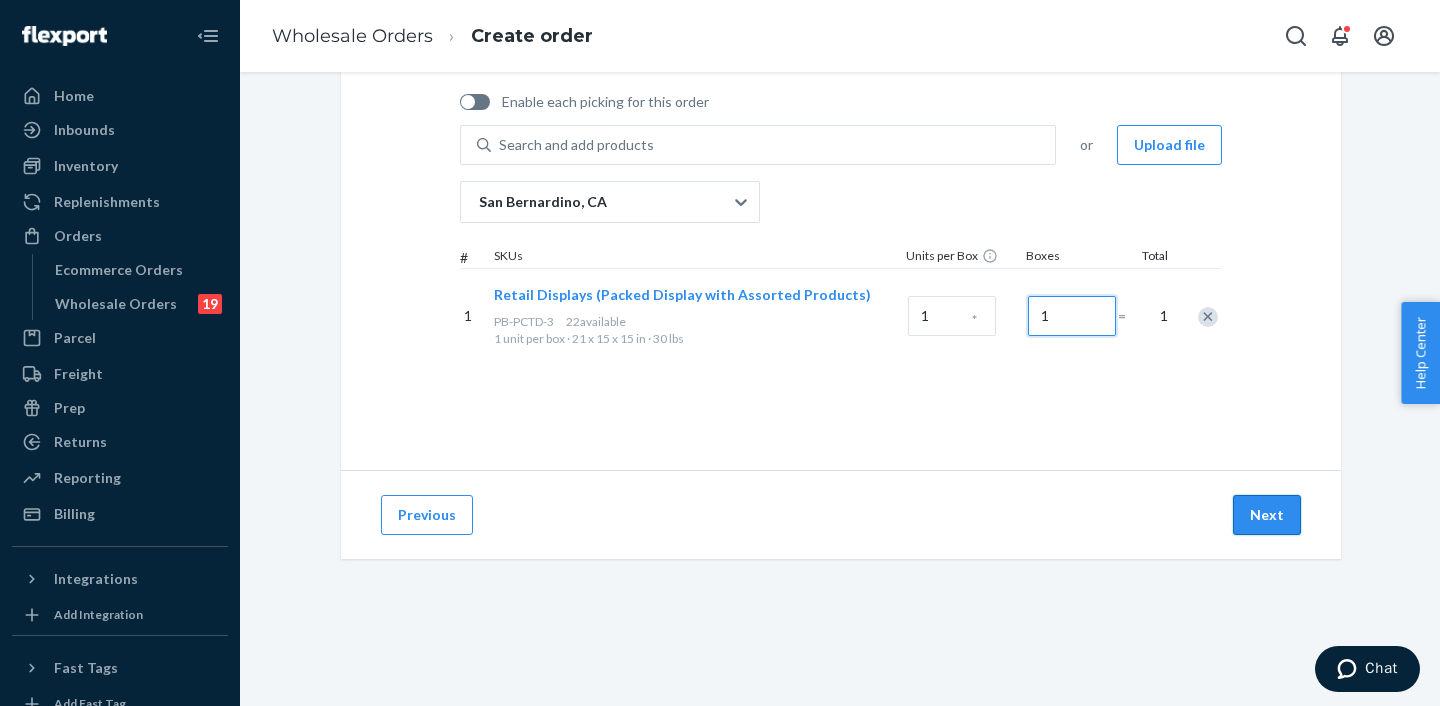 type on "1" 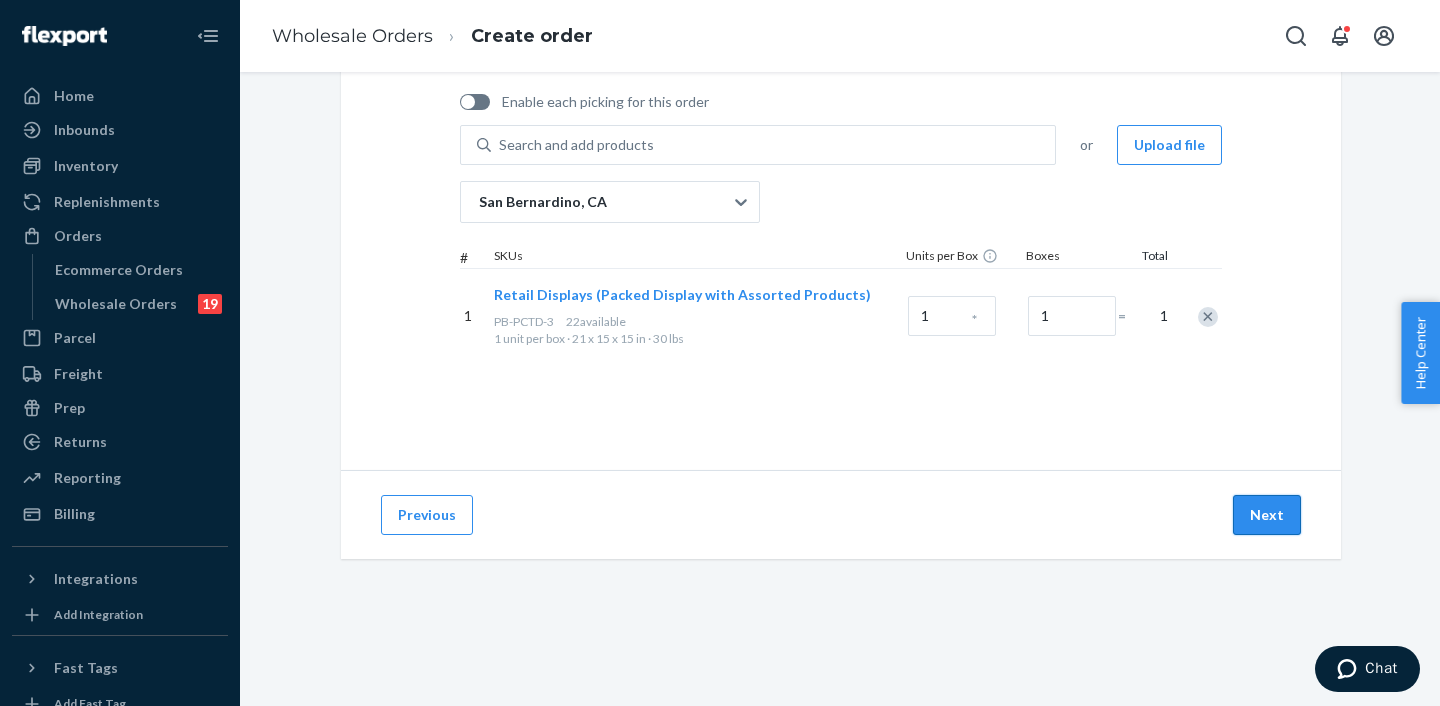 click on "Next" at bounding box center [1267, 515] 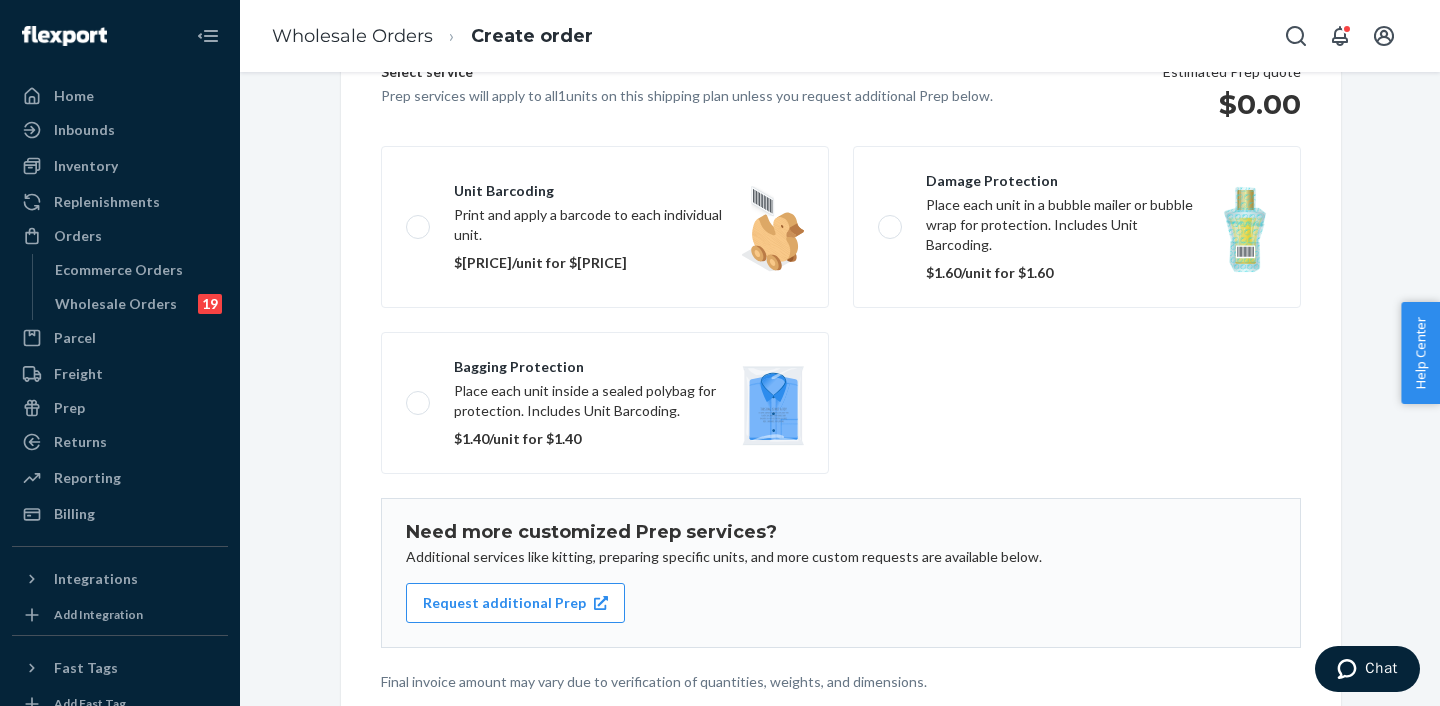 scroll, scrollTop: 169, scrollLeft: 0, axis: vertical 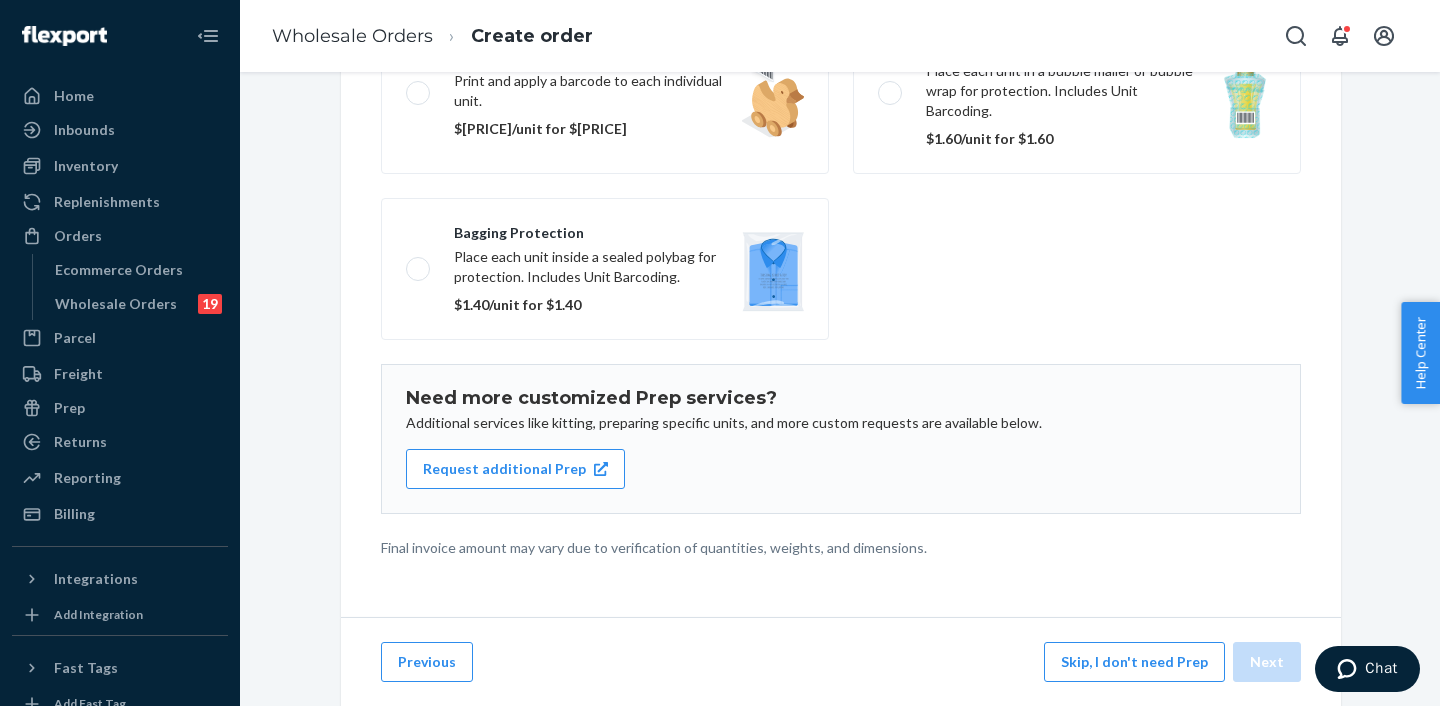 click on "Skip, I don't need Prep" at bounding box center [1134, 662] 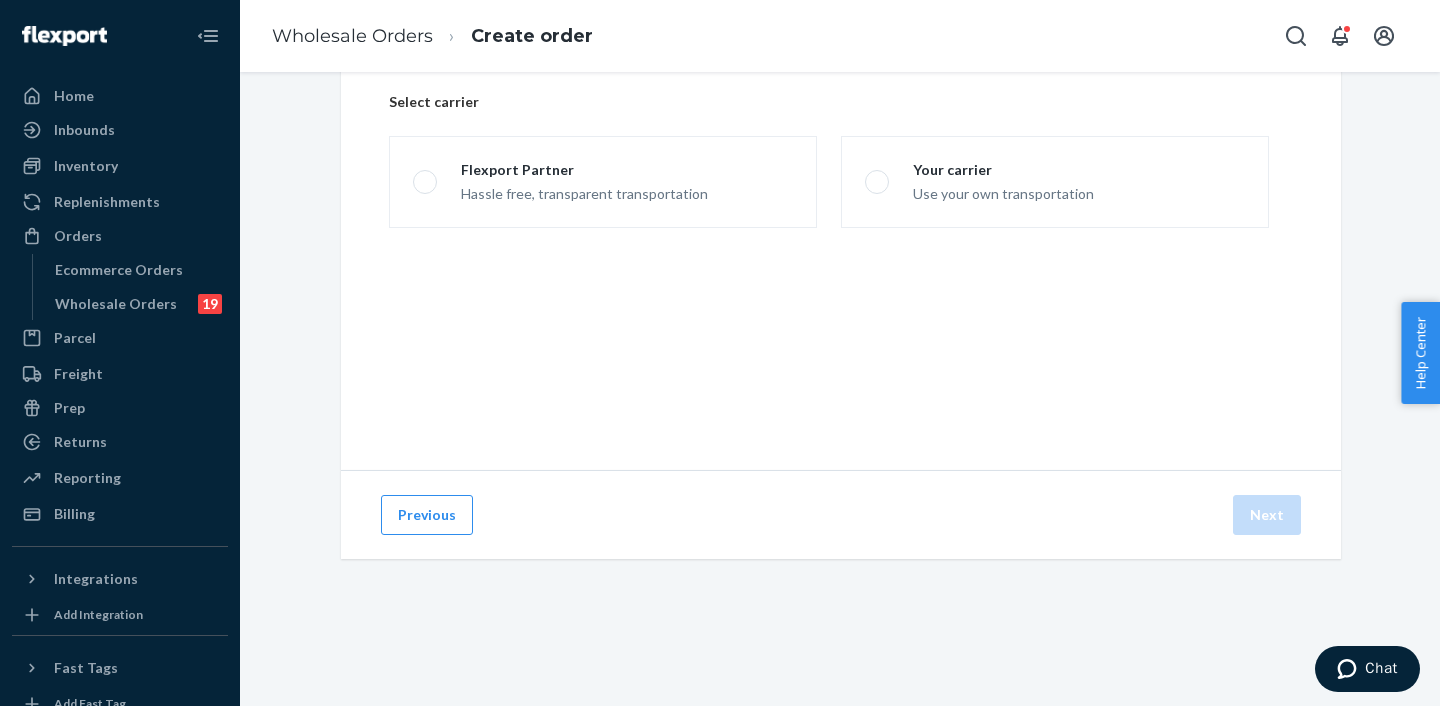 scroll, scrollTop: 144, scrollLeft: 0, axis: vertical 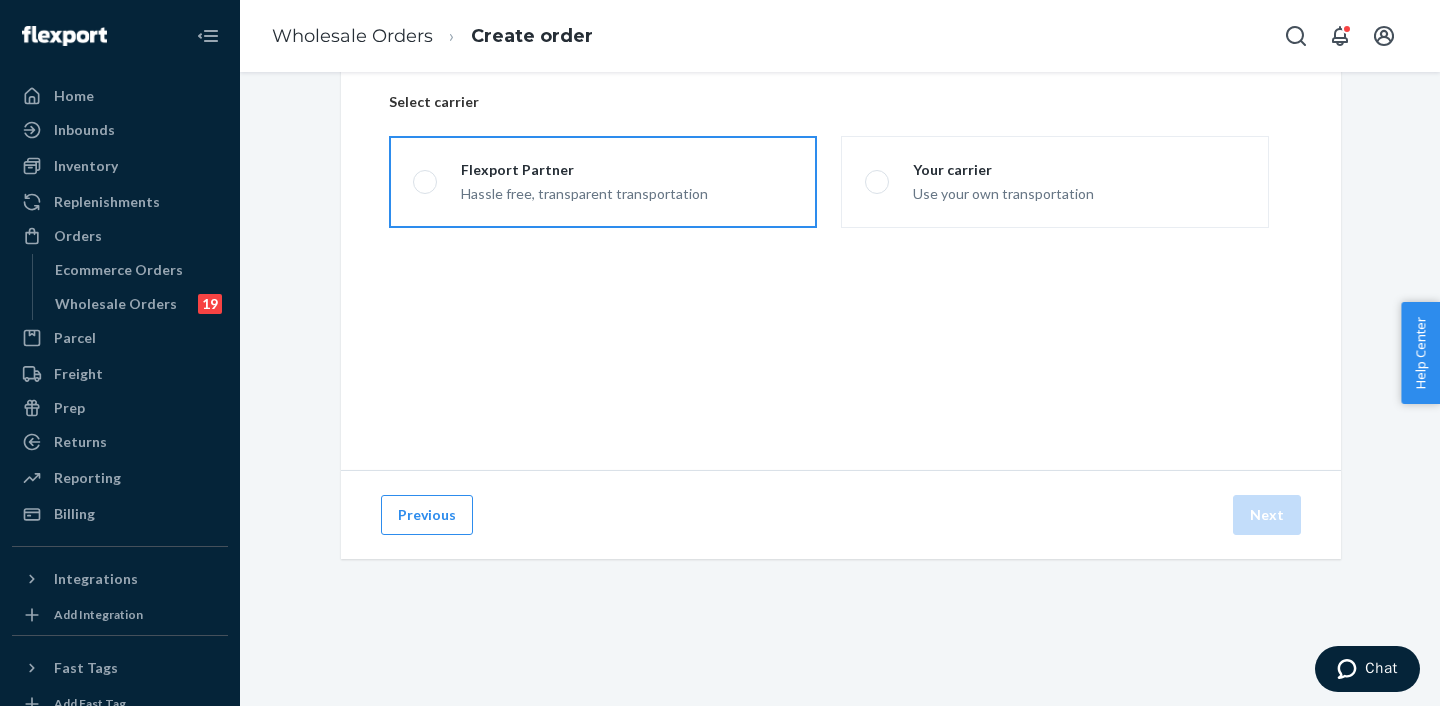 click on "Flexport Partner" at bounding box center [584, 170] 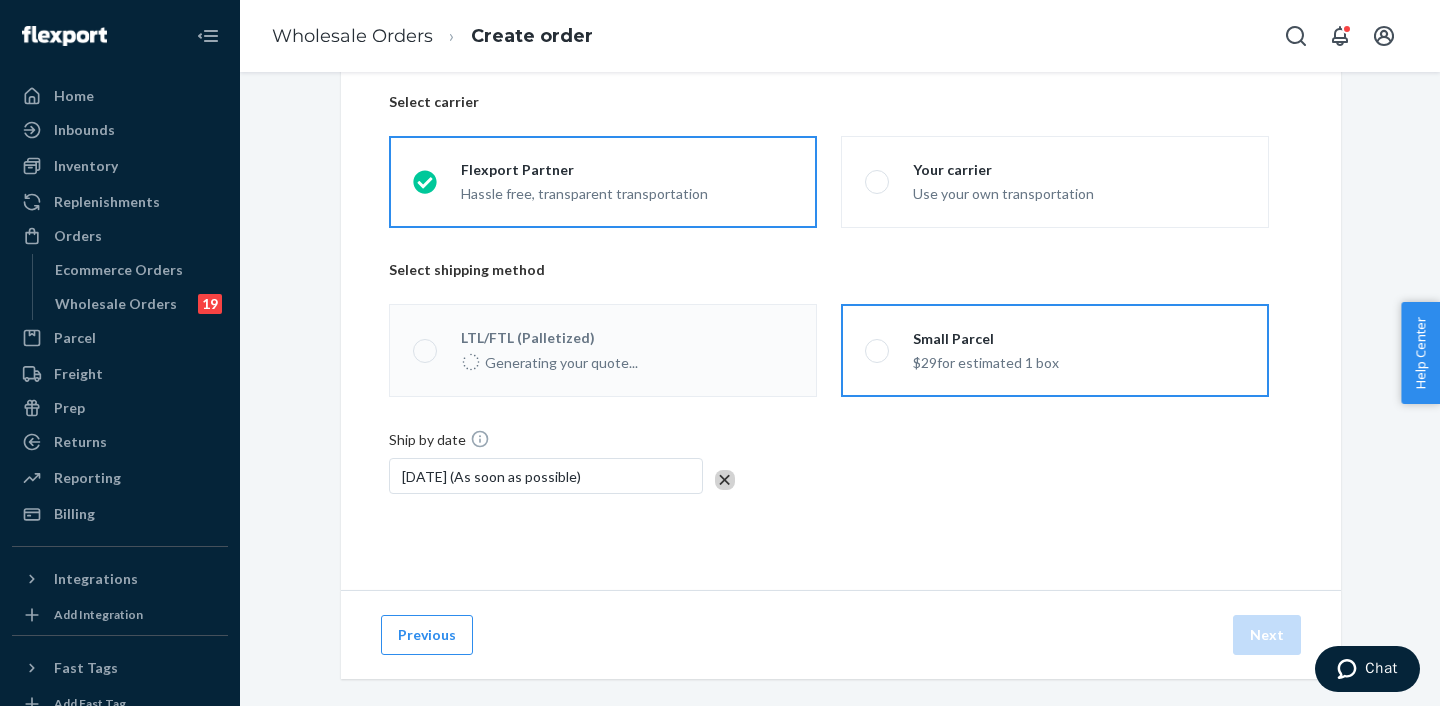 click on "$29  for estimated 1 box" at bounding box center (986, 361) 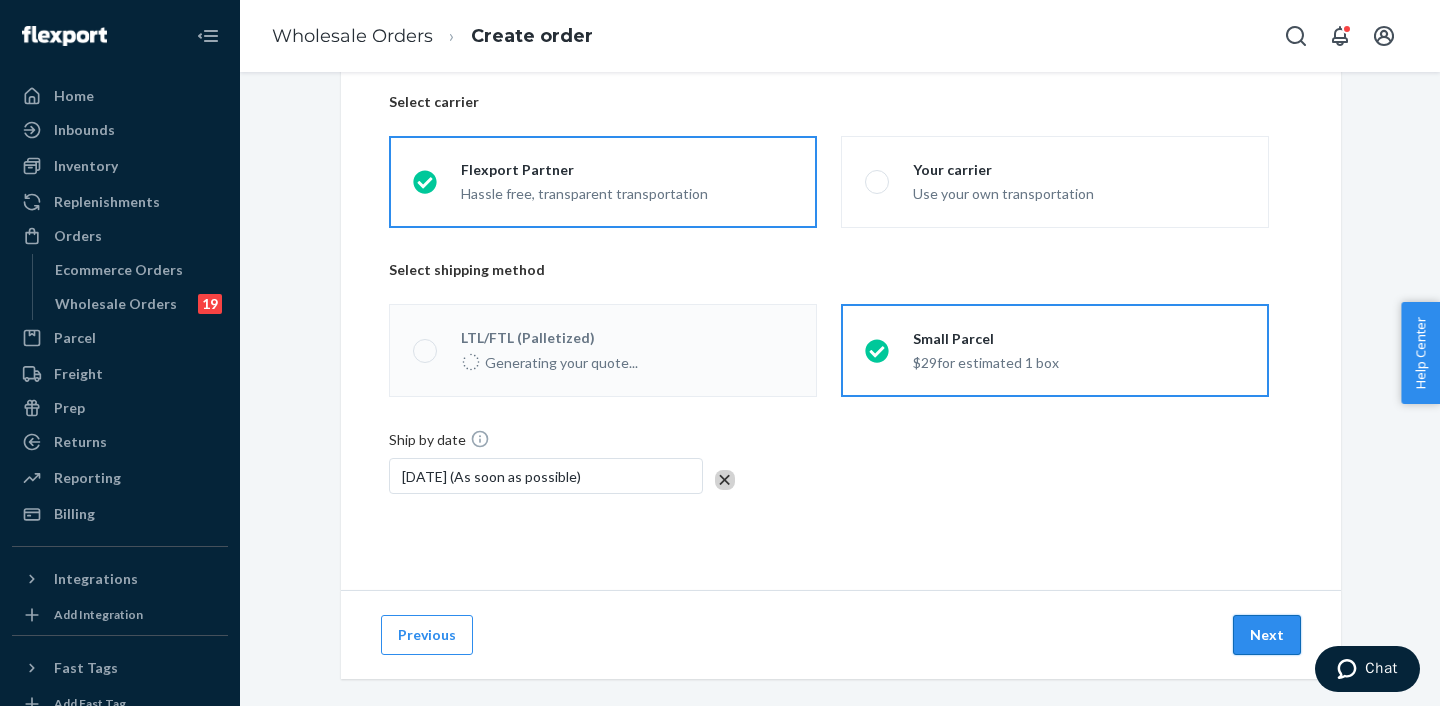 click on "Next" at bounding box center (1267, 635) 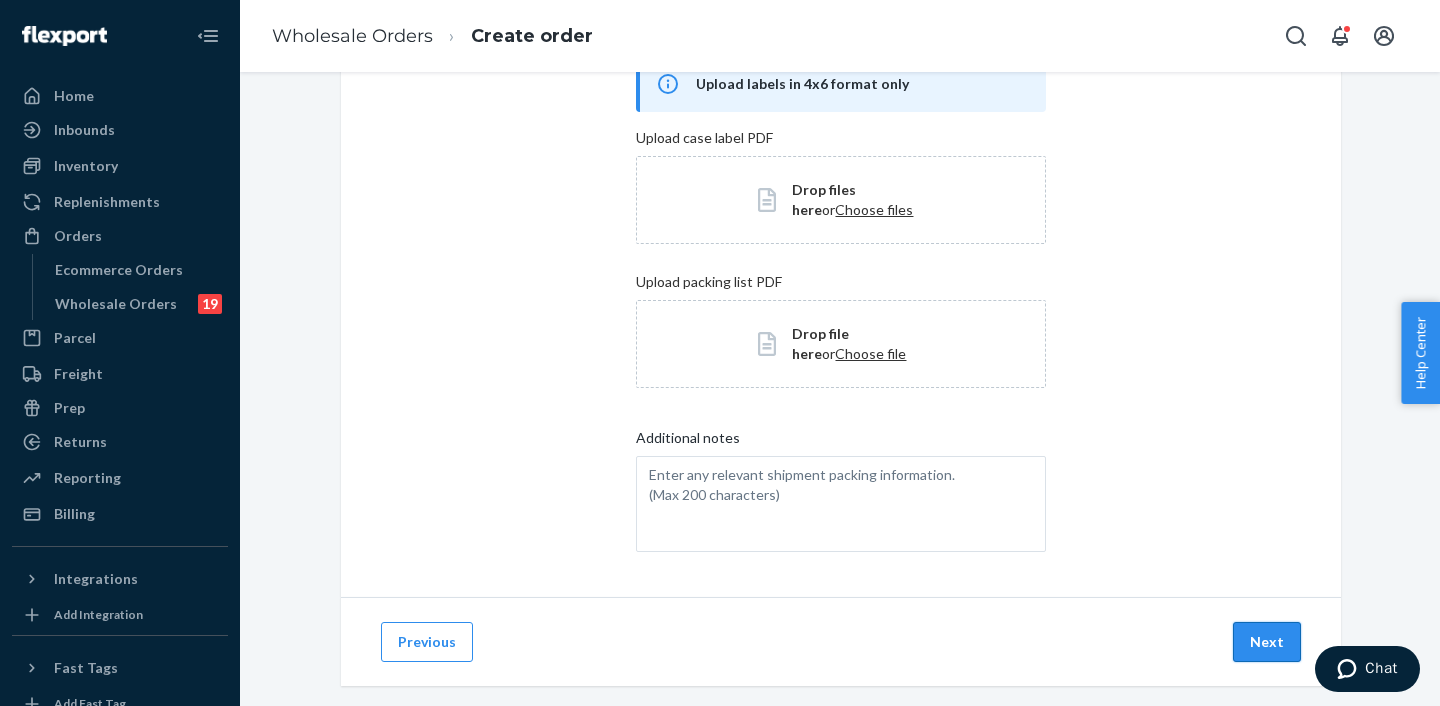 click on "Next" at bounding box center (1267, 642) 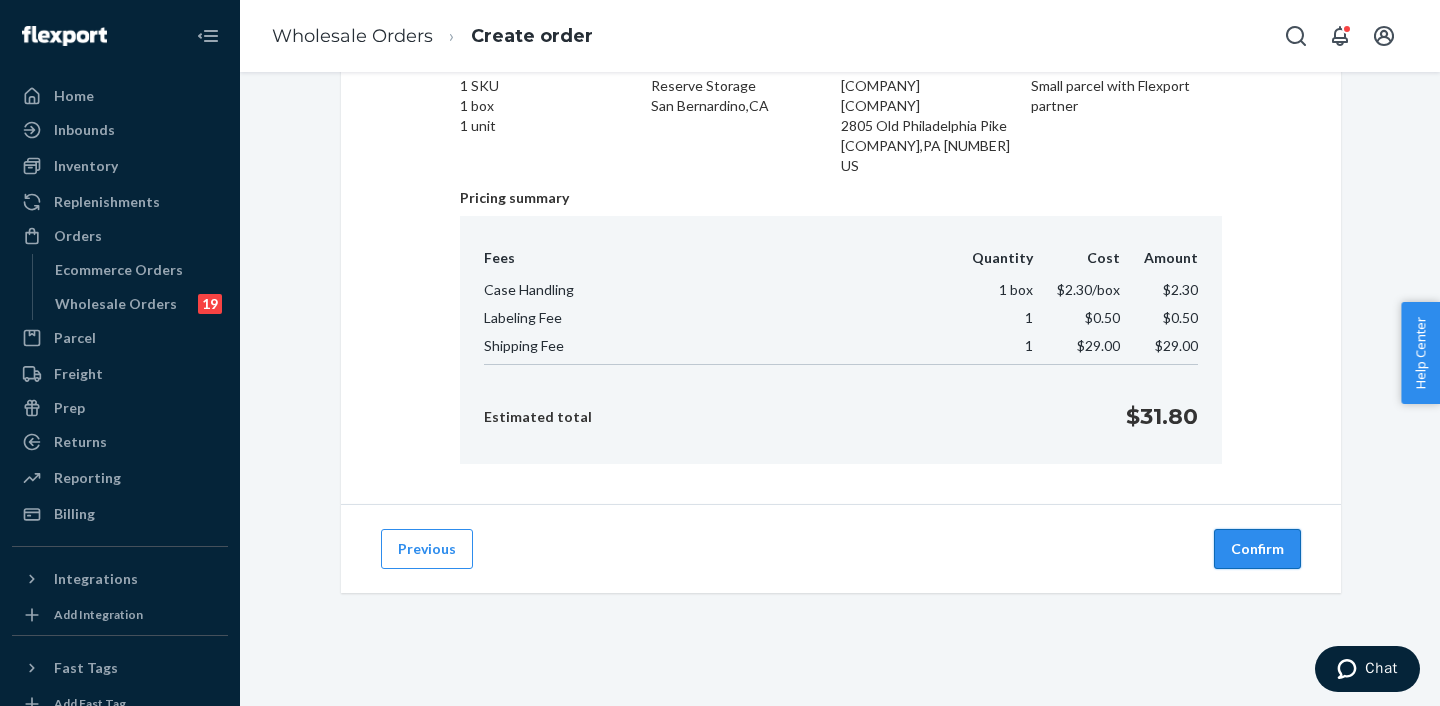 click on "Confirm" at bounding box center (1257, 549) 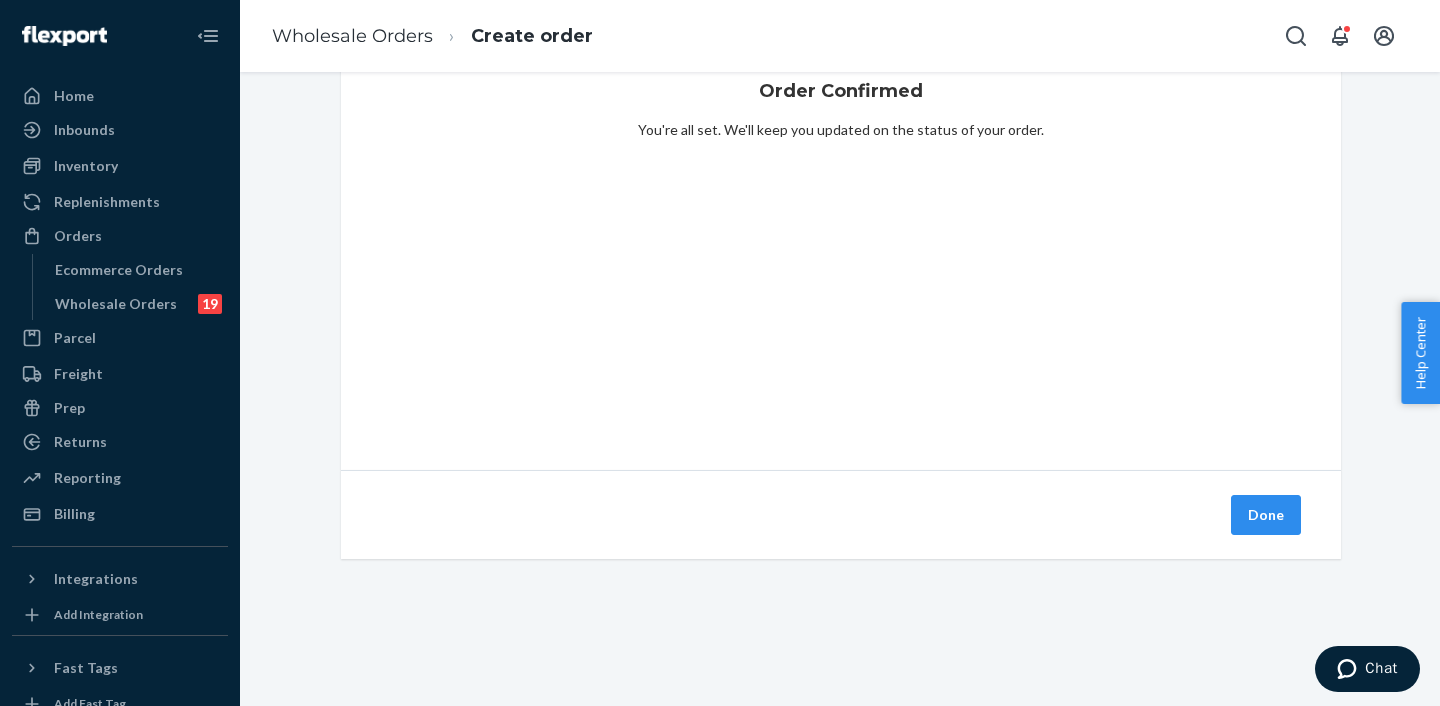 drag, startPoint x: 1264, startPoint y: 517, endPoint x: 1197, endPoint y: 516, distance: 67.00746 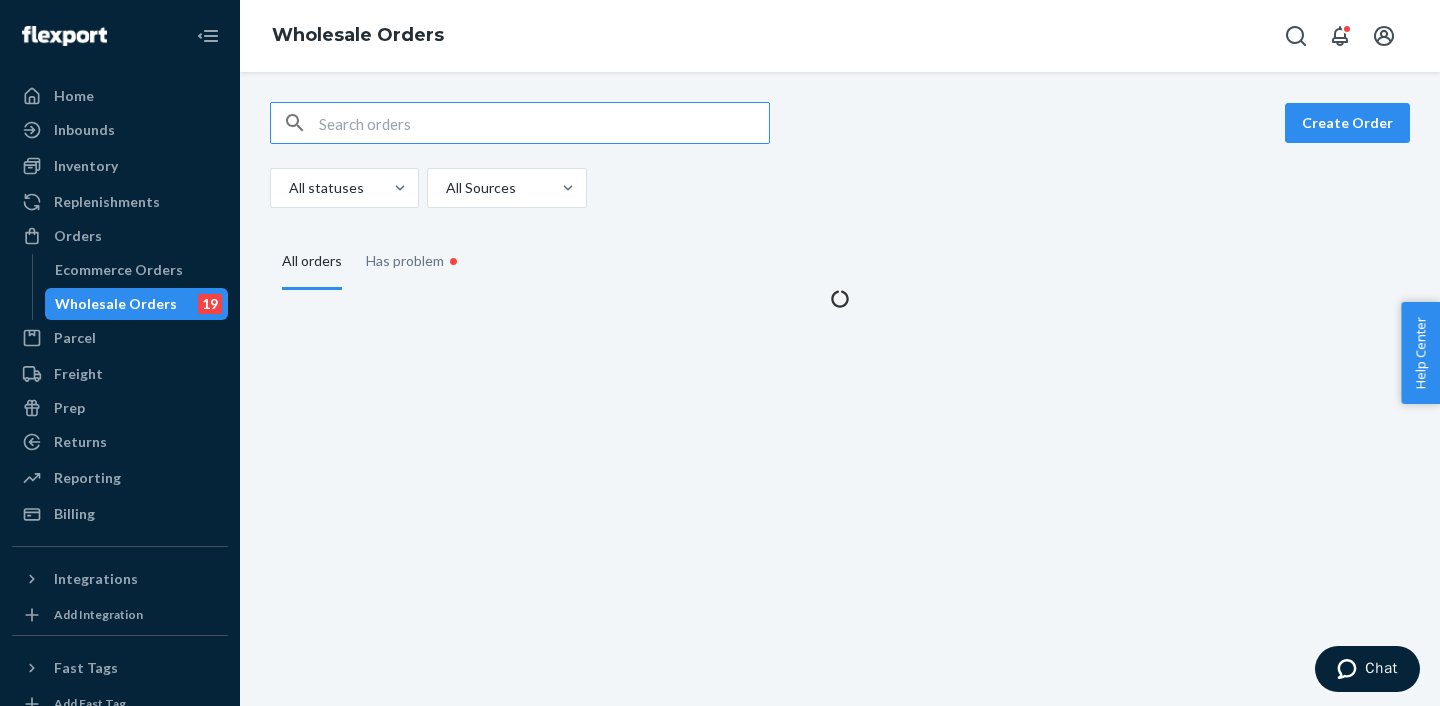 scroll, scrollTop: 0, scrollLeft: 0, axis: both 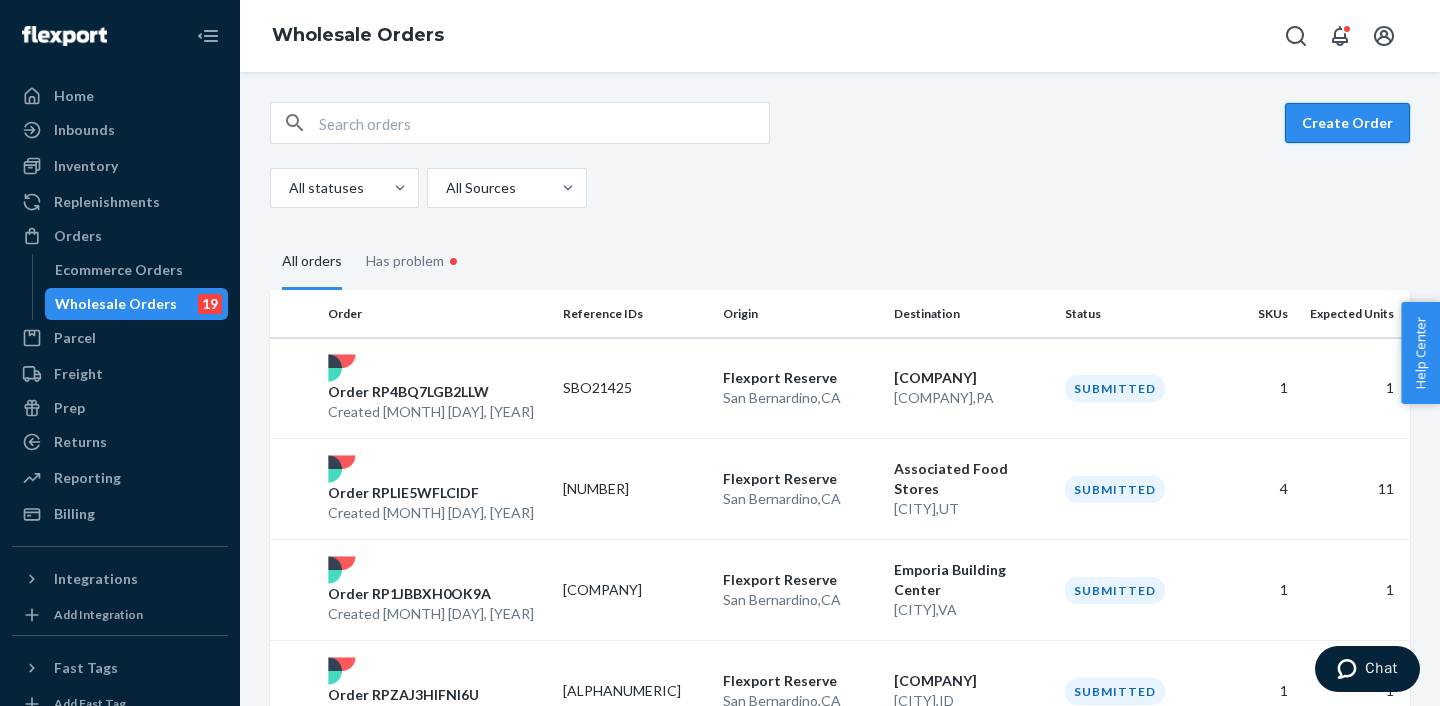 click on "Create Order" at bounding box center [1347, 123] 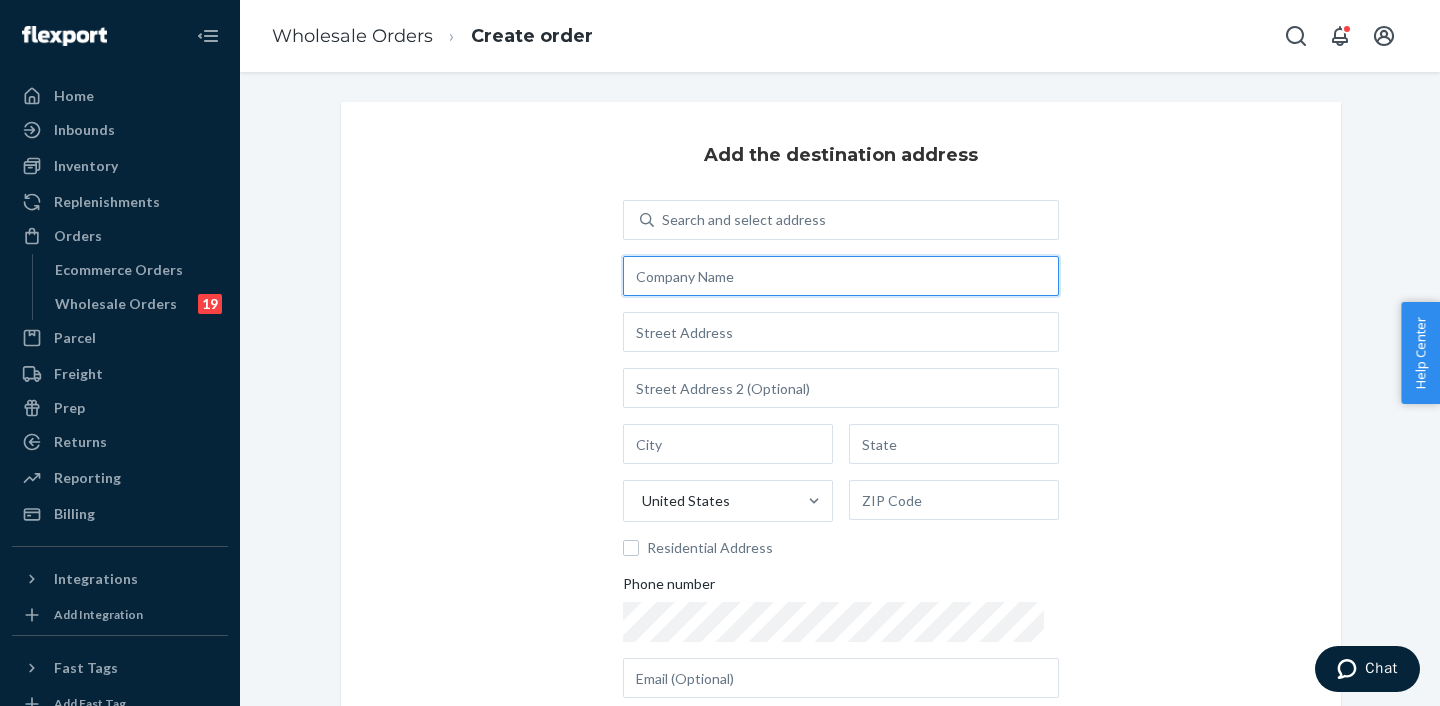 click at bounding box center [841, 276] 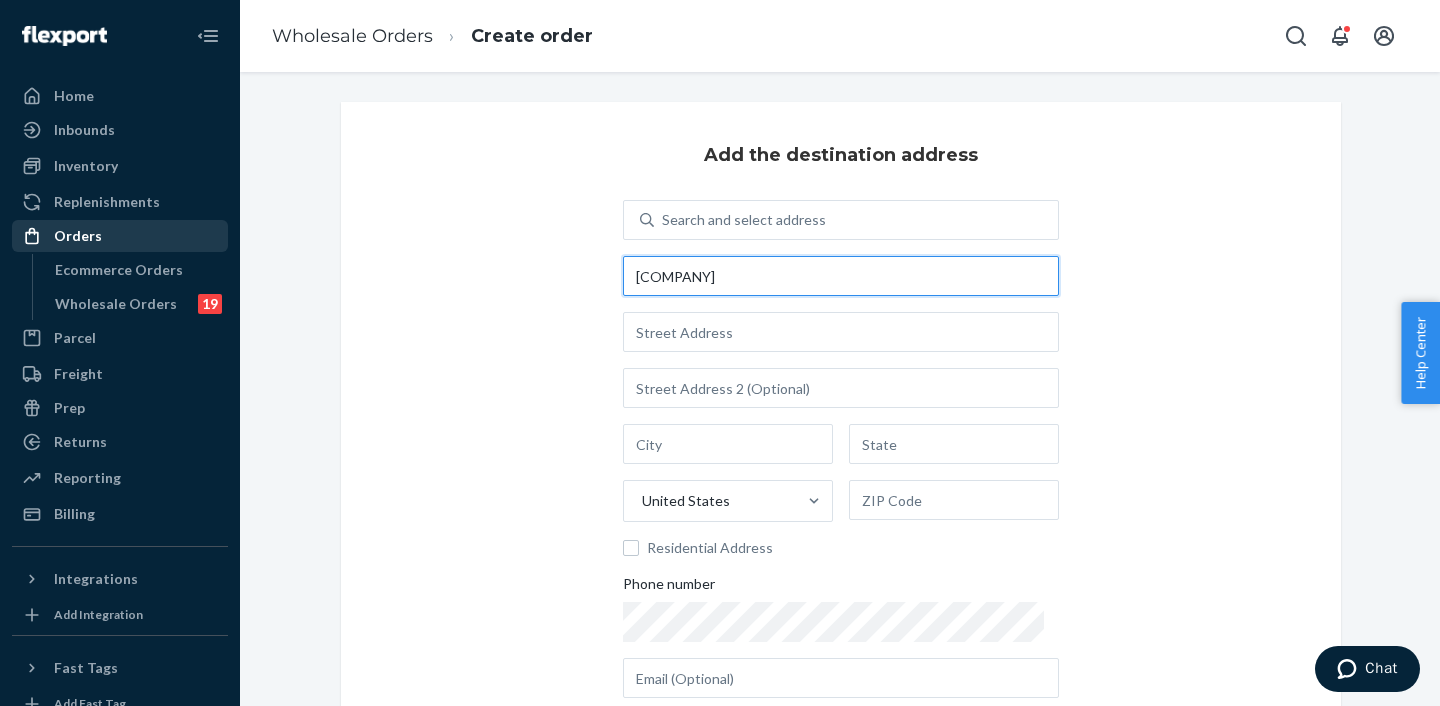 type on "[COMPANY]" 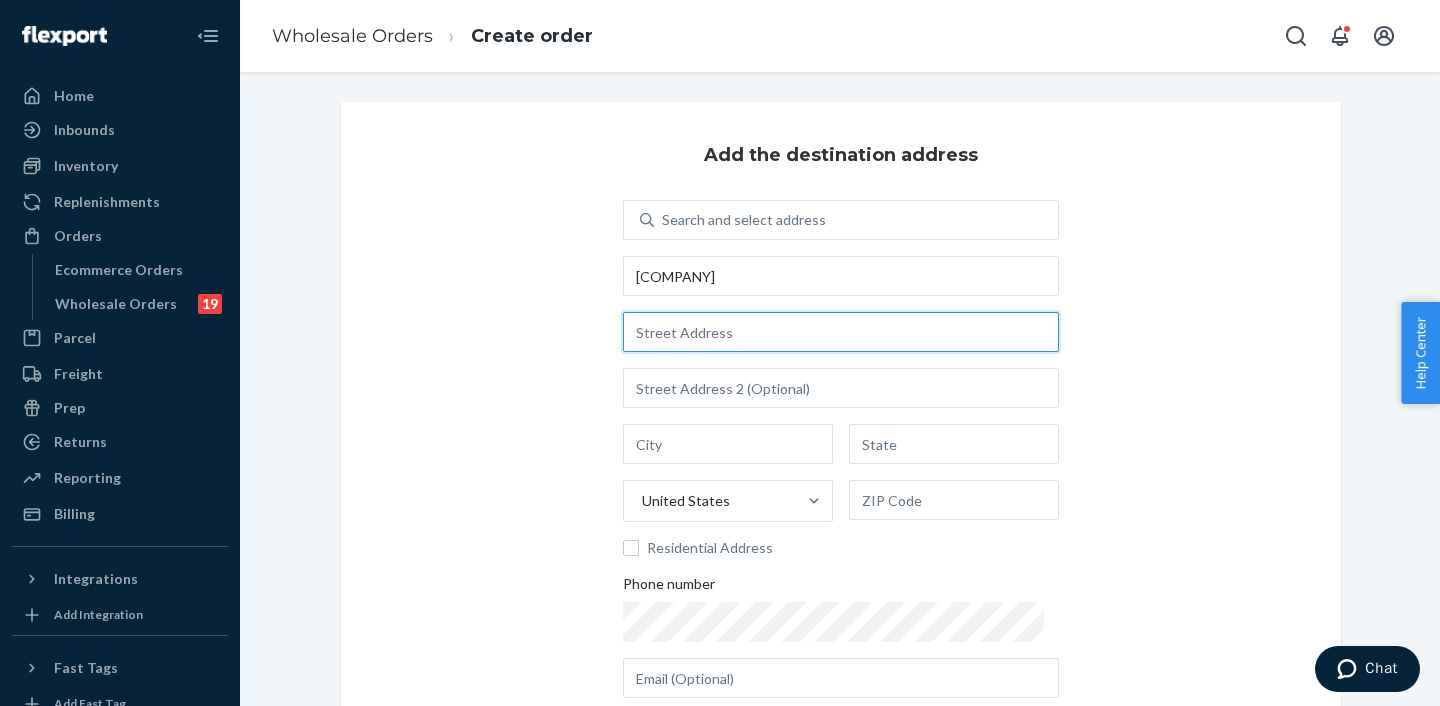 click at bounding box center (841, 332) 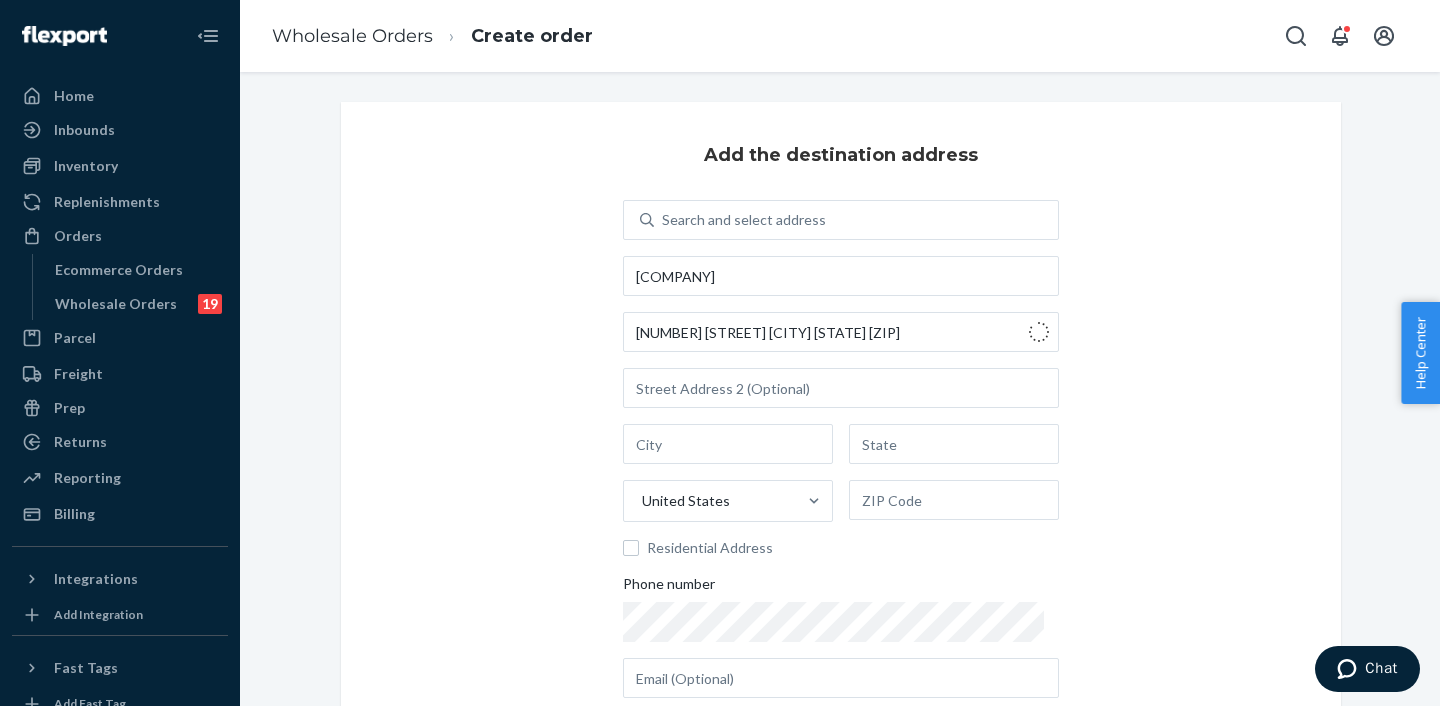 type on "[NUMBER] [STREET]" 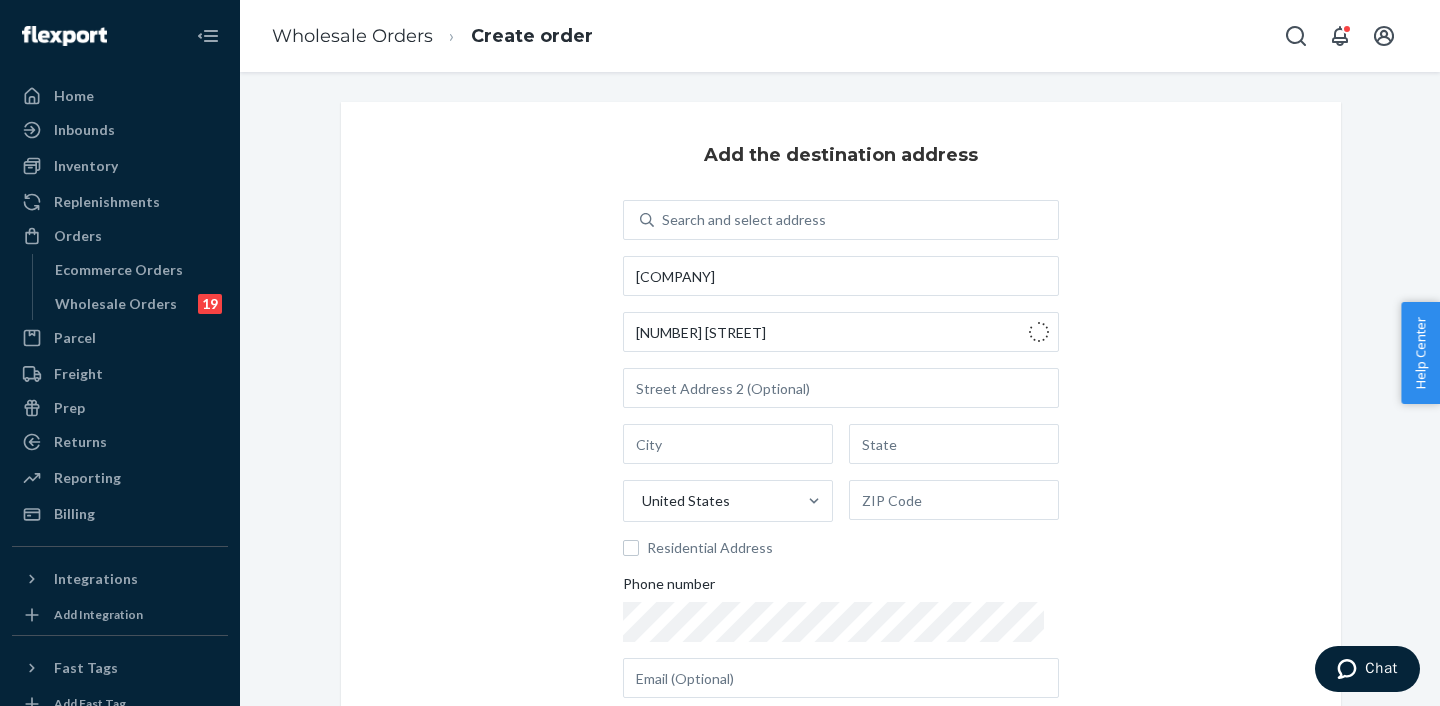type on "[CITY]" 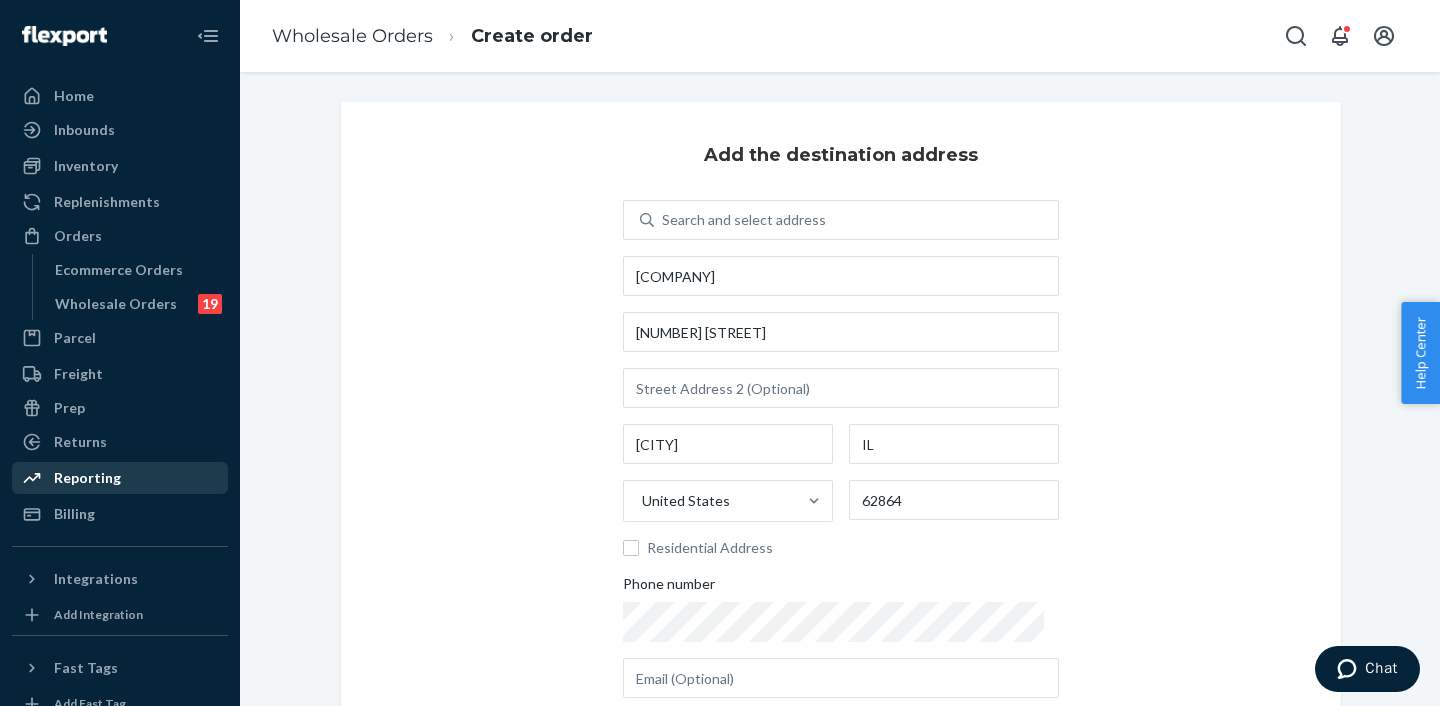 scroll, scrollTop: 207, scrollLeft: 0, axis: vertical 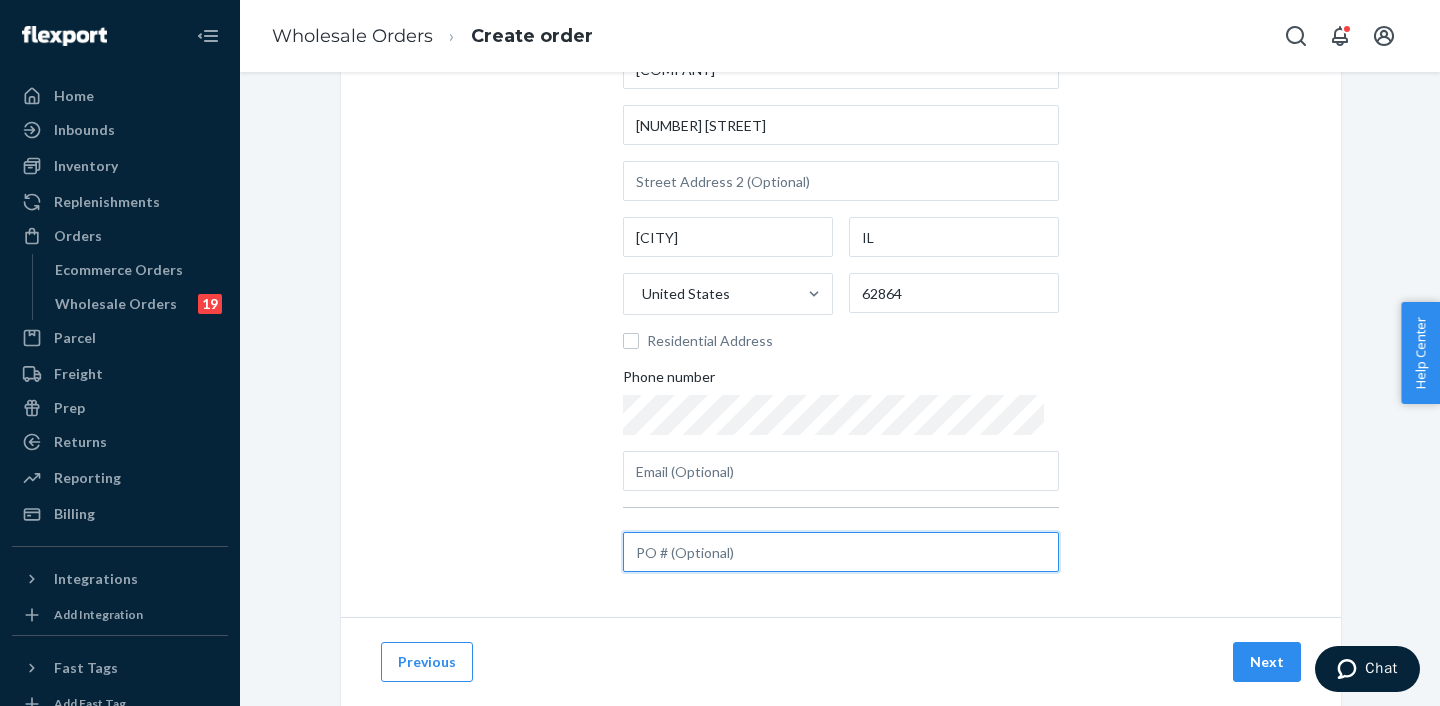 click at bounding box center (841, 552) 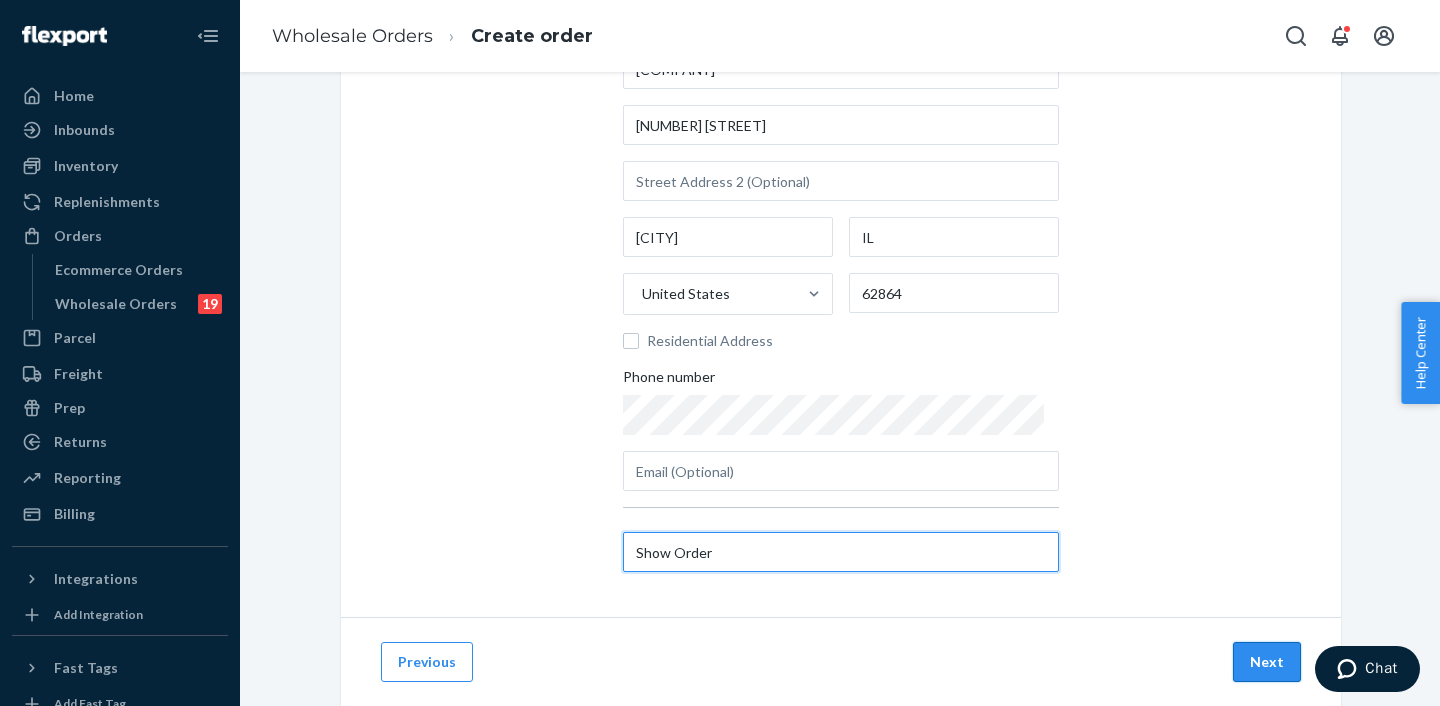 type on "Show Order" 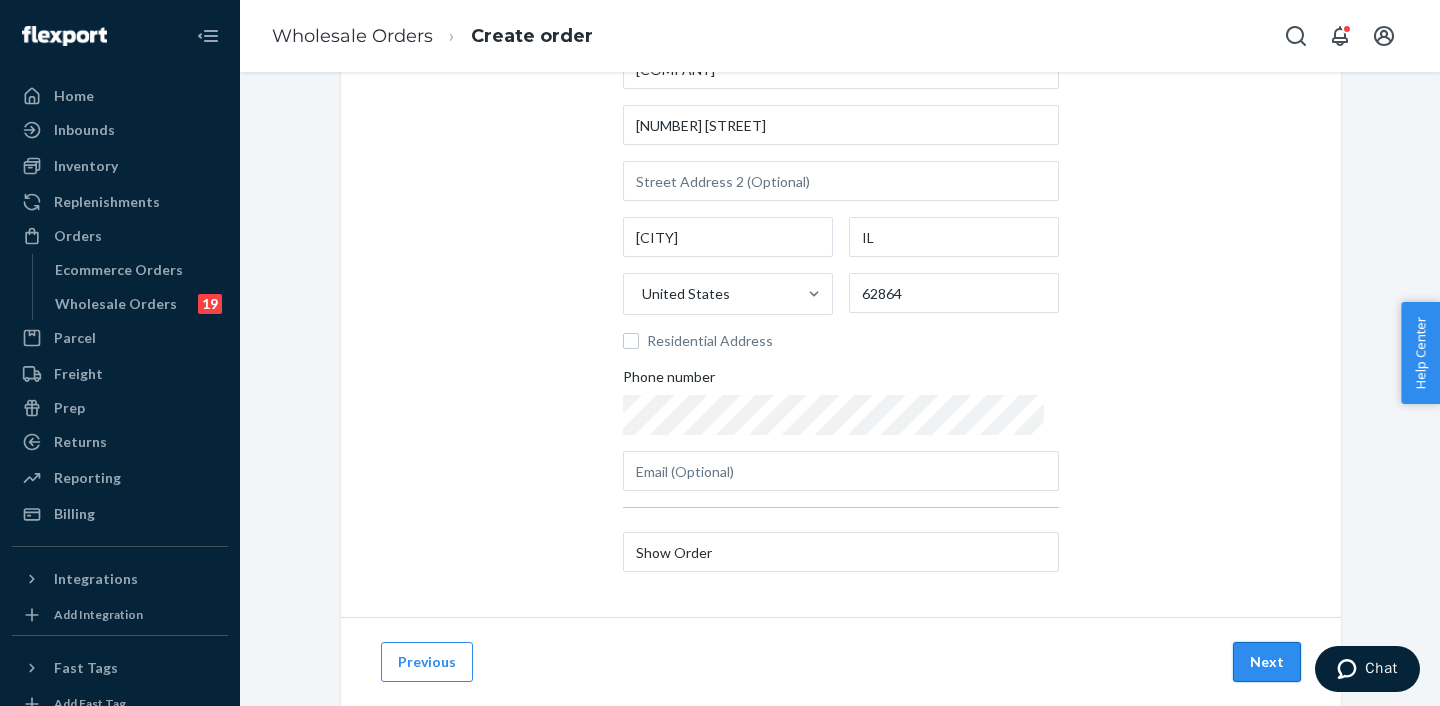 click on "Next" at bounding box center [1267, 662] 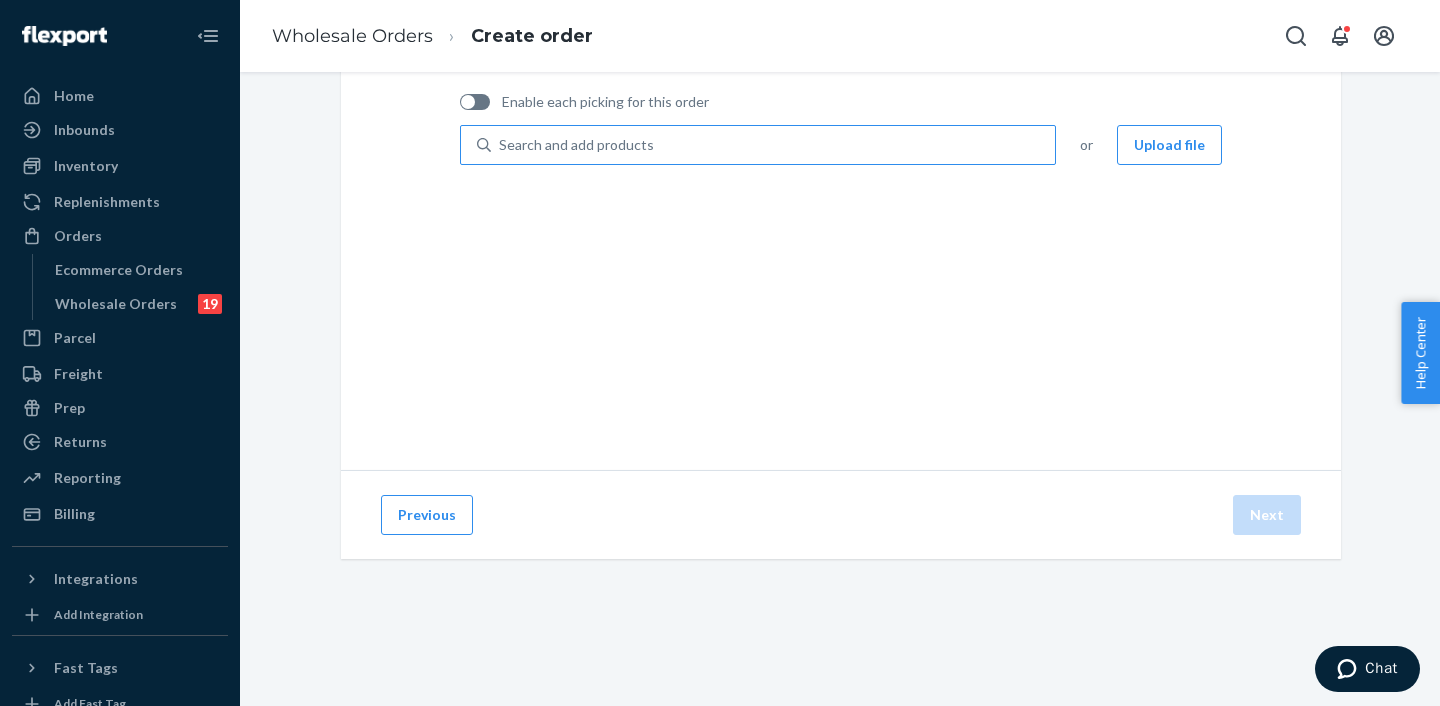 click on "Search and add products" at bounding box center (576, 145) 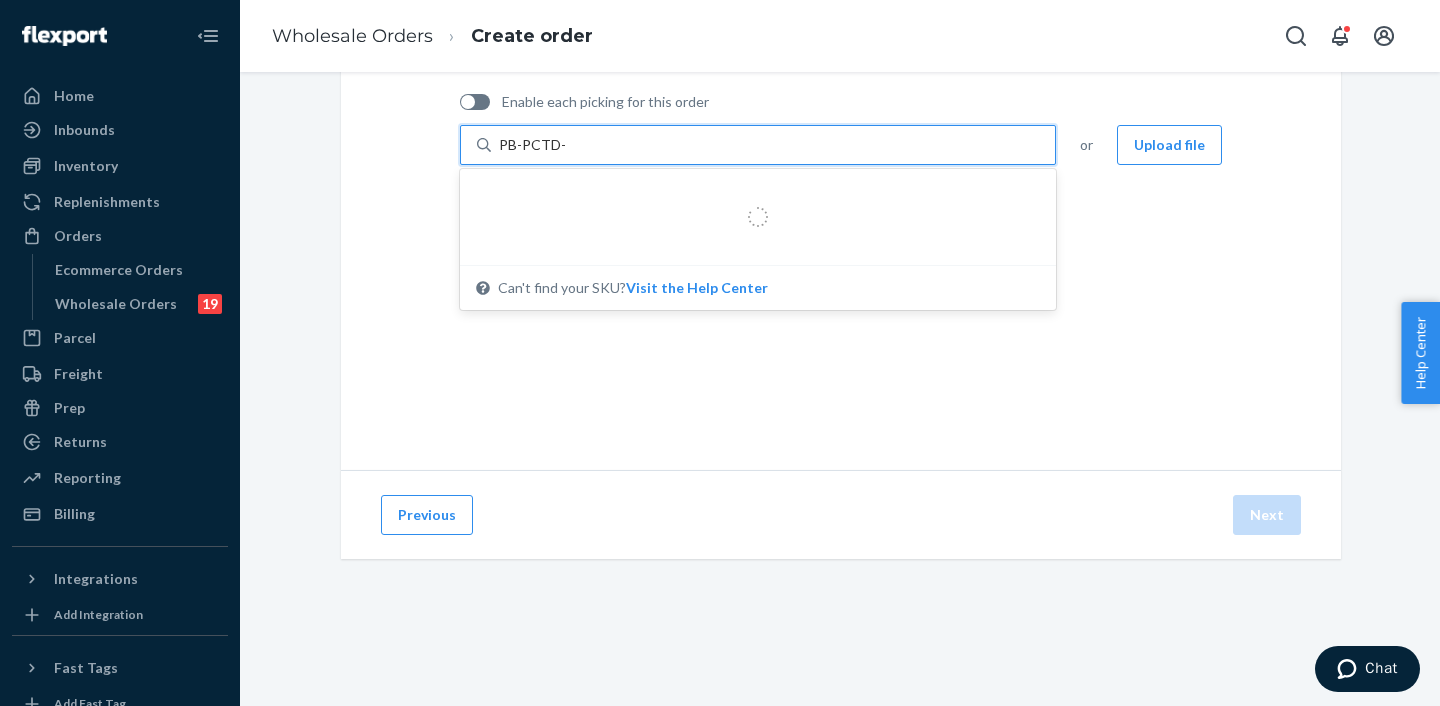type on "PB-PCTD-3" 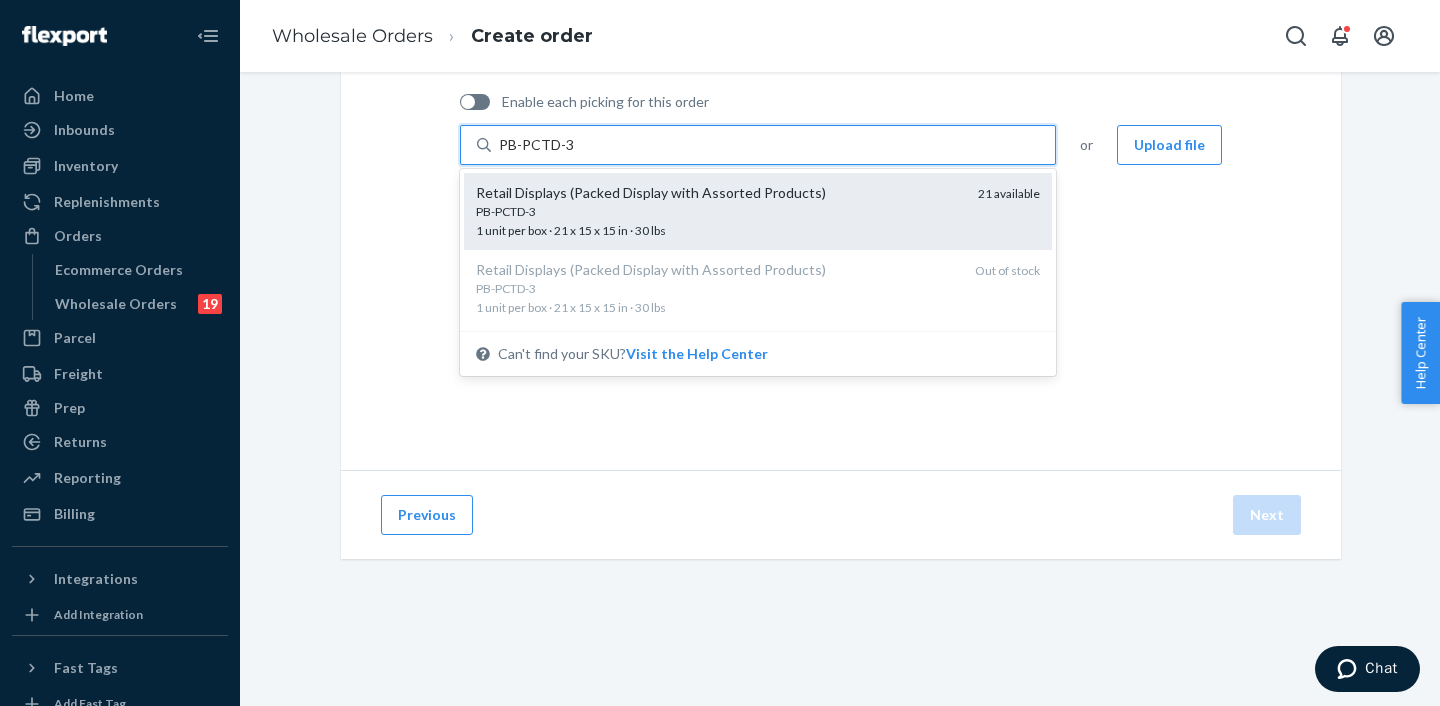click on "PB-PCTD-3" at bounding box center (719, 211) 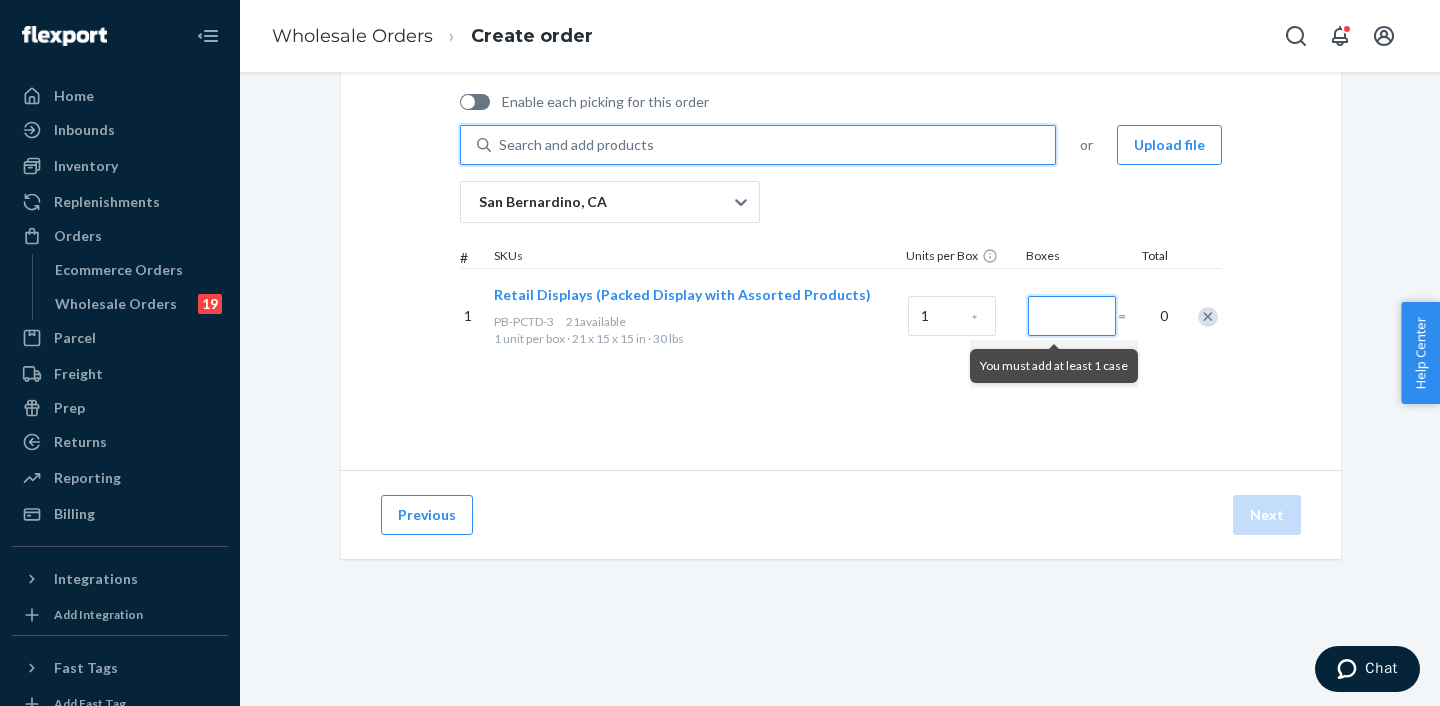 click at bounding box center (1072, 316) 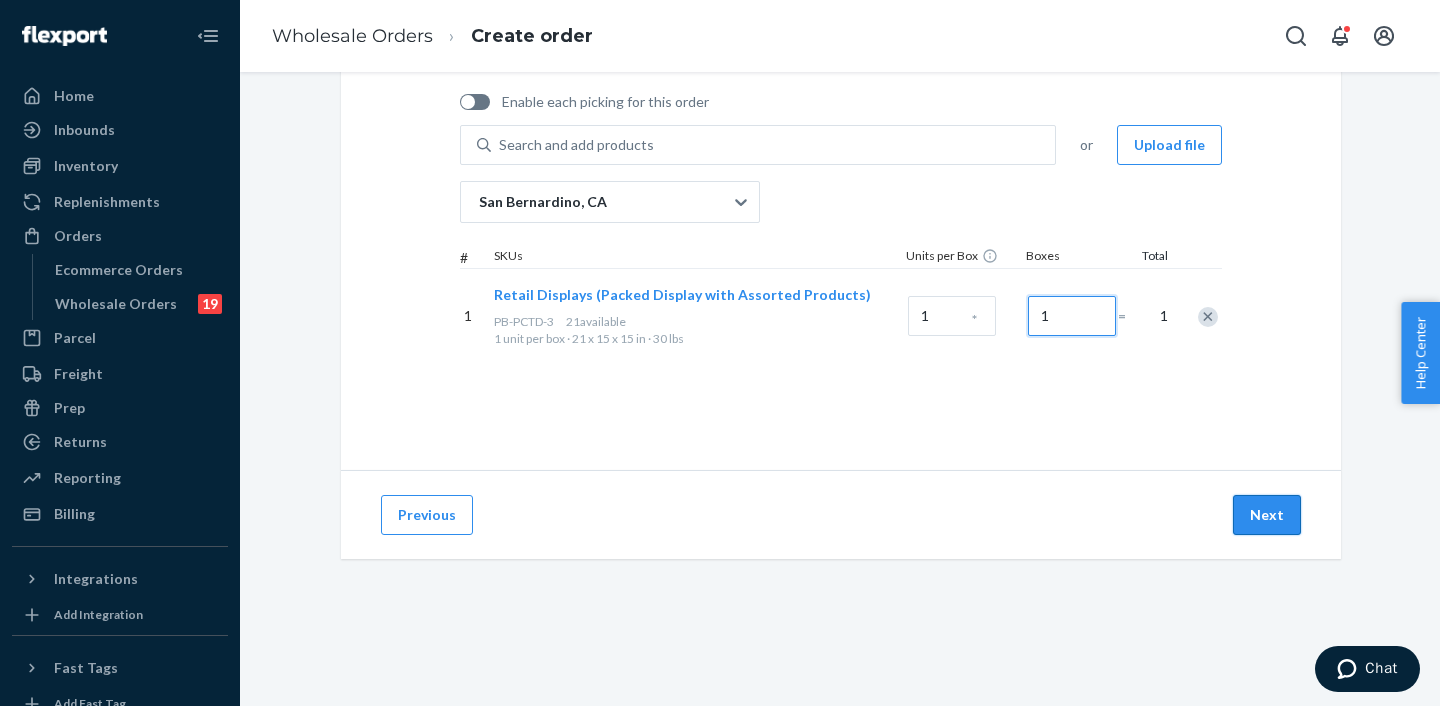 type on "1" 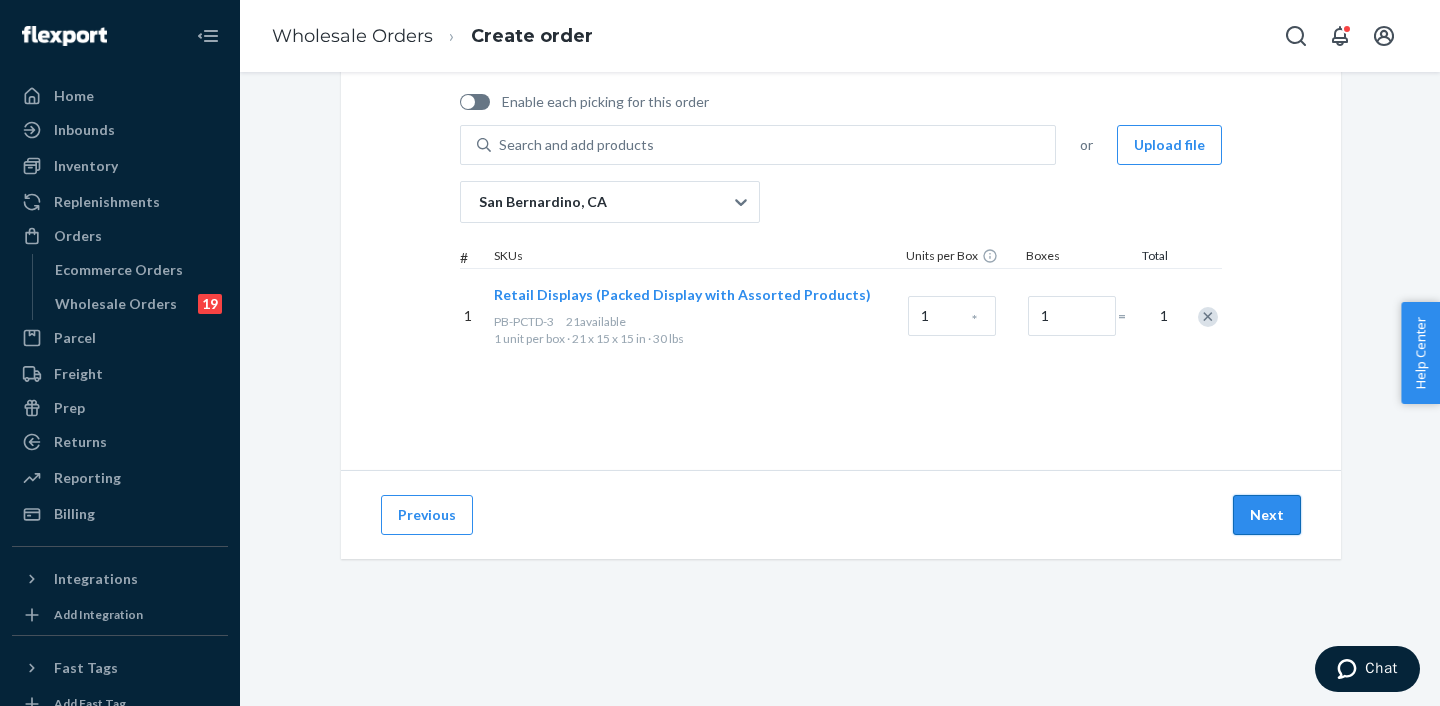 click on "Next" at bounding box center (1267, 515) 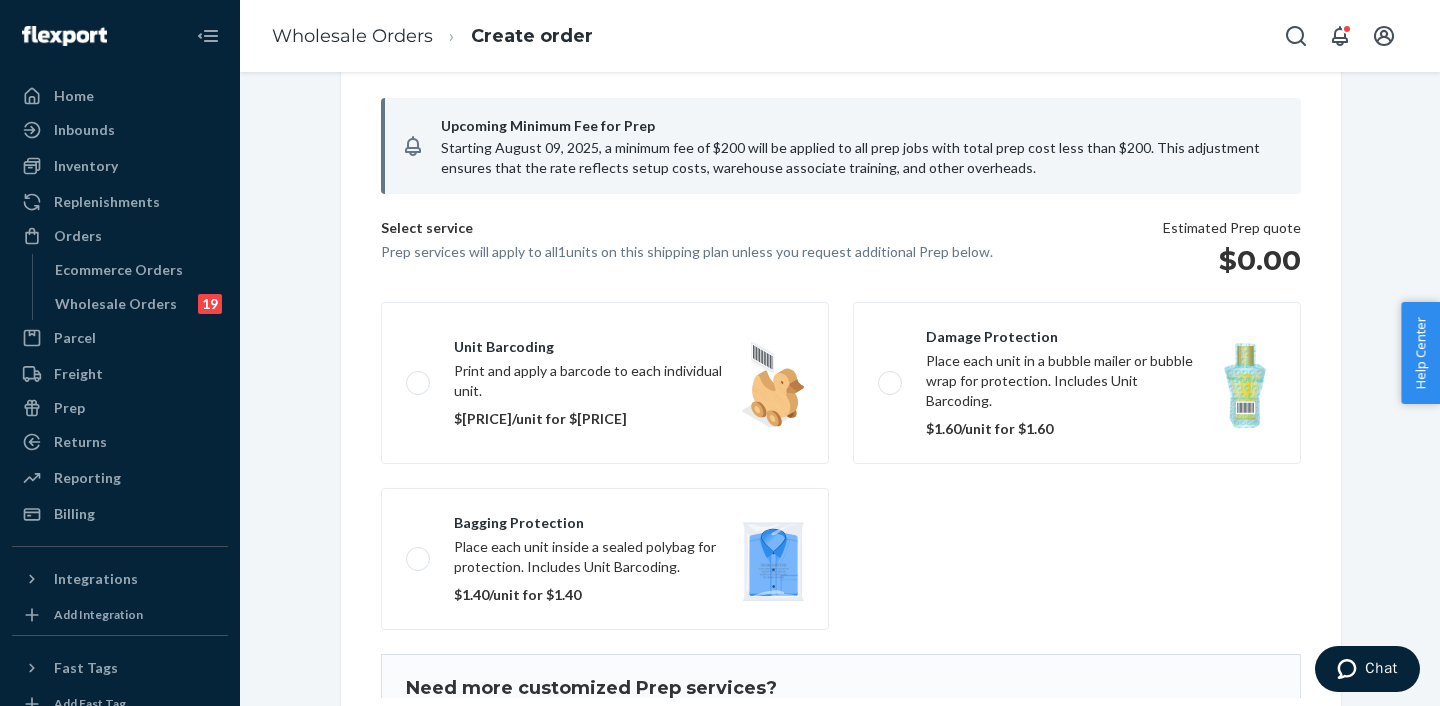 scroll, scrollTop: 169, scrollLeft: 0, axis: vertical 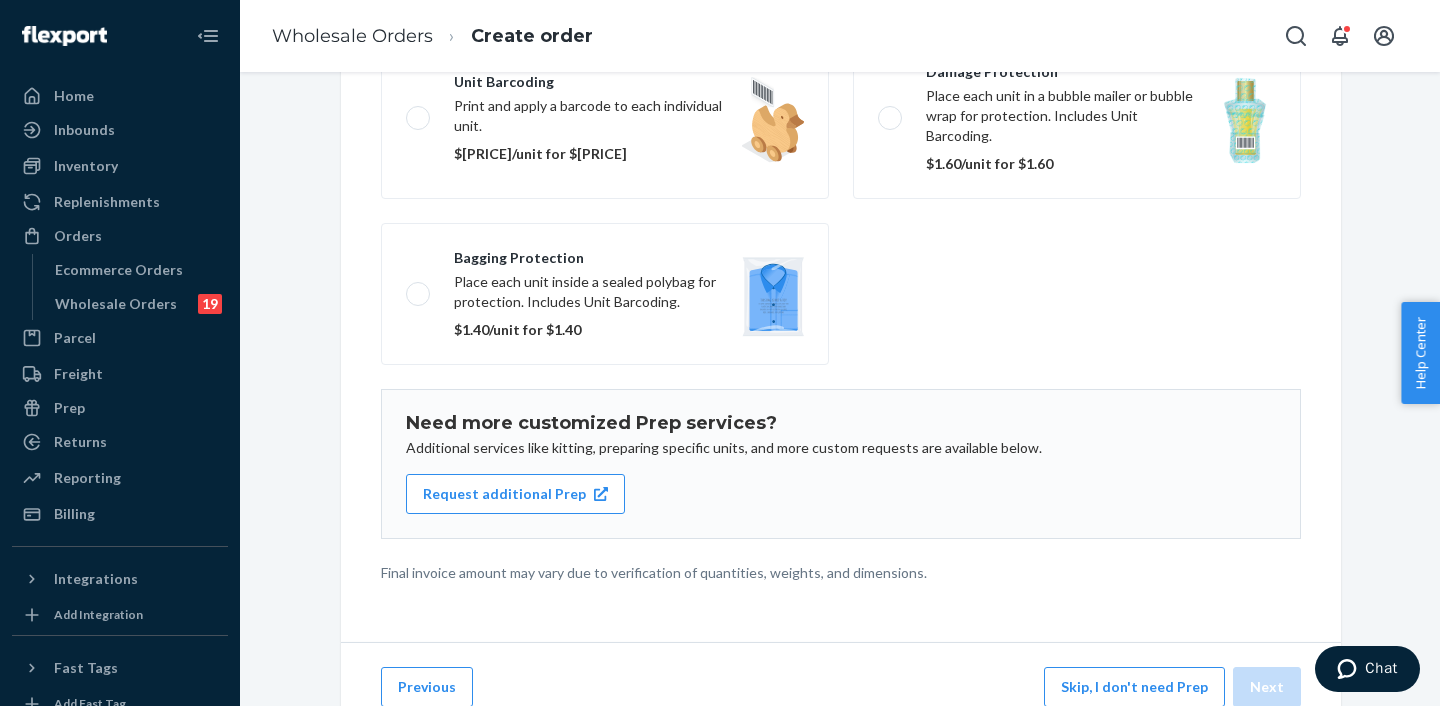 click on "Previous Skip, I don't need Prep Next" at bounding box center (841, 686) 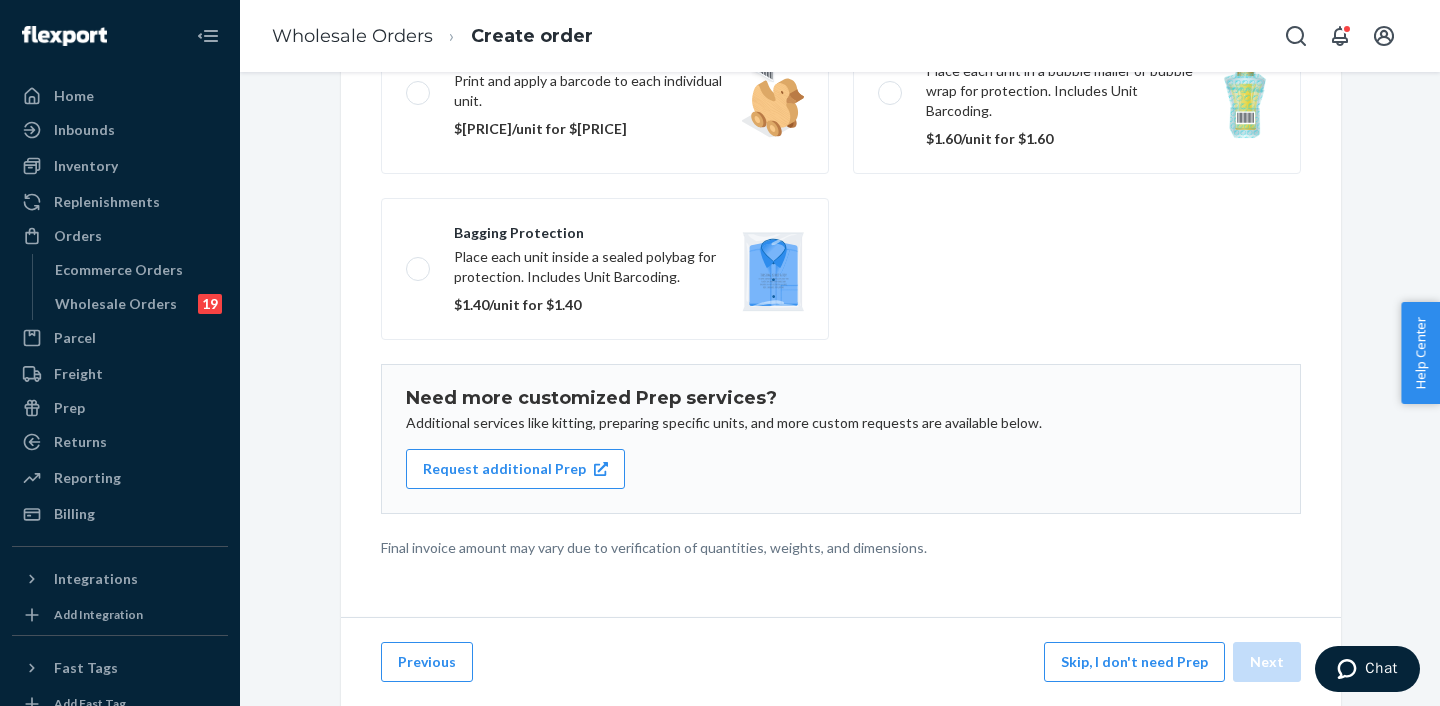 click on "Skip, I don't need Prep" at bounding box center [1134, 662] 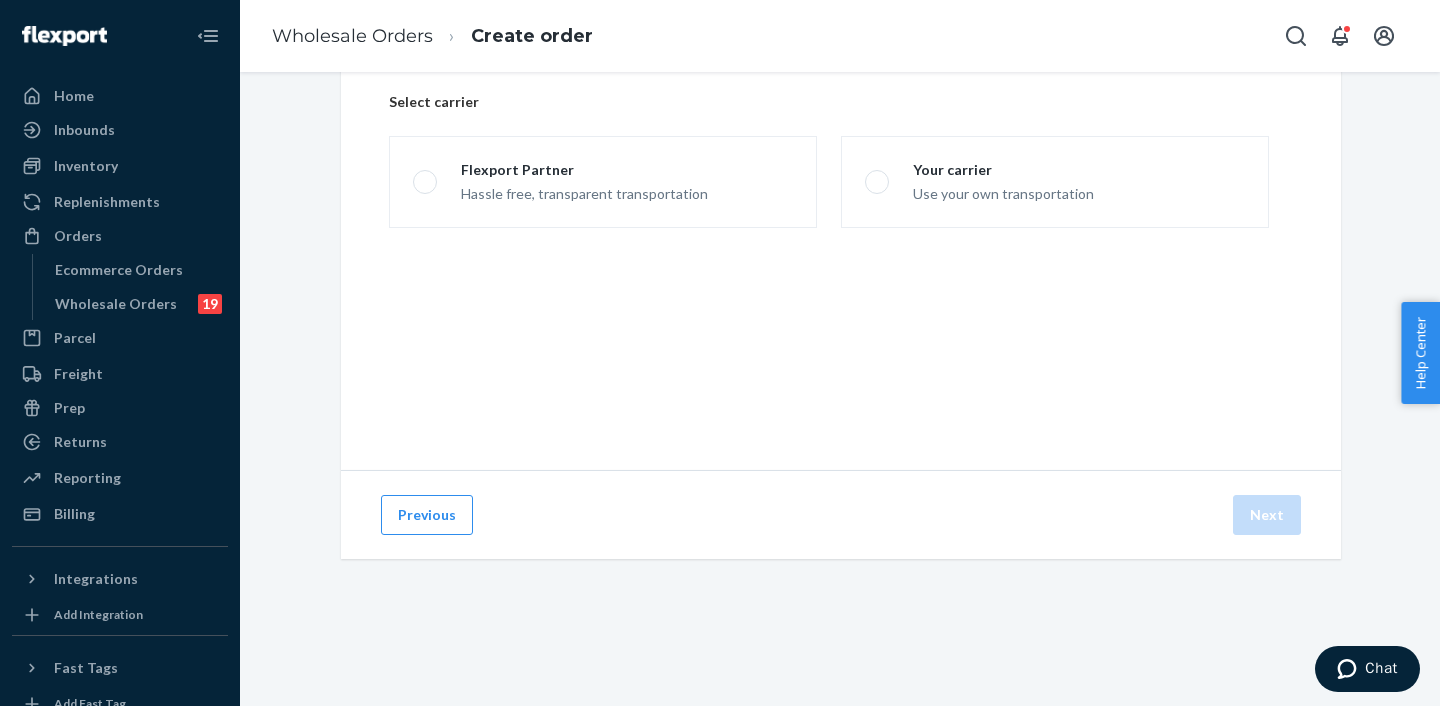 scroll, scrollTop: 144, scrollLeft: 0, axis: vertical 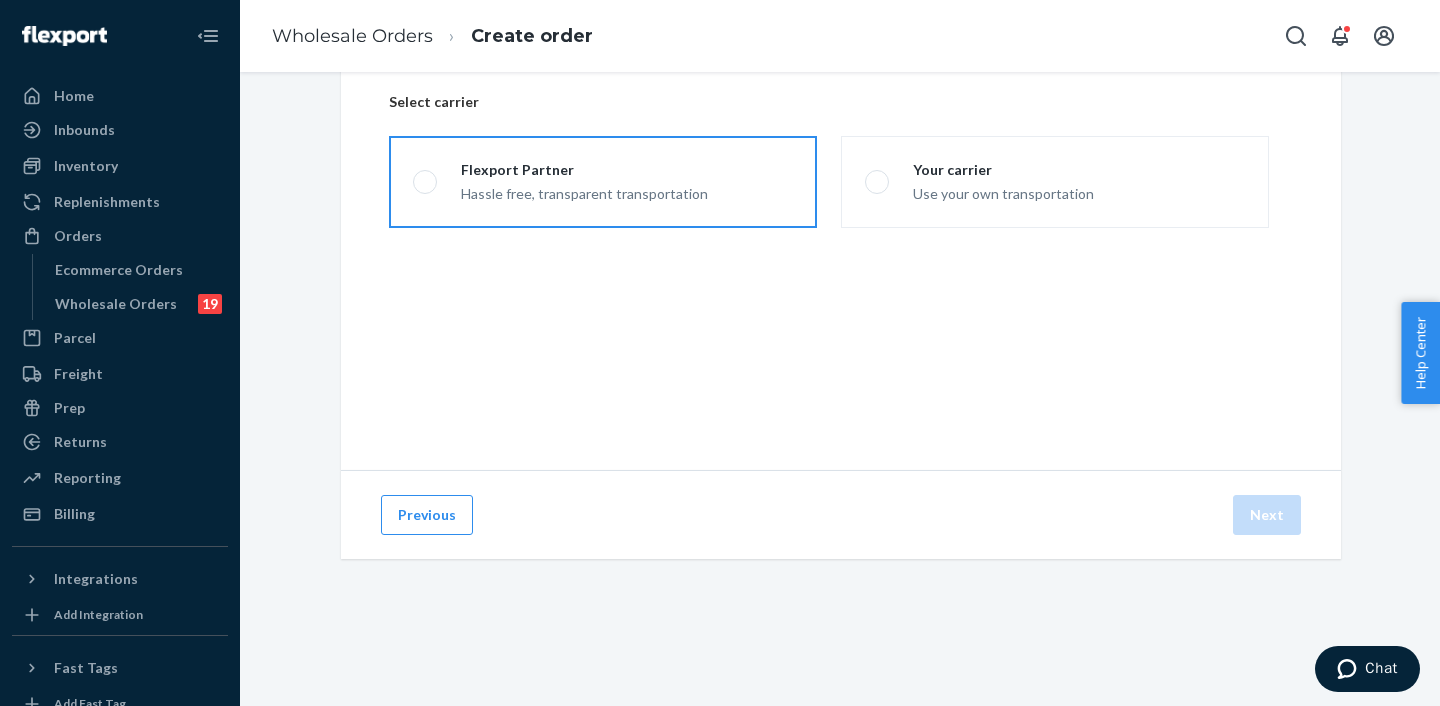 click on "Hassle free, transparent transportation" at bounding box center (584, 192) 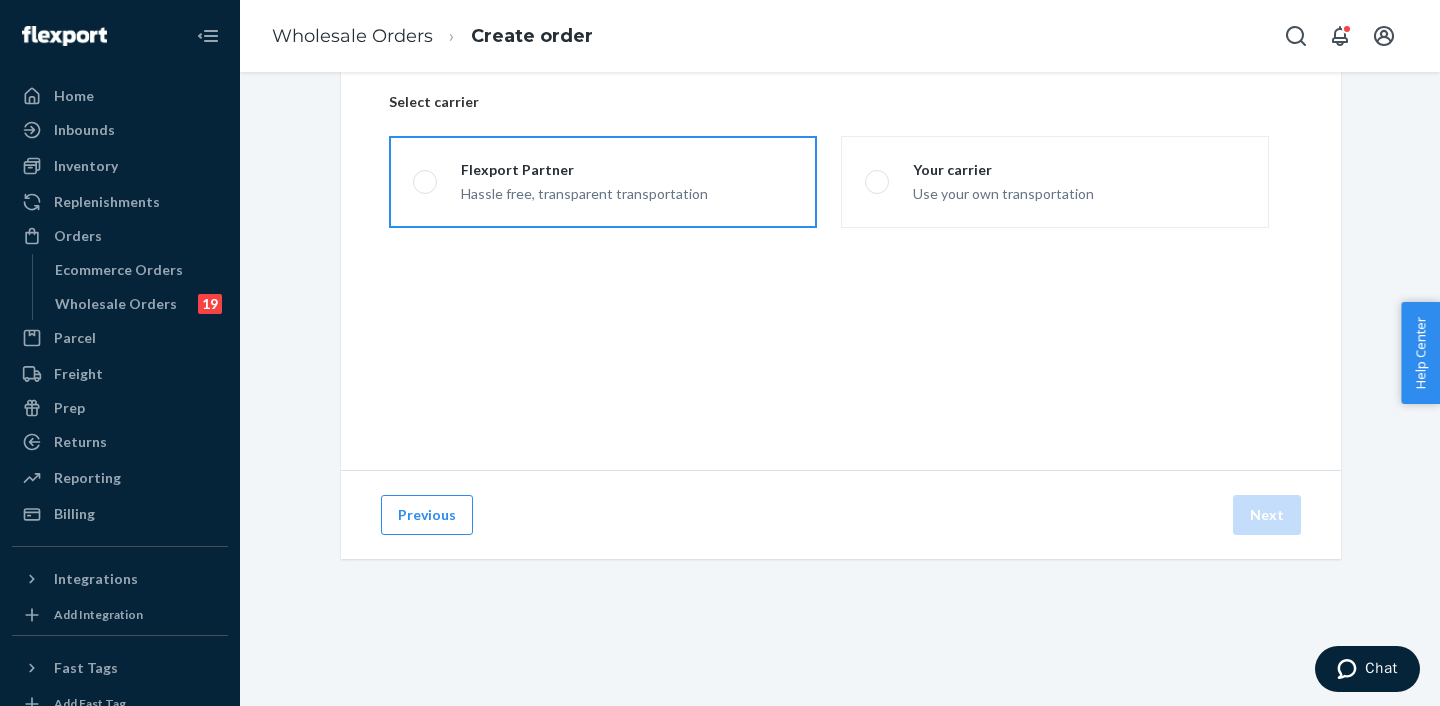 click on "Flexport Partner Hassle free, transparent transportation" at bounding box center (419, 182) 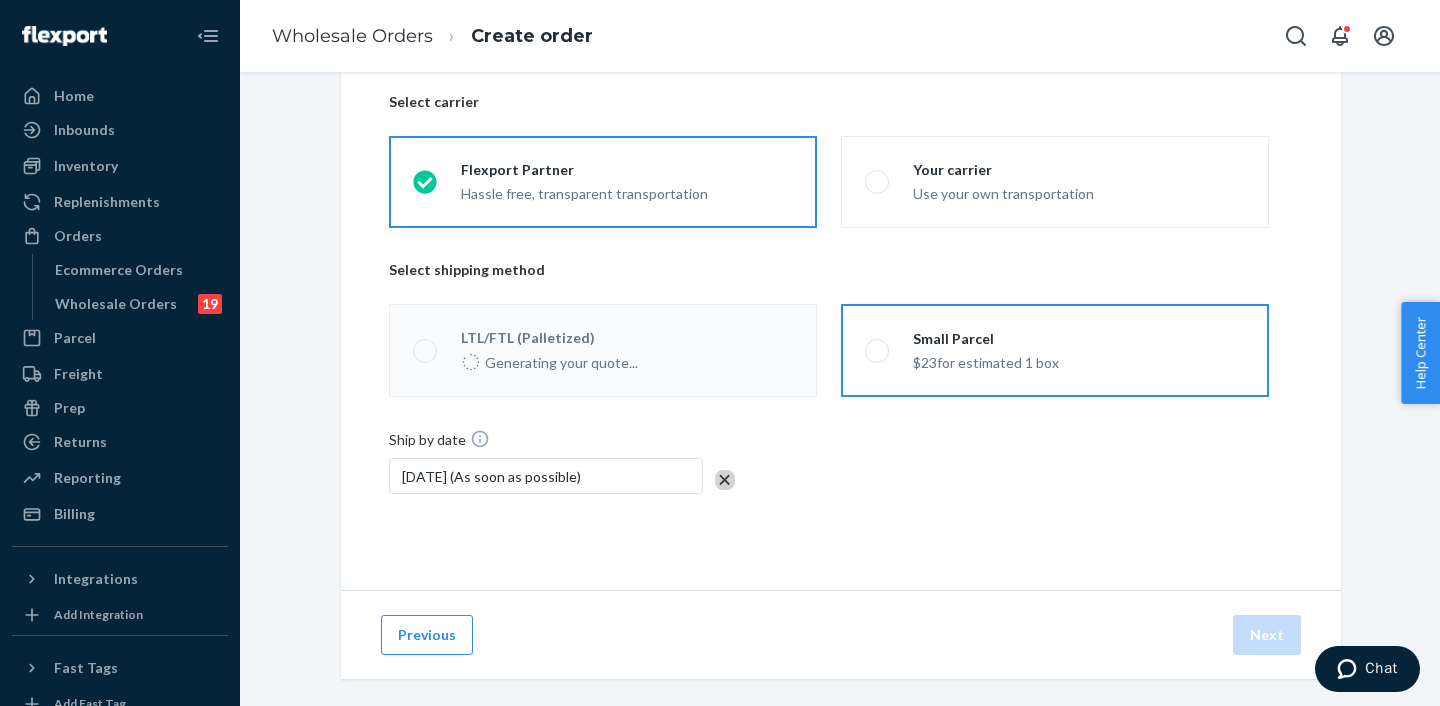 click on "$23  for estimated 1 box" at bounding box center [986, 361] 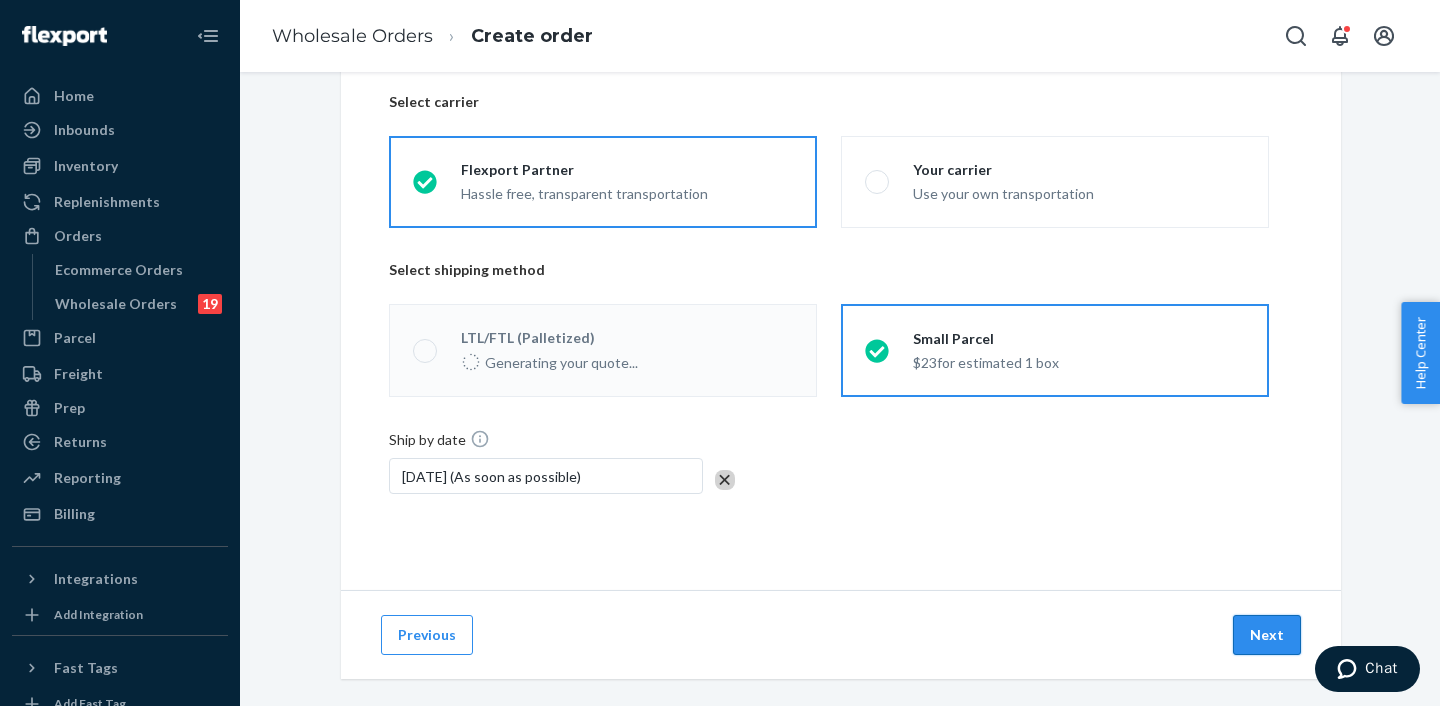 click on "Next" at bounding box center [1267, 635] 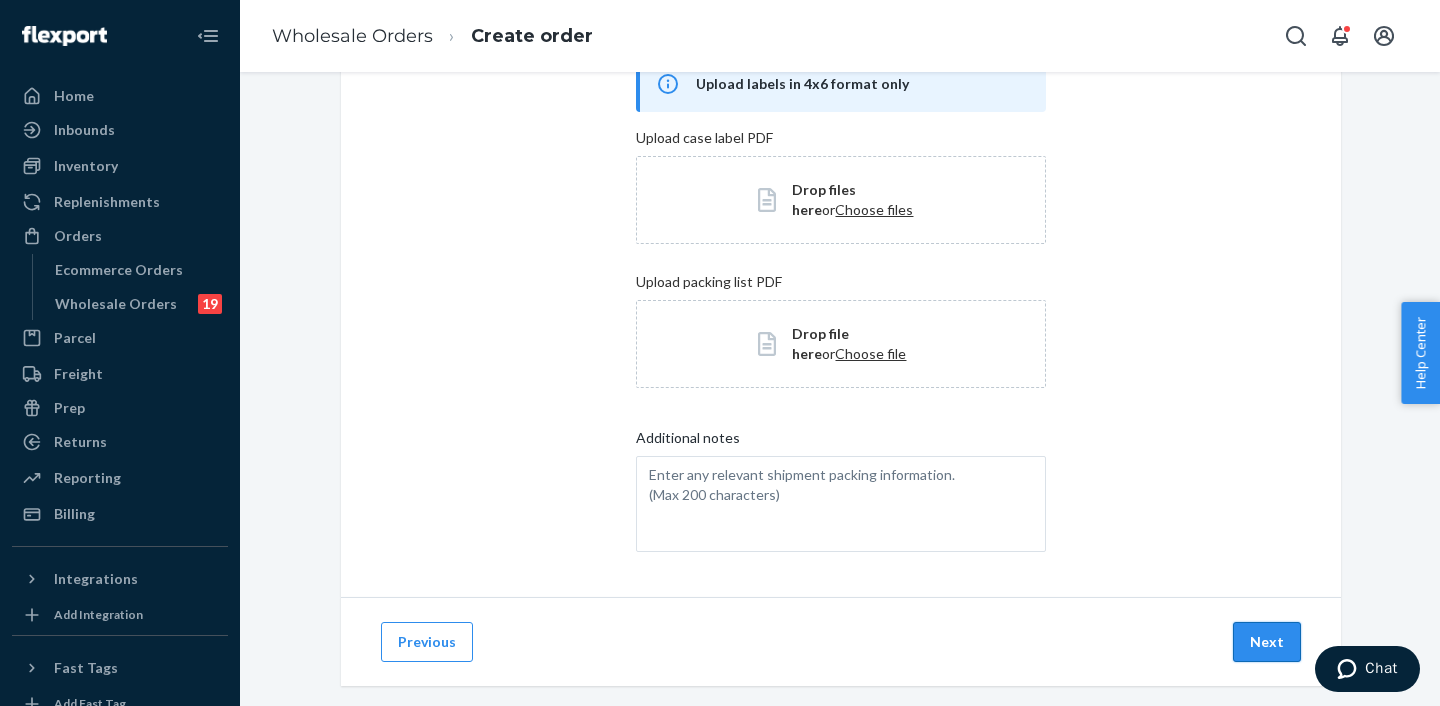 click on "Next" at bounding box center (1267, 642) 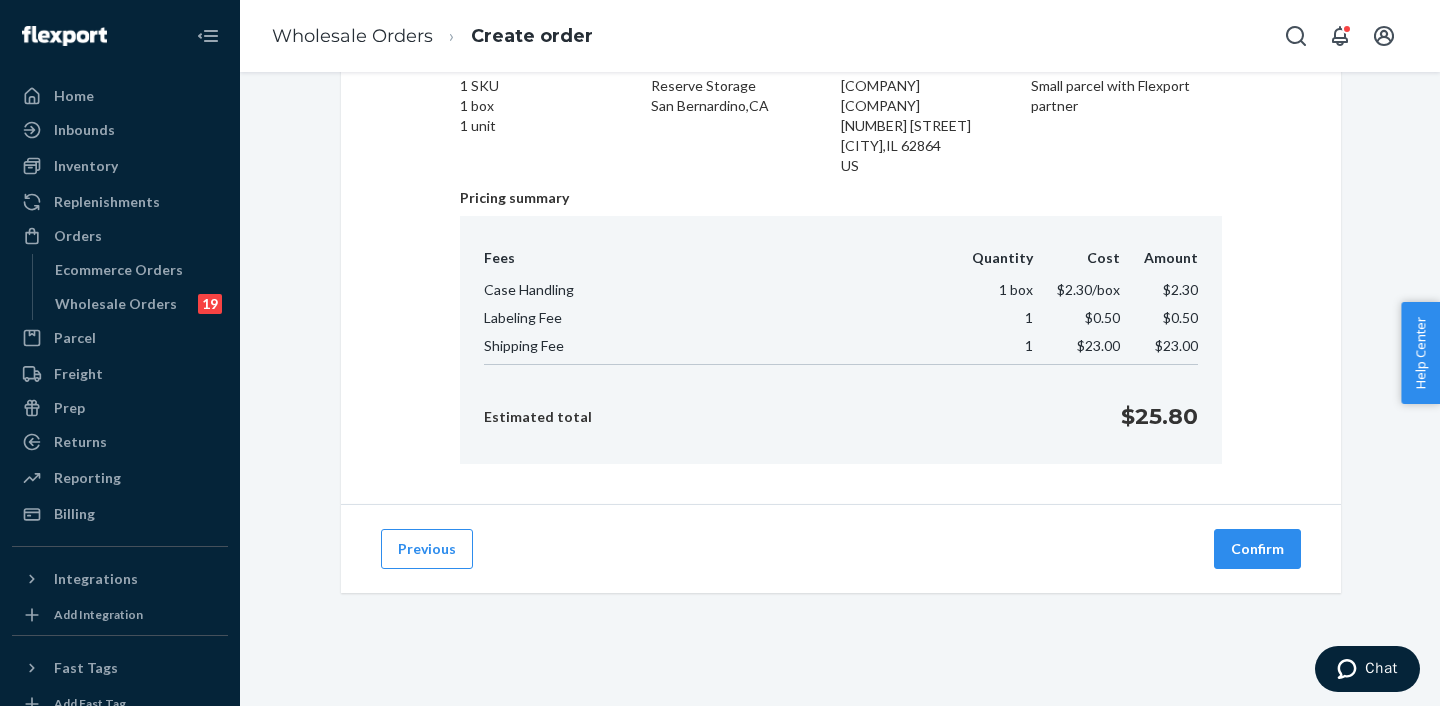 click on "Previous Confirm" at bounding box center (841, 548) 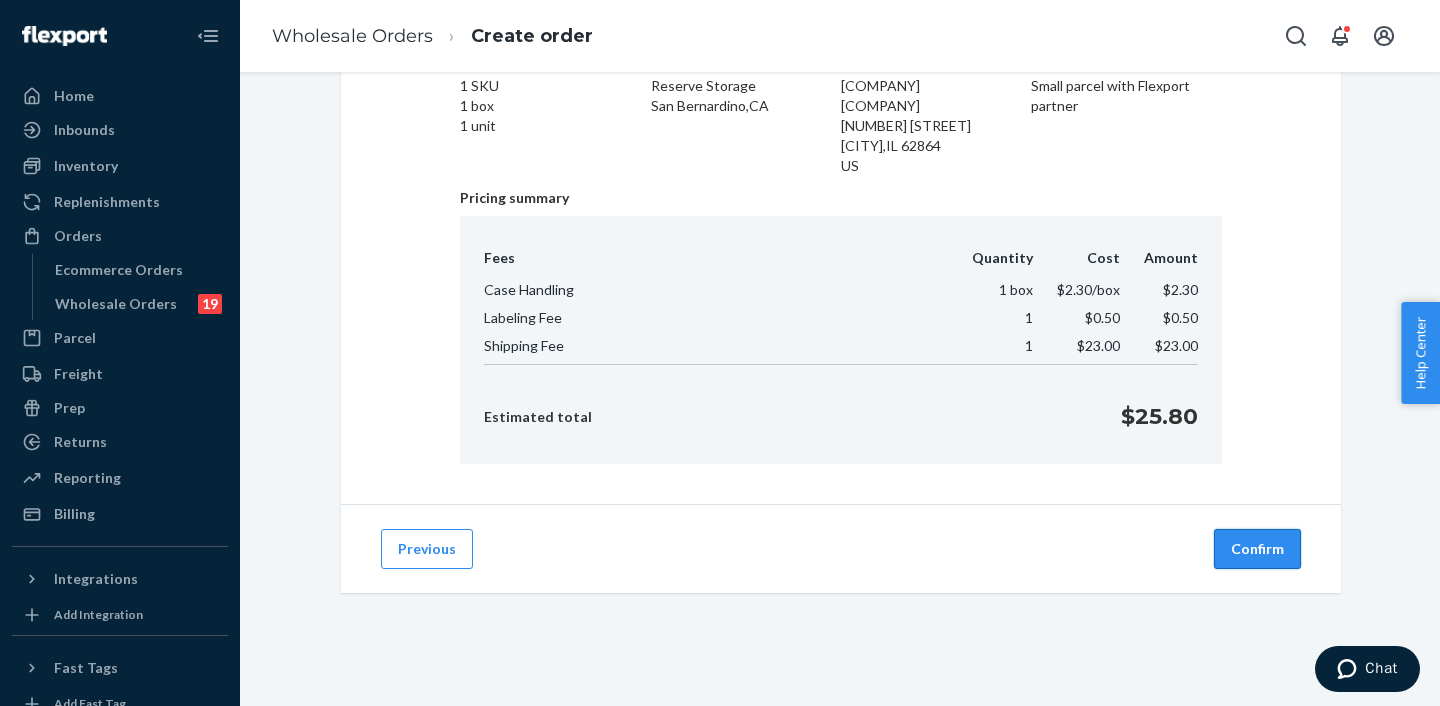 click on "Confirm" at bounding box center [1257, 549] 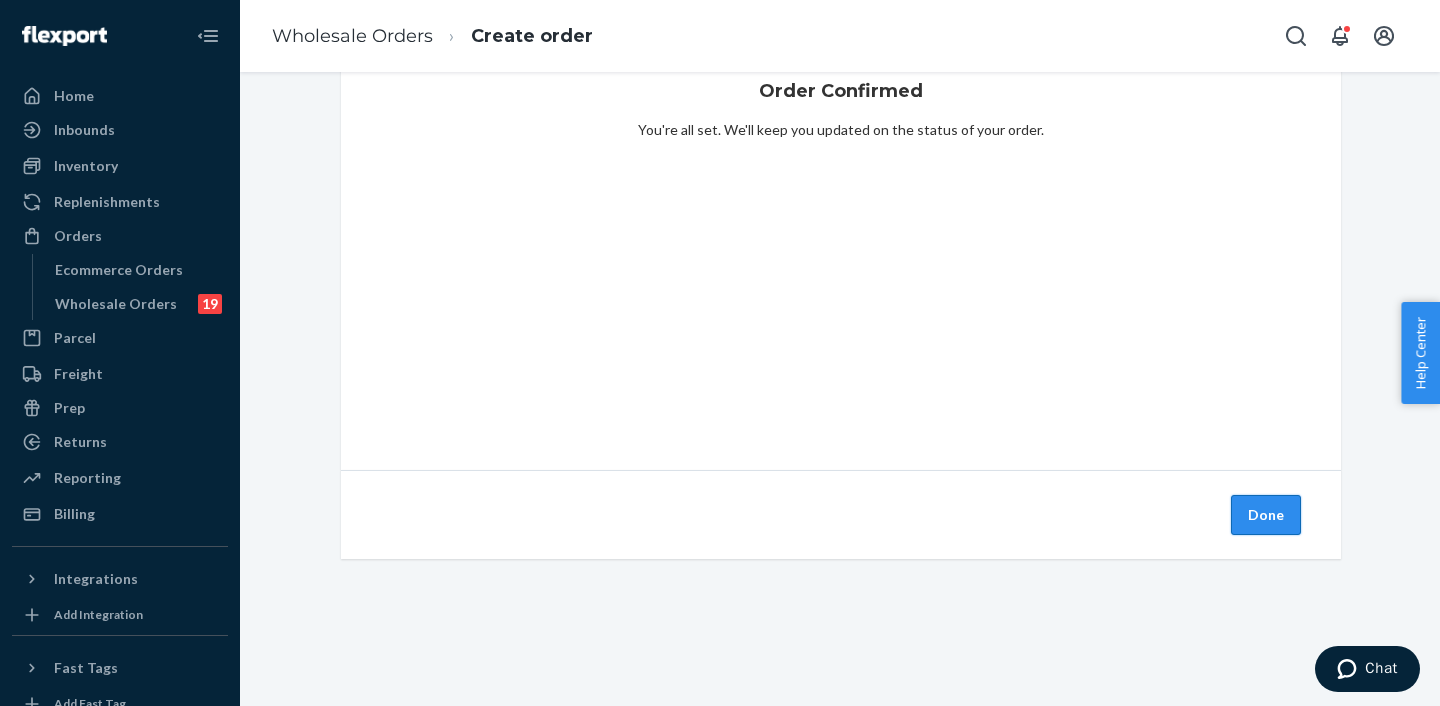 click on "Done" at bounding box center (1266, 515) 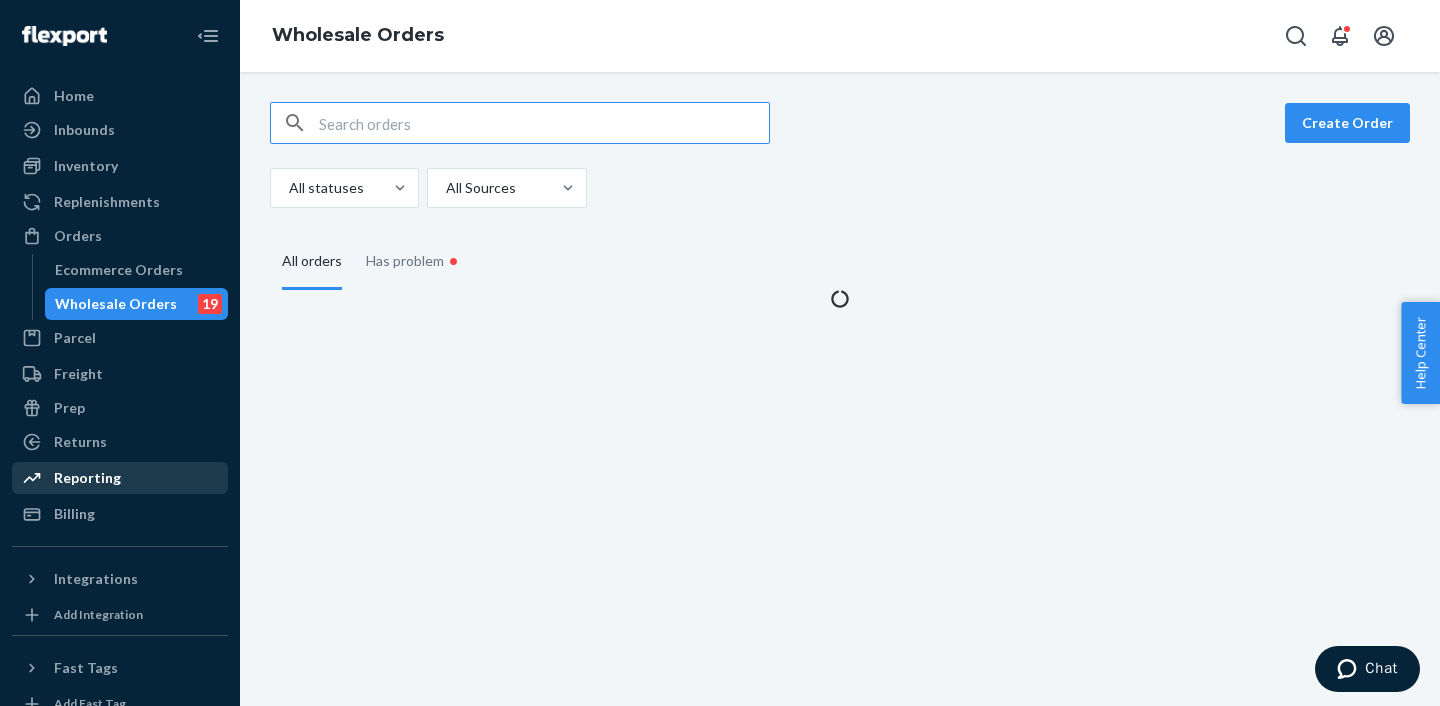 scroll, scrollTop: 0, scrollLeft: 0, axis: both 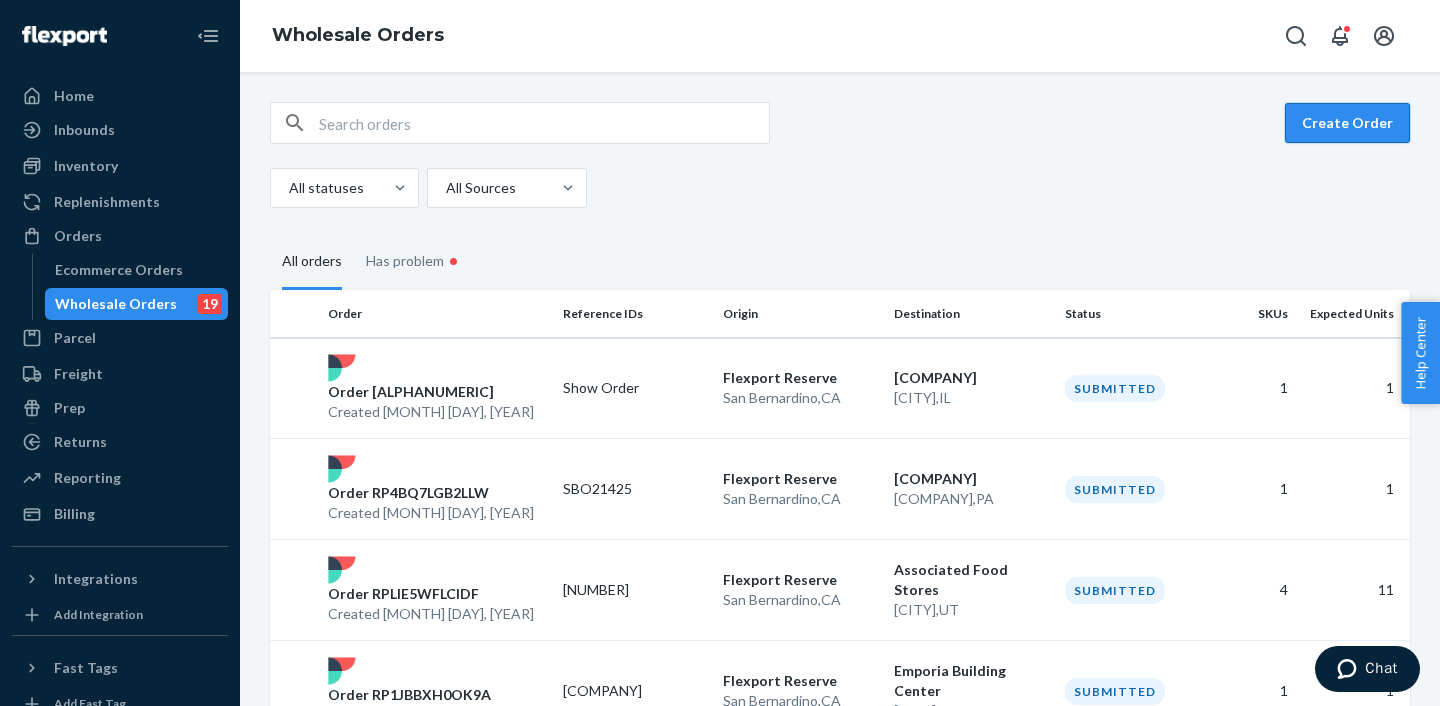 click on "Create Order" at bounding box center (1347, 123) 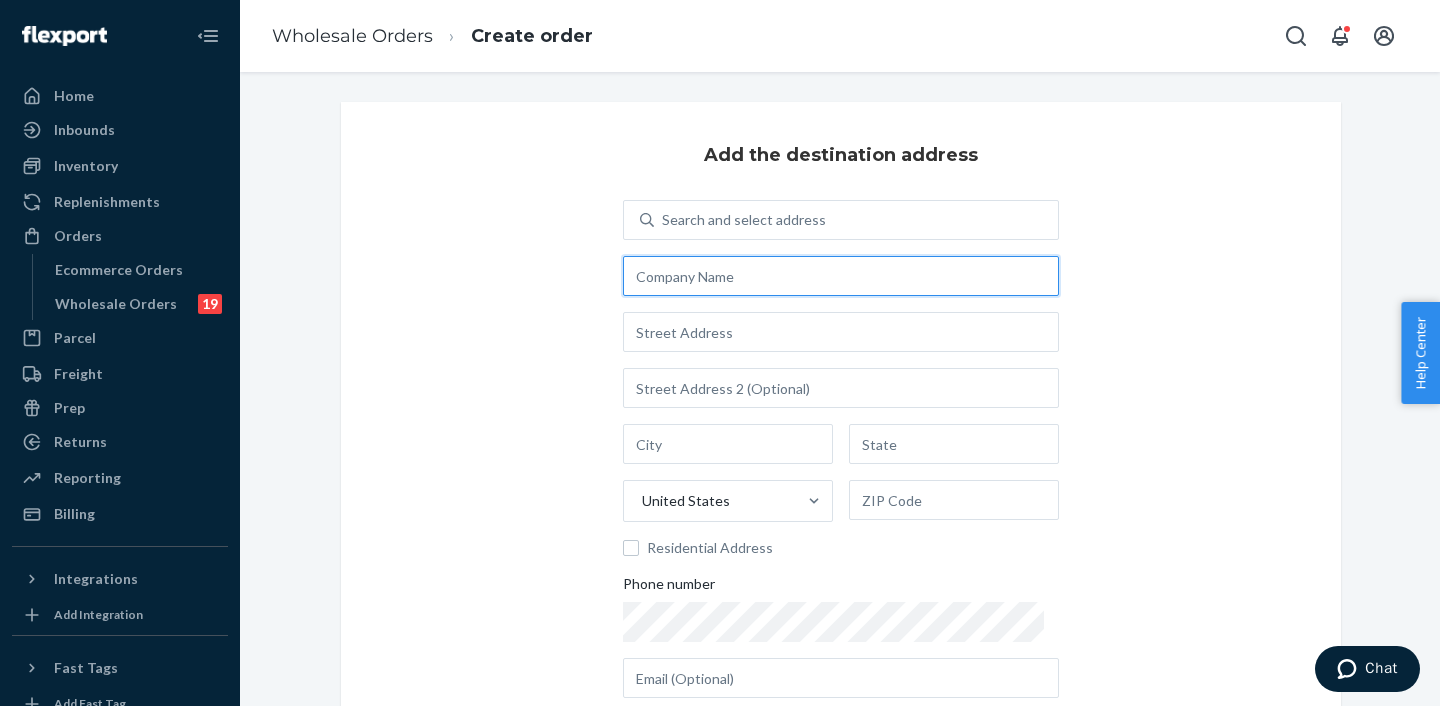 click at bounding box center [841, 276] 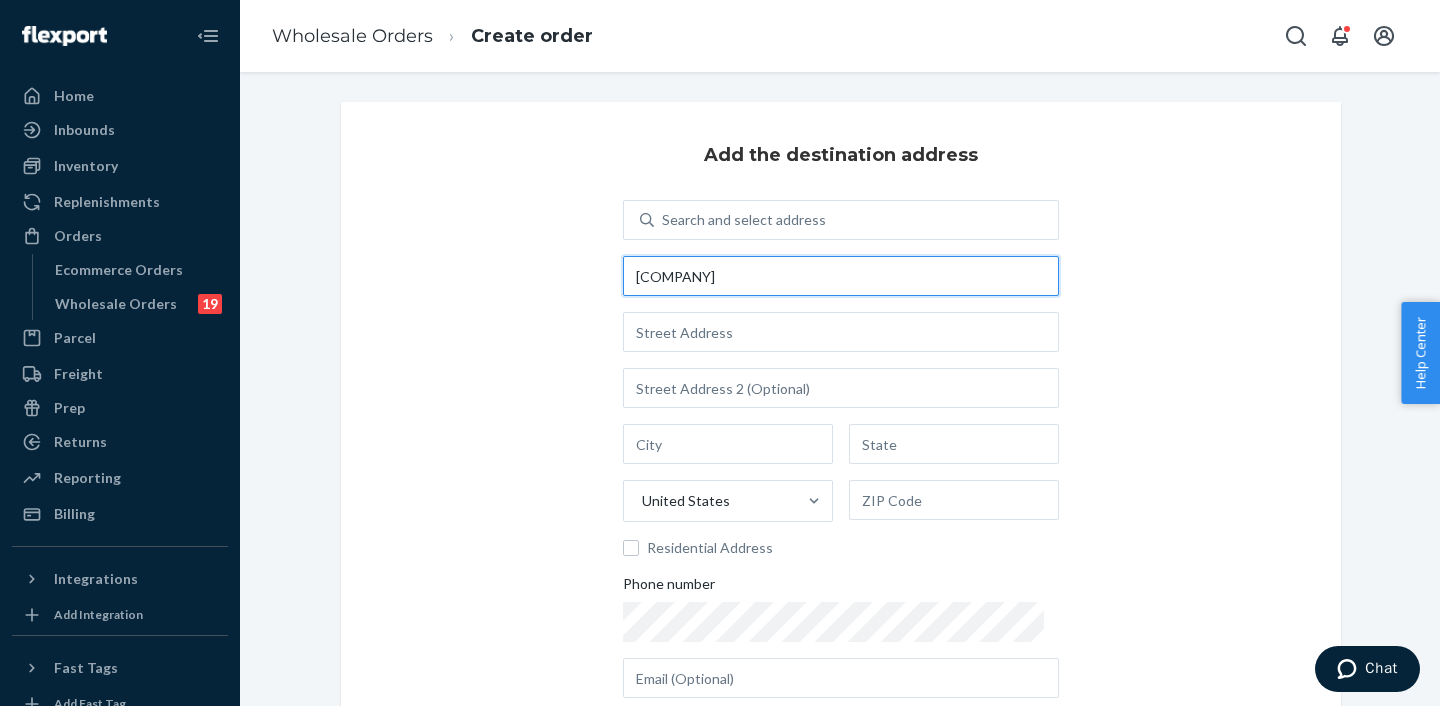 type on "[COMPANY]" 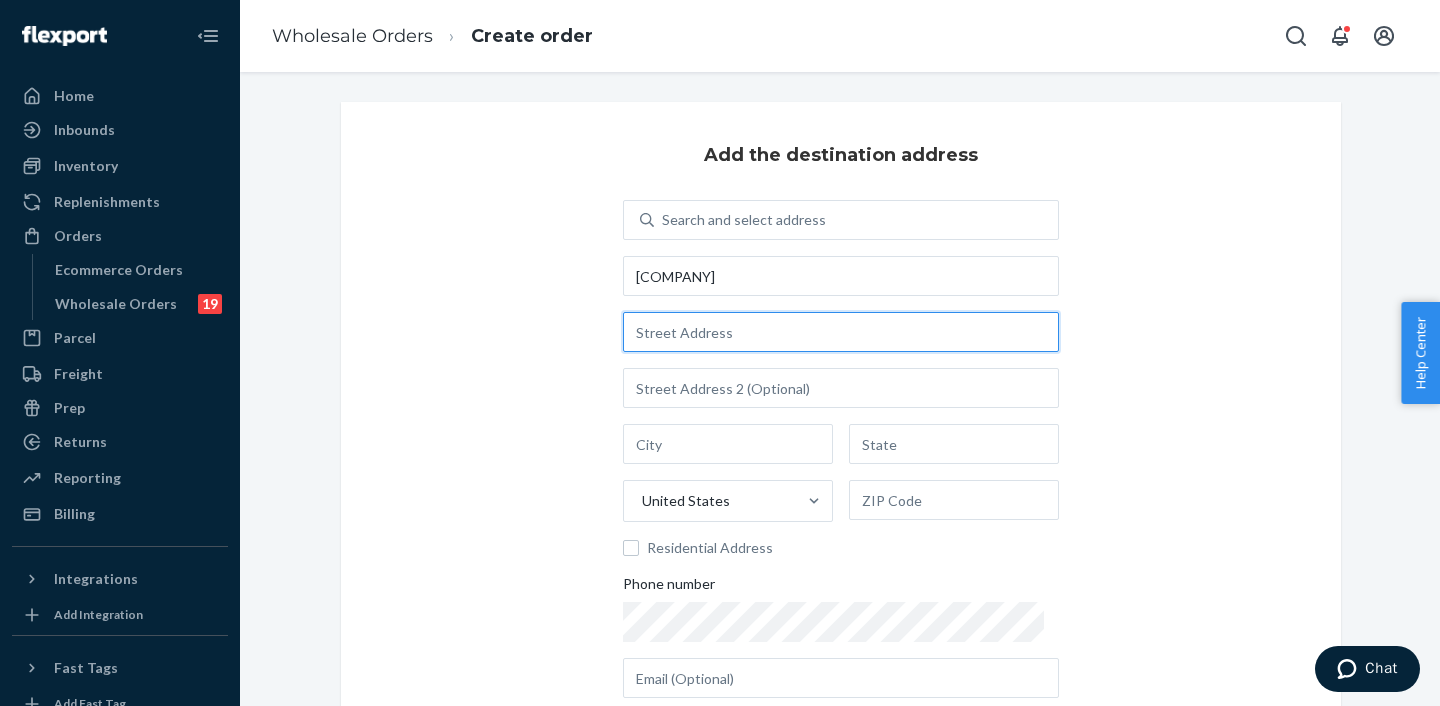click at bounding box center [841, 332] 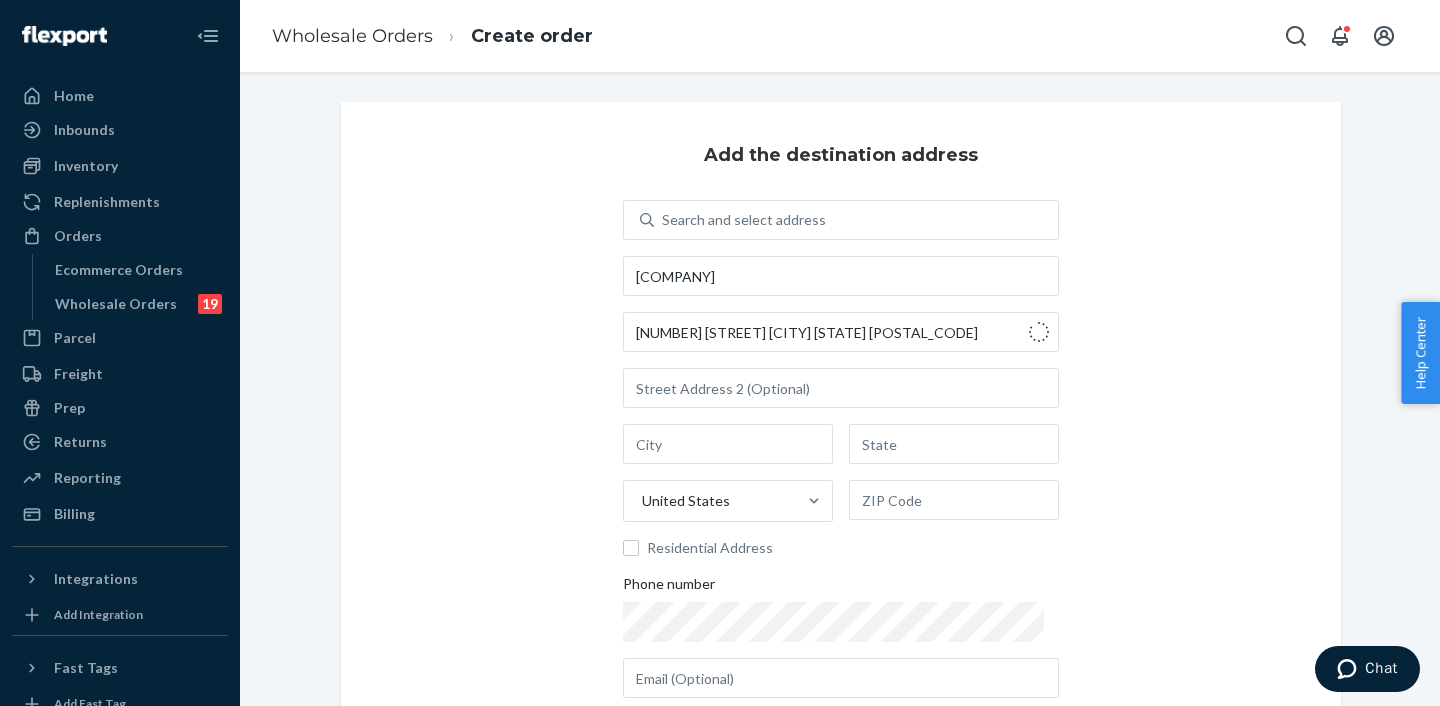 type on "[NUMBER] [STREET]" 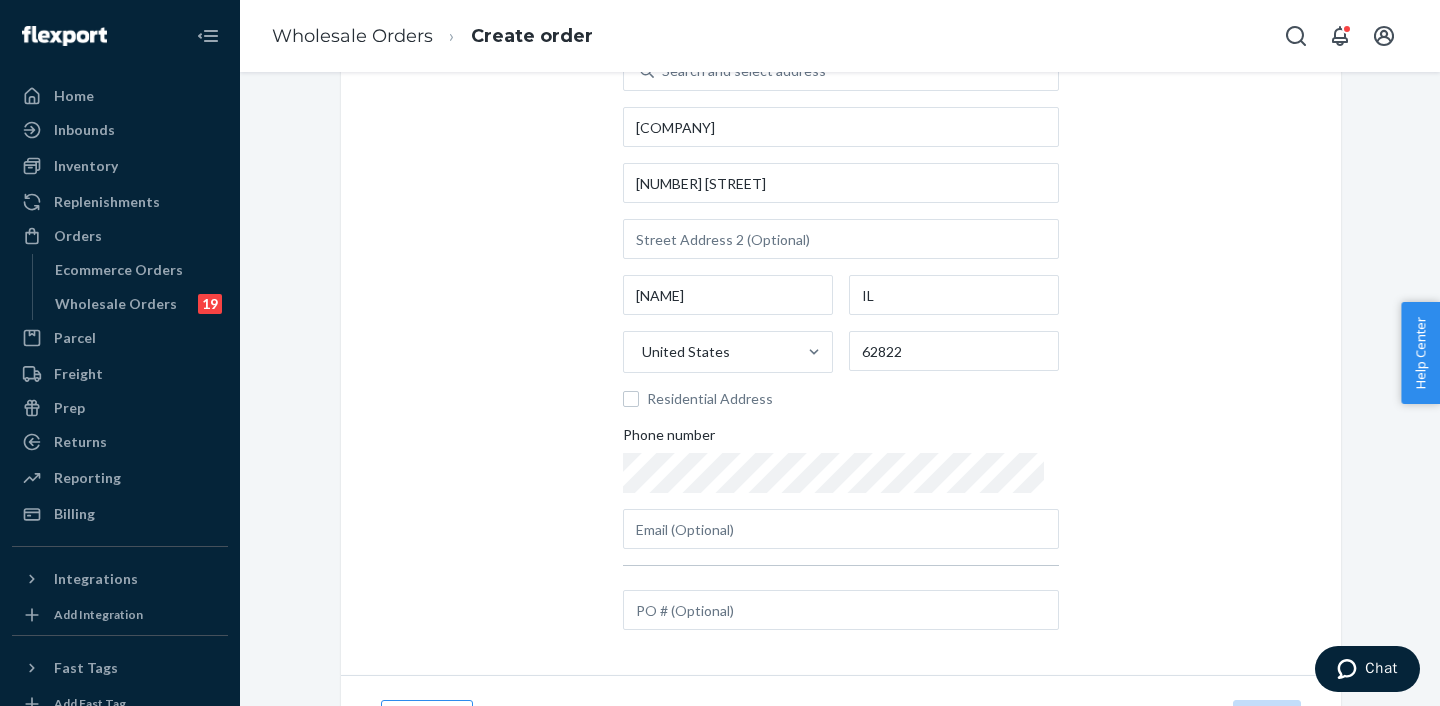 scroll, scrollTop: 207, scrollLeft: 0, axis: vertical 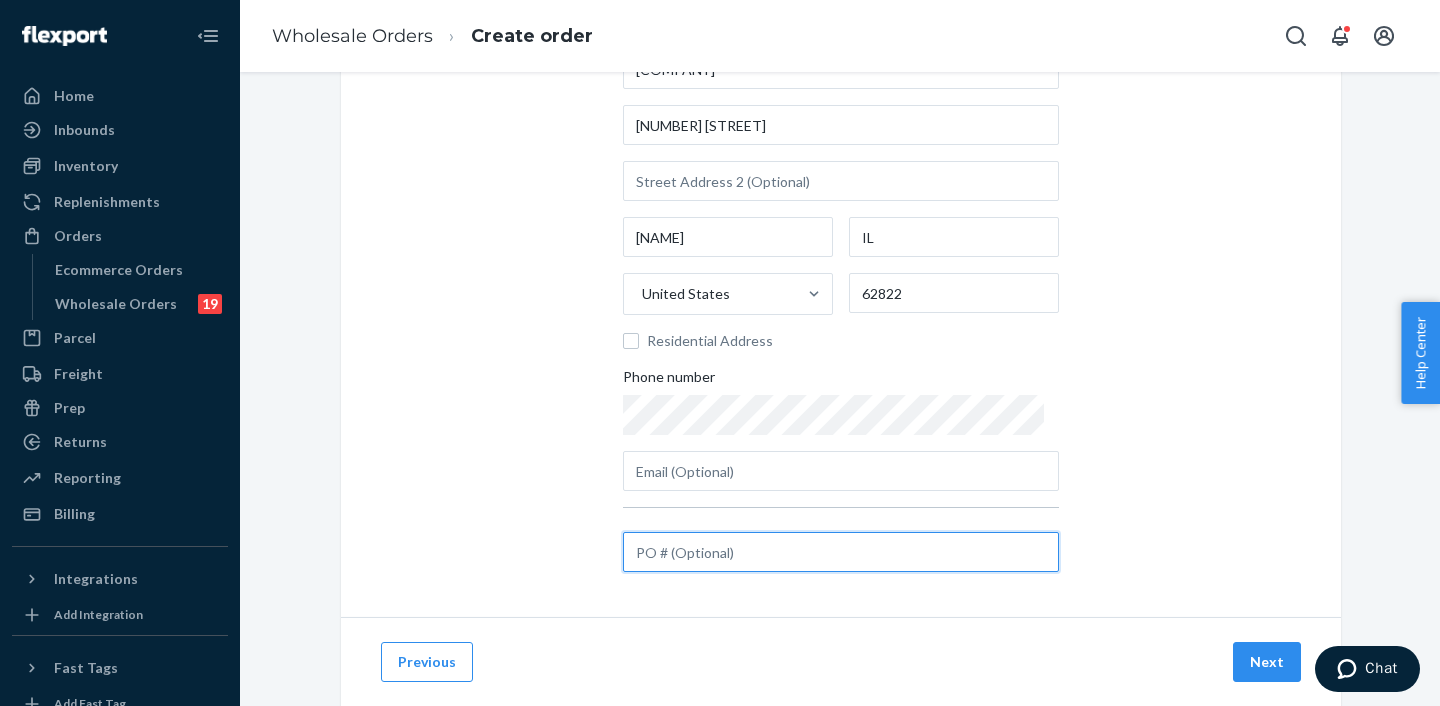 click at bounding box center (841, 552) 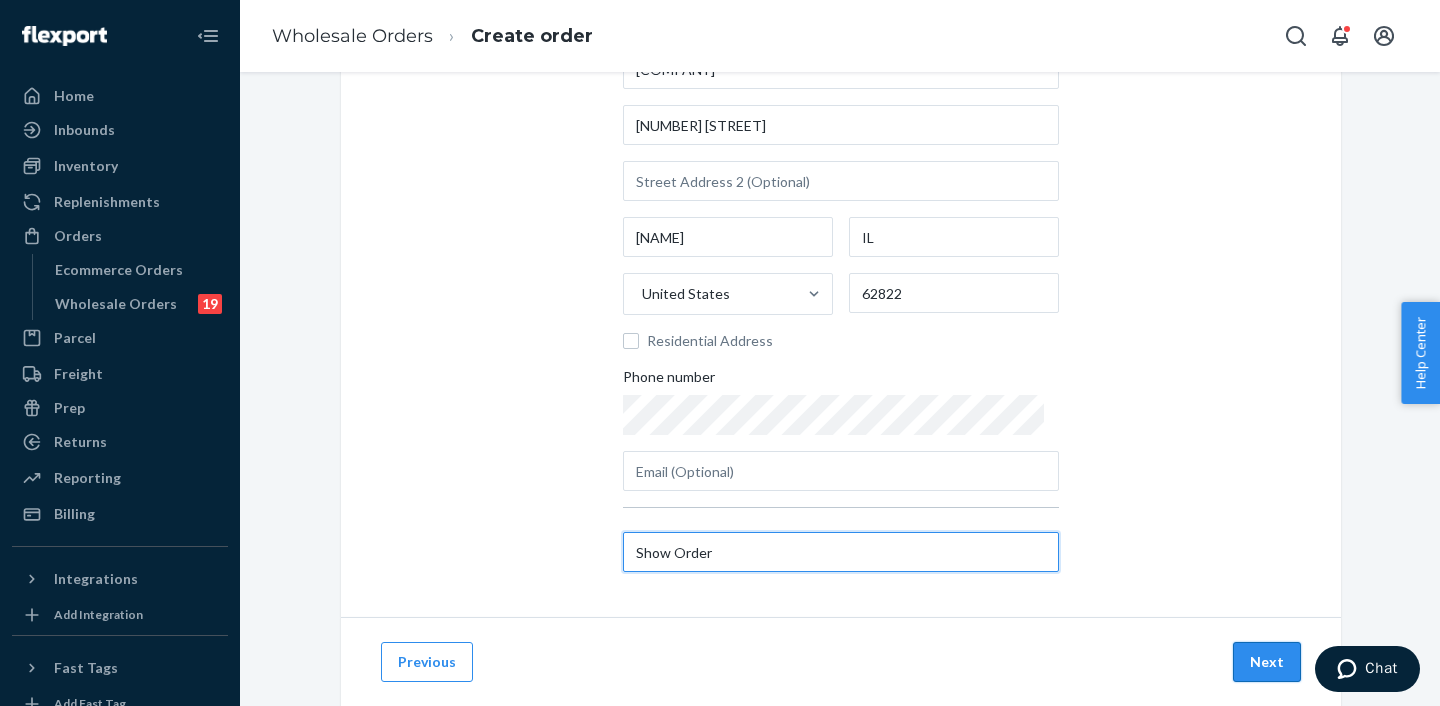 type on "Show Order" 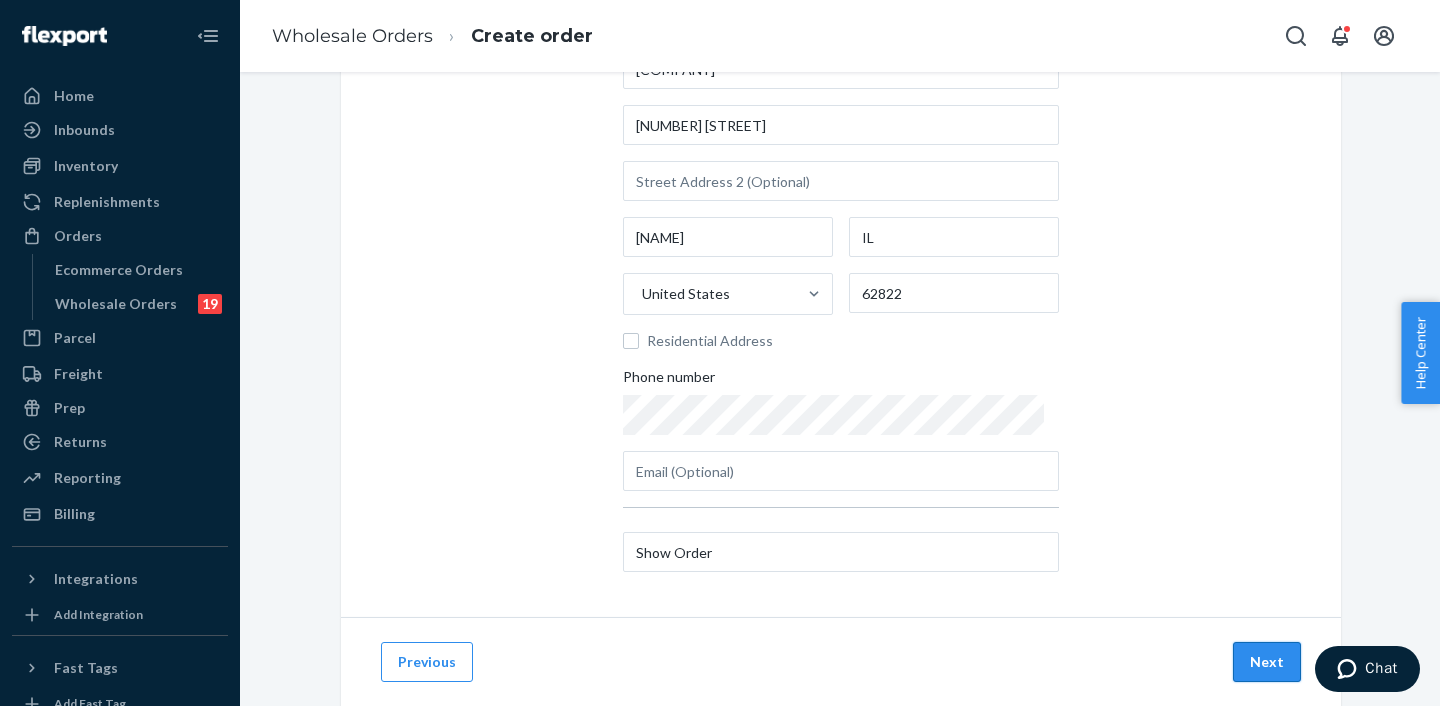 click on "Next" at bounding box center [1267, 662] 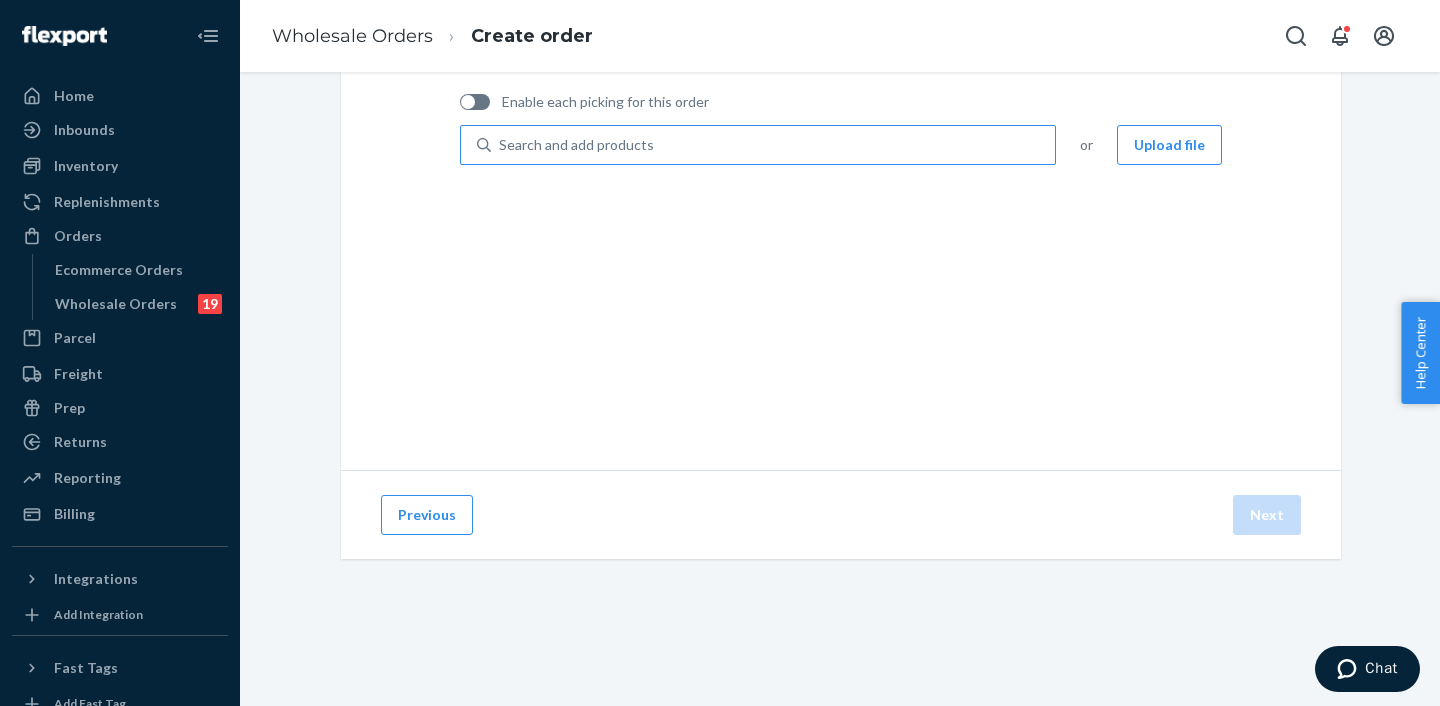 click on "Search and add products" at bounding box center (773, 145) 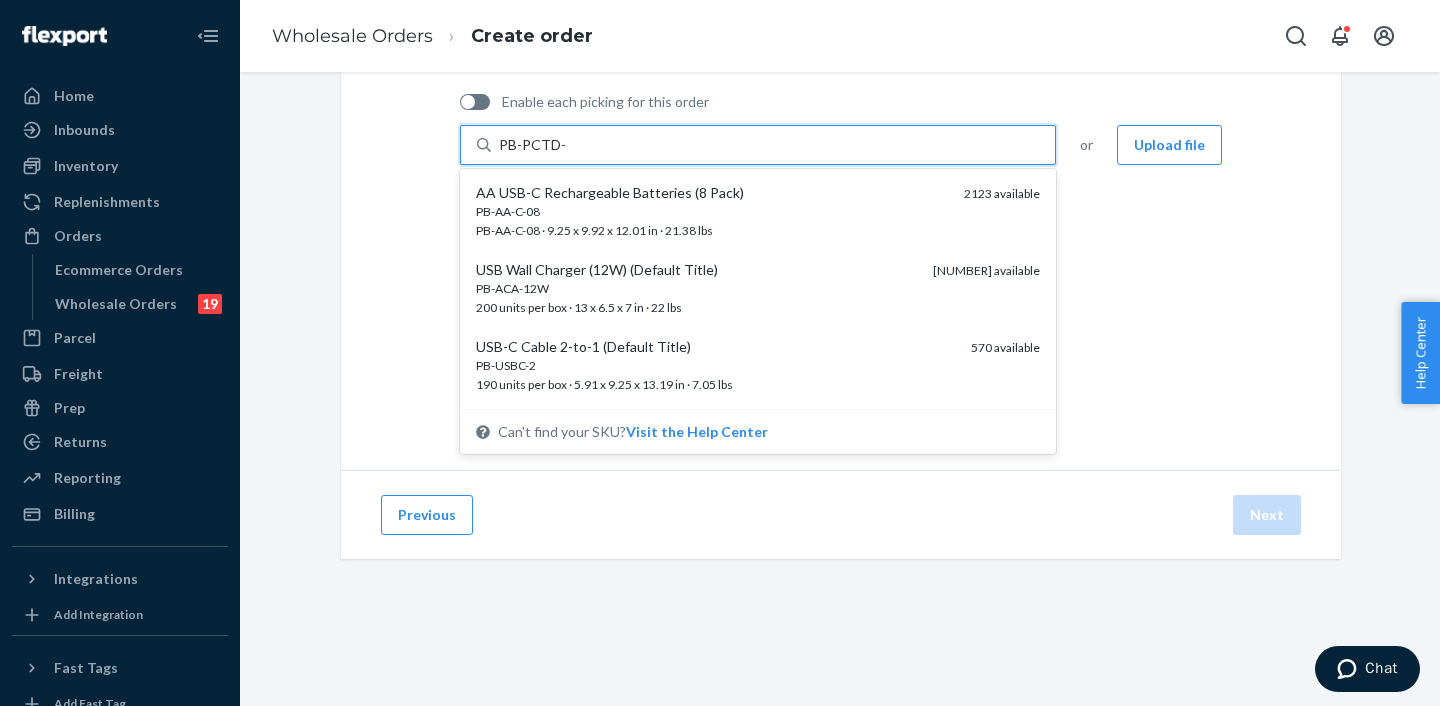 type on "PB-PCTD-3" 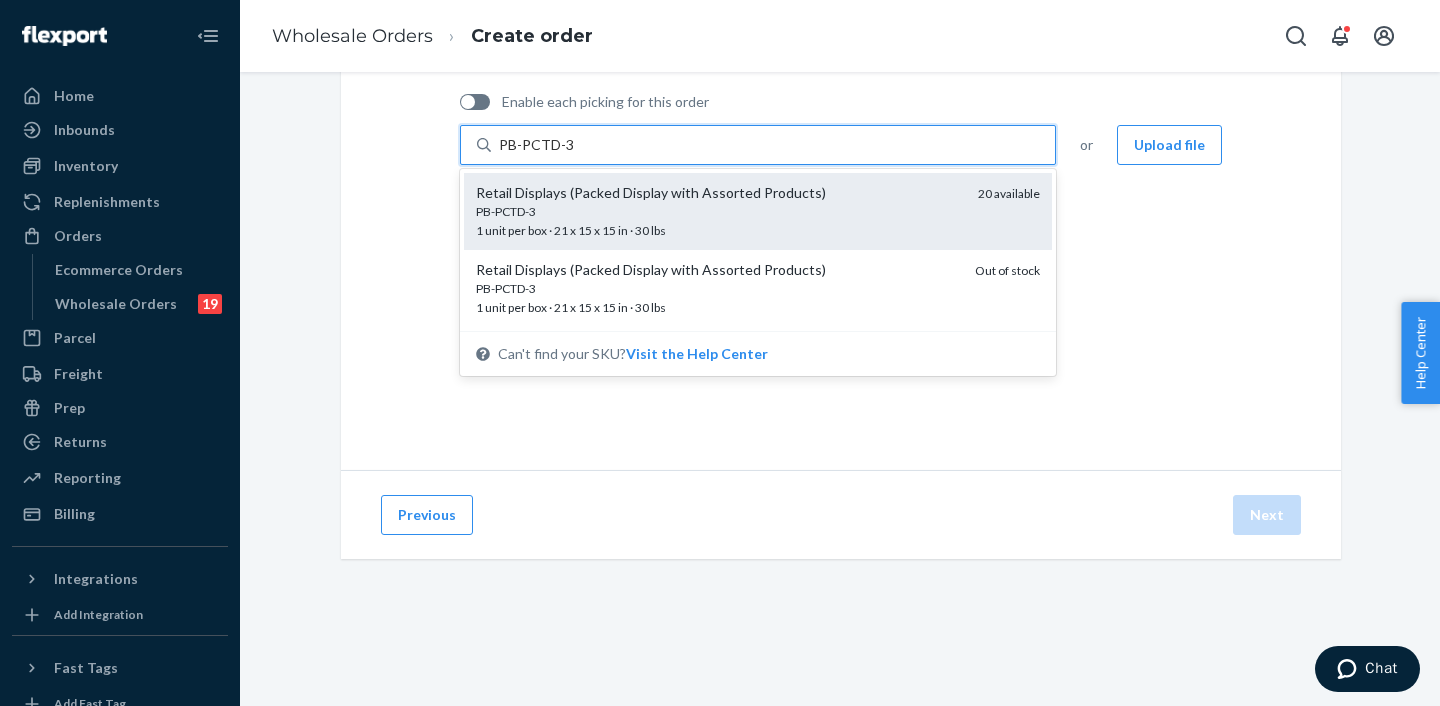 click on "Retail Displays (Packed Display with Assorted Products)" at bounding box center (719, 193) 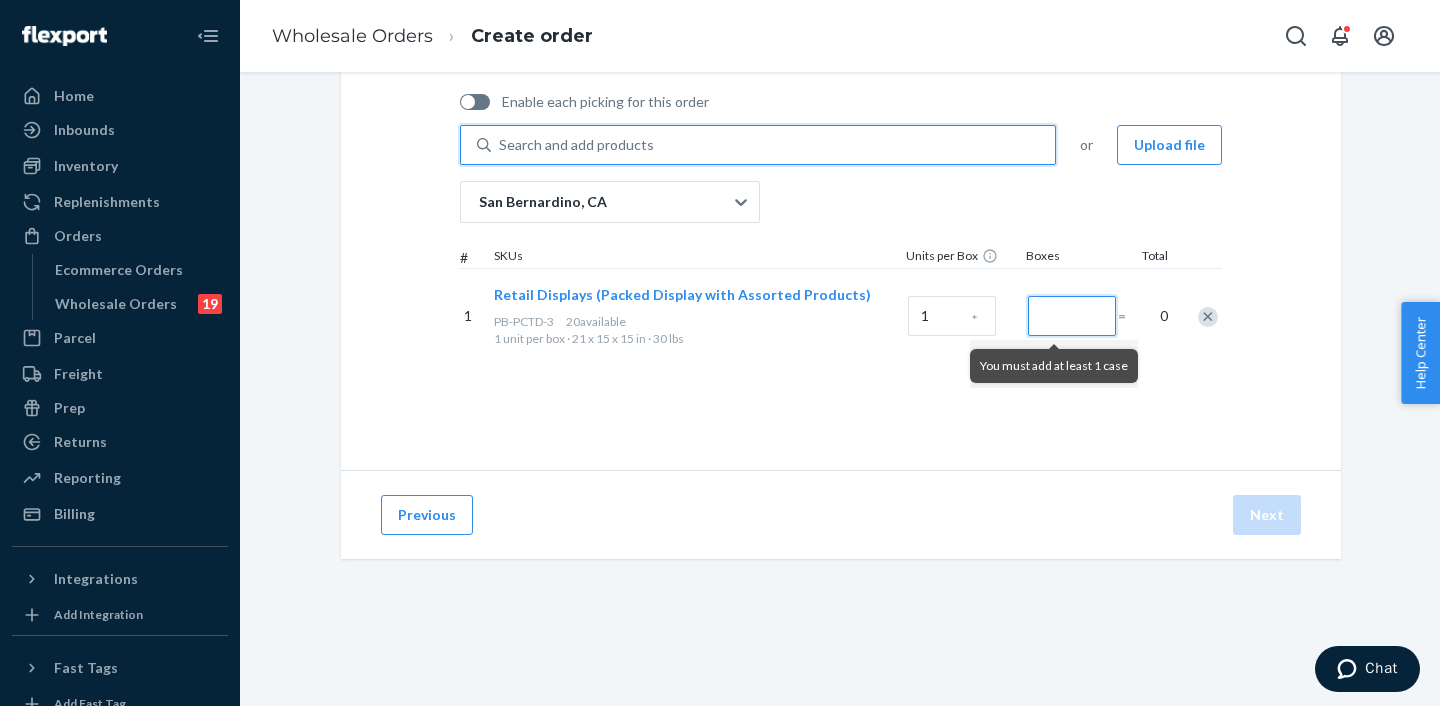 click at bounding box center [1072, 316] 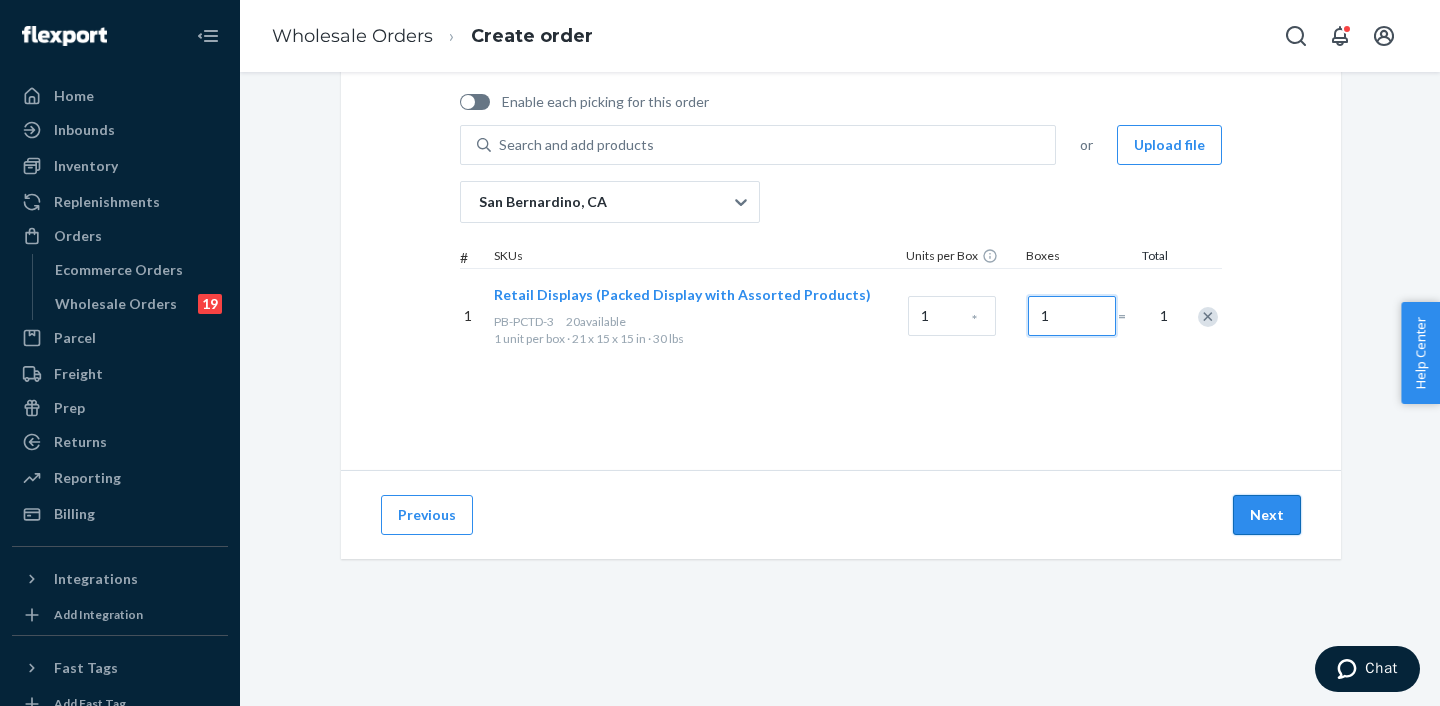 type on "1" 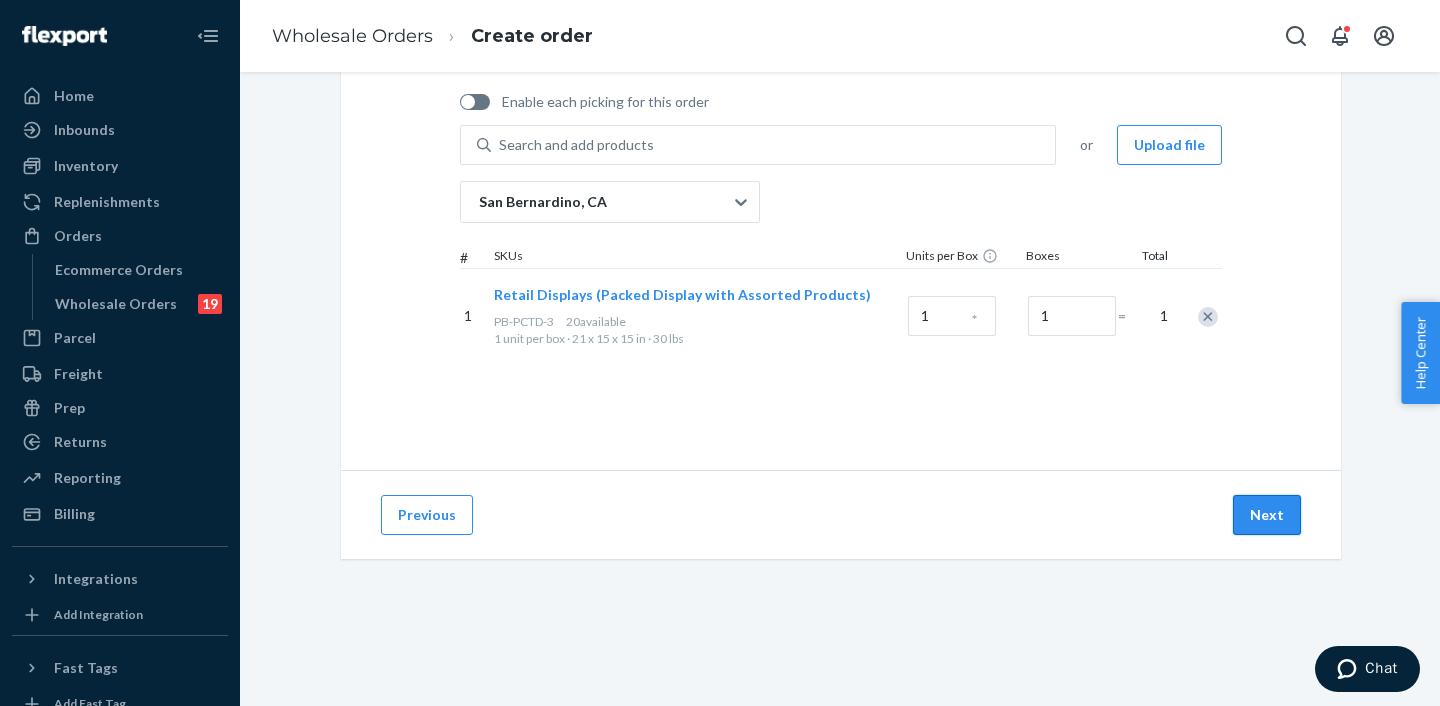 click on "Next" at bounding box center [1267, 515] 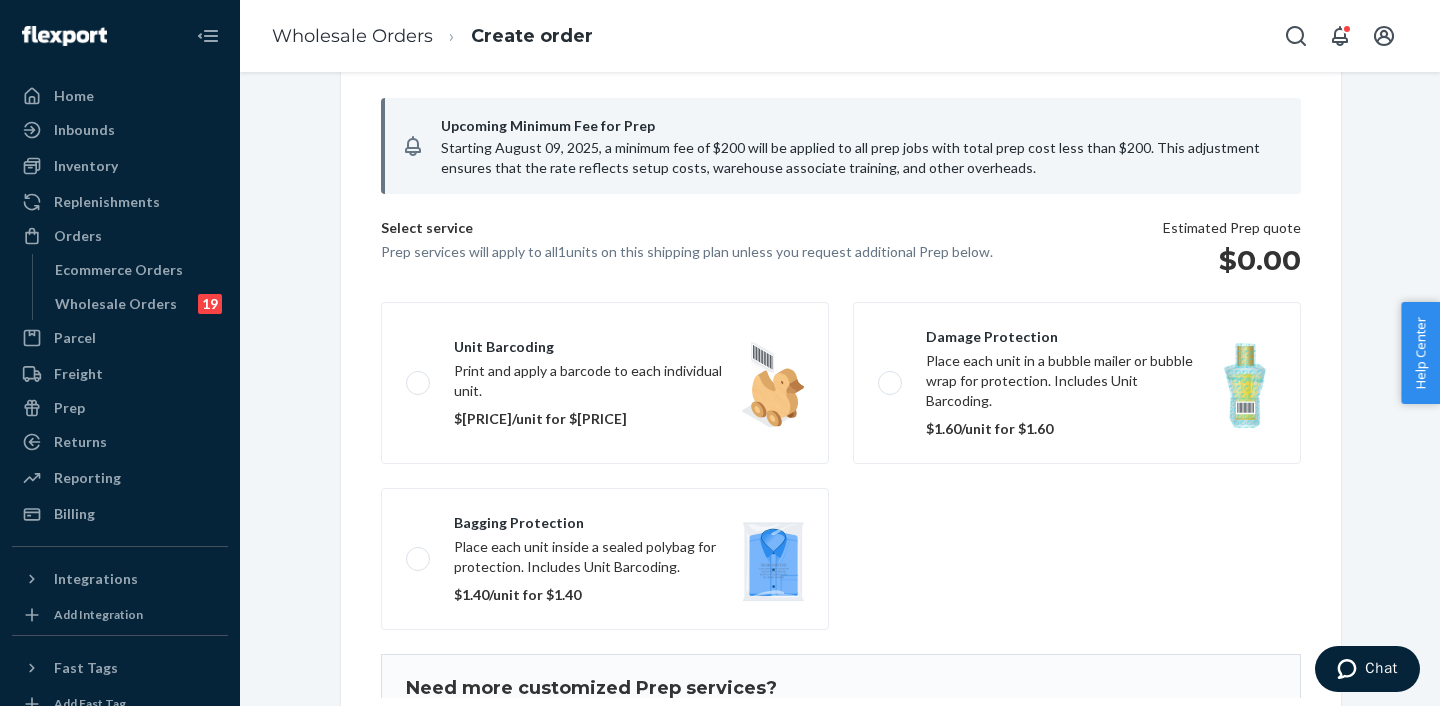 scroll, scrollTop: 169, scrollLeft: 0, axis: vertical 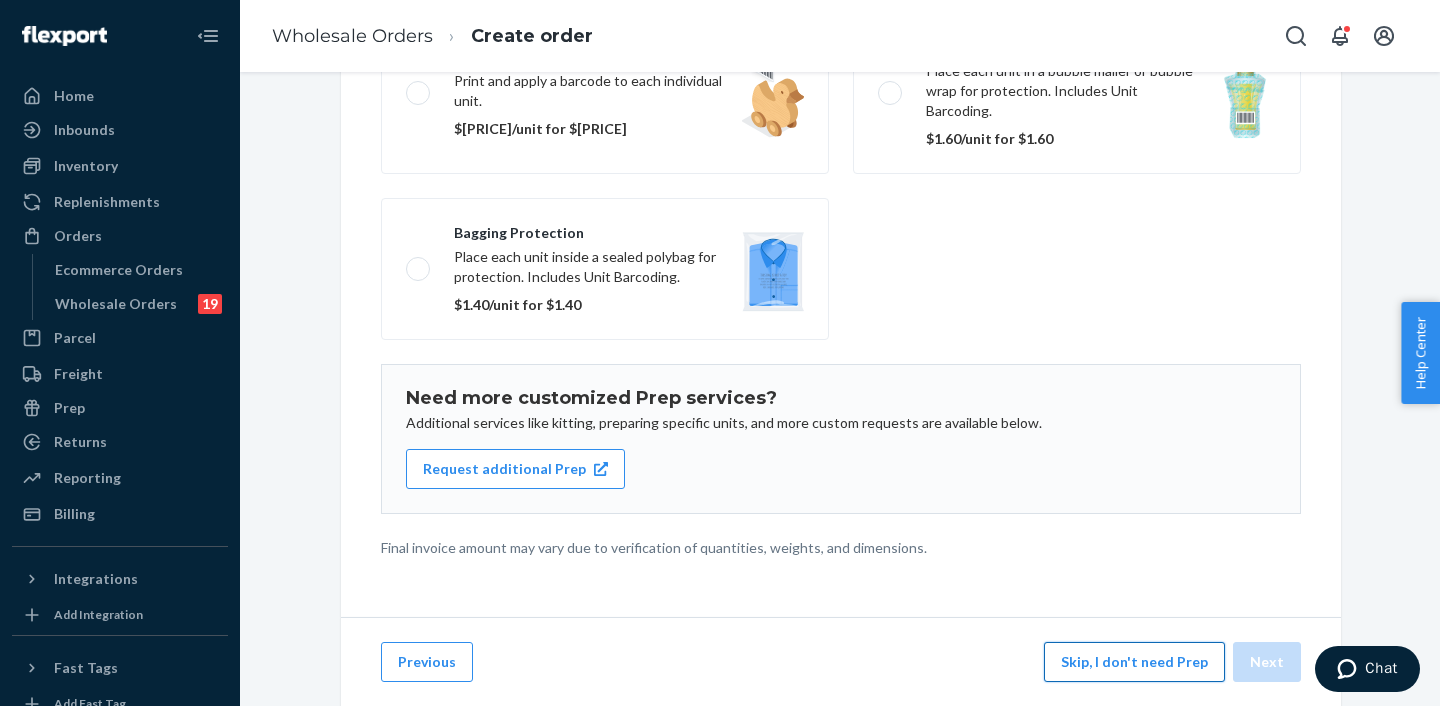 click on "Skip, I don't need Prep" at bounding box center [1134, 662] 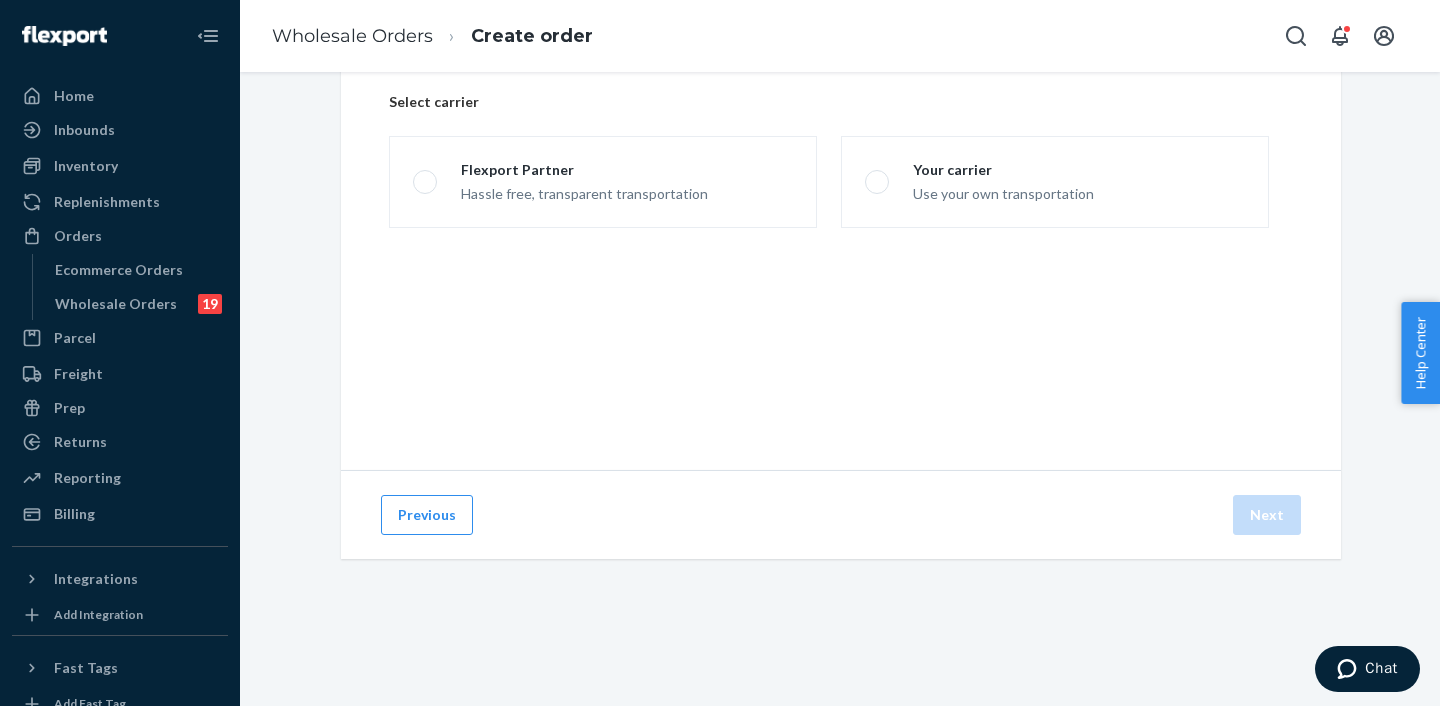 scroll, scrollTop: 144, scrollLeft: 0, axis: vertical 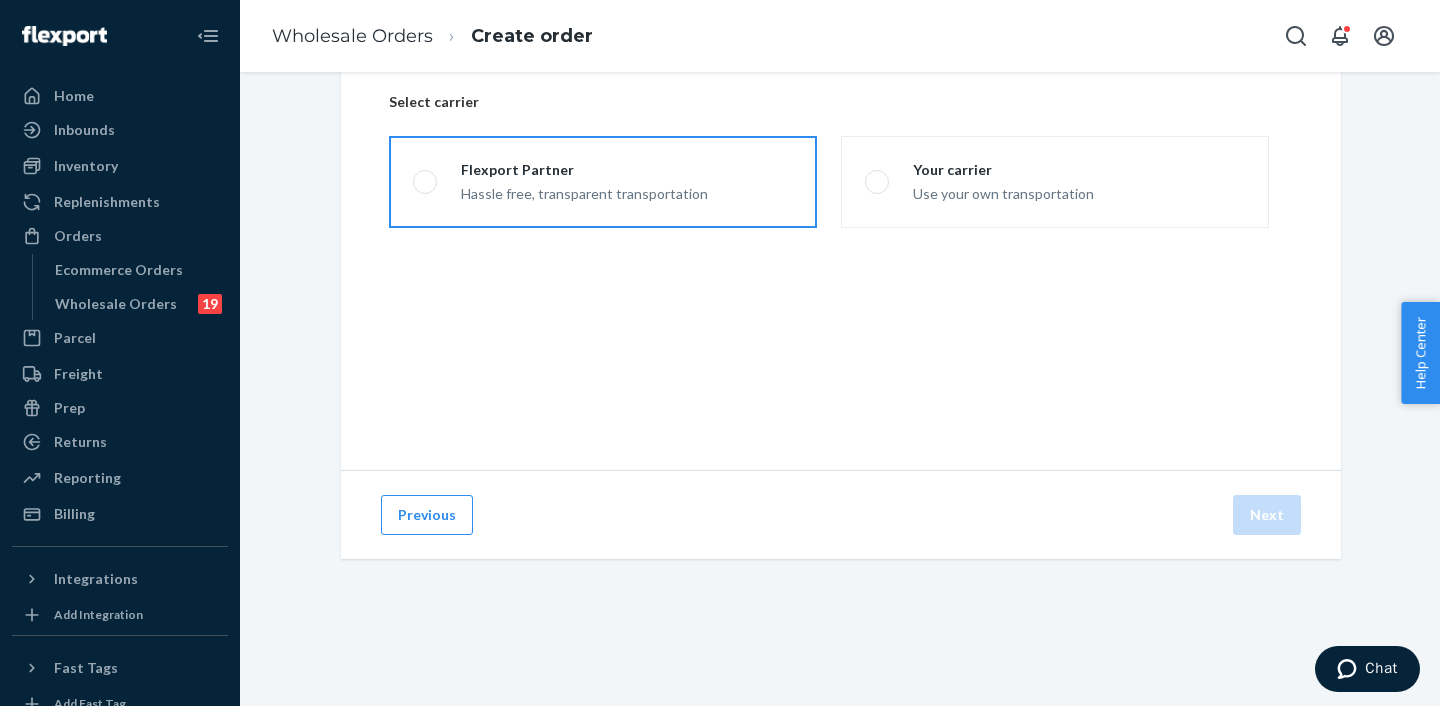 drag, startPoint x: 626, startPoint y: 189, endPoint x: 644, endPoint y: 191, distance: 18.110771 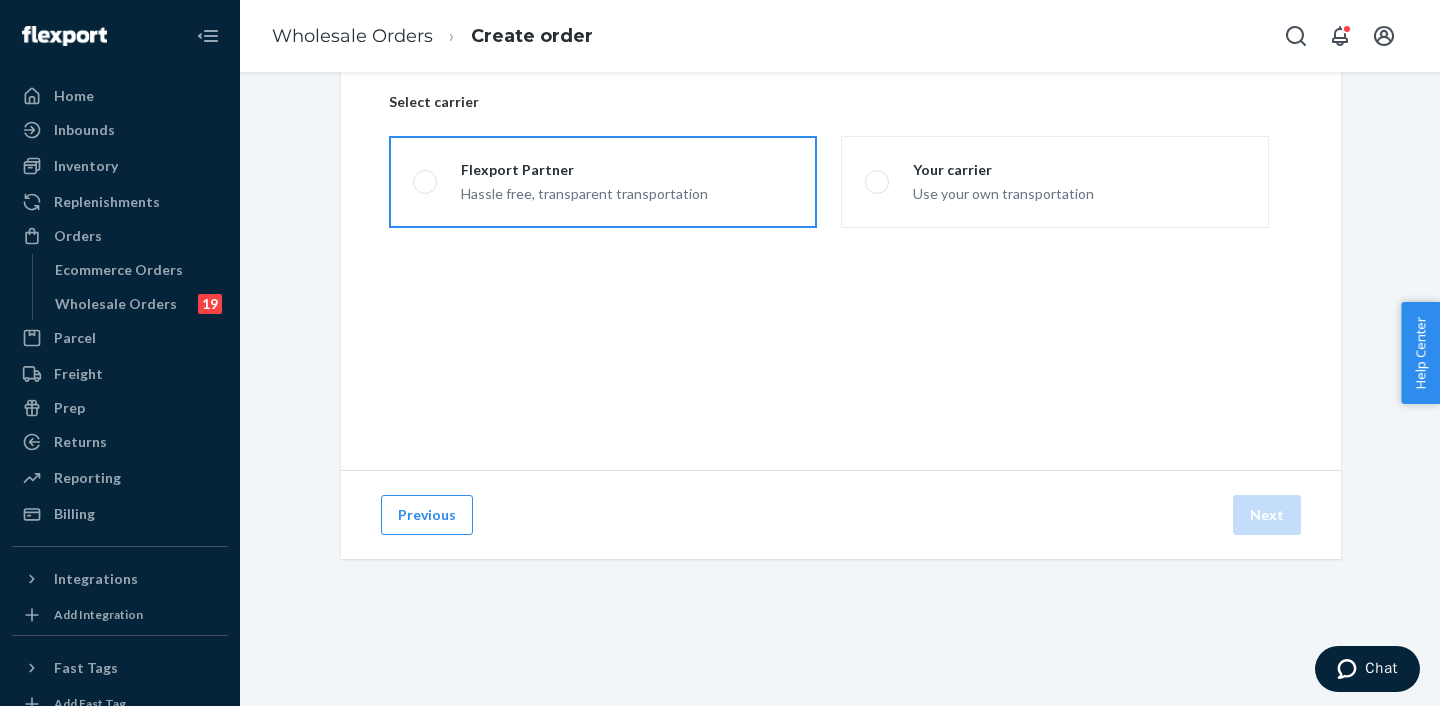 click on "Hassle free, transparent transportation" at bounding box center [584, 192] 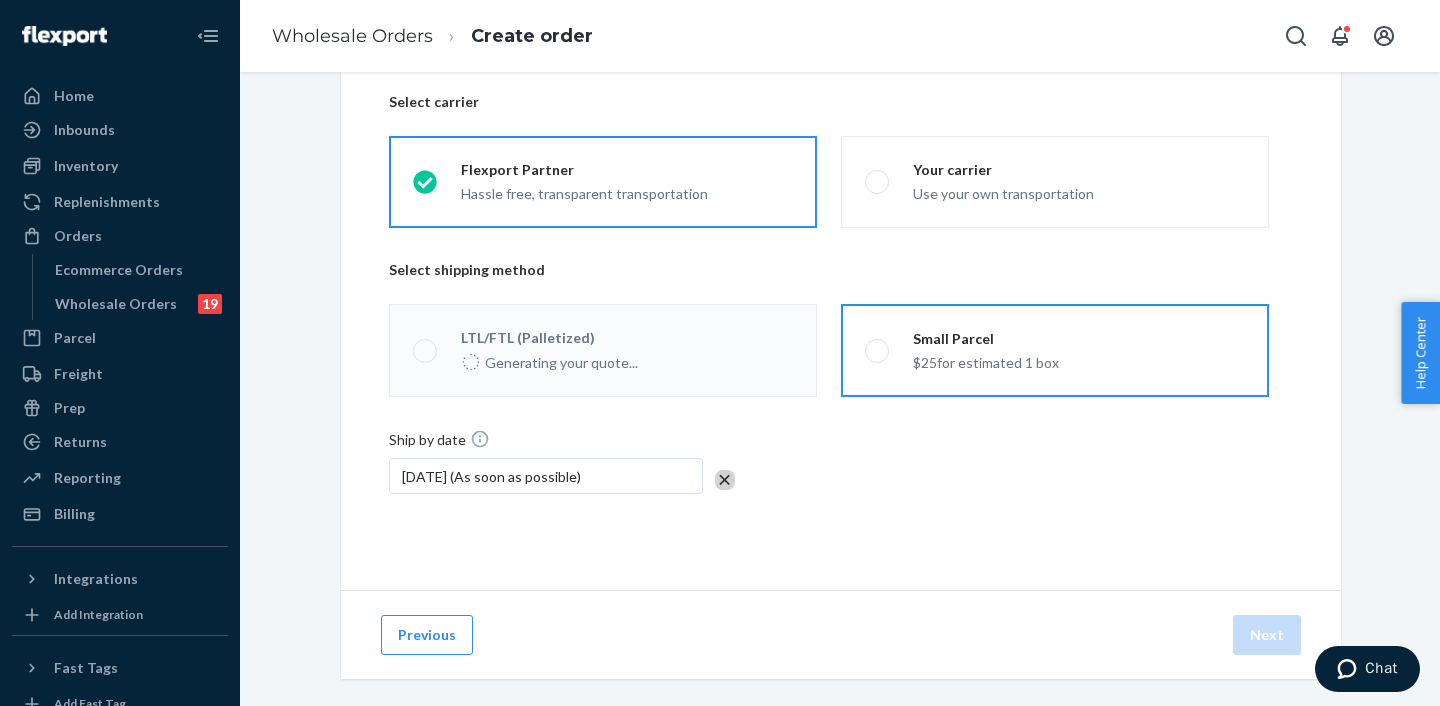 click on "$25  for estimated 1 box" at bounding box center (986, 361) 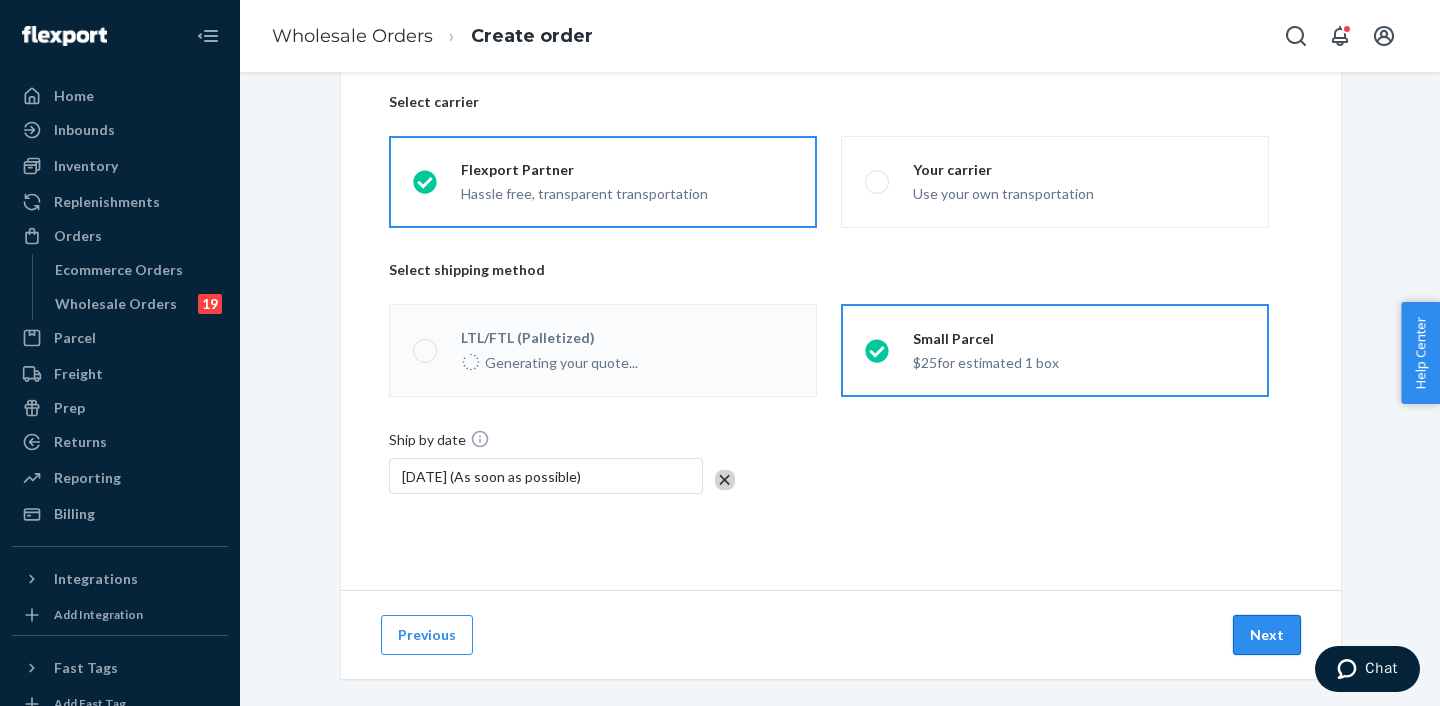 click on "Next" at bounding box center [1267, 635] 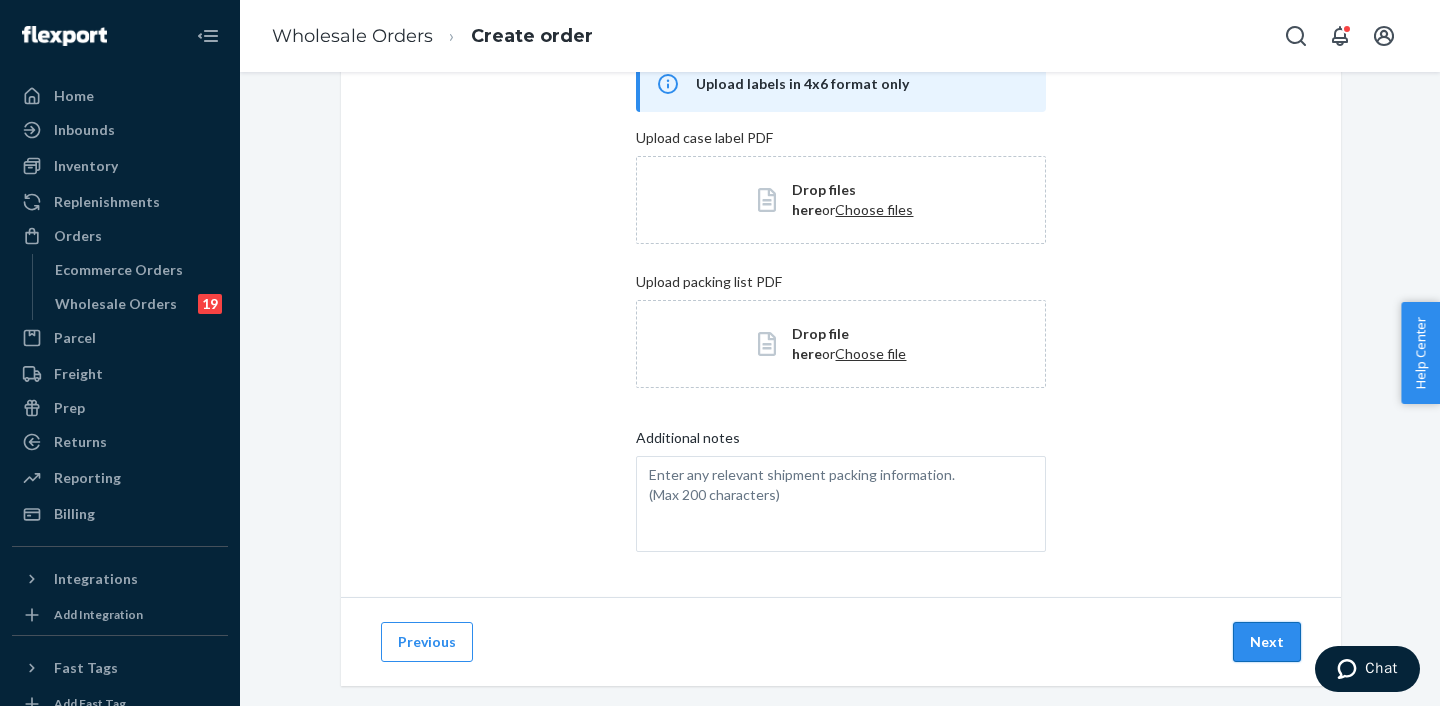 click on "Next" at bounding box center [1267, 642] 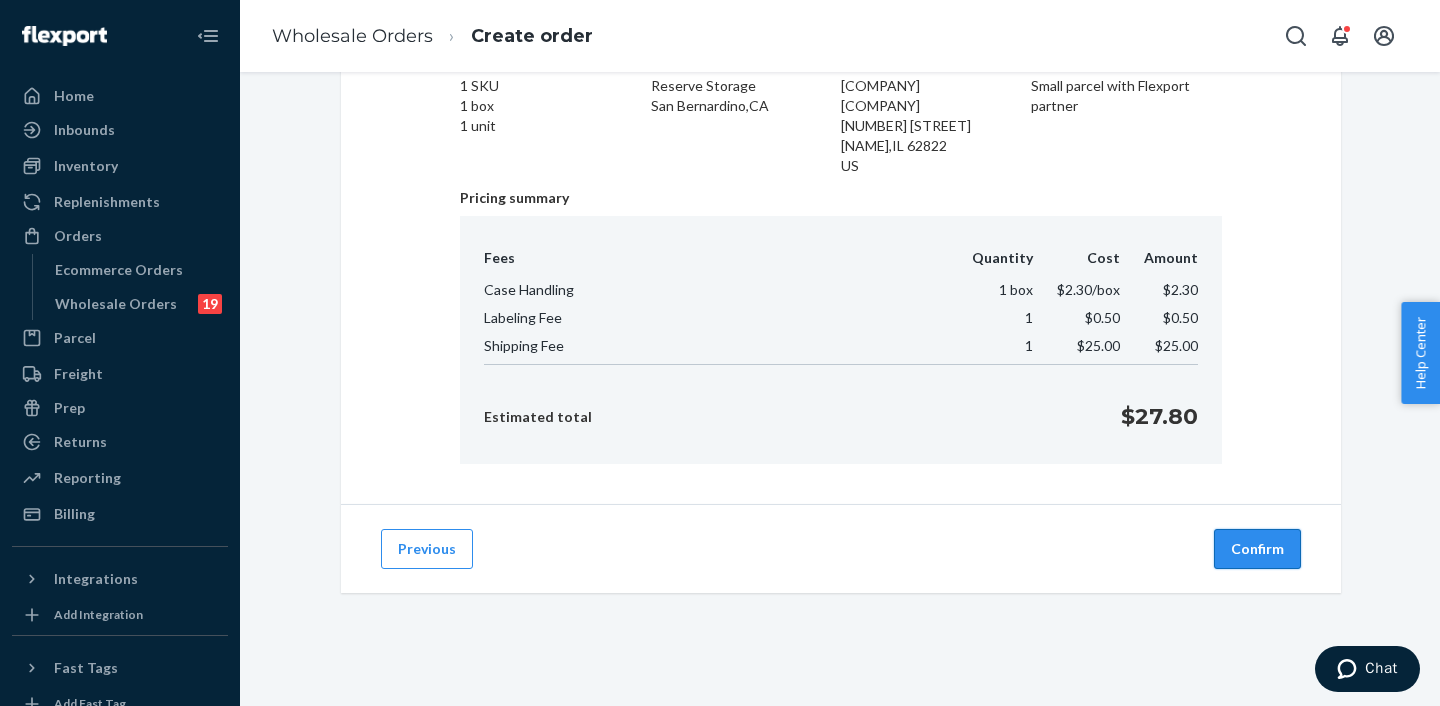 click on "Confirm" at bounding box center [1257, 549] 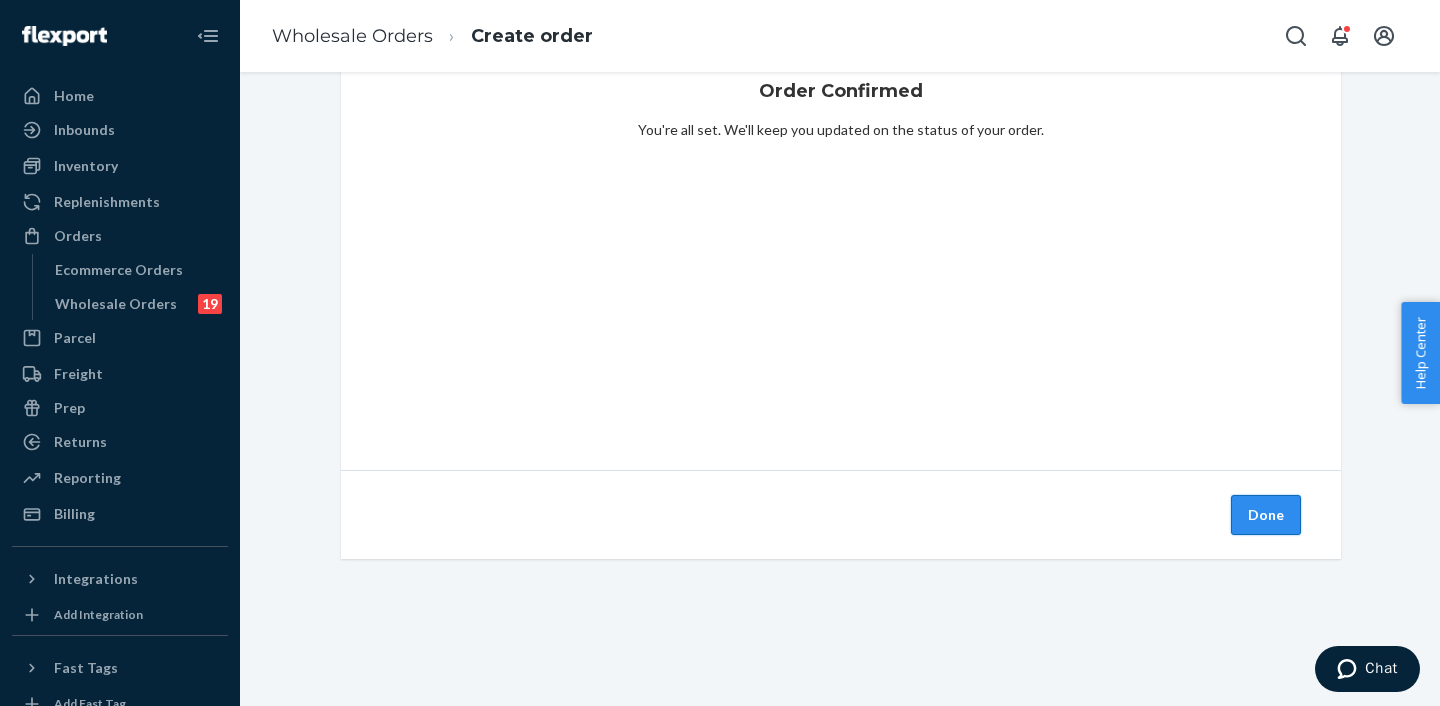 click on "Done" at bounding box center (1266, 515) 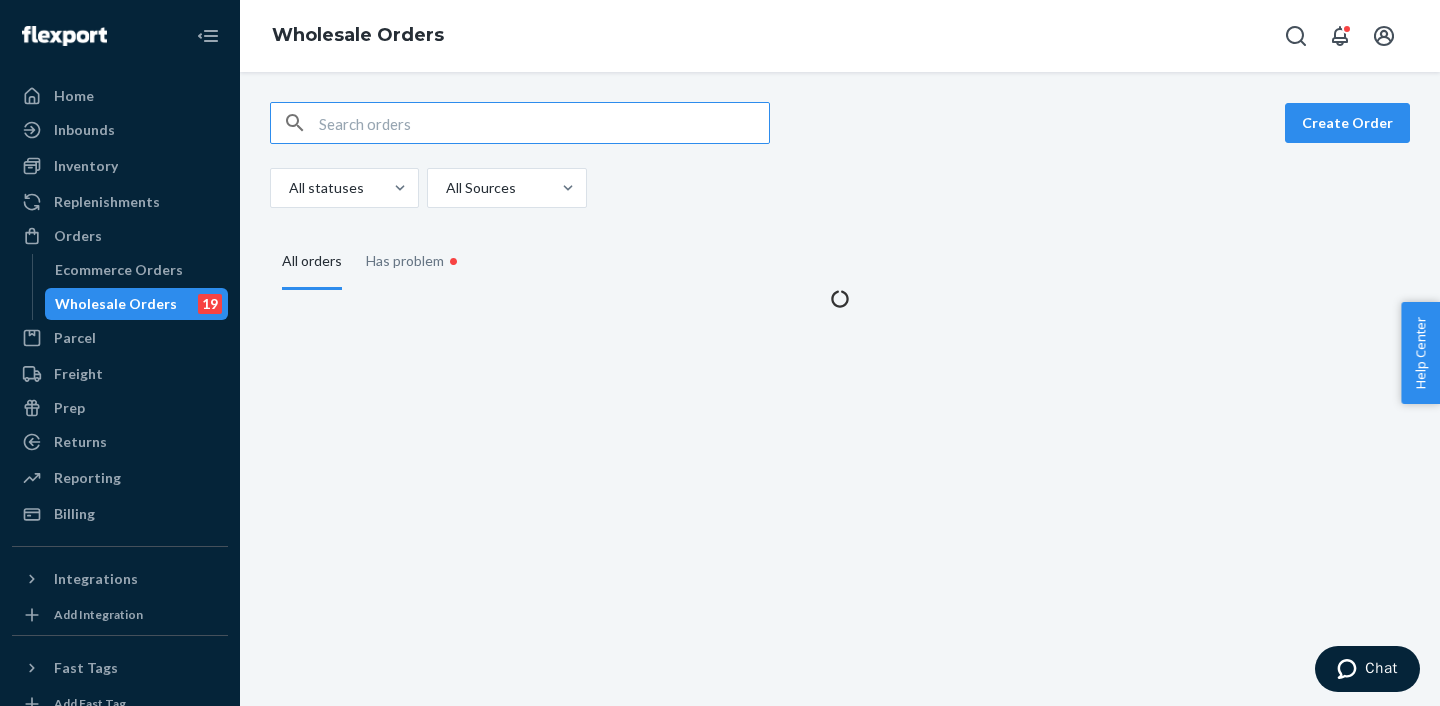 scroll, scrollTop: 0, scrollLeft: 0, axis: both 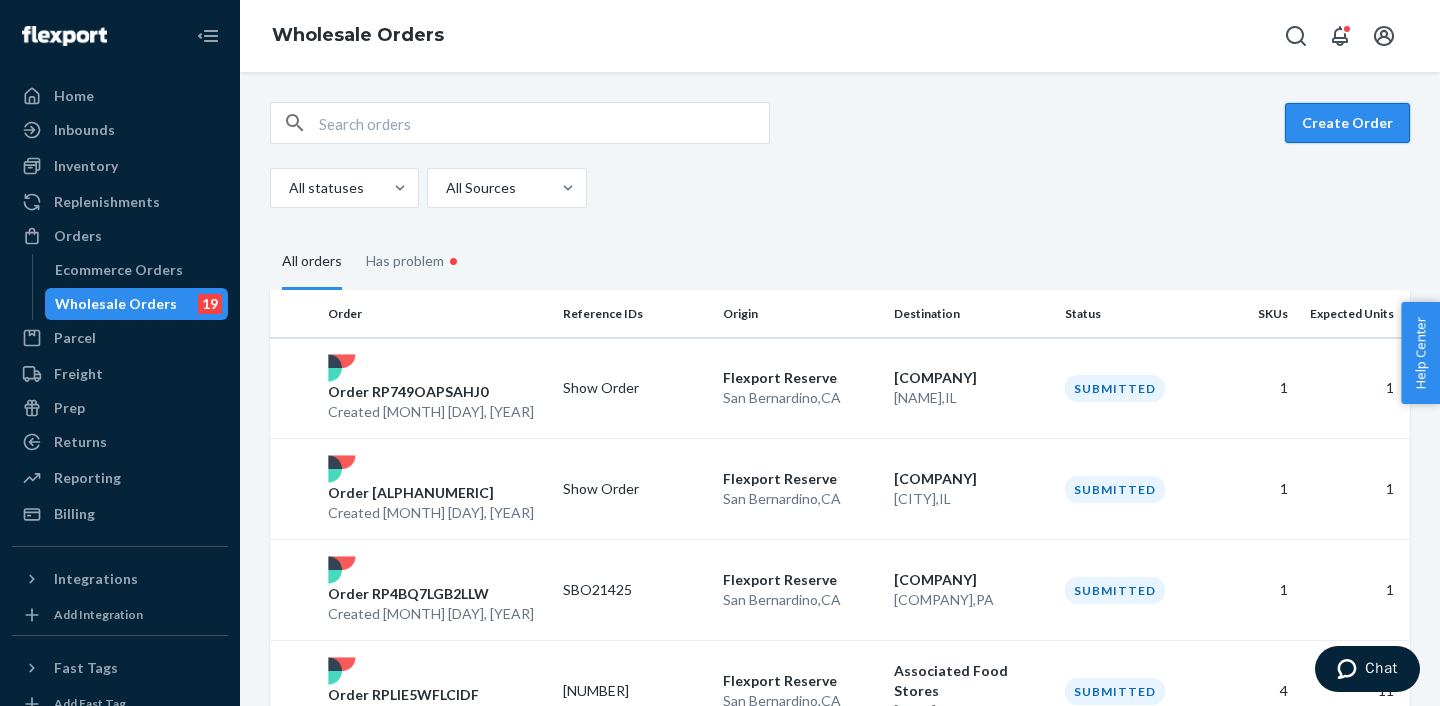 click on "Create Order" at bounding box center (1347, 123) 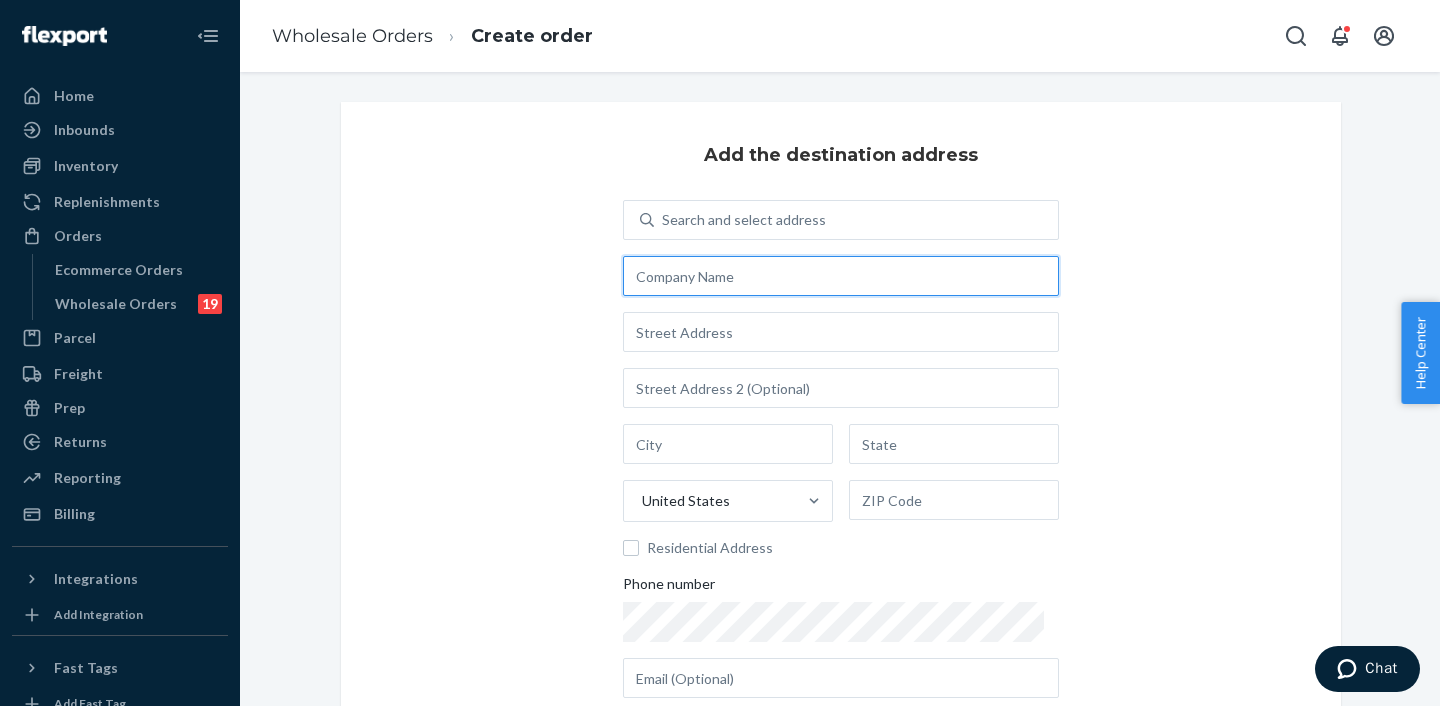 click at bounding box center (841, 276) 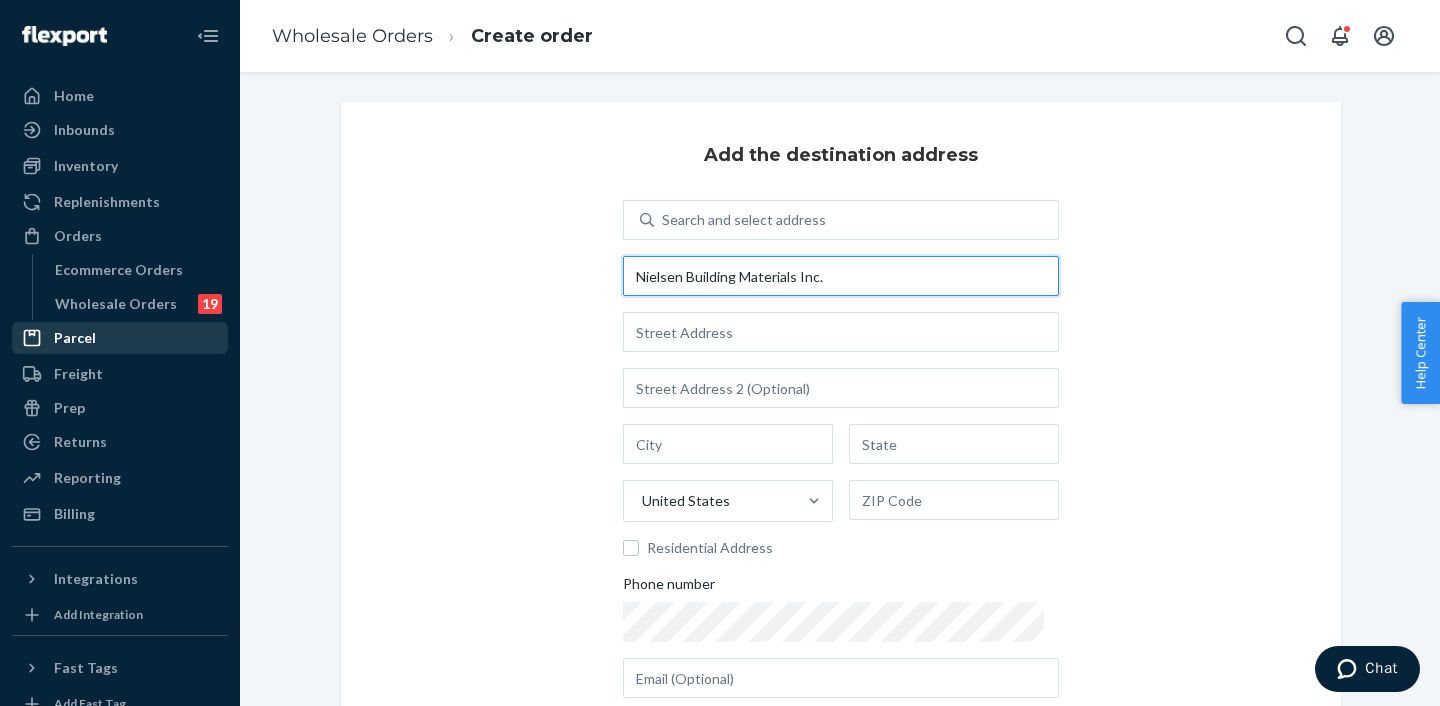 type on "Nielsen Building Materials Inc." 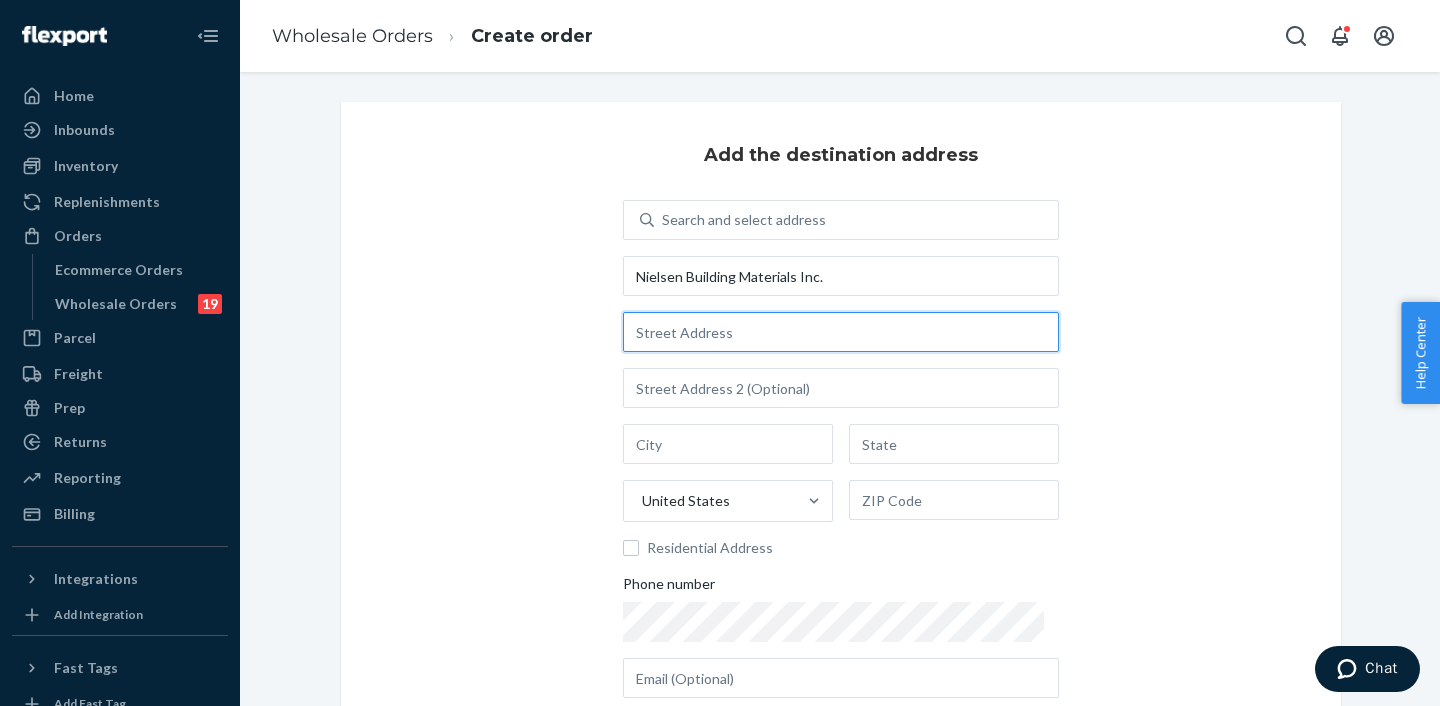 click at bounding box center [841, 332] 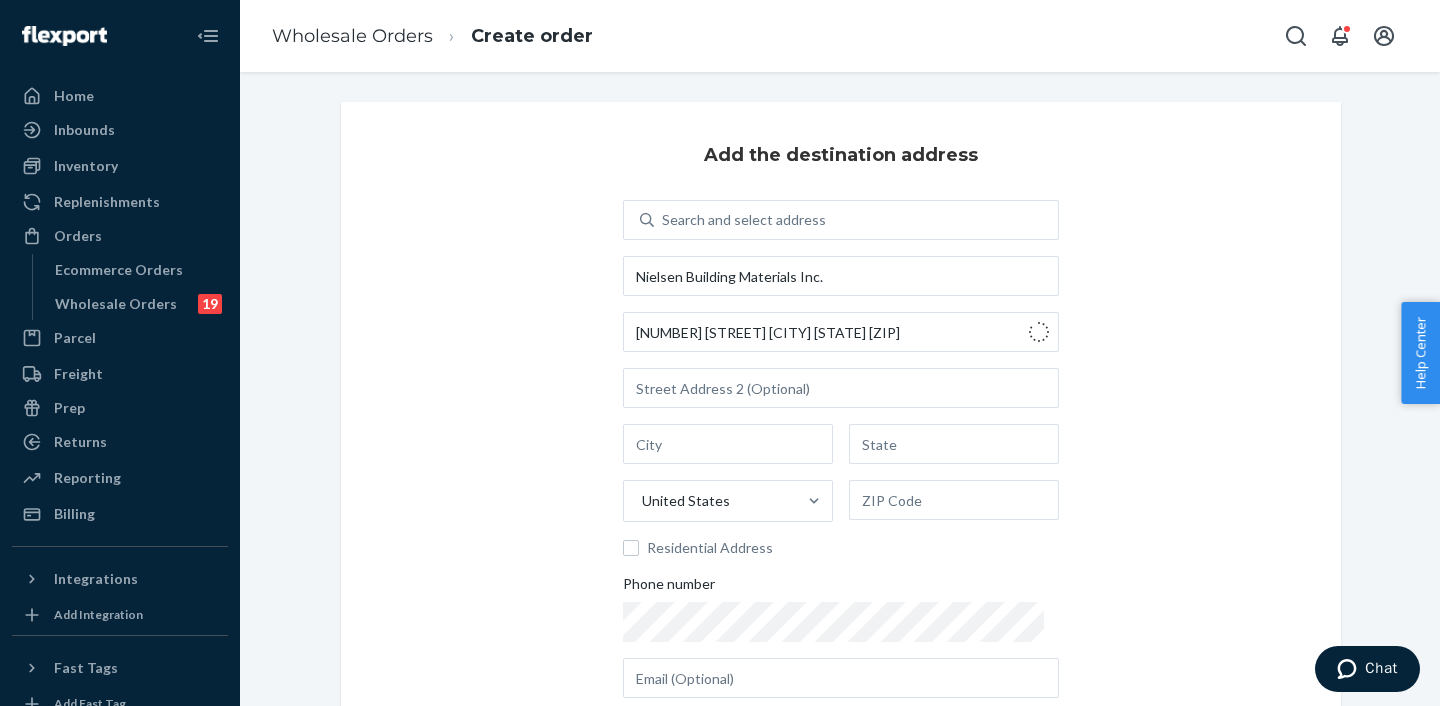 type on "Mission Dr" 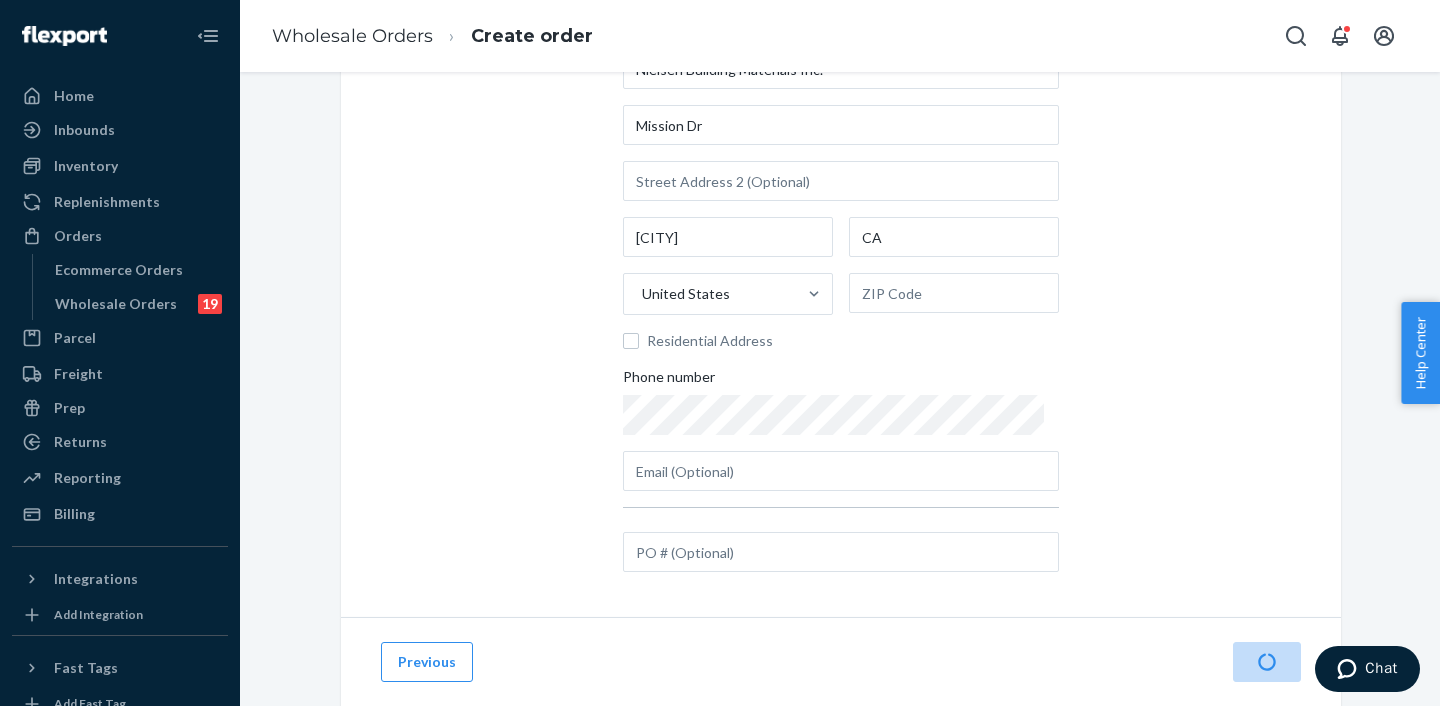 scroll, scrollTop: 279, scrollLeft: 0, axis: vertical 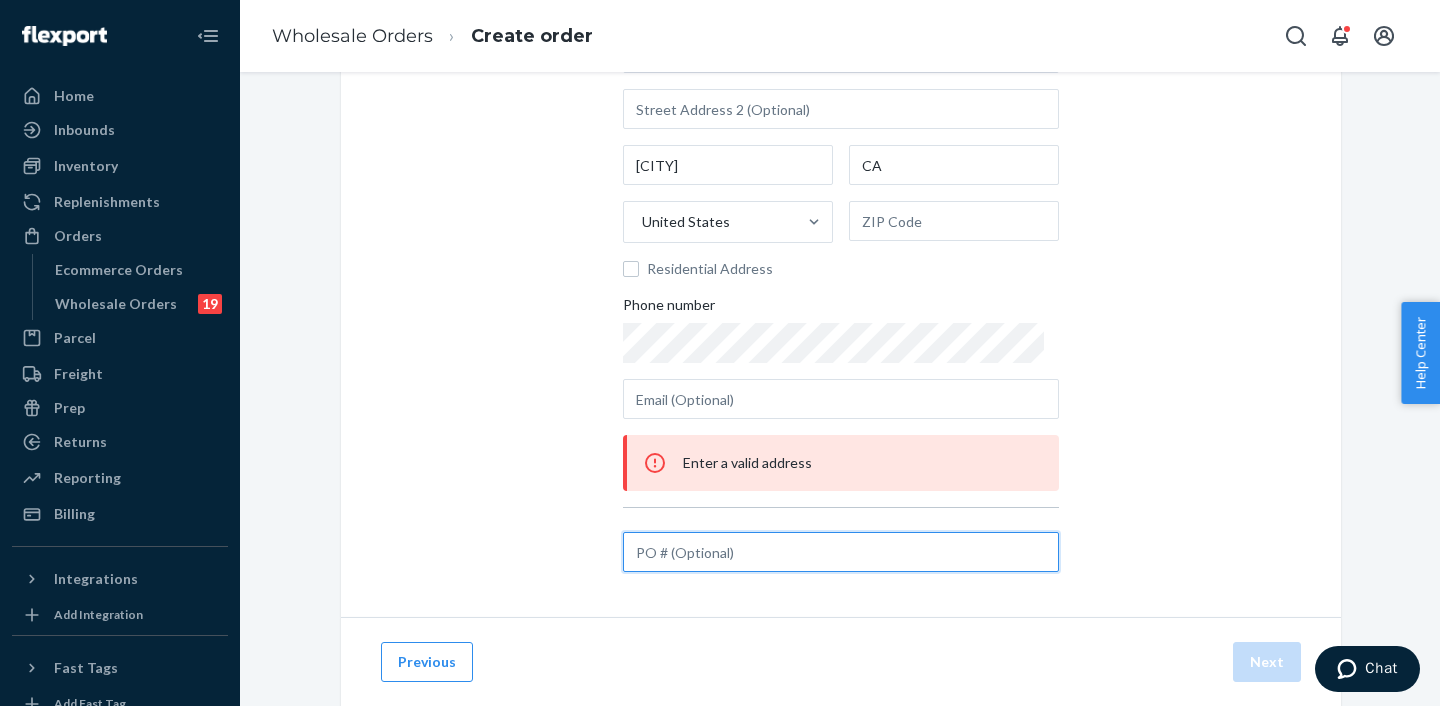 click at bounding box center (841, 552) 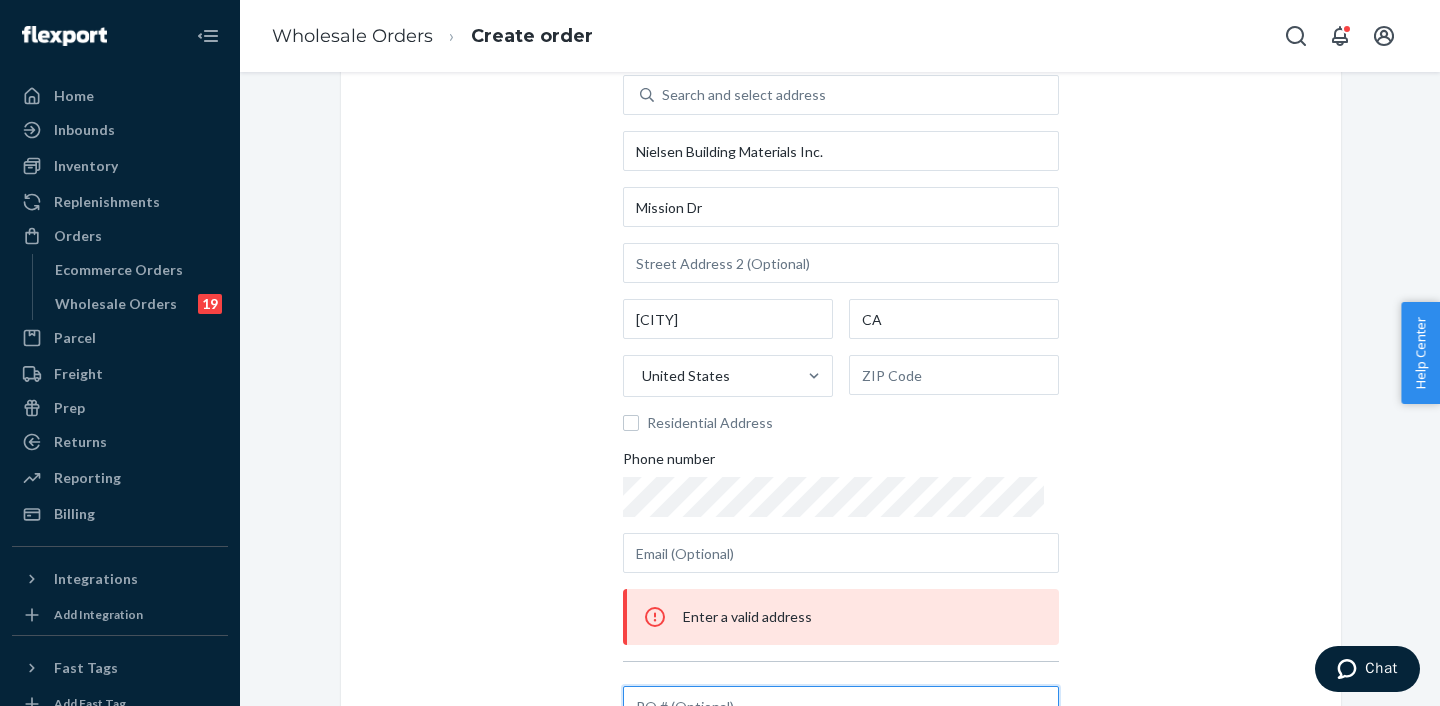 scroll, scrollTop: 121, scrollLeft: 0, axis: vertical 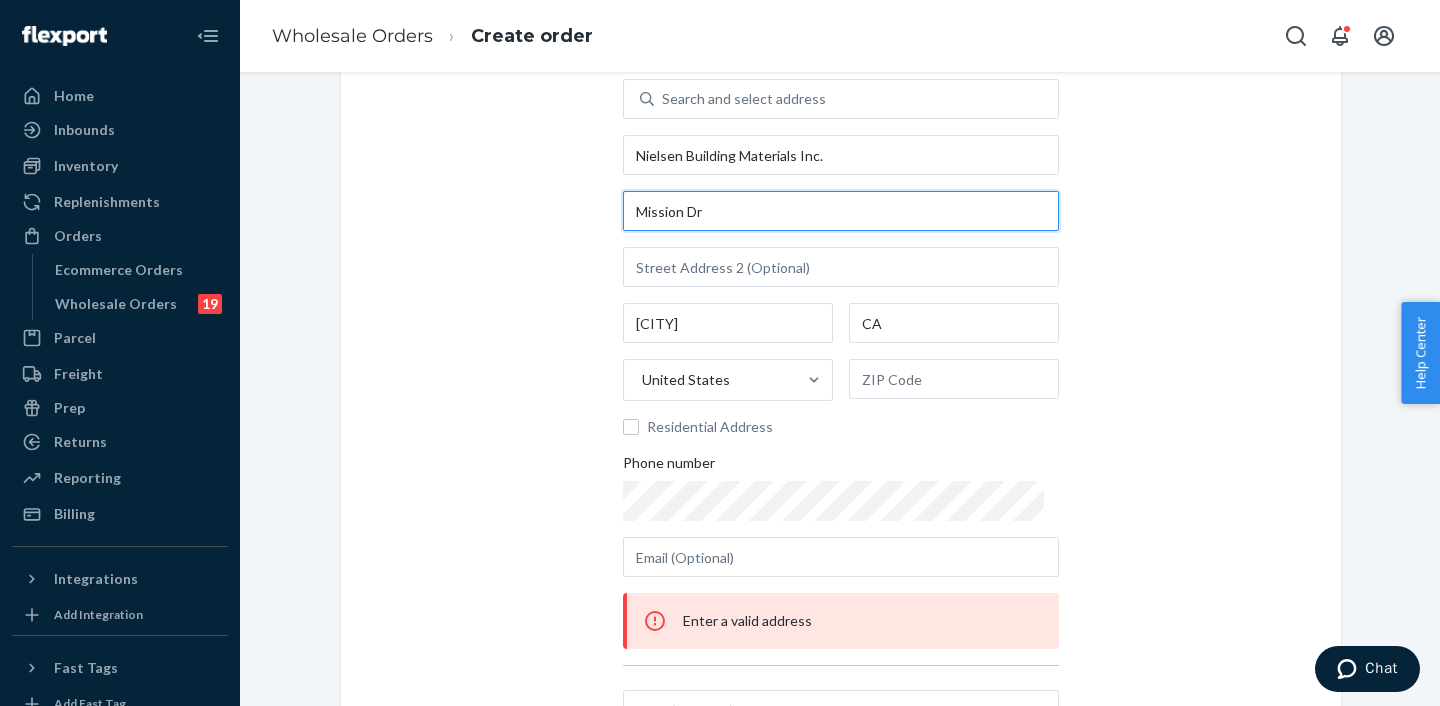 click on "Mission Dr" at bounding box center (841, 211) 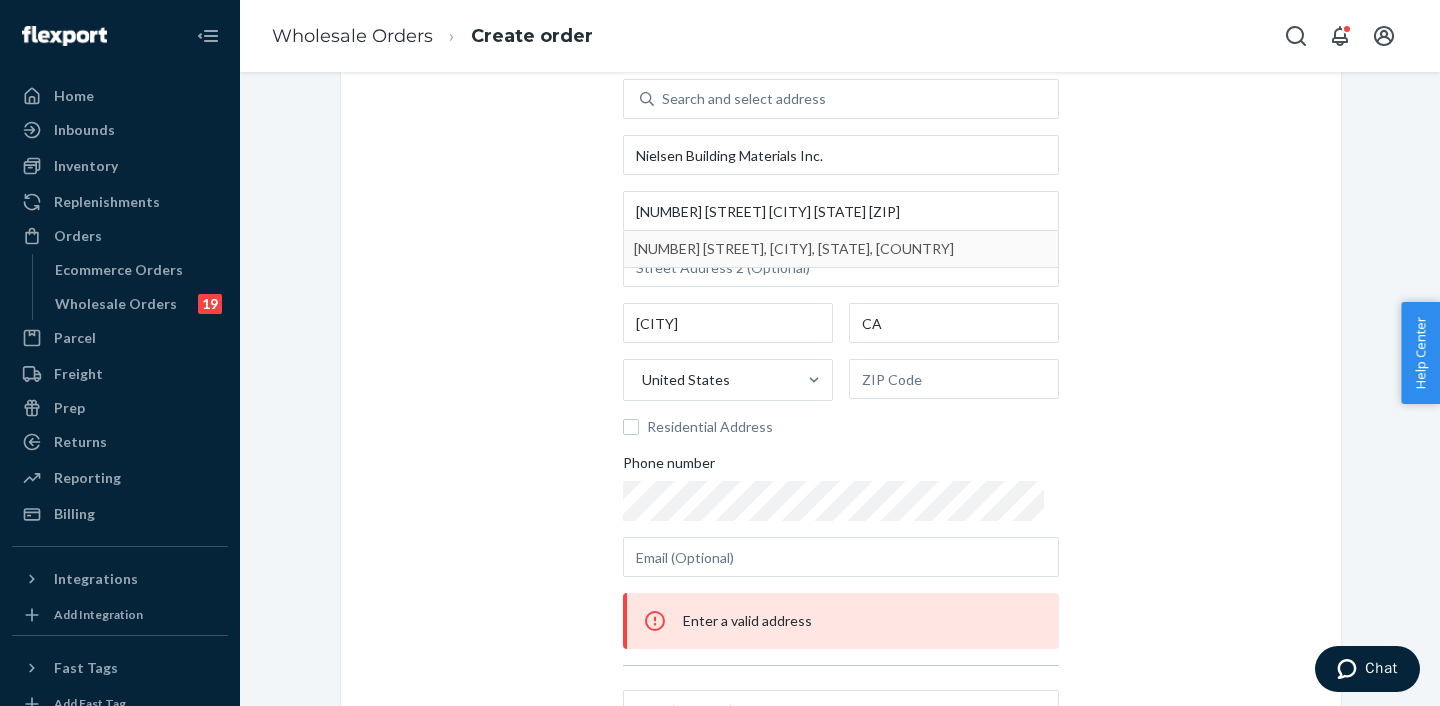 type on "Mission Dr" 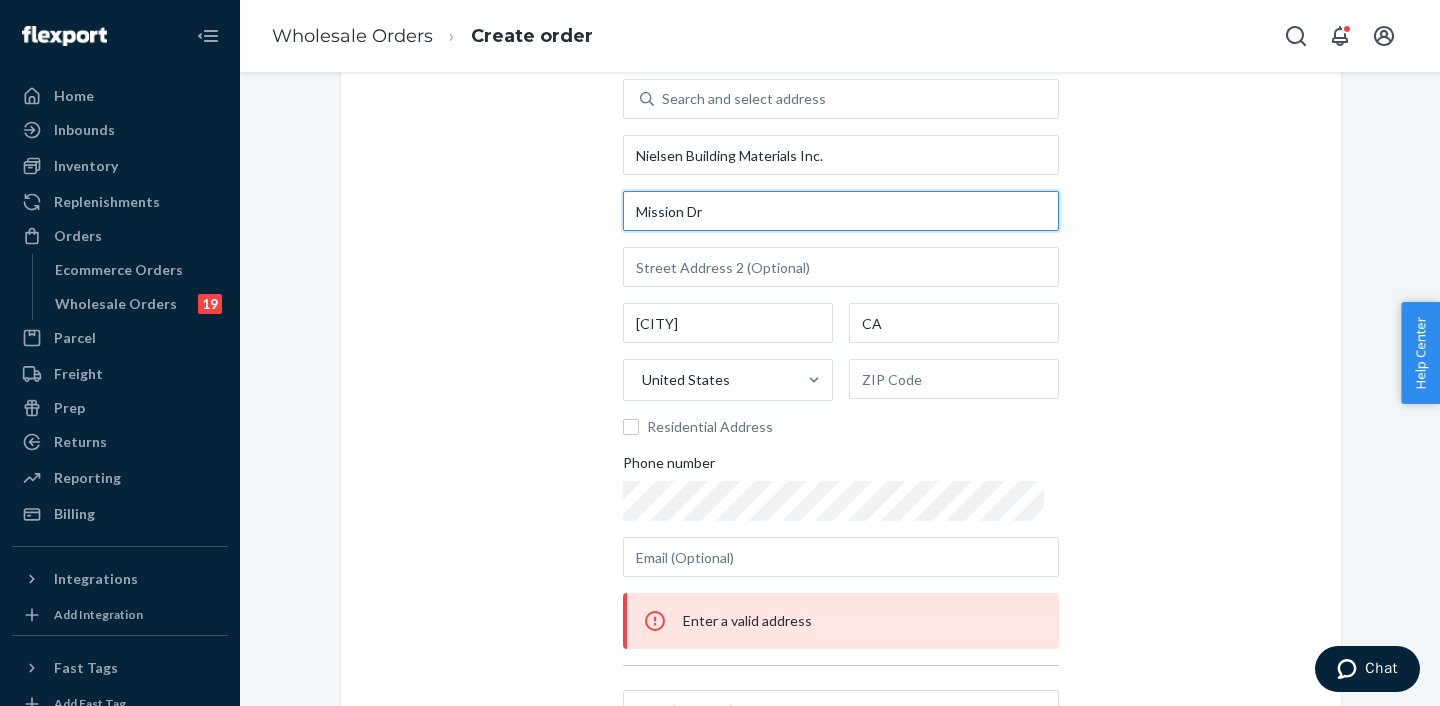 click on "Mission Dr" at bounding box center (841, 211) 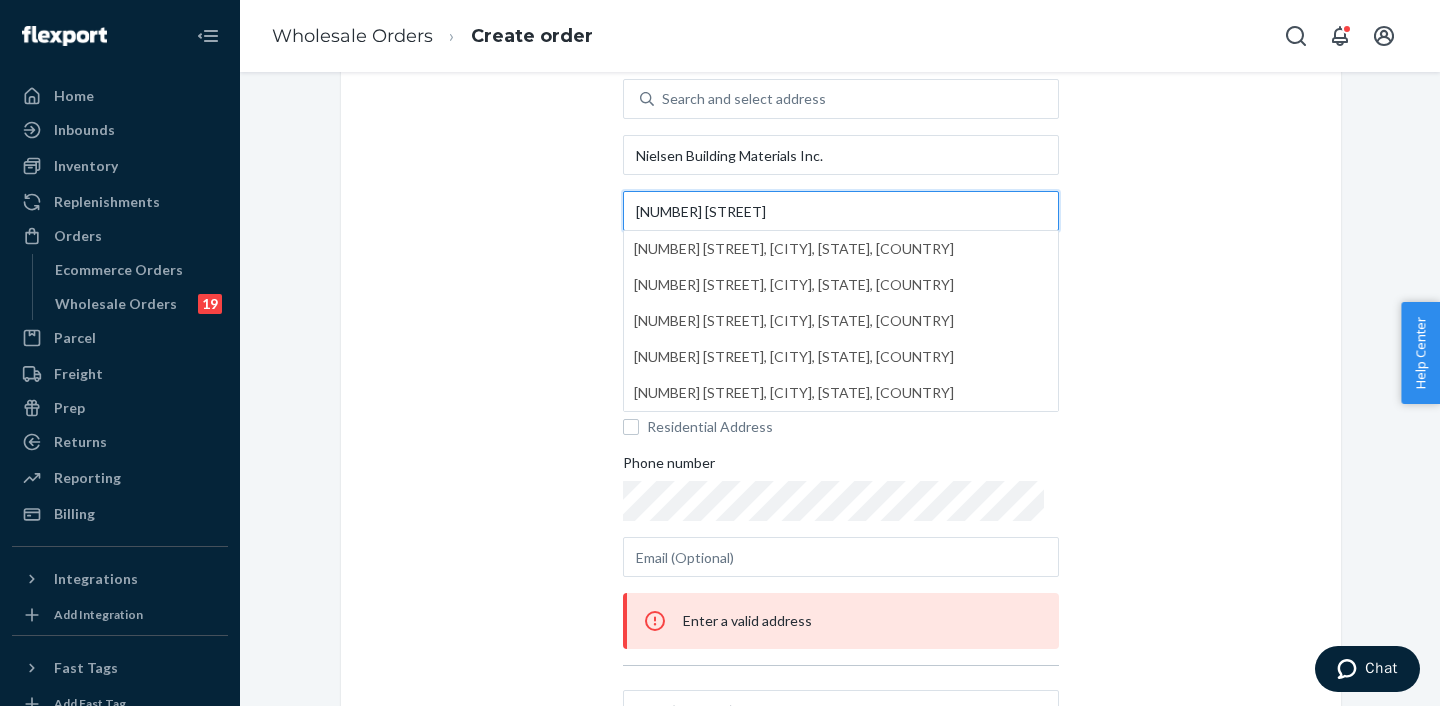 type on "[NUMBER] [STREET]" 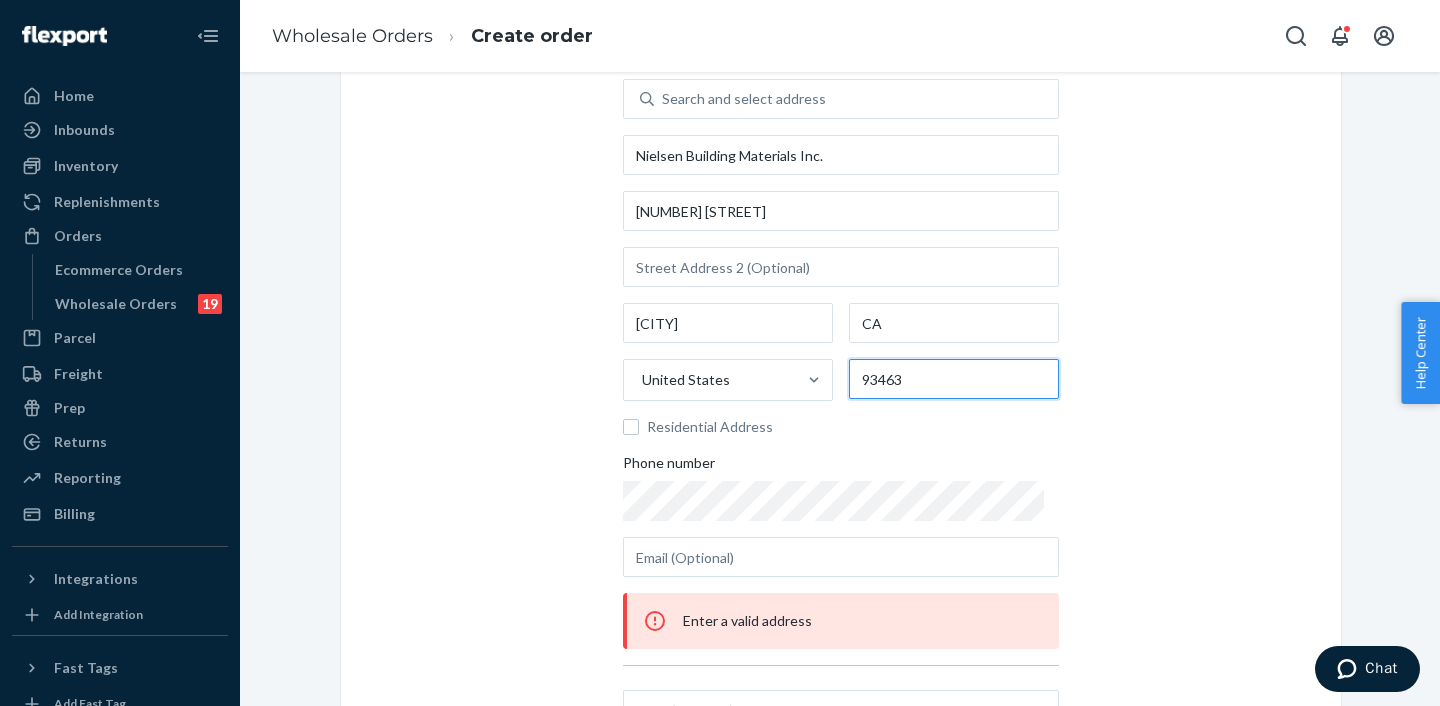 type on "93463" 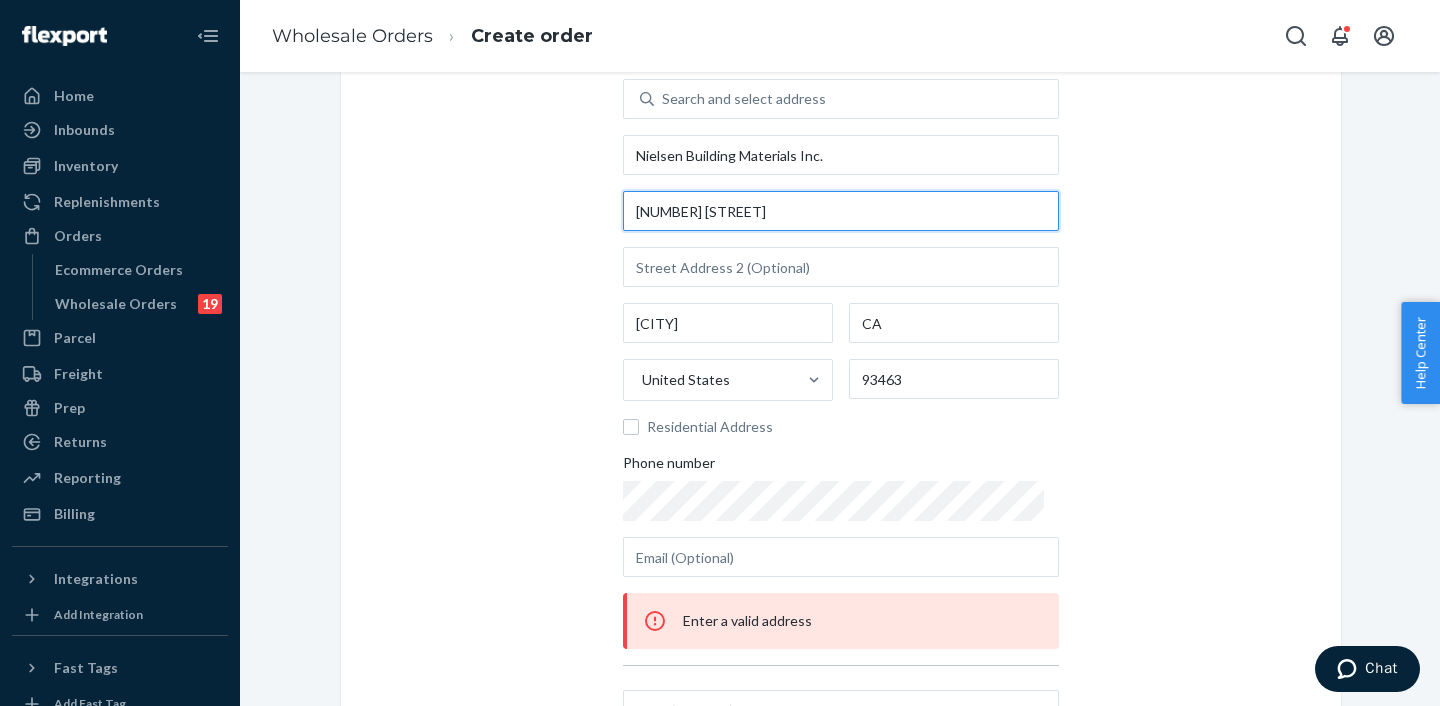 click on "[NUMBER] [STREET]" at bounding box center (841, 211) 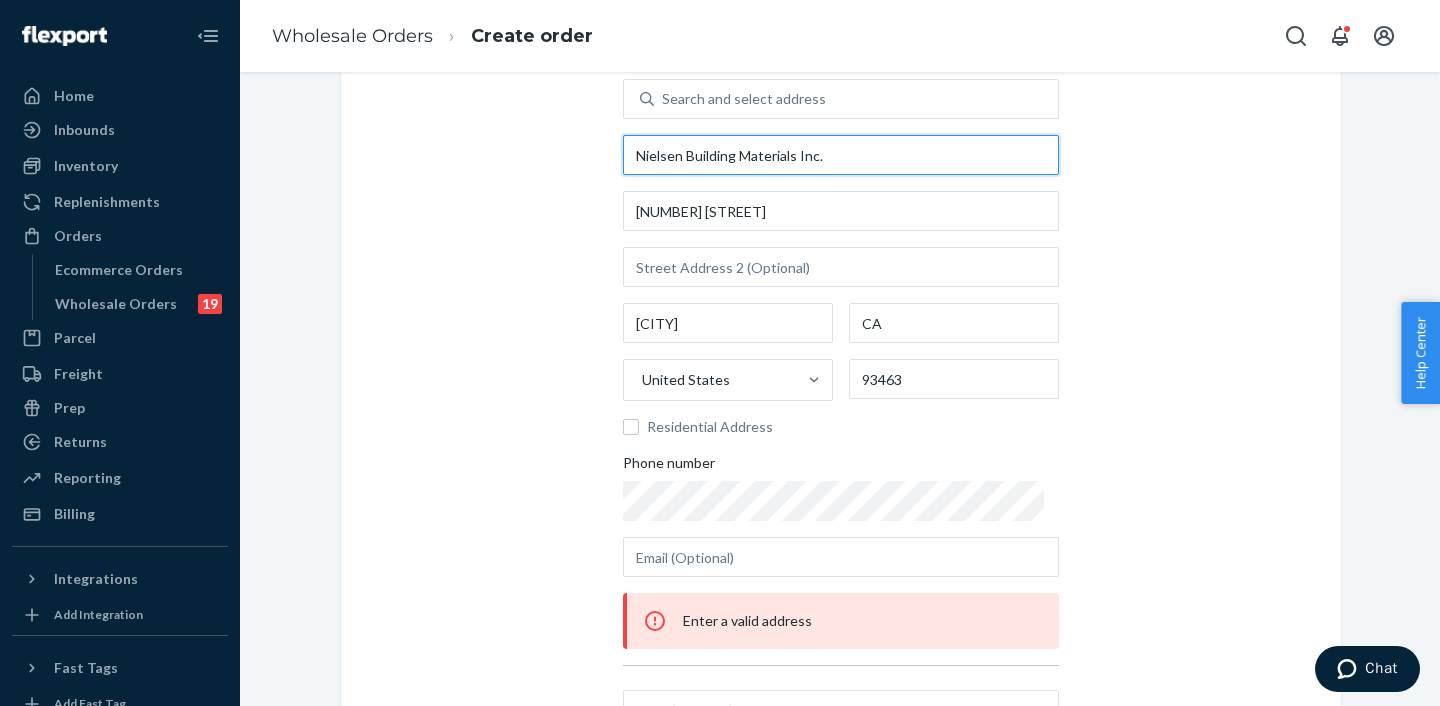 click on "Nielsen Building Materials Inc." at bounding box center [841, 155] 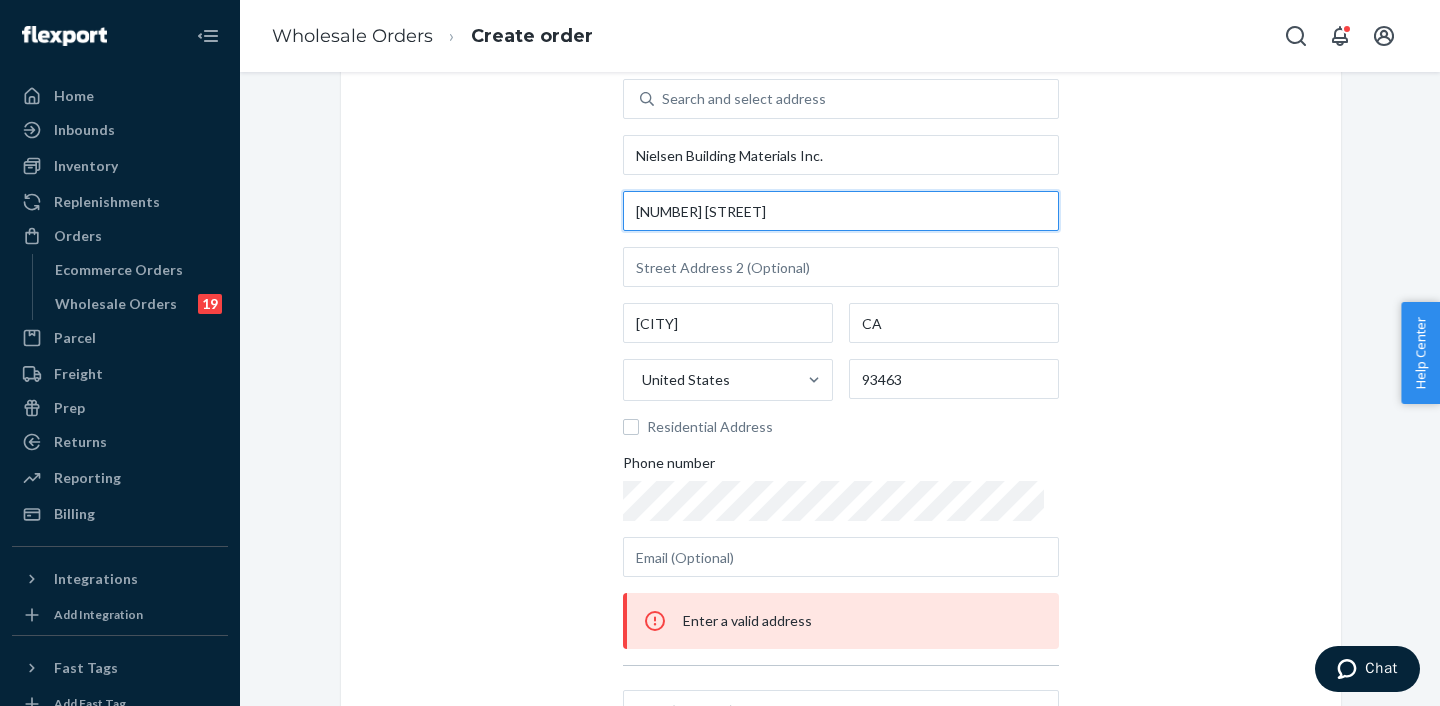click on "[NUMBER] [STREET]" at bounding box center (841, 211) 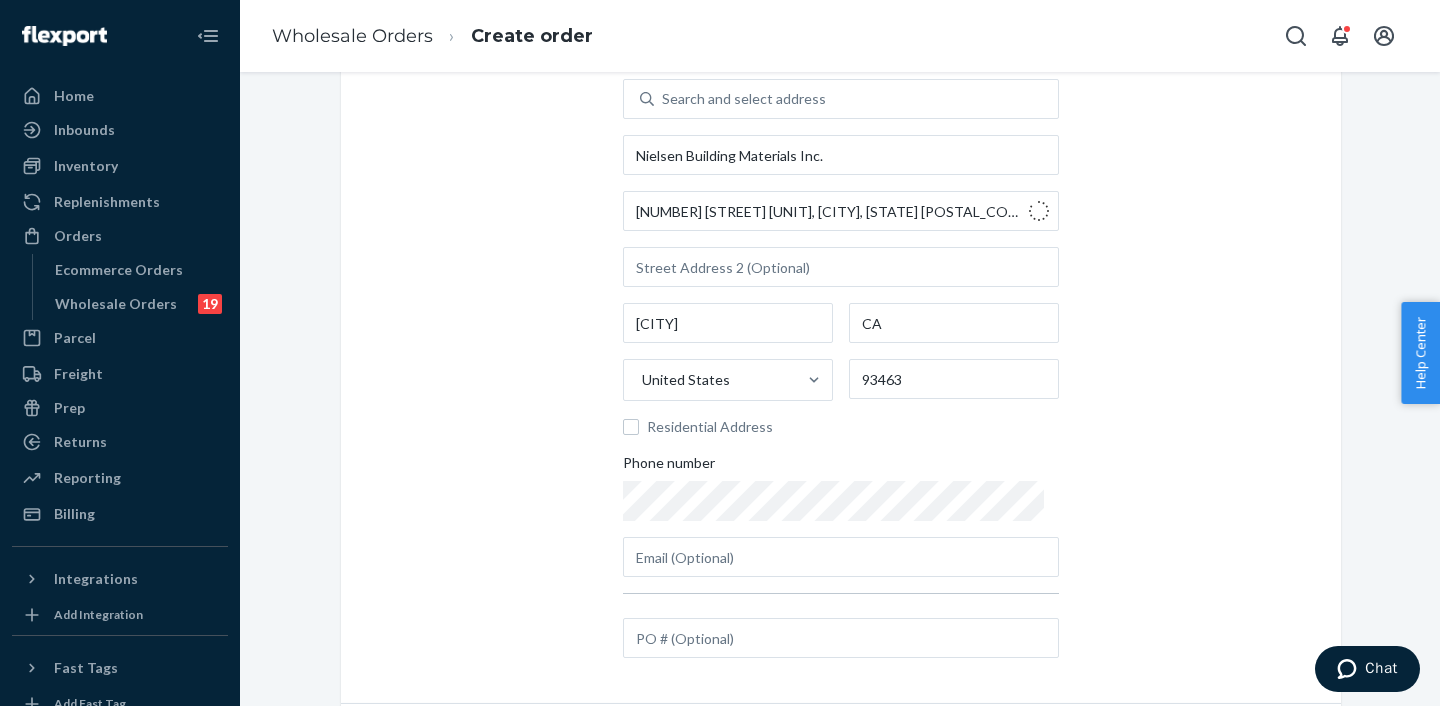 type on "[NUMBER] [STREET]" 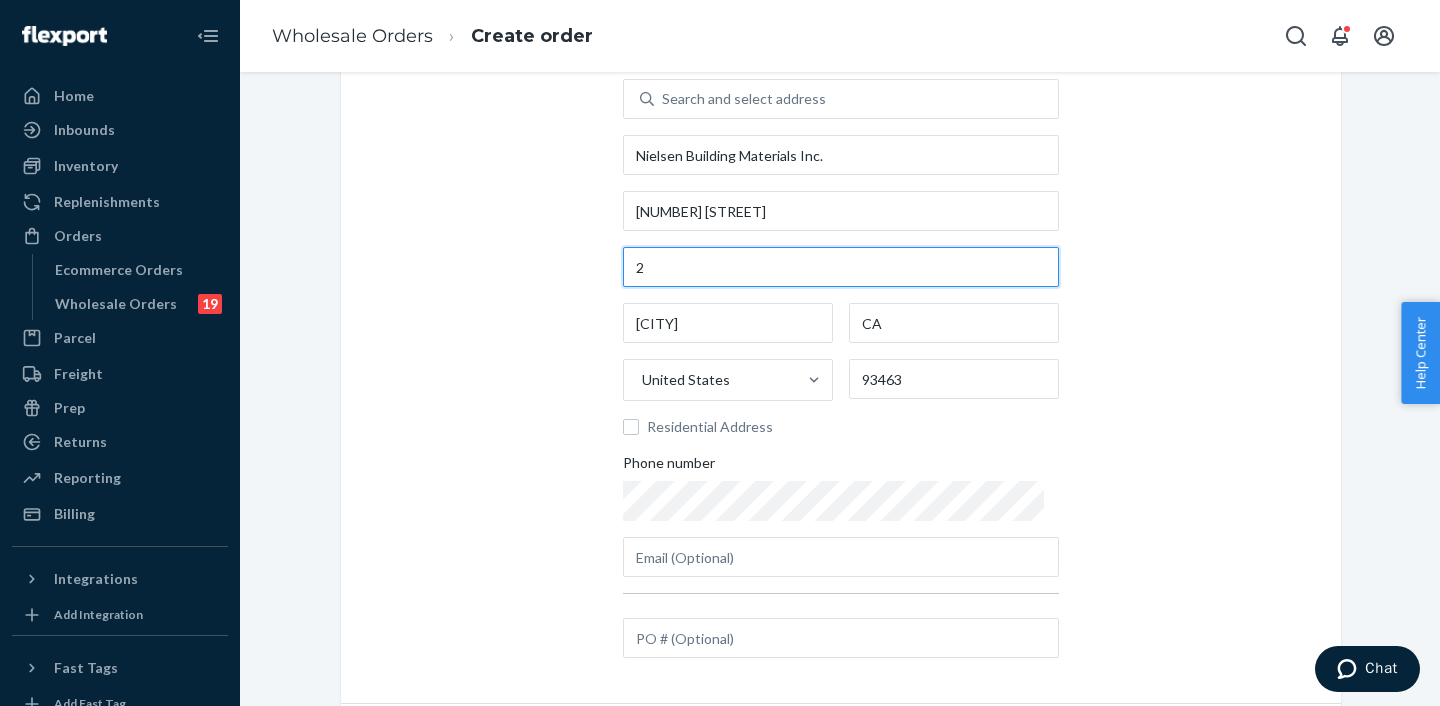 drag, startPoint x: 669, startPoint y: 261, endPoint x: 636, endPoint y: 263, distance: 33.06055 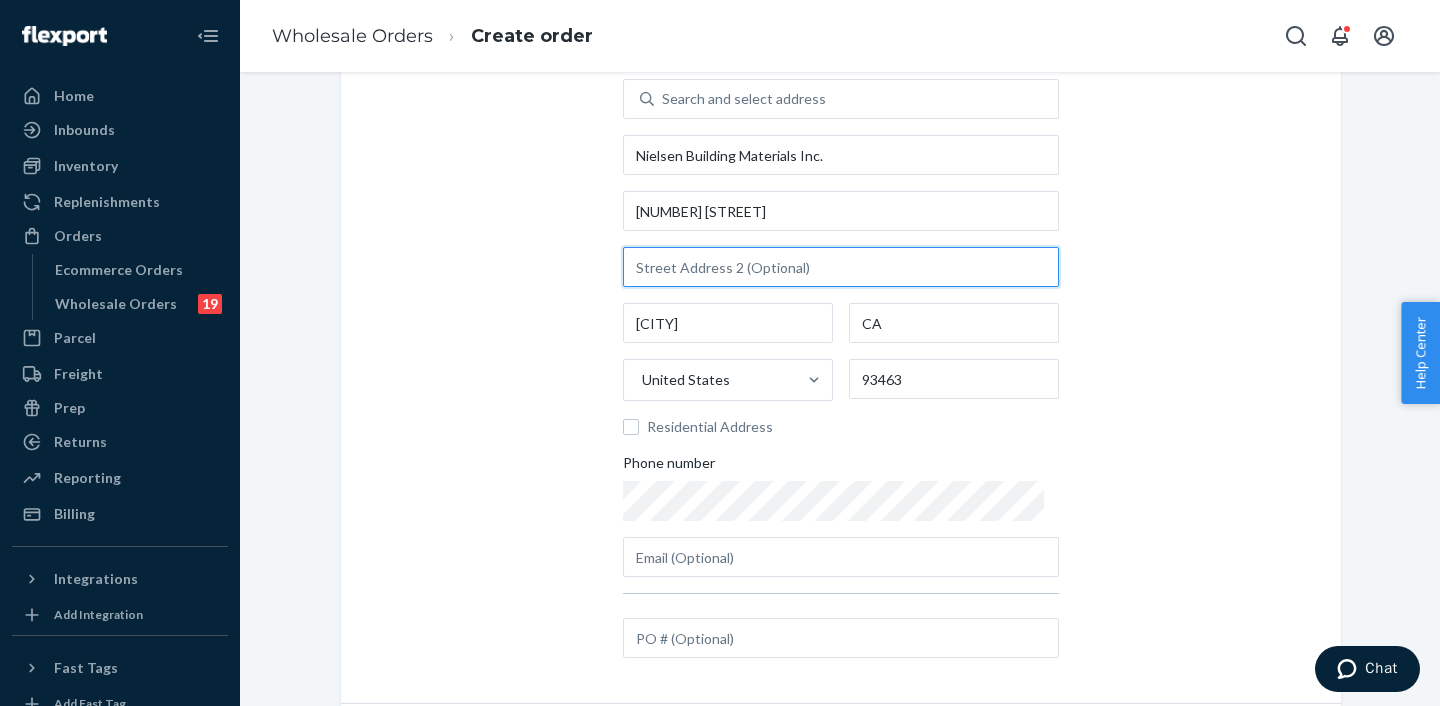 type 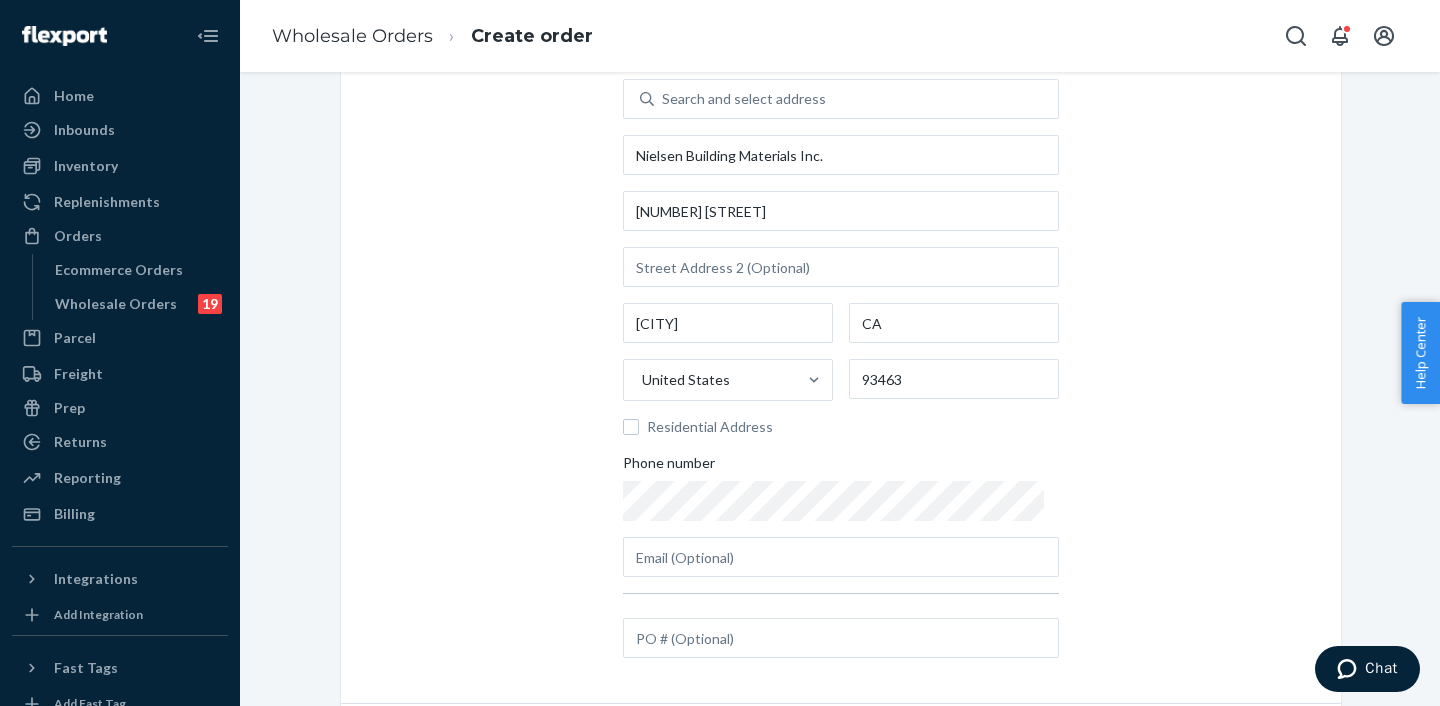 click on "Add the destination address Search and select address [COMPANY] [NUMBER] [STREET] [CITY] [STATE] [COUNTRY] Residential Address Phone number" at bounding box center [841, 342] 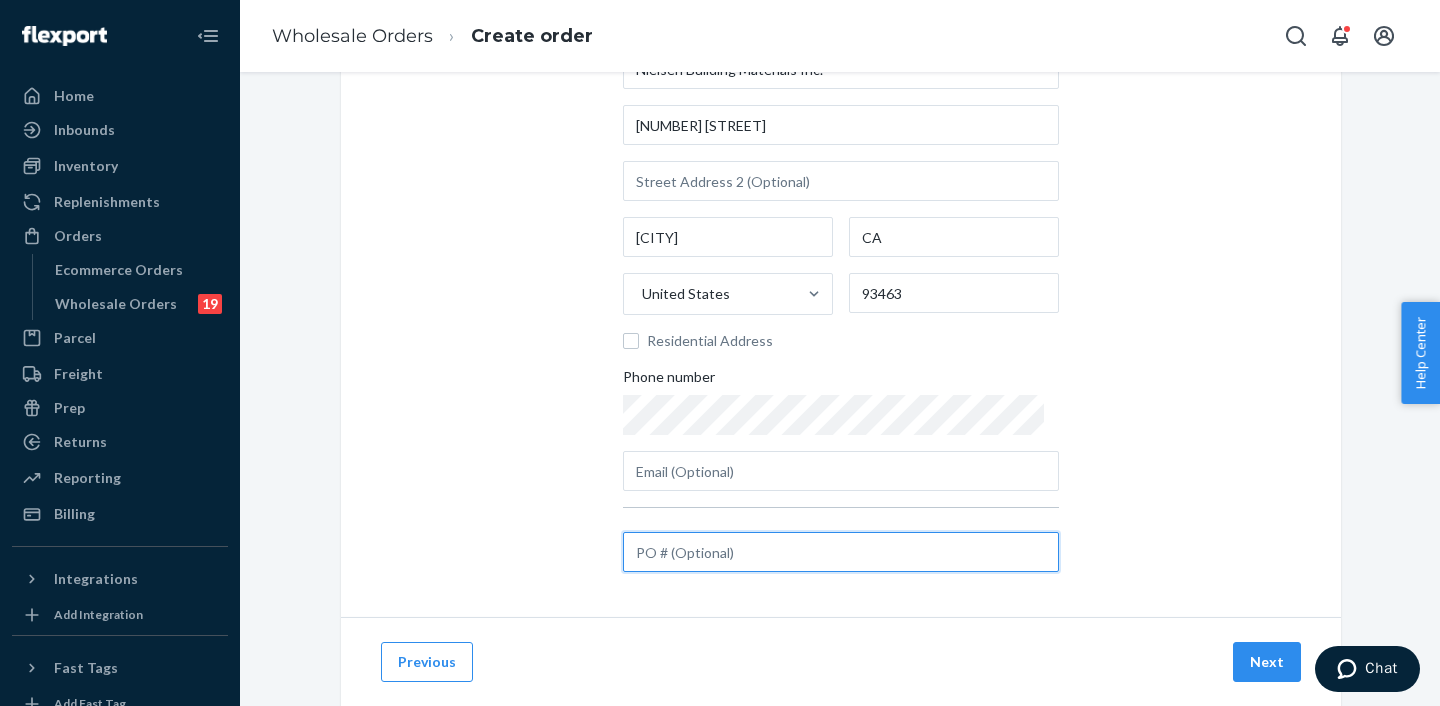 click at bounding box center [841, 552] 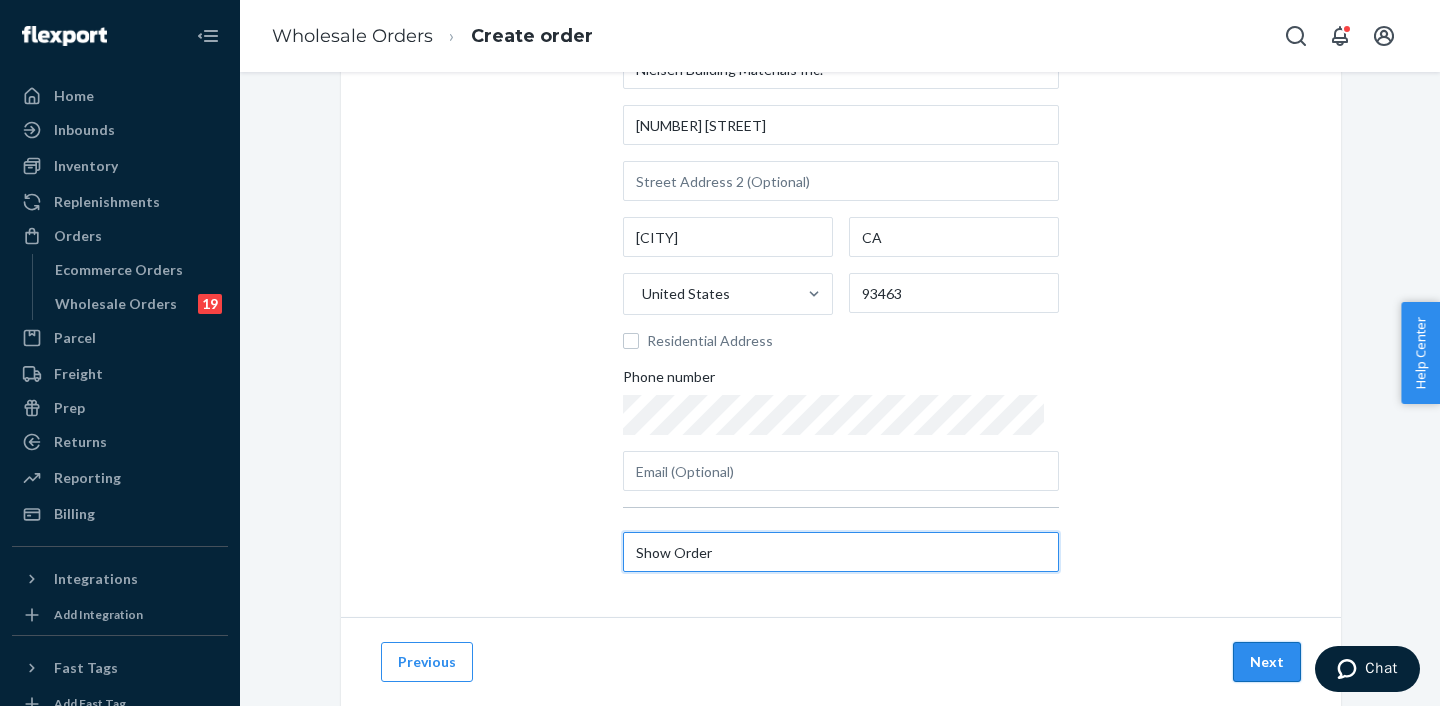 type on "Show Order" 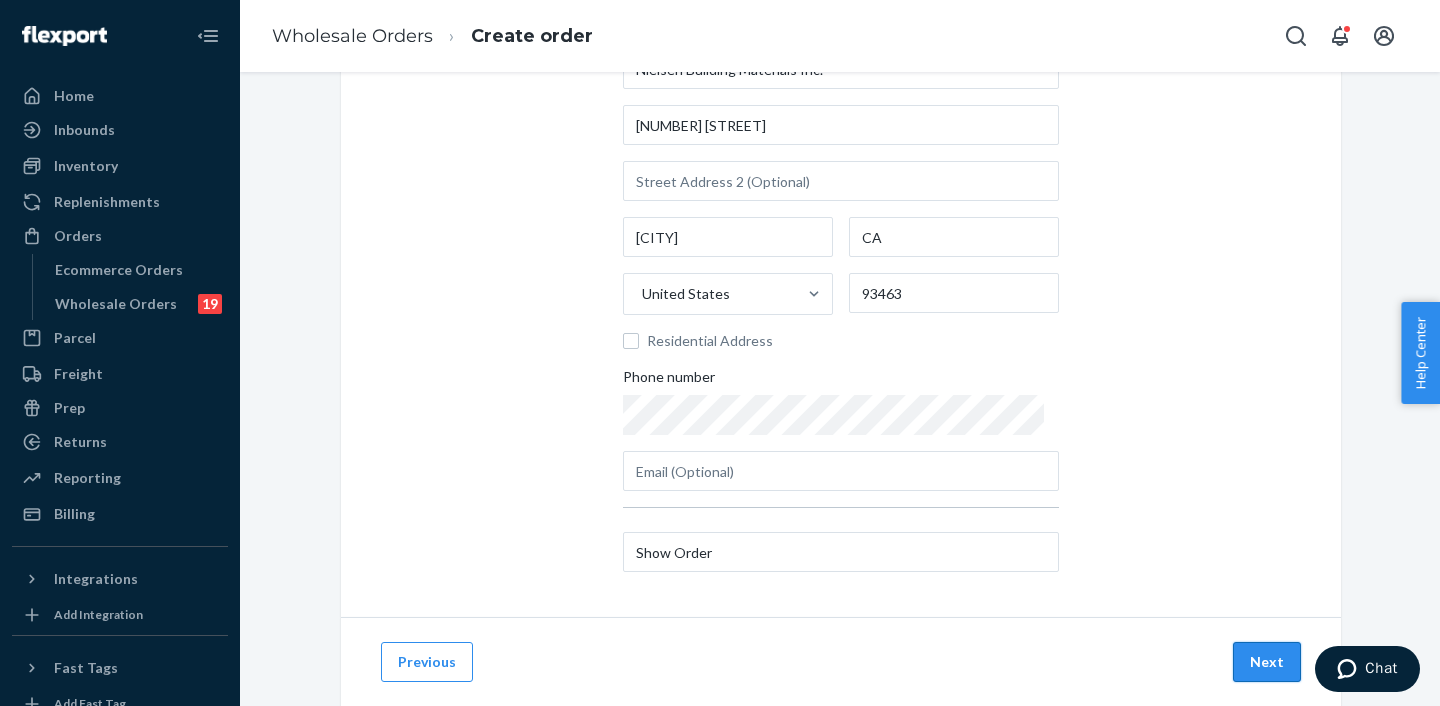 click on "Next" at bounding box center (1267, 662) 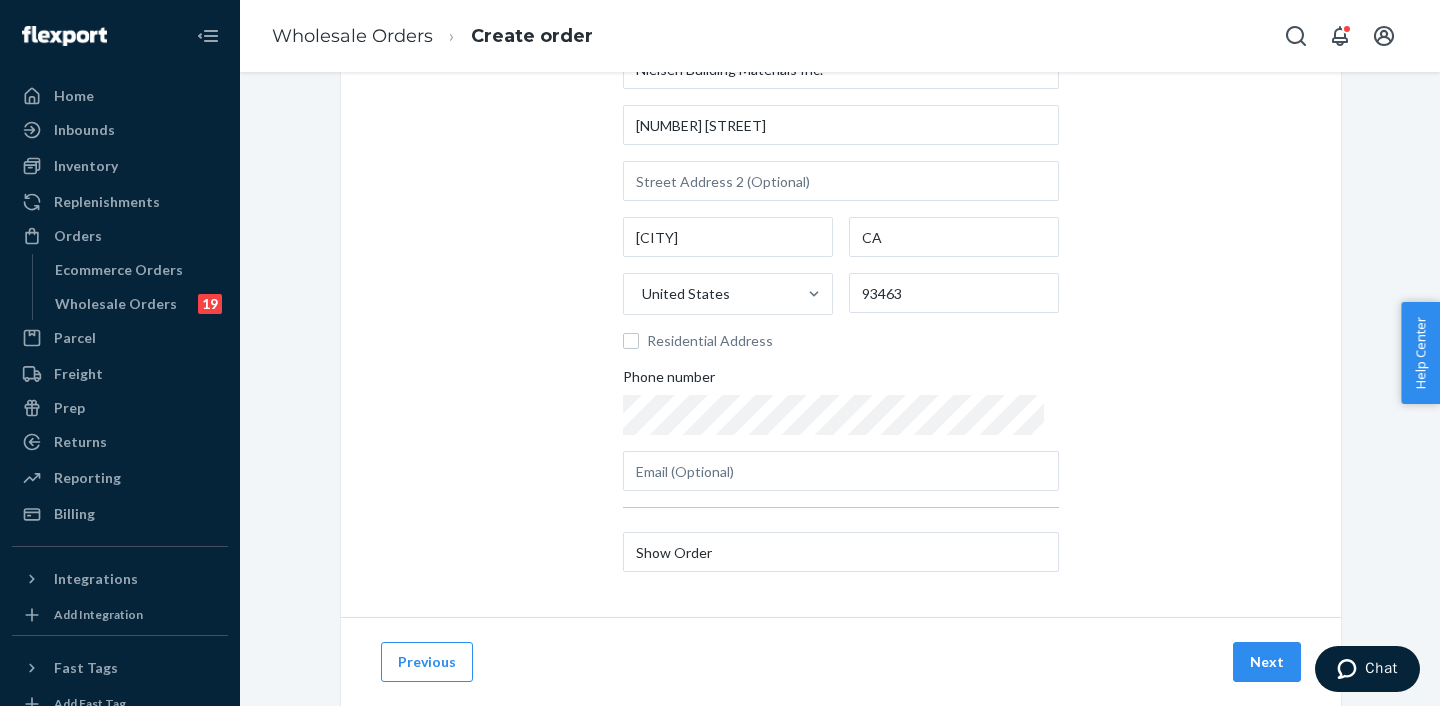 scroll, scrollTop: 144, scrollLeft: 0, axis: vertical 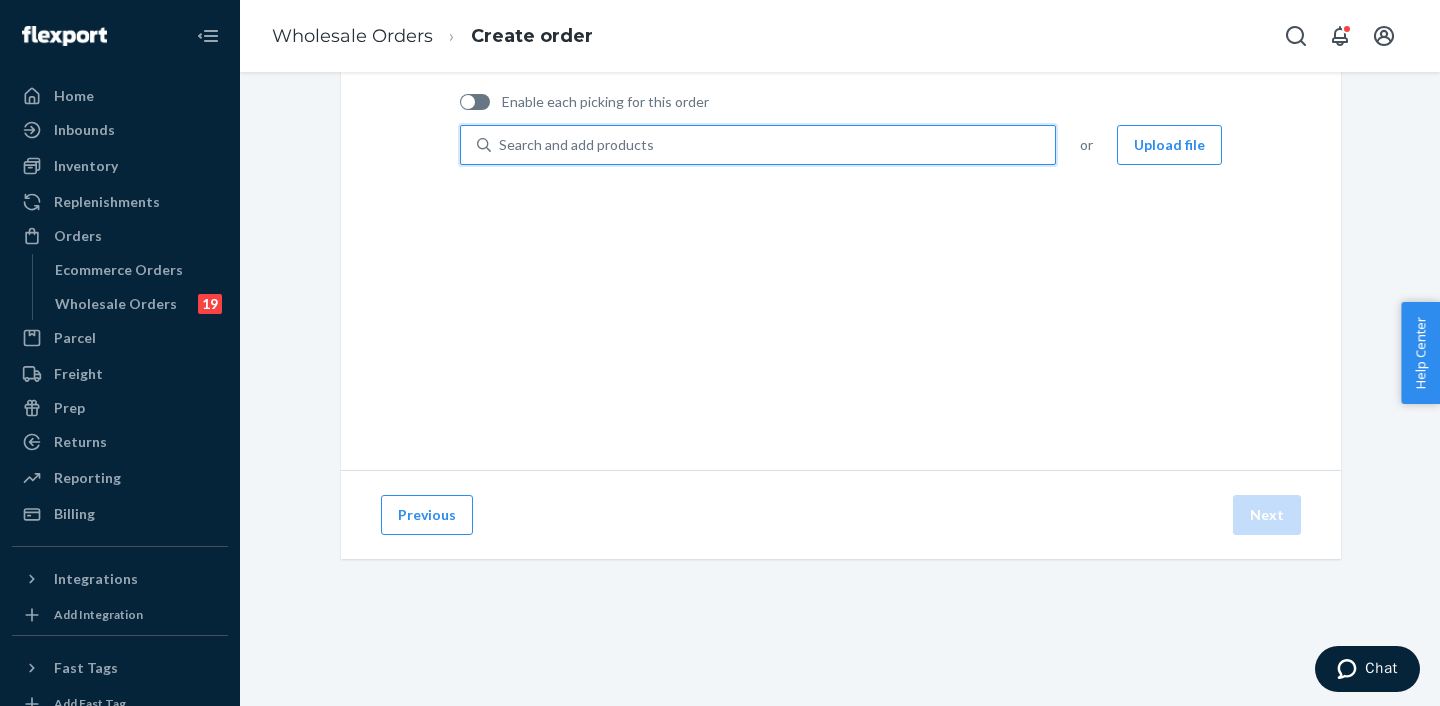 click on "Search and add products" at bounding box center (576, 145) 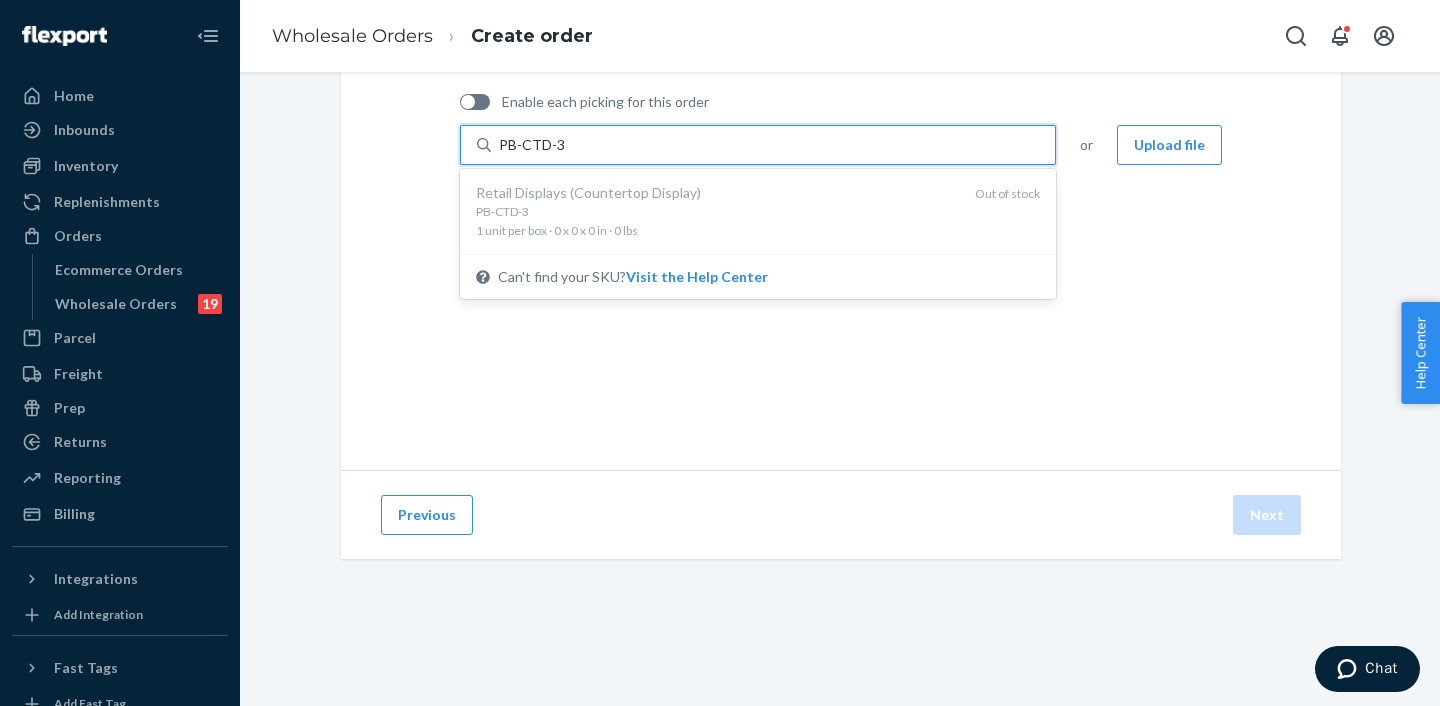 click on "PB-CTD-3" at bounding box center [532, 145] 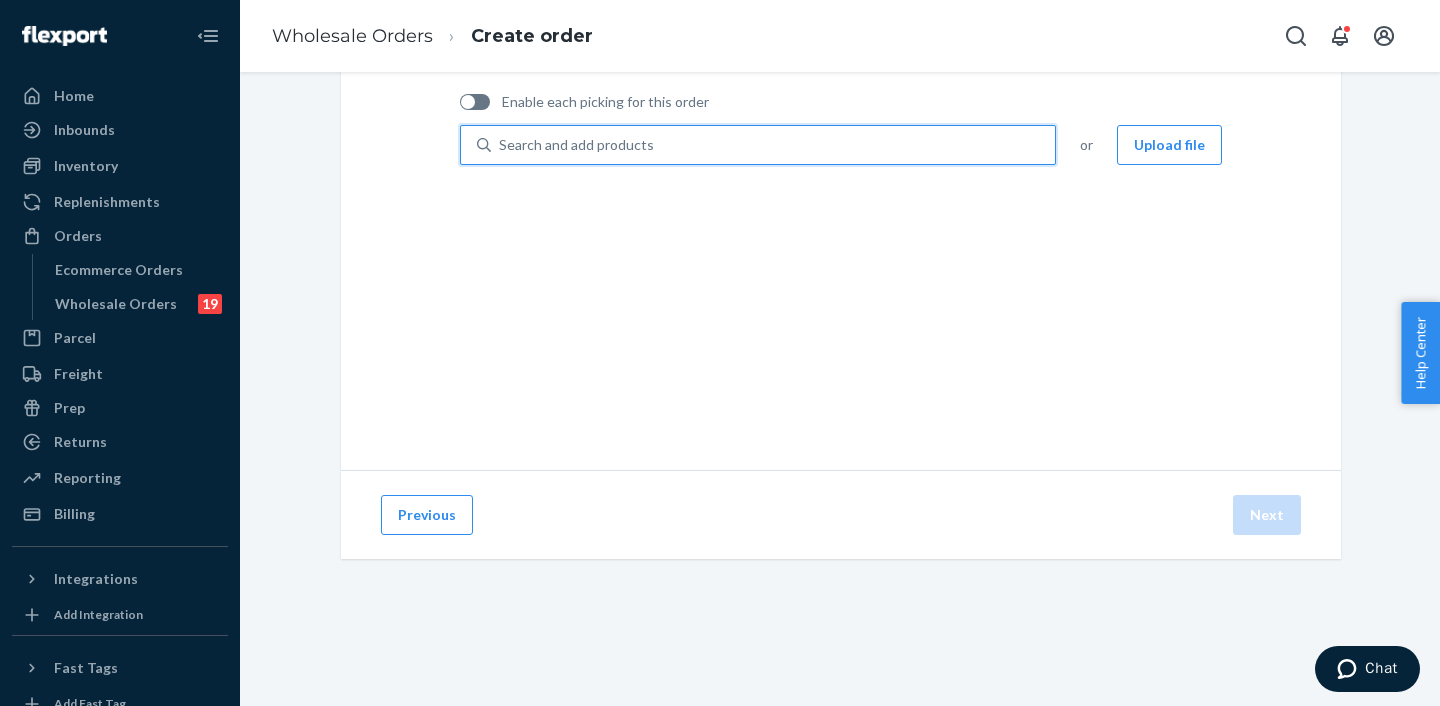 drag, startPoint x: 702, startPoint y: 142, endPoint x: 735, endPoint y: 140, distance: 33.06055 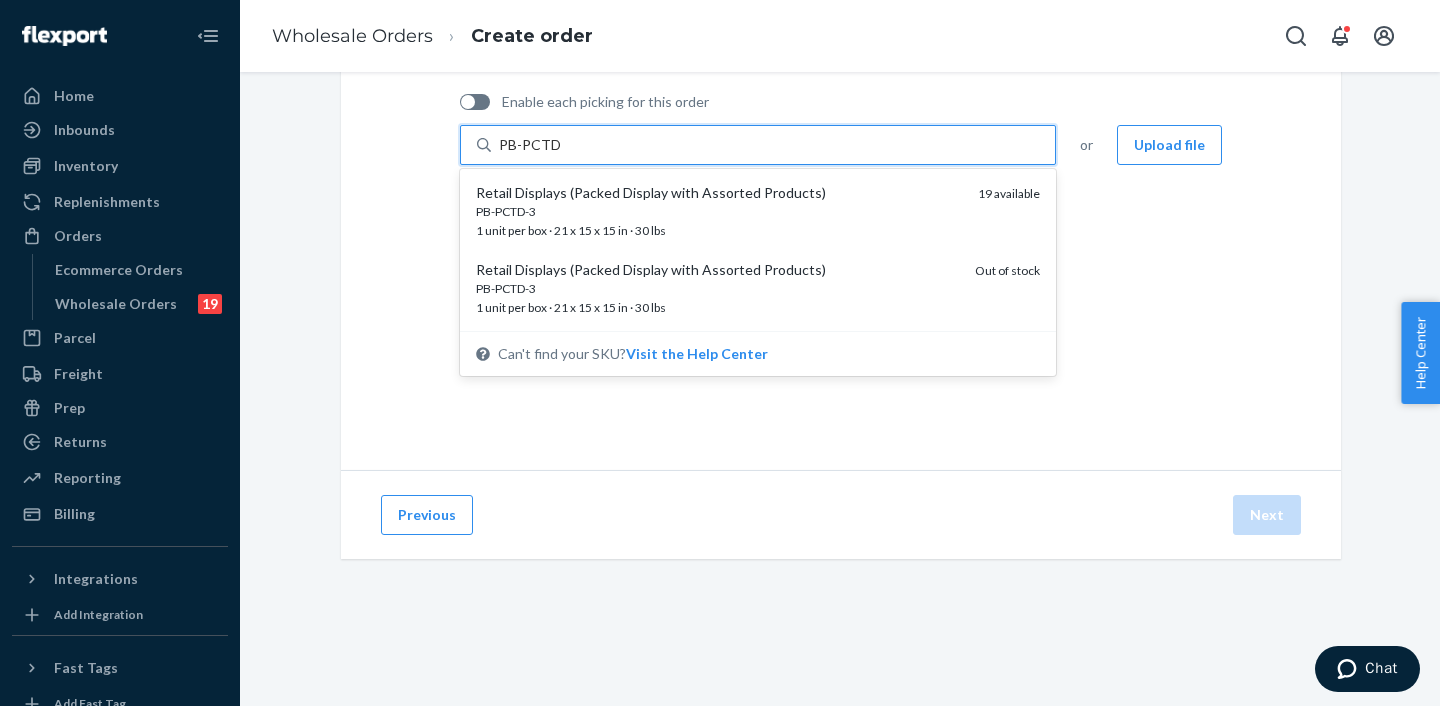 type on "PB-PCTD-" 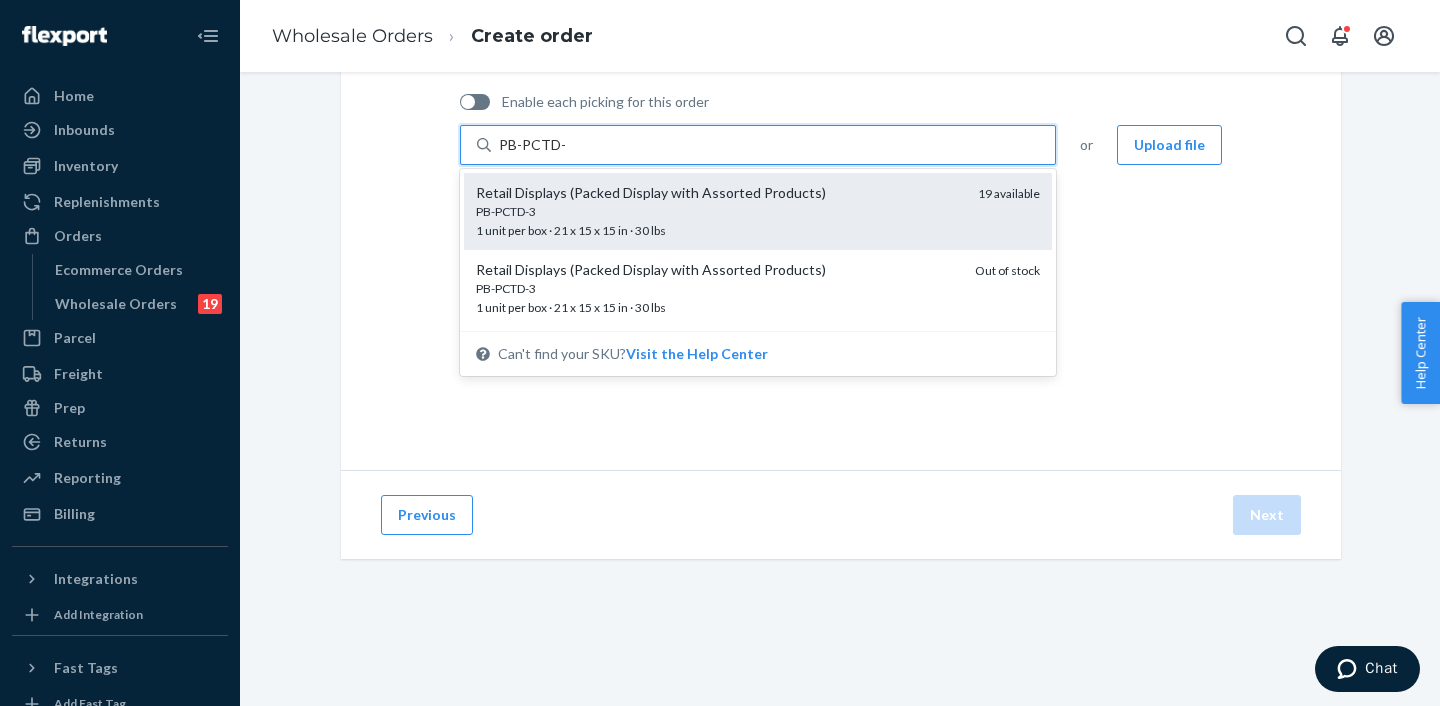 click on "Retail Displays (Packed Display with Assorted Products) [PRODUCT] [NUMBER] unit per box · [DIMENSIONS] · [WEIGHT] [NUMBER] available" at bounding box center [758, 211] 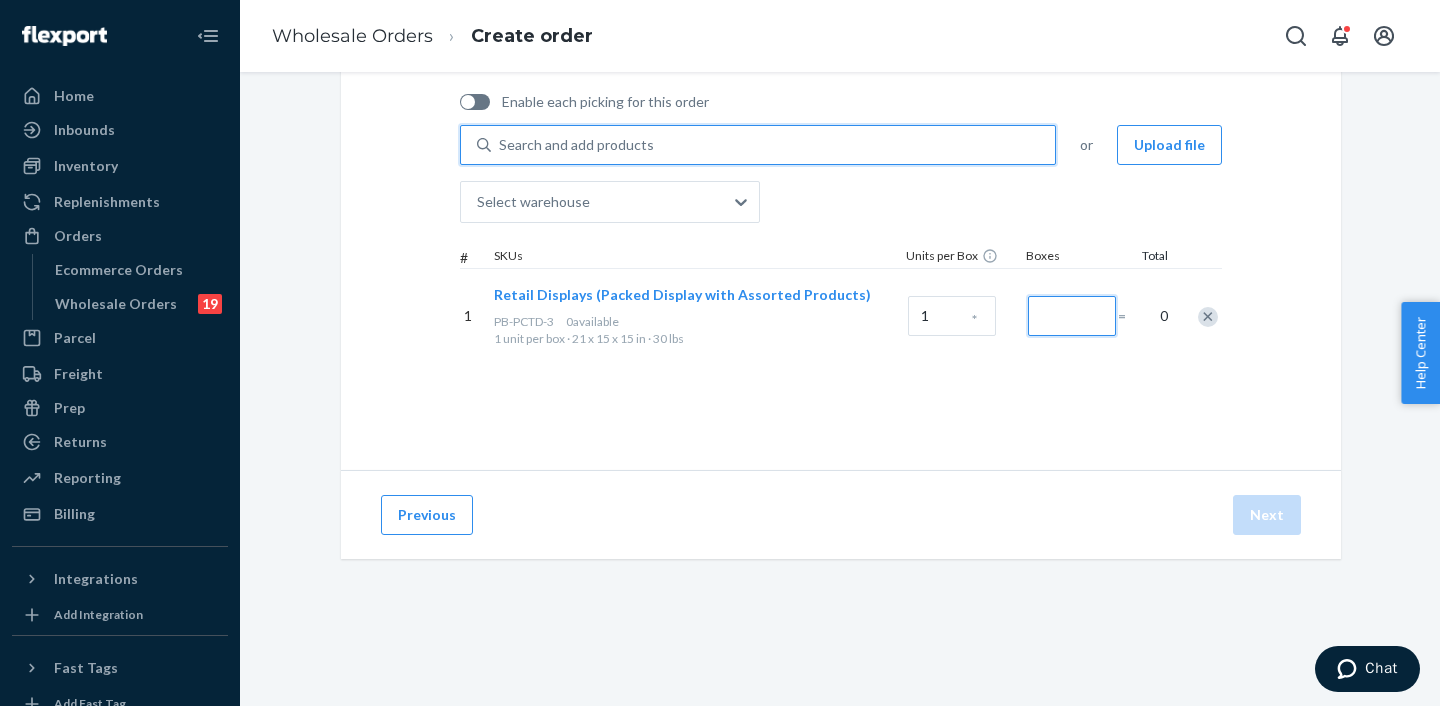 click at bounding box center [1072, 316] 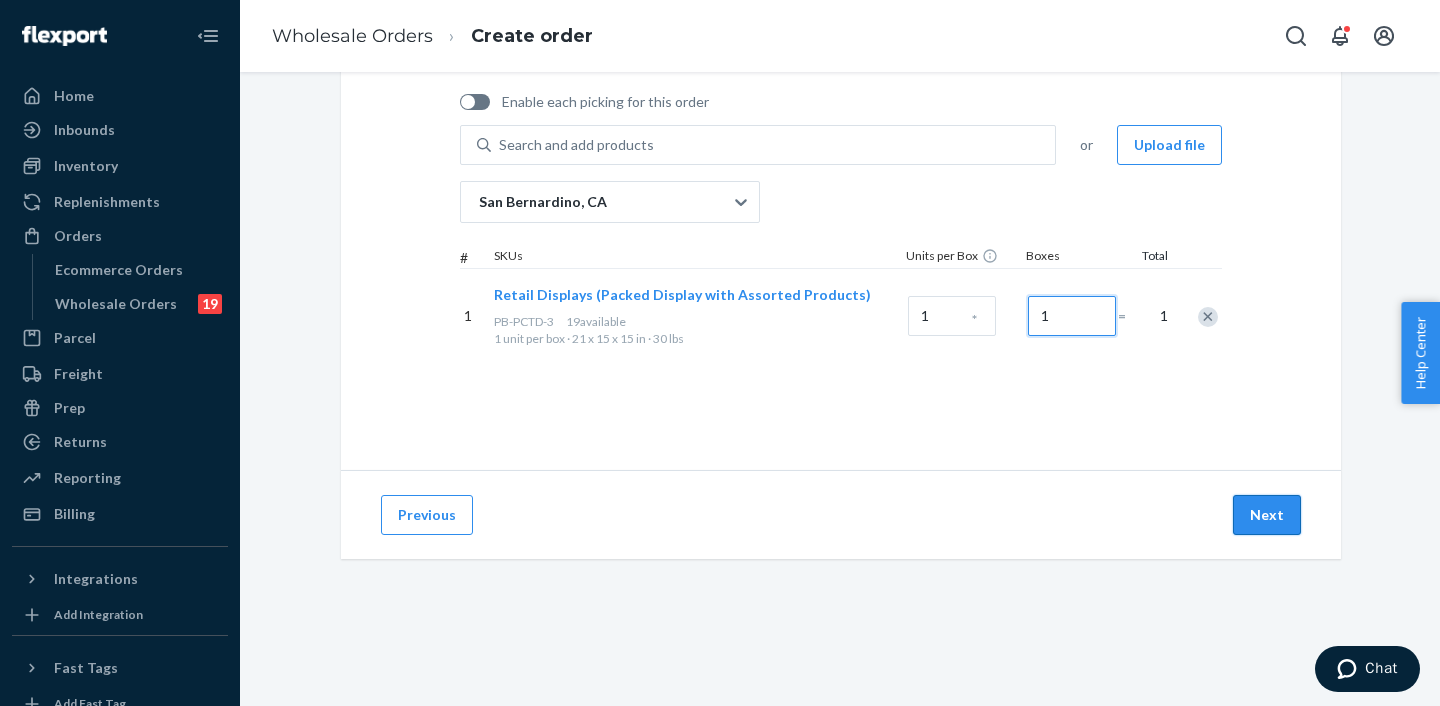 type on "1" 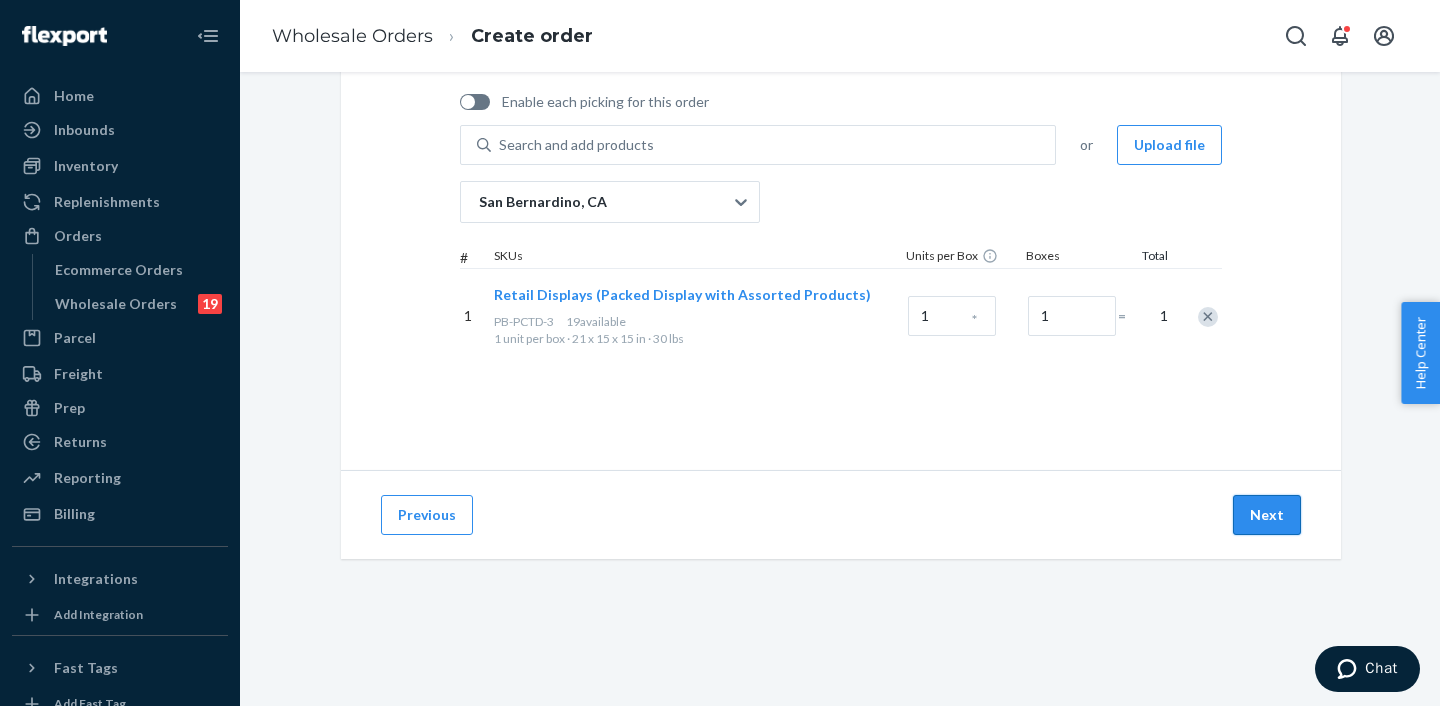 click on "Next" at bounding box center (1267, 515) 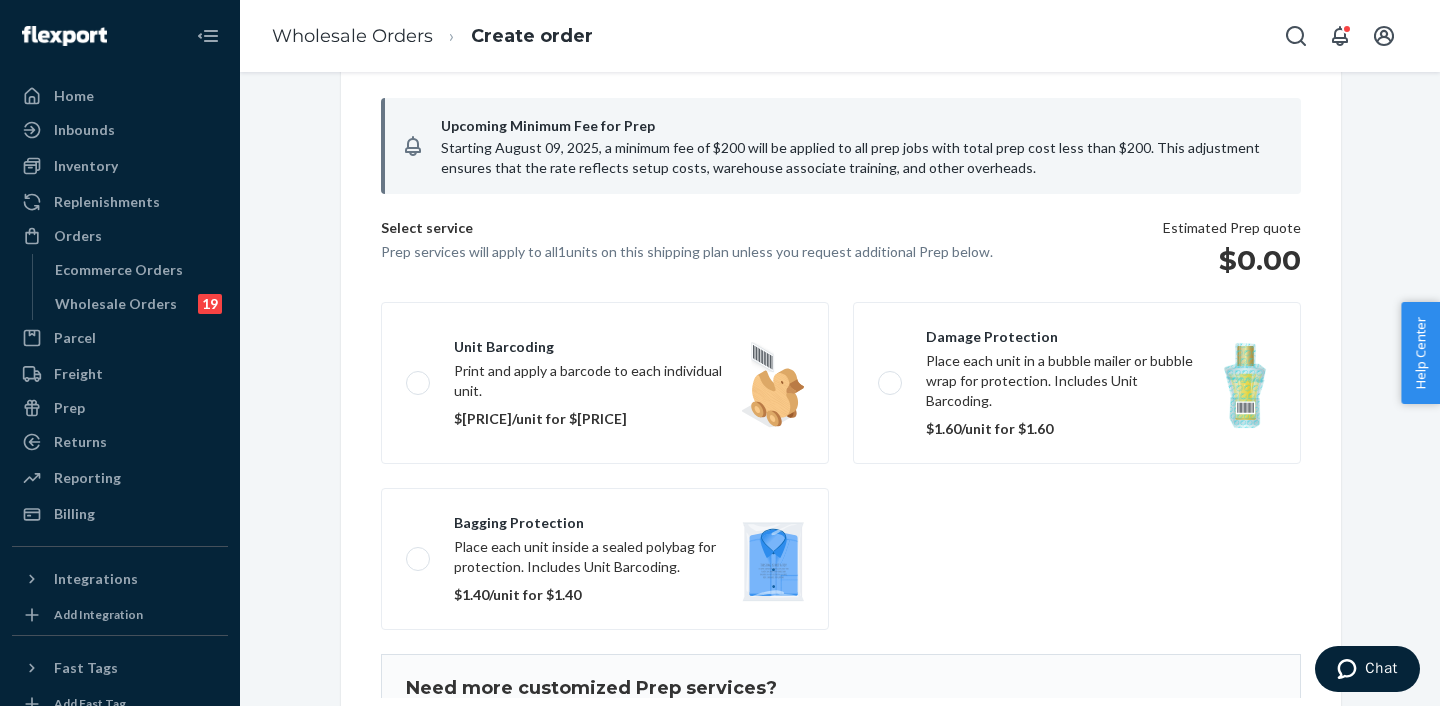 scroll, scrollTop: 169, scrollLeft: 0, axis: vertical 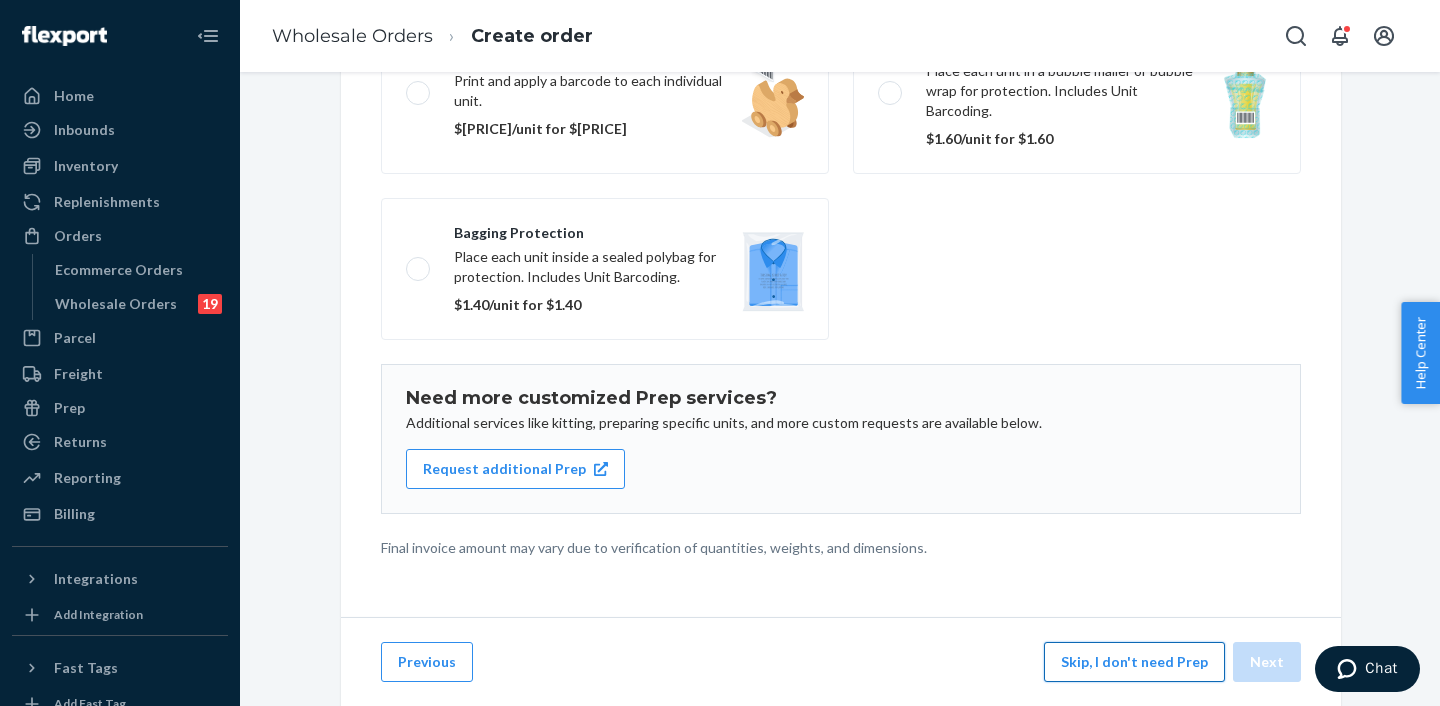 click on "Skip, I don't need Prep" at bounding box center [1134, 662] 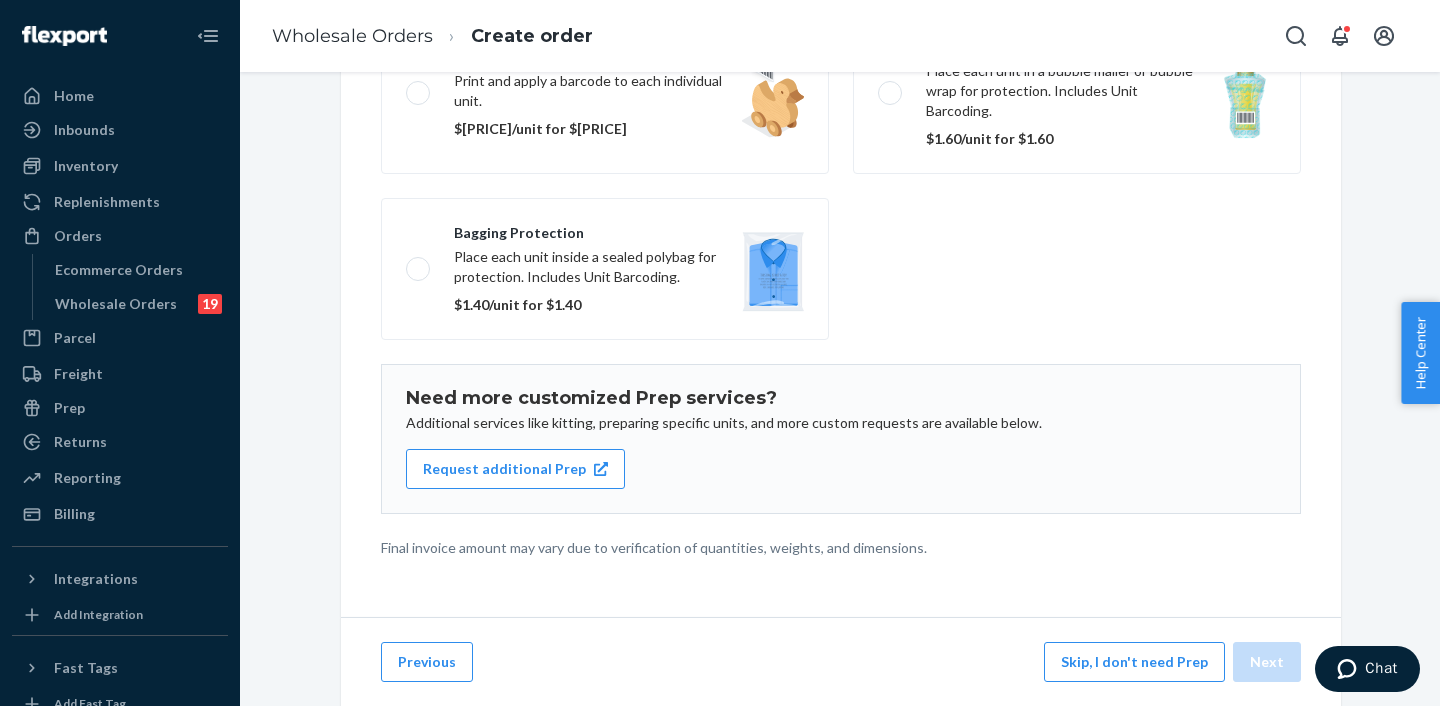 scroll, scrollTop: 144, scrollLeft: 0, axis: vertical 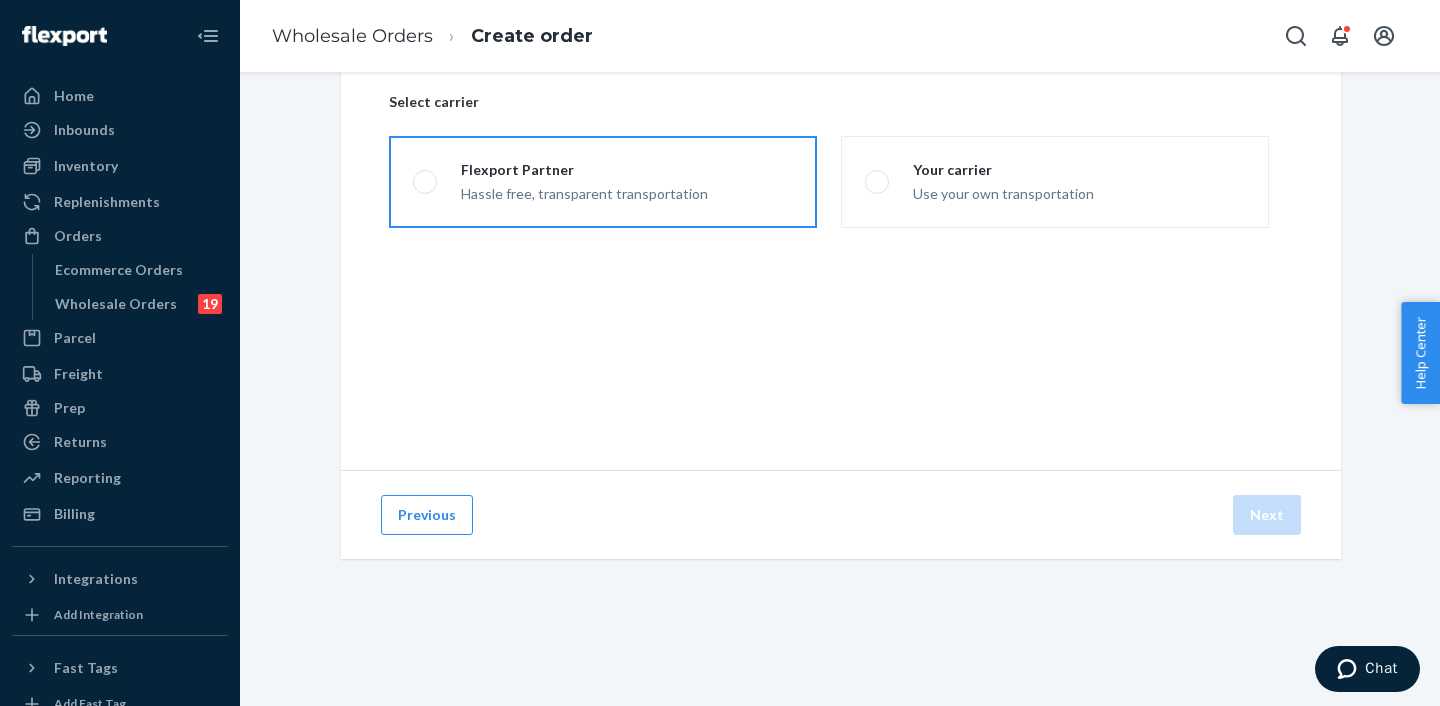 drag, startPoint x: 629, startPoint y: 177, endPoint x: 690, endPoint y: 186, distance: 61.66036 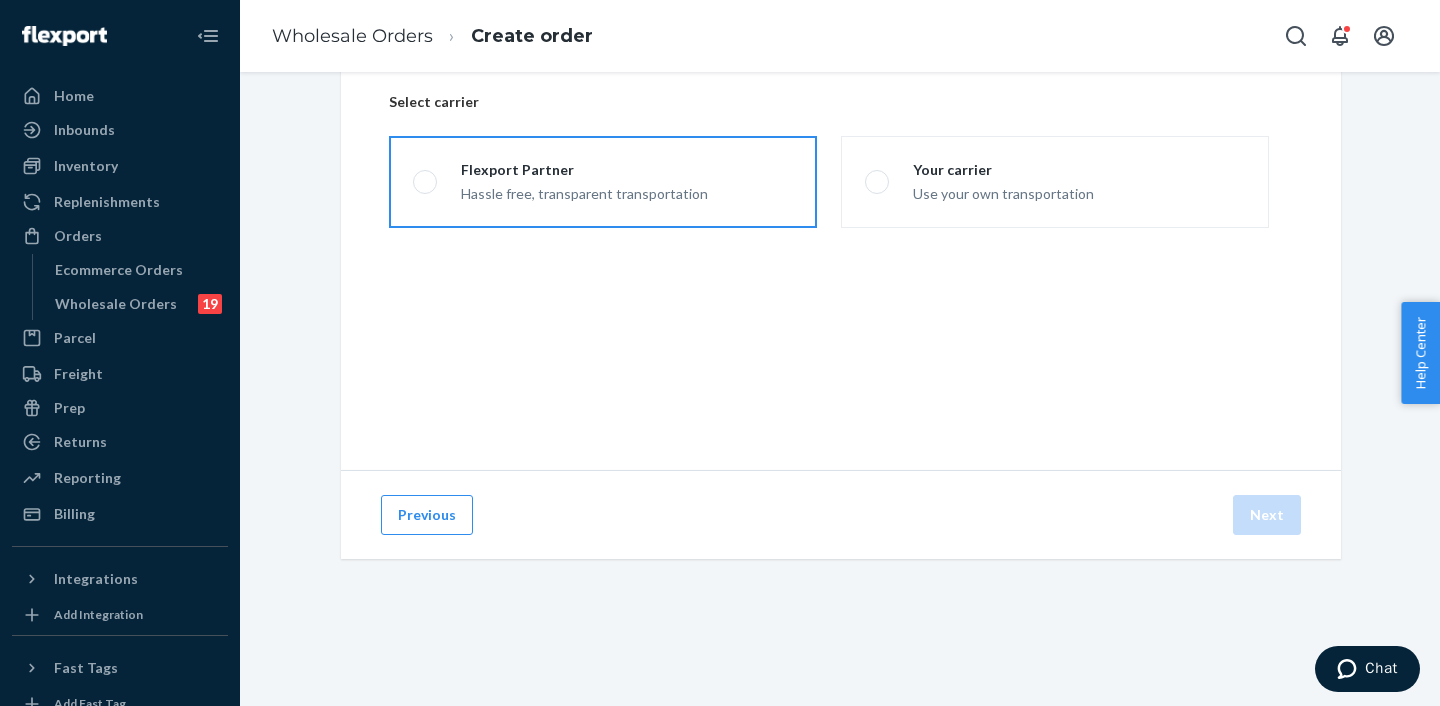 click on "Flexport Partner" at bounding box center (584, 170) 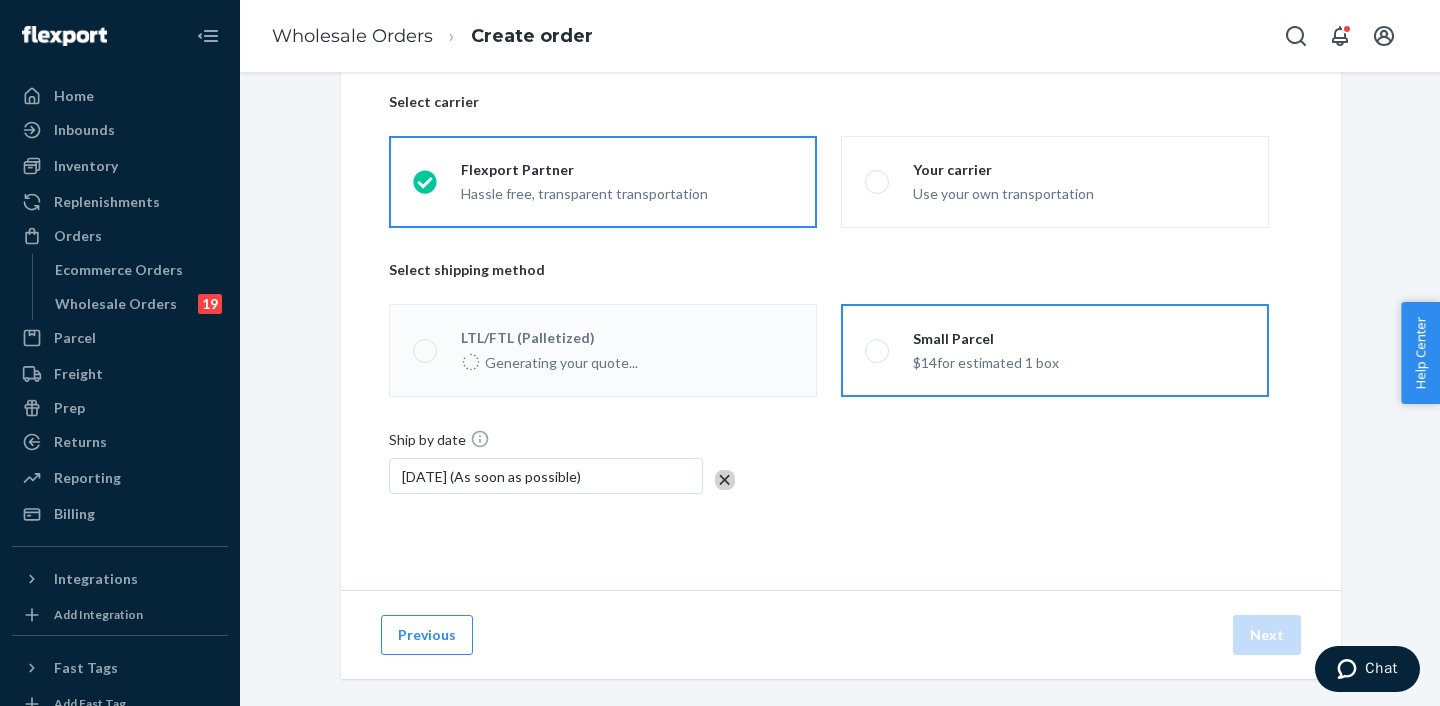 click on "$14  for estimated 1 box" at bounding box center [986, 361] 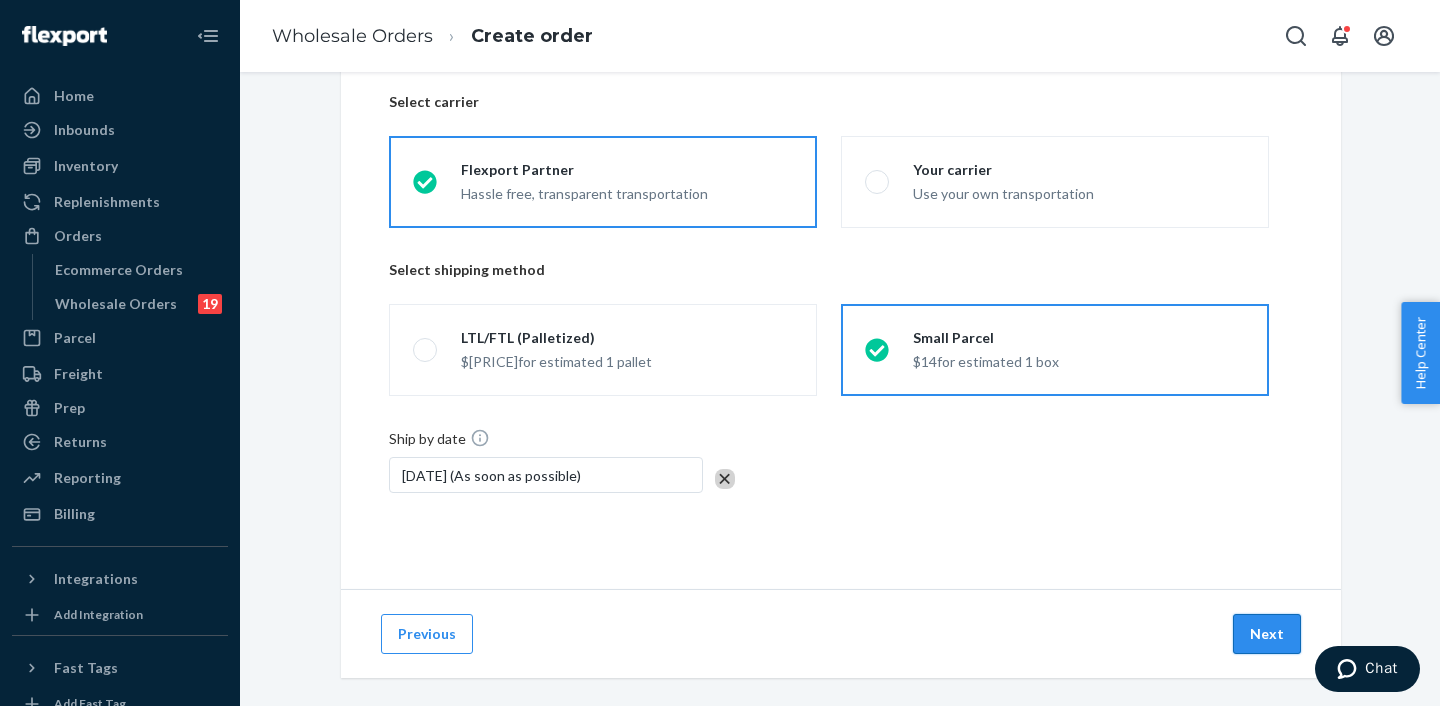 click on "Next" at bounding box center [1267, 634] 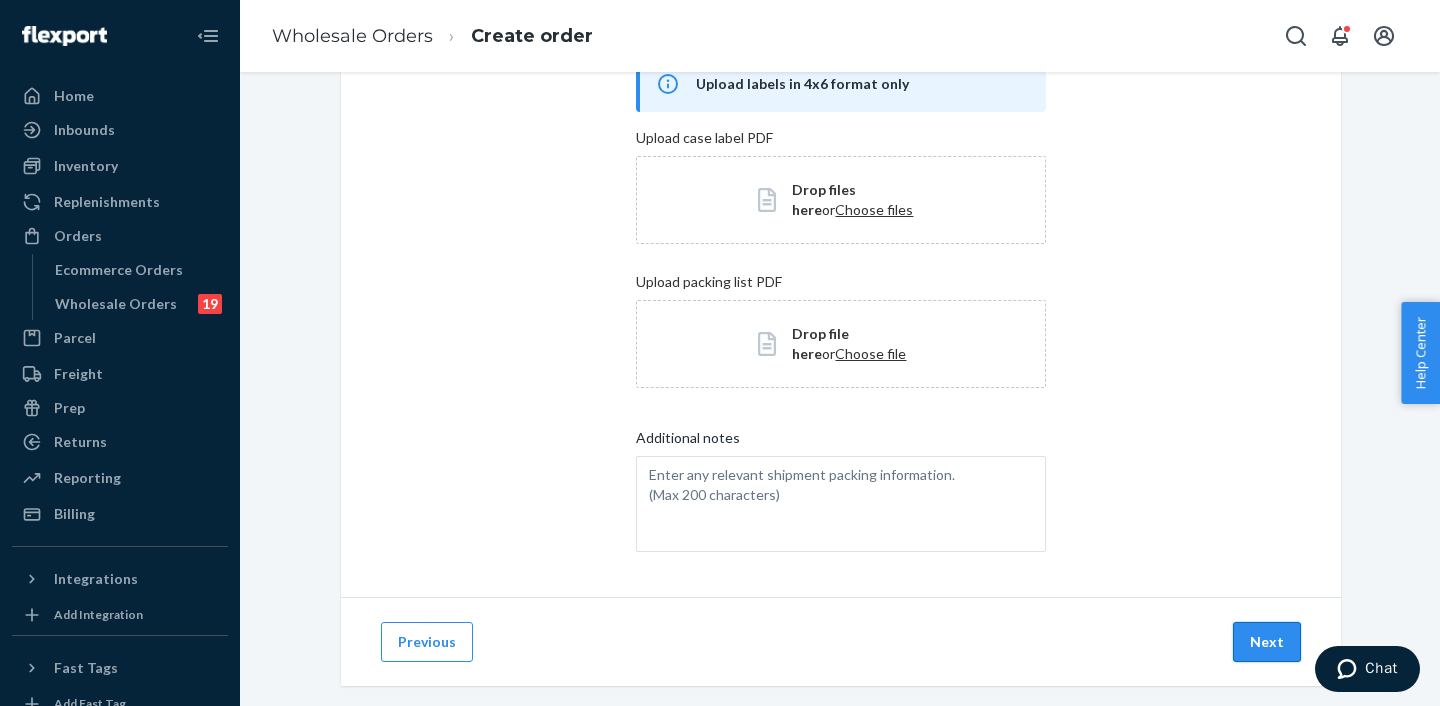 click on "Next" at bounding box center [1267, 642] 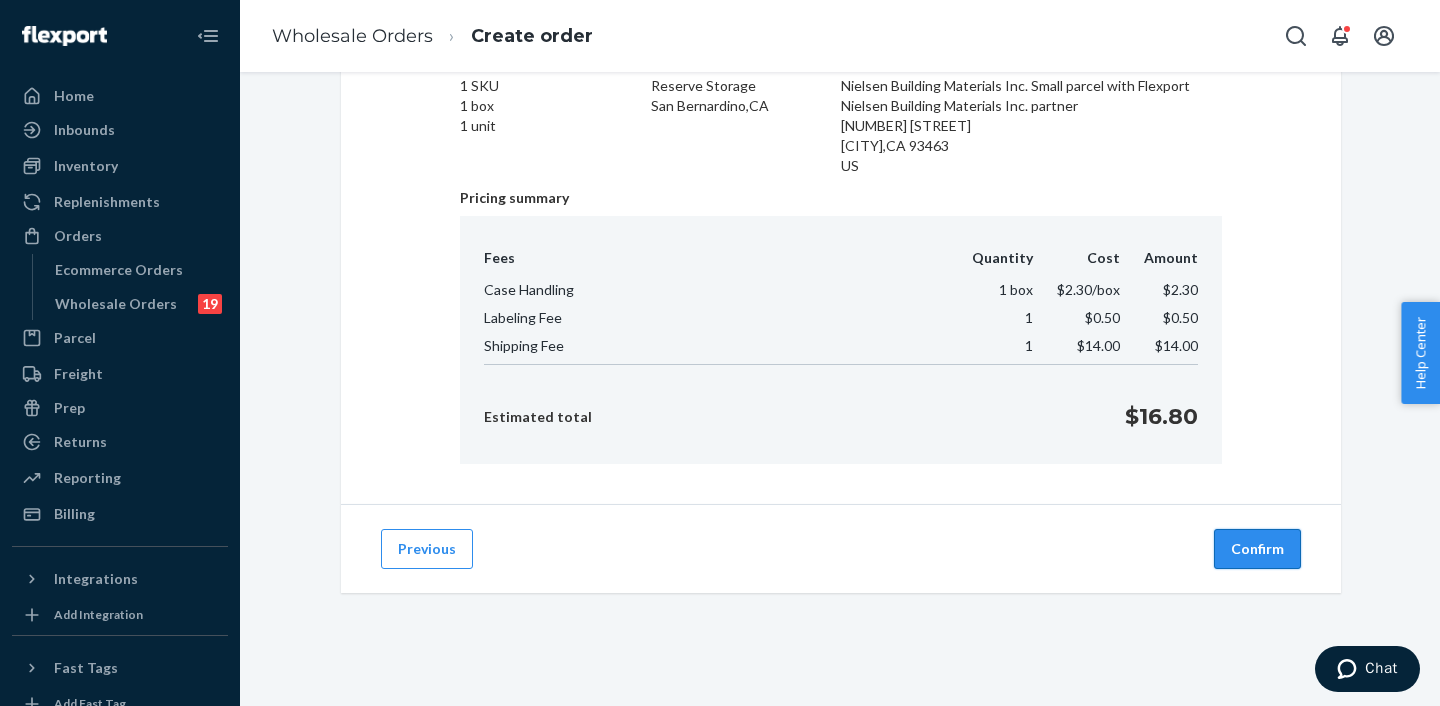 click on "Confirm" at bounding box center (1257, 549) 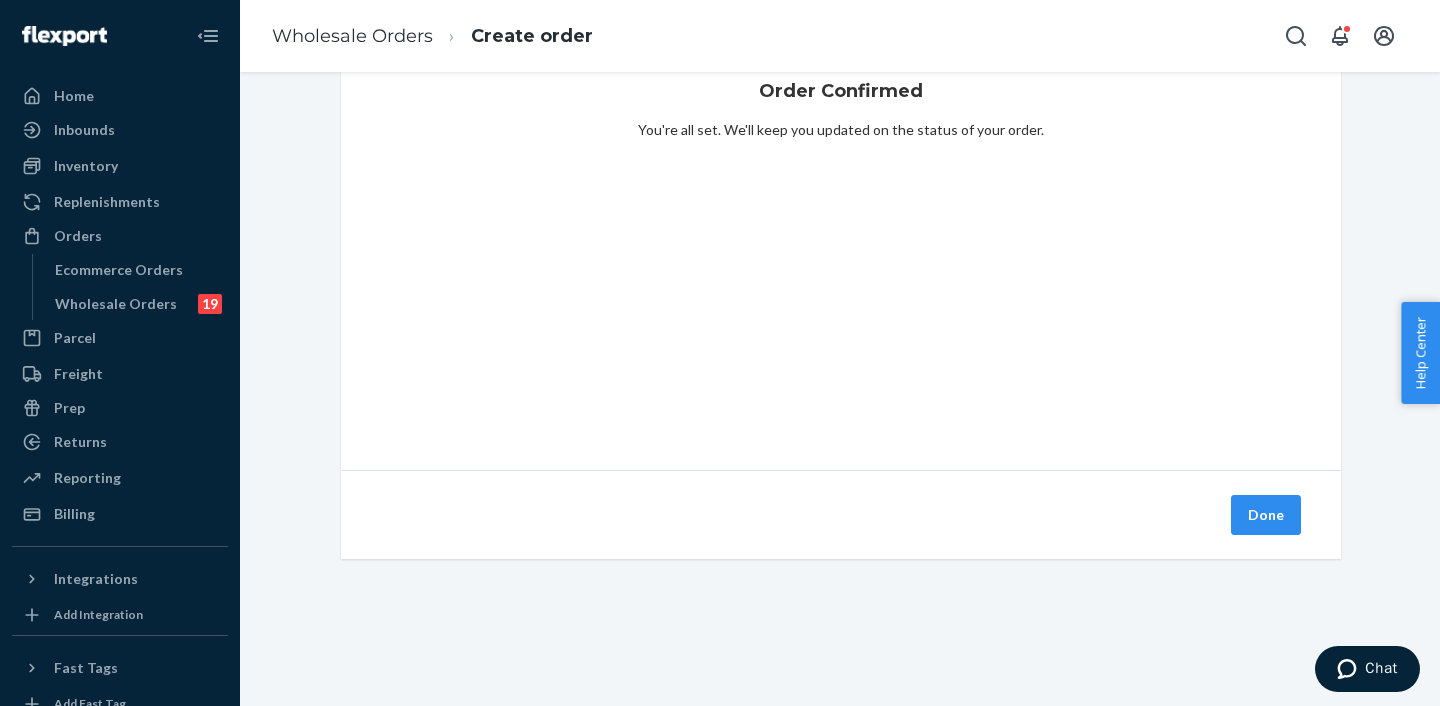 drag, startPoint x: 1267, startPoint y: 522, endPoint x: 1158, endPoint y: 528, distance: 109.165016 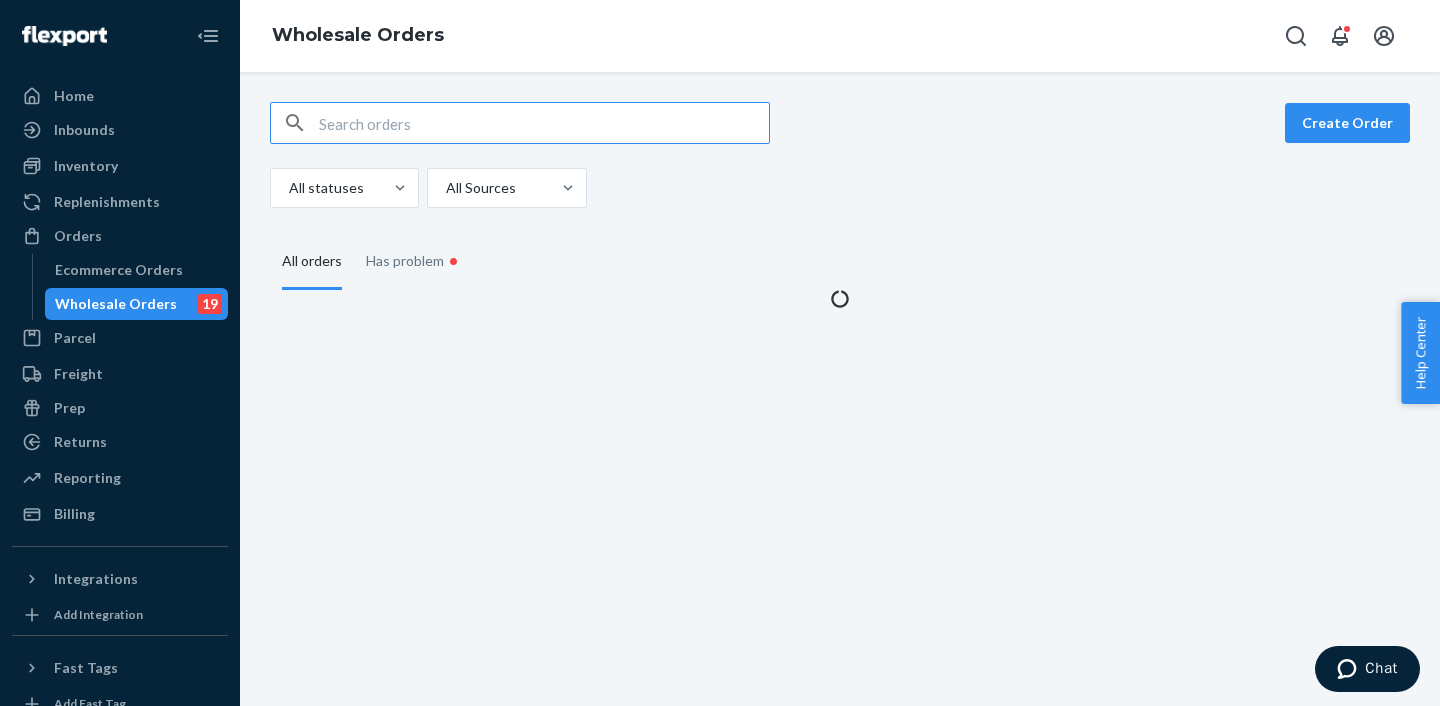scroll, scrollTop: 0, scrollLeft: 0, axis: both 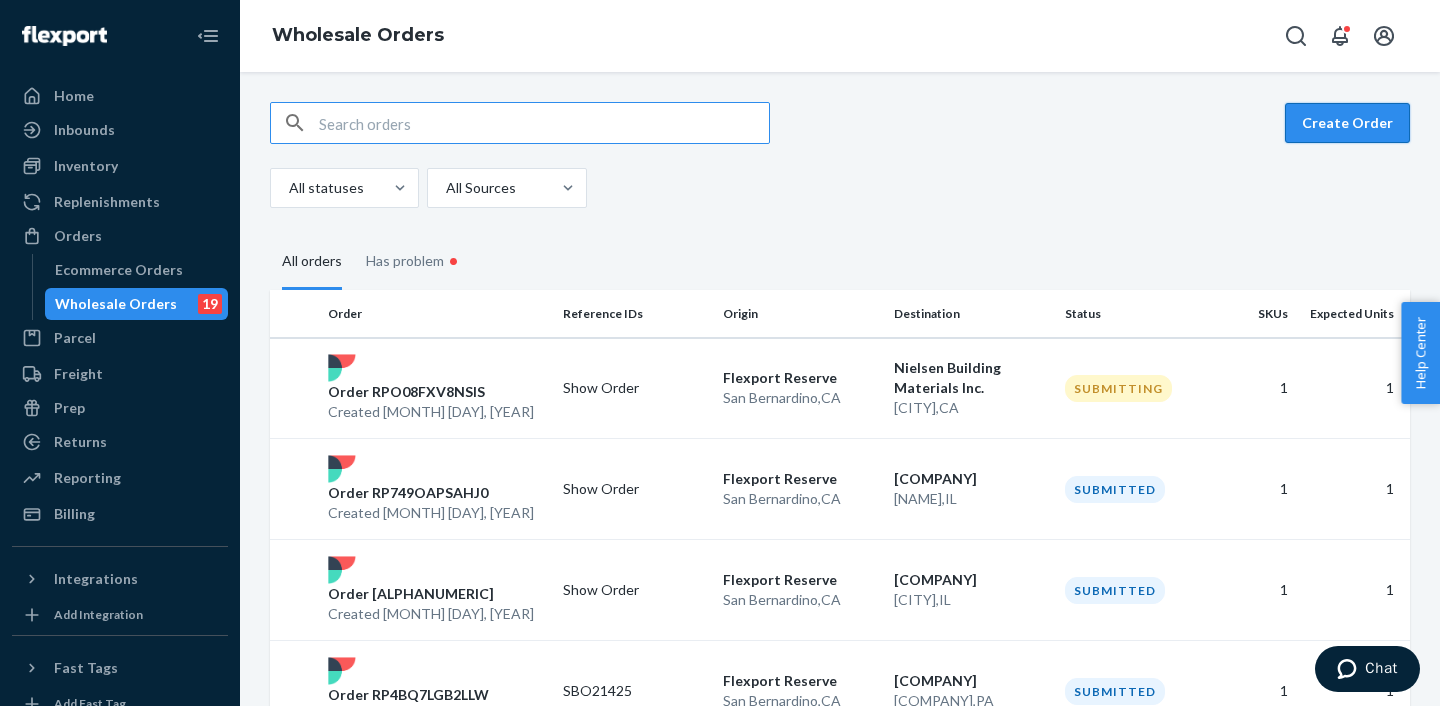 click on "Create Order" at bounding box center (1347, 123) 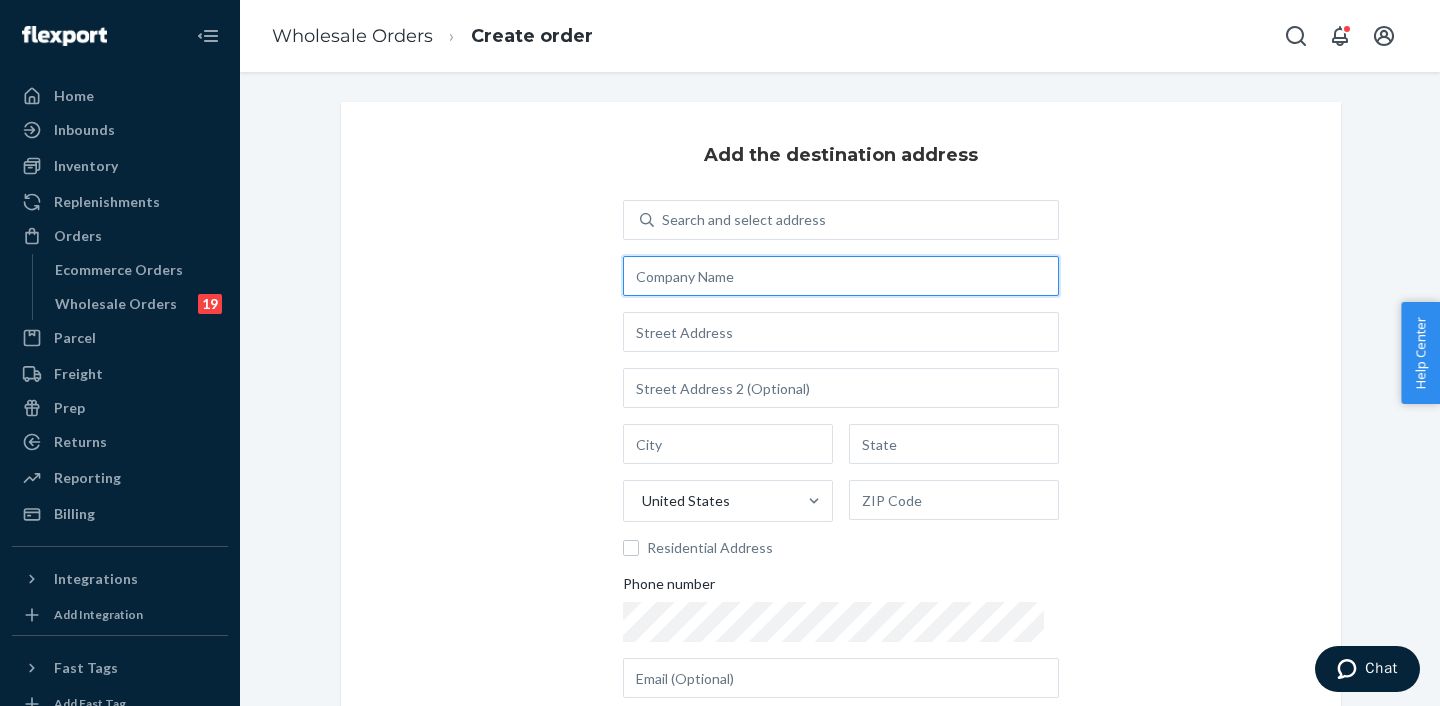 click at bounding box center (841, 276) 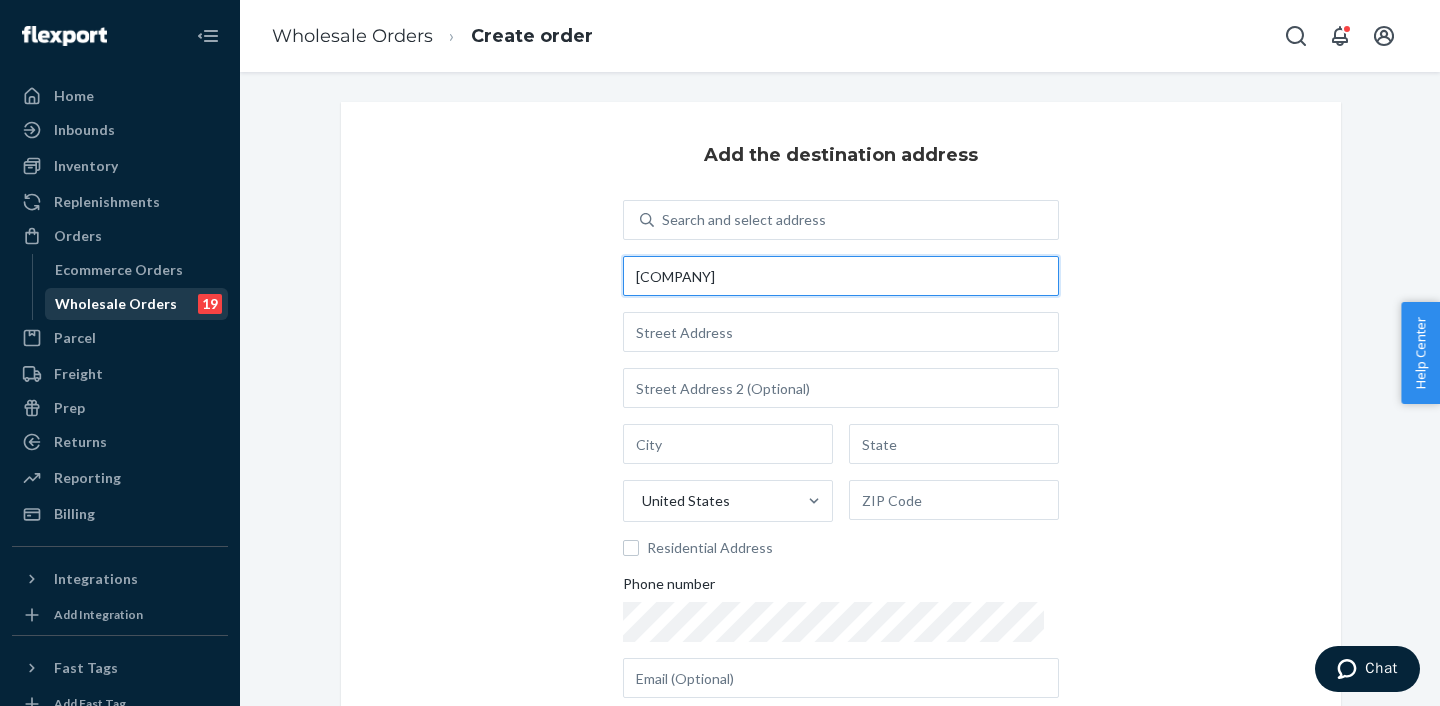 type on "[COMPANY]" 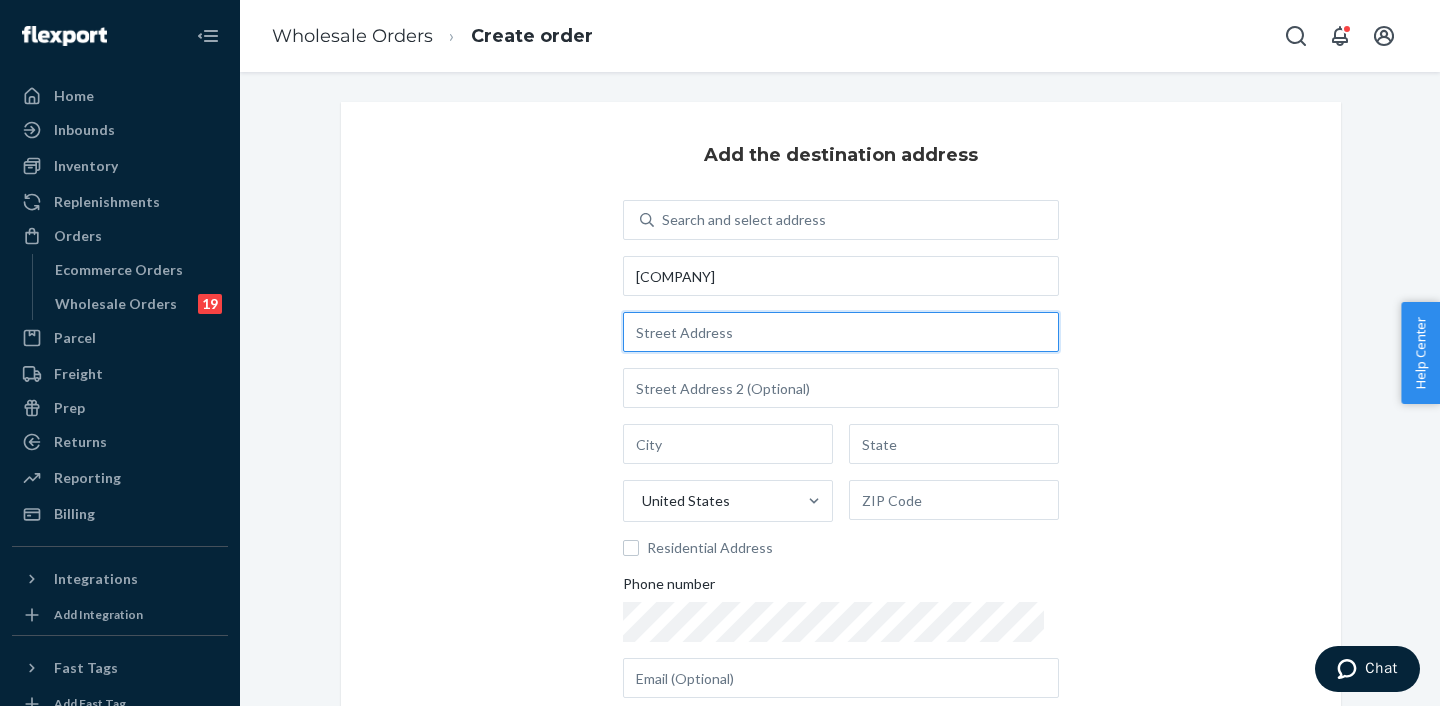 click at bounding box center (841, 332) 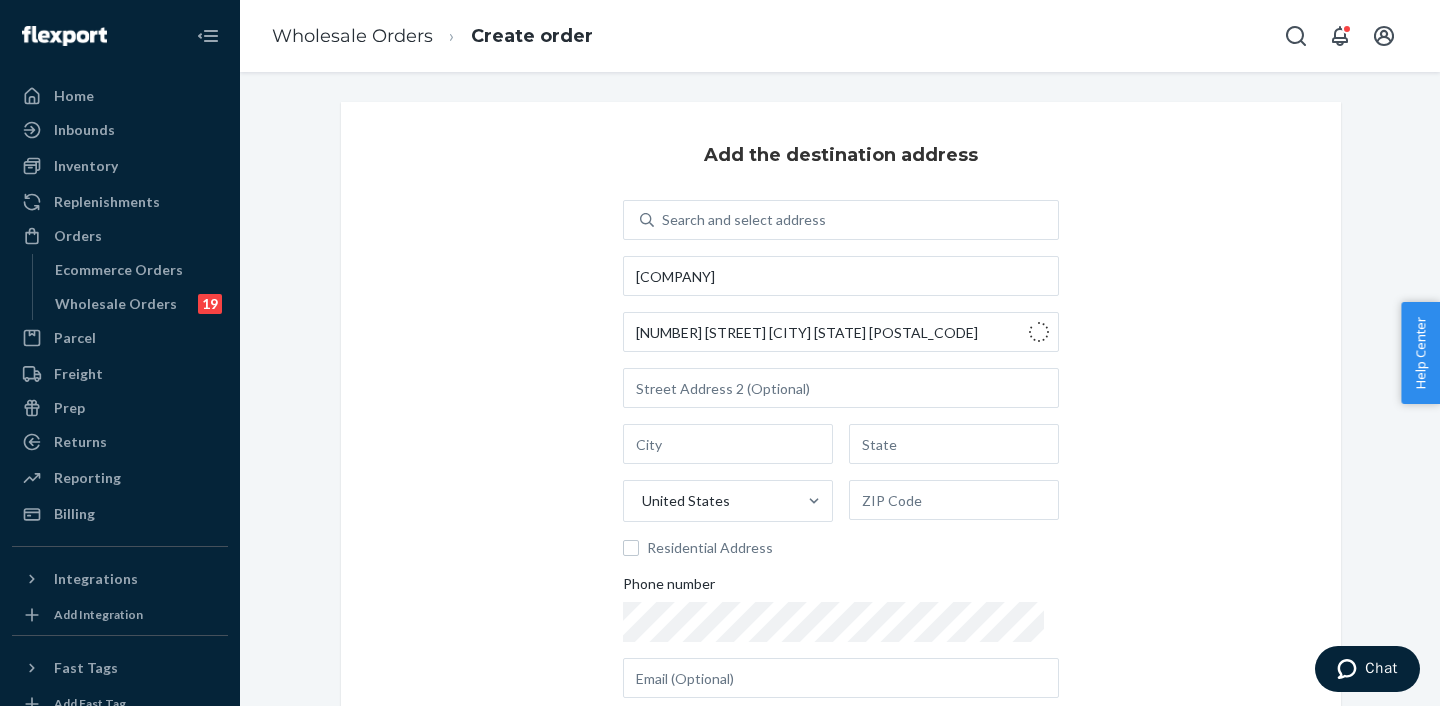 type on "[NUMBER] [STREET]" 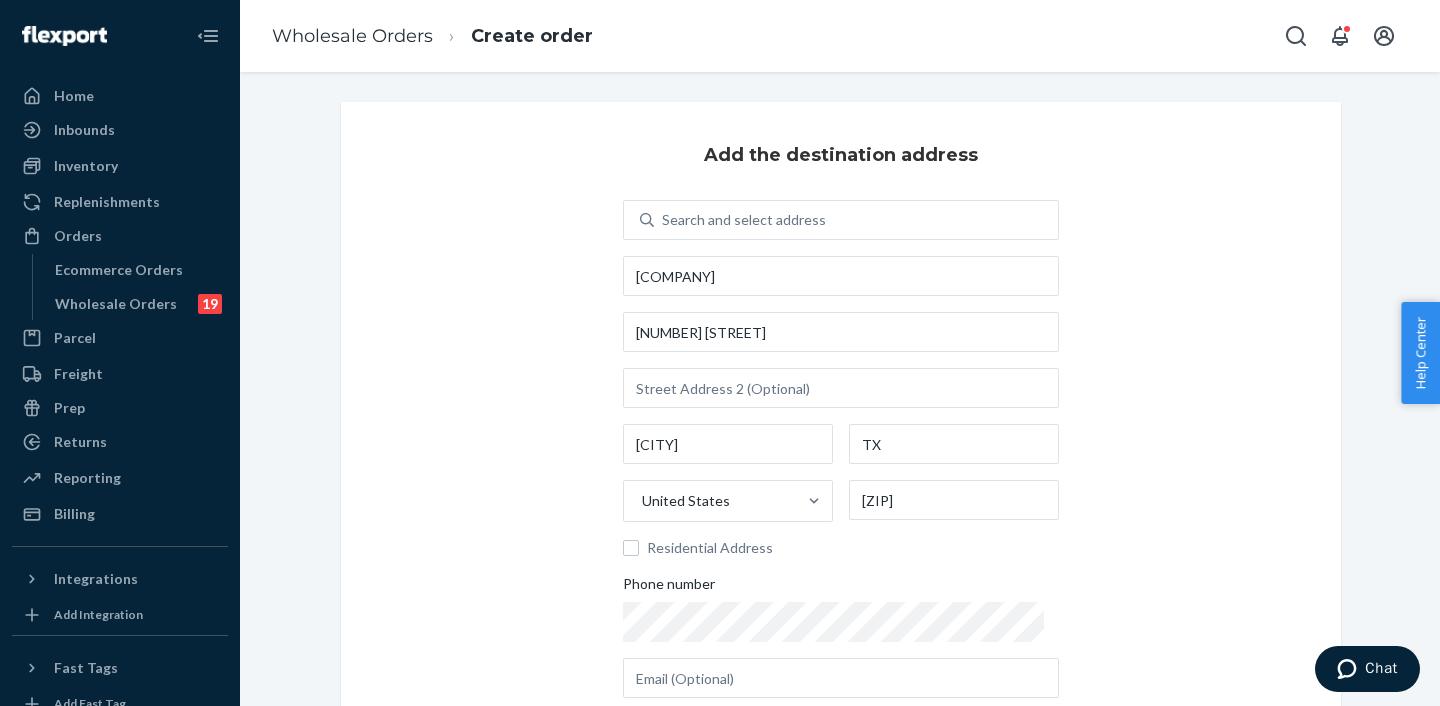 scroll, scrollTop: 207, scrollLeft: 0, axis: vertical 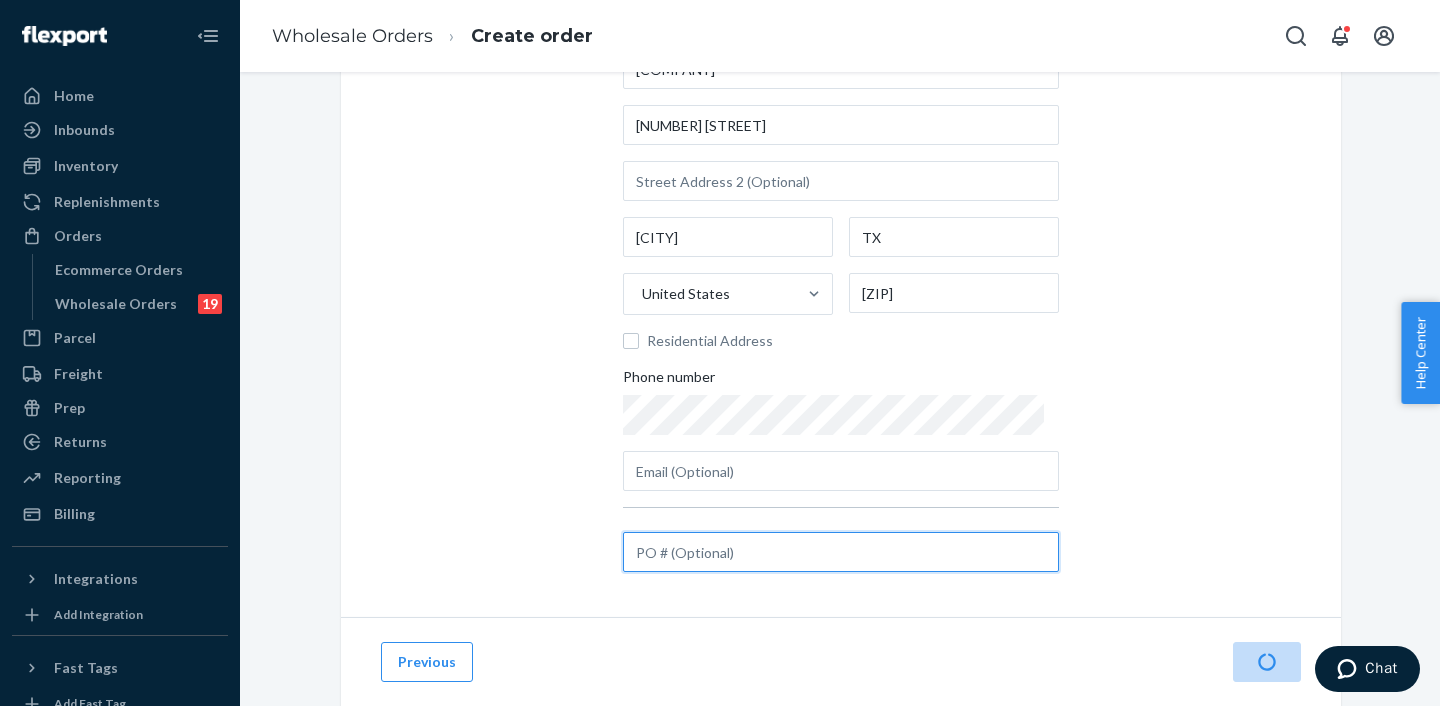 click at bounding box center (841, 552) 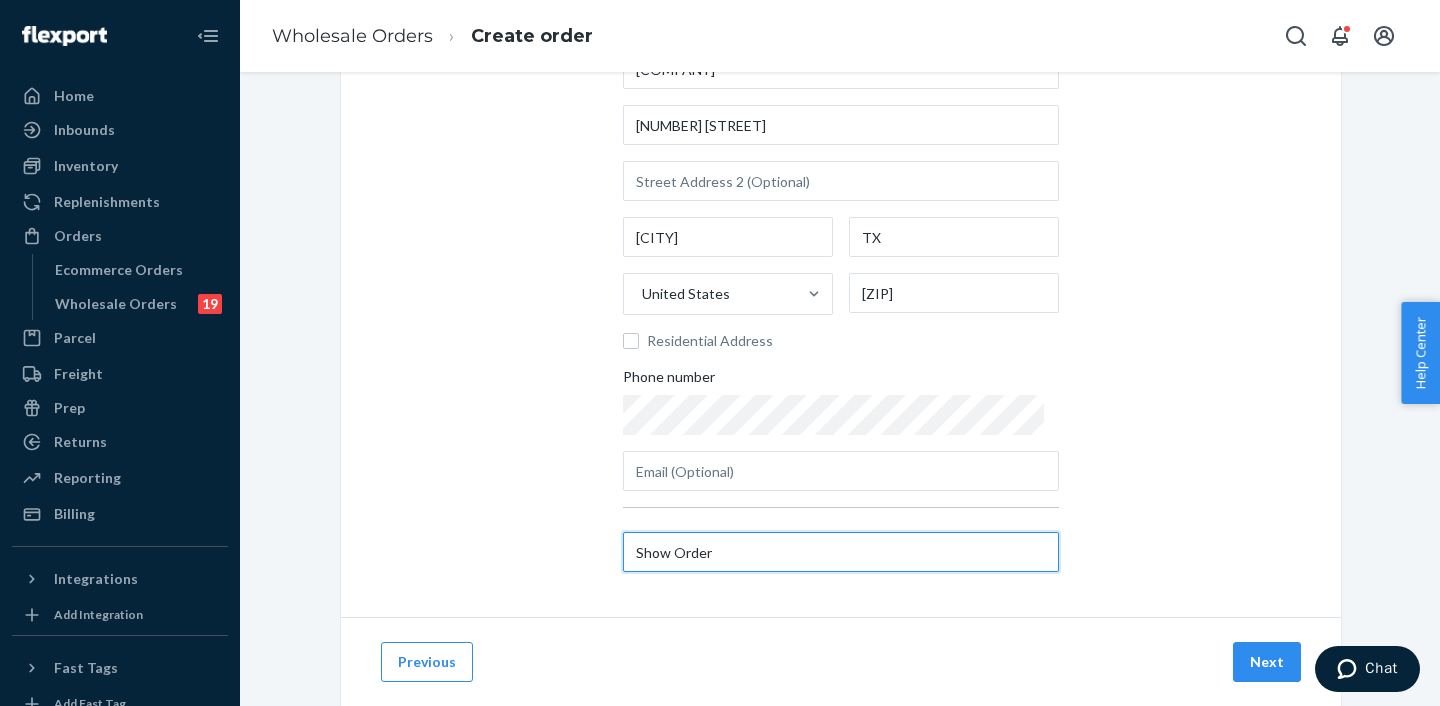 type on "Show Order" 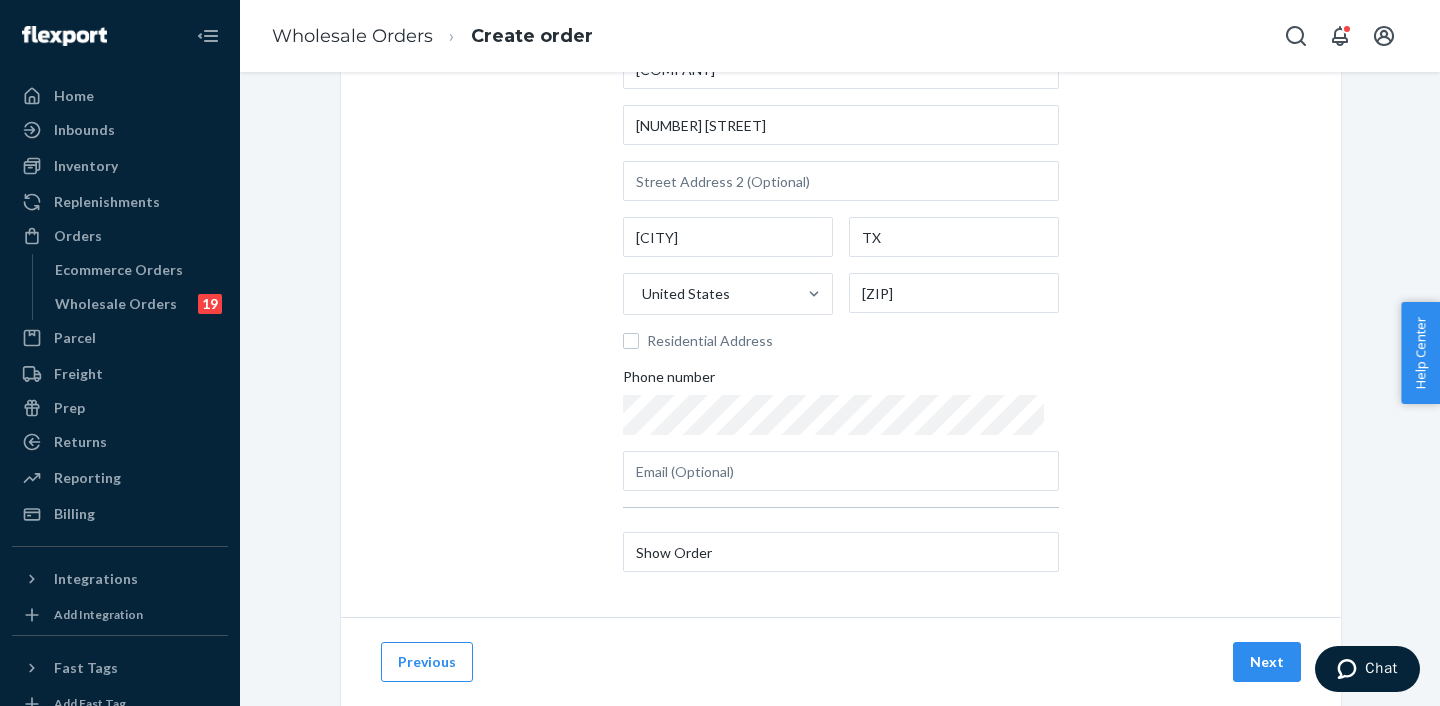 type 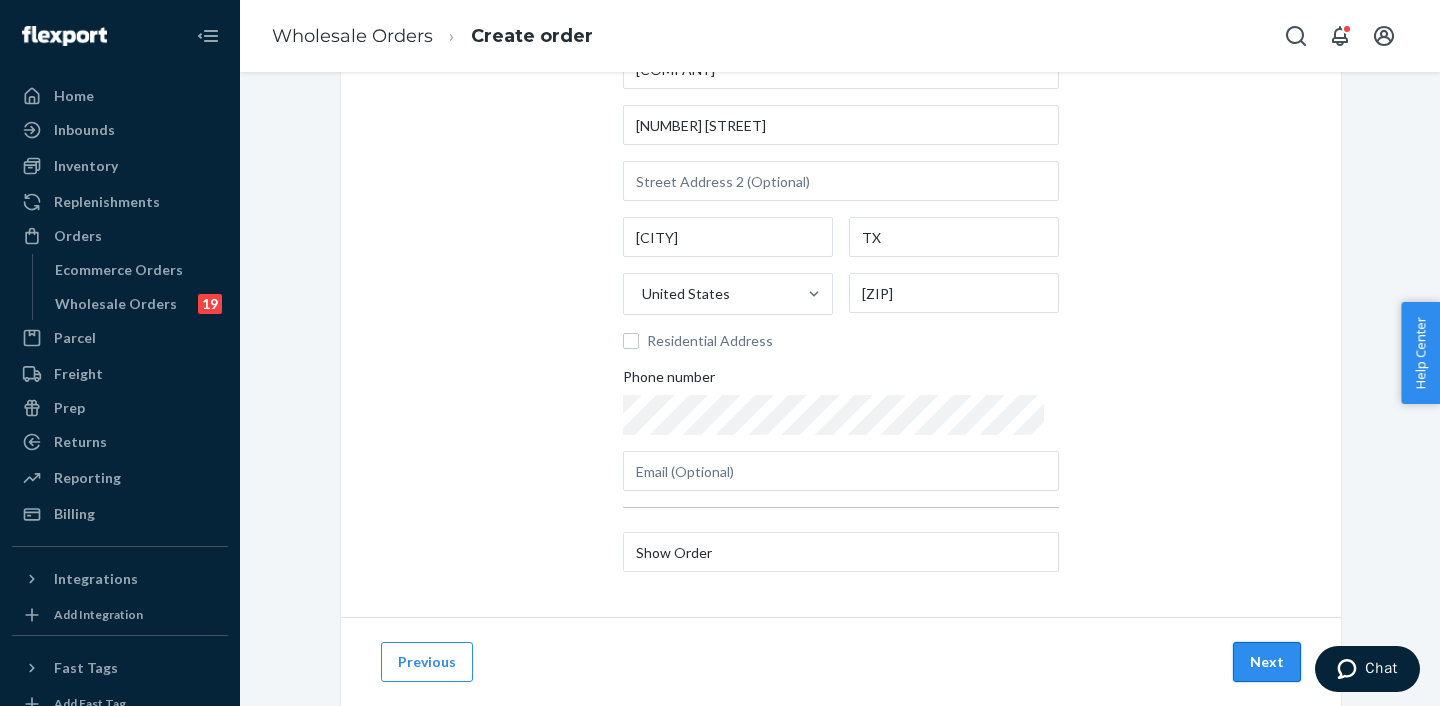 click on "Next" at bounding box center [1267, 662] 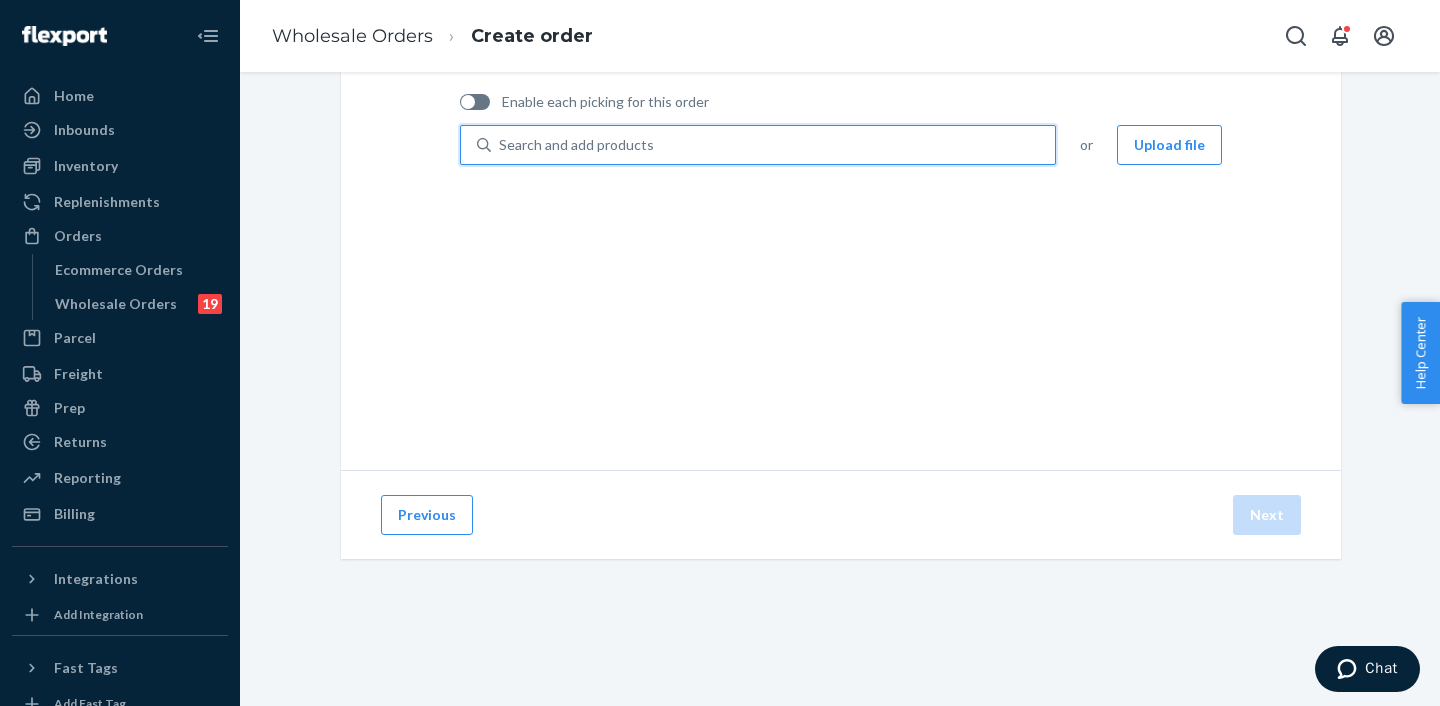 click on "Search and add products" at bounding box center (576, 145) 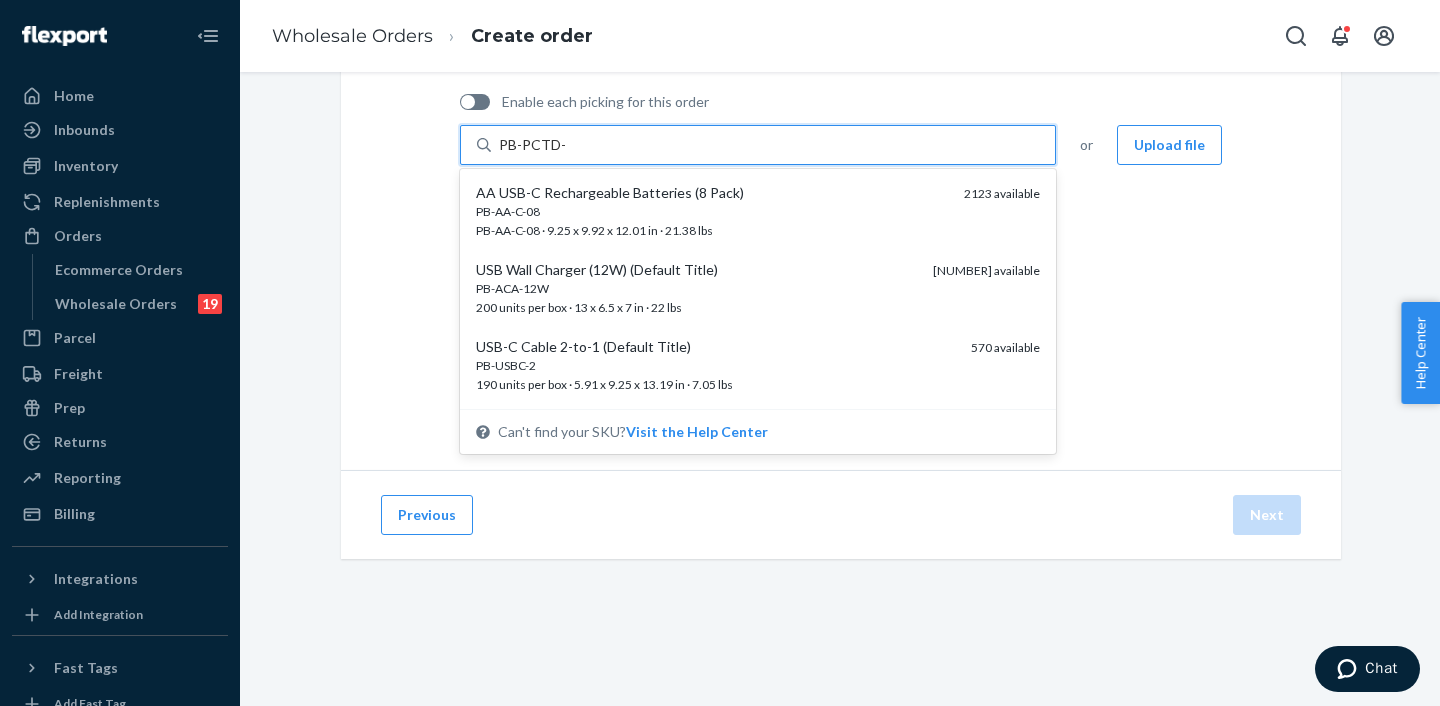 type on "PB-PCTD-3" 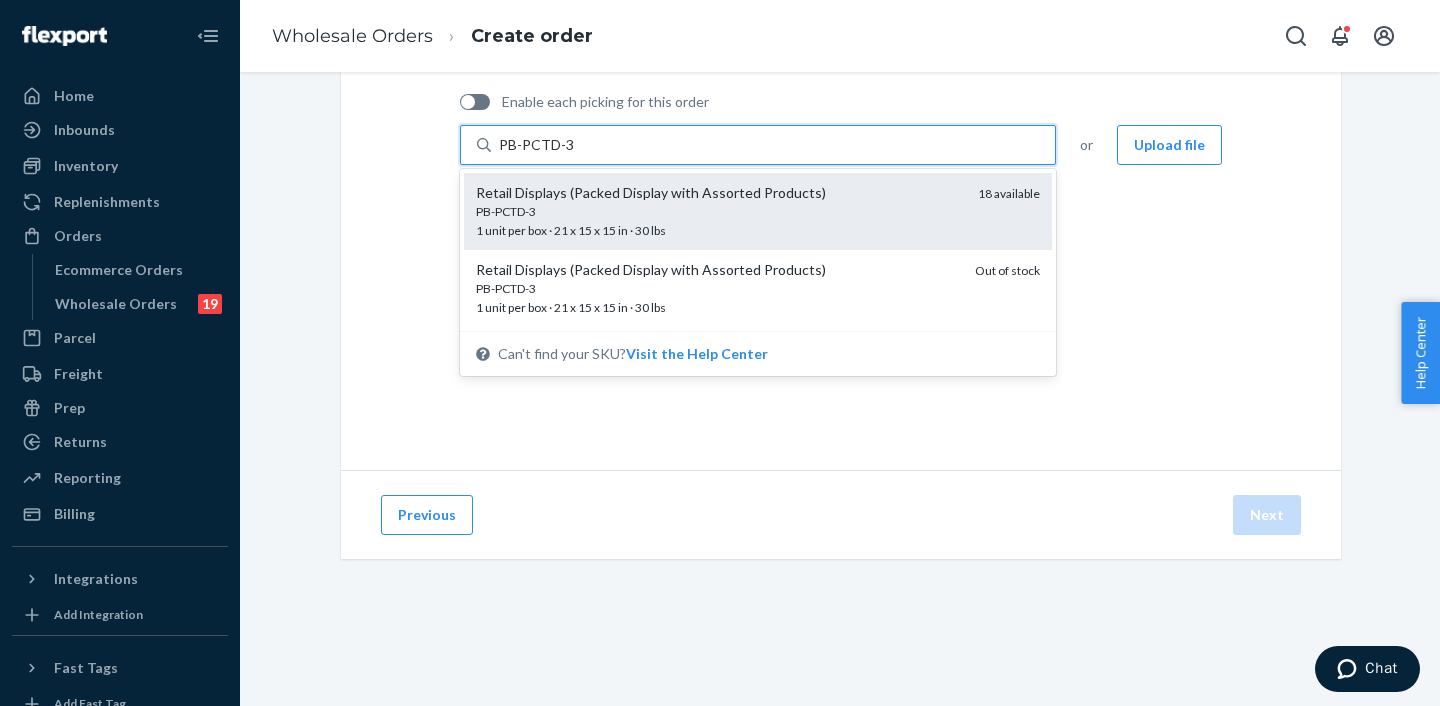 click on "PB-PCTD-3" at bounding box center [719, 211] 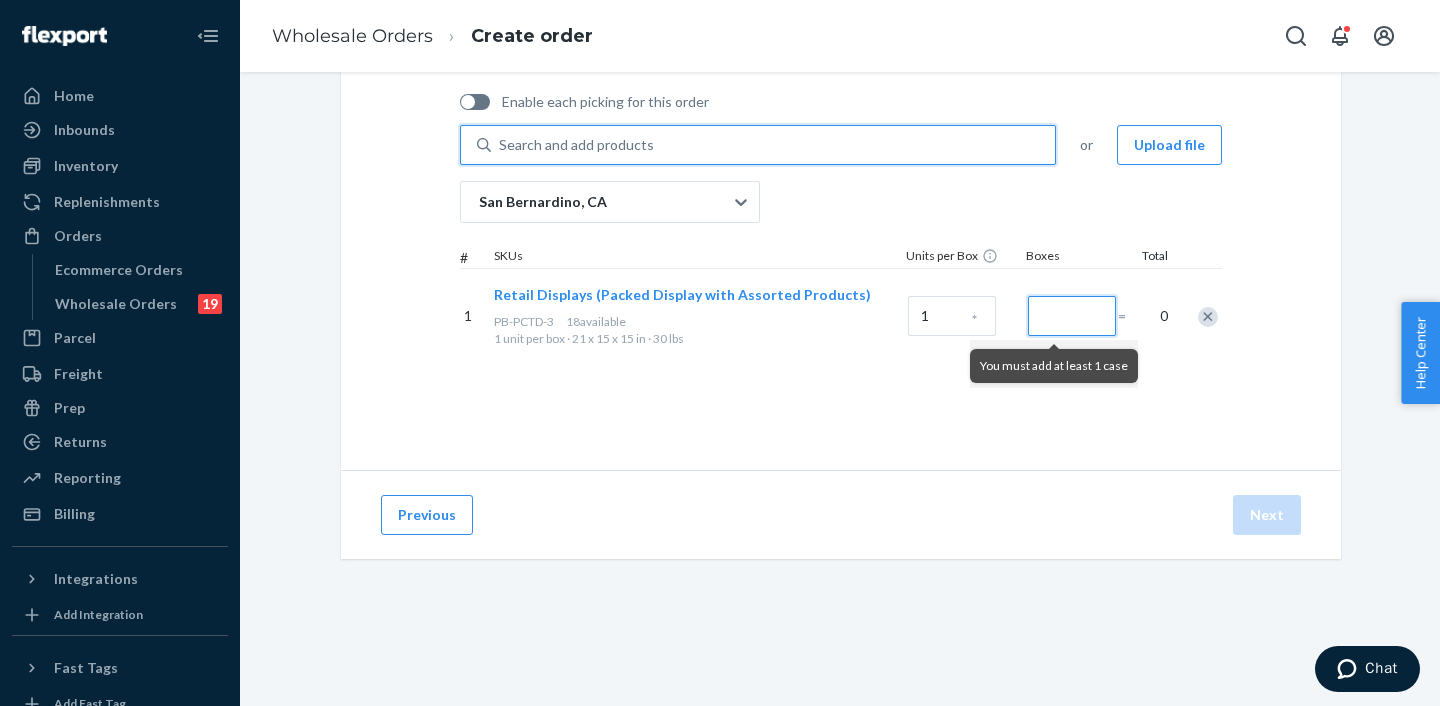 click at bounding box center [1072, 316] 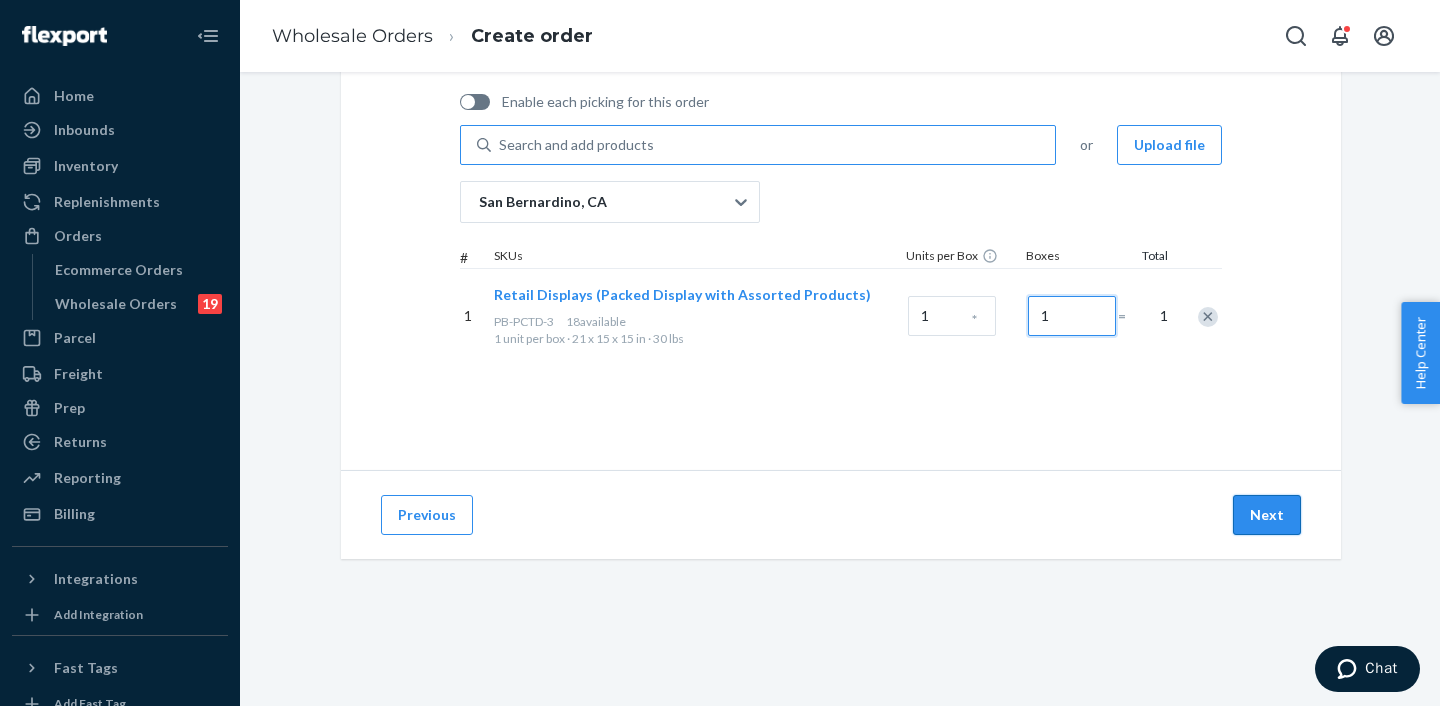 type on "1" 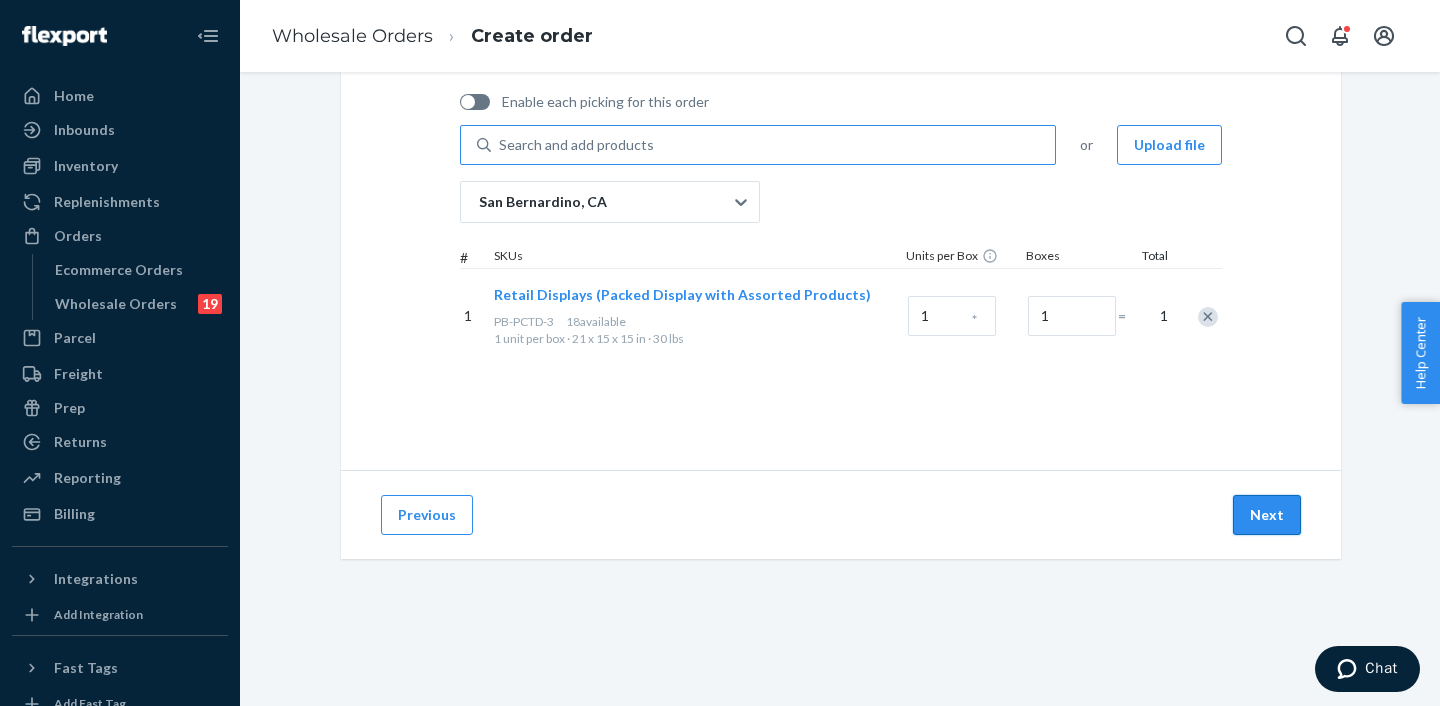 click on "Next" at bounding box center (1267, 515) 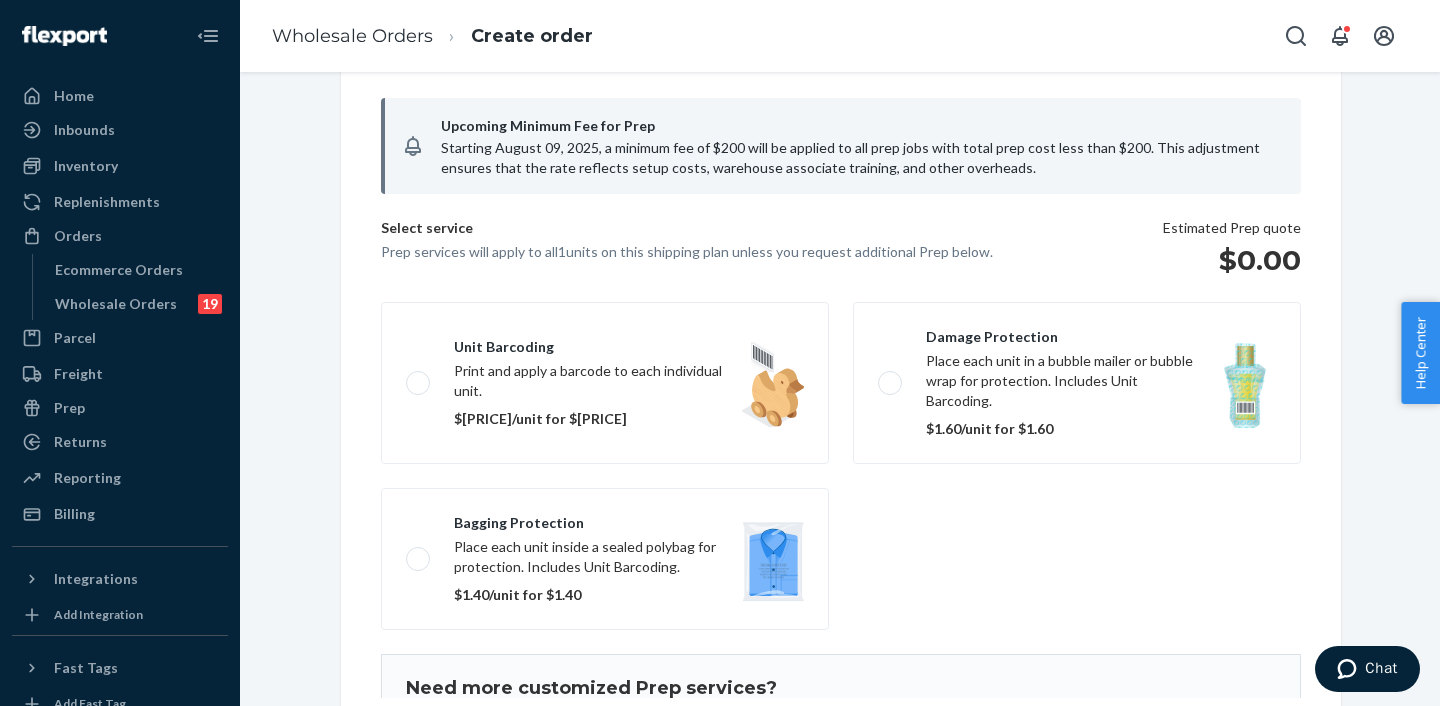 scroll, scrollTop: 169, scrollLeft: 0, axis: vertical 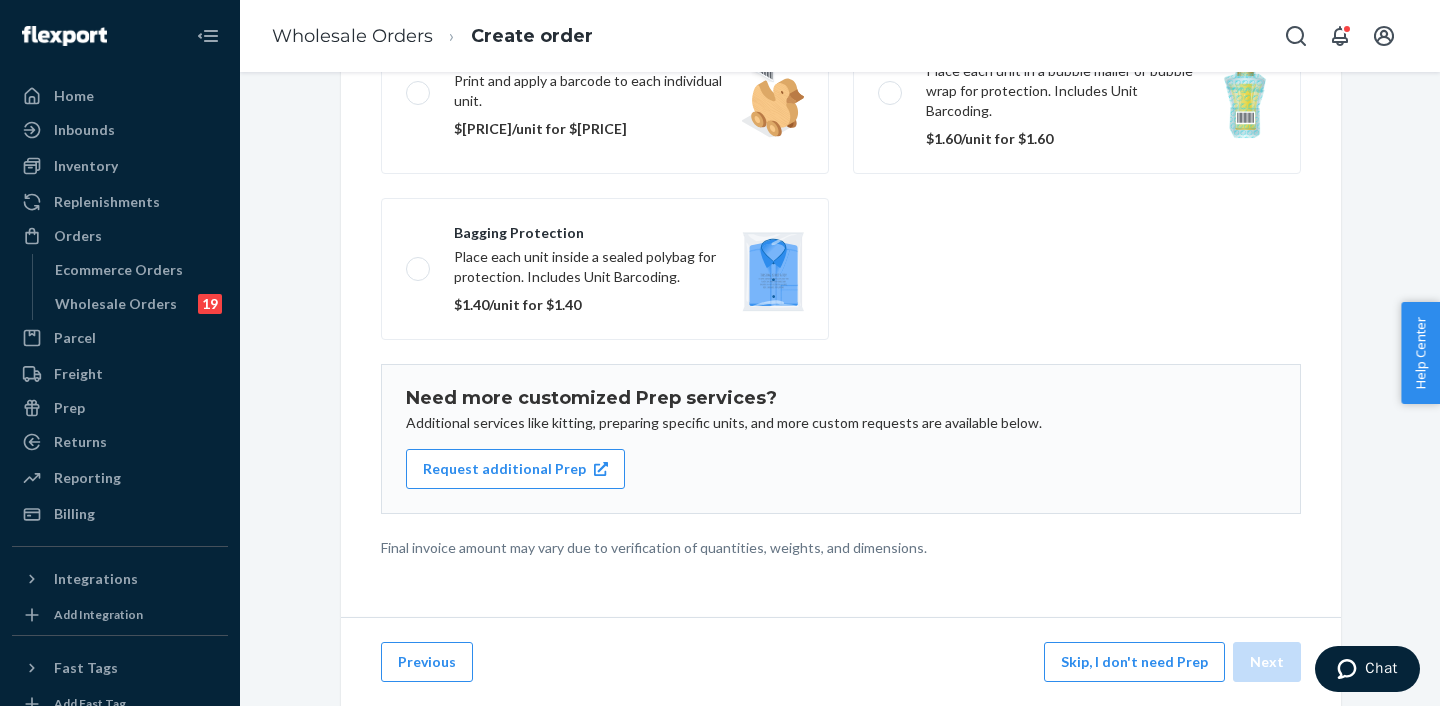 click on "Skip, I don't need Prep" at bounding box center [1134, 662] 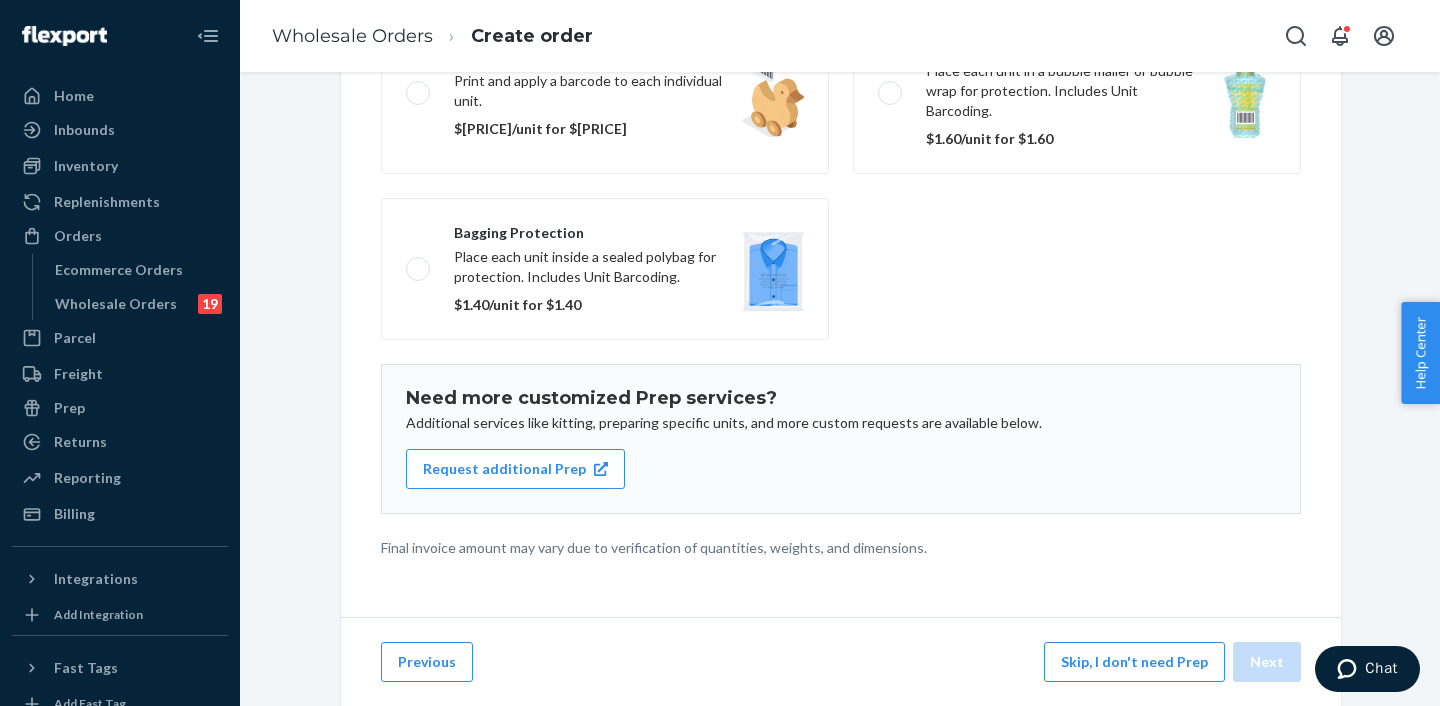 scroll, scrollTop: 144, scrollLeft: 0, axis: vertical 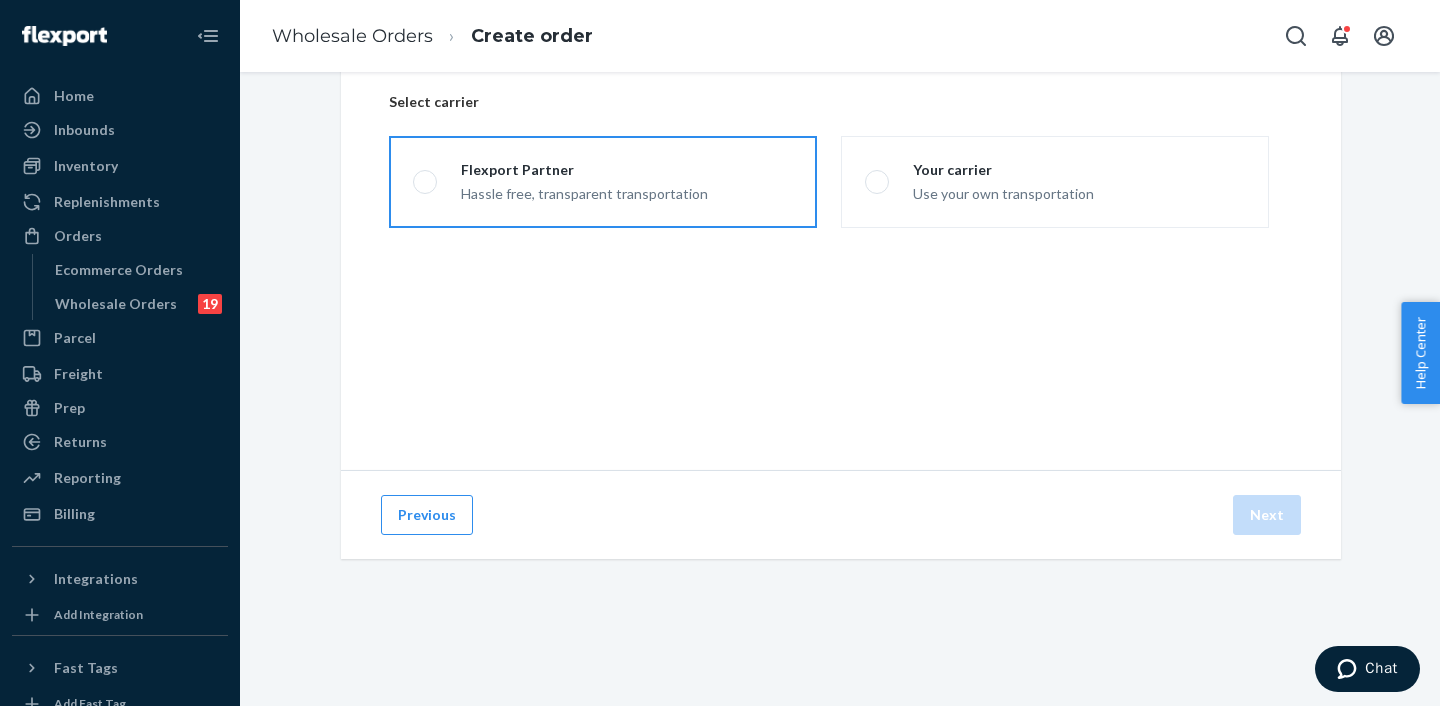 click on "Hassle free, transparent transportation" at bounding box center [584, 192] 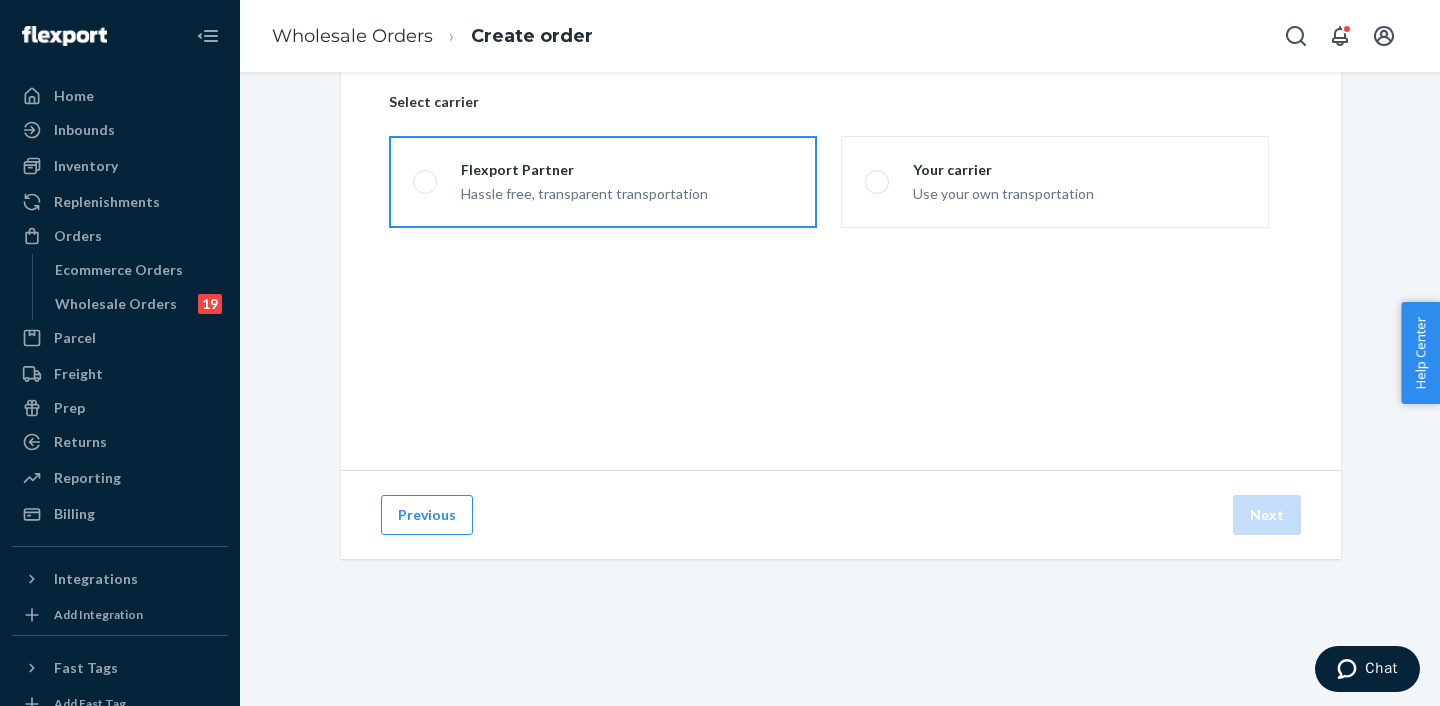 click on "Flexport Partner Hassle free, transparent transportation" at bounding box center (419, 182) 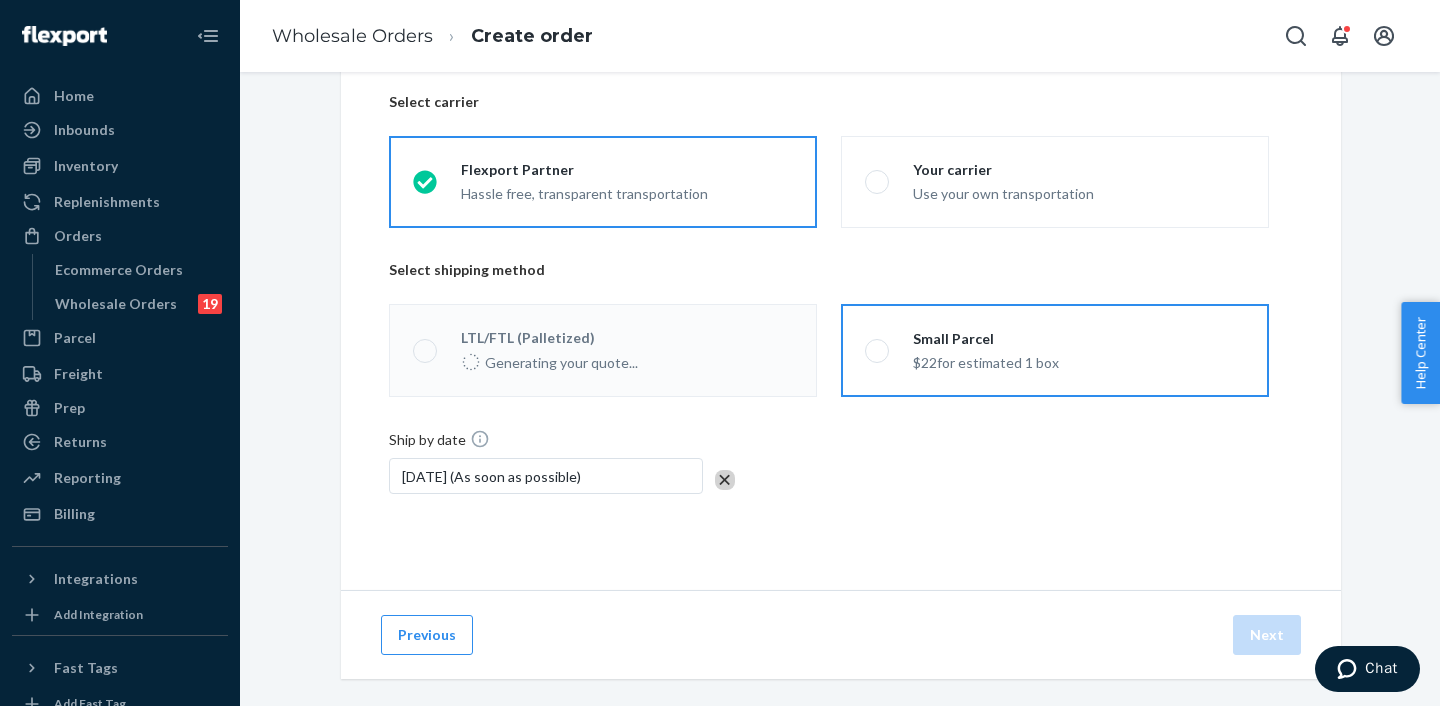 click on "$22  for estimated 1 box" at bounding box center (986, 361) 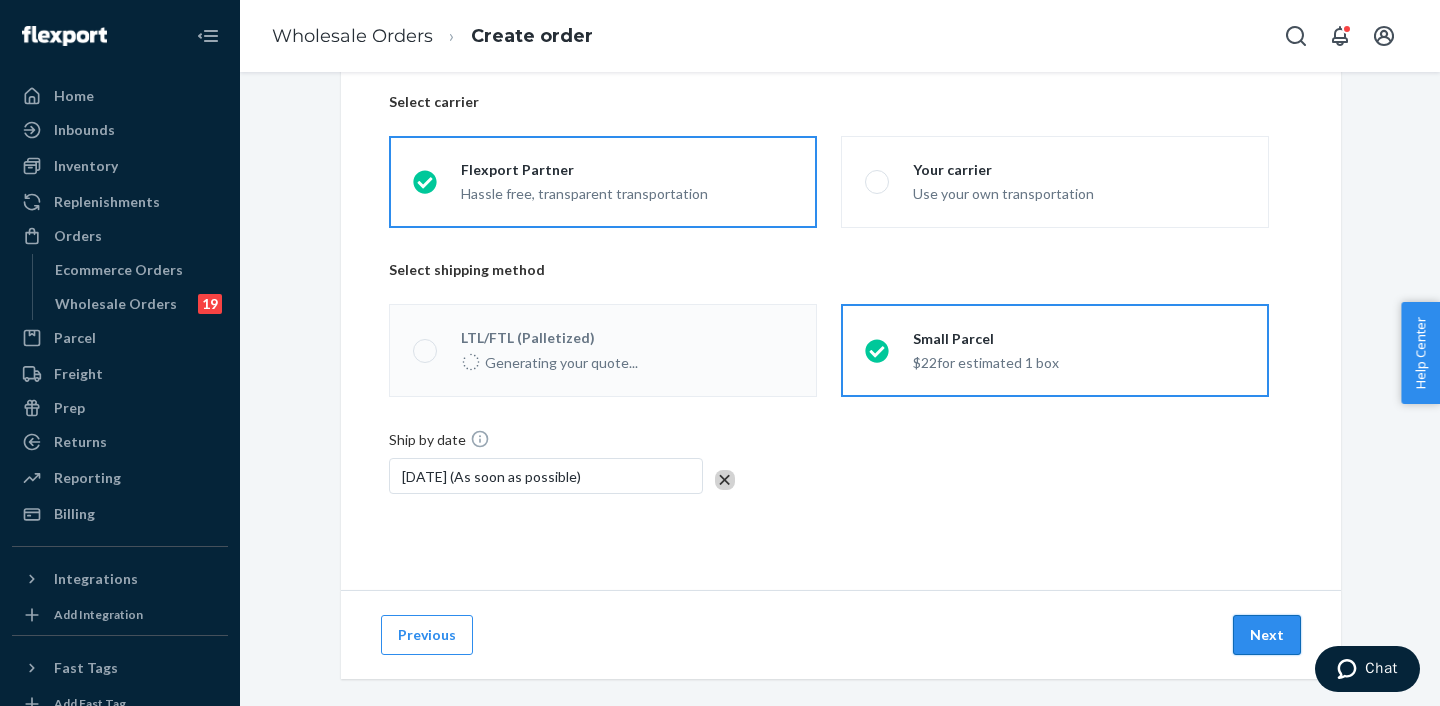 click on "Next" at bounding box center (1267, 635) 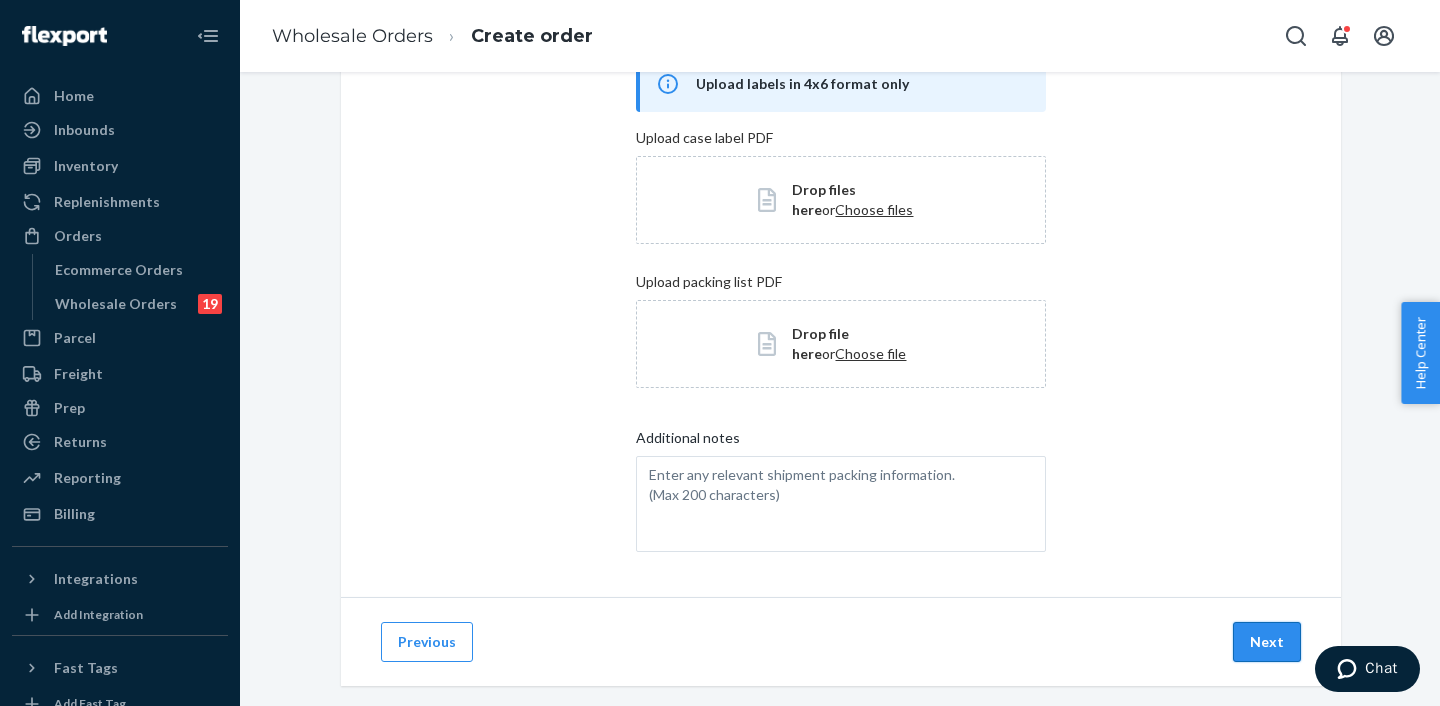 click on "Next" at bounding box center (1267, 642) 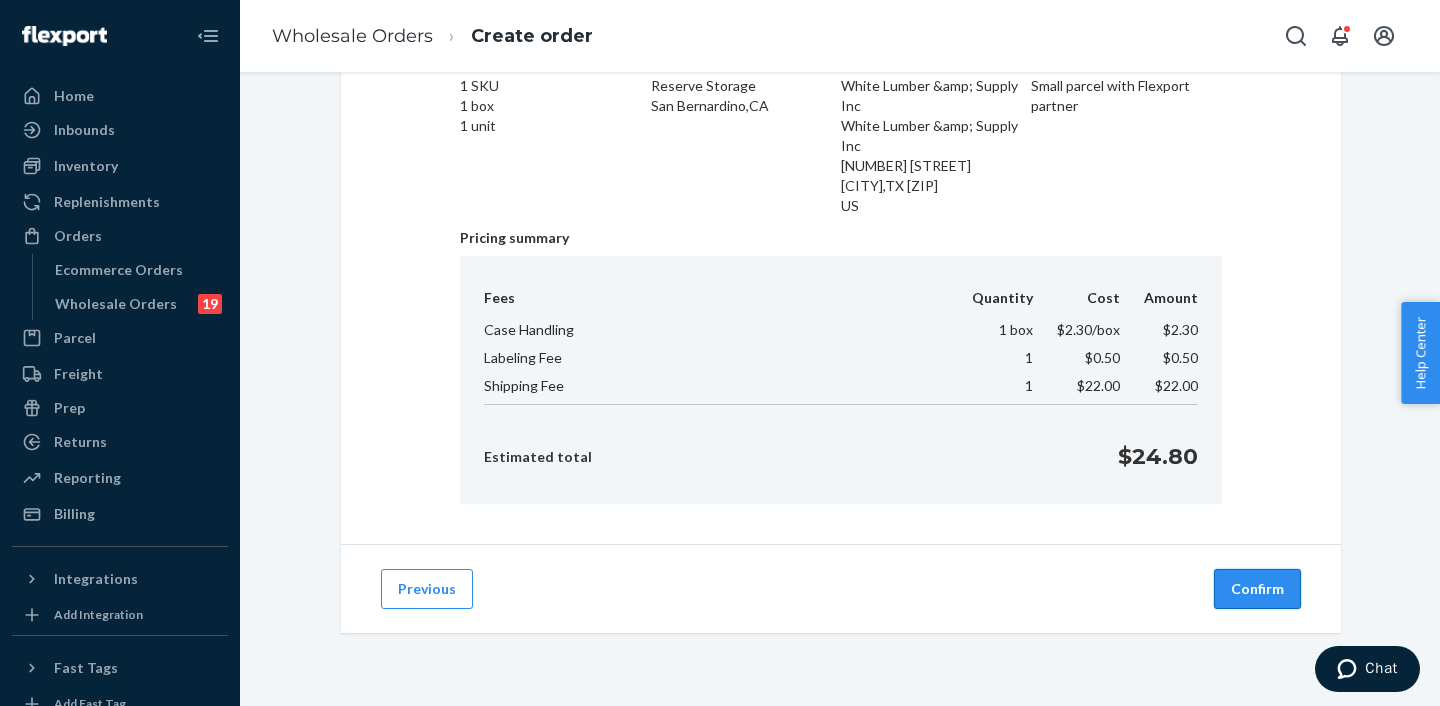 click on "Confirm" at bounding box center (1257, 589) 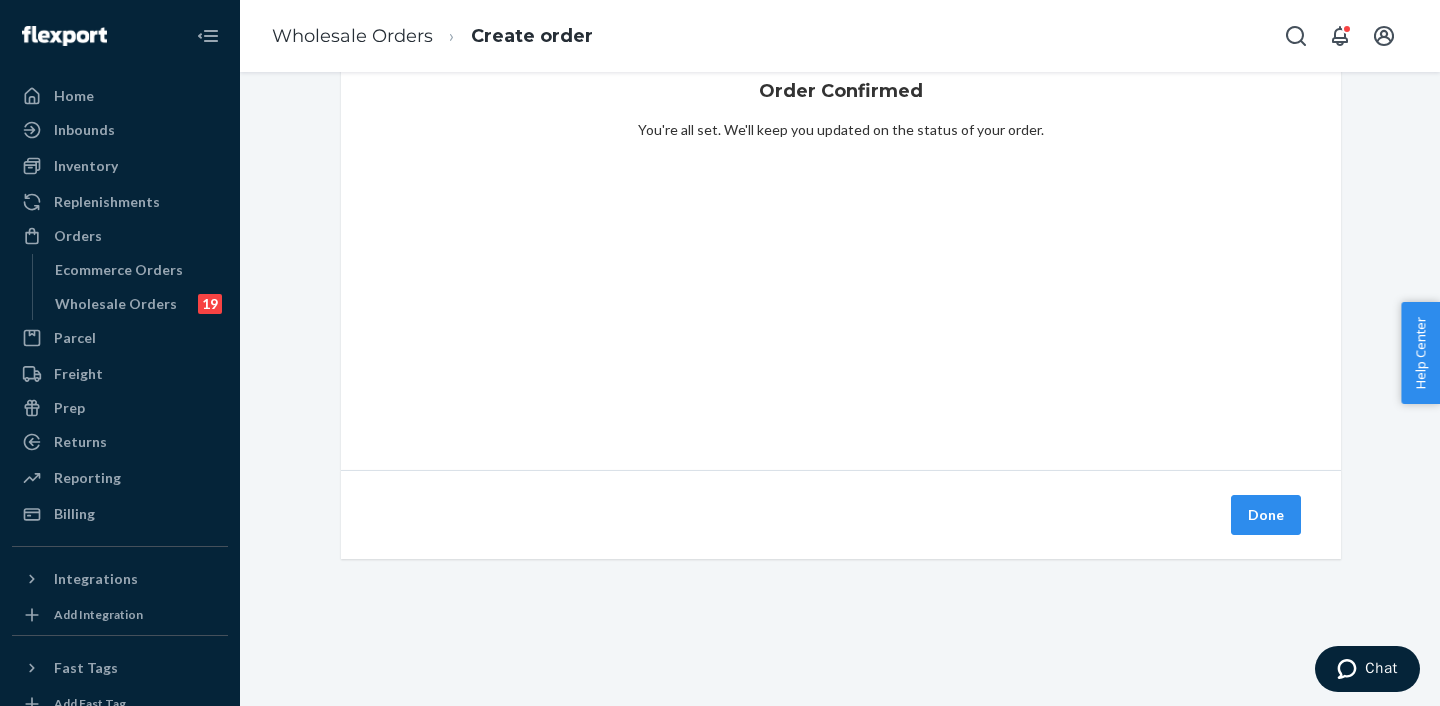 drag, startPoint x: 1257, startPoint y: 515, endPoint x: 1336, endPoint y: 510, distance: 79.15807 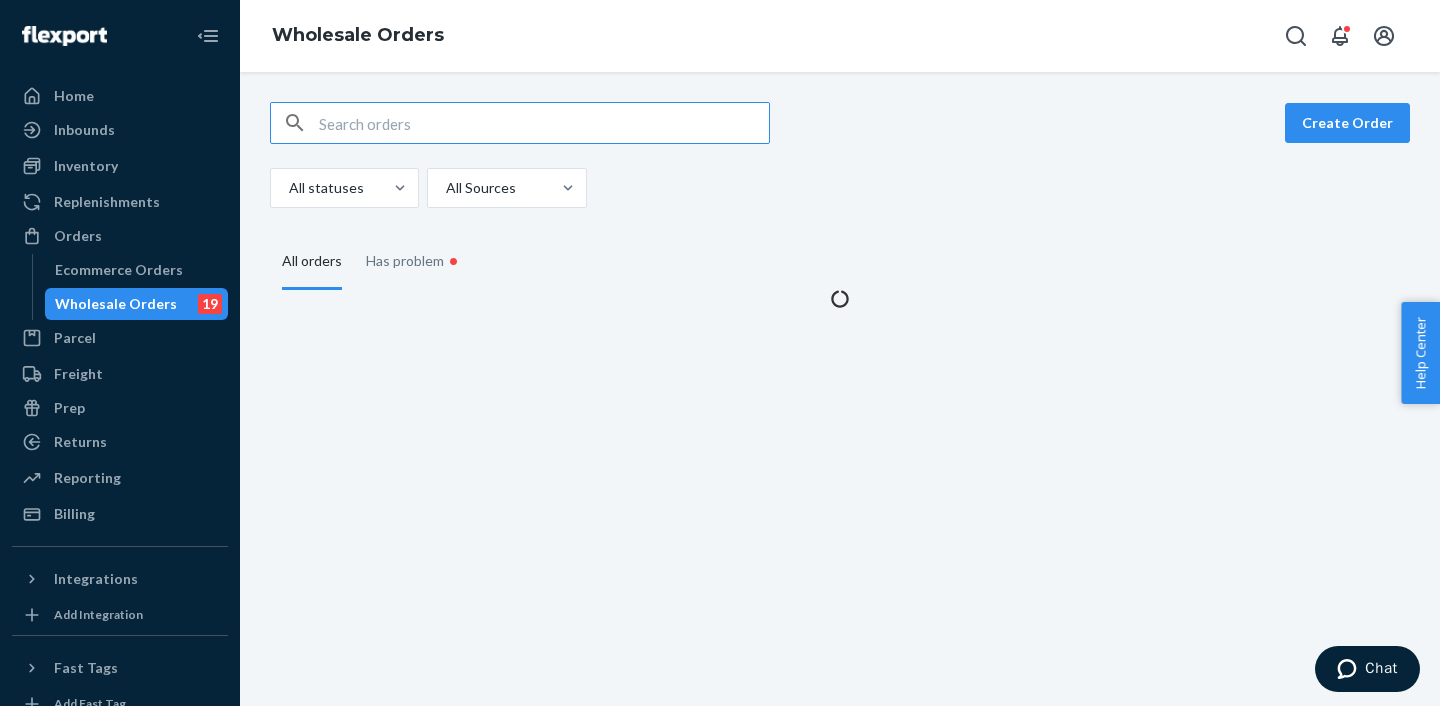 scroll, scrollTop: 0, scrollLeft: 0, axis: both 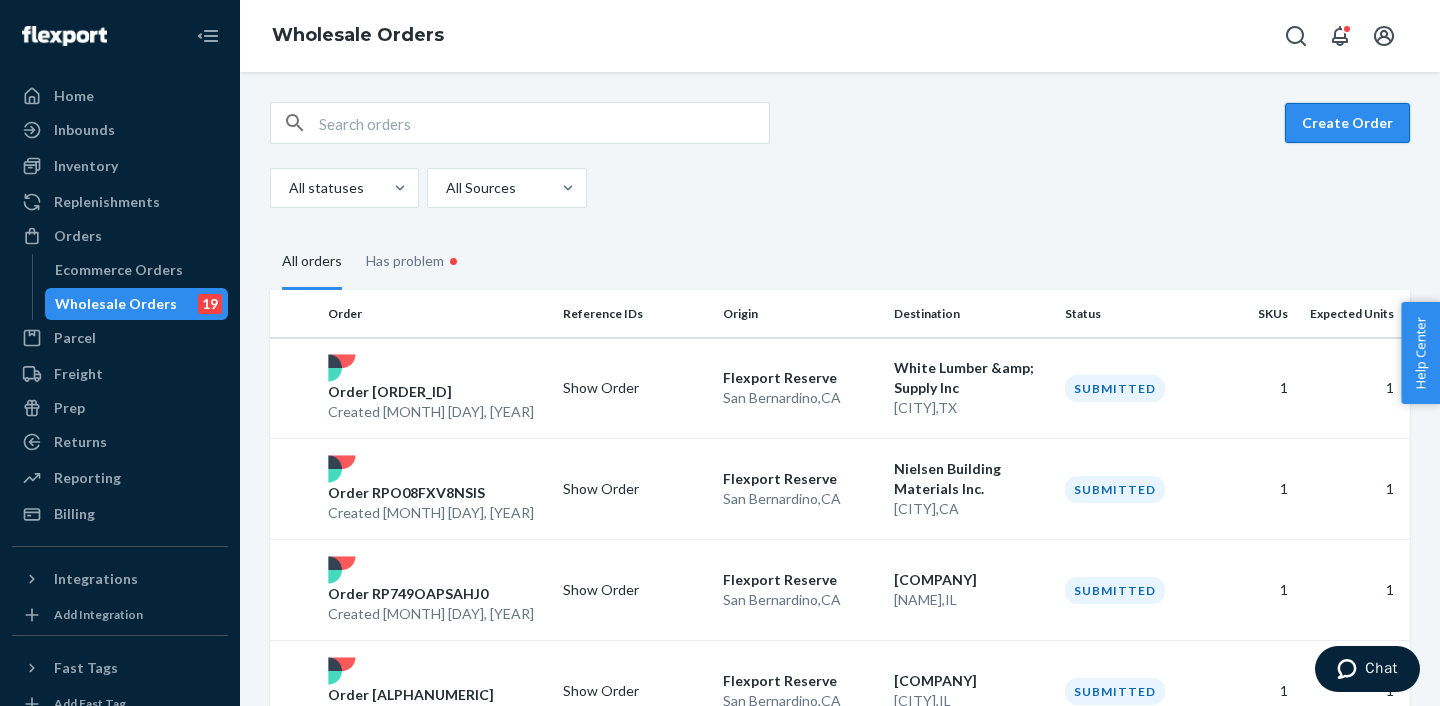 click on "Create Order" at bounding box center (1347, 123) 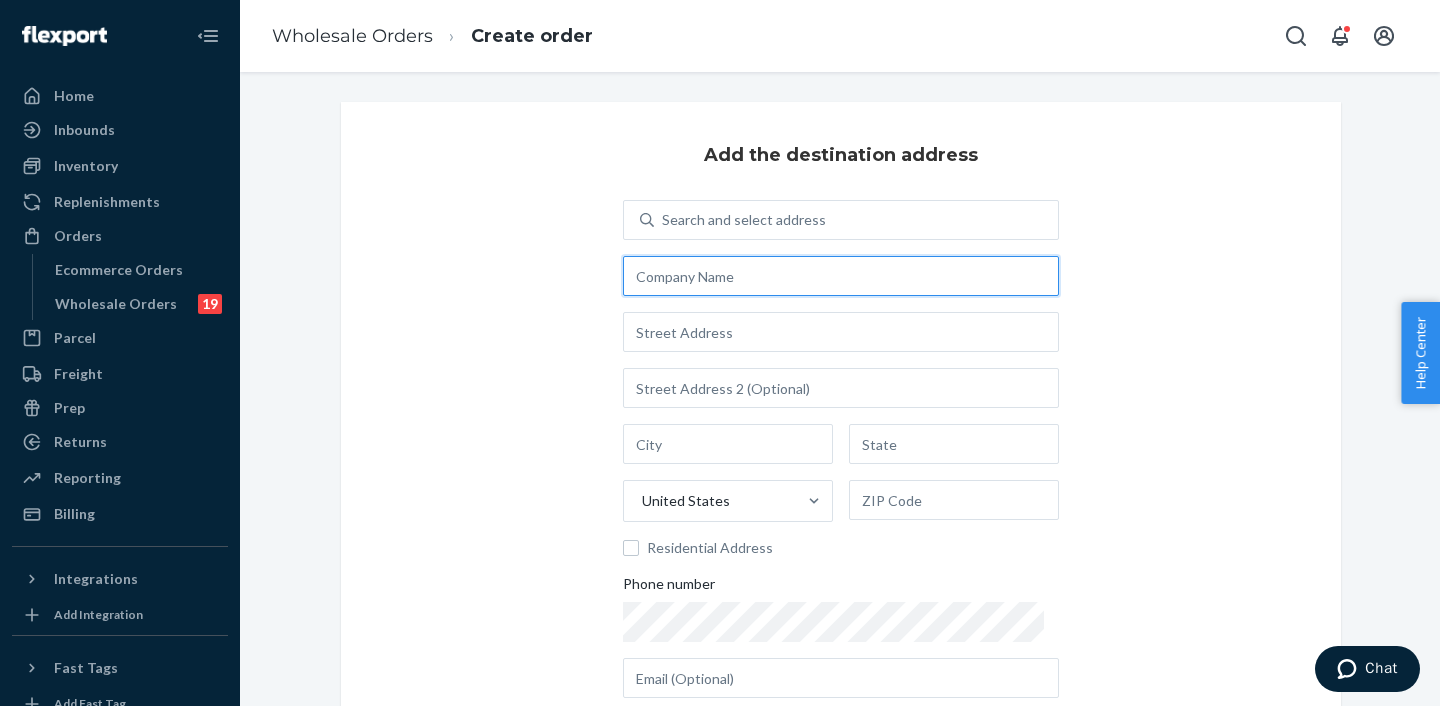 click at bounding box center [841, 276] 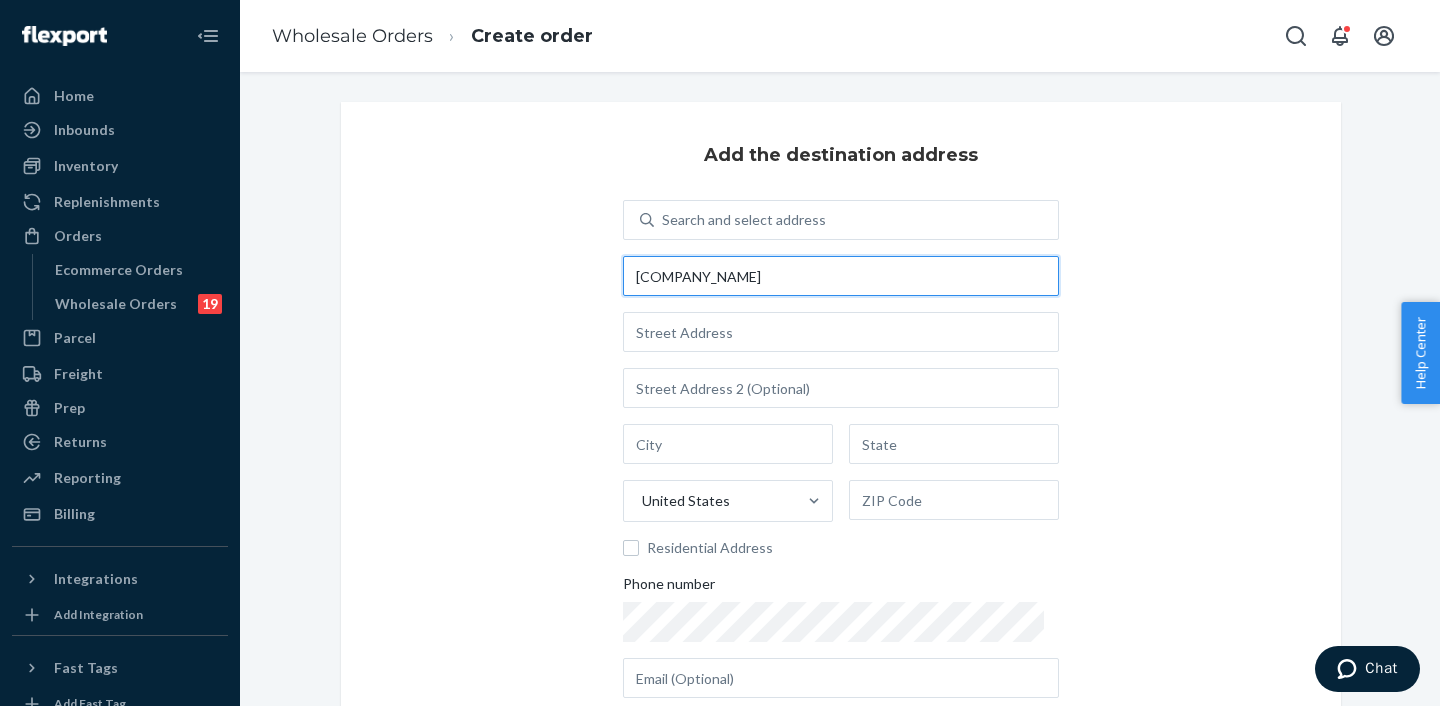 type on "[COMPANY_NAME]" 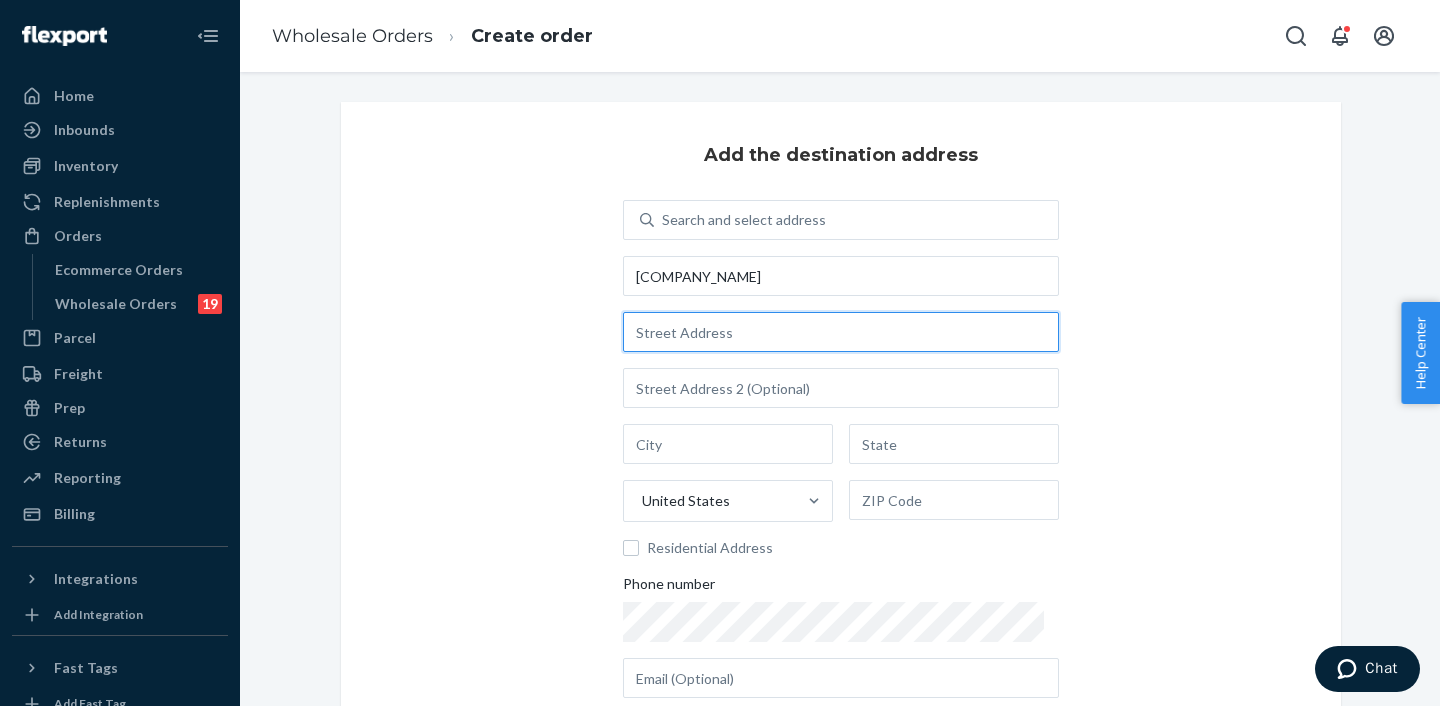 click at bounding box center [841, 332] 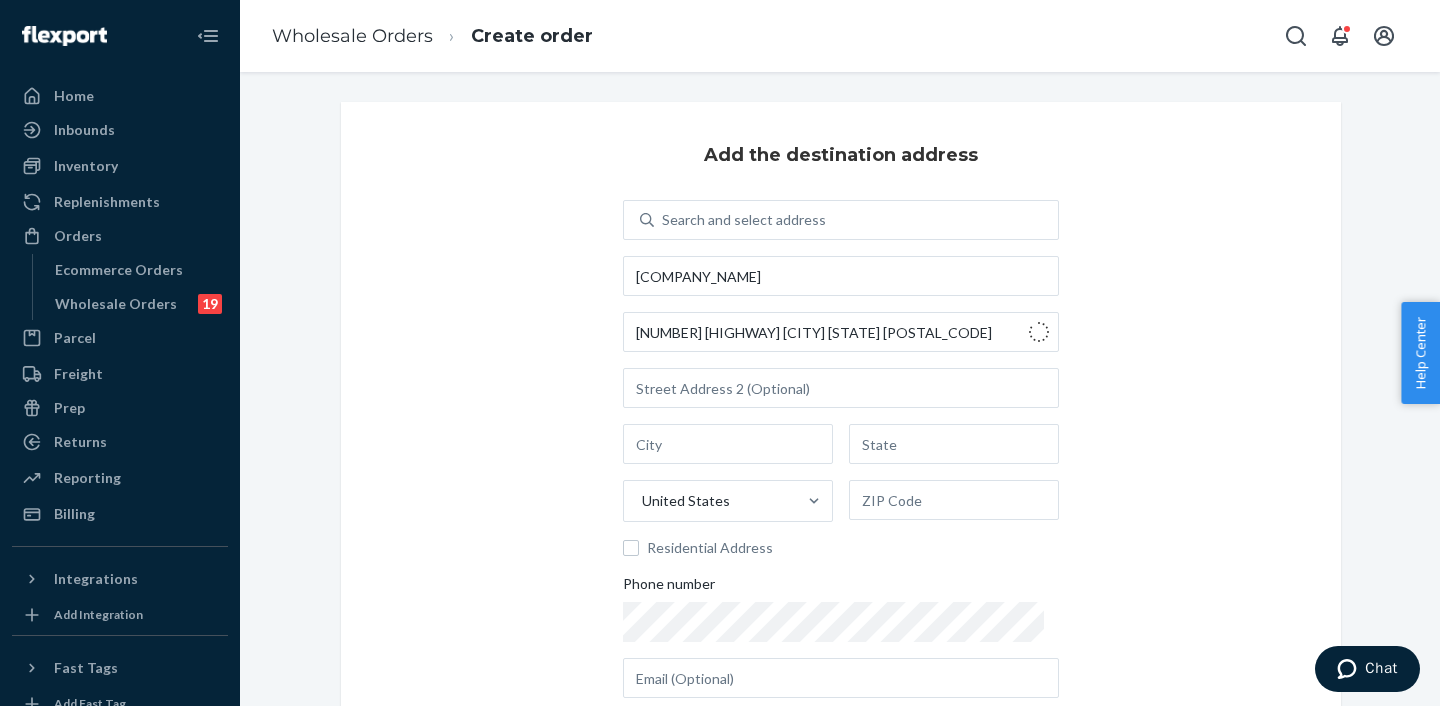 type on "[NUMBER] [HIGHWAY][NUMBER]" 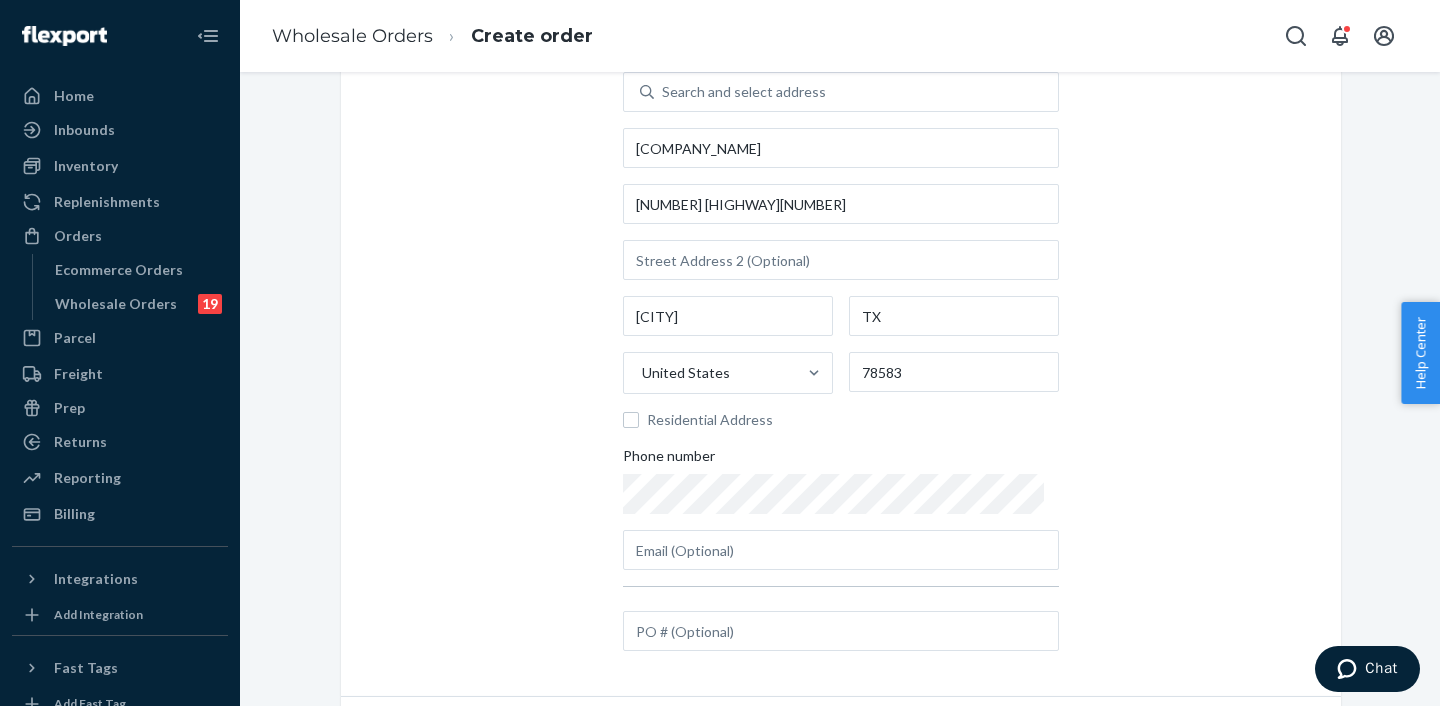 scroll, scrollTop: 207, scrollLeft: 0, axis: vertical 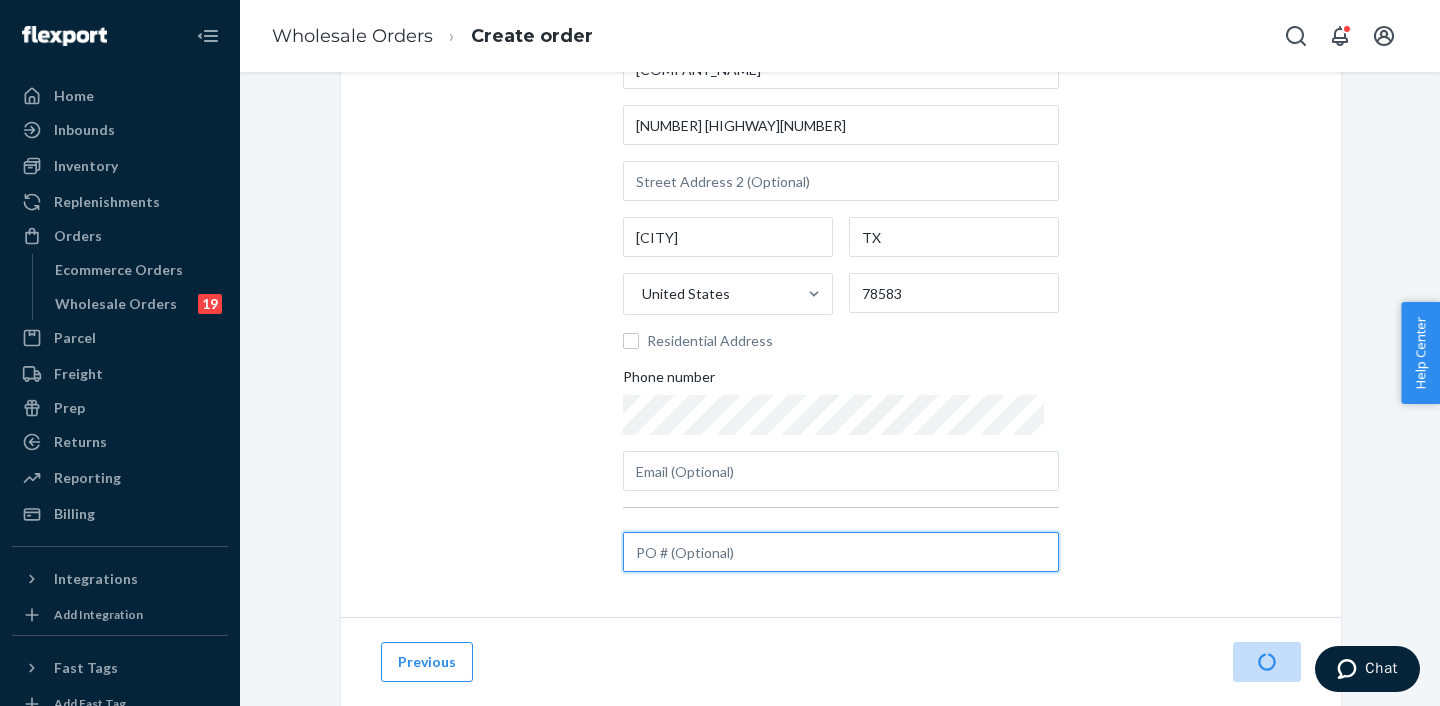 click at bounding box center (841, 552) 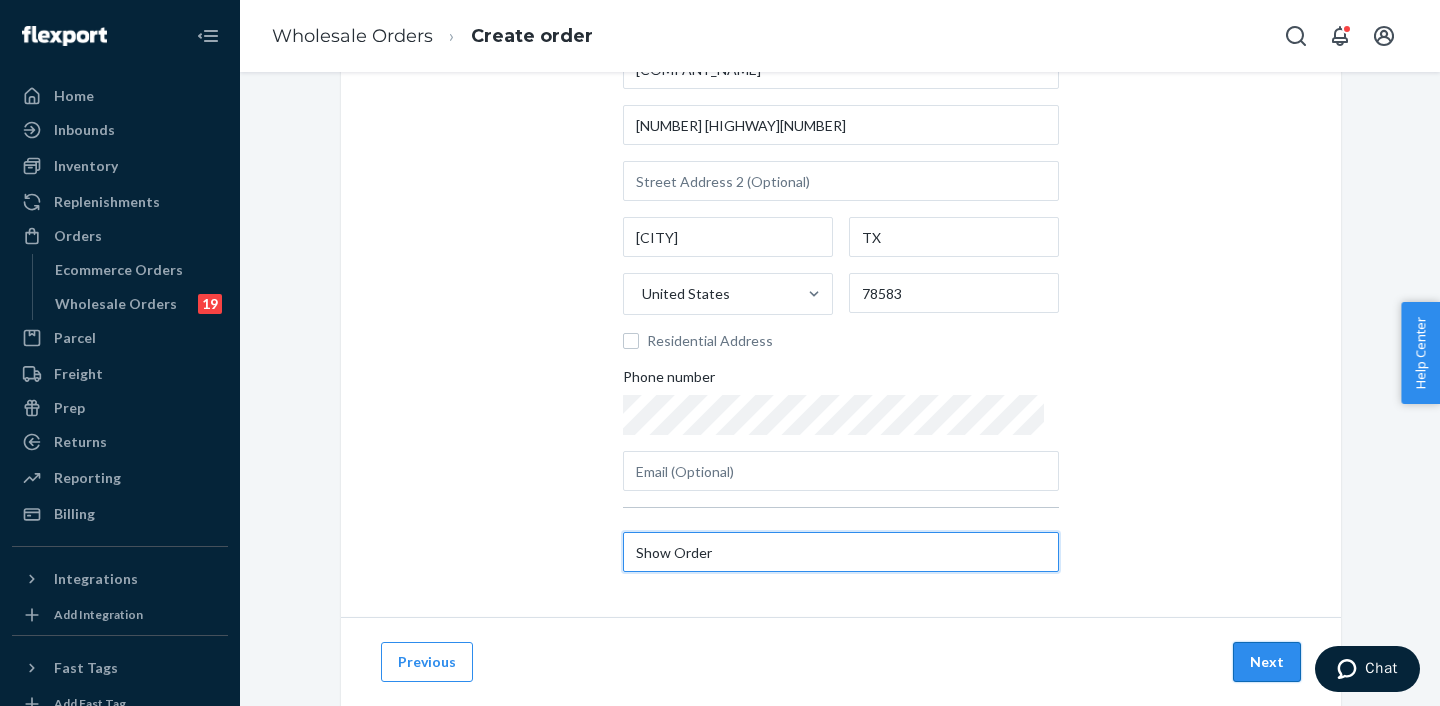 type on "Show Order" 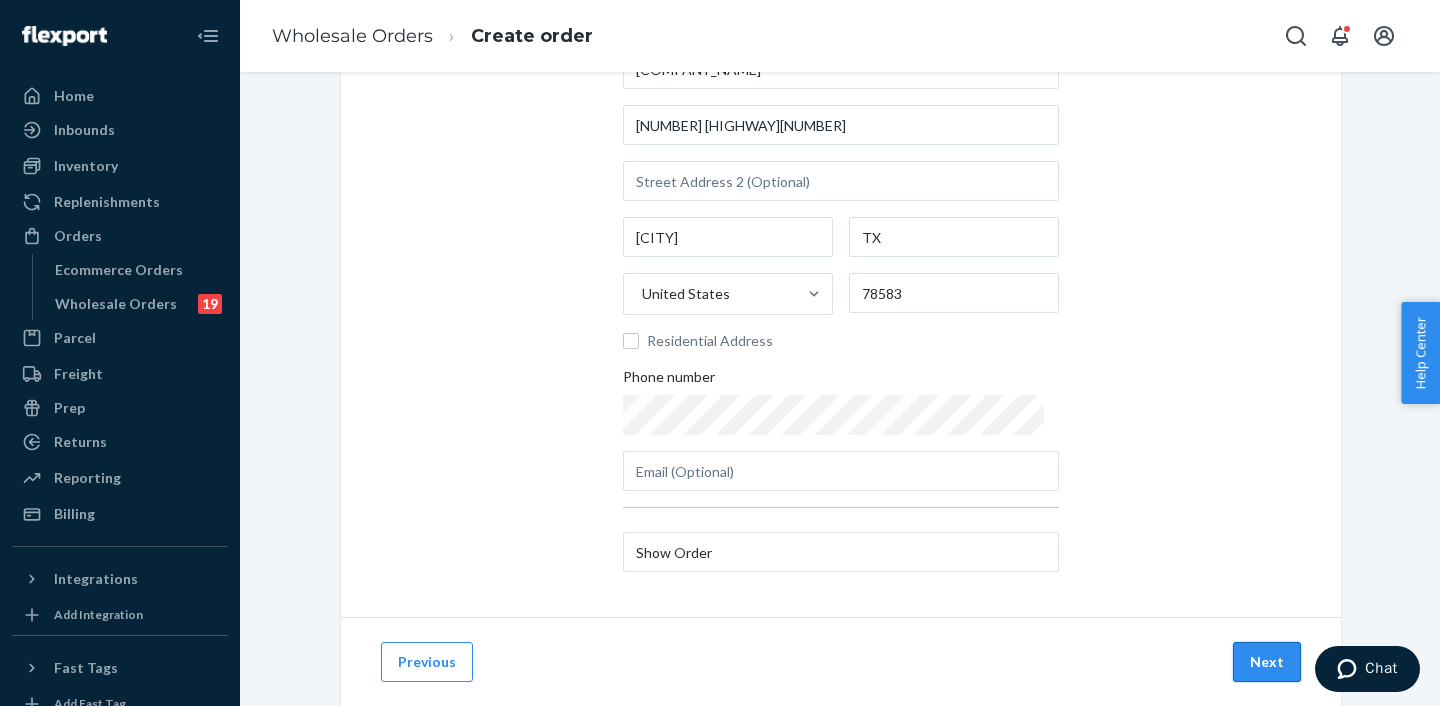click on "Next" at bounding box center (1267, 662) 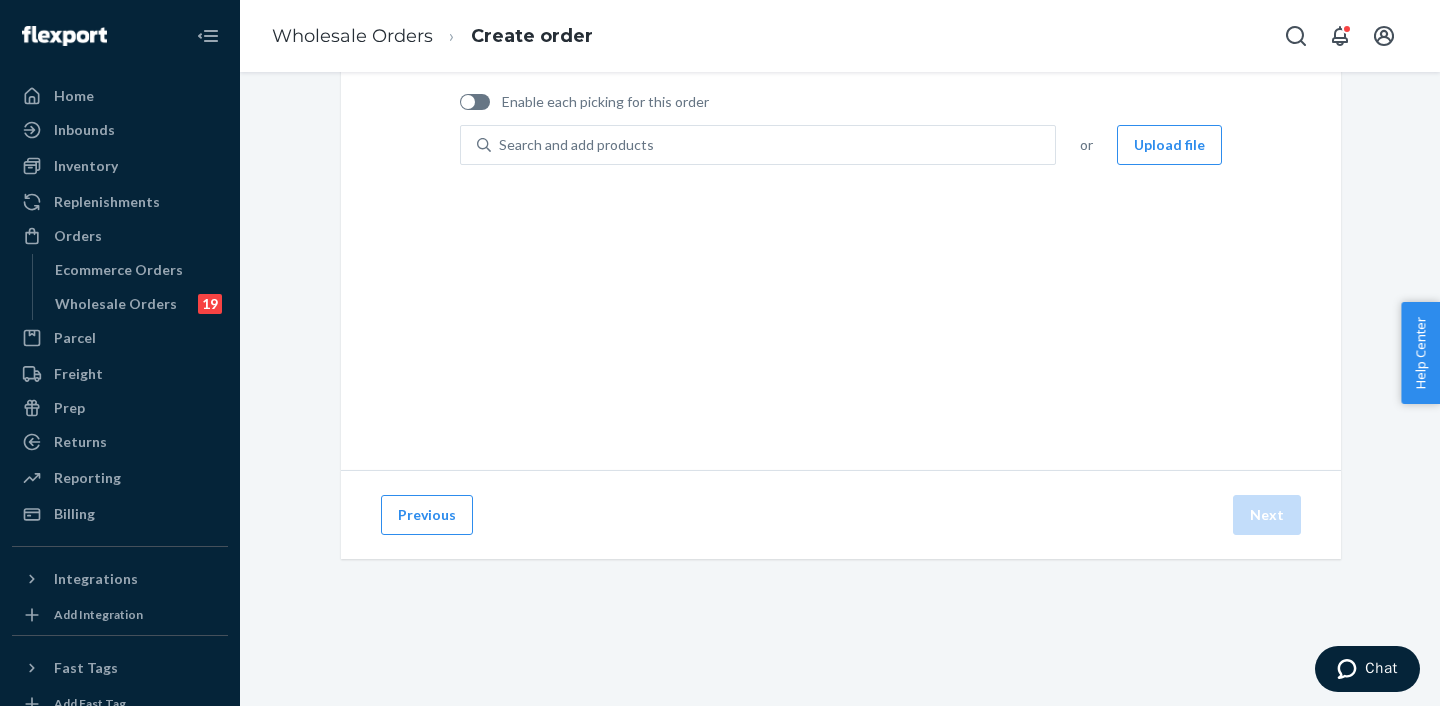 scroll, scrollTop: 144, scrollLeft: 0, axis: vertical 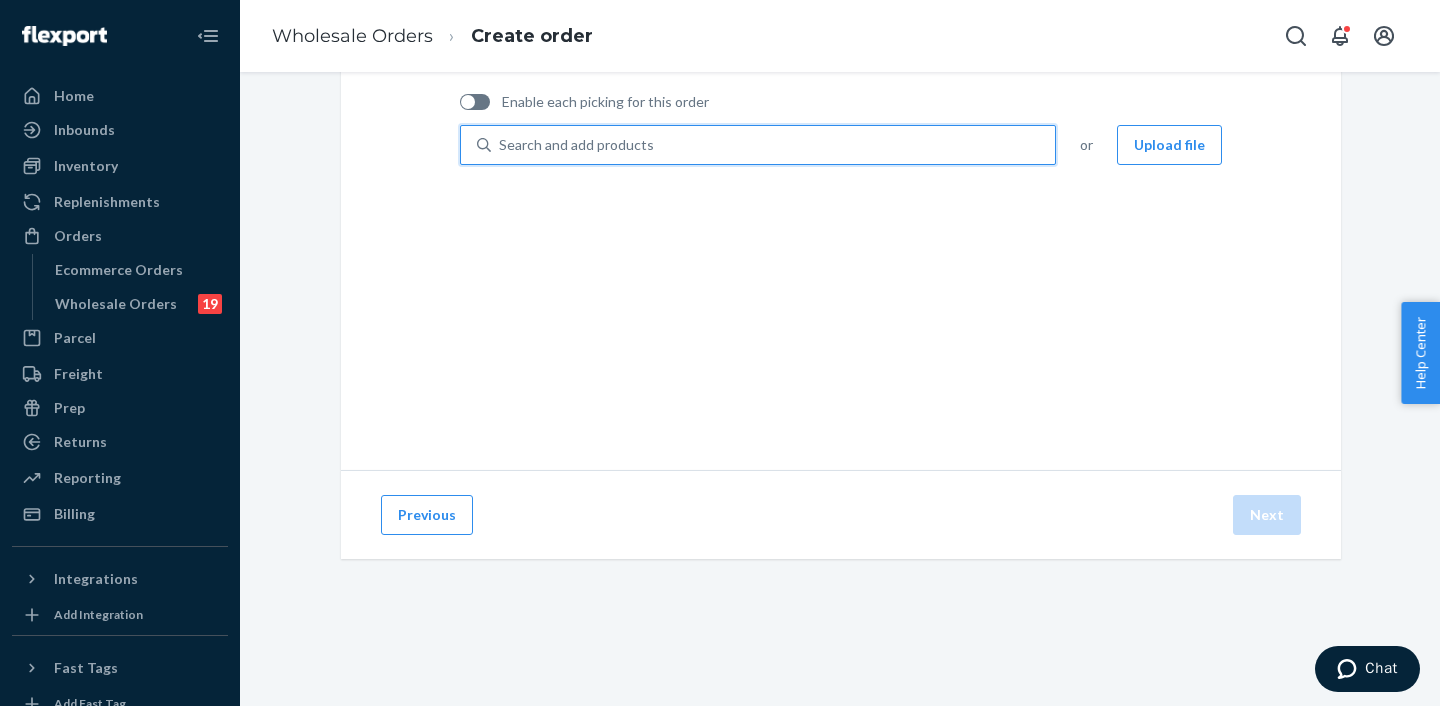 click on "Search and add products" at bounding box center [576, 145] 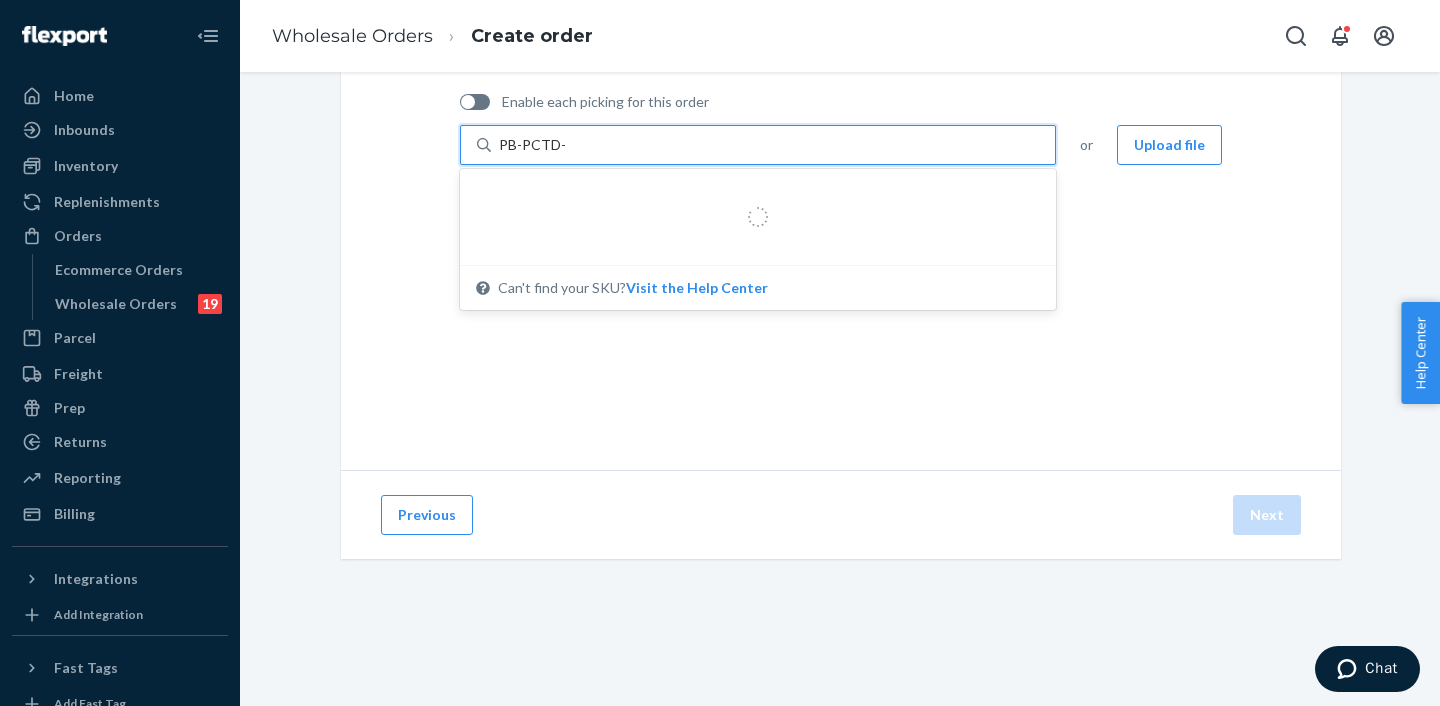 type on "PB-PCTD-3" 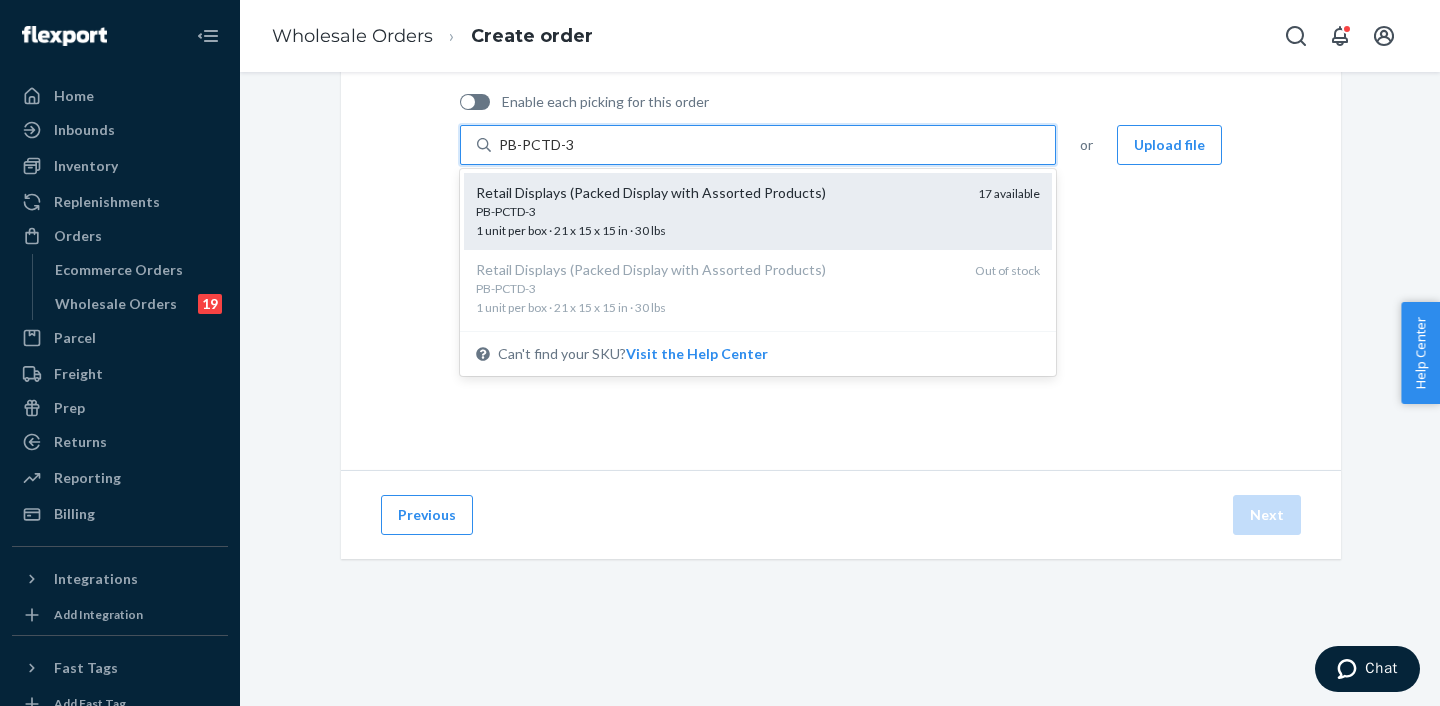 click on "Retail Displays (Packed Display with Assorted Products)" at bounding box center (719, 193) 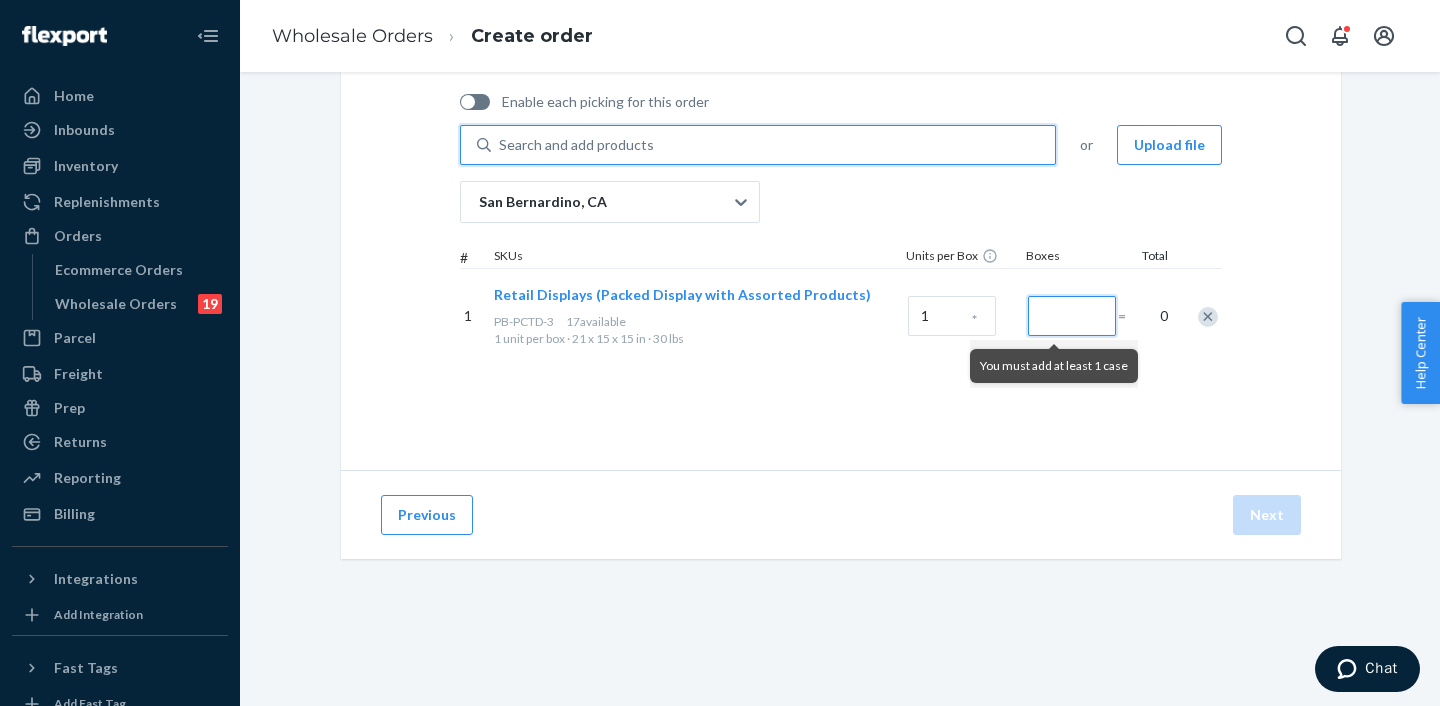 click at bounding box center [1072, 316] 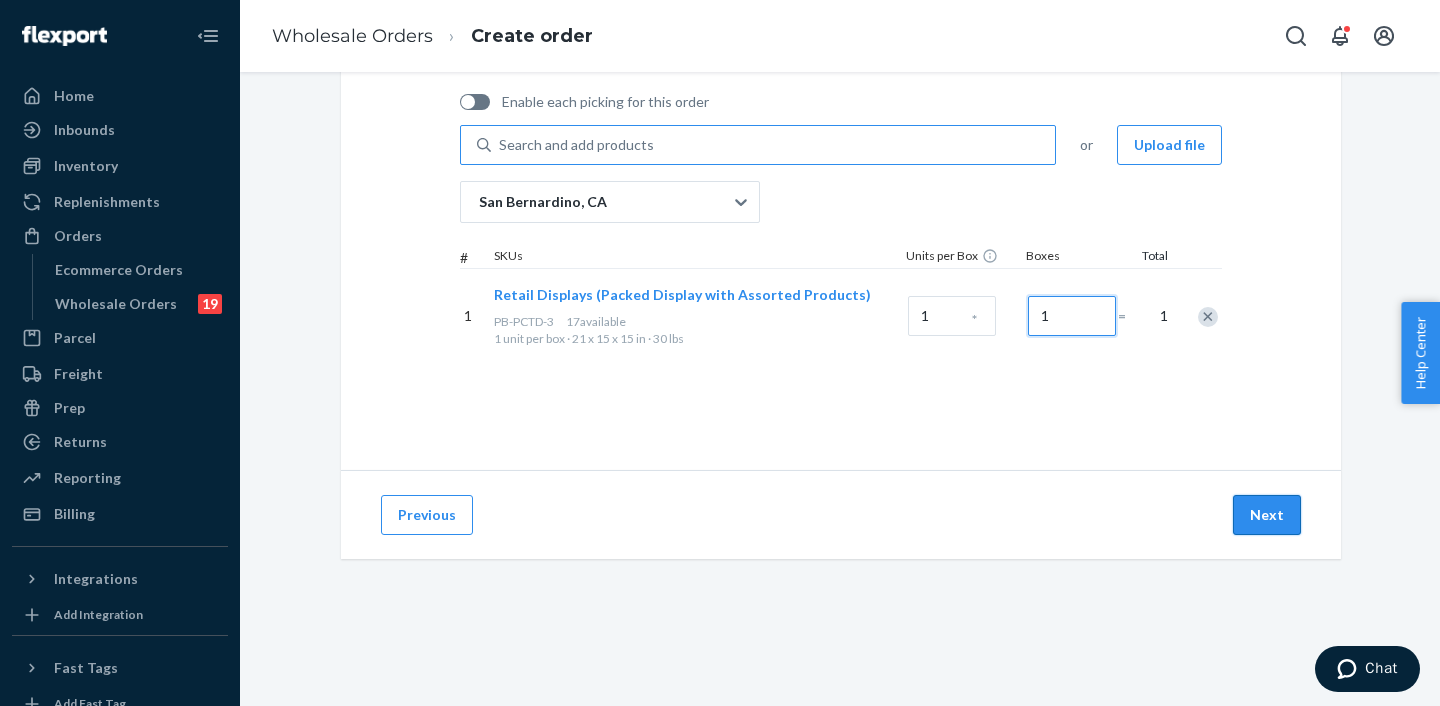type on "1" 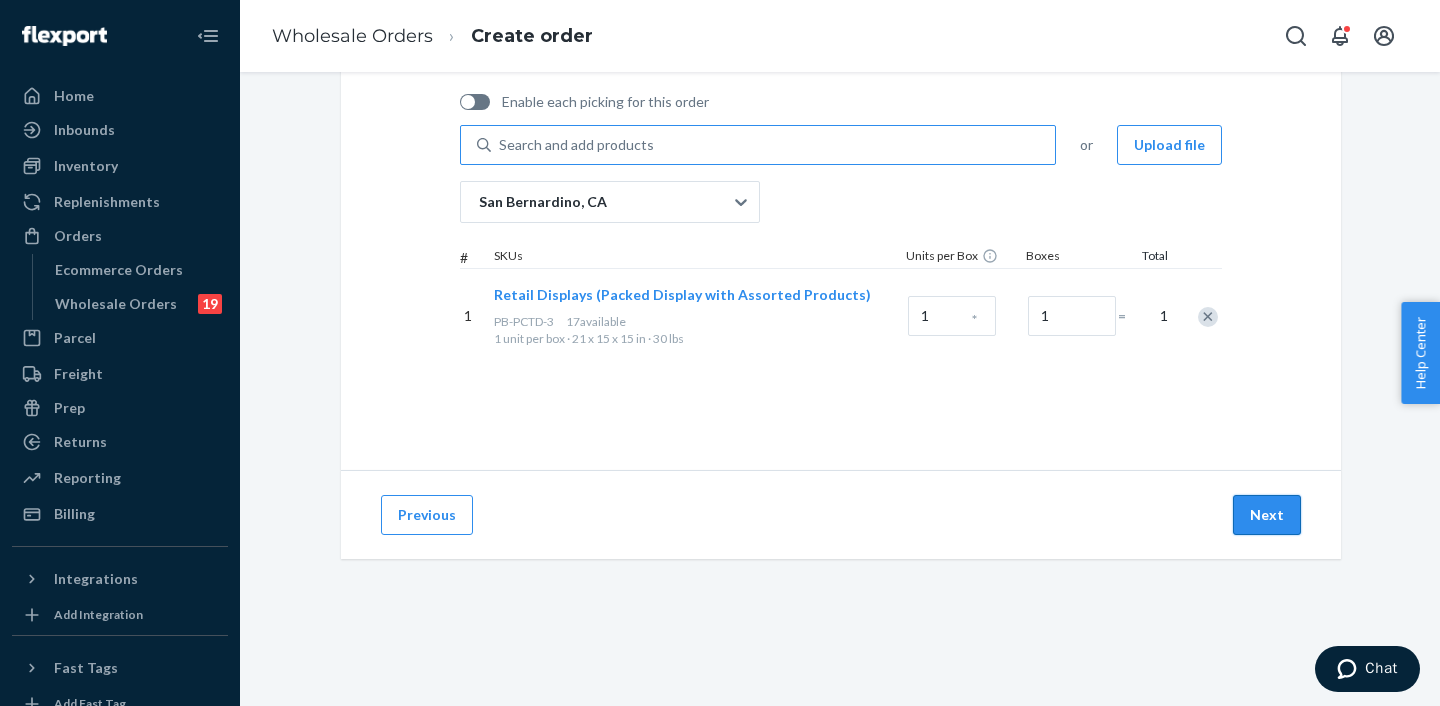 click on "Next" at bounding box center [1267, 515] 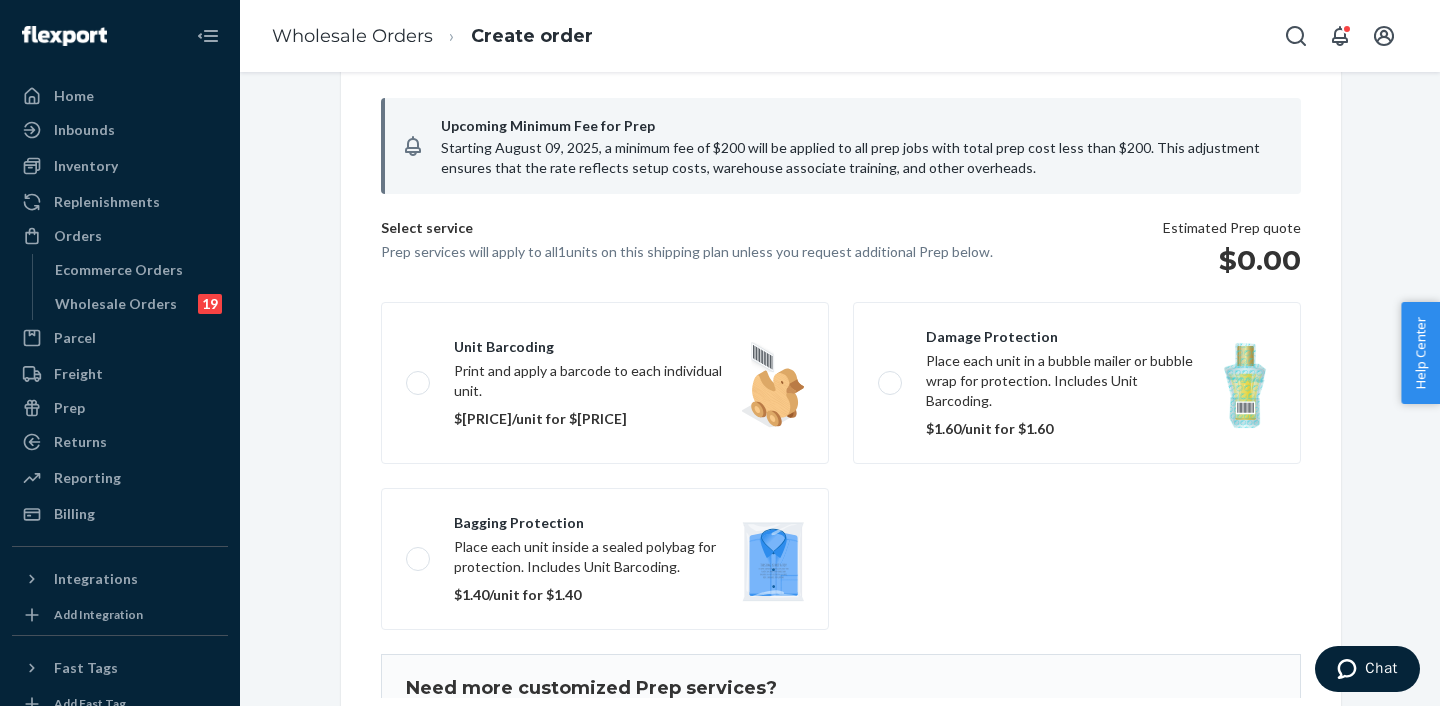 scroll, scrollTop: 169, scrollLeft: 0, axis: vertical 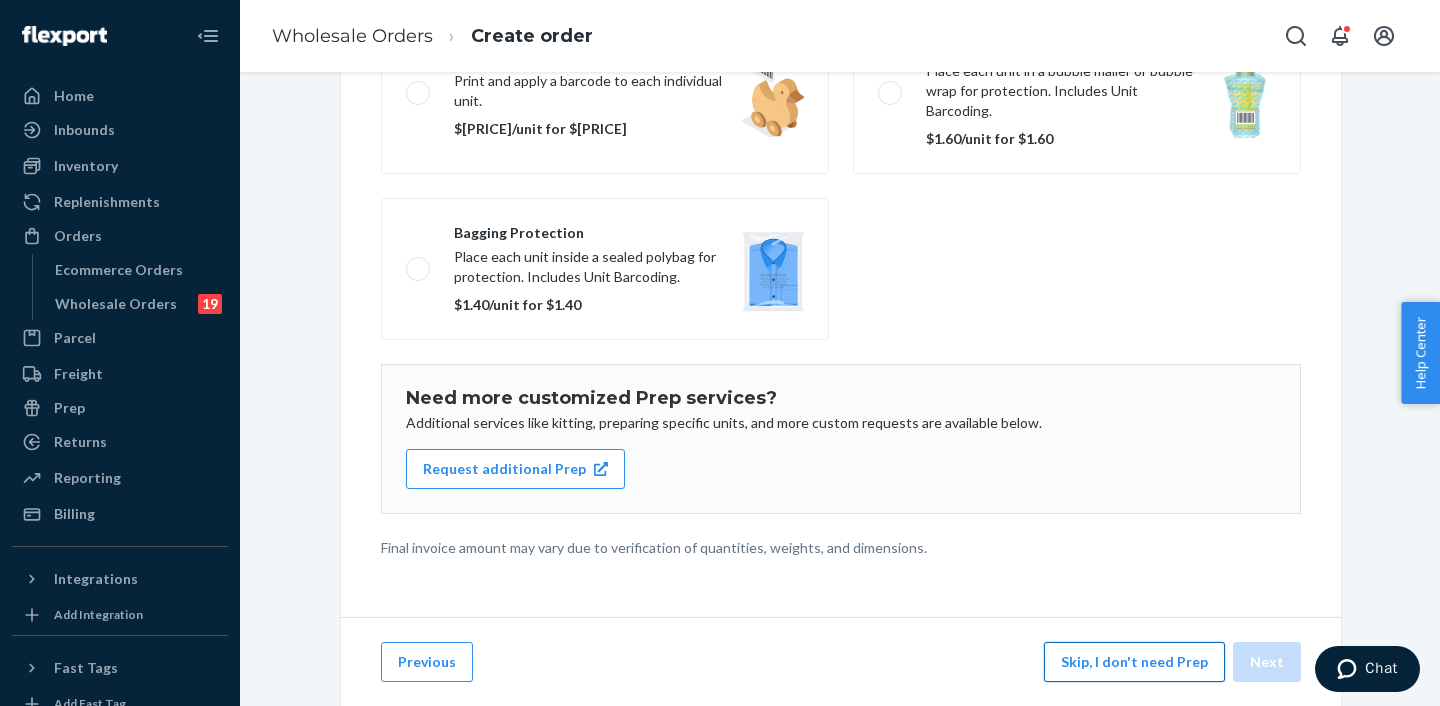 click on "Skip, I don't need Prep" at bounding box center (1134, 662) 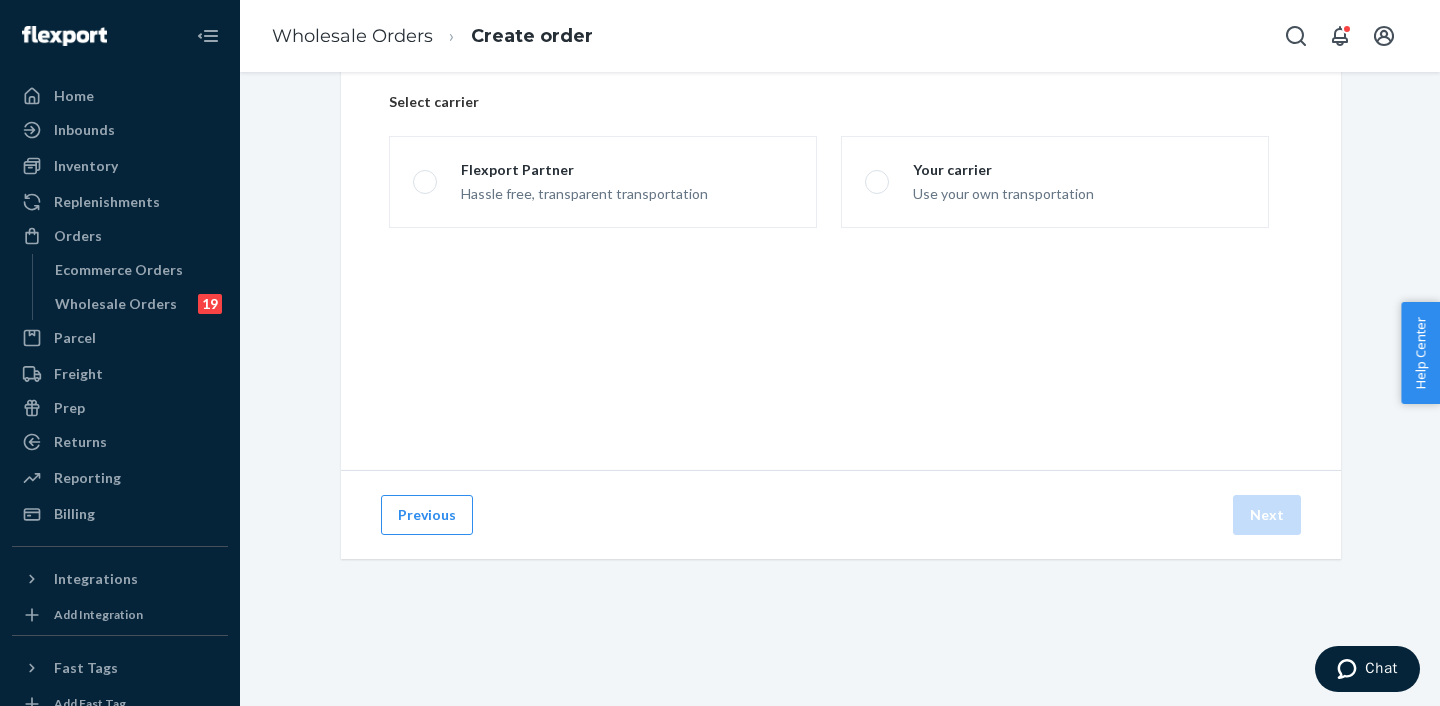 scroll, scrollTop: 144, scrollLeft: 0, axis: vertical 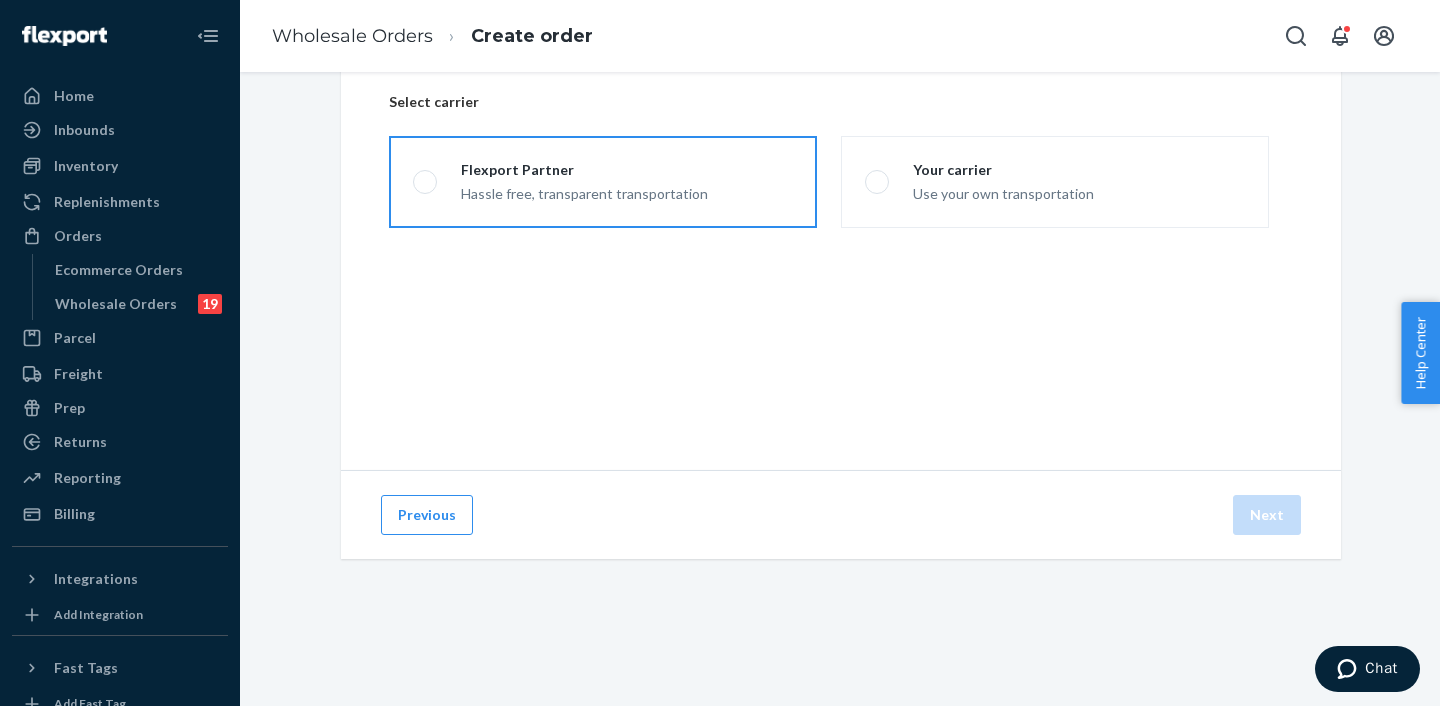 click on "Flexport Partner Hassle free, transparent transportation" at bounding box center (603, 182) 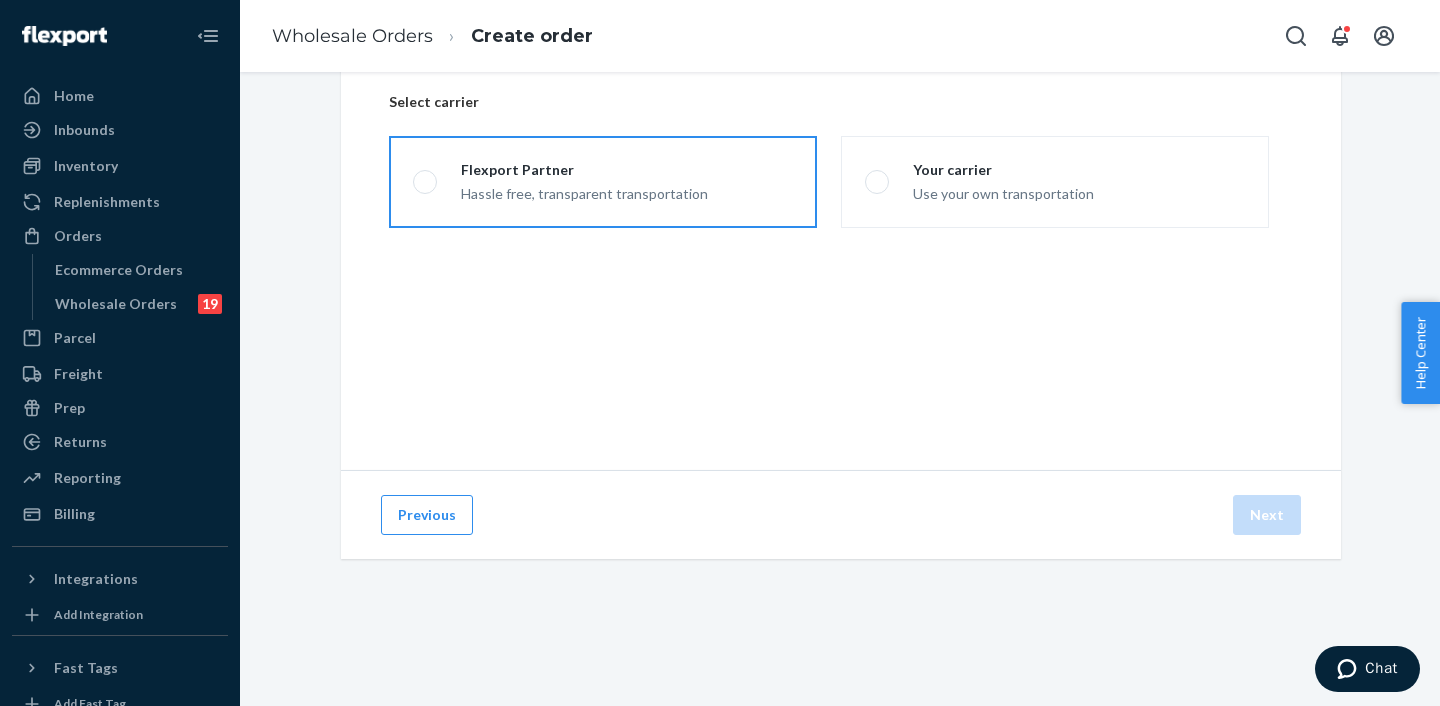 click on "Flexport Partner Hassle free, transparent transportation" at bounding box center (419, 182) 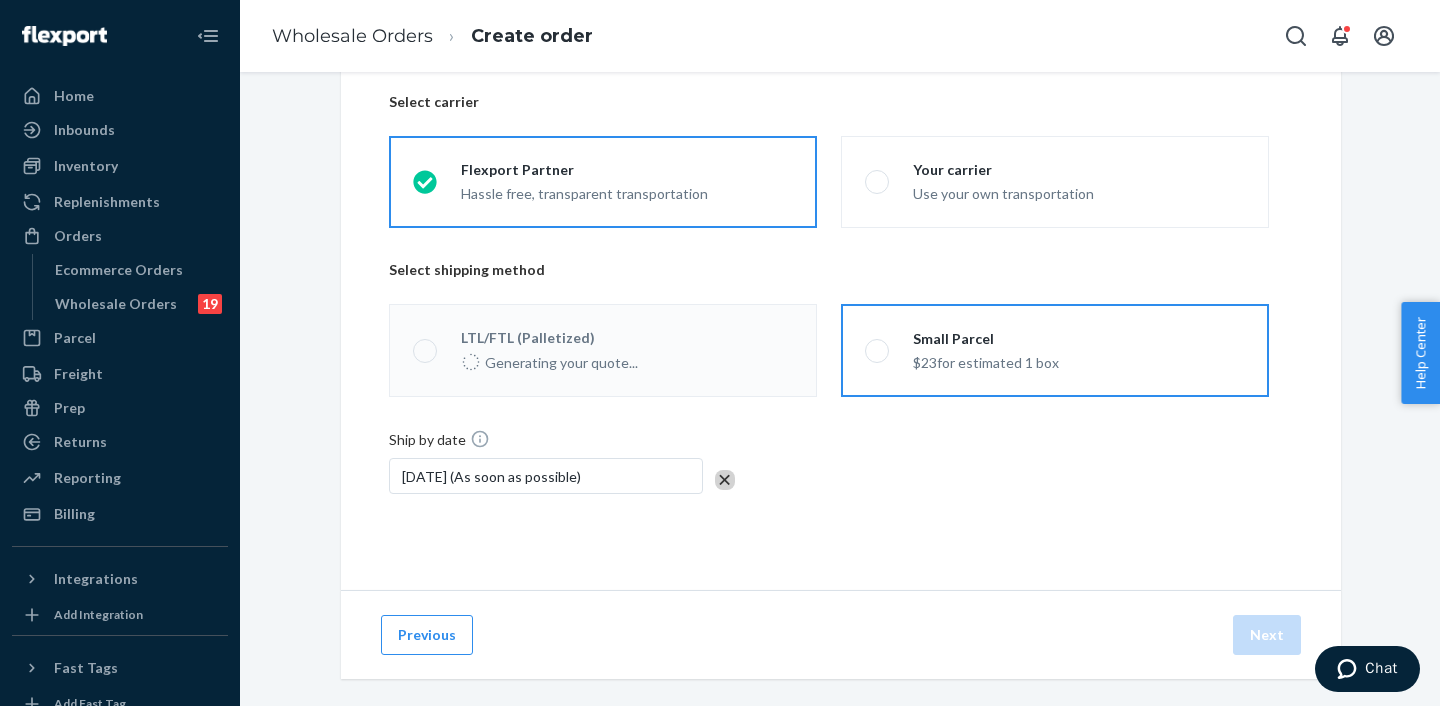 drag, startPoint x: 1022, startPoint y: 361, endPoint x: 1055, endPoint y: 388, distance: 42.638012 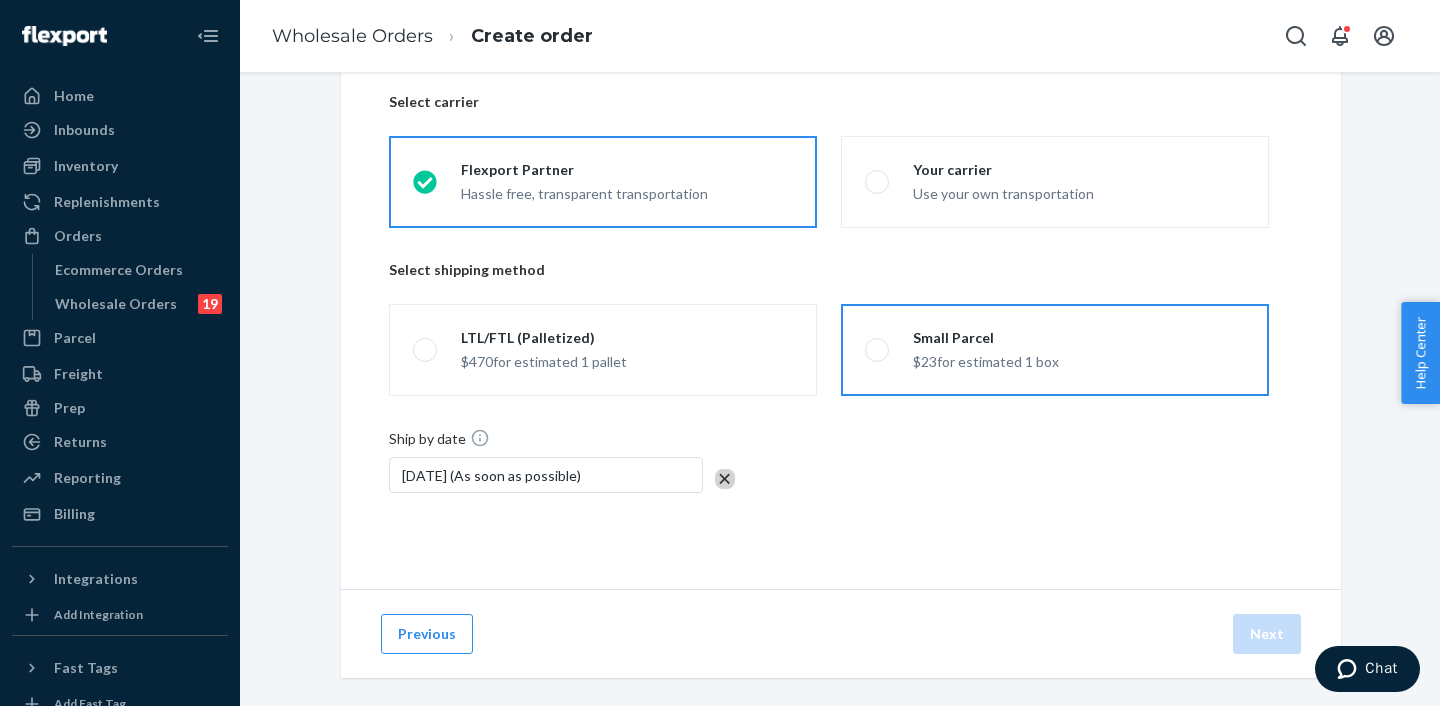 click on "Small Parcel $23  for estimated 1 box" at bounding box center [1055, 350] 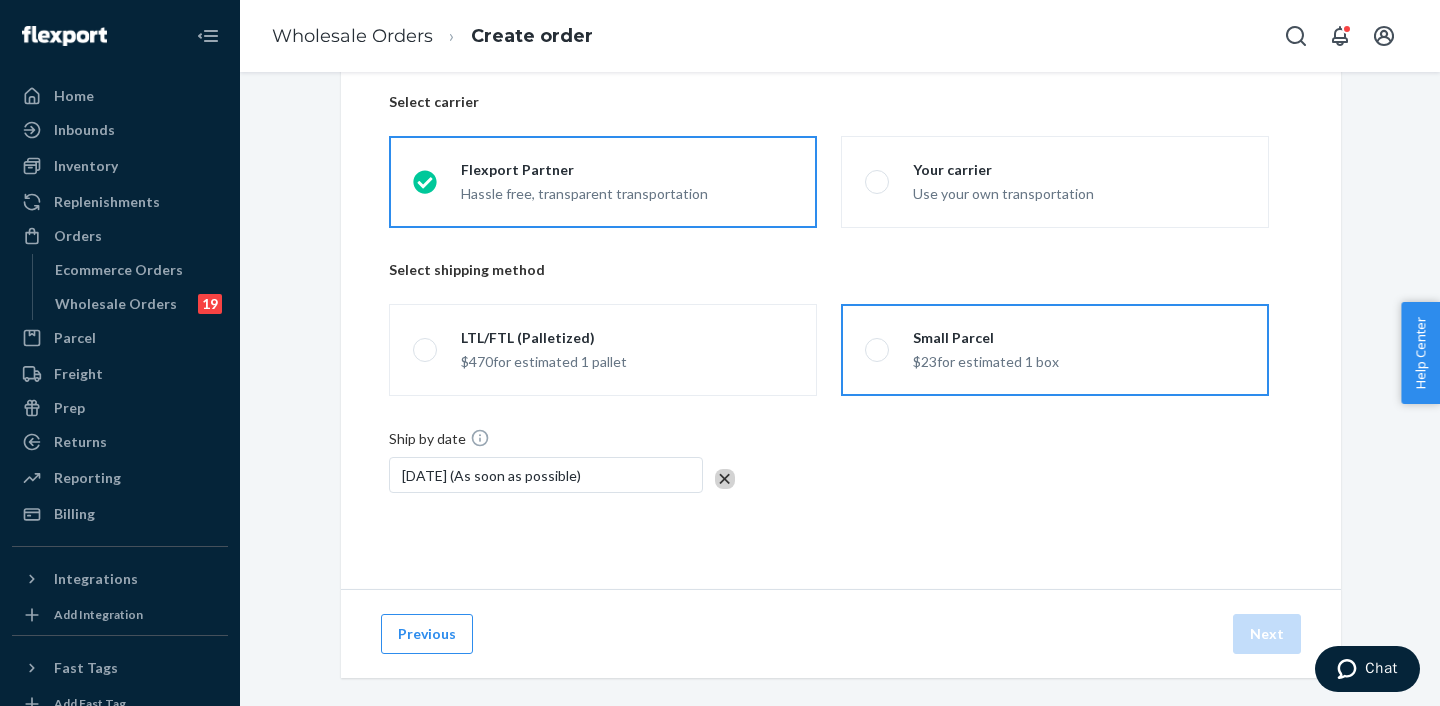 click on "Small Parcel $23  for estimated 1 box" at bounding box center [871, 350] 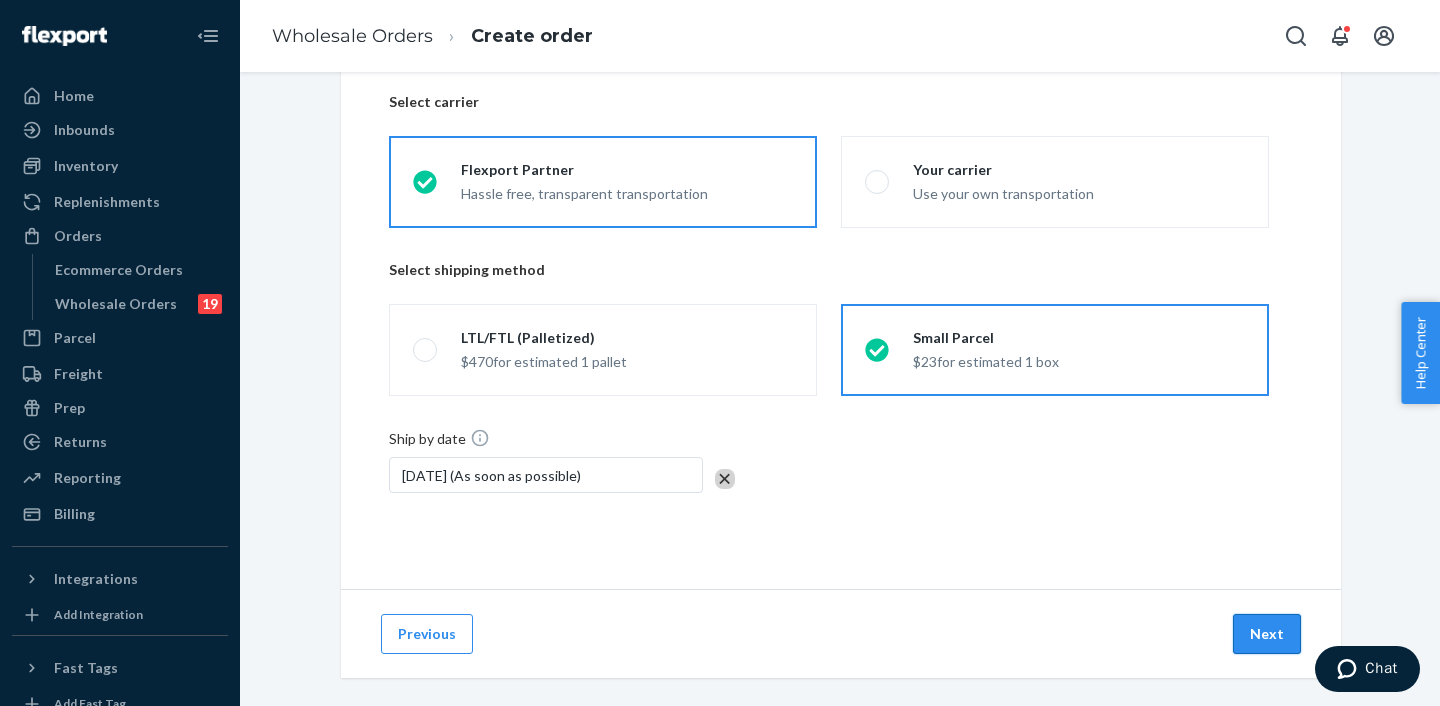 click on "Next" at bounding box center (1267, 634) 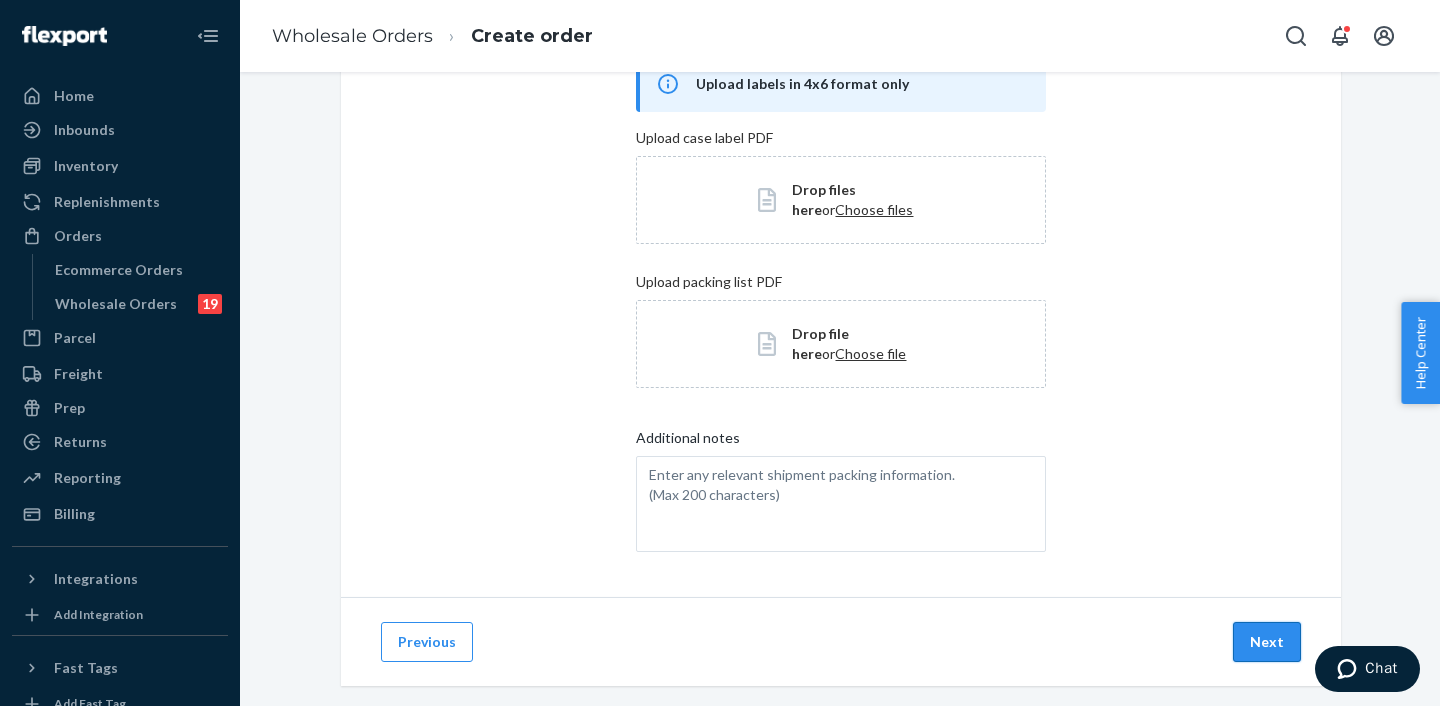 click on "Next" at bounding box center [1267, 642] 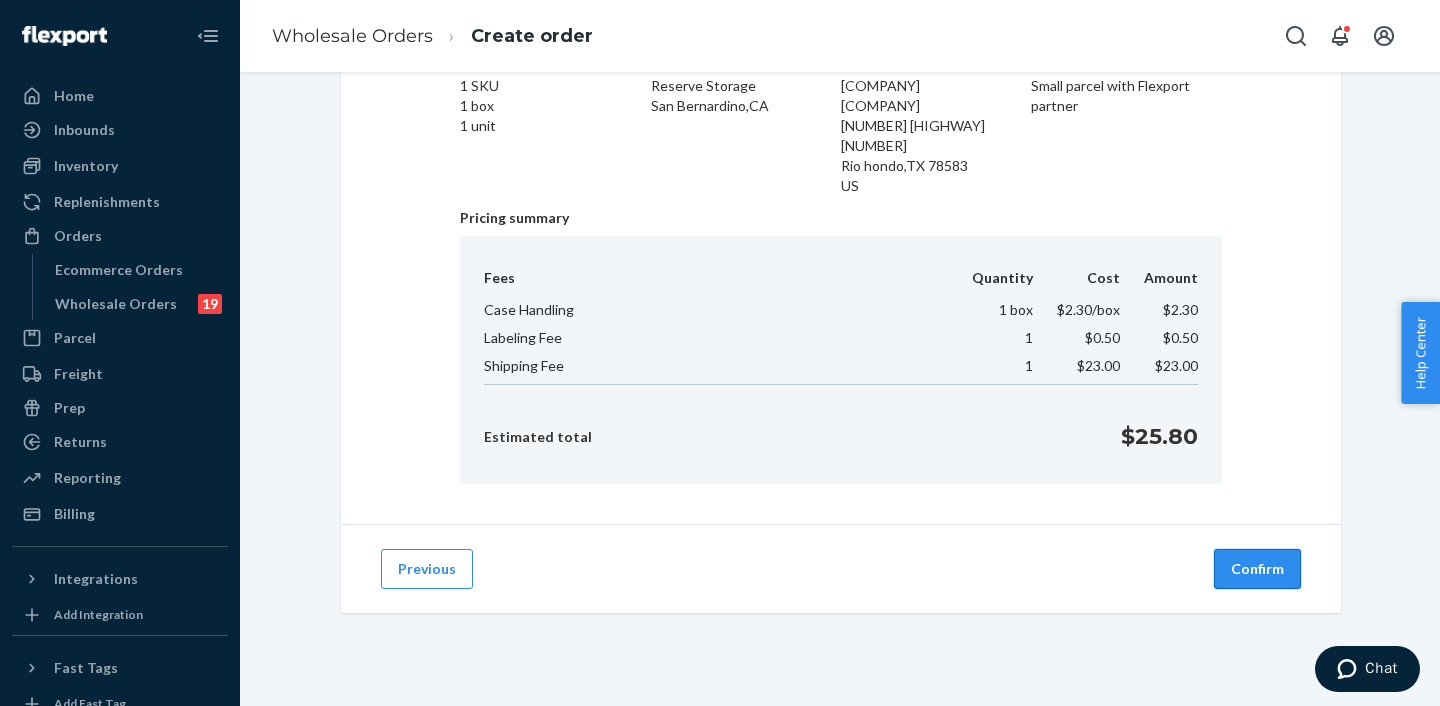 click on "Confirm" at bounding box center [1257, 569] 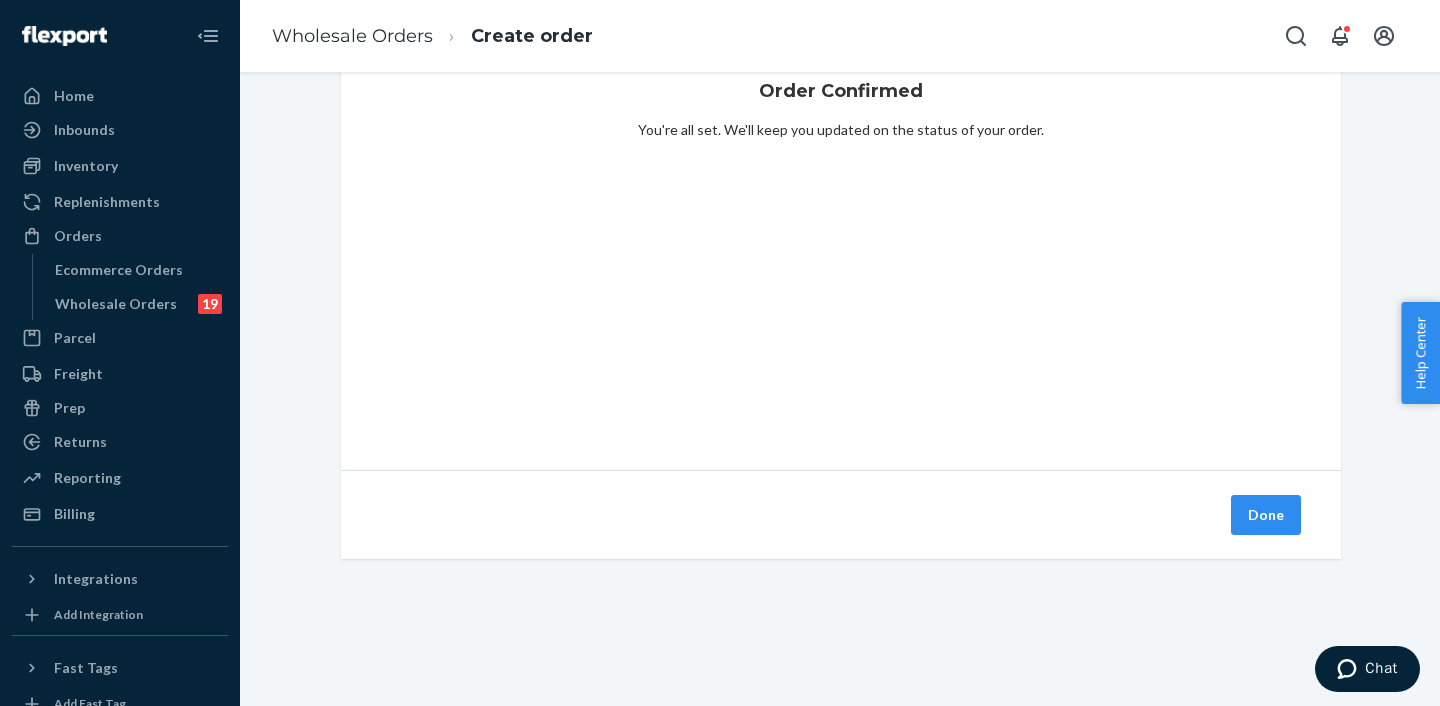 click on "Done" at bounding box center (1266, 515) 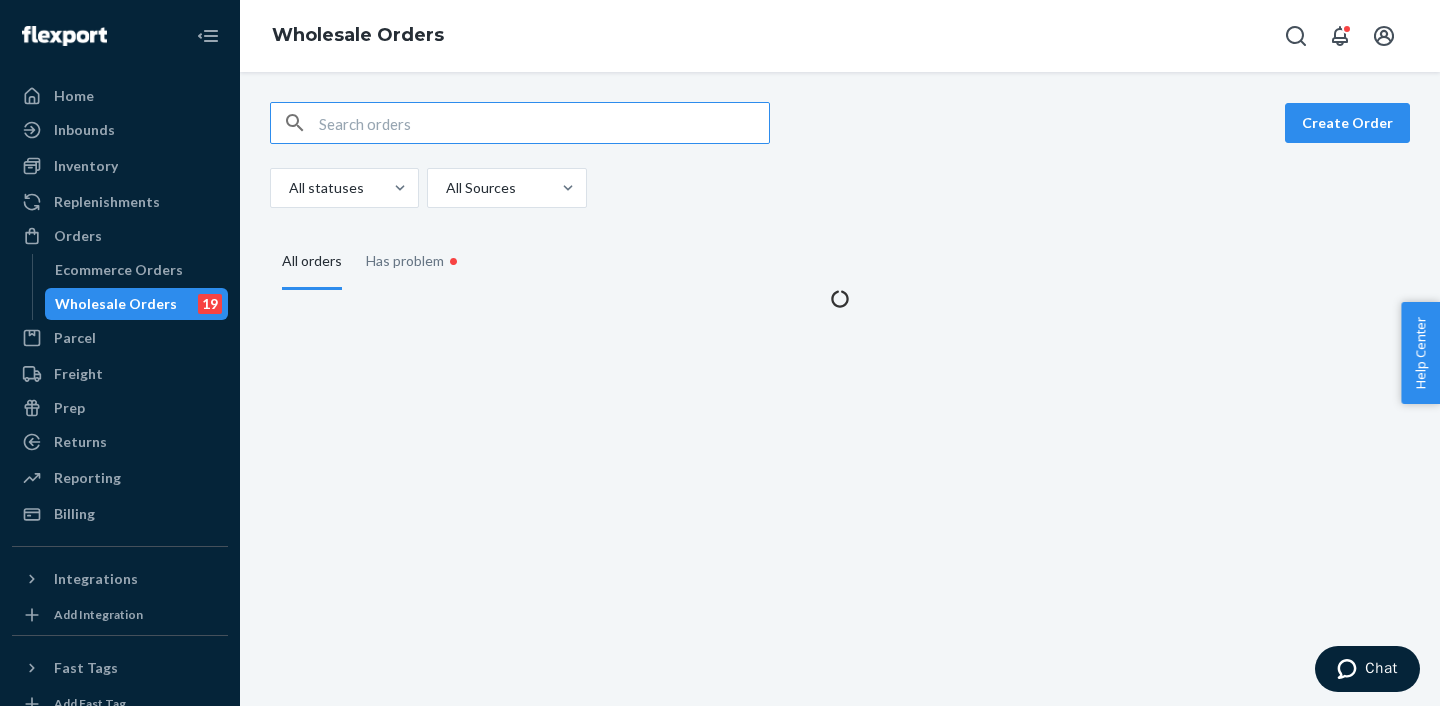 scroll, scrollTop: 0, scrollLeft: 0, axis: both 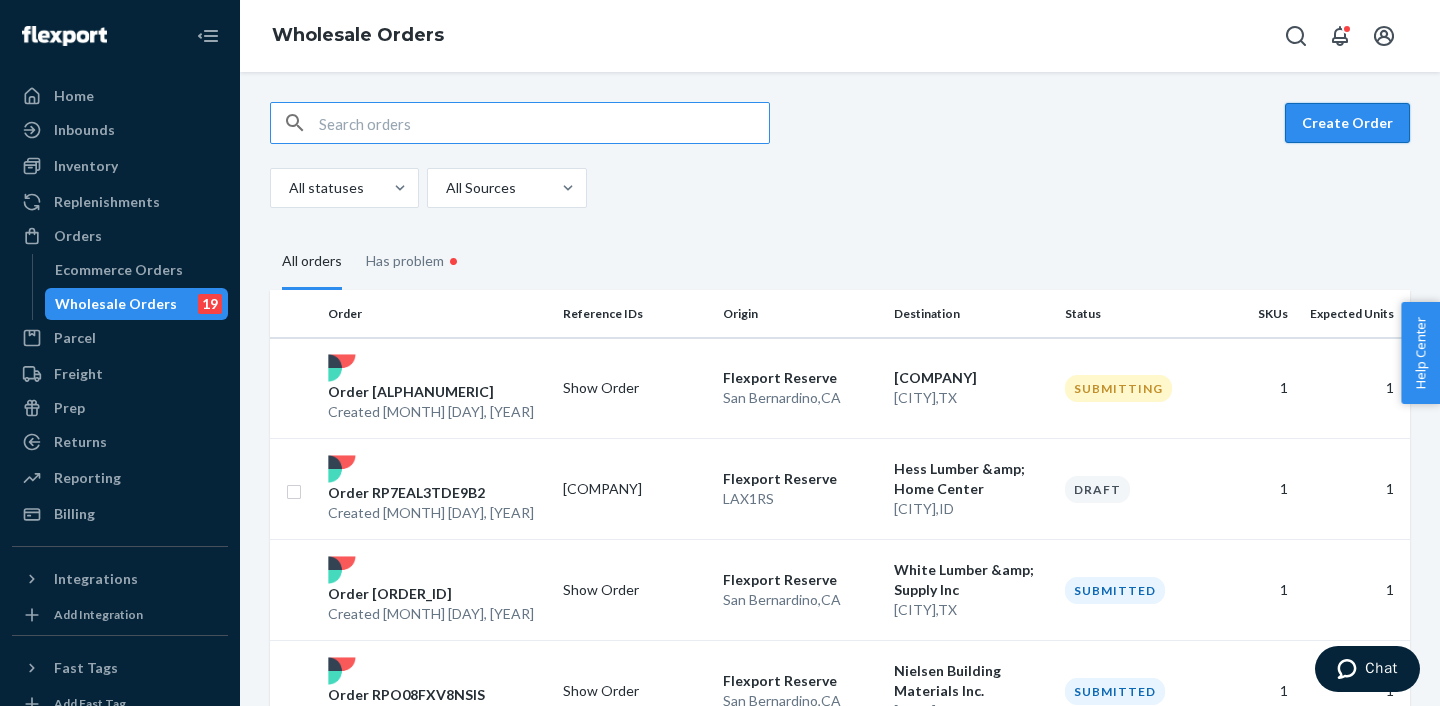 click on "Create Order" at bounding box center [1347, 123] 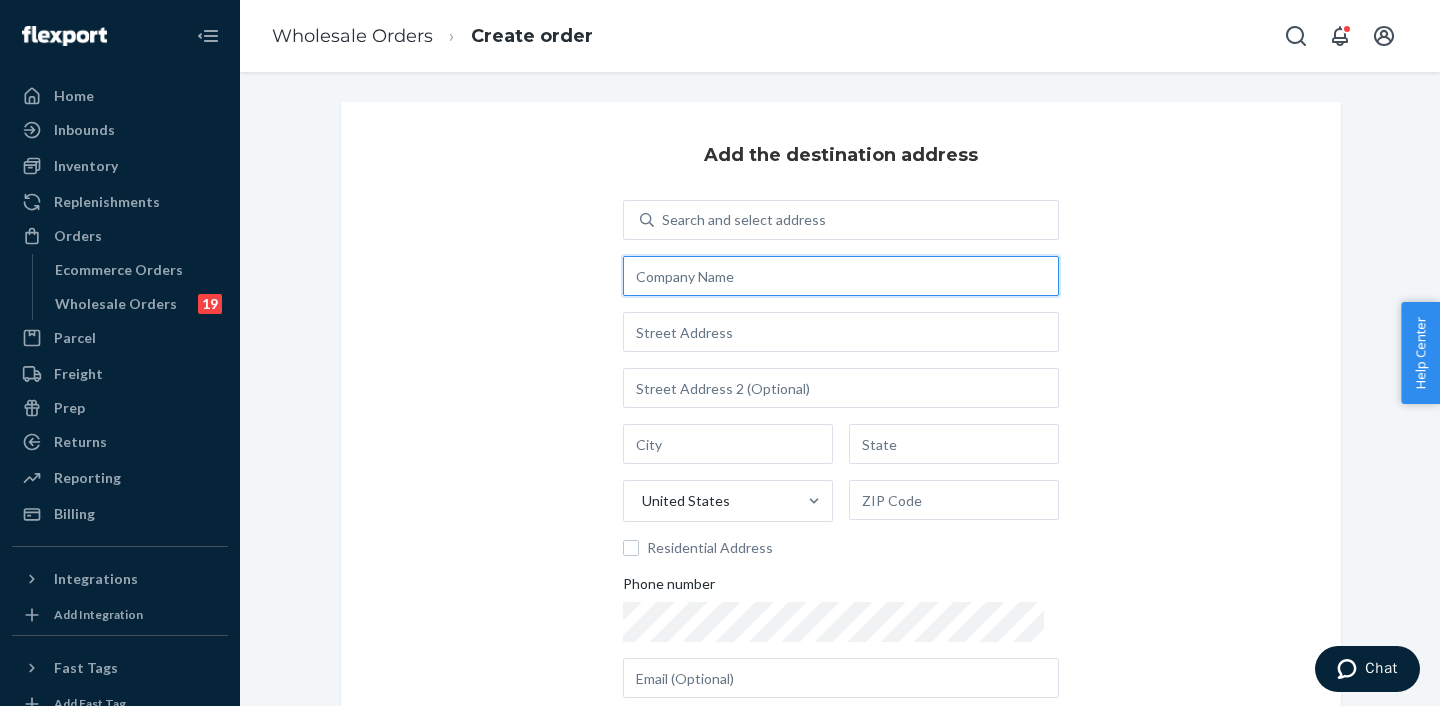 click at bounding box center [841, 276] 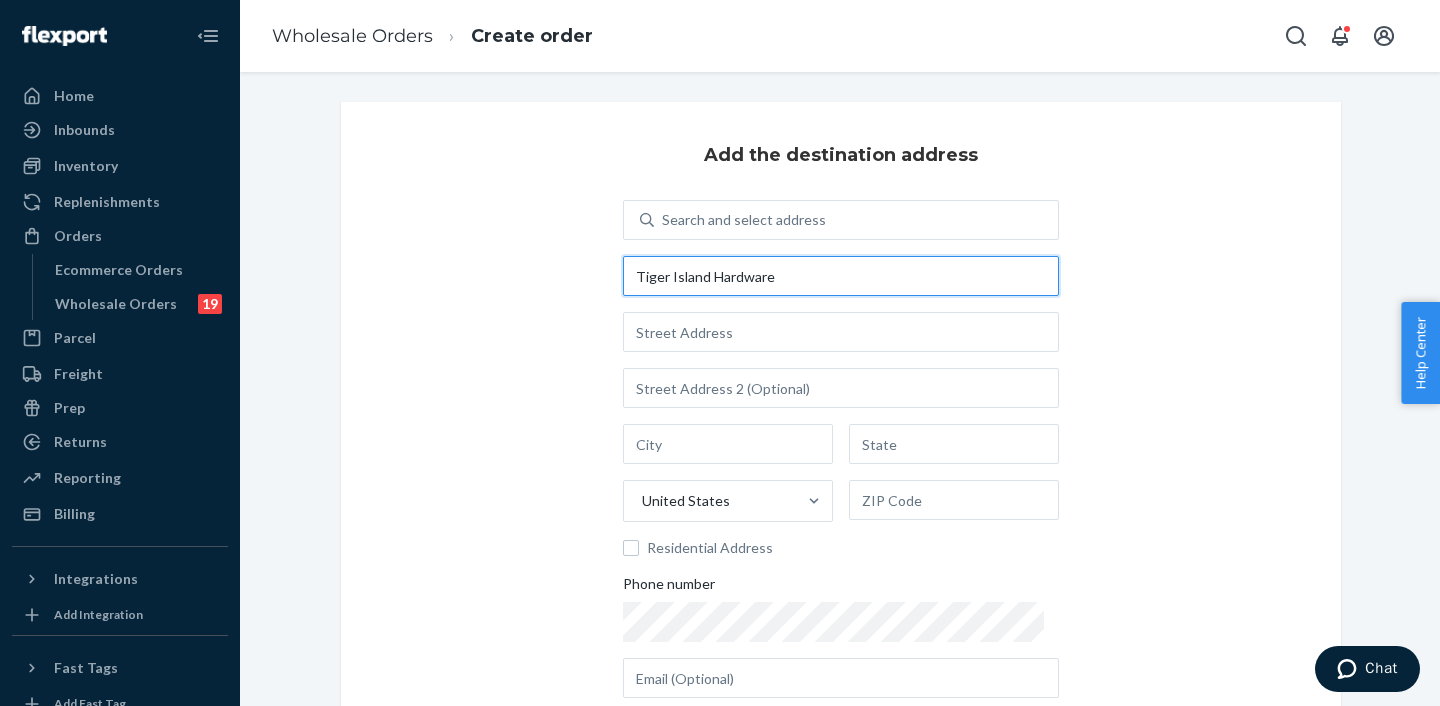 type on "Tiger Island Hardware" 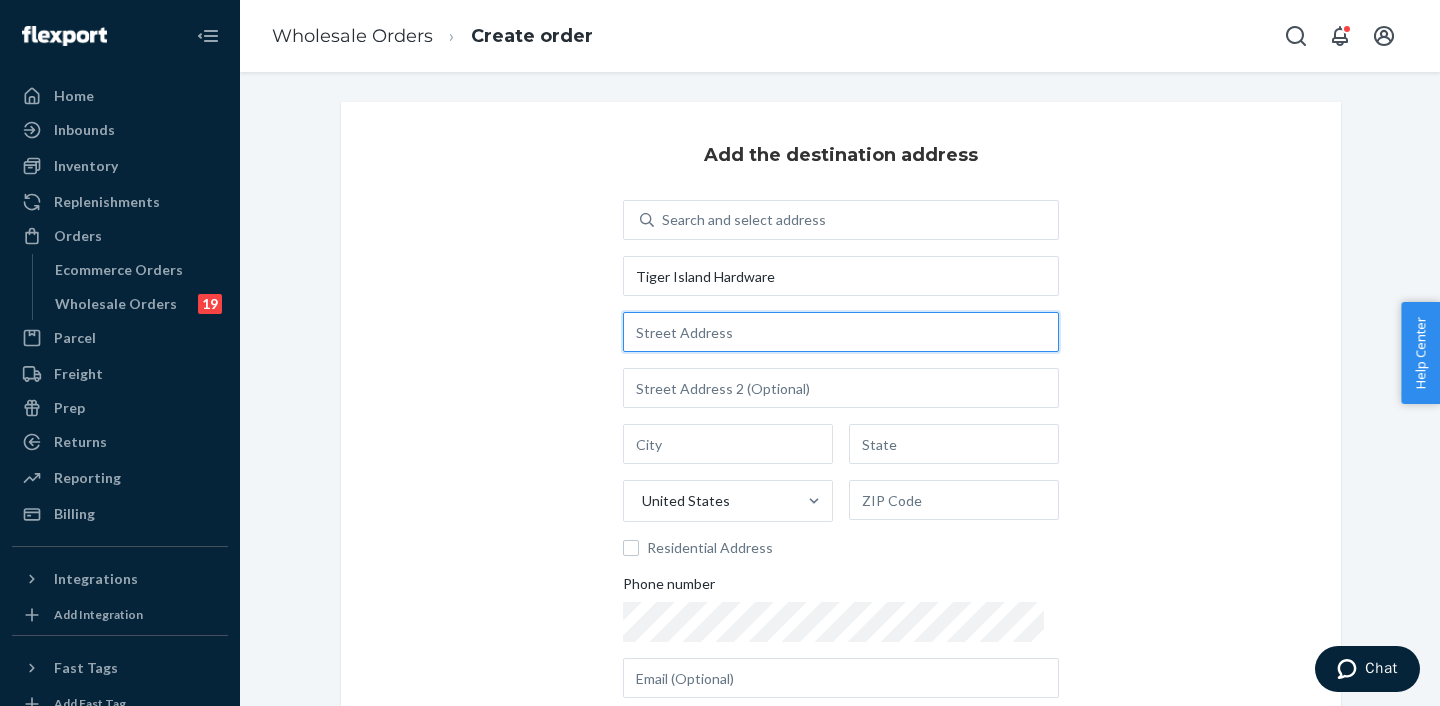 click at bounding box center (841, 332) 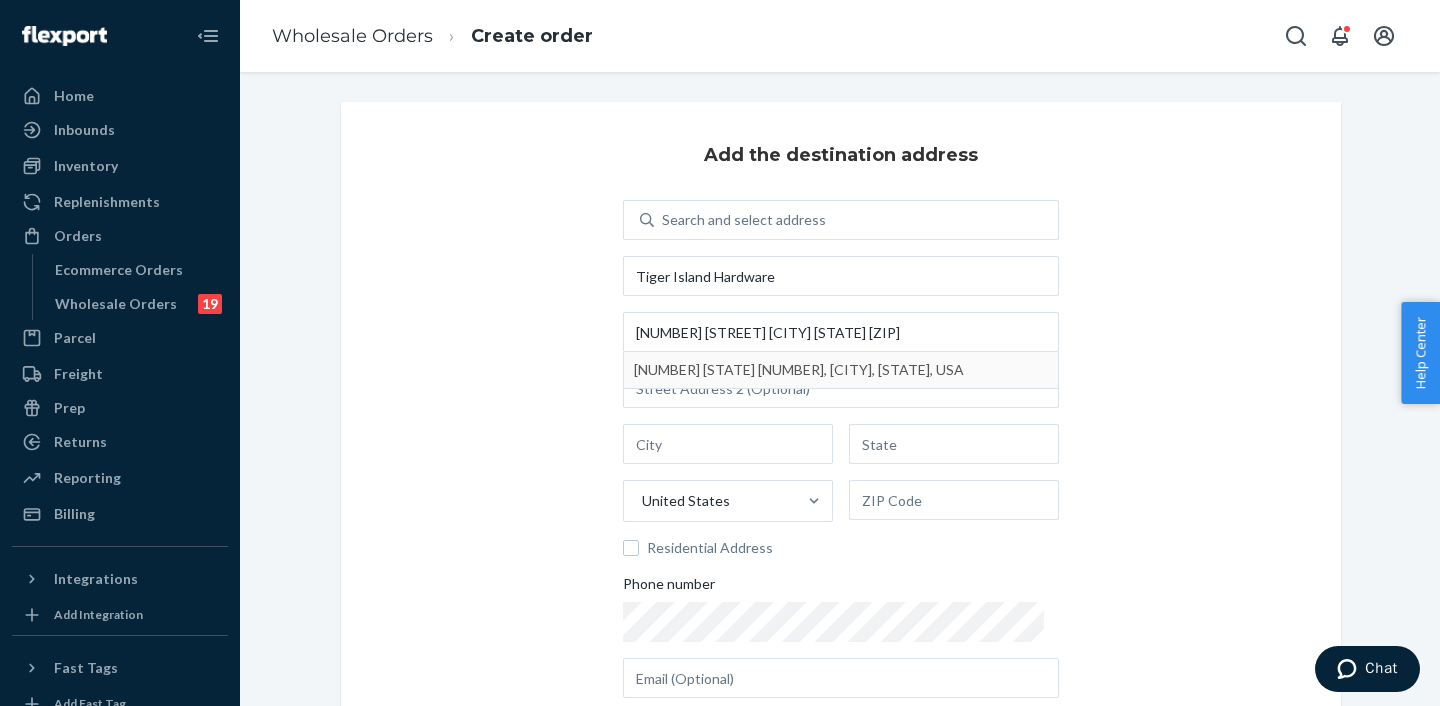 type on "7393 LA-182" 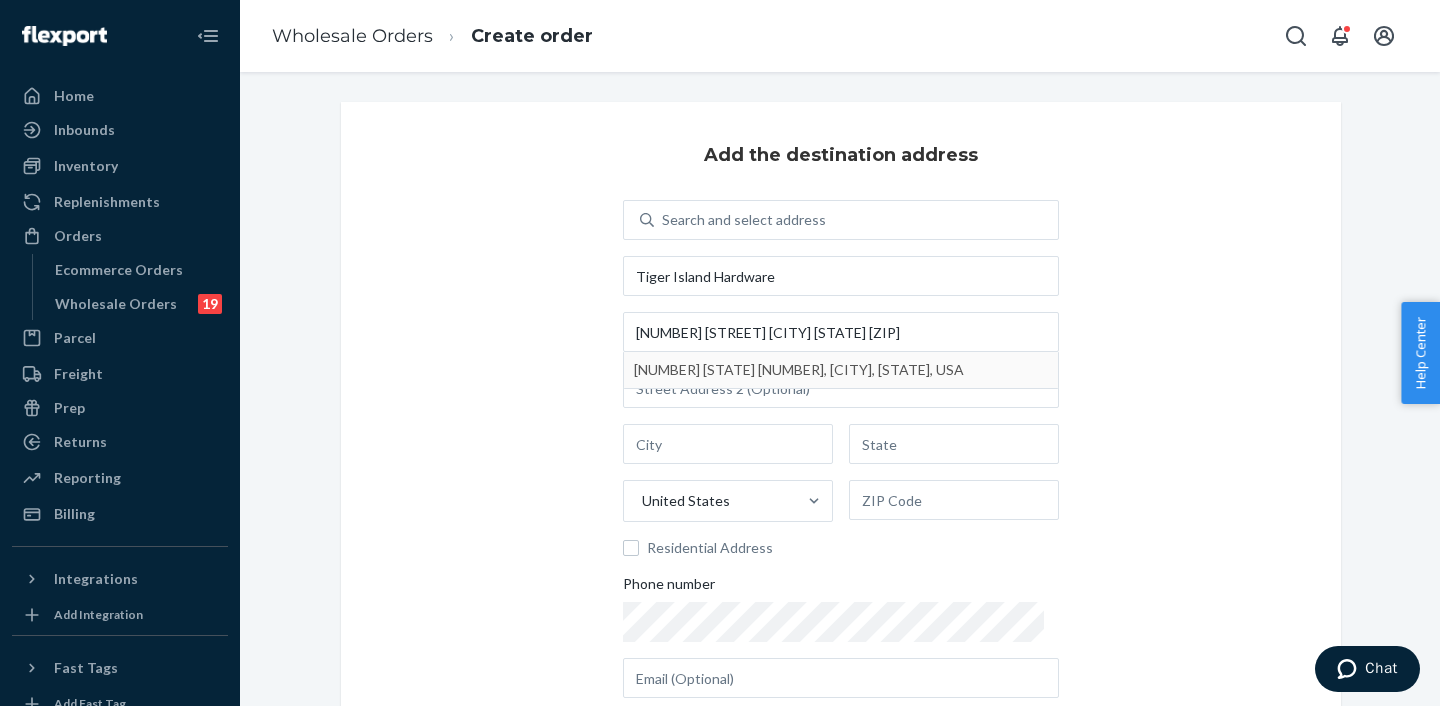 type on "[CITY]" 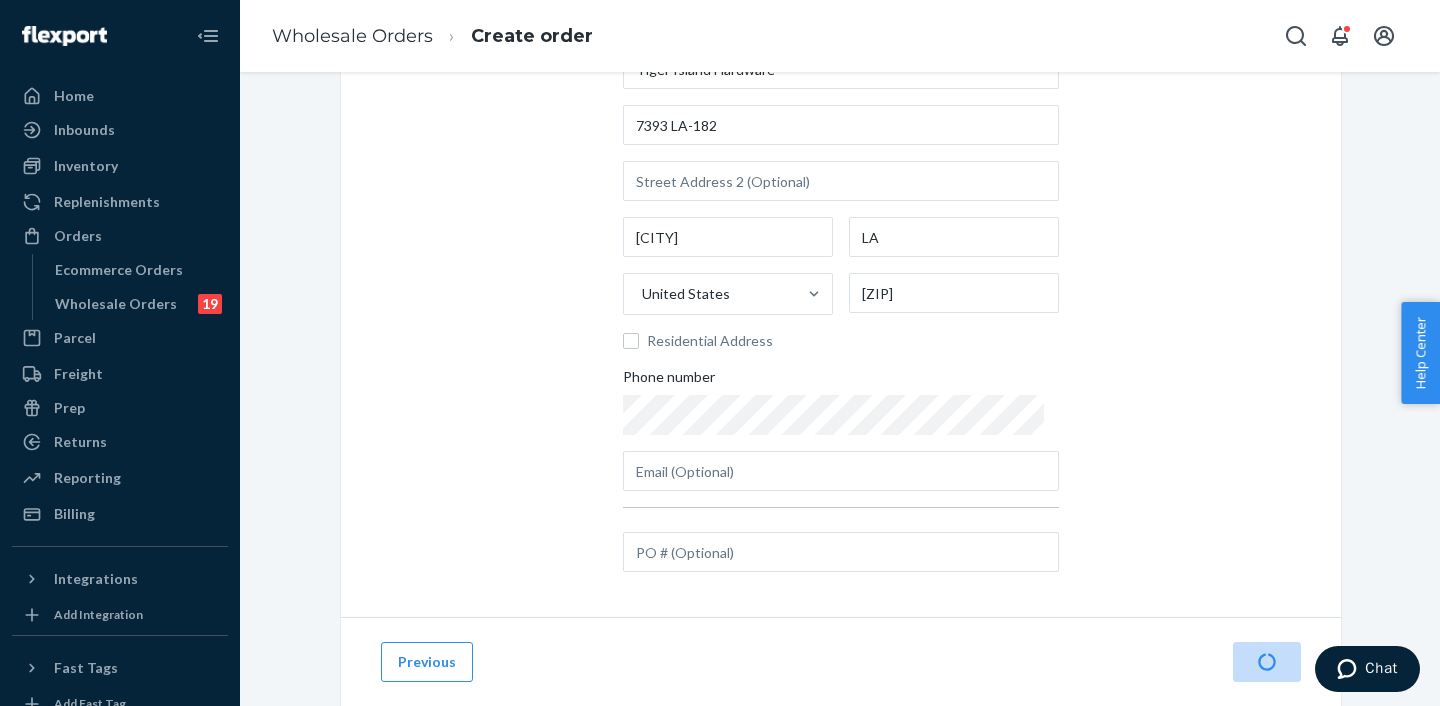 scroll, scrollTop: 203, scrollLeft: 0, axis: vertical 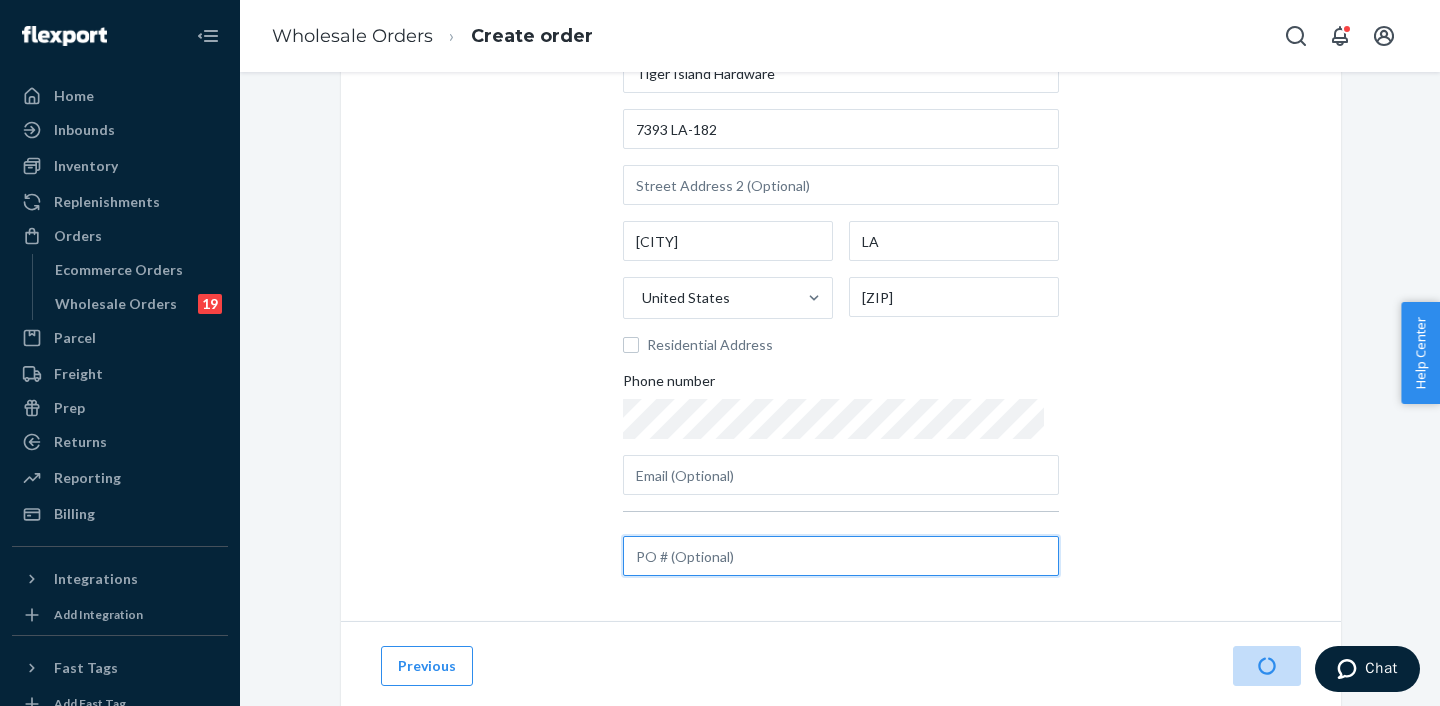click at bounding box center [841, 556] 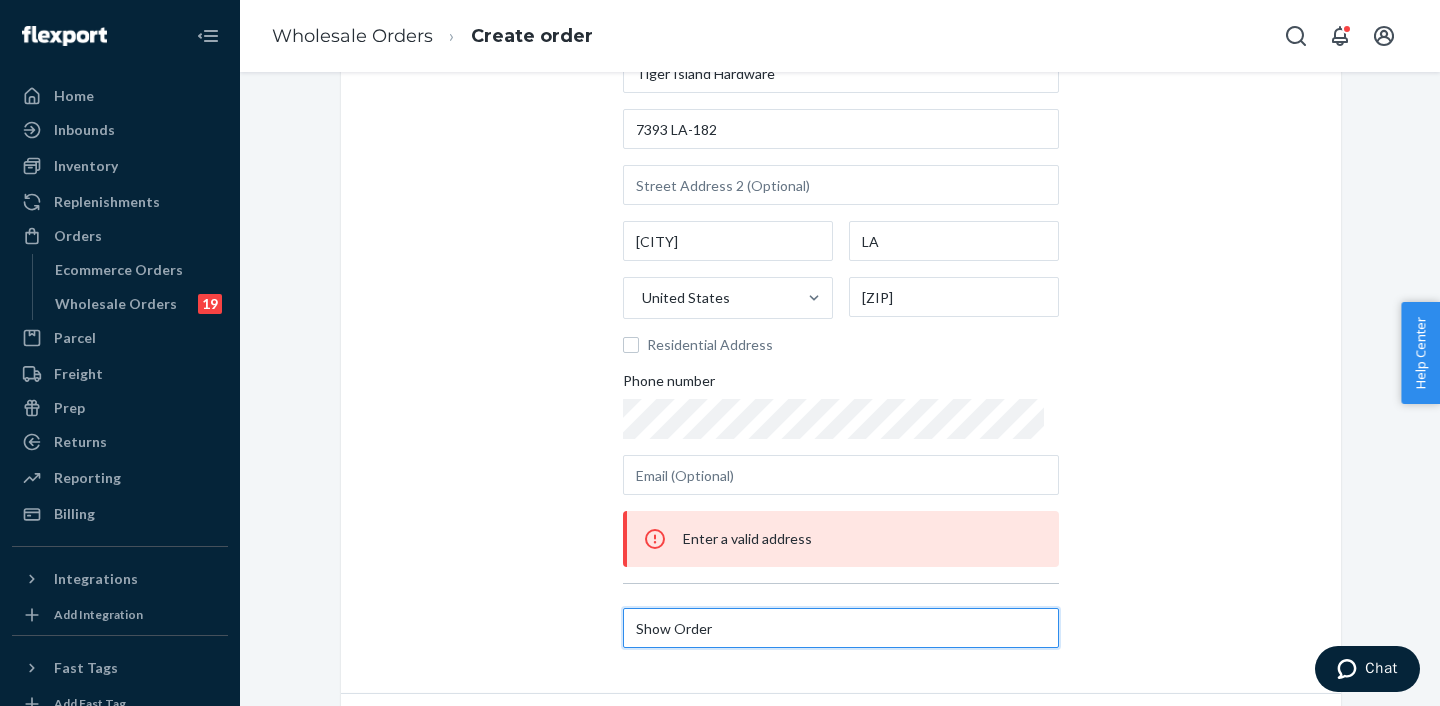 type on "Show Order" 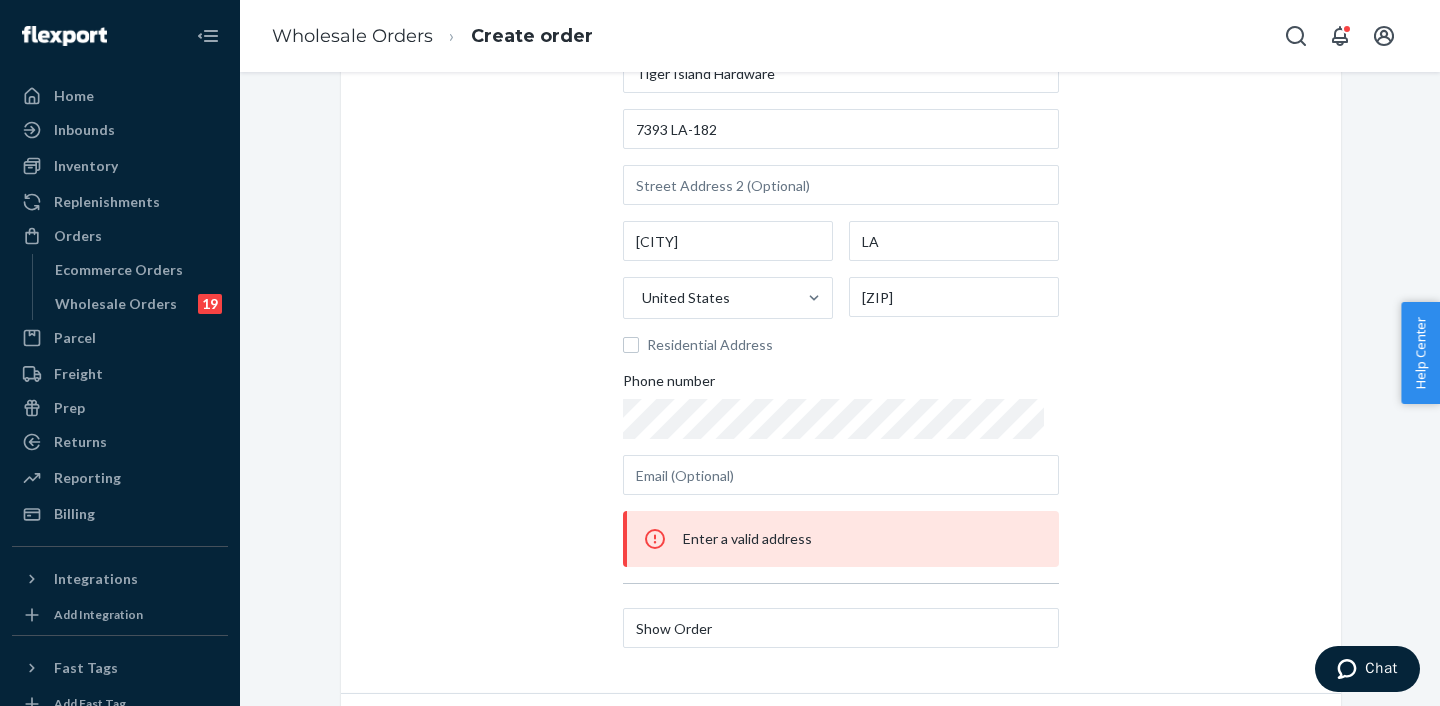 click on "Add the destination address Search and select address Tiger Island Hardware [NUMBER] [CITY] [STATE] [COUNTRY] Residential Address Phone number Enter a valid address Show Order" at bounding box center [841, 246] 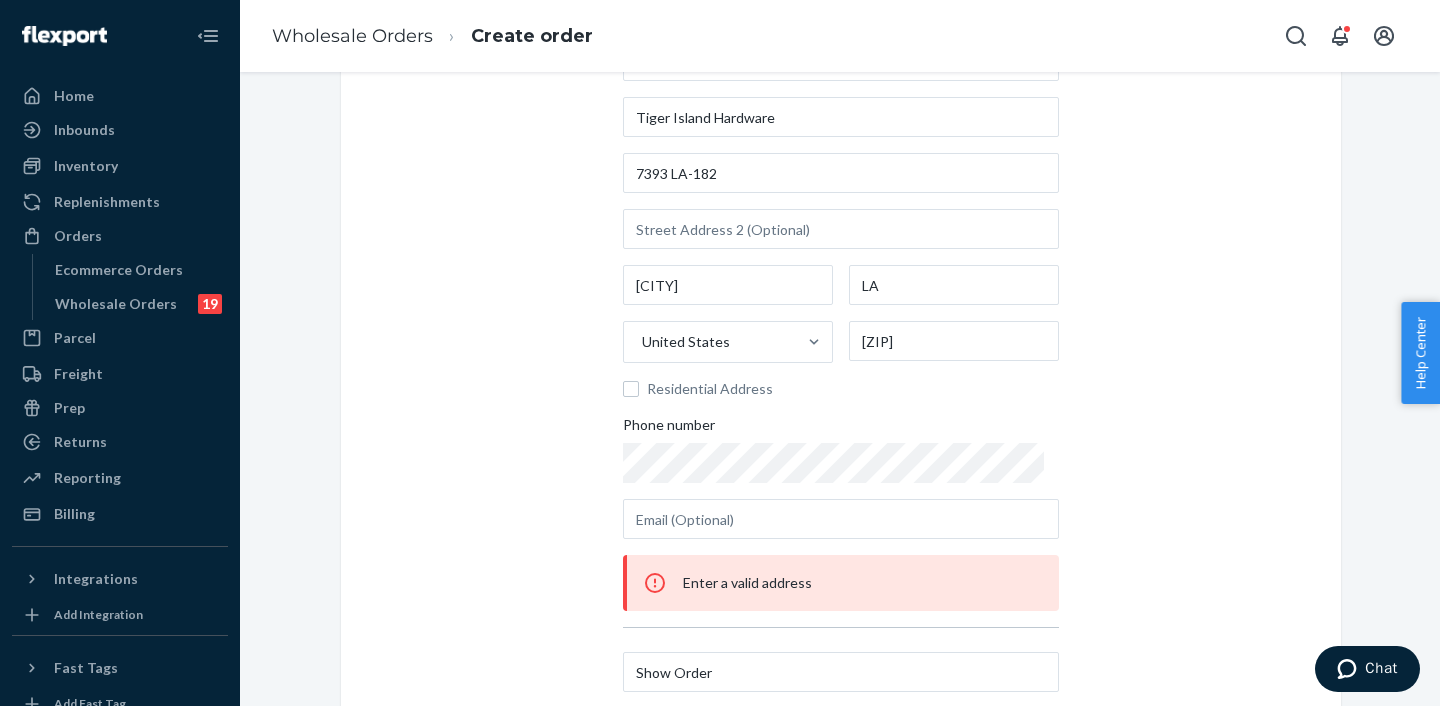 scroll, scrollTop: 158, scrollLeft: 0, axis: vertical 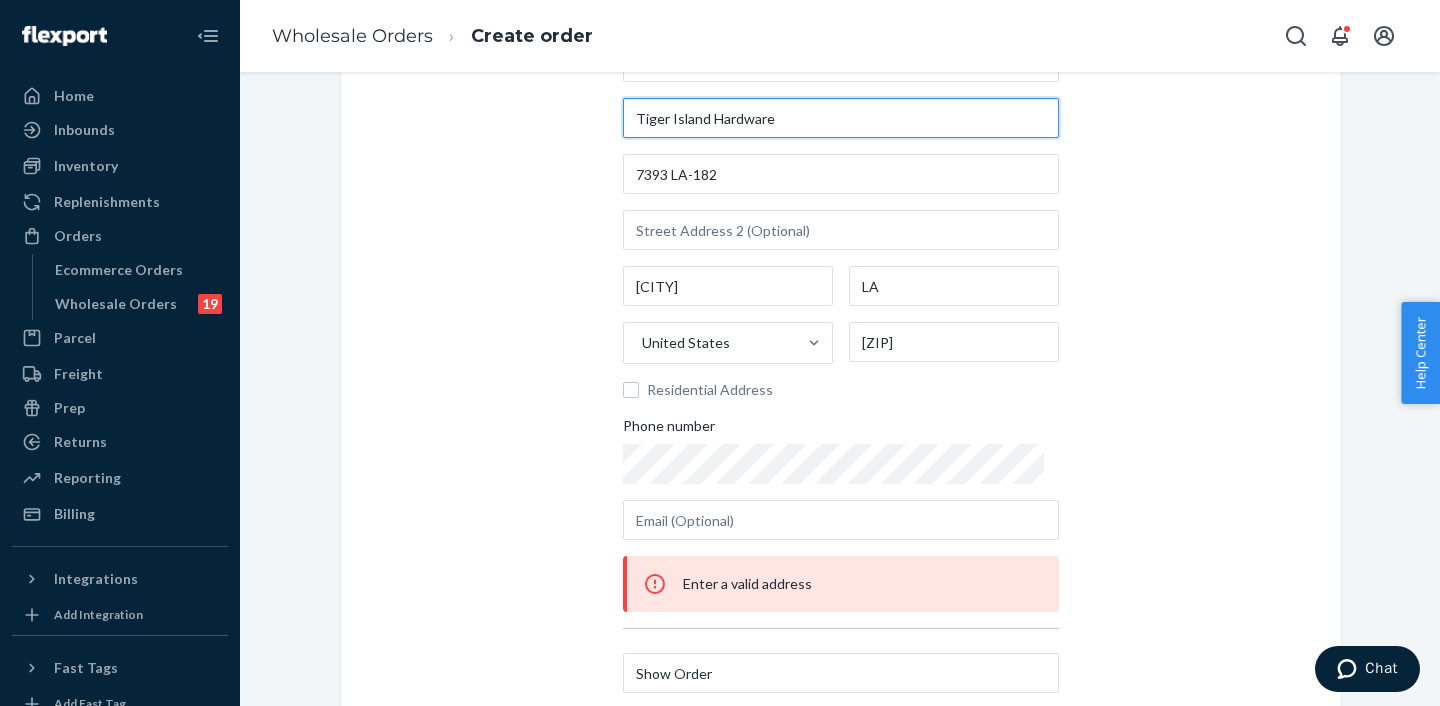 click on "Tiger Island Hardware" at bounding box center (841, 118) 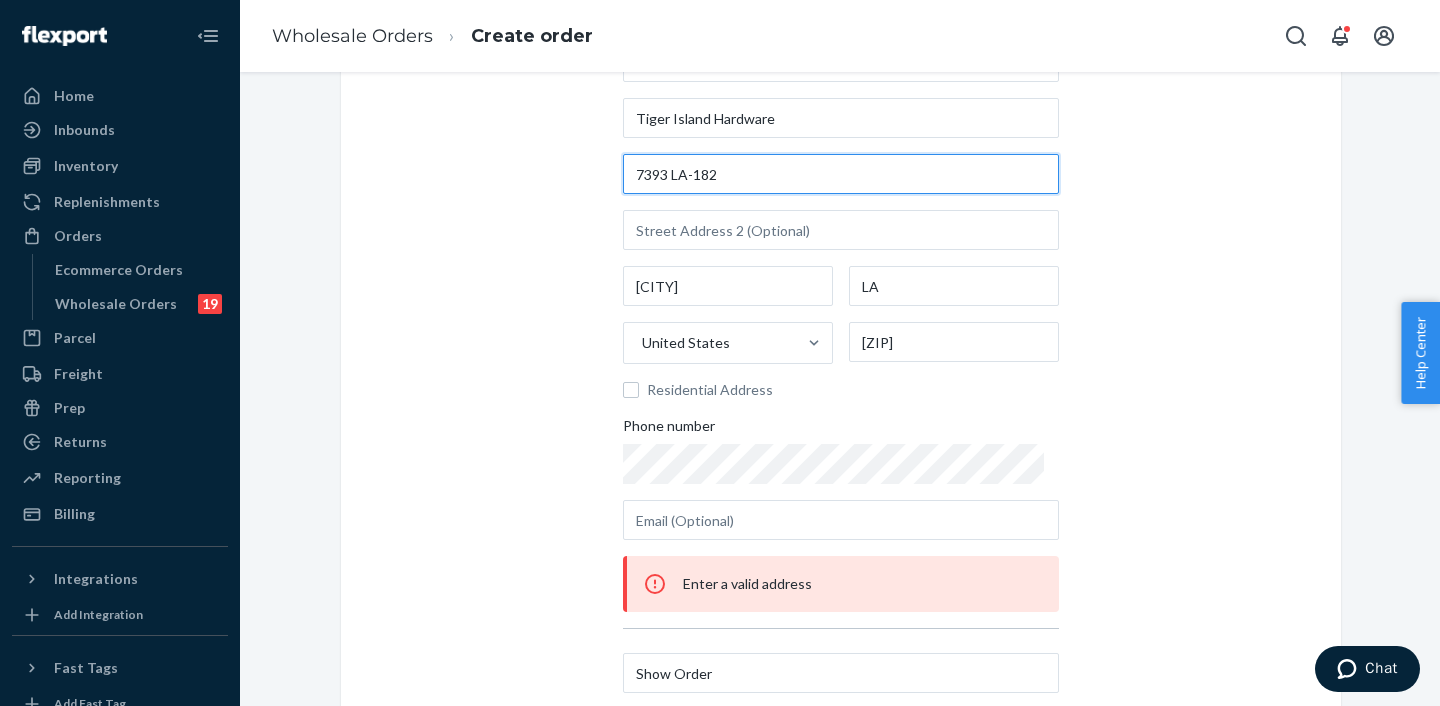 click on "7393 LA-182" at bounding box center [841, 174] 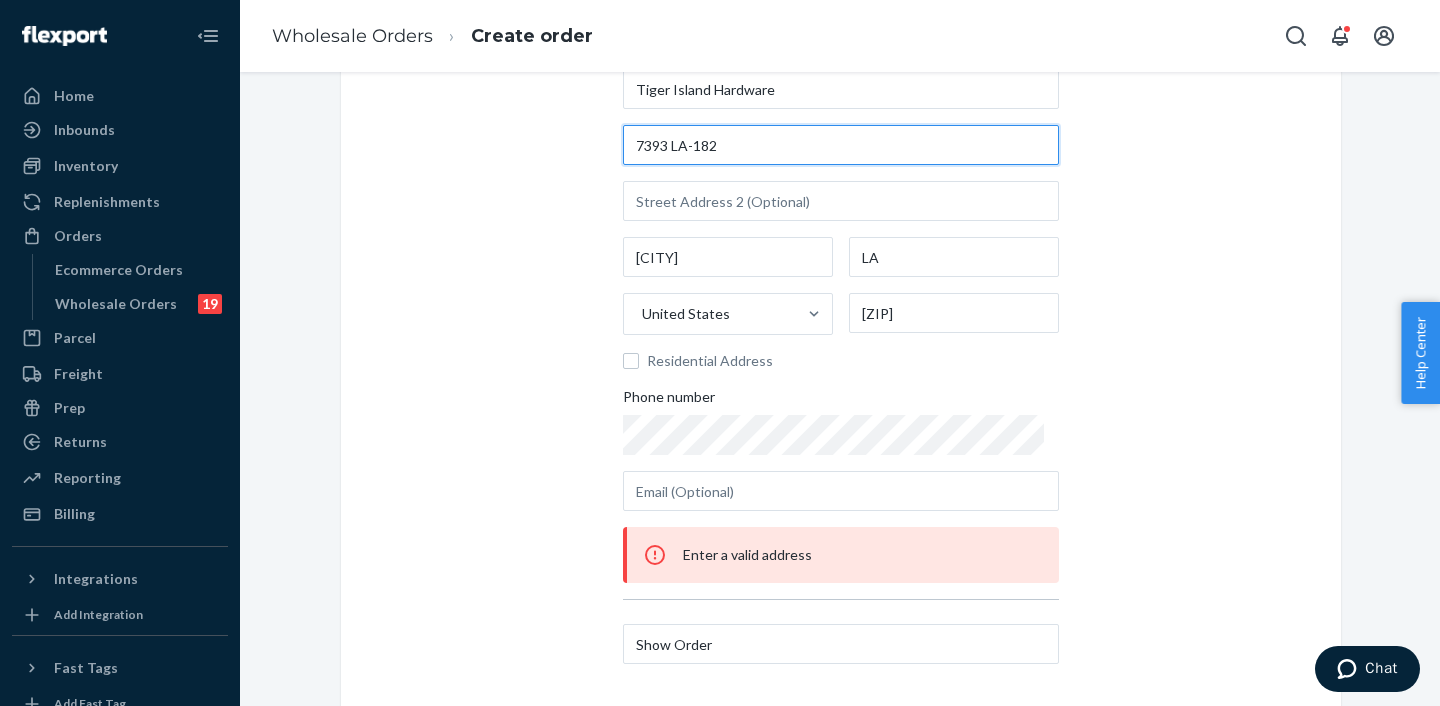 scroll, scrollTop: 167, scrollLeft: 0, axis: vertical 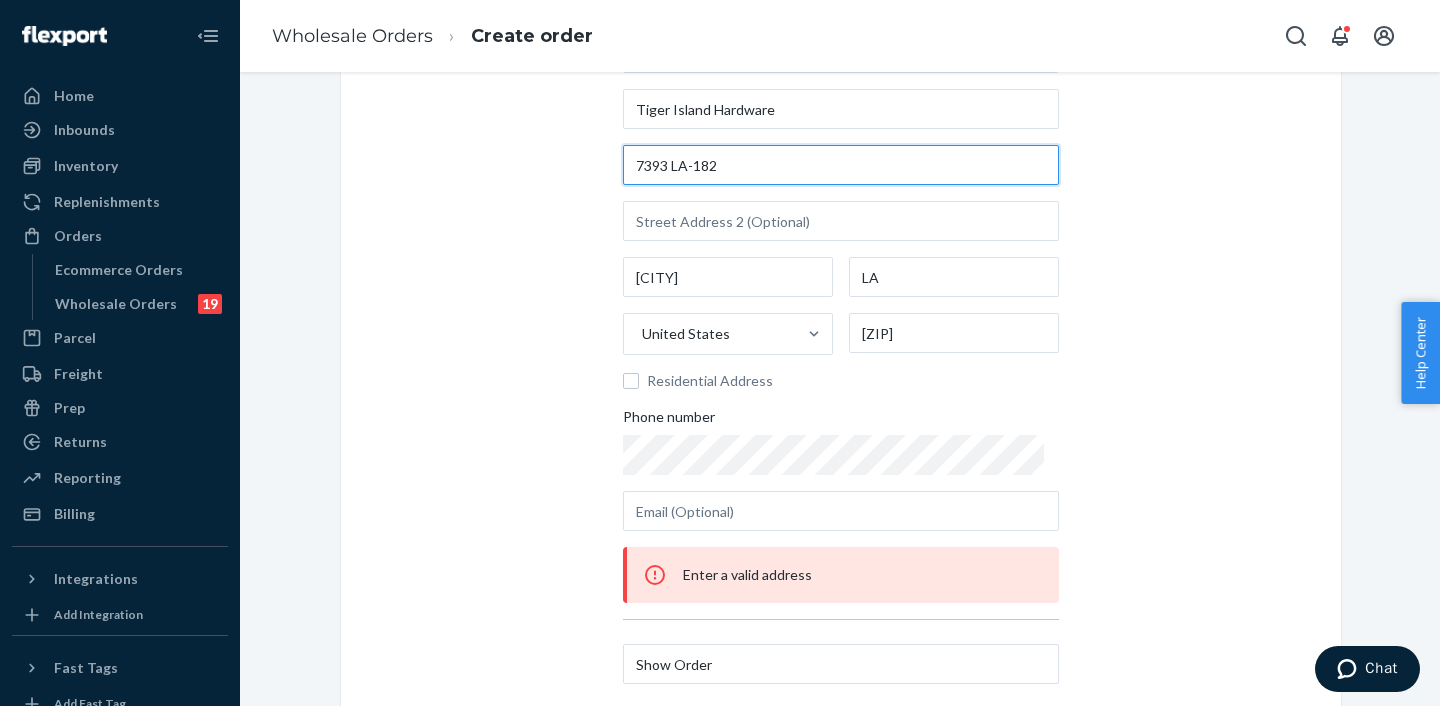 click on "7393 LA-182" at bounding box center (841, 165) 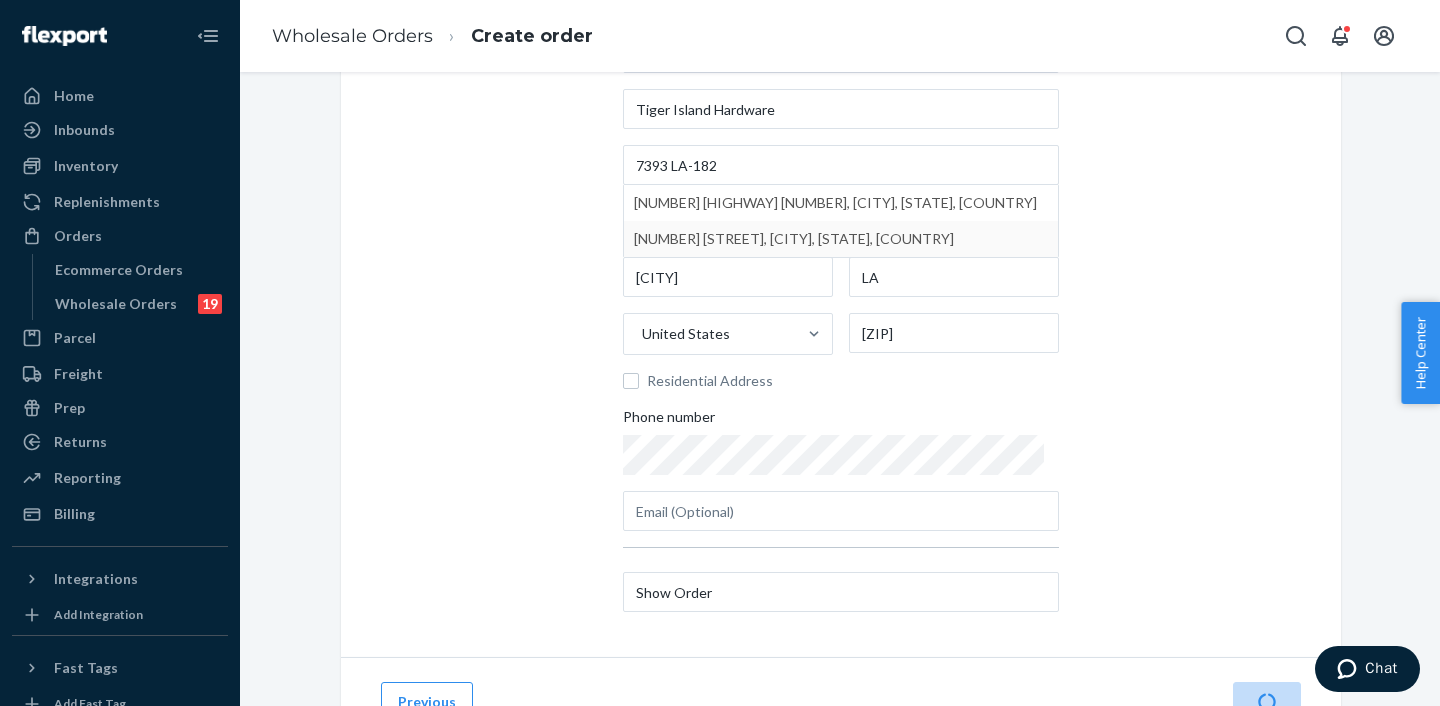 drag, startPoint x: 766, startPoint y: 239, endPoint x: 776, endPoint y: 240, distance: 10.049875 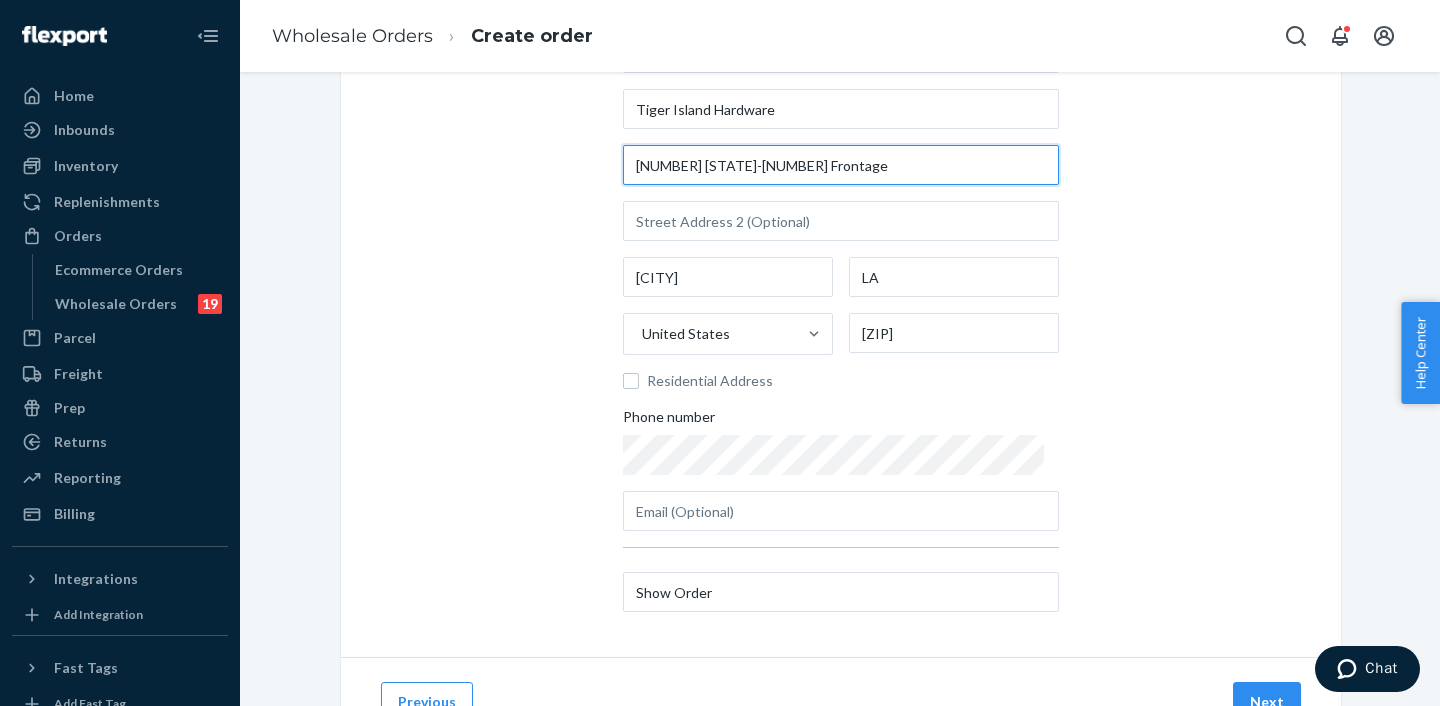 drag, startPoint x: 771, startPoint y: 167, endPoint x: 679, endPoint y: 170, distance: 92.0489 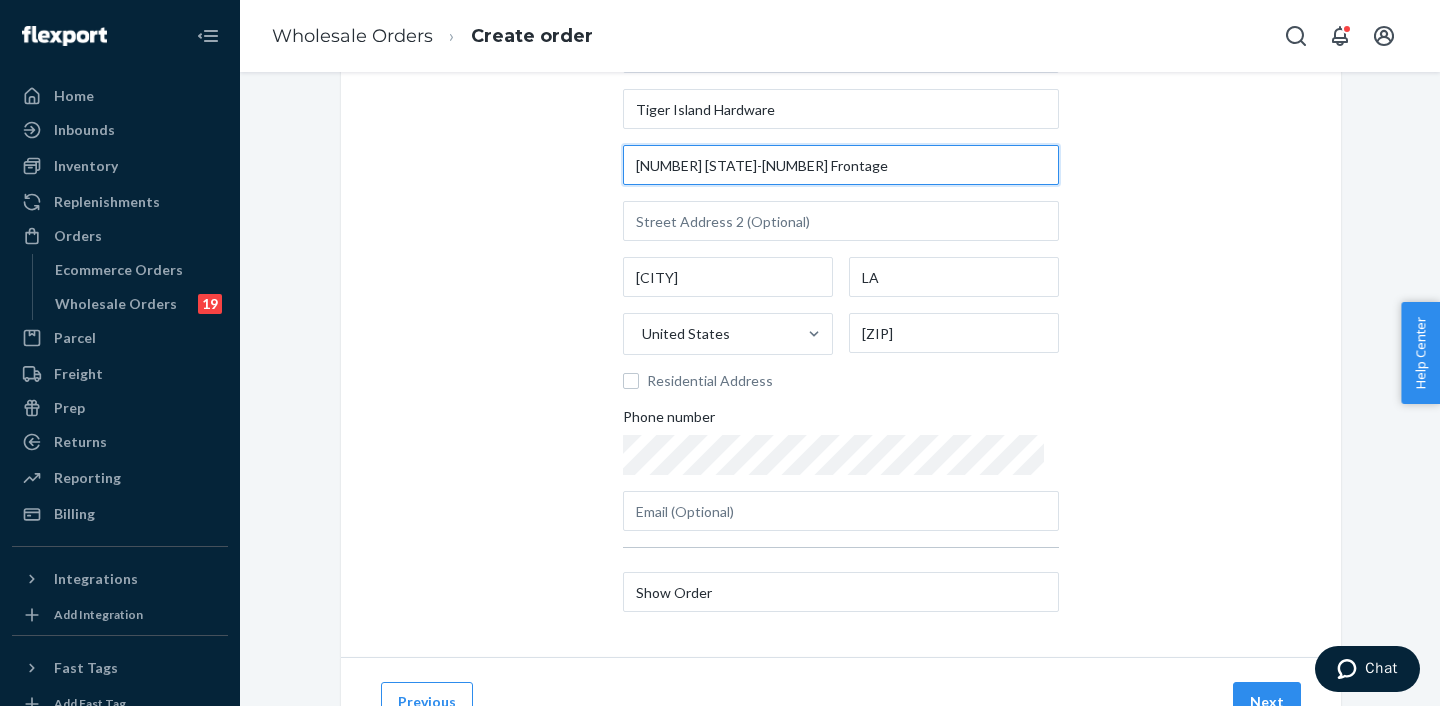 click on "[NUMBER] [STATE]-[NUMBER] Frontage" at bounding box center (841, 165) 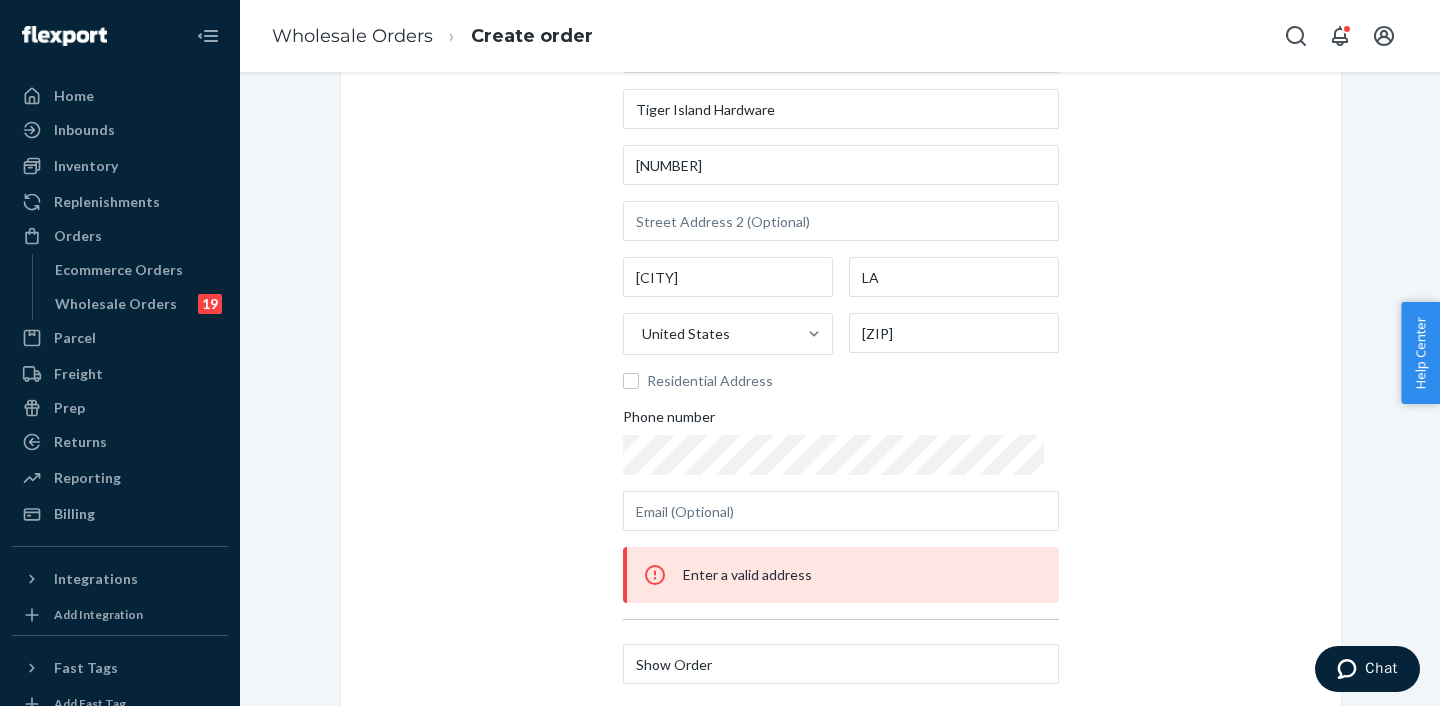 click on "Add the destination address Search and select address Tiger Island Hardware [NUMBER] [CITY] [STATE] [COUNTRY] Residential Address Phone number Enter a valid address Show Order" at bounding box center [841, 332] 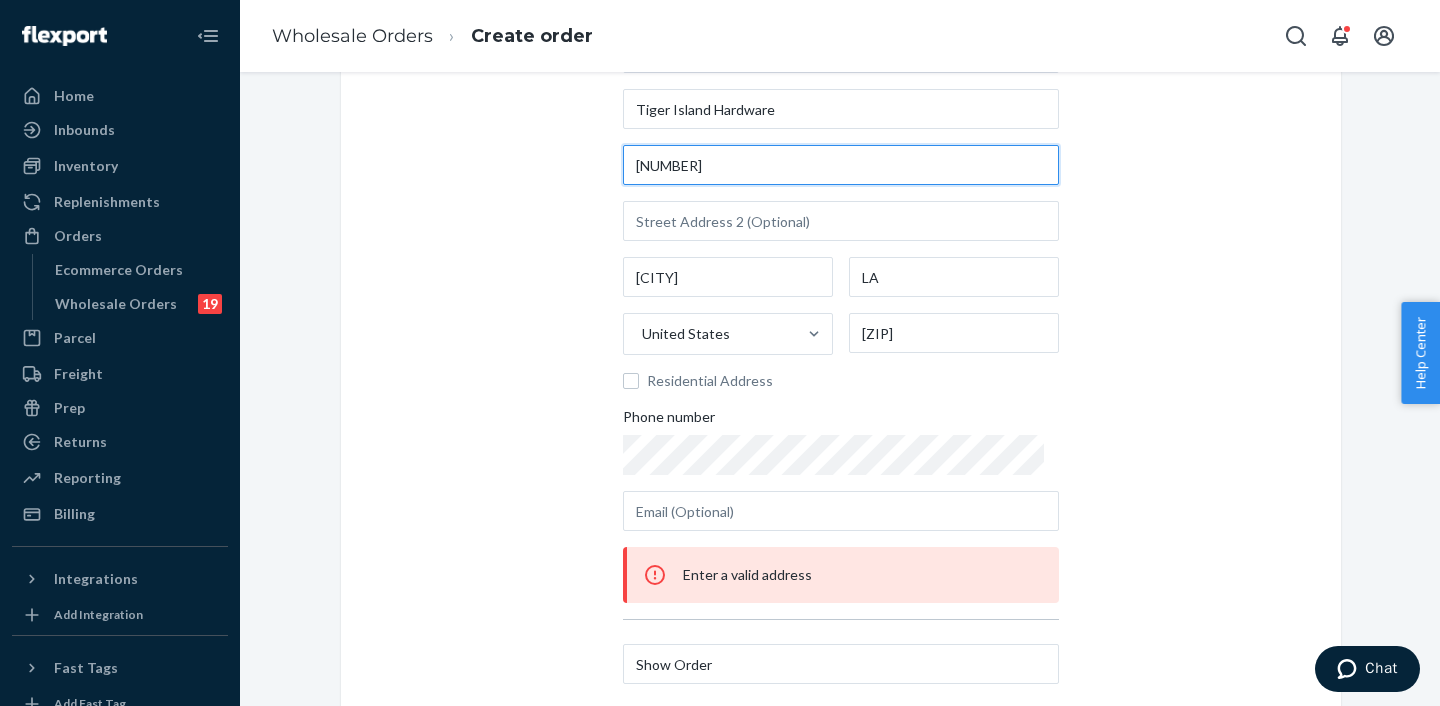click on "[NUMBER]" at bounding box center [841, 165] 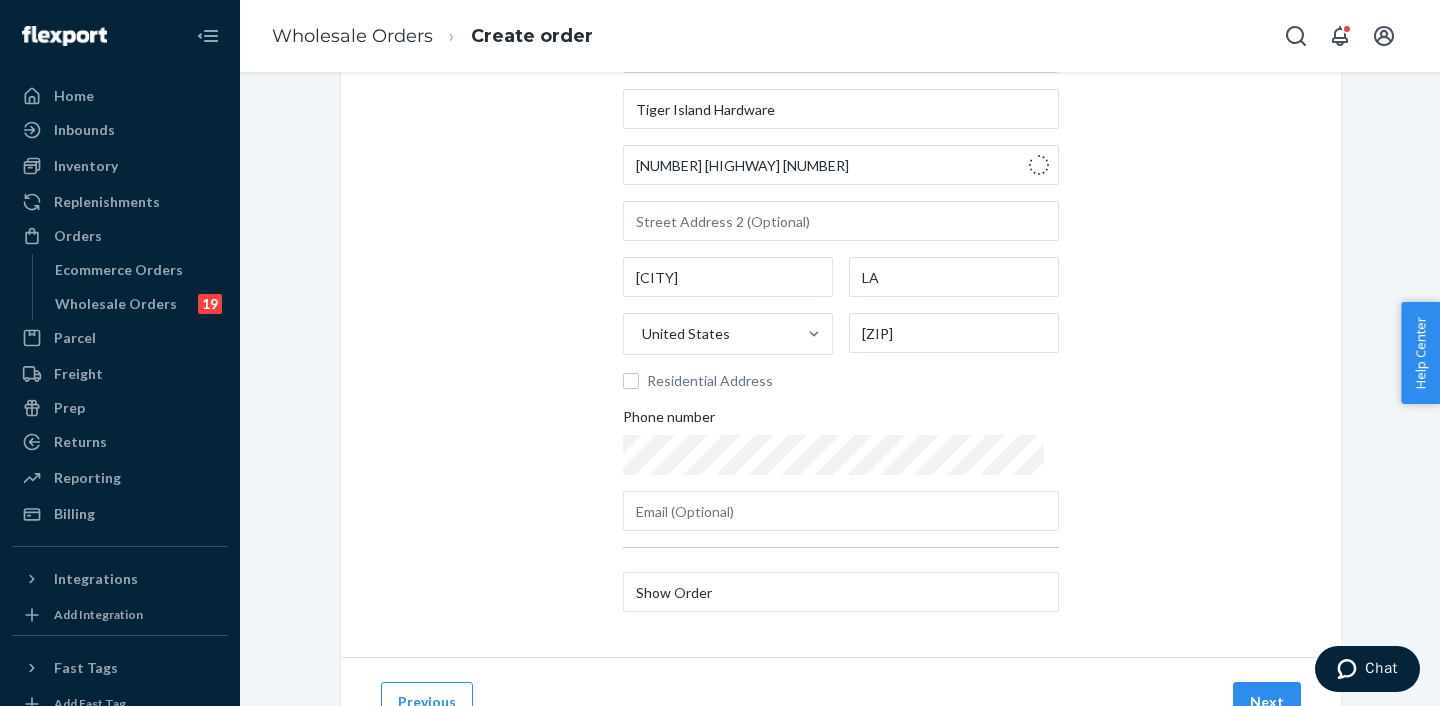 type on "[NUMBER] [STREET] [NUMBER]" 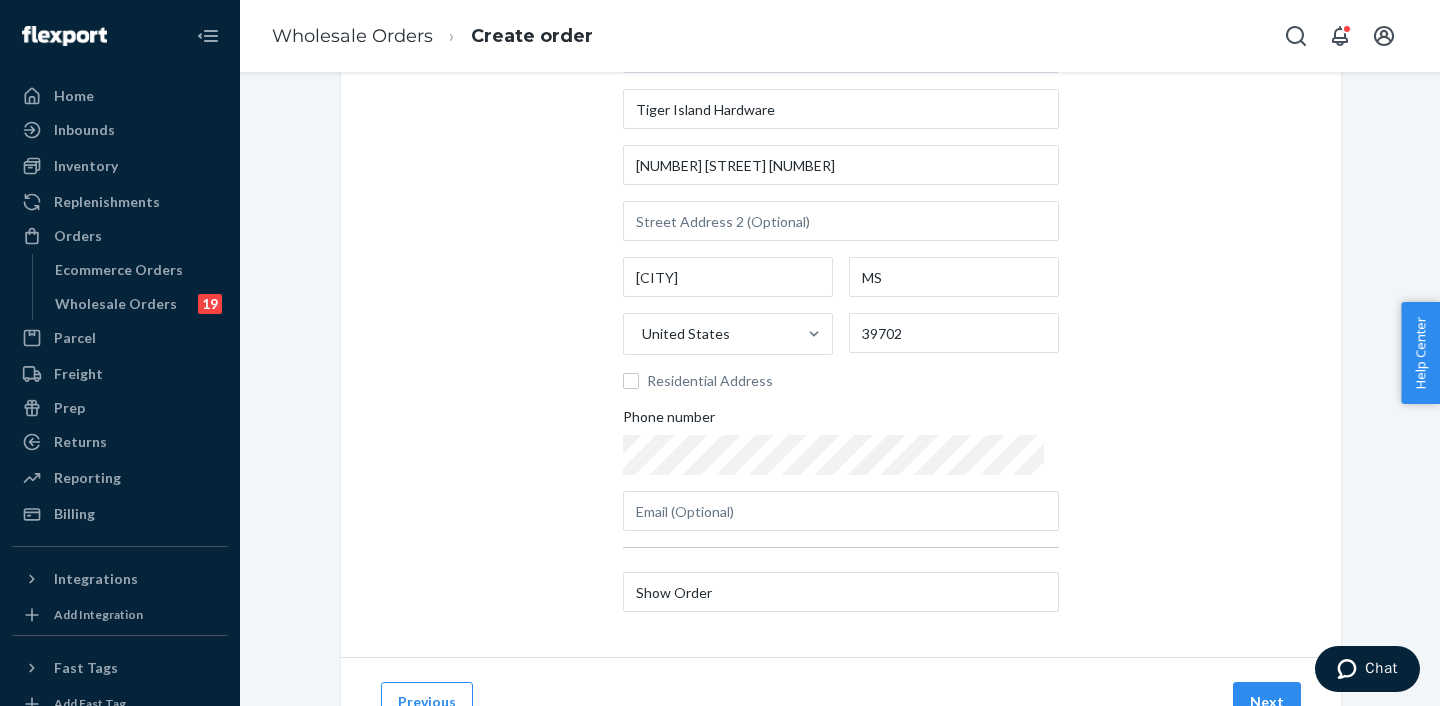 scroll, scrollTop: 207, scrollLeft: 0, axis: vertical 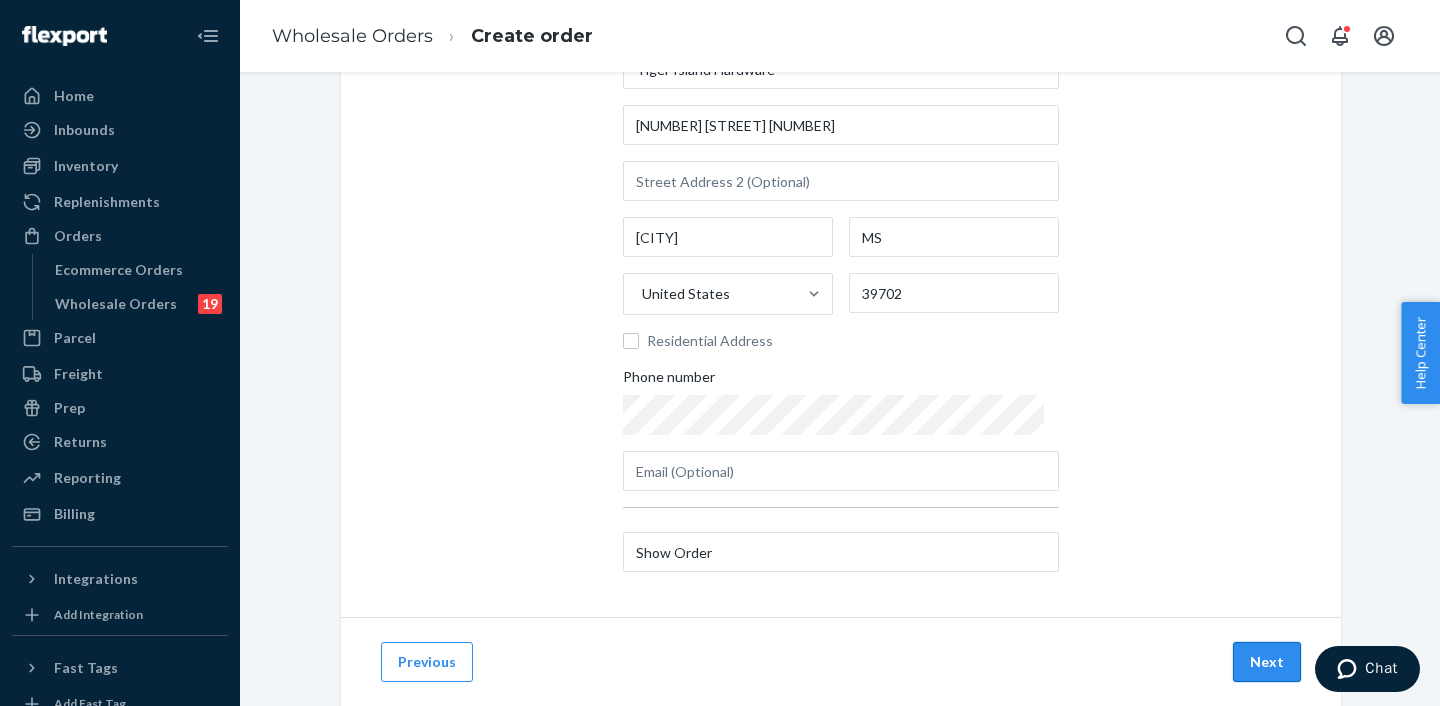click on "Next" at bounding box center (1267, 662) 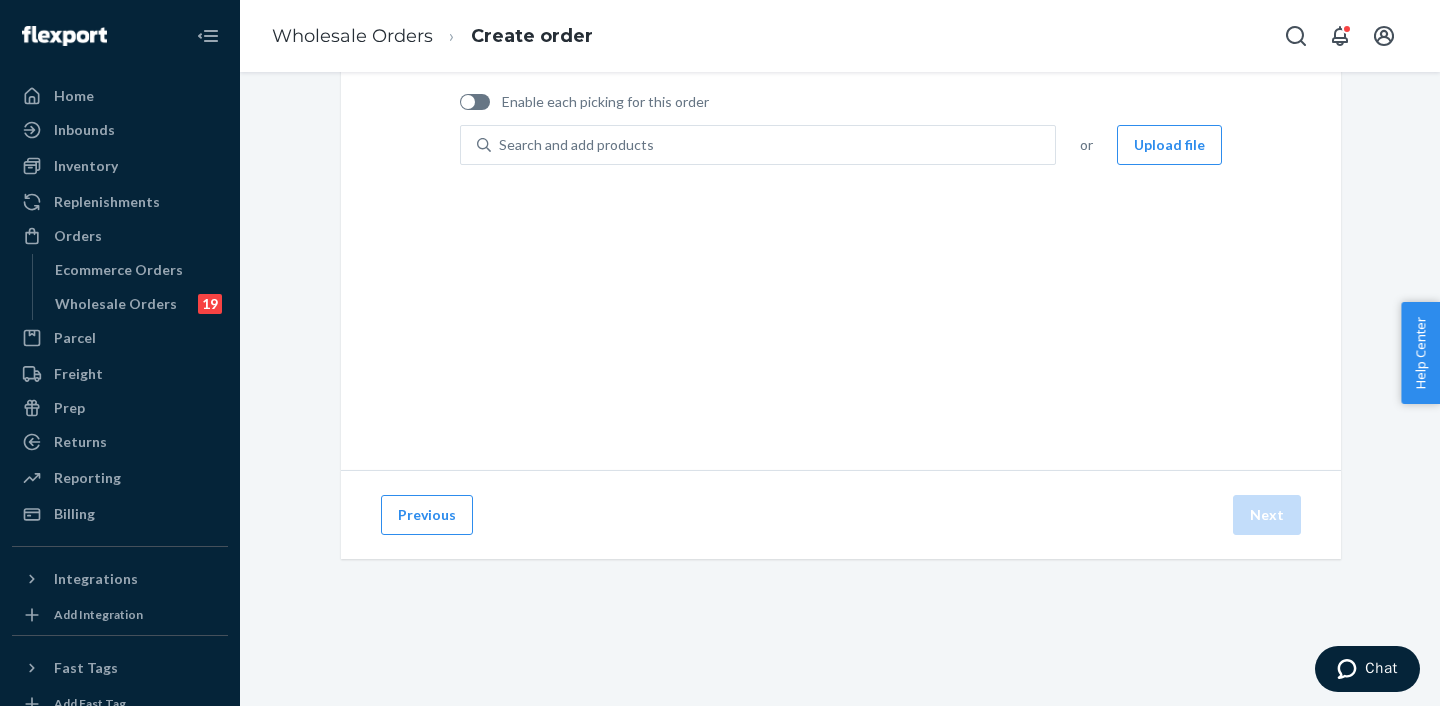 scroll, scrollTop: 144, scrollLeft: 0, axis: vertical 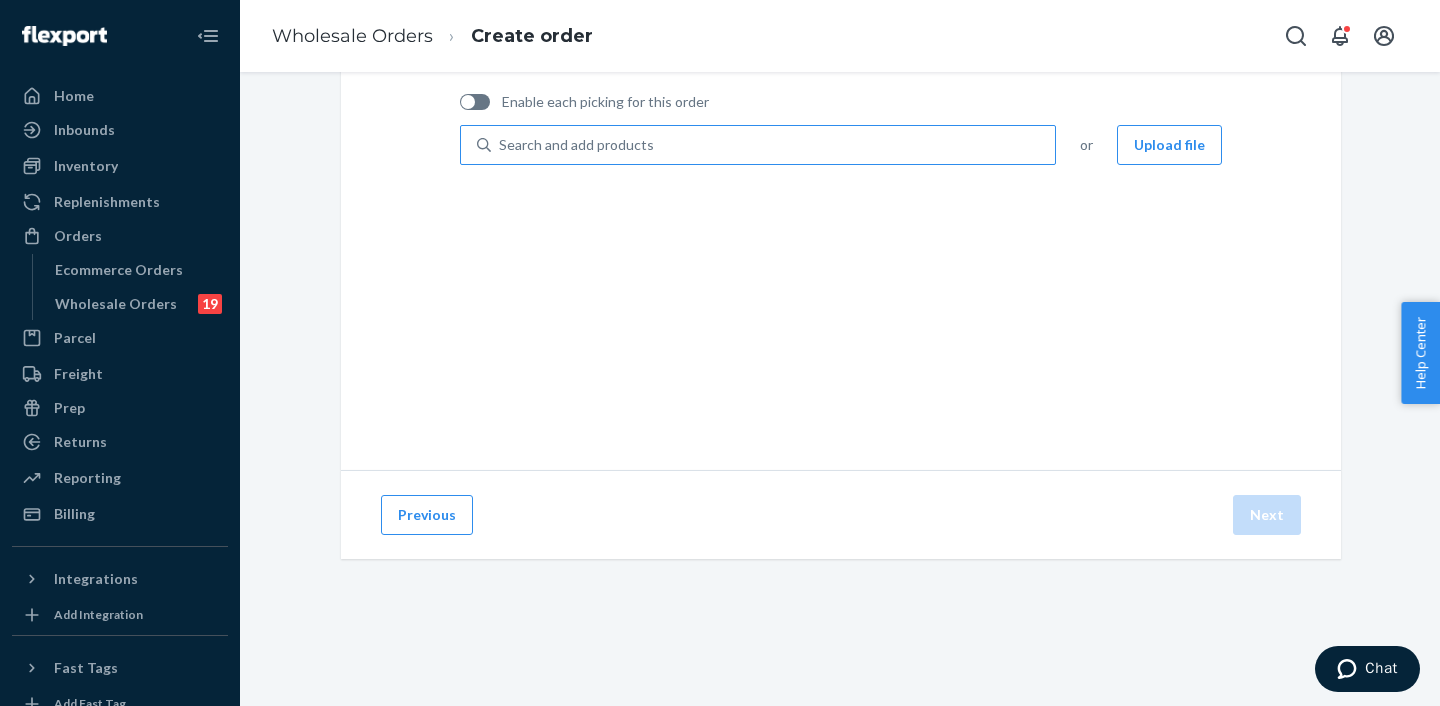 click on "Search and add products" at bounding box center (576, 145) 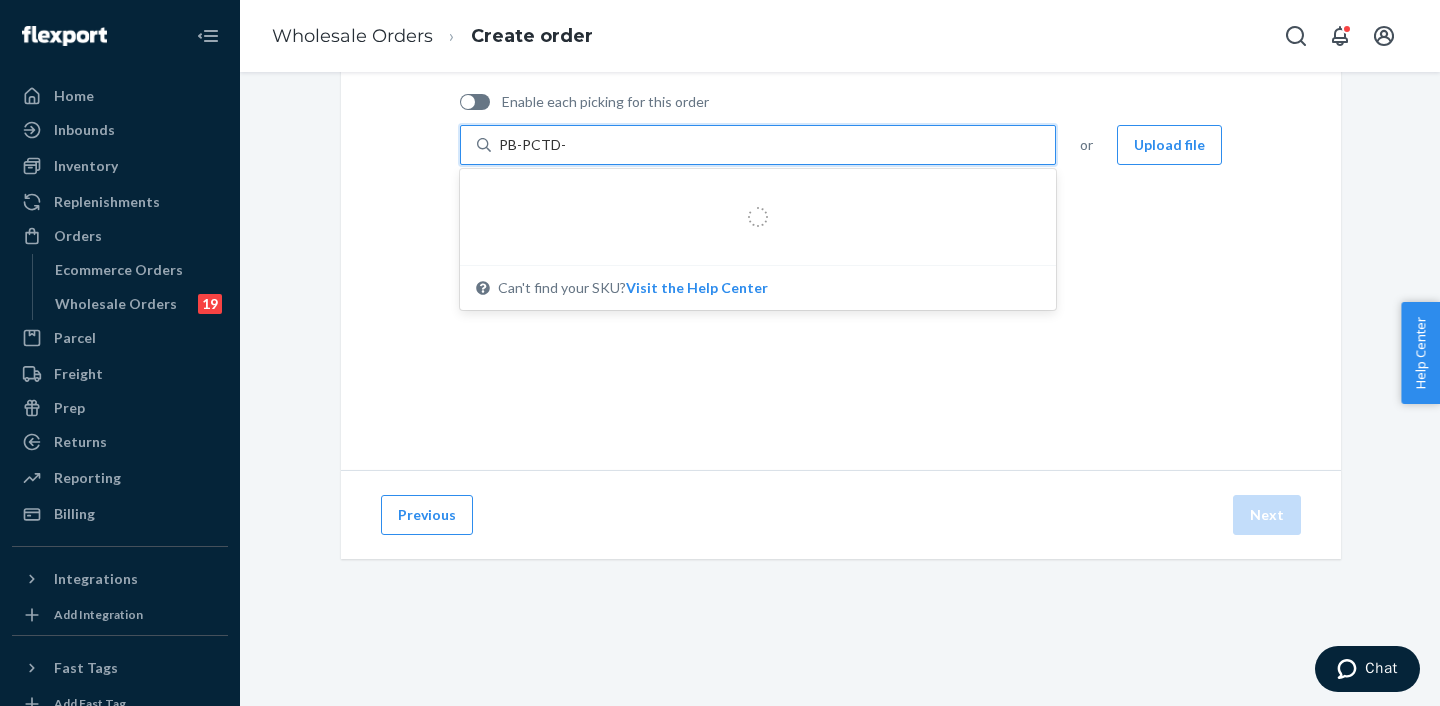 type on "PB-PCTD-3" 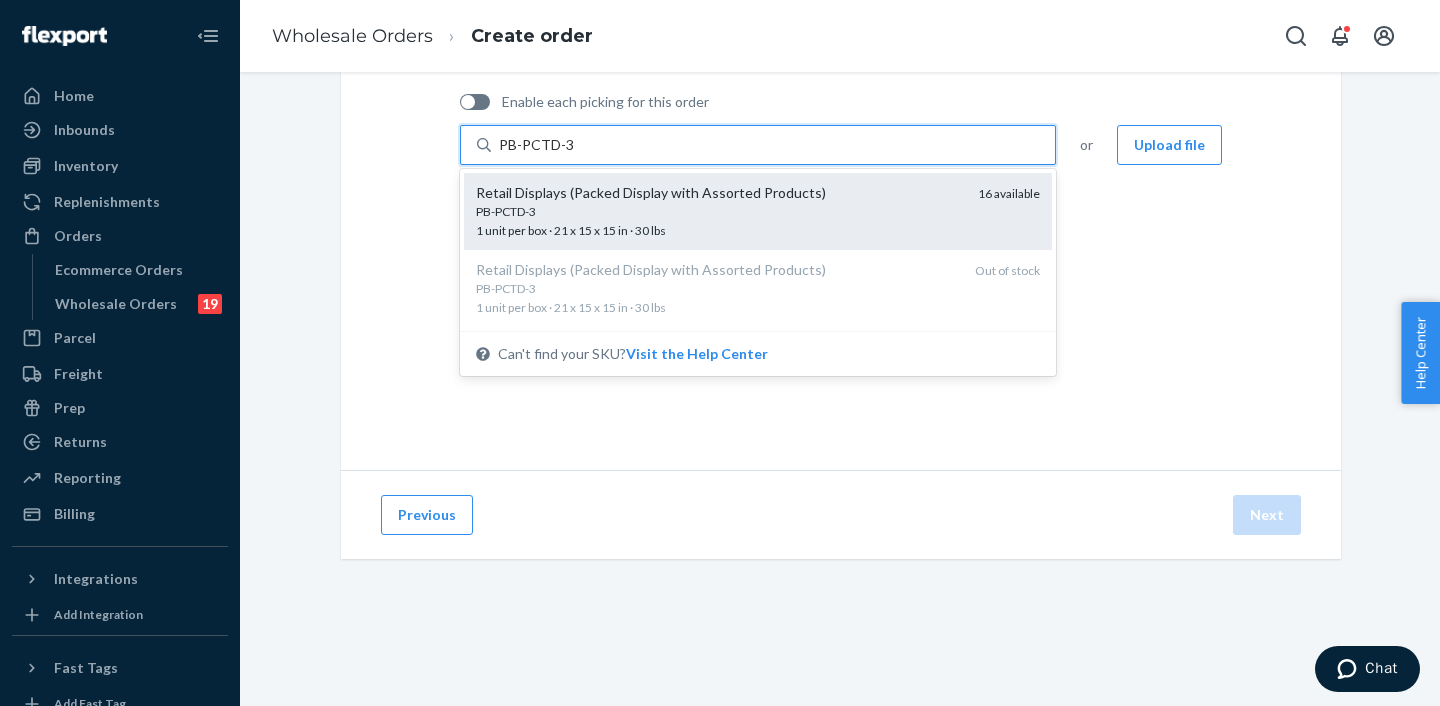 click on "Retail Displays (Packed Display with Assorted Products)" at bounding box center (719, 193) 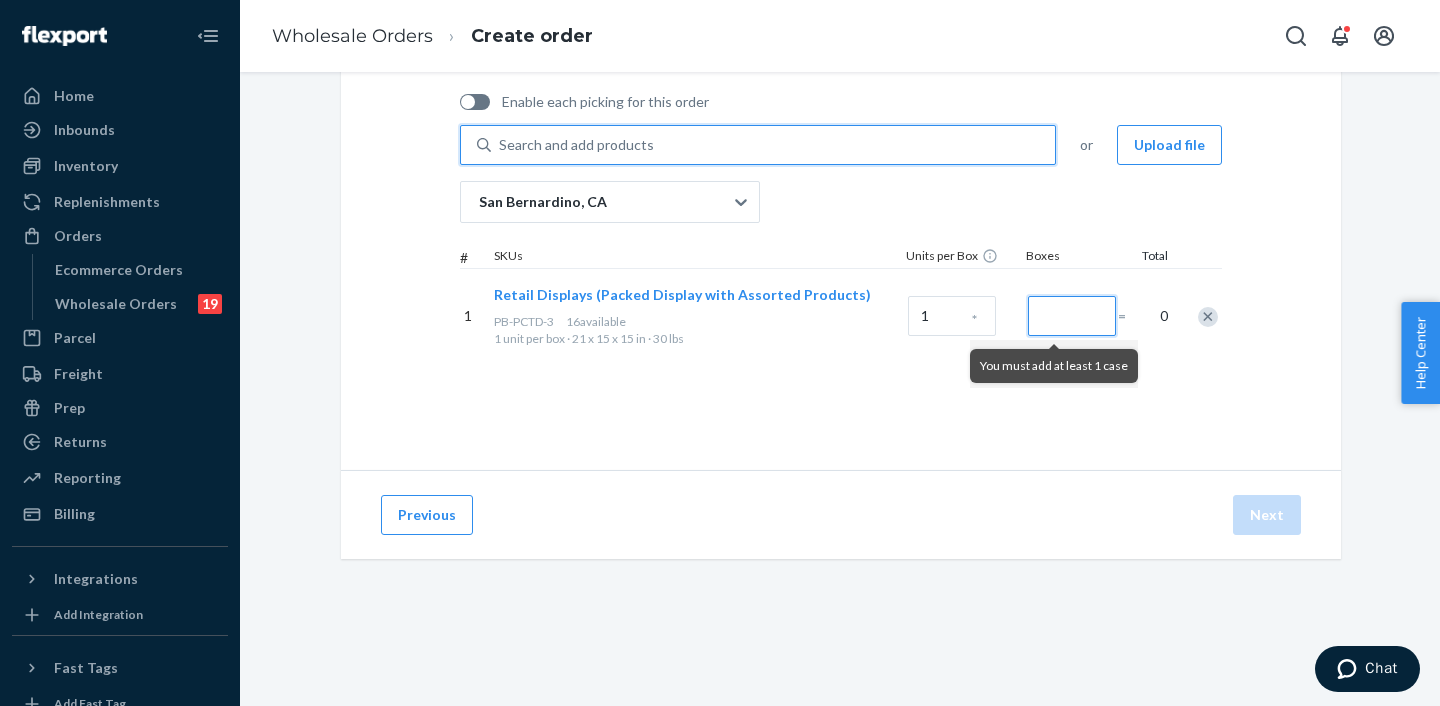 click at bounding box center (1072, 316) 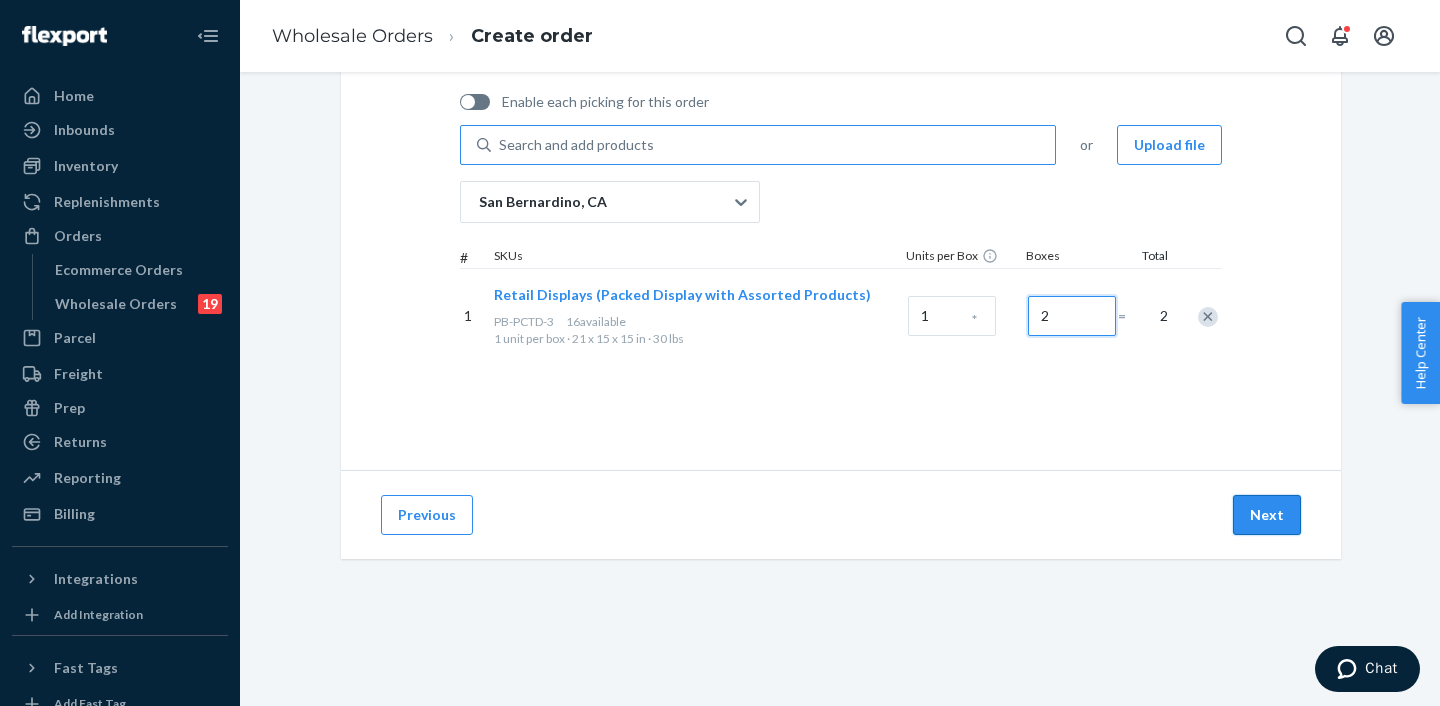 type on "2" 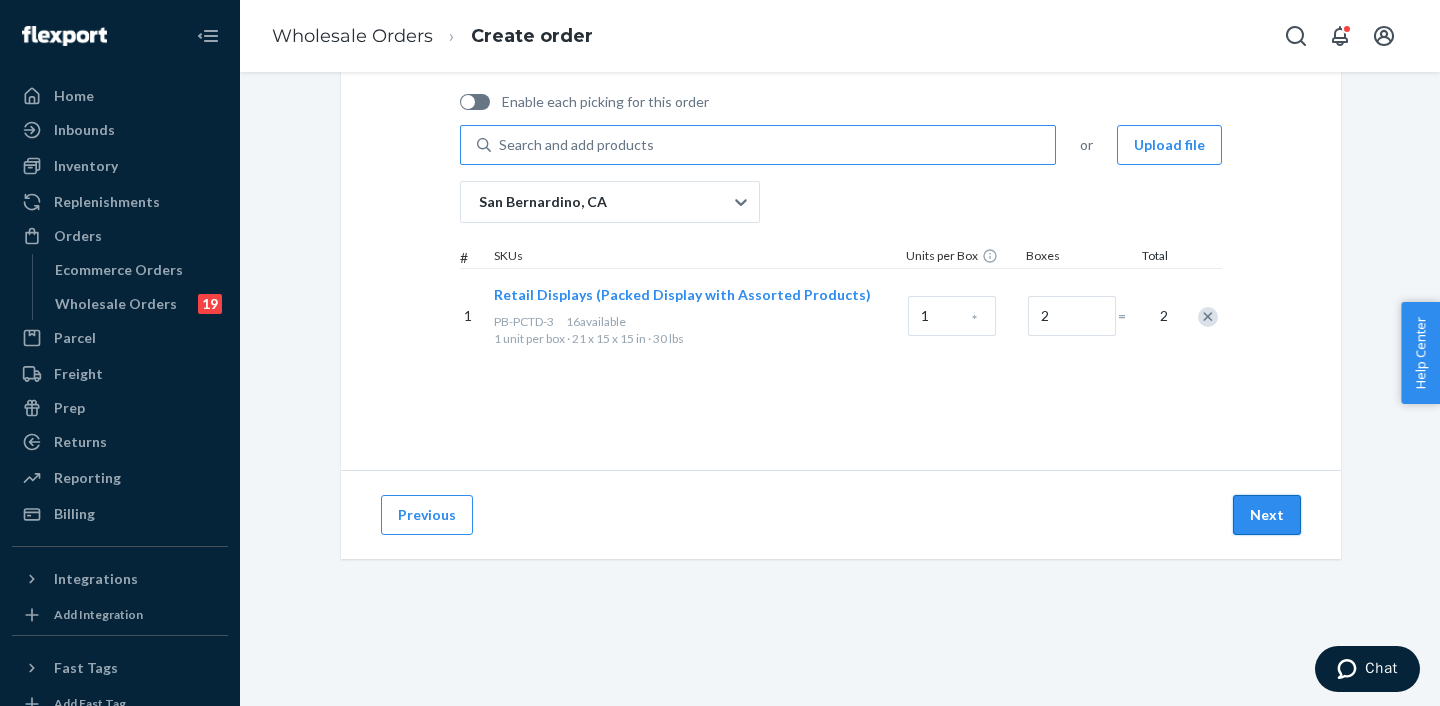 click on "Next" at bounding box center (1267, 515) 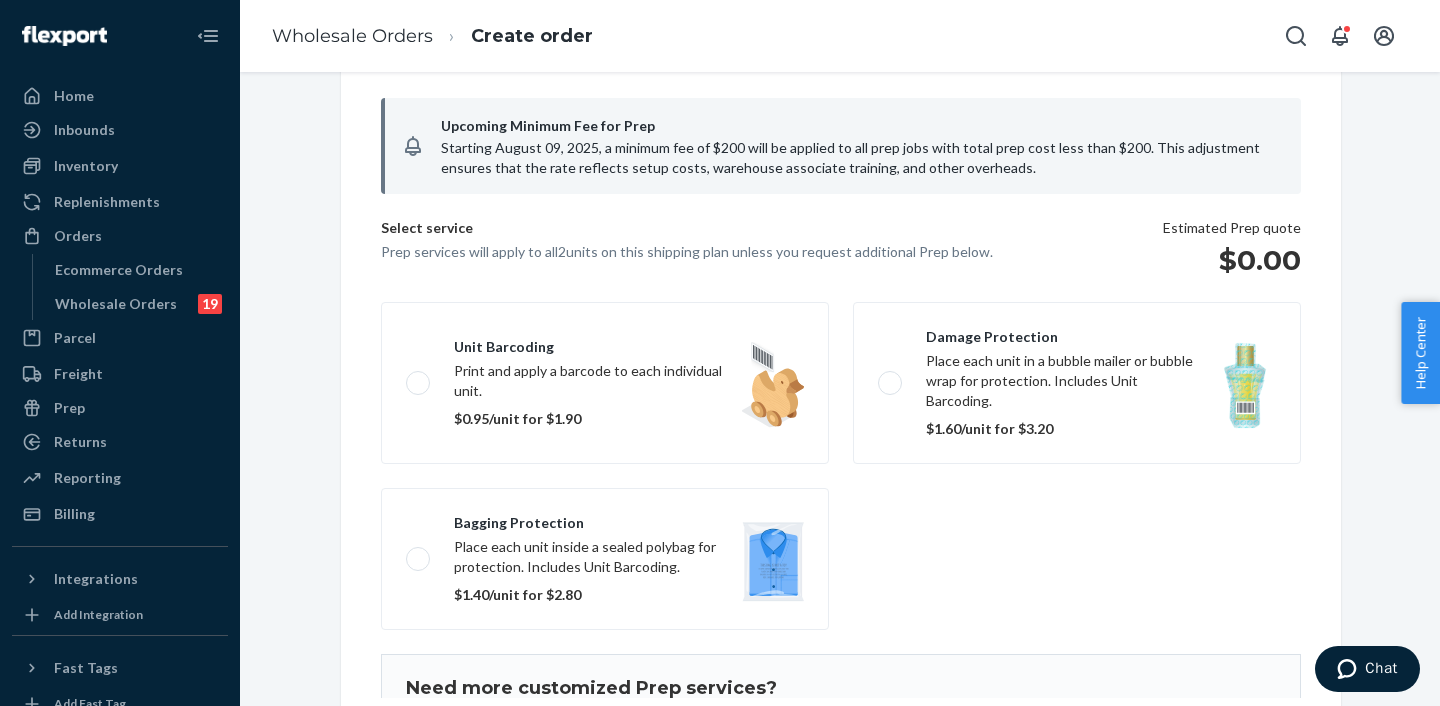 scroll, scrollTop: 169, scrollLeft: 0, axis: vertical 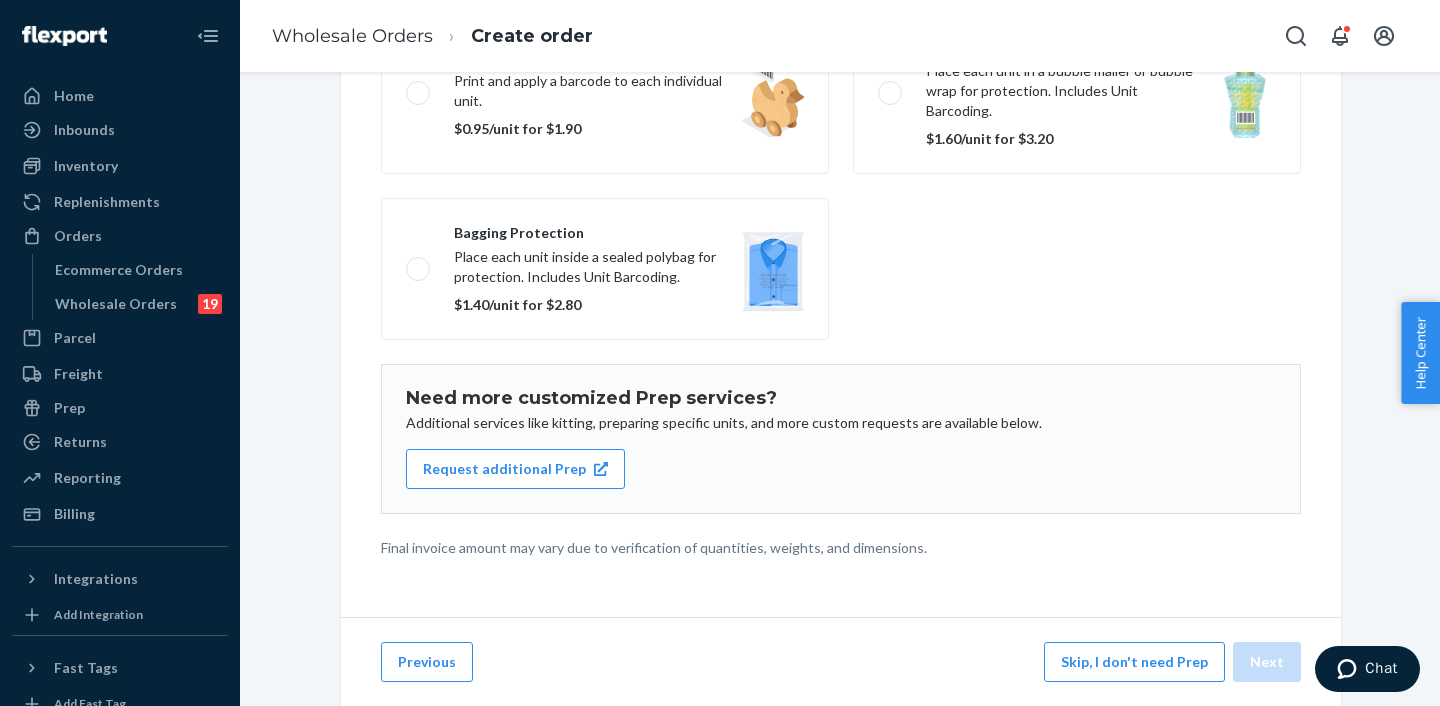 click on "Skip, I don't need Prep" at bounding box center (1134, 662) 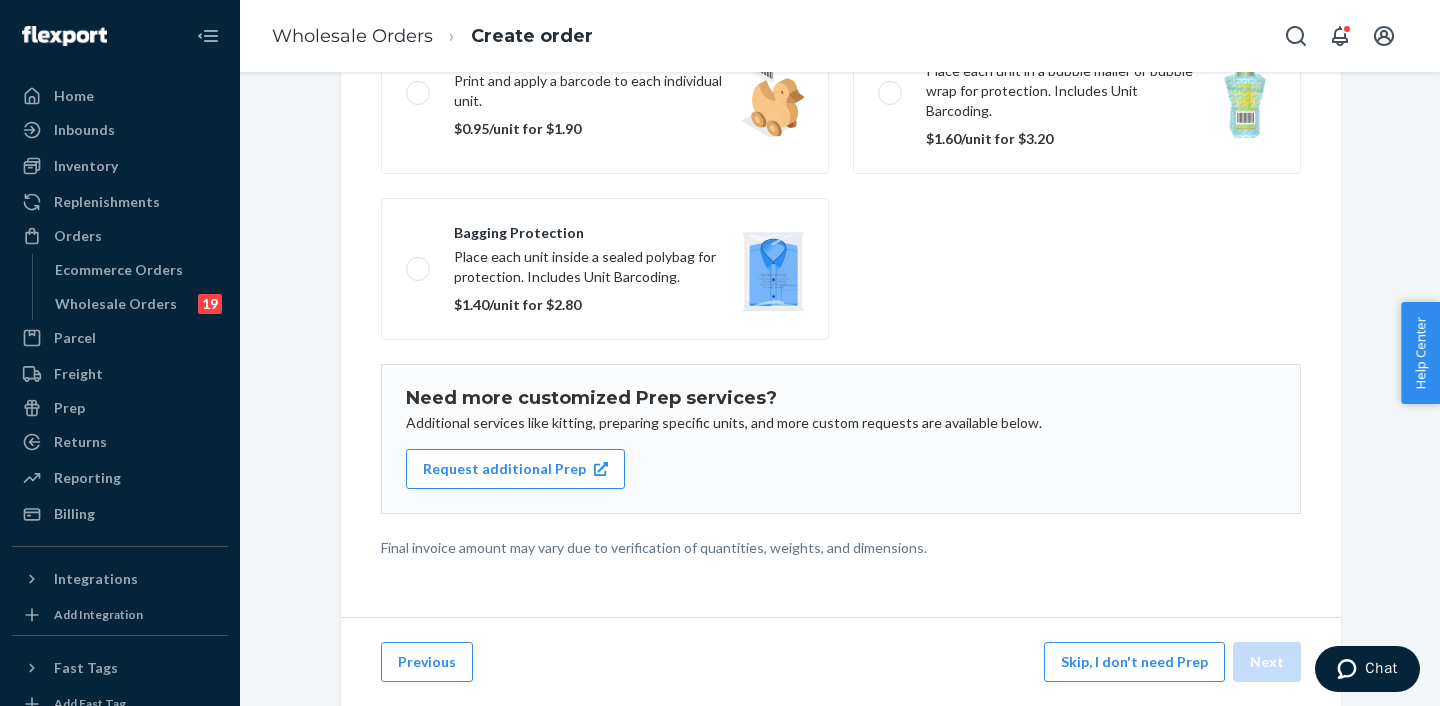 scroll, scrollTop: 144, scrollLeft: 0, axis: vertical 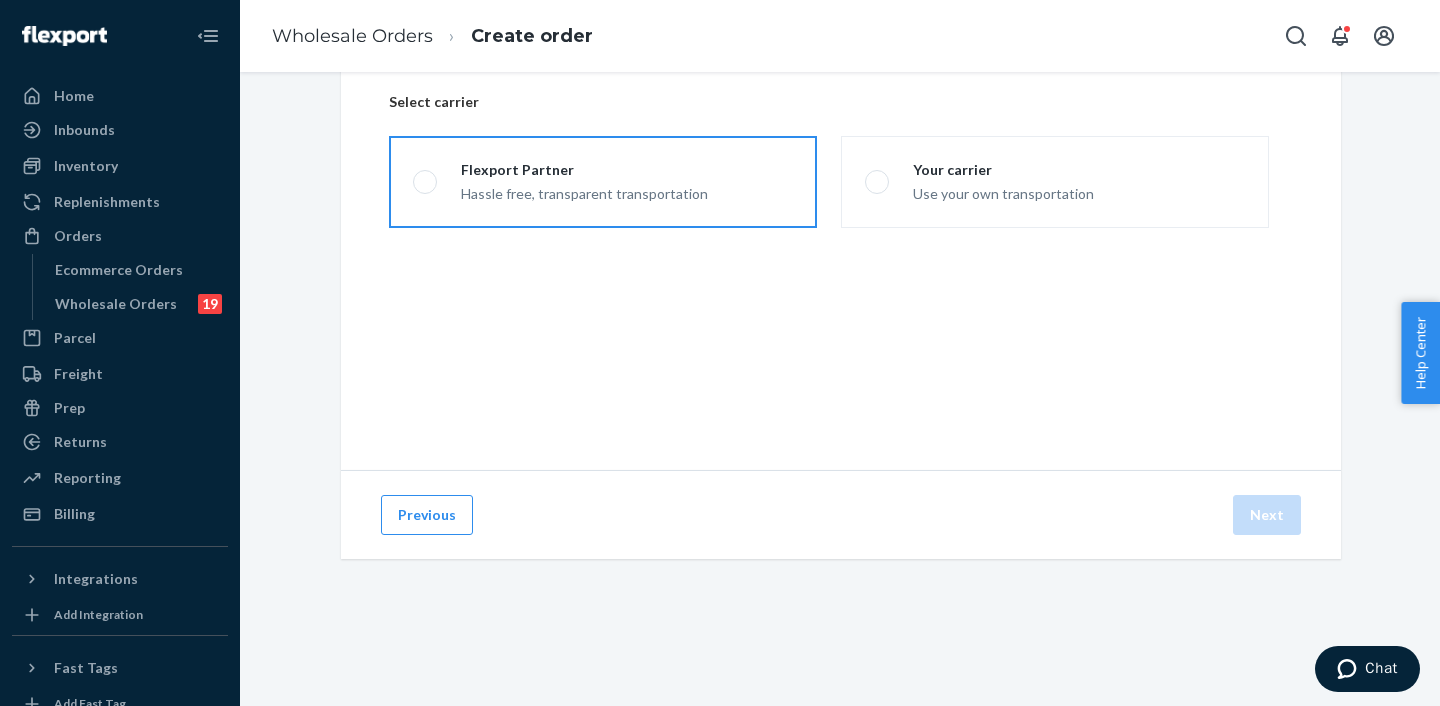 click on "Hassle free, transparent transportation" at bounding box center (584, 192) 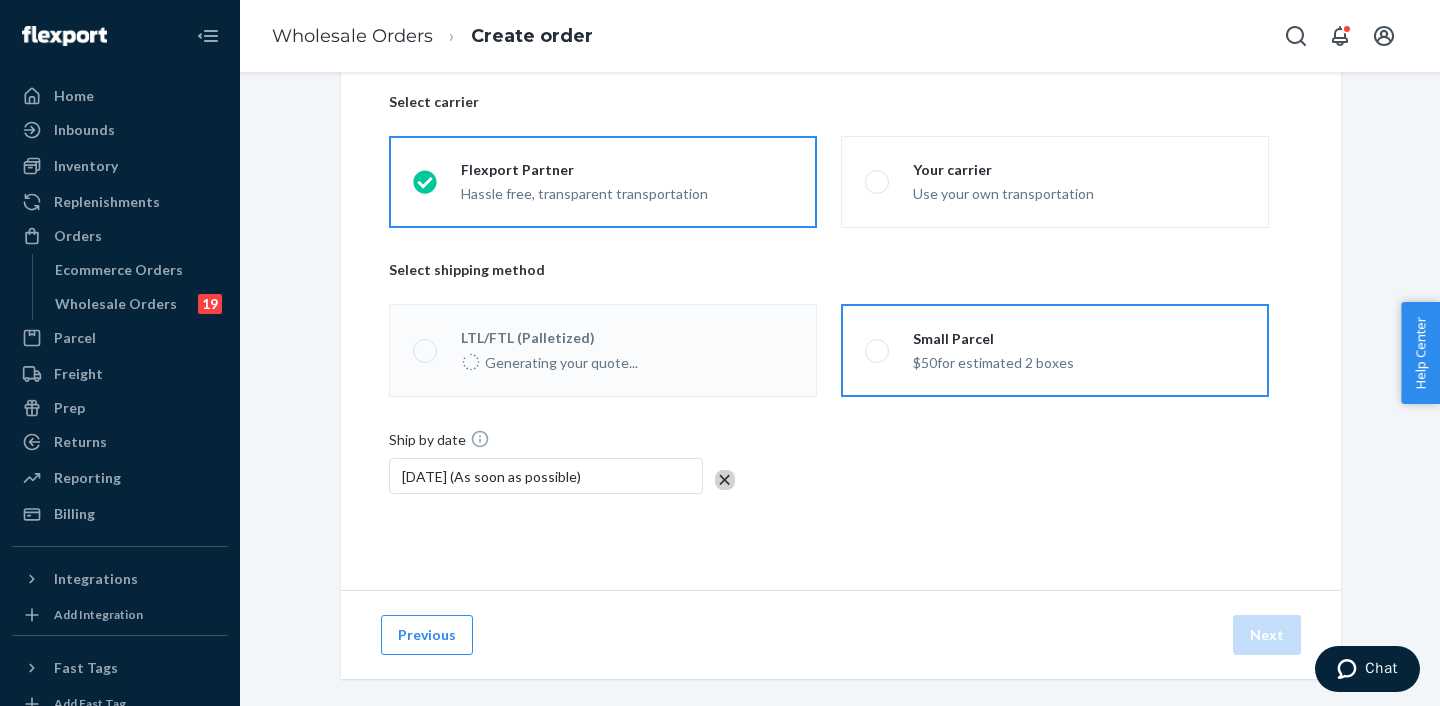 click on "$50  for estimated 2 boxes" at bounding box center (993, 361) 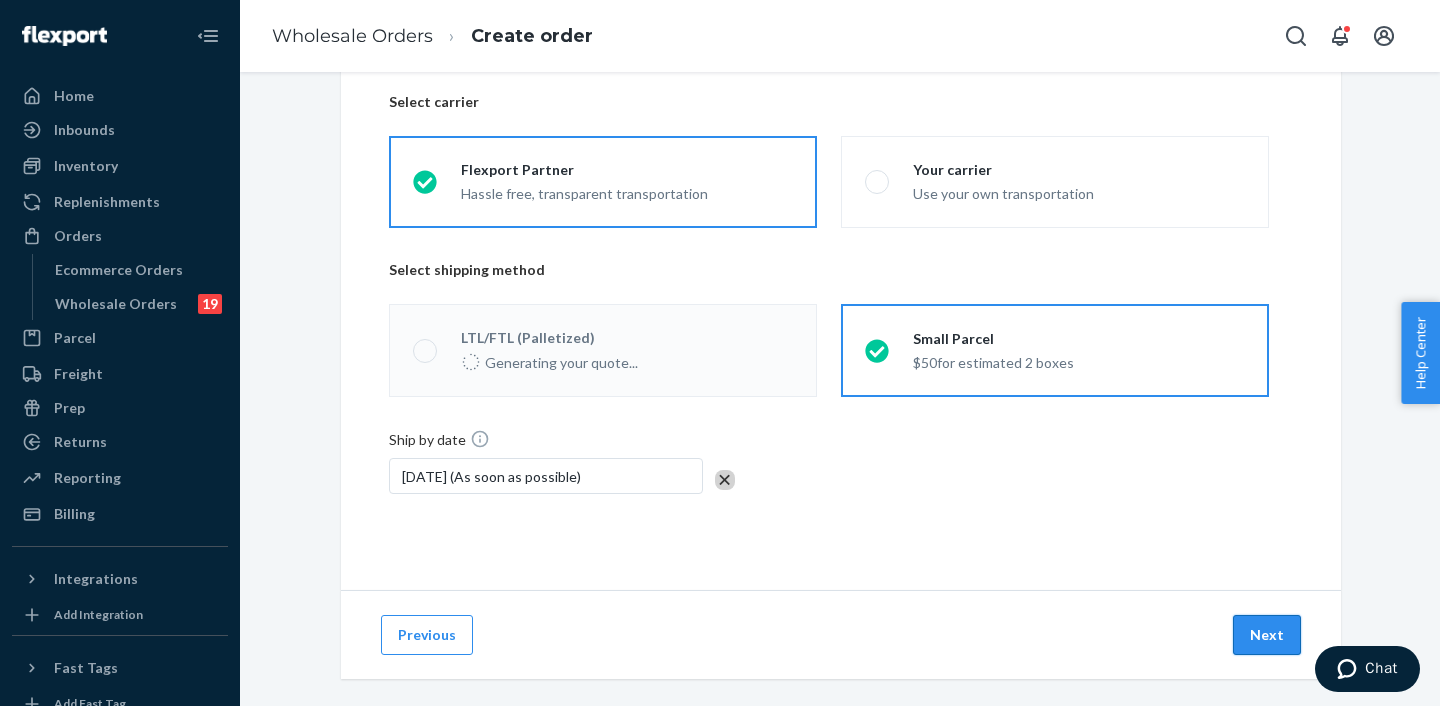 click on "Next" at bounding box center (1267, 635) 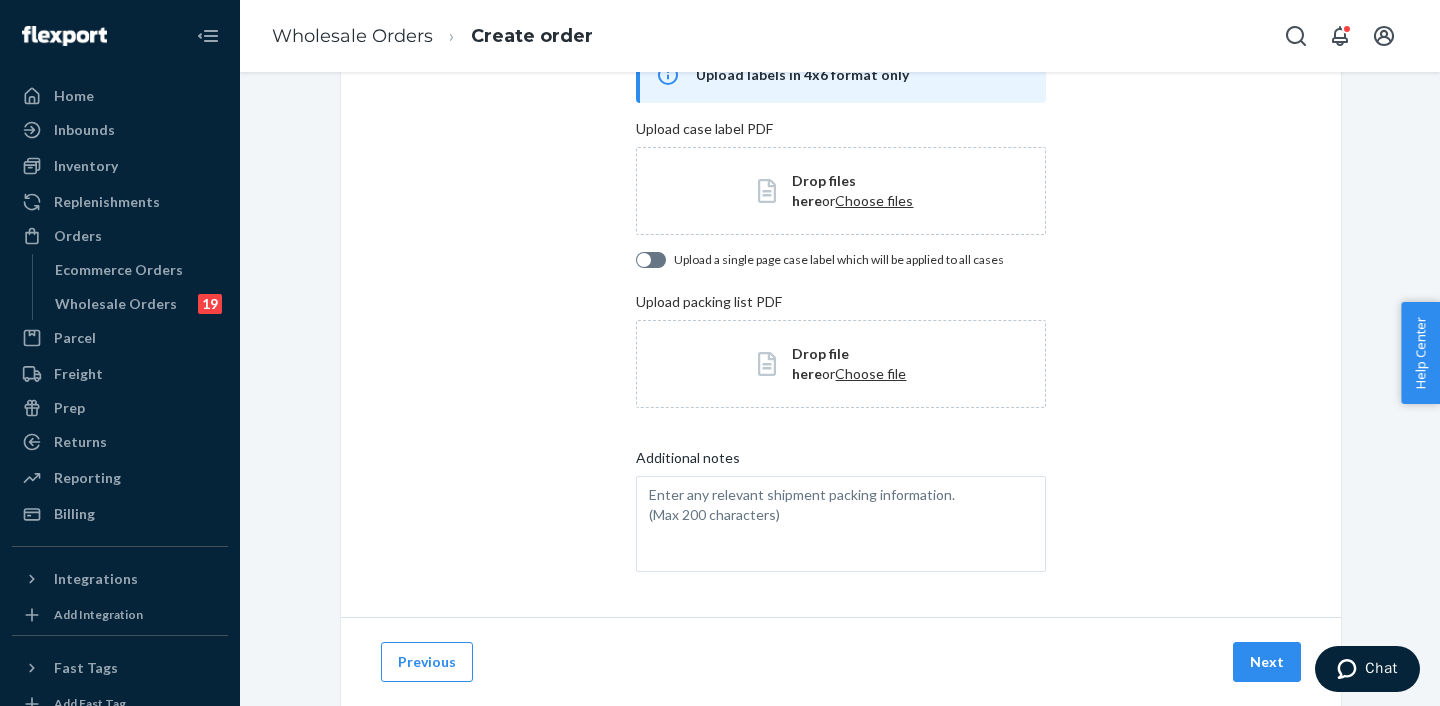 click on "Next" at bounding box center (1267, 662) 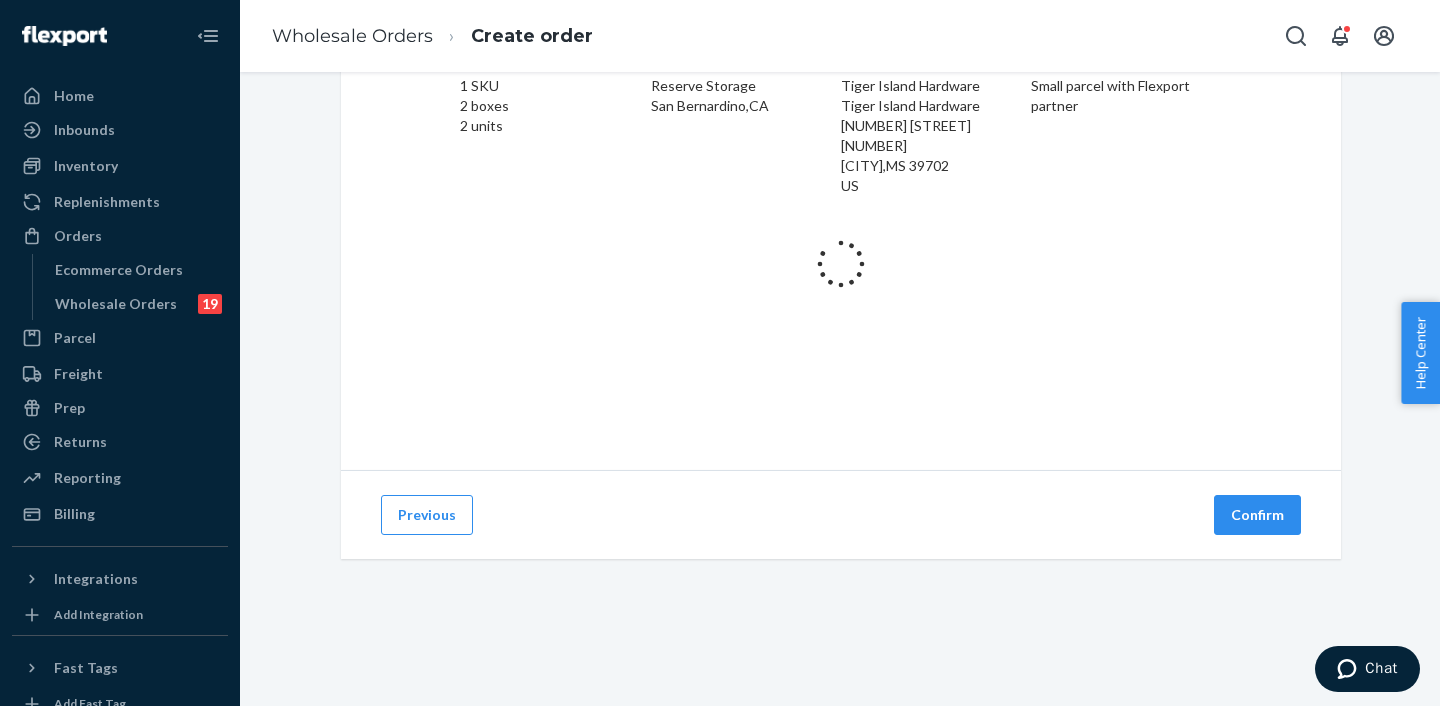 scroll, scrollTop: 144, scrollLeft: 0, axis: vertical 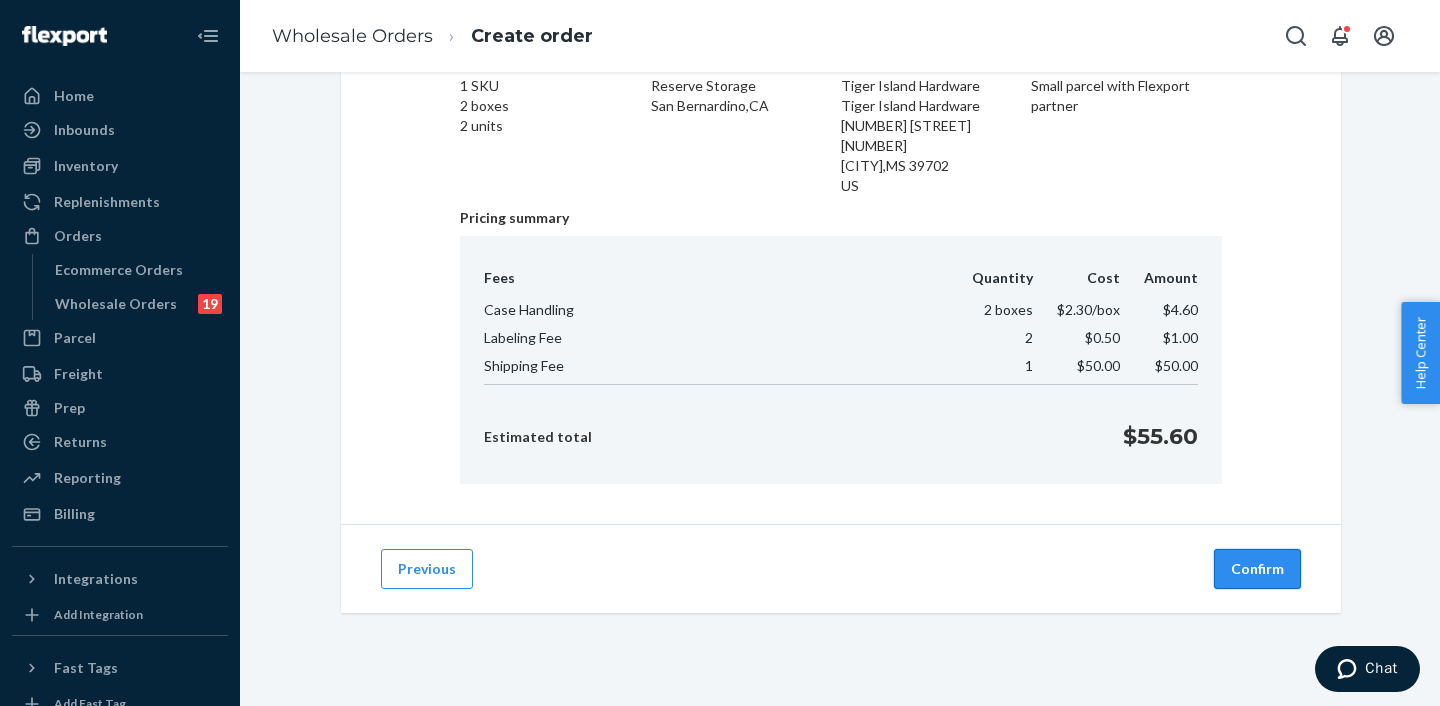 click on "Confirm" at bounding box center [1257, 569] 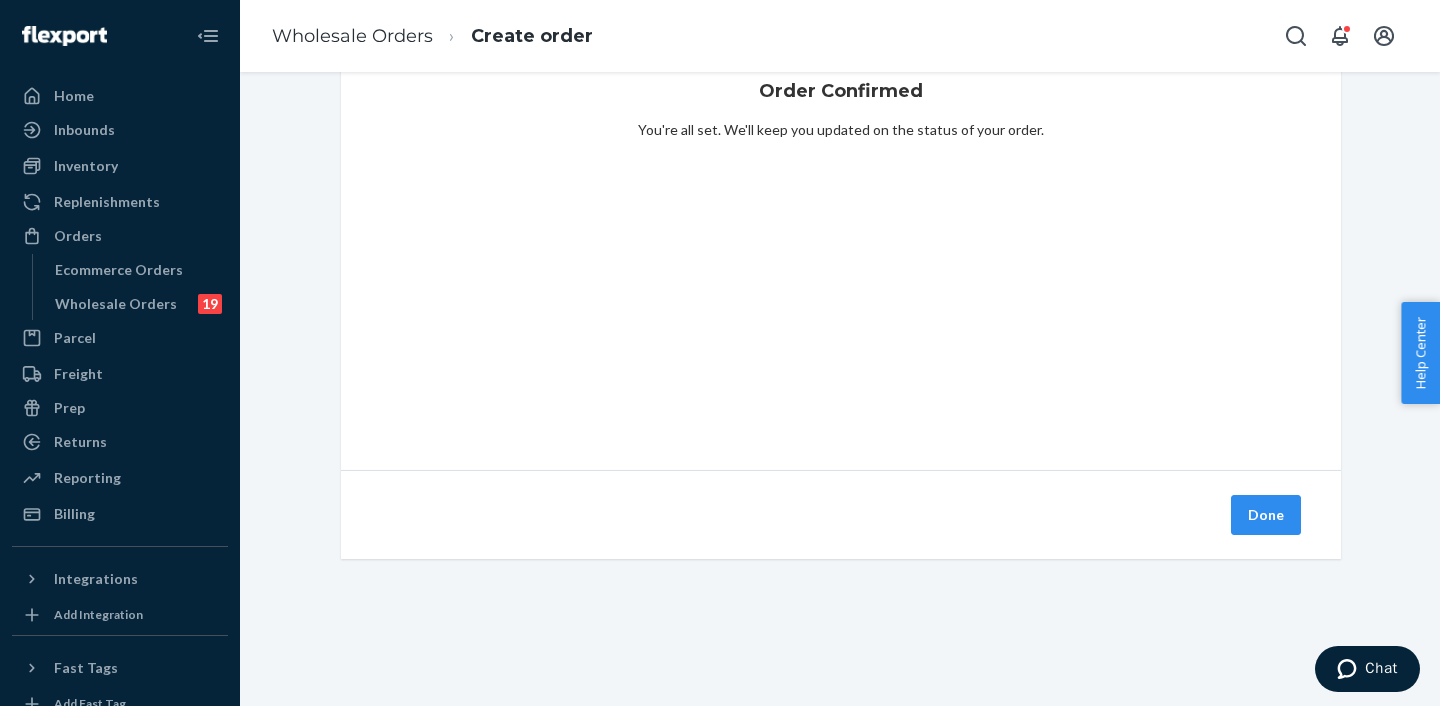 drag, startPoint x: 1267, startPoint y: 509, endPoint x: 1244, endPoint y: 496, distance: 26.41969 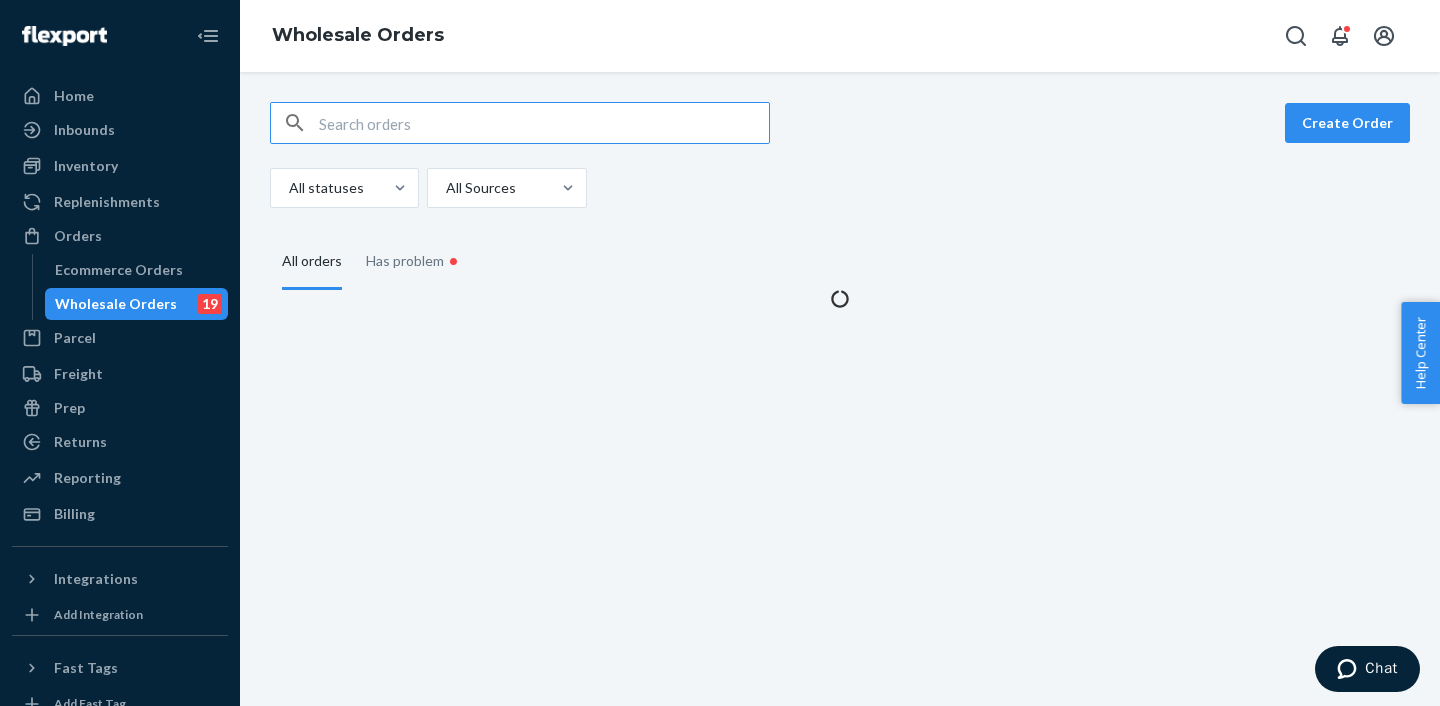 scroll, scrollTop: 0, scrollLeft: 0, axis: both 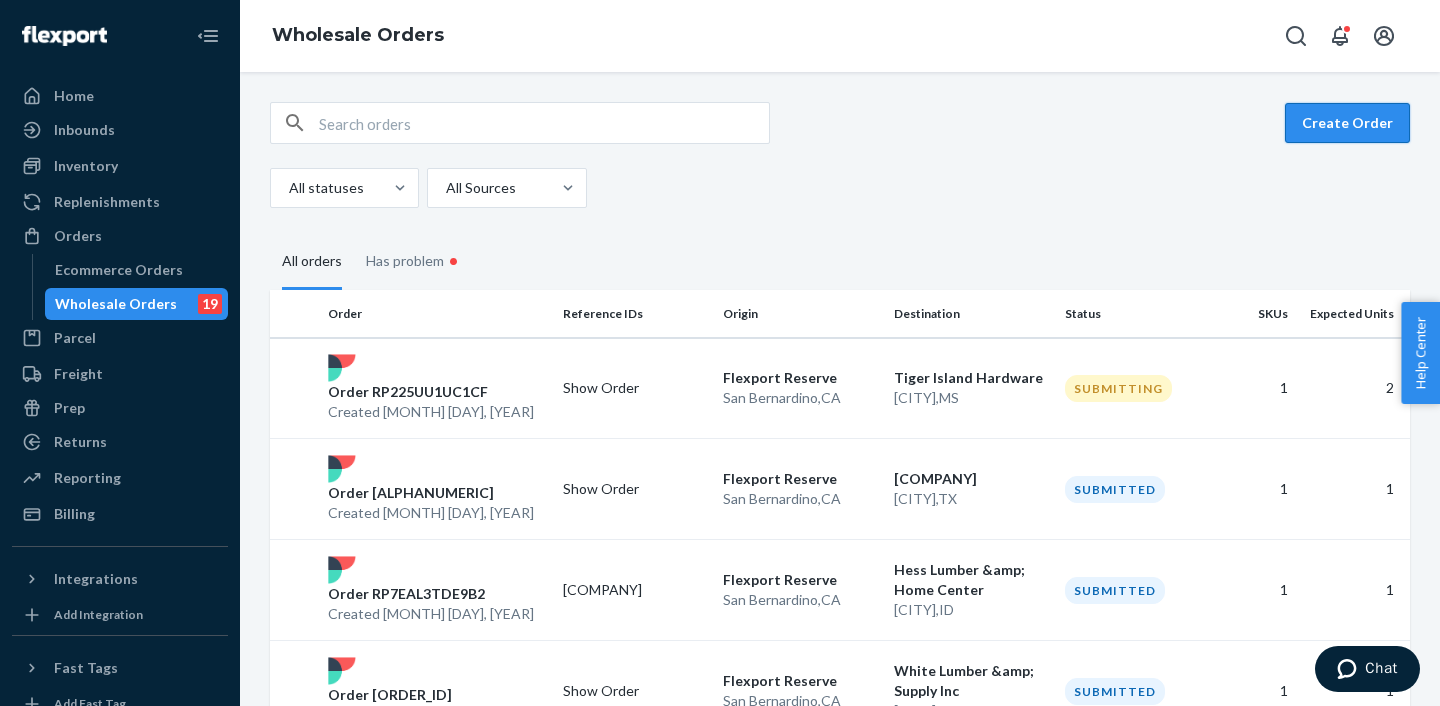 click on "Create Order" at bounding box center (1347, 123) 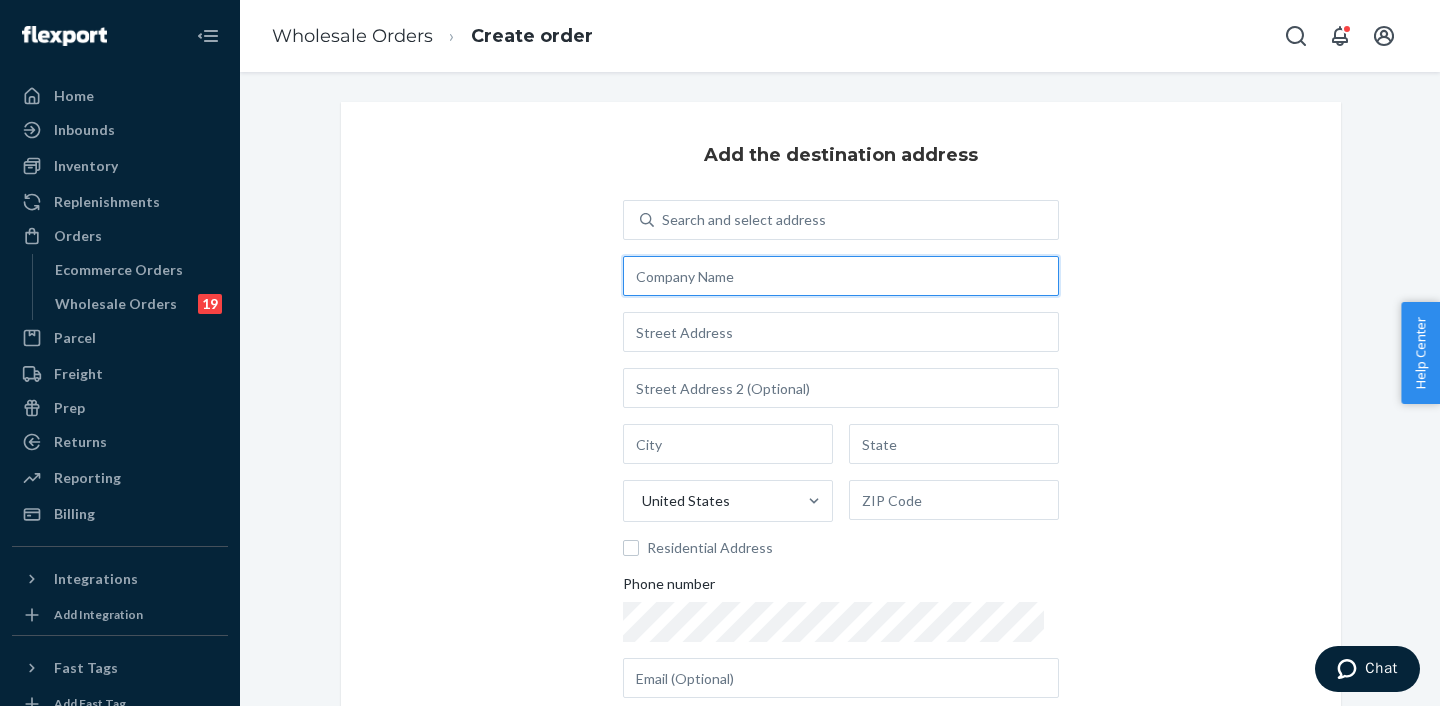 click at bounding box center (841, 276) 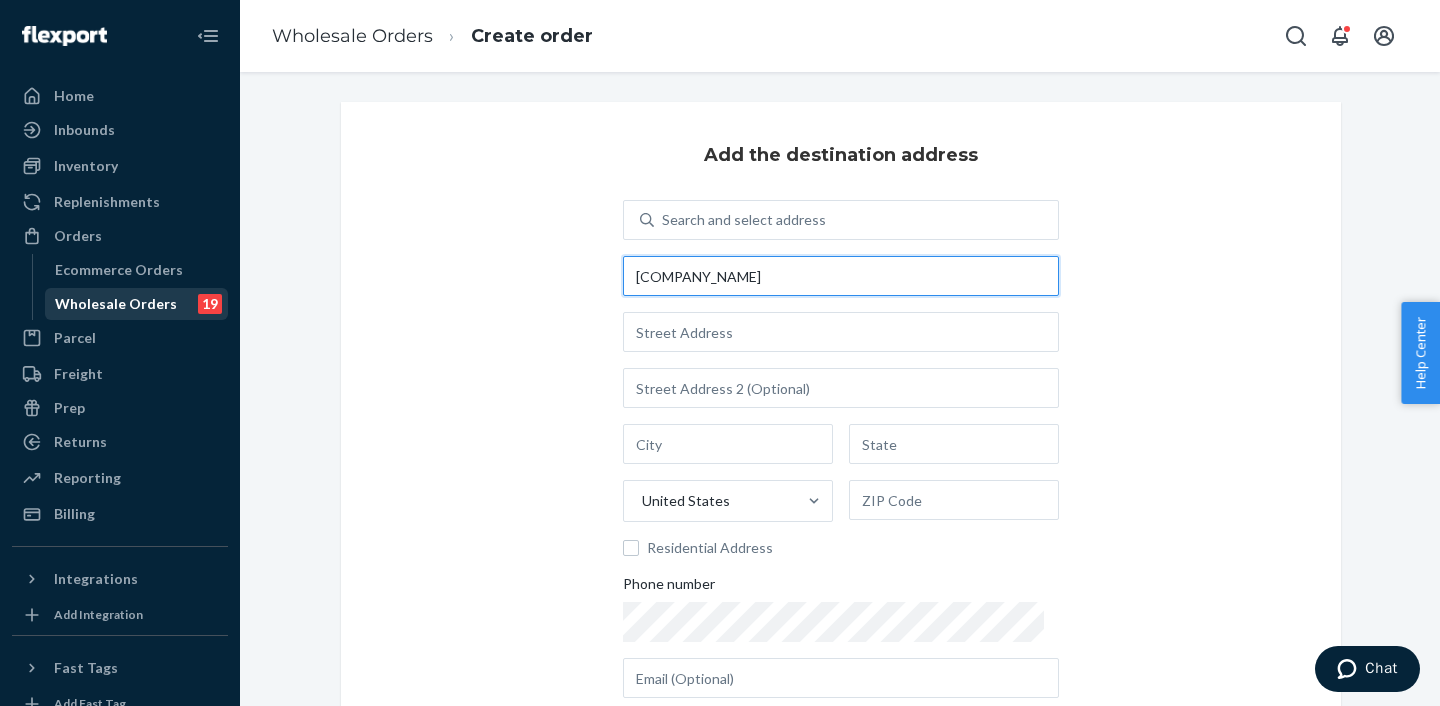 type on "[COMPANY_NAME]" 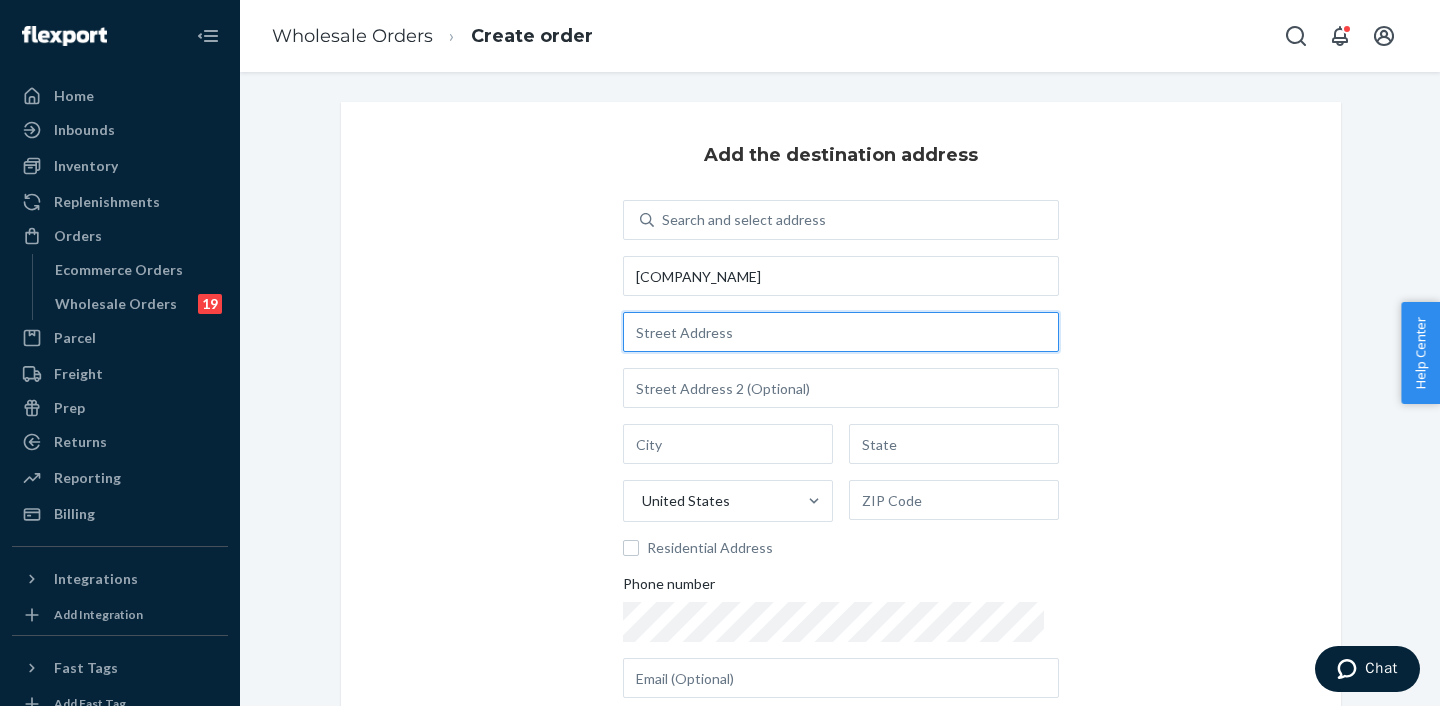 click at bounding box center [841, 332] 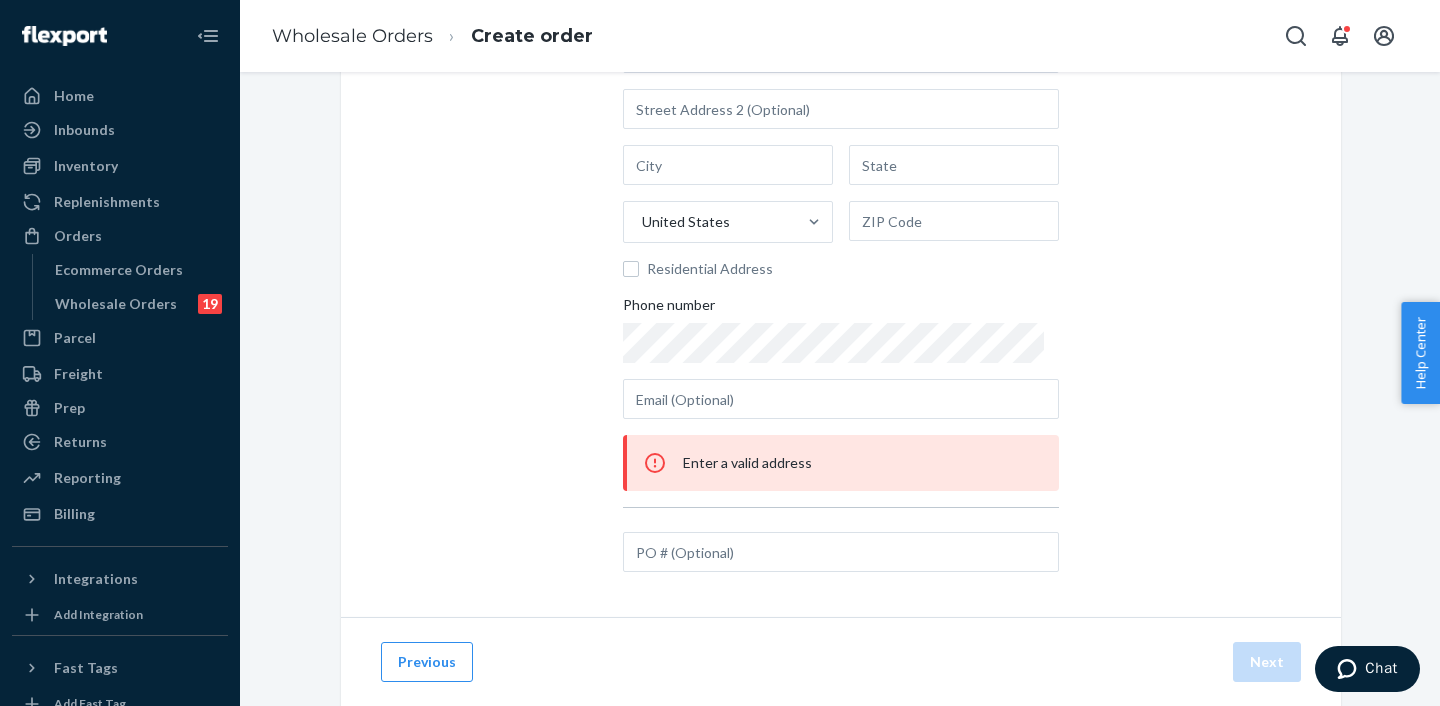 type on "[NUMBER] [STREET]" 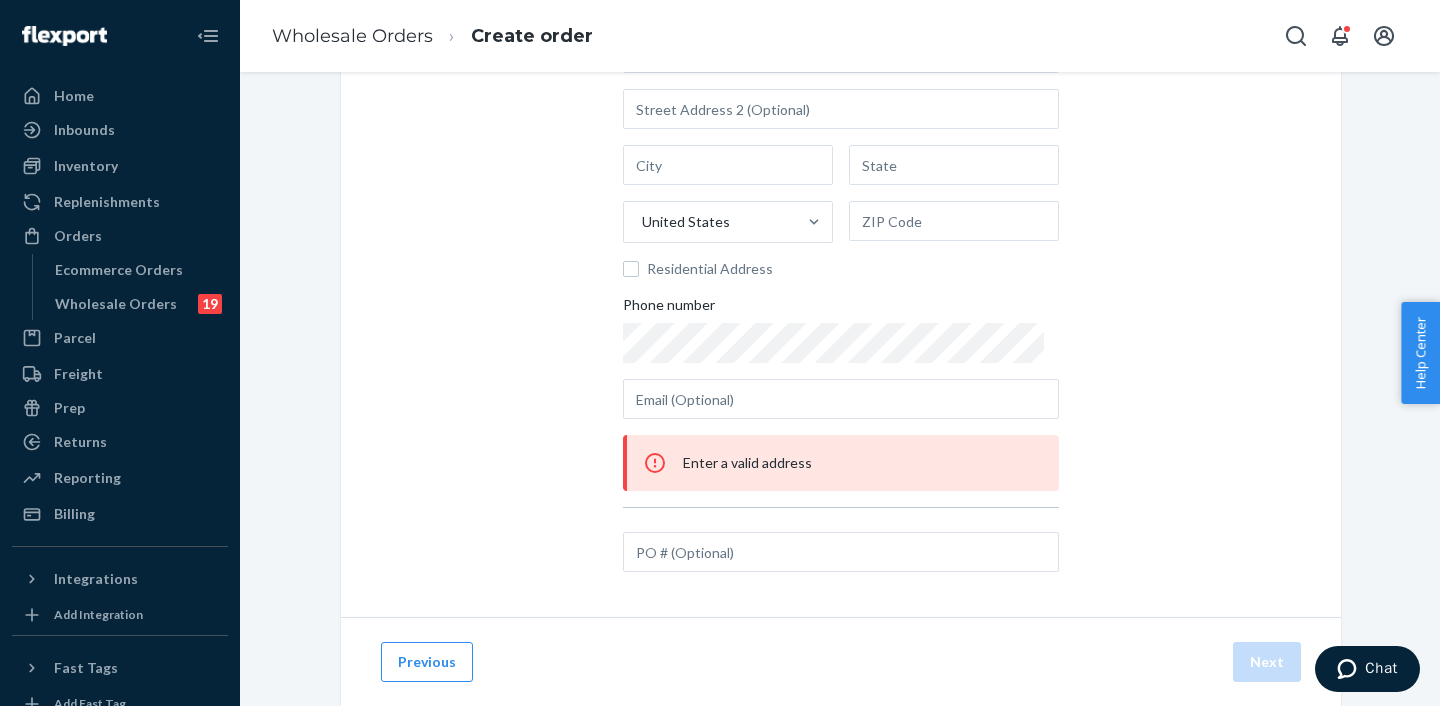 type on "Wysox" 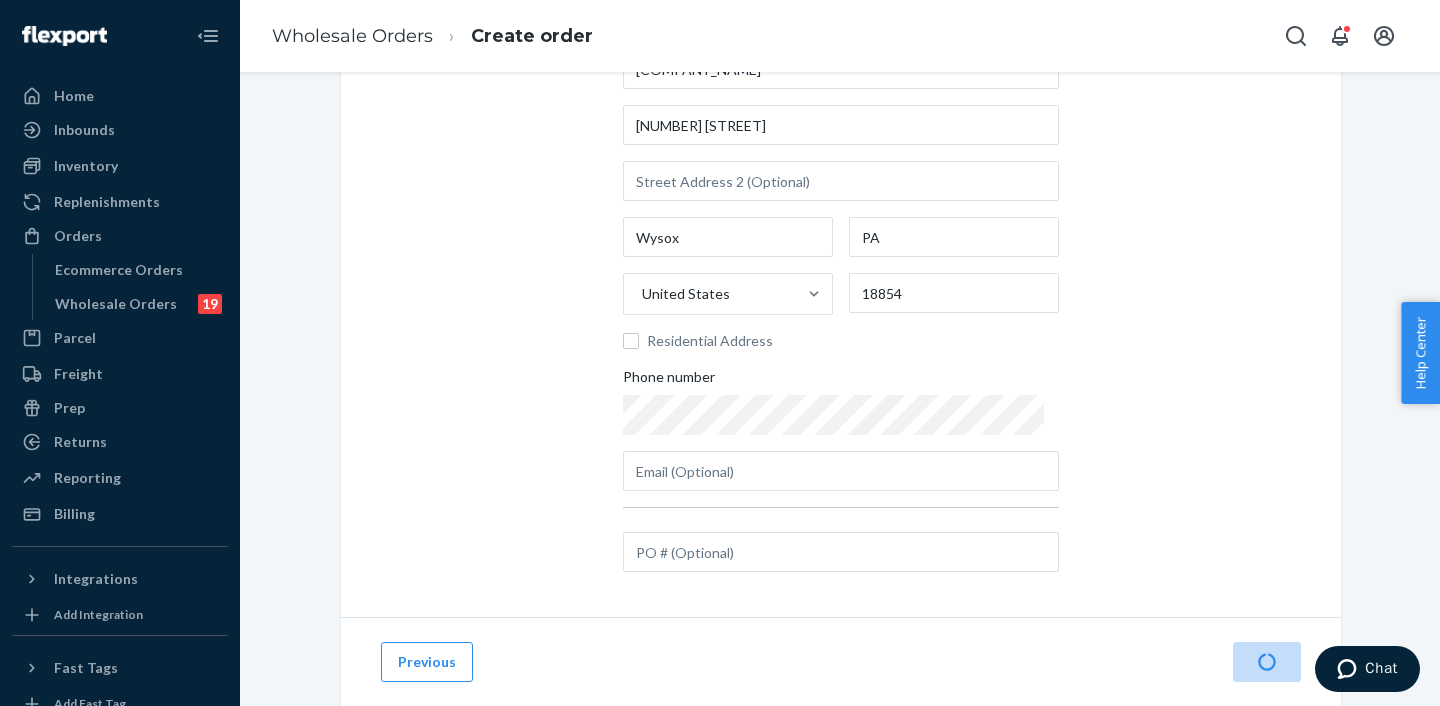 scroll, scrollTop: 207, scrollLeft: 0, axis: vertical 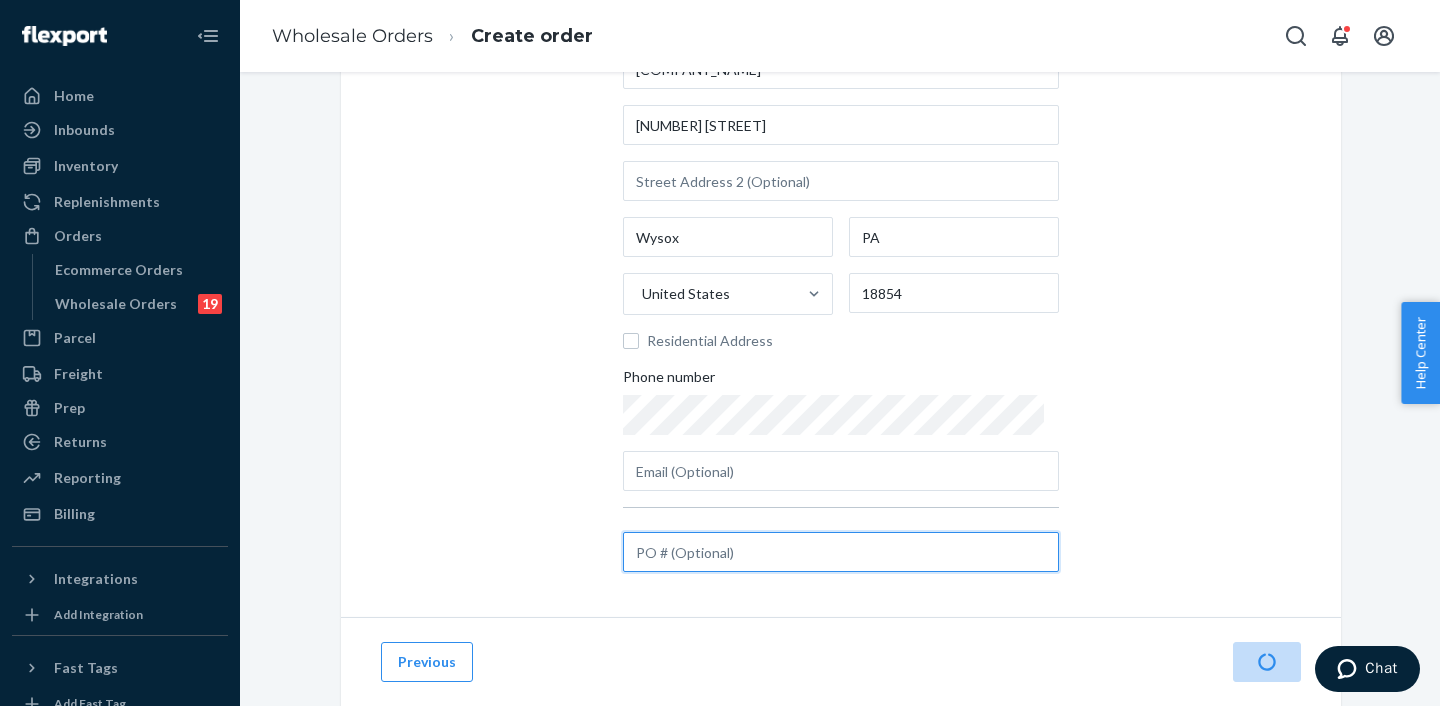 click at bounding box center [841, 552] 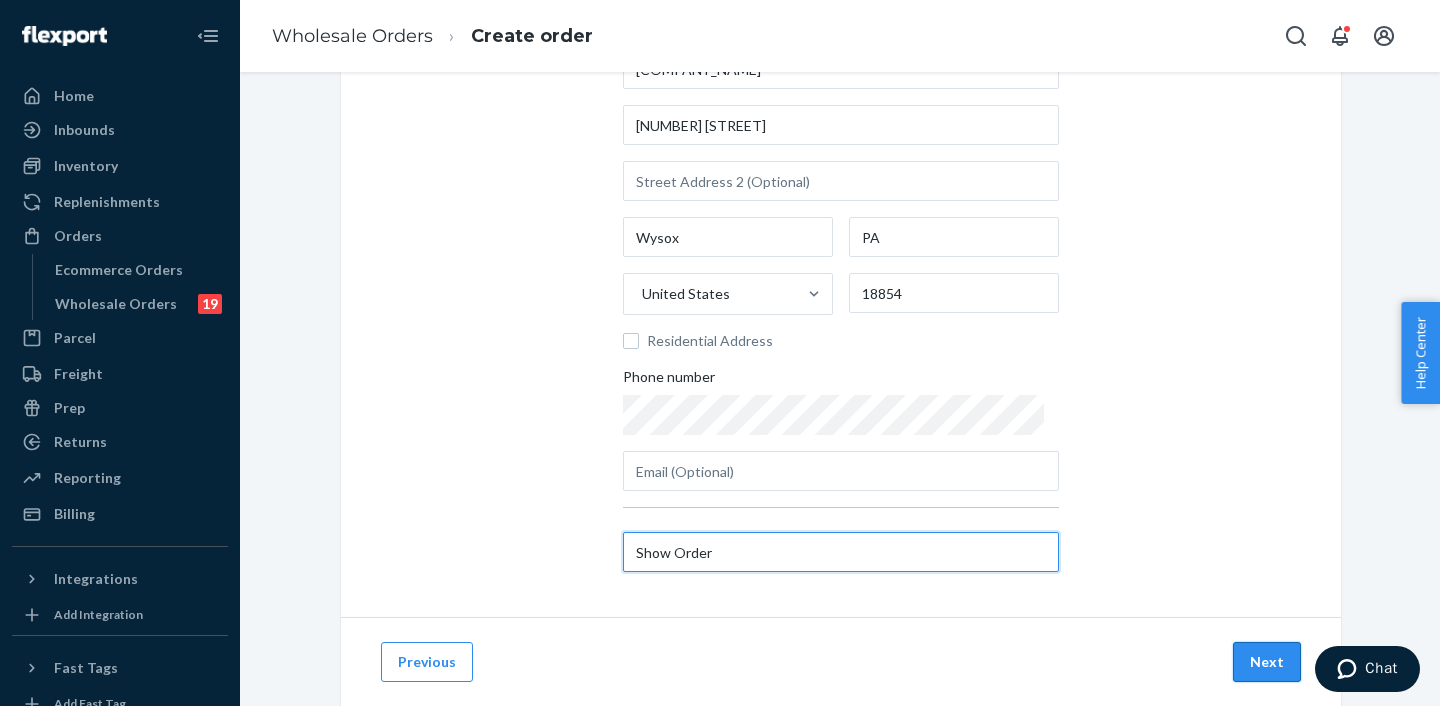 type on "Show Order" 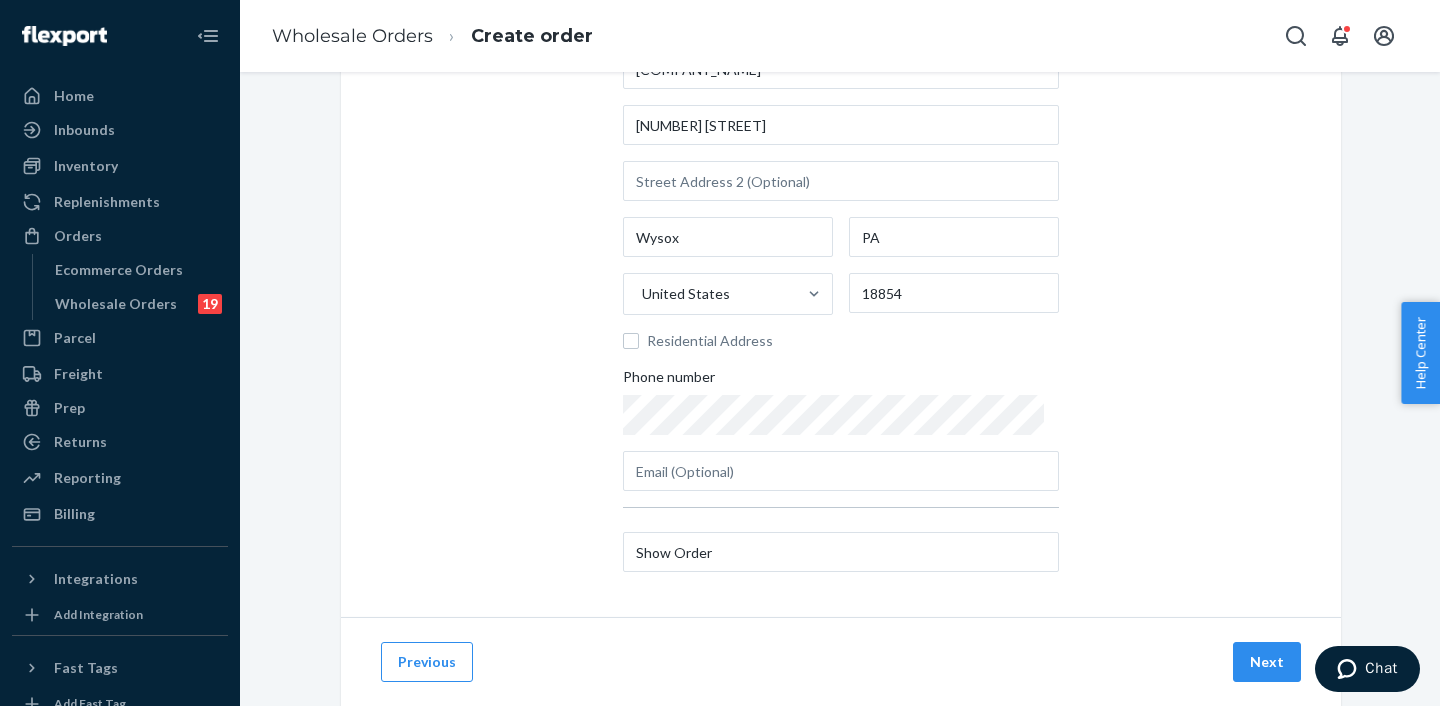 click on "Next" at bounding box center [1267, 662] 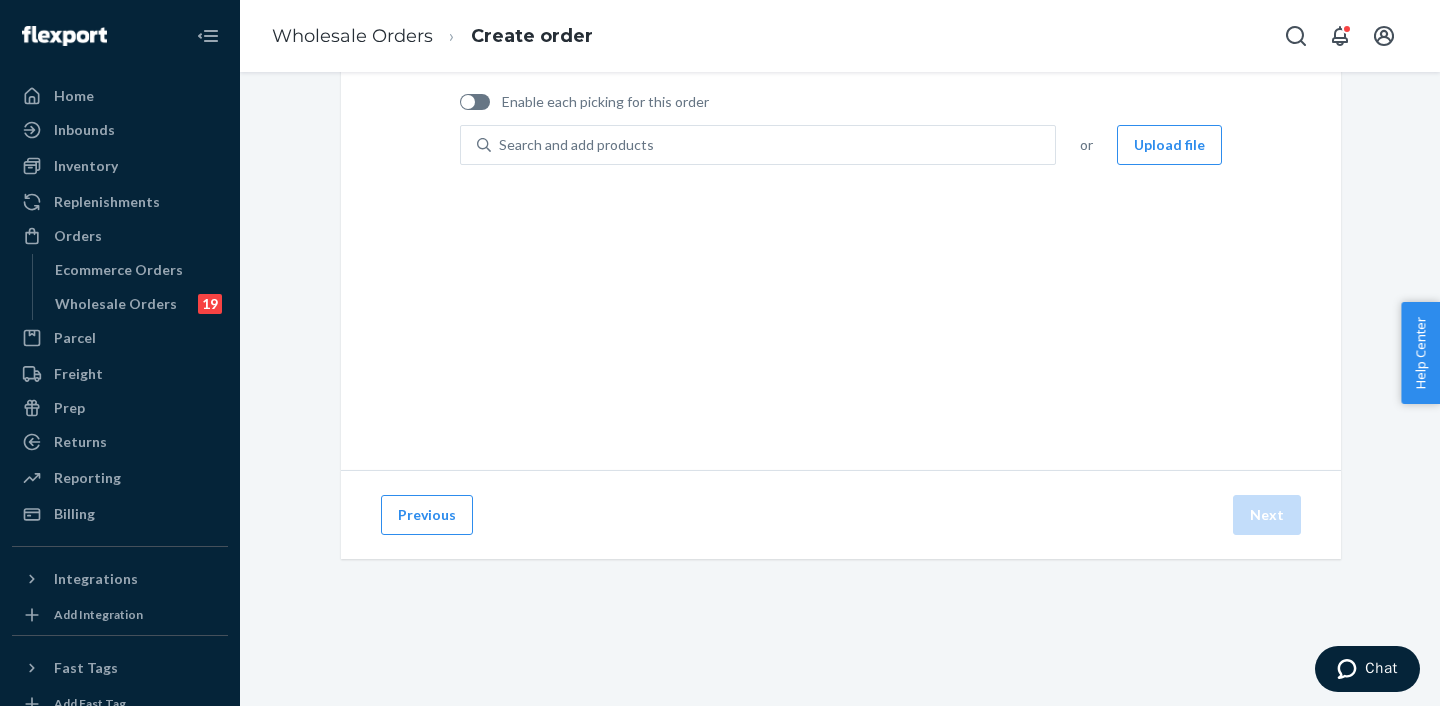 scroll, scrollTop: 144, scrollLeft: 0, axis: vertical 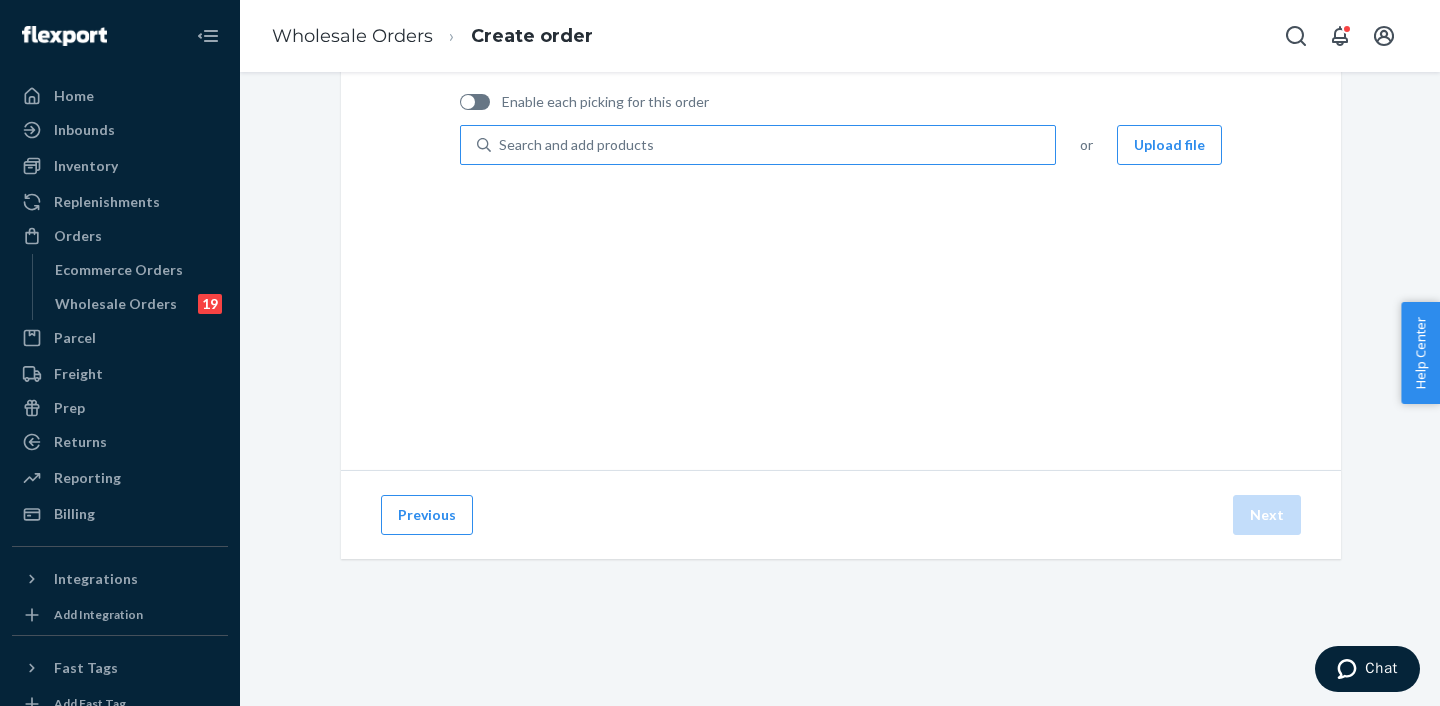 click on "Search and add products" at bounding box center [576, 145] 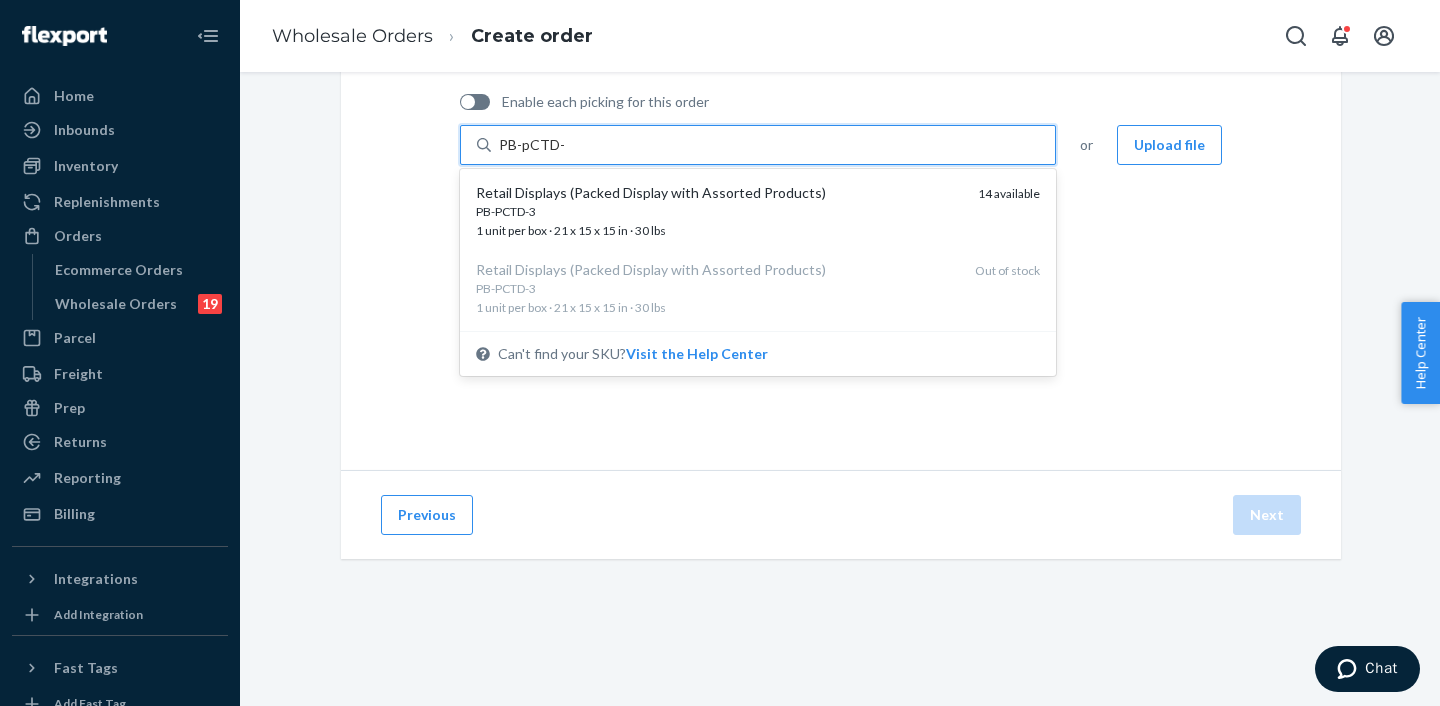type on "[PRODUCT_CODE]" 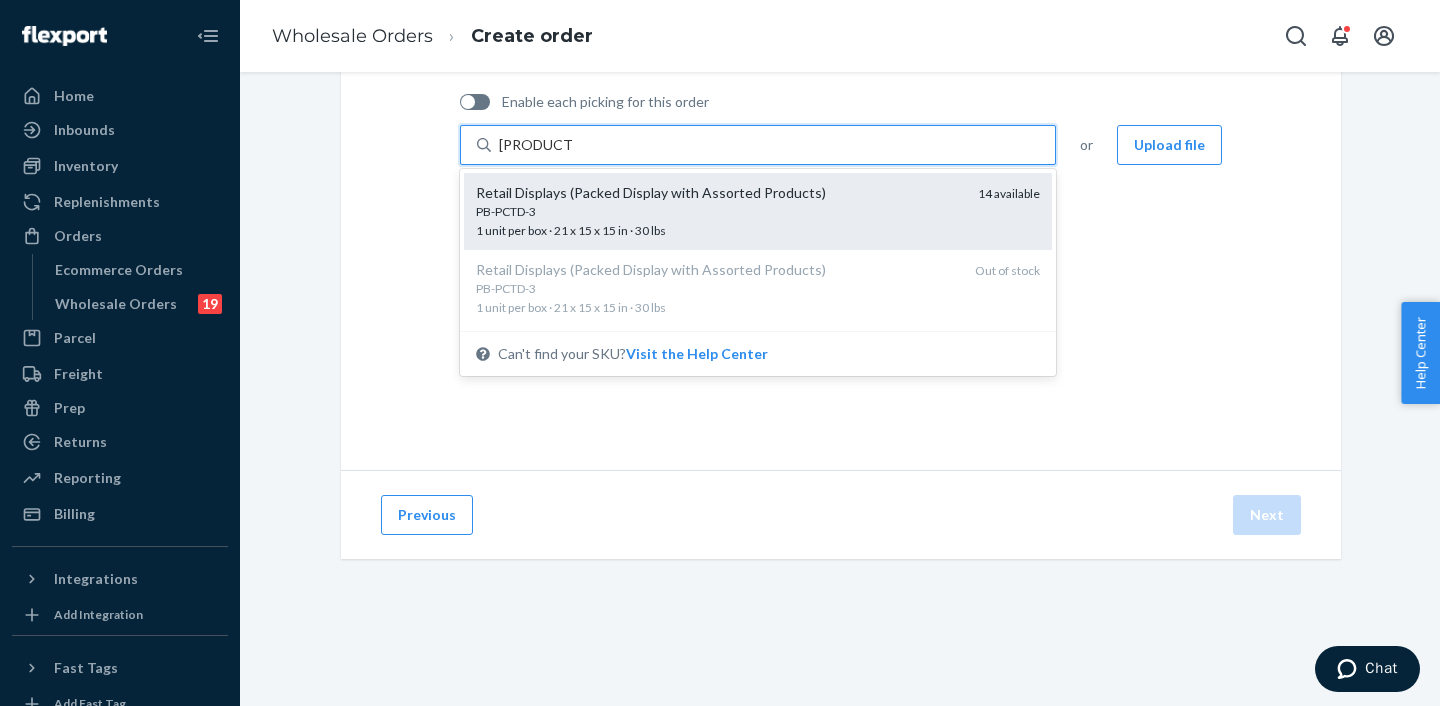 click on "Retail Displays (Packed Display with Assorted Products)" at bounding box center [719, 193] 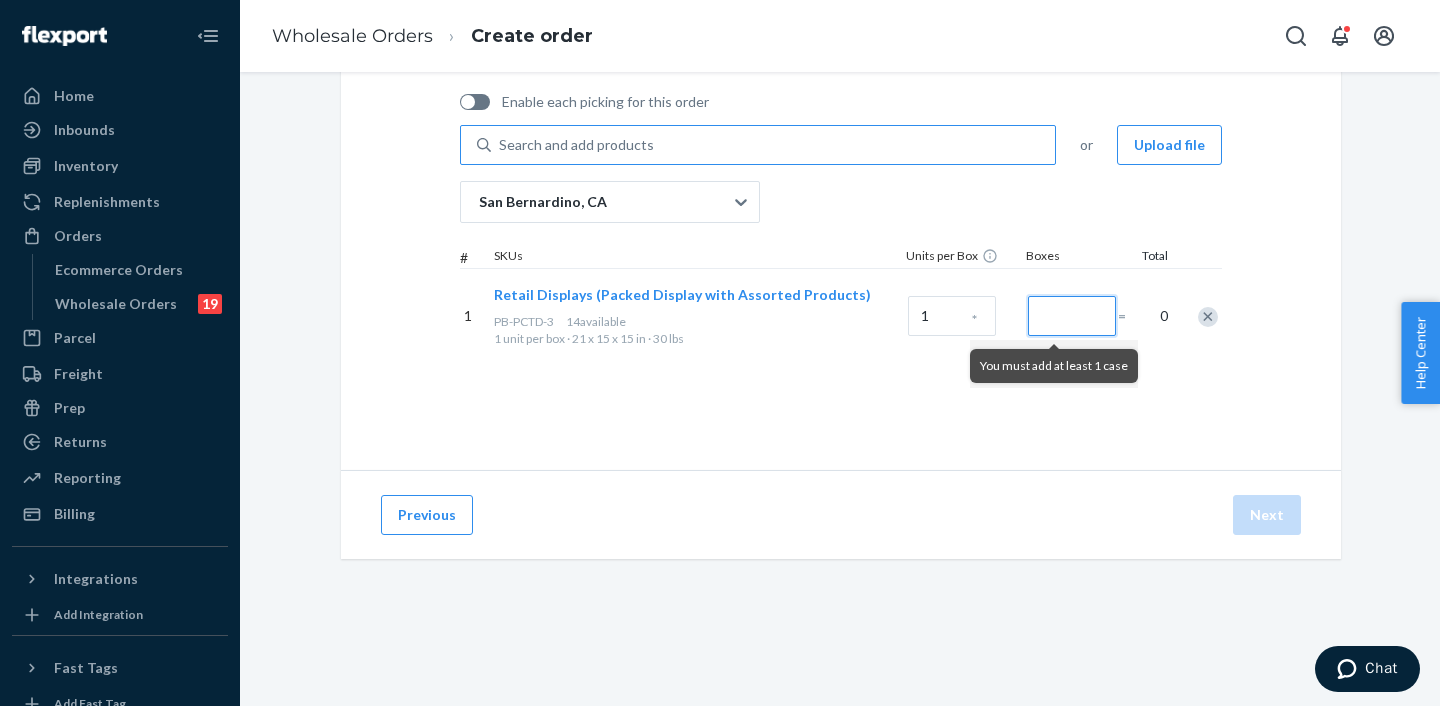 click at bounding box center (1072, 316) 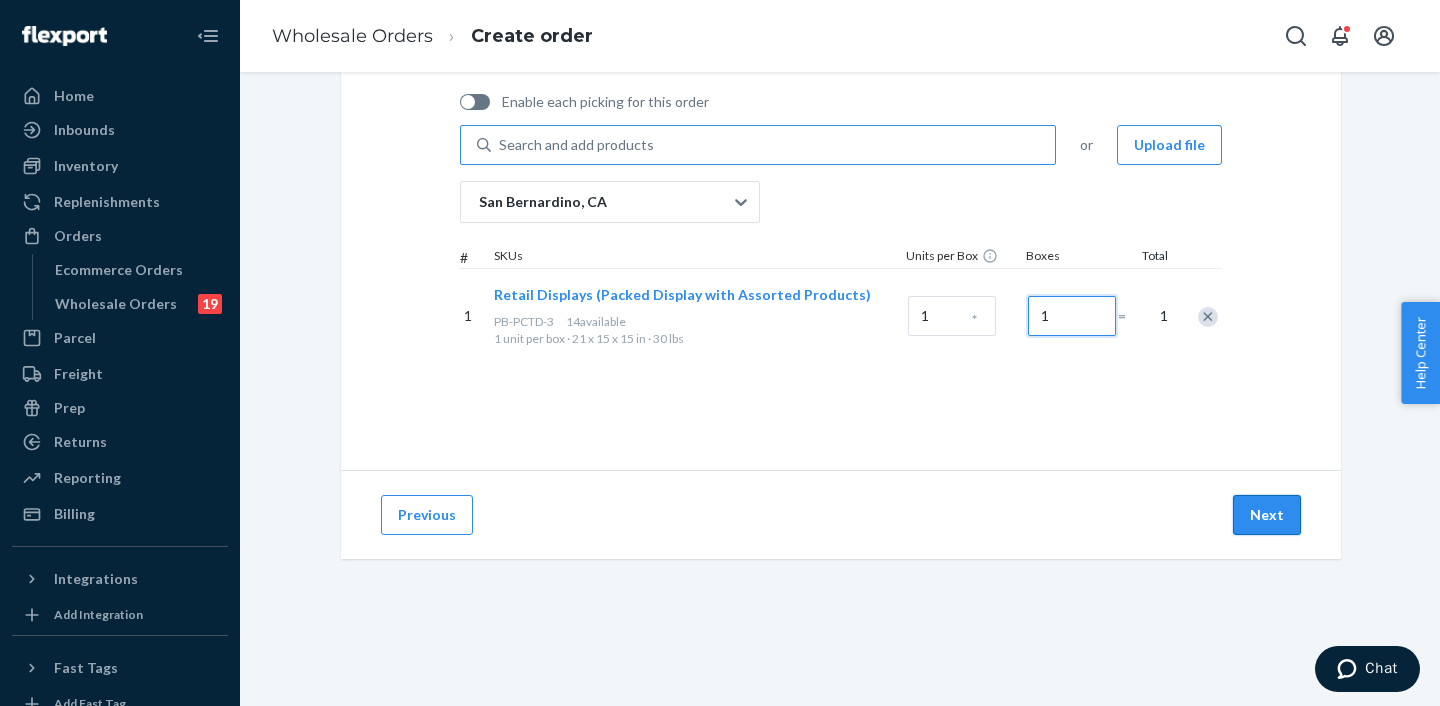 type on "1" 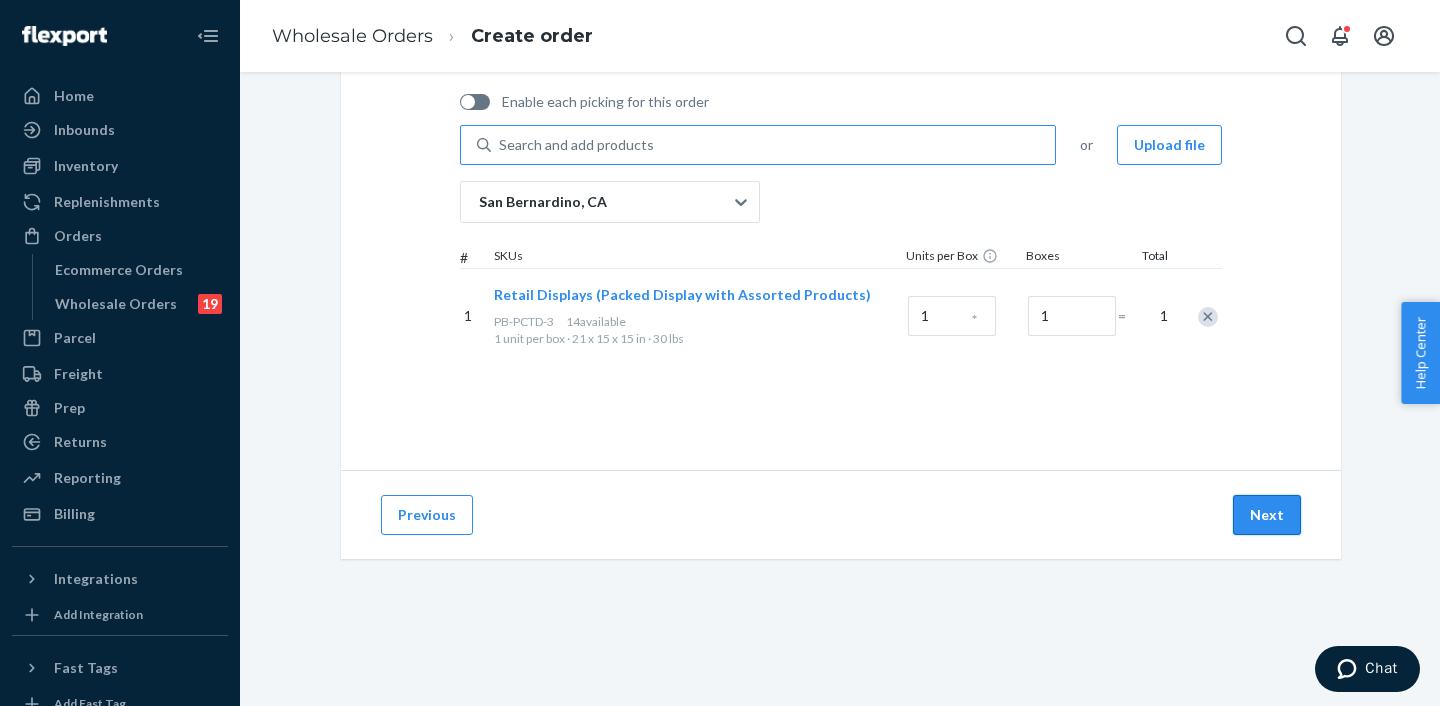click on "Next" at bounding box center (1267, 515) 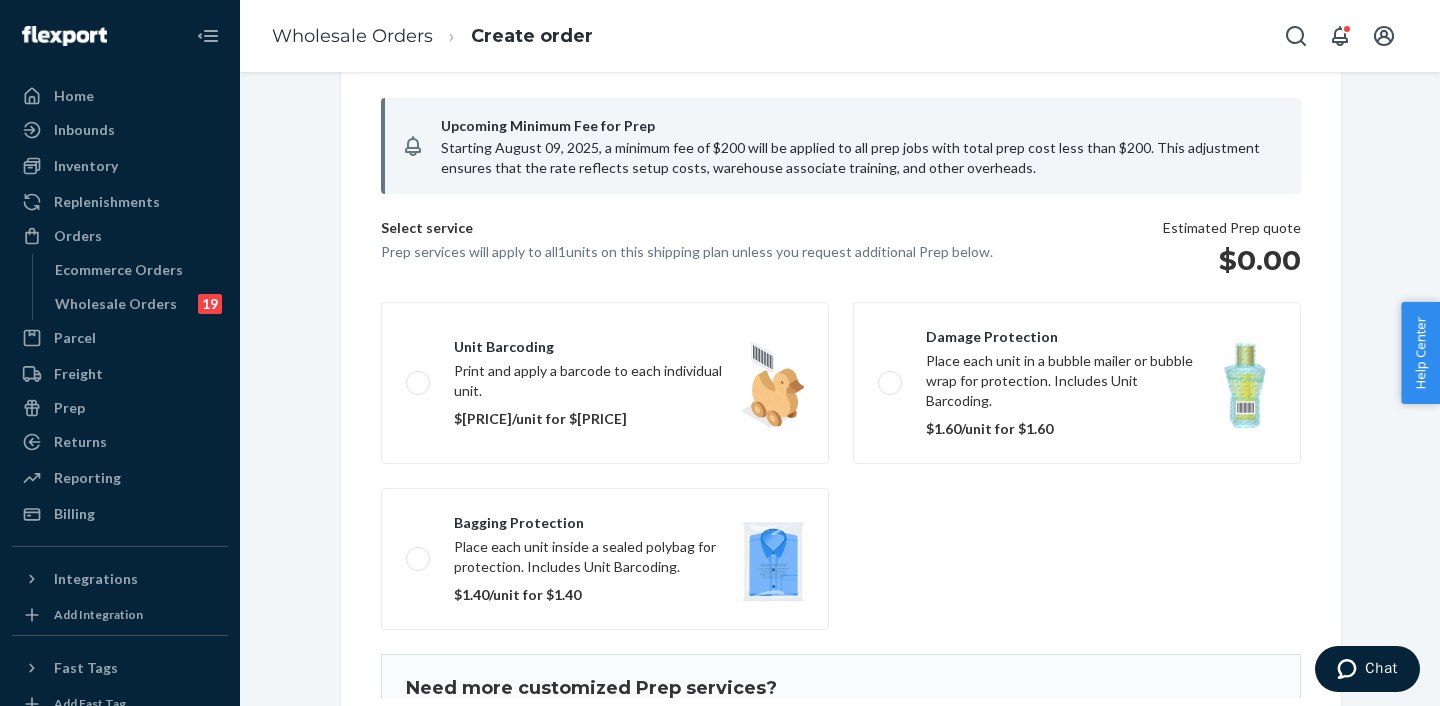 scroll, scrollTop: 169, scrollLeft: 0, axis: vertical 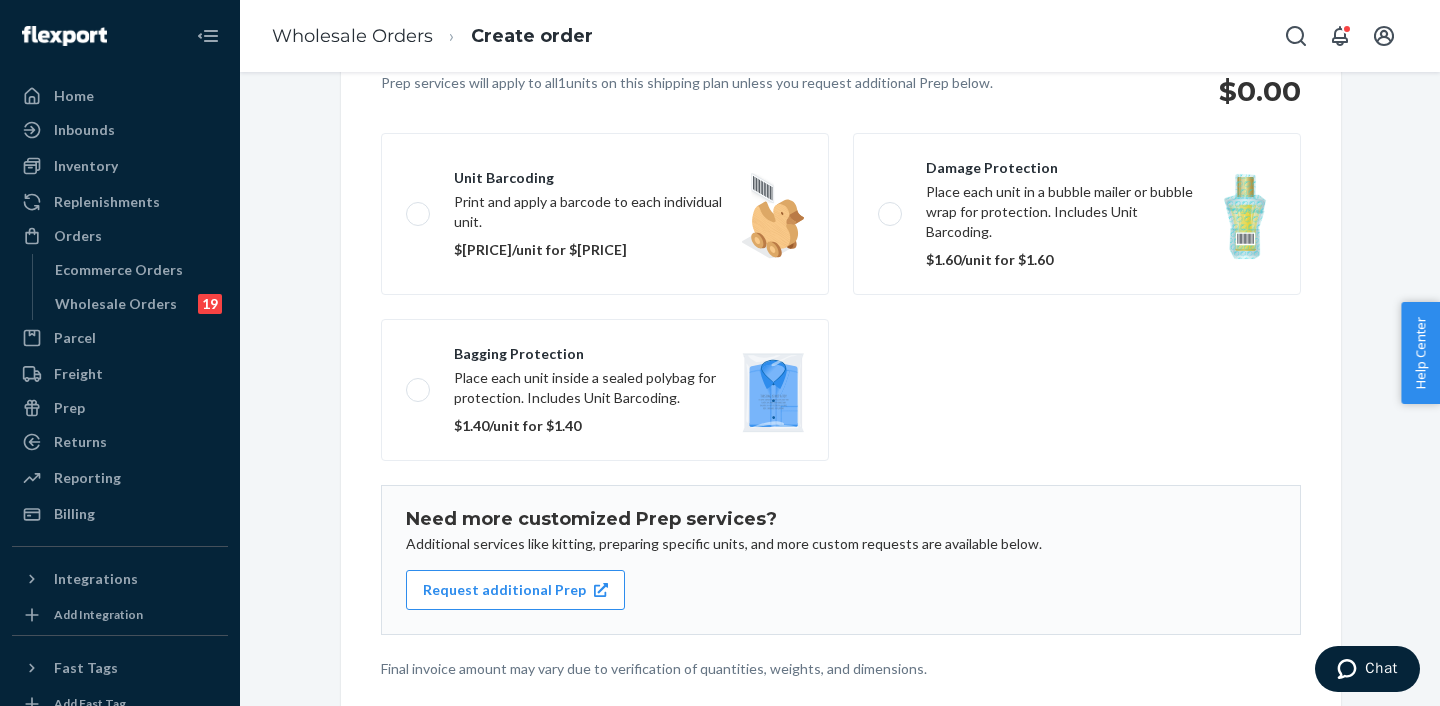 click on "Need more customized Prep services? Additional services like kitting, preparing specific units, and more custom requests are available below. Request additional Prep" at bounding box center (841, 560) 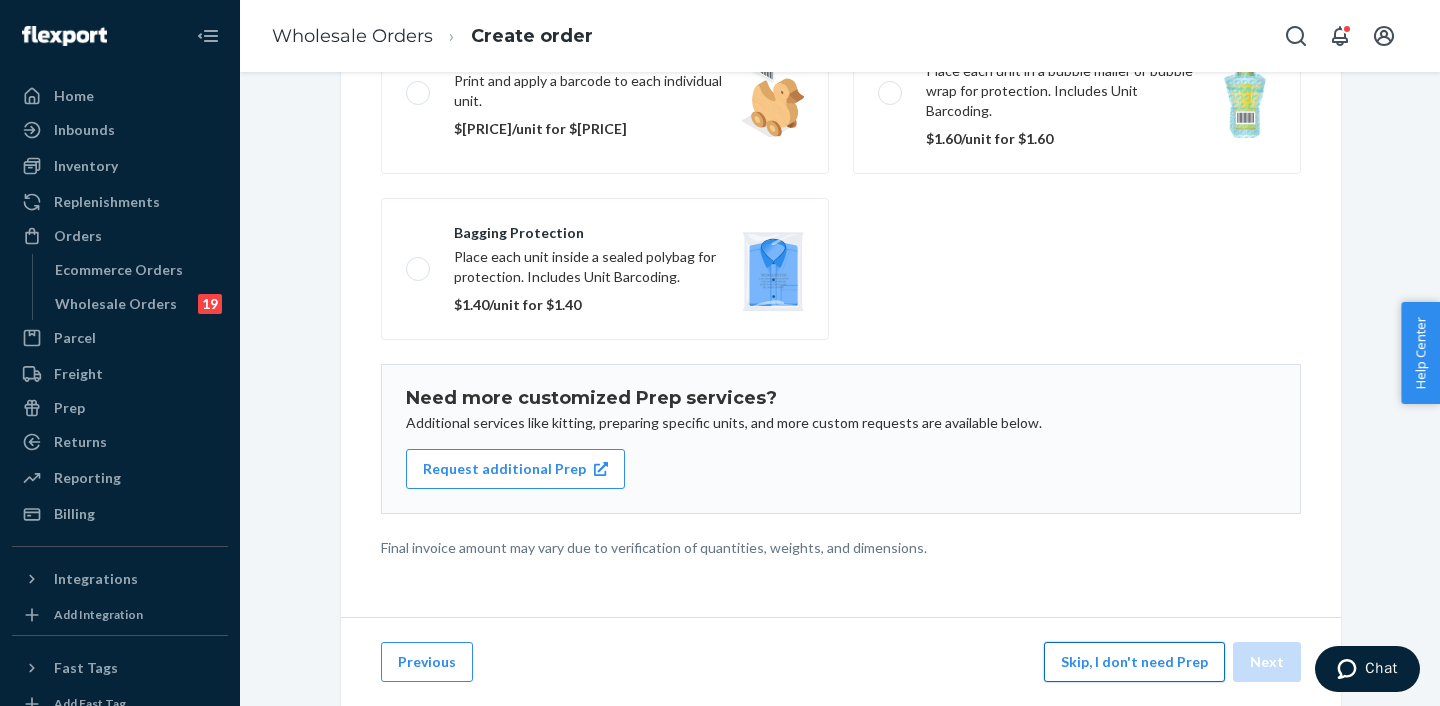 click on "Skip, I don't need Prep" at bounding box center [1134, 662] 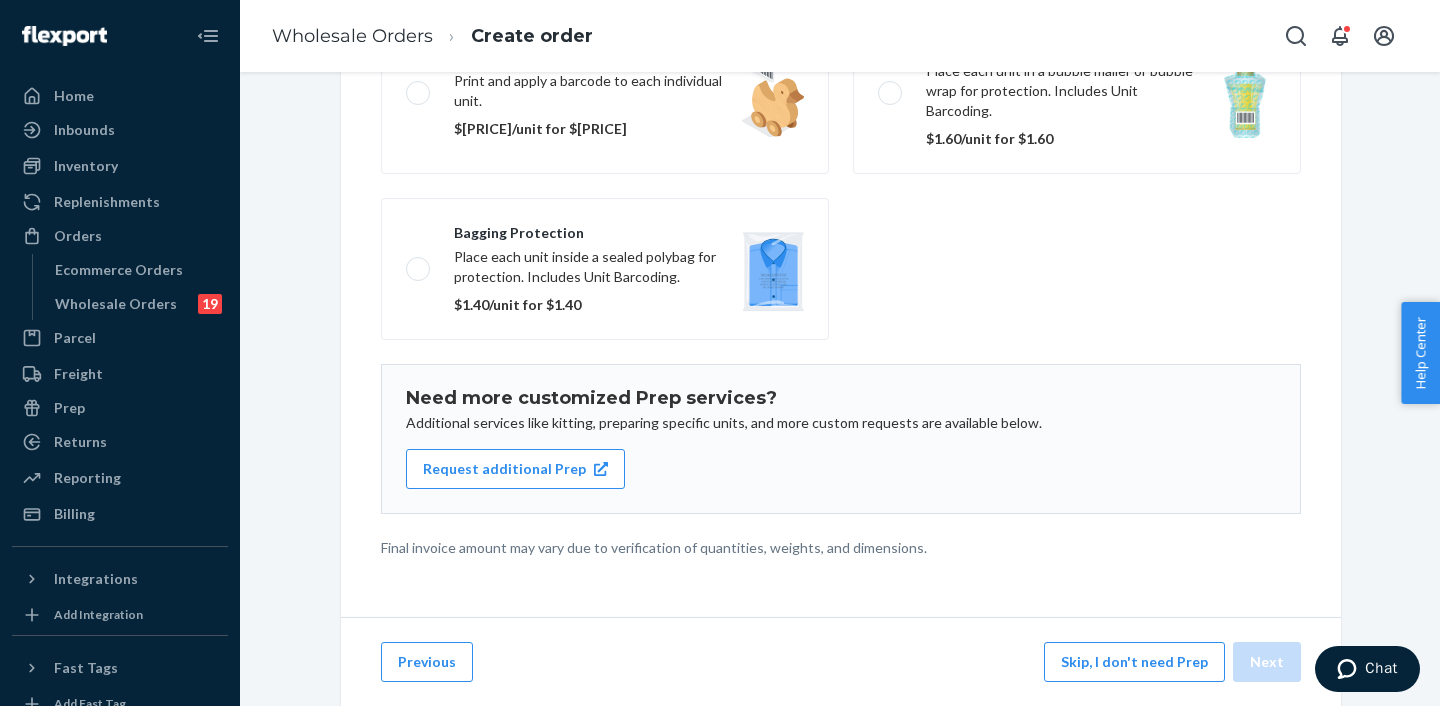 scroll, scrollTop: 144, scrollLeft: 0, axis: vertical 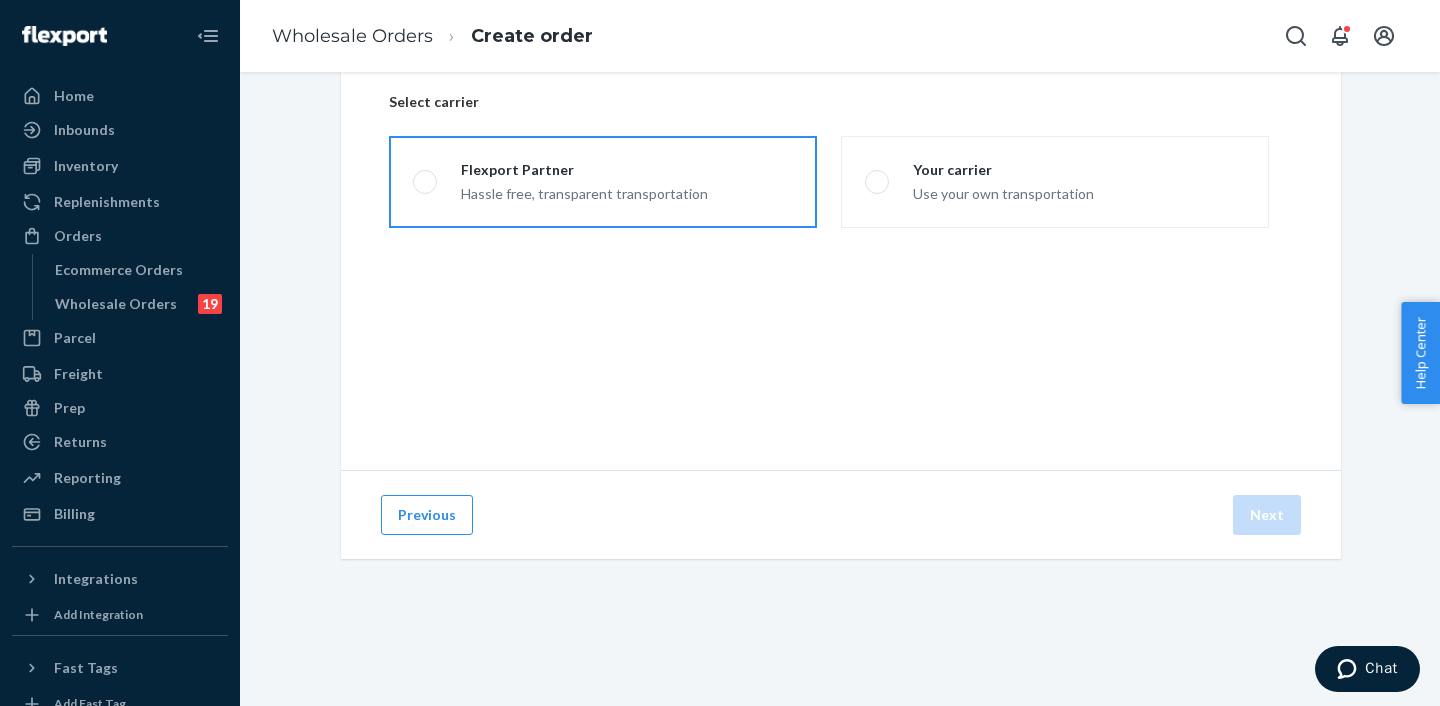 click on "Flexport Partner" at bounding box center (584, 170) 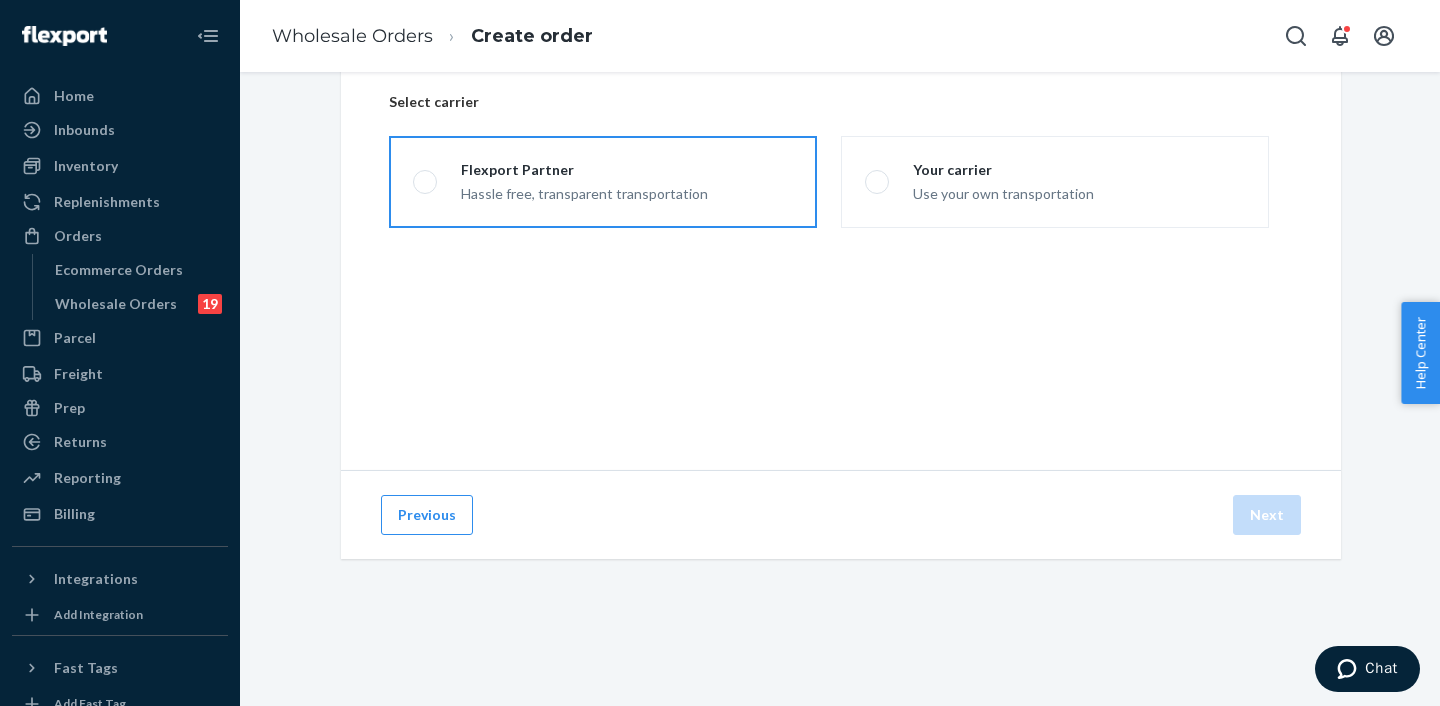click on "Flexport Partner Hassle free, transparent transportation" at bounding box center (419, 182) 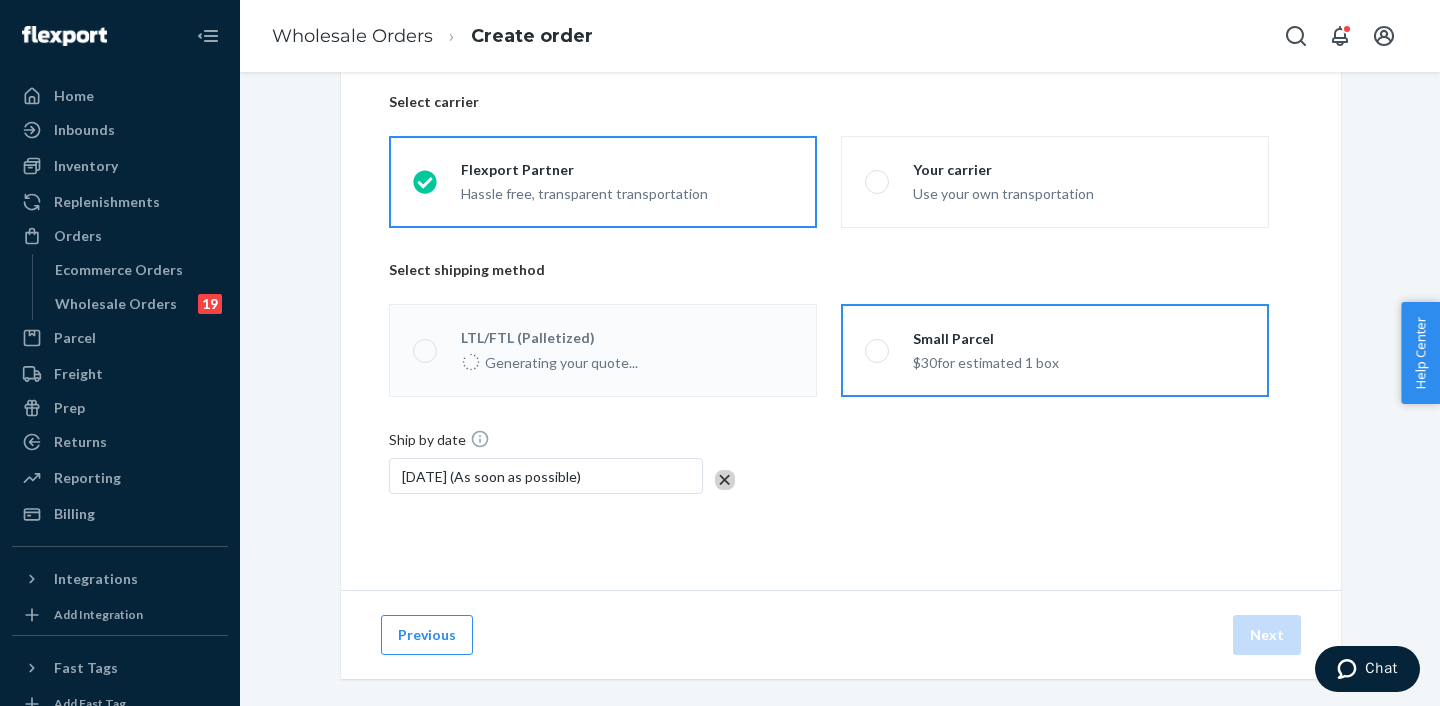 click on "$[PRICE] for estimated [QUANTITY] box" at bounding box center (986, 361) 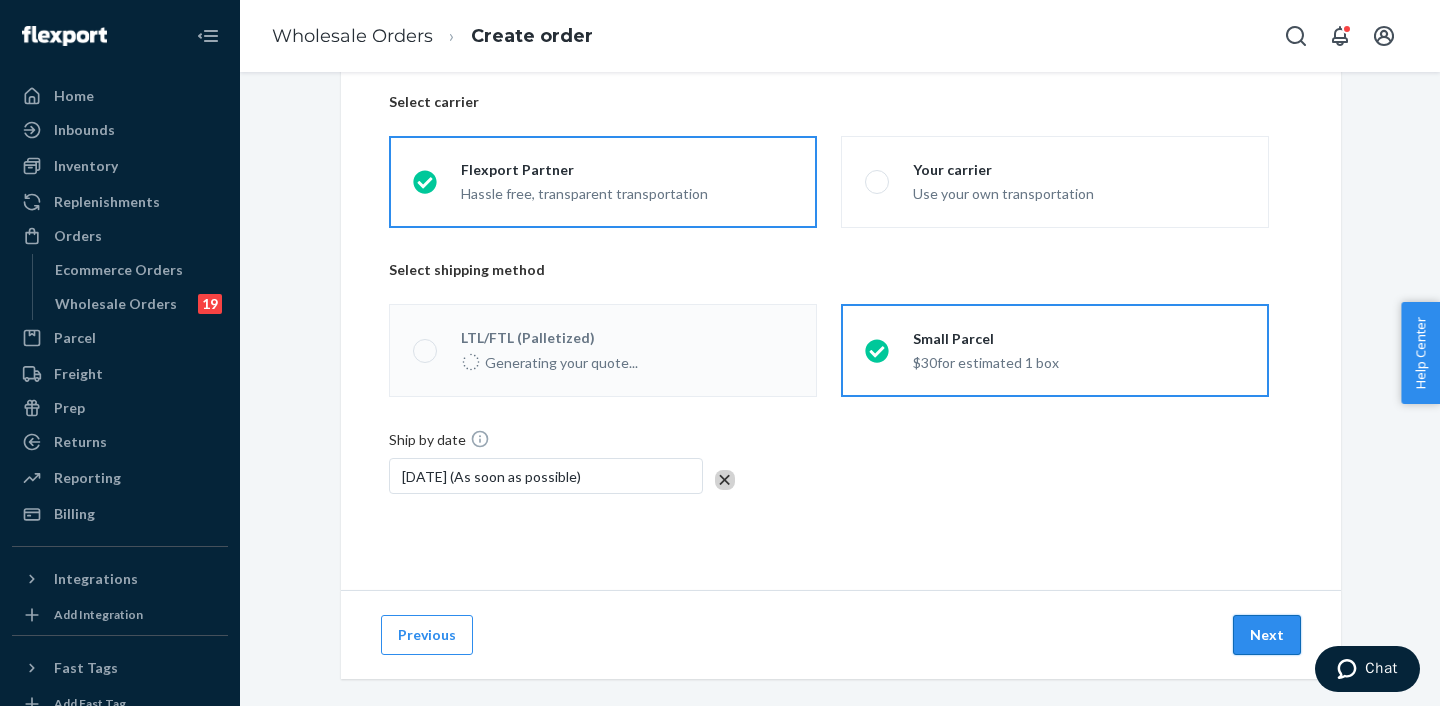 click on "Next" at bounding box center (1267, 635) 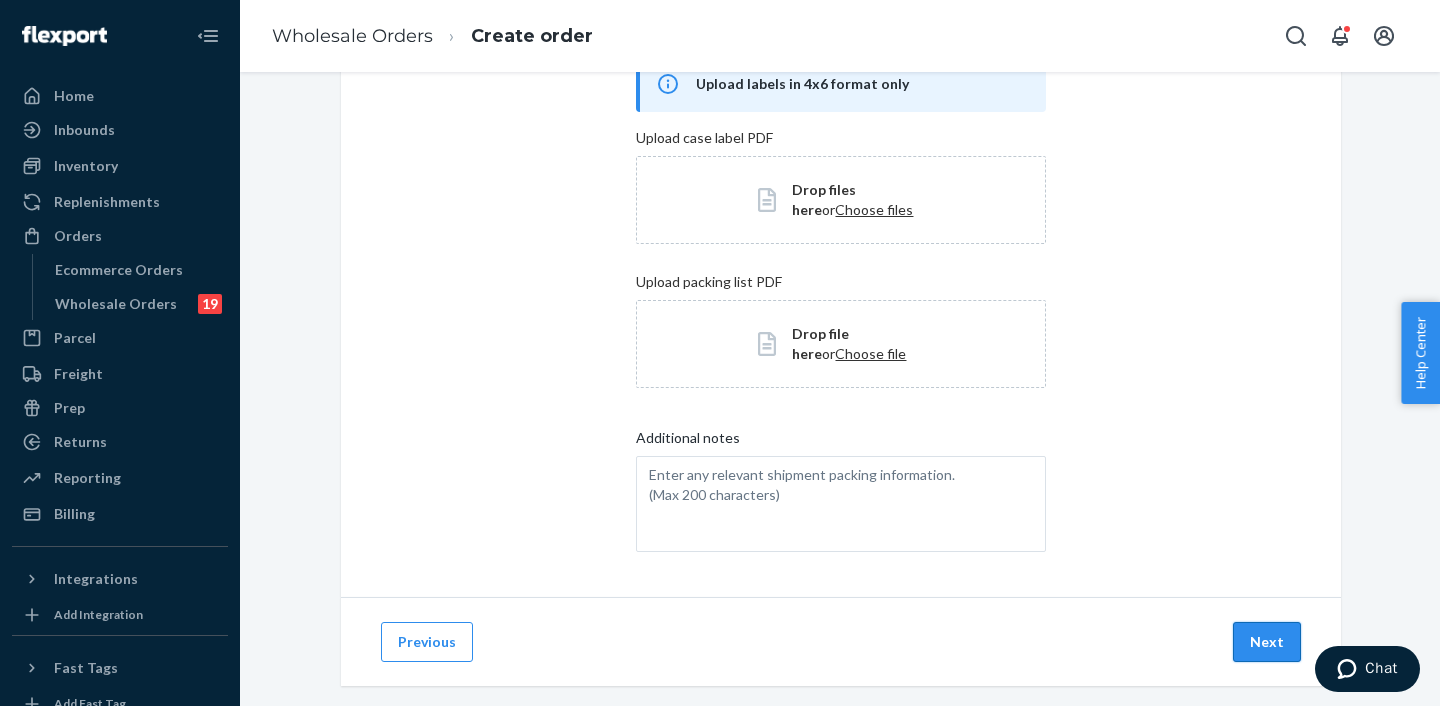 click on "Next" at bounding box center [1267, 642] 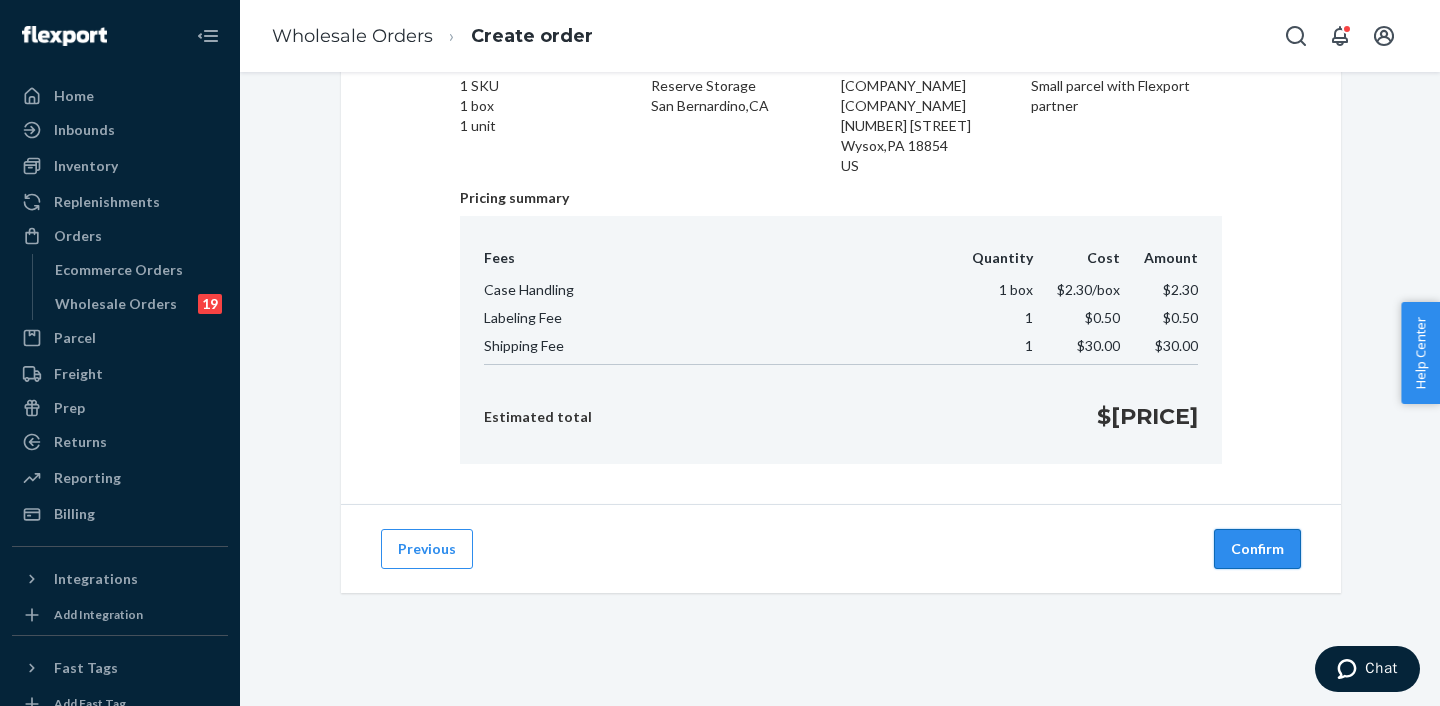 click on "Confirm" at bounding box center (1257, 549) 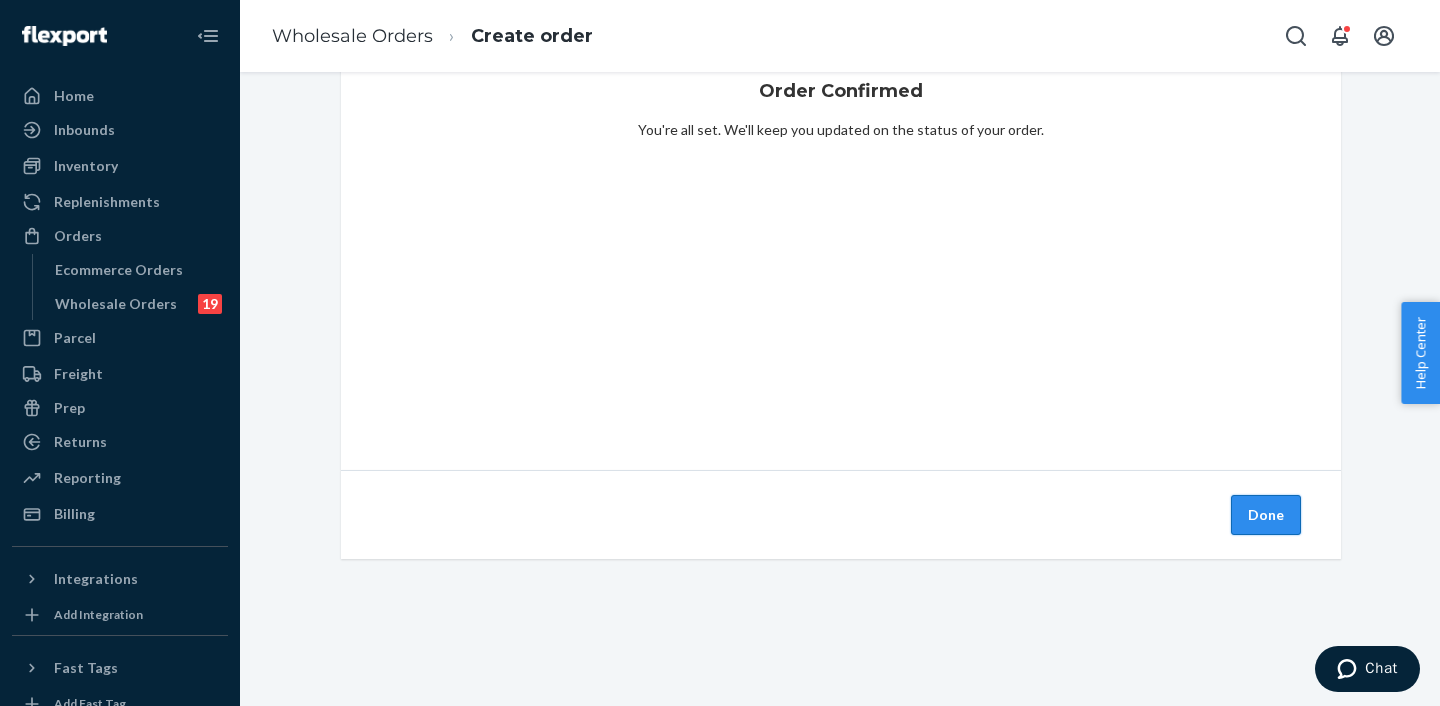 click on "Done" at bounding box center [1266, 515] 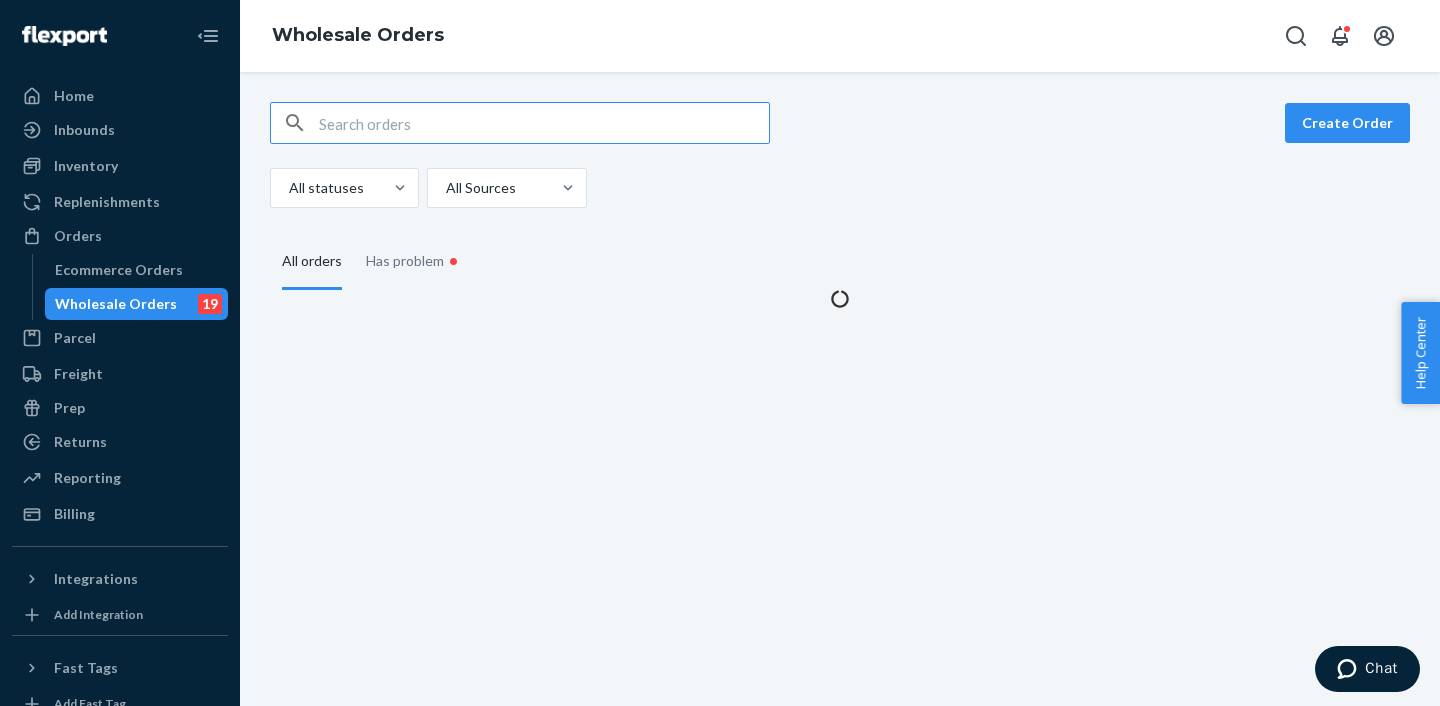 scroll, scrollTop: 0, scrollLeft: 0, axis: both 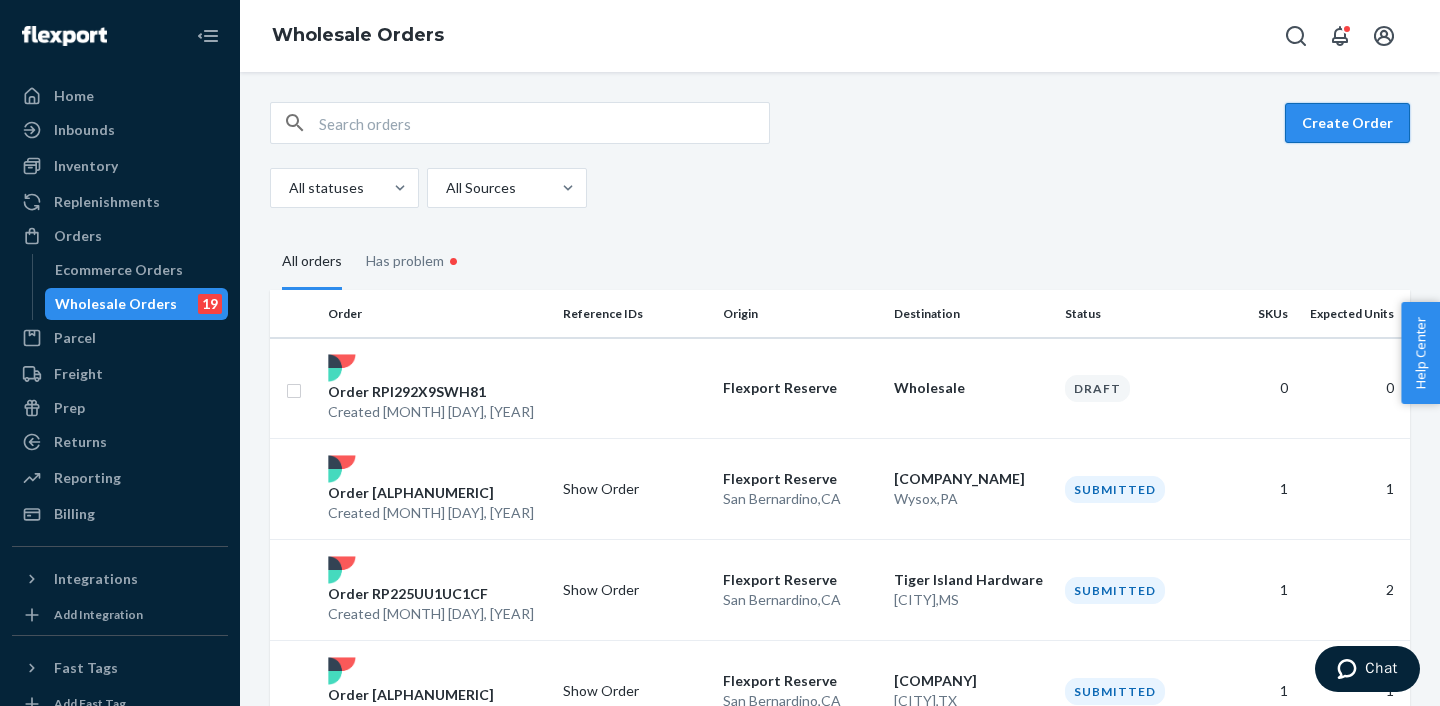 click on "Create Order" at bounding box center (1347, 123) 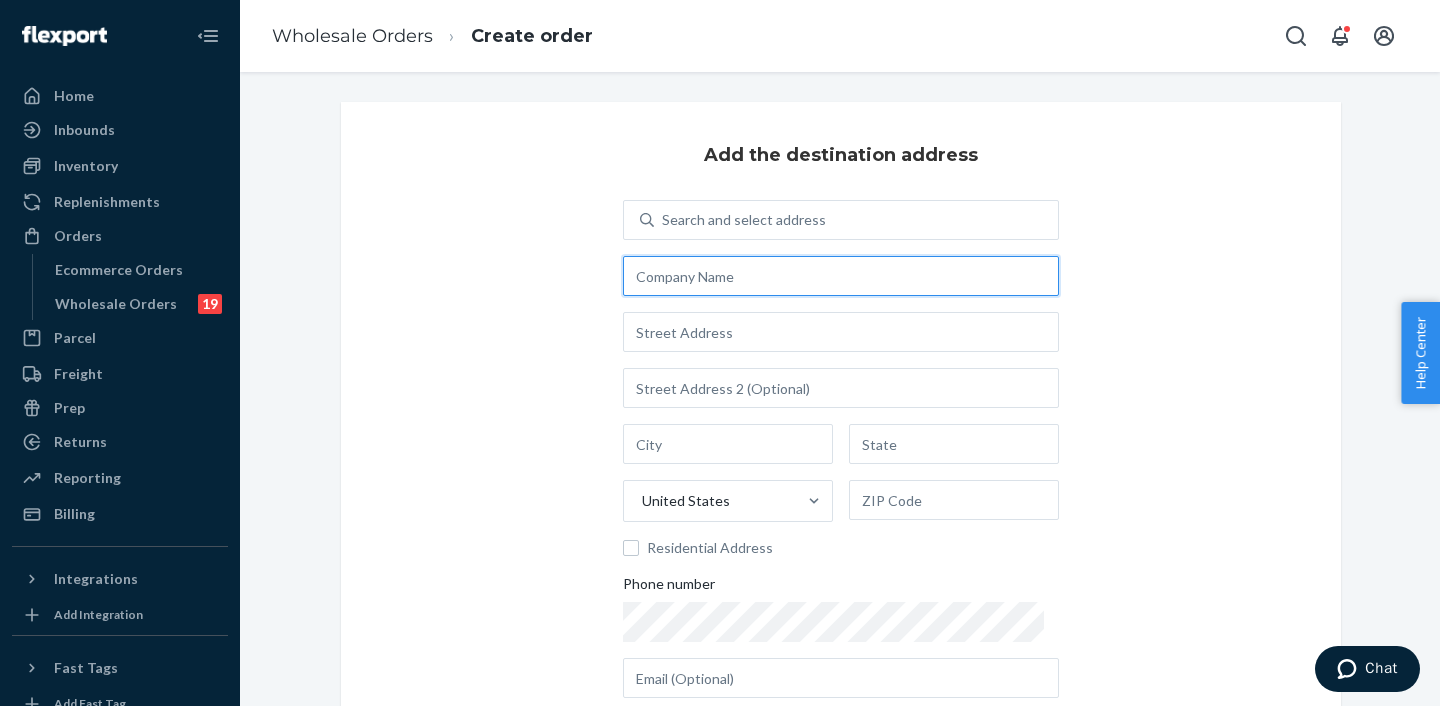 click at bounding box center (841, 276) 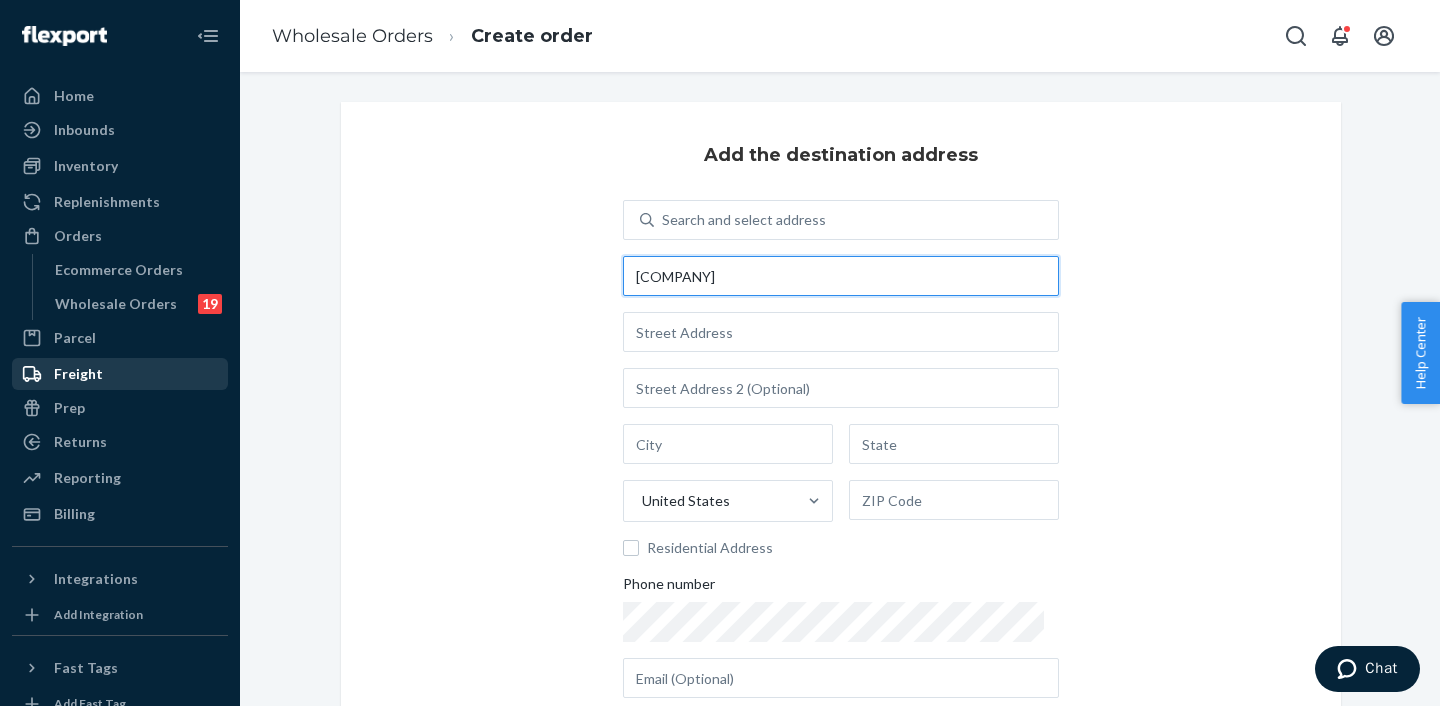 type on "[COMPANY]" 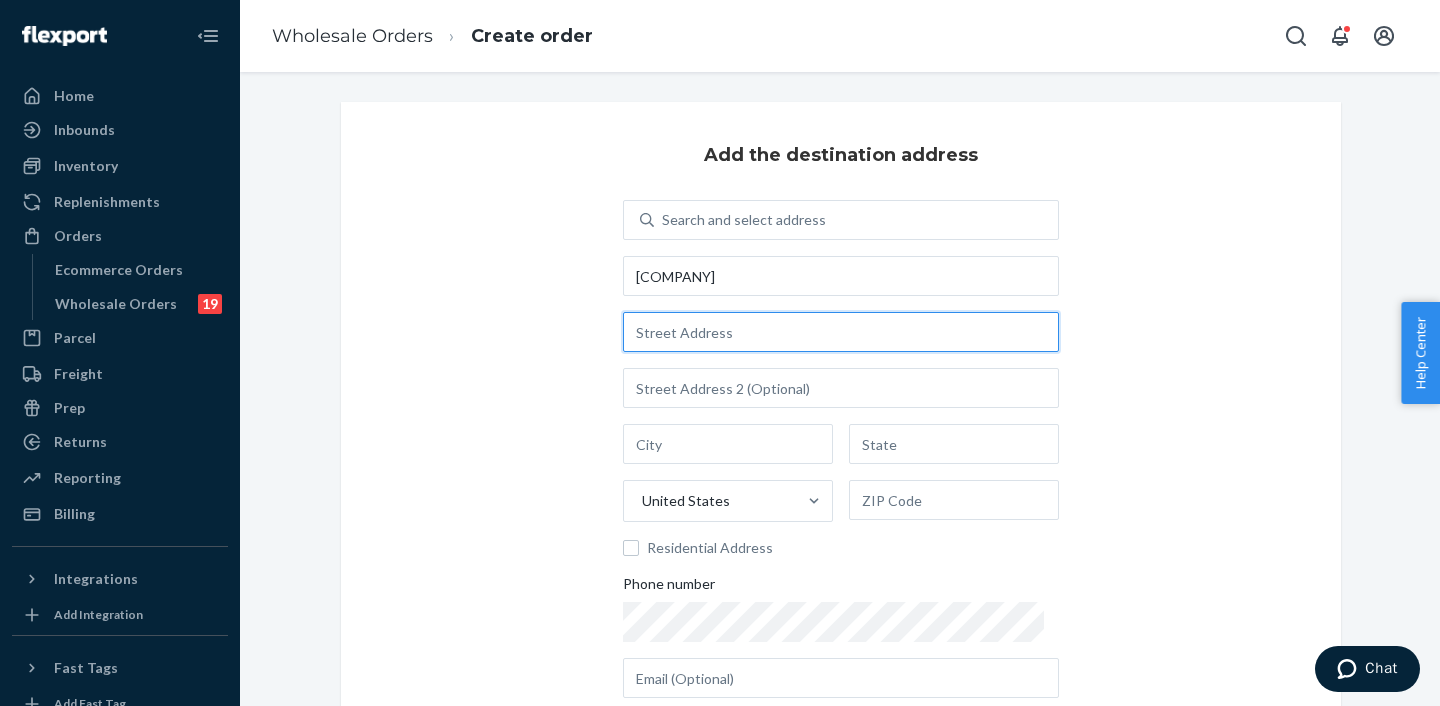 click at bounding box center (841, 332) 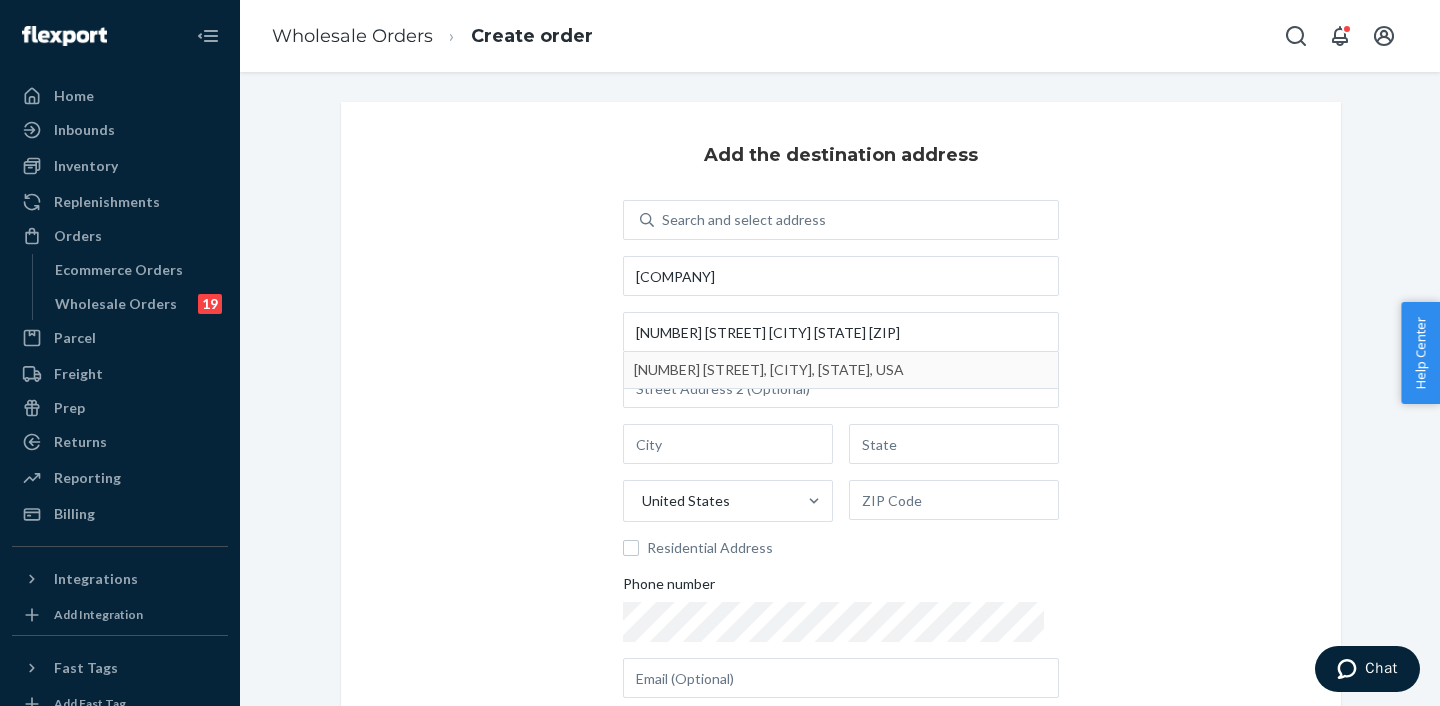 drag, startPoint x: 753, startPoint y: 369, endPoint x: 761, endPoint y: 379, distance: 12.806249 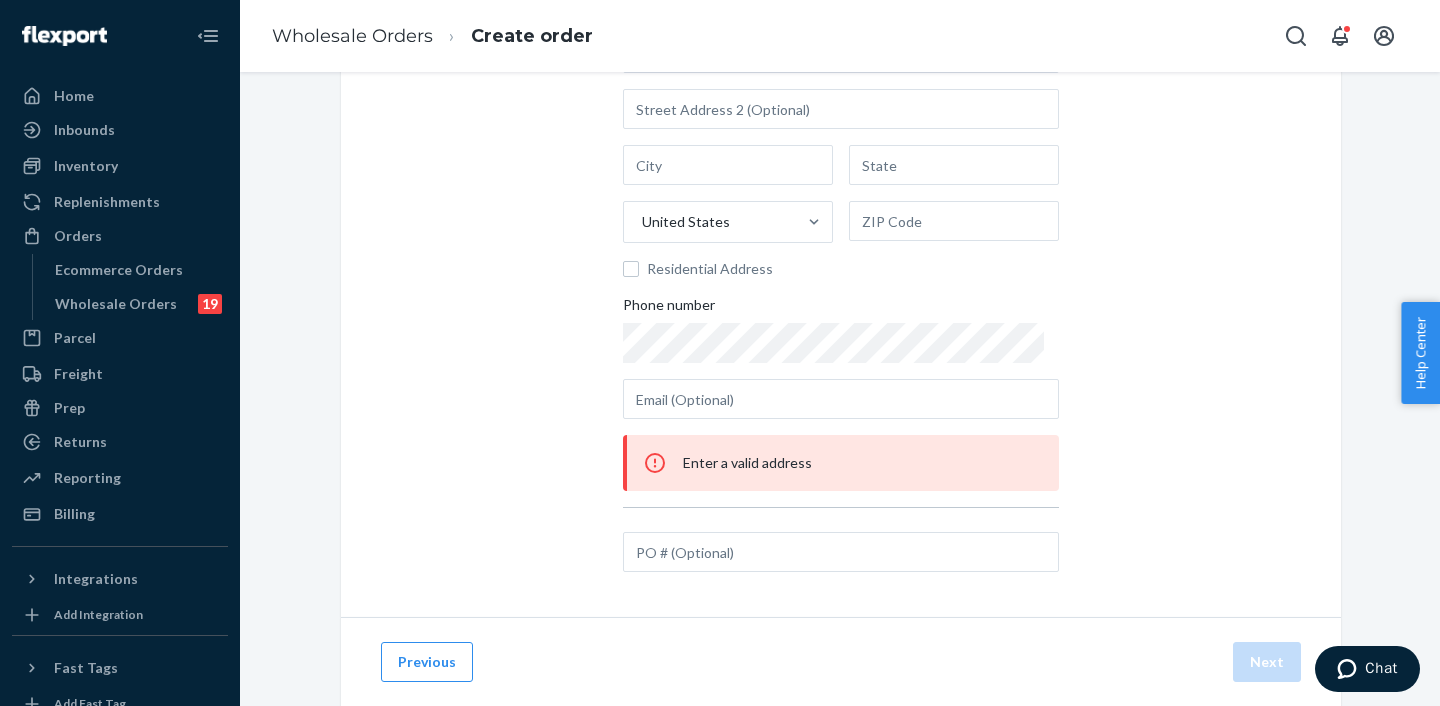 type on "[NUMBER] [STREET]" 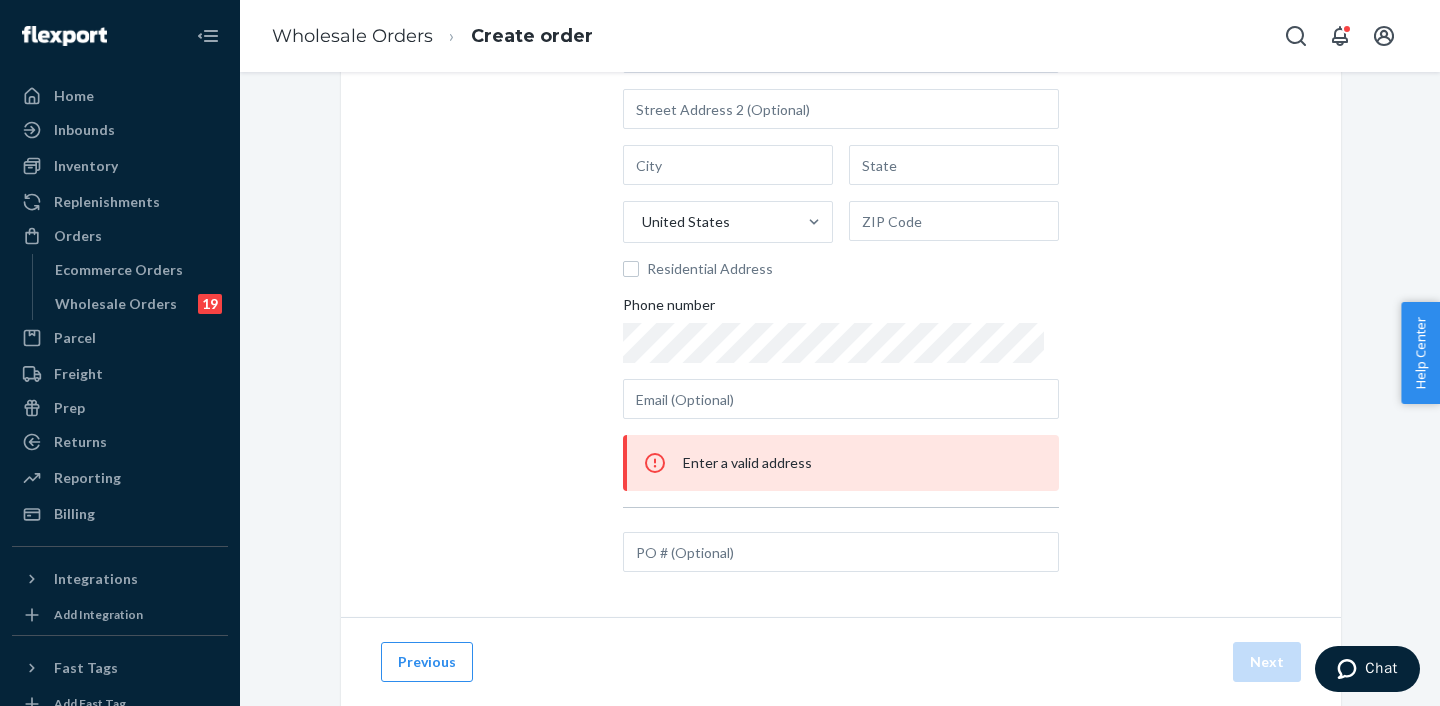 type on "[CITY]" 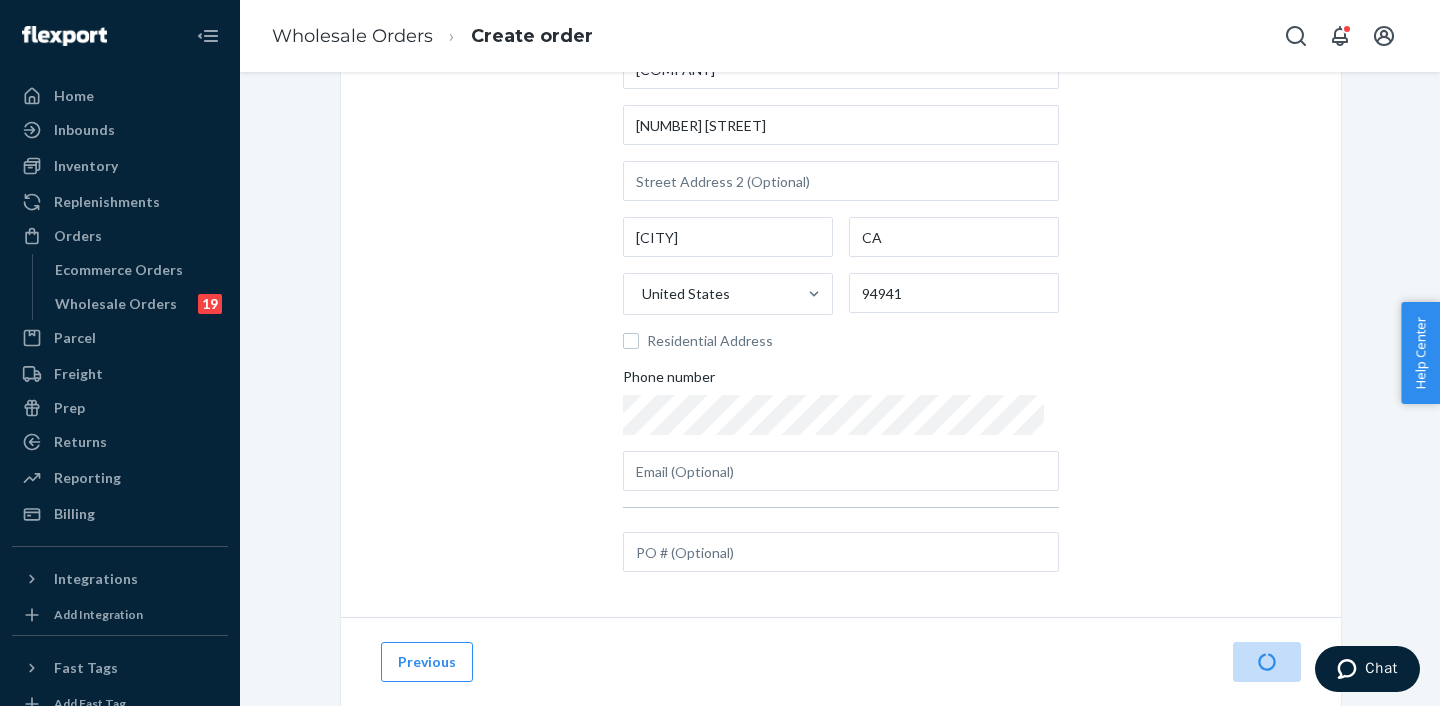 scroll, scrollTop: 207, scrollLeft: 0, axis: vertical 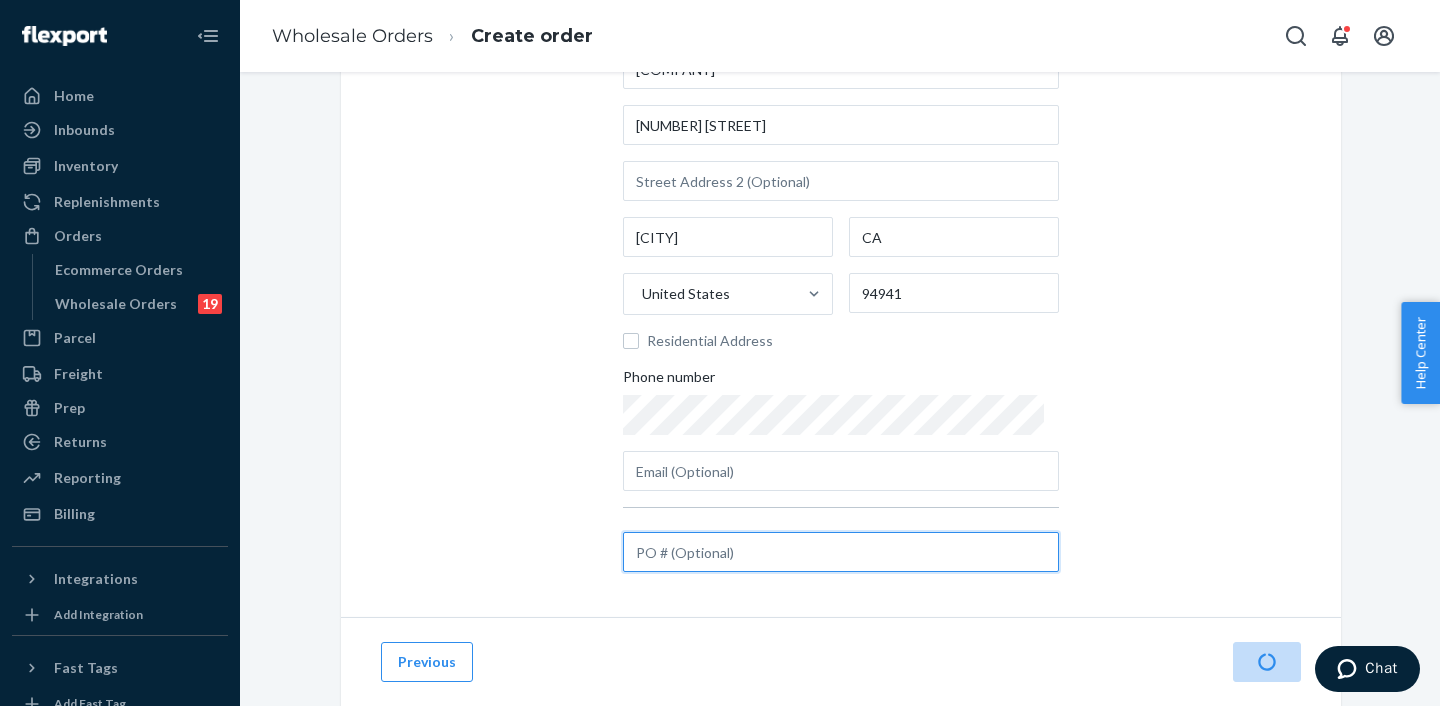 click at bounding box center [841, 552] 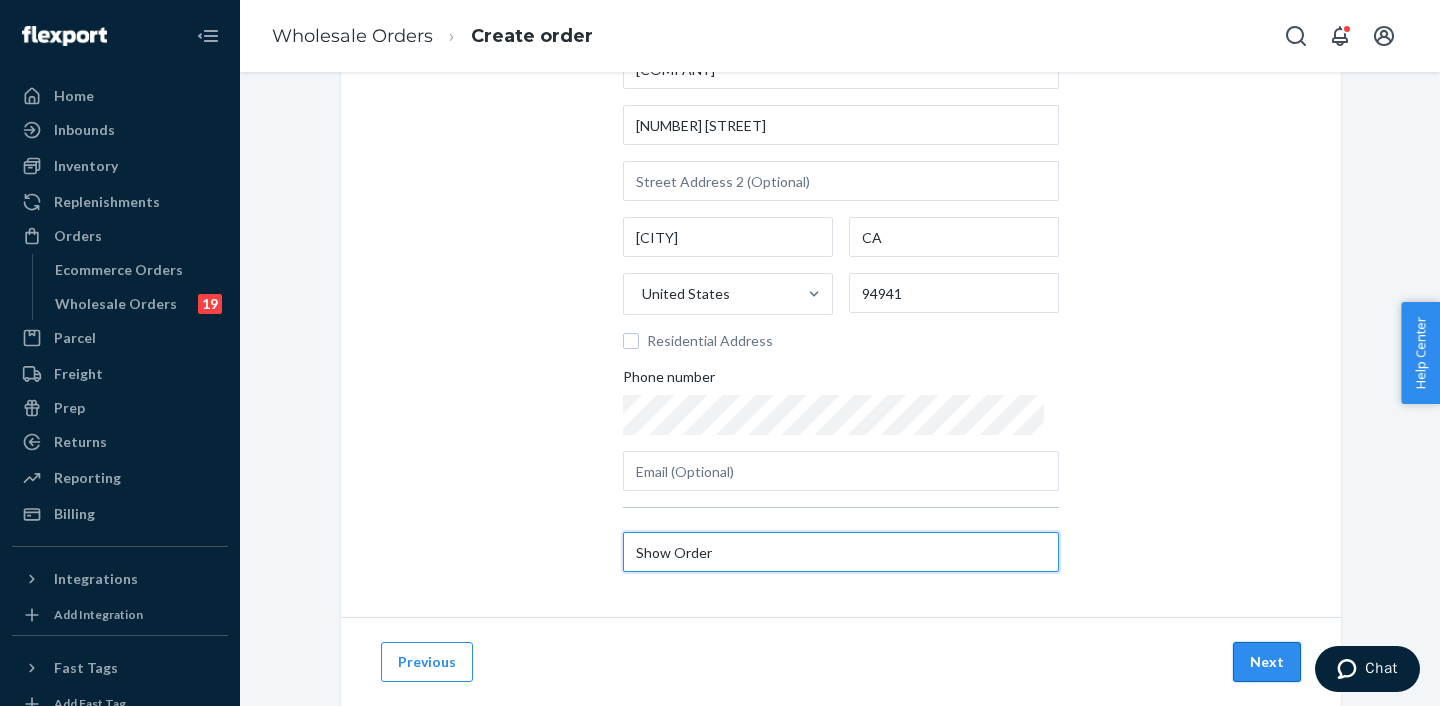 type on "Show Order" 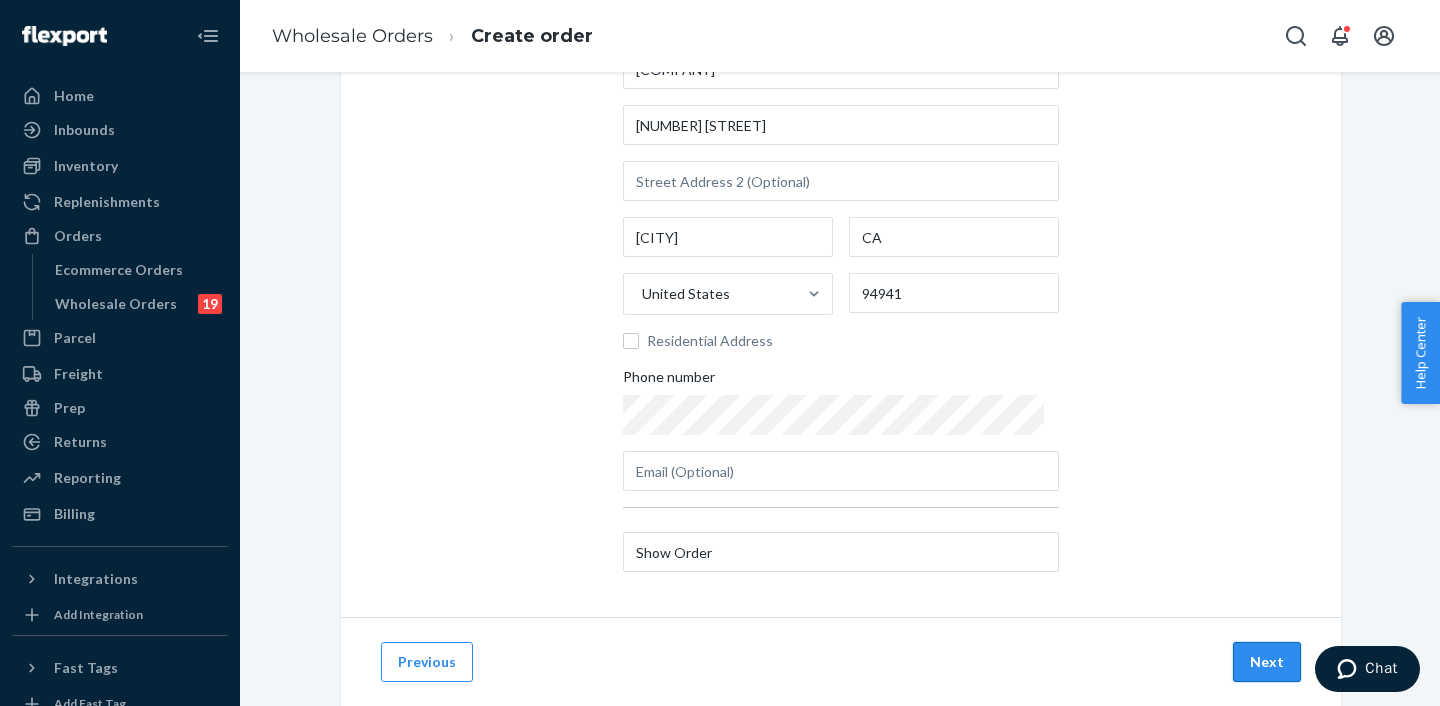 click on "Next" at bounding box center [1267, 662] 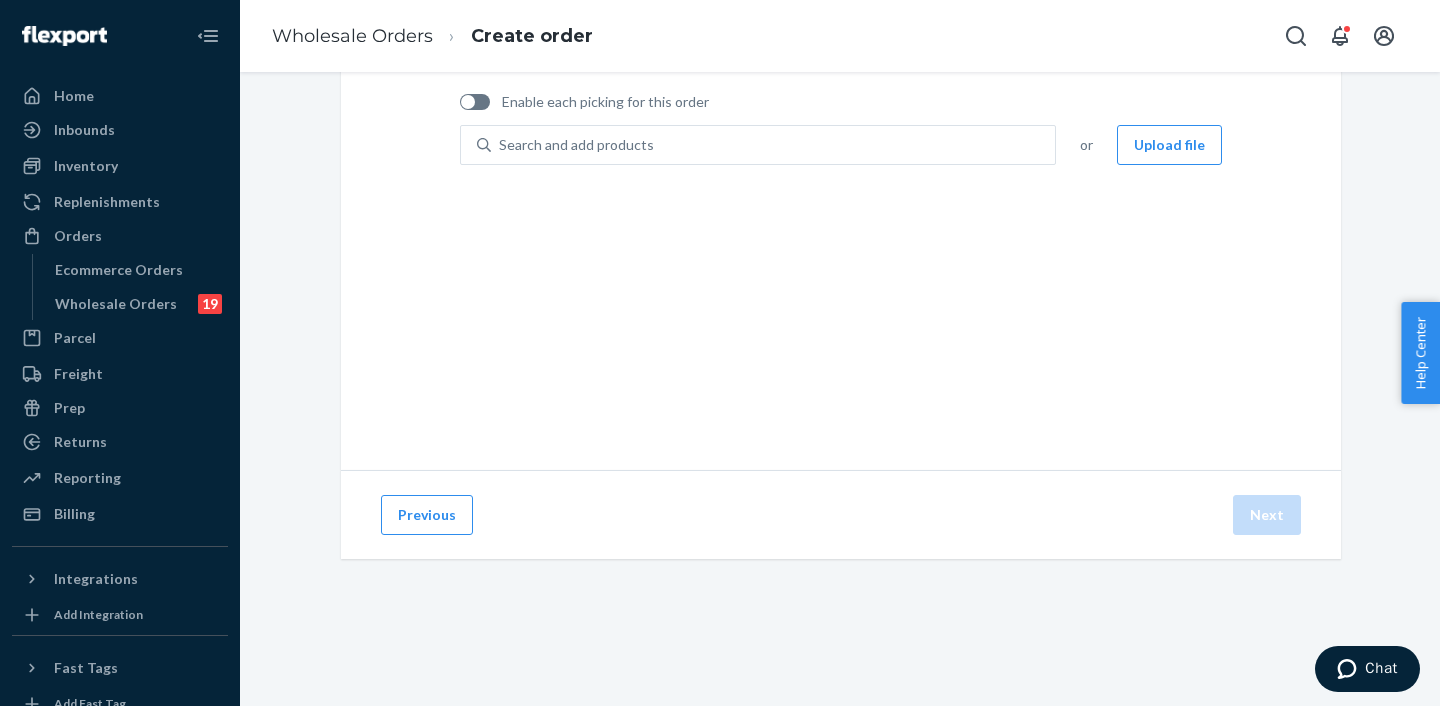 scroll, scrollTop: 144, scrollLeft: 0, axis: vertical 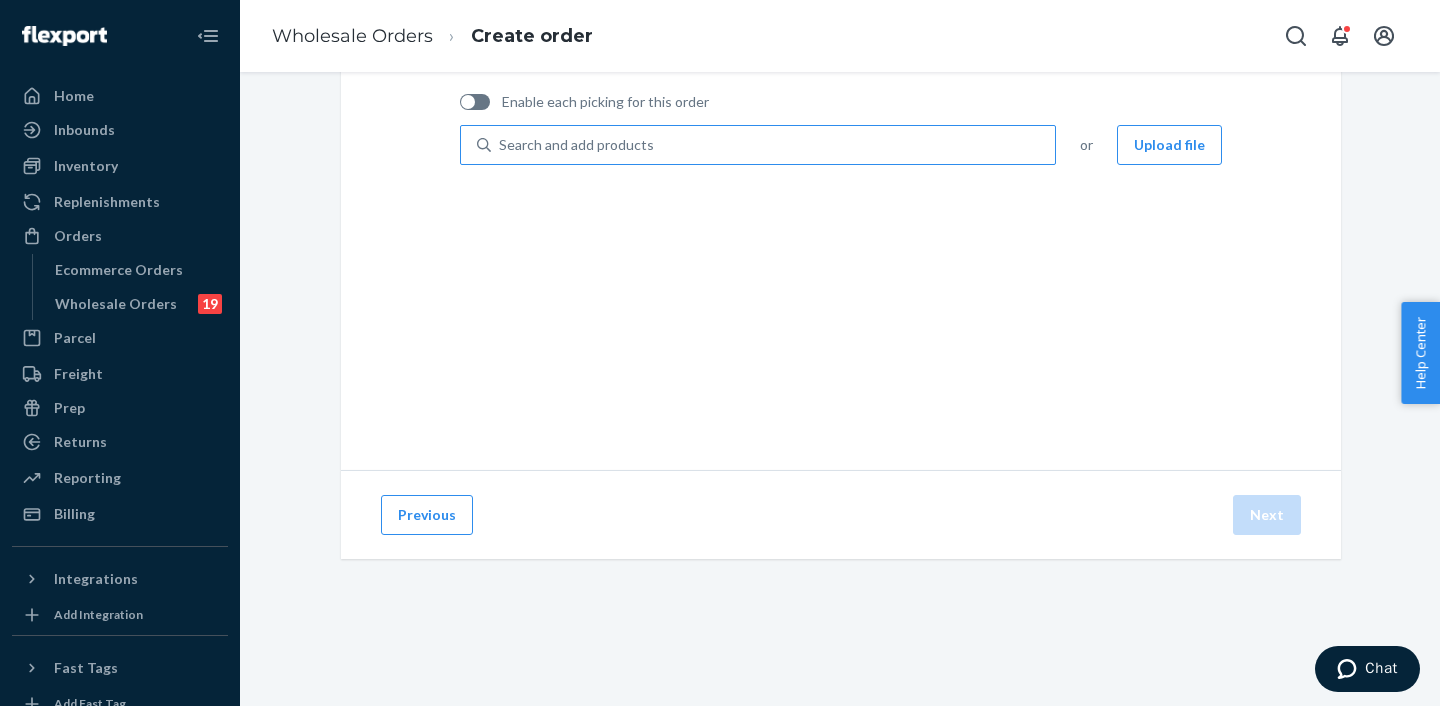 click on "Search and add products" at bounding box center [576, 145] 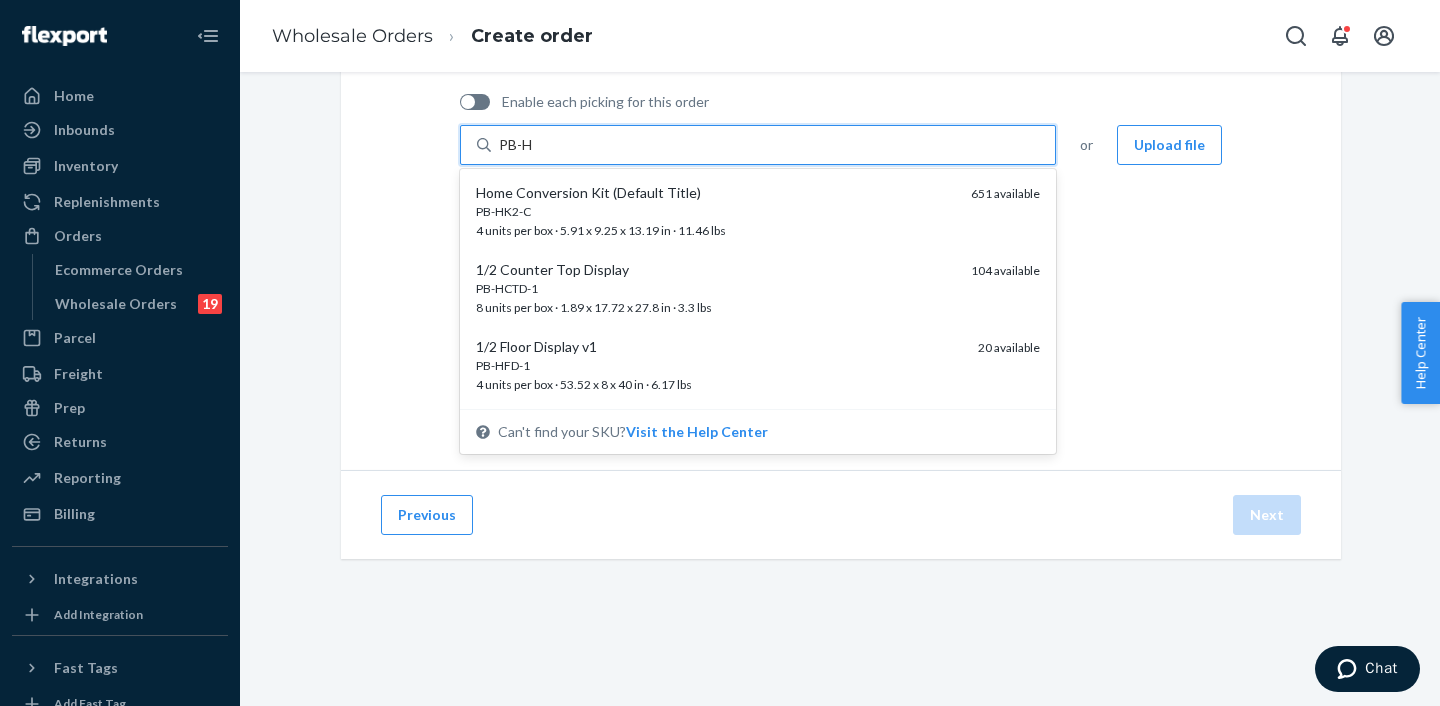 type on "PB-HC" 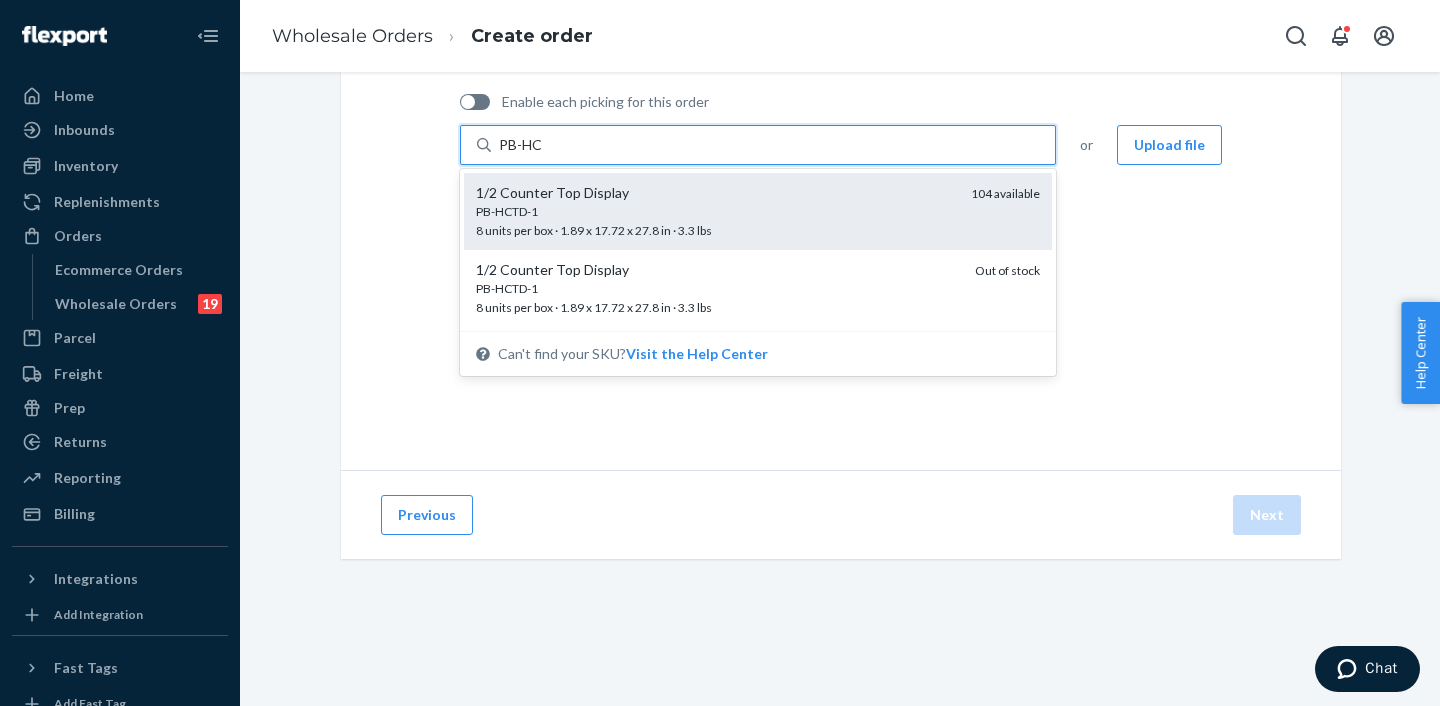 click on "1/2 Counter Top Display" at bounding box center (715, 193) 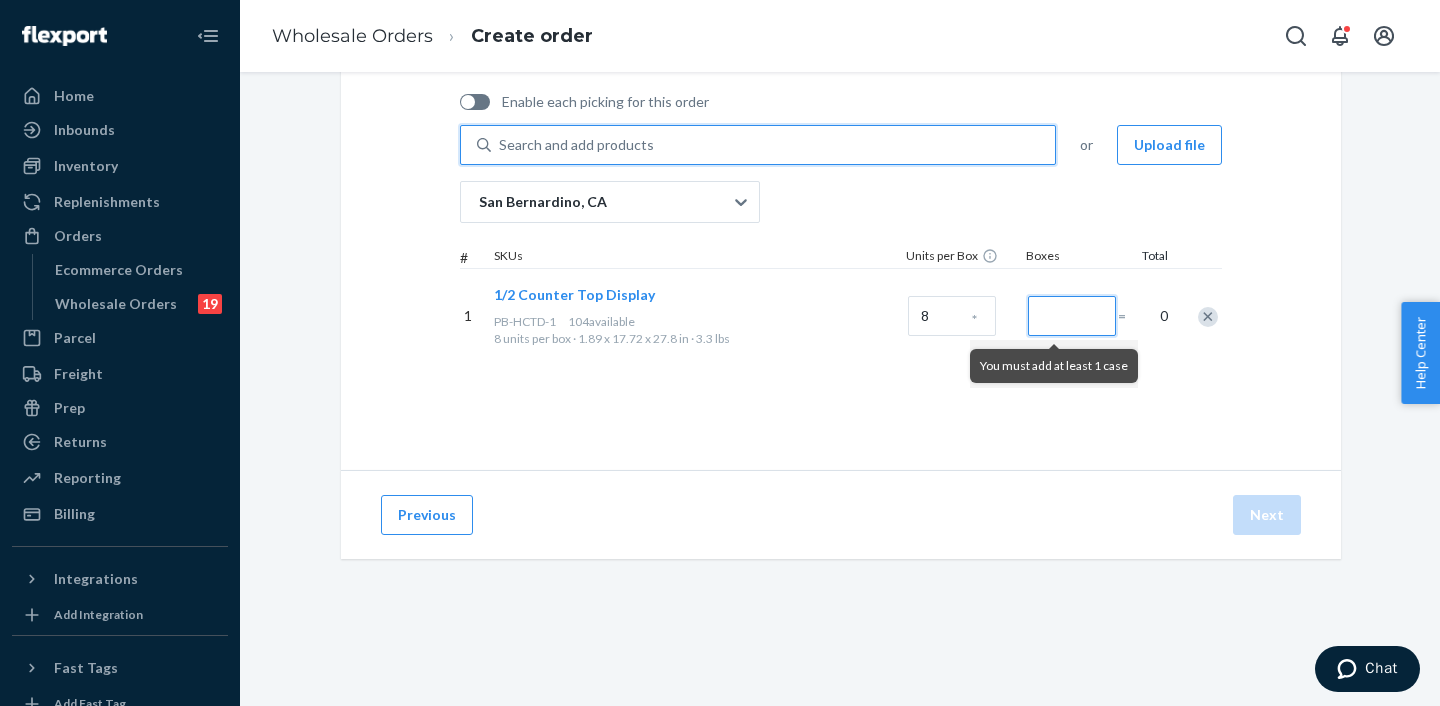click at bounding box center [1072, 316] 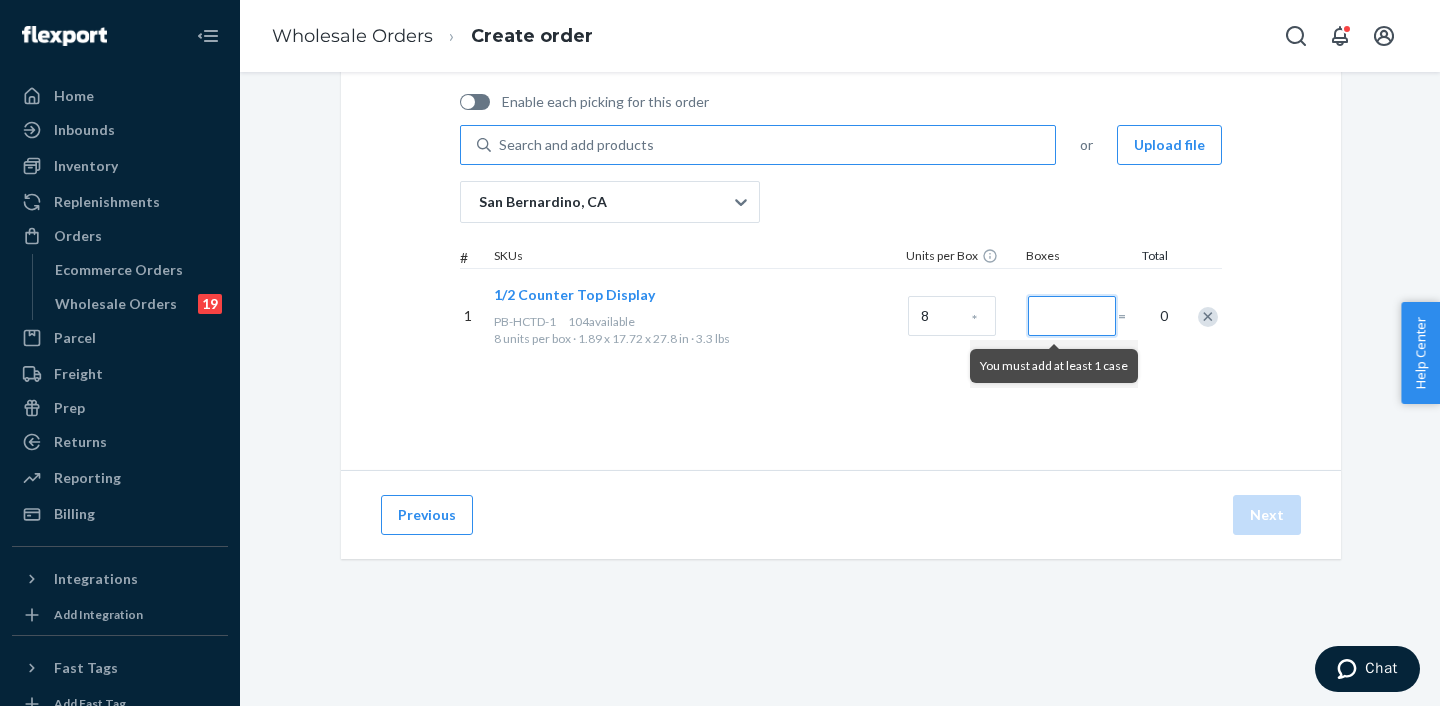 click at bounding box center (475, 102) 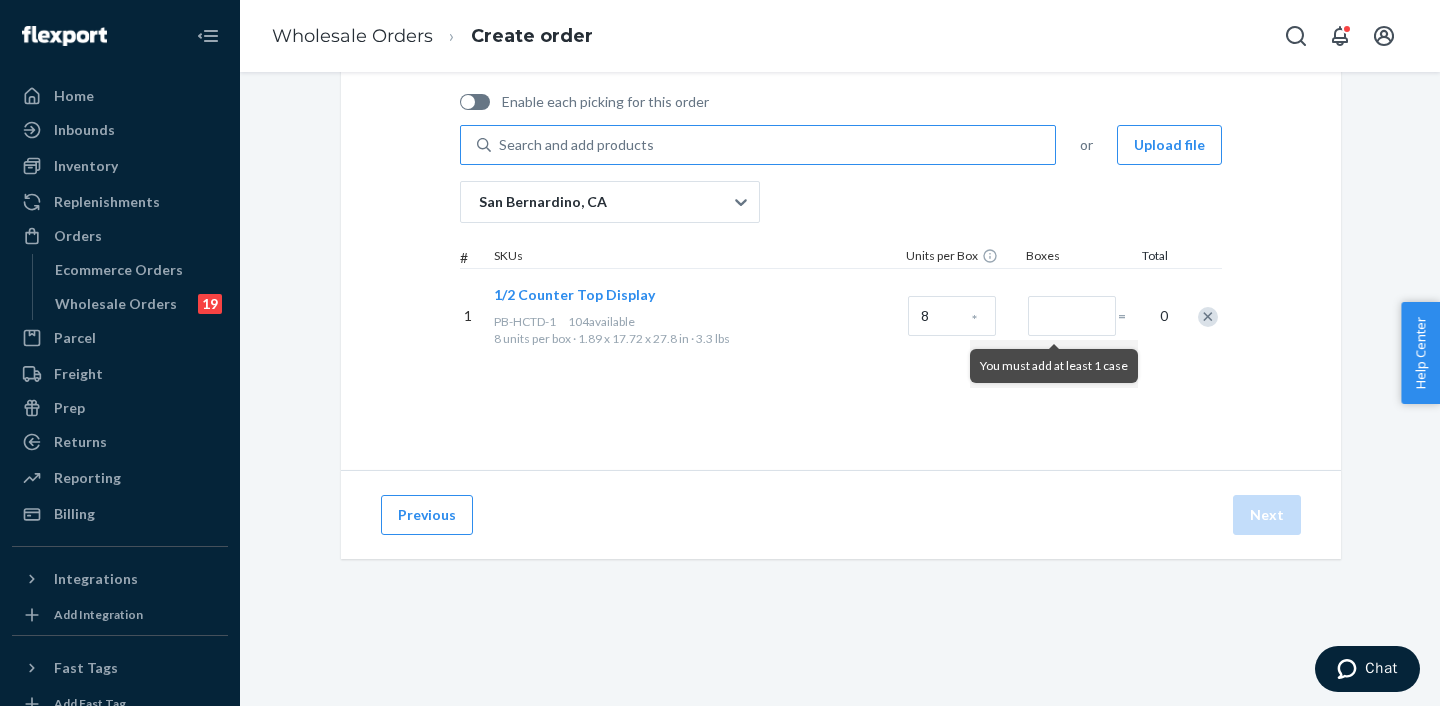 checkbox on "true" 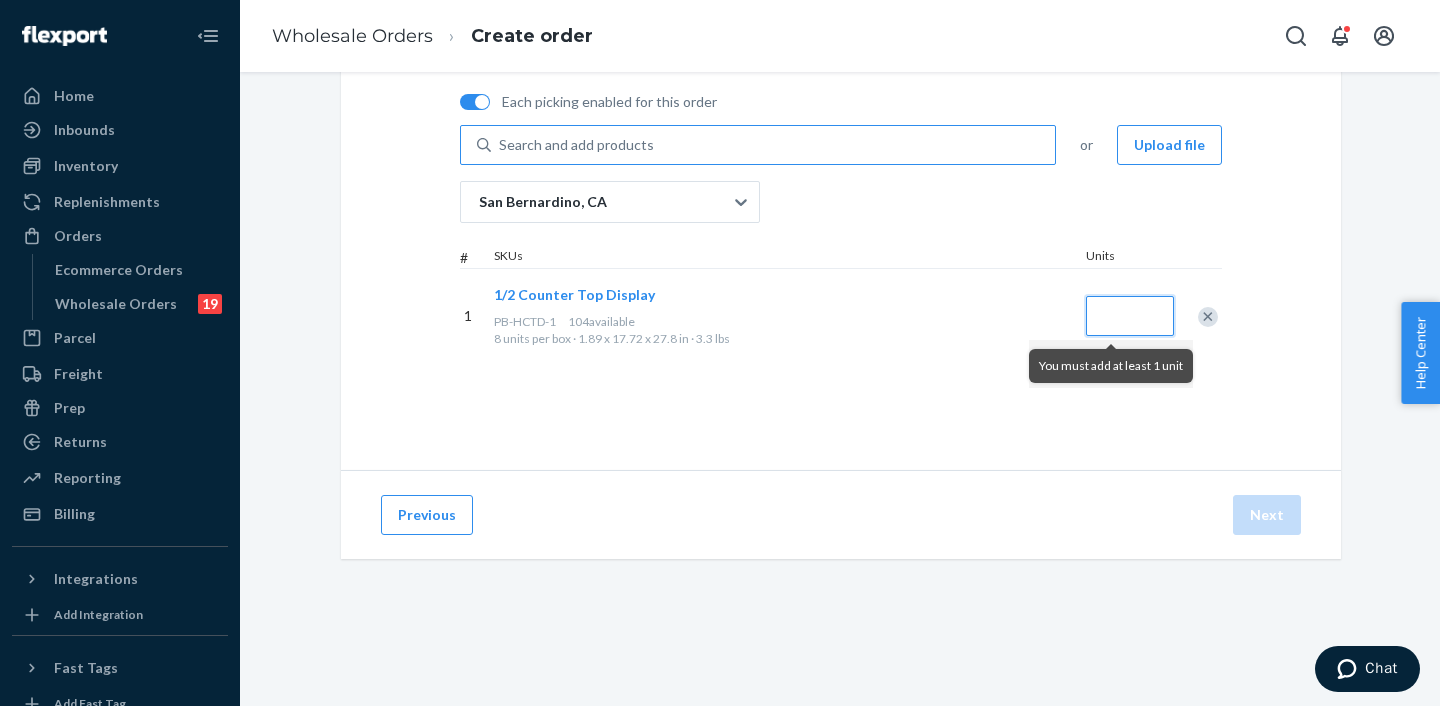 click at bounding box center [1130, 316] 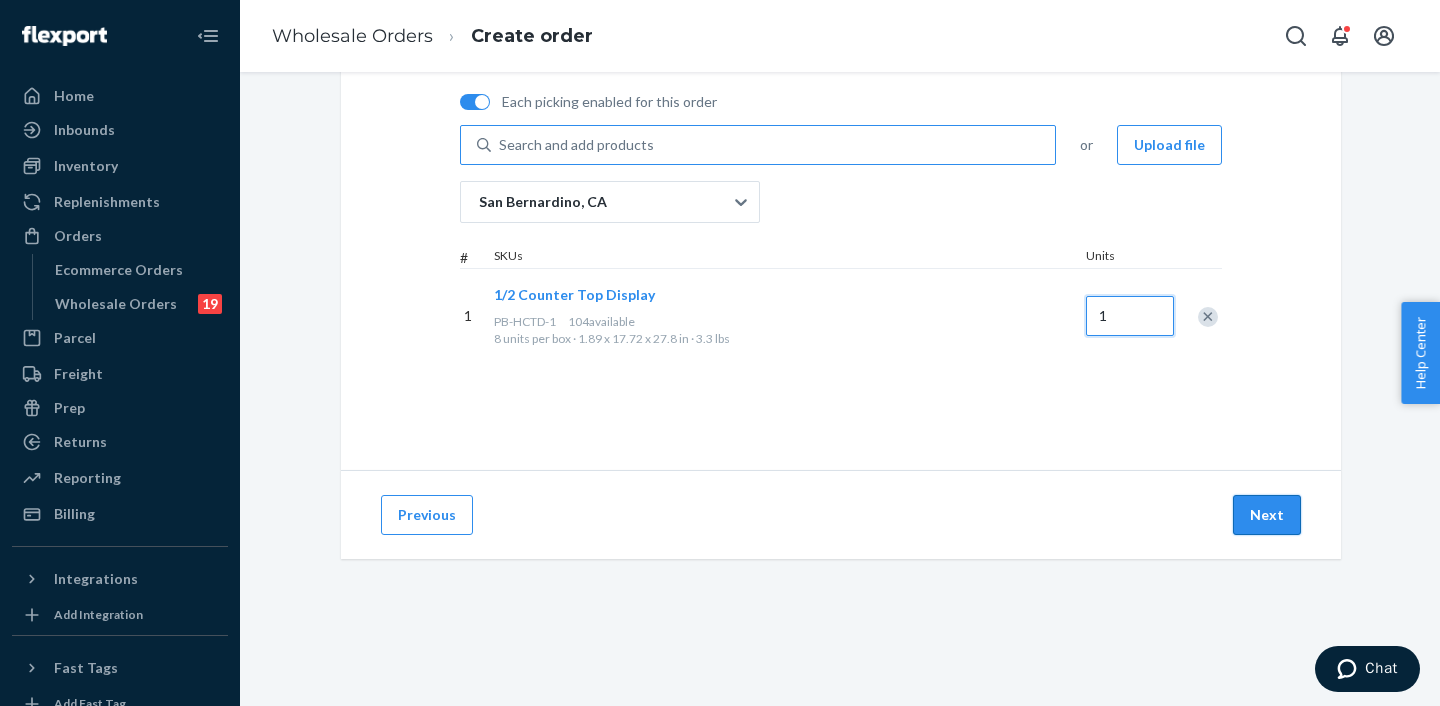 type on "1" 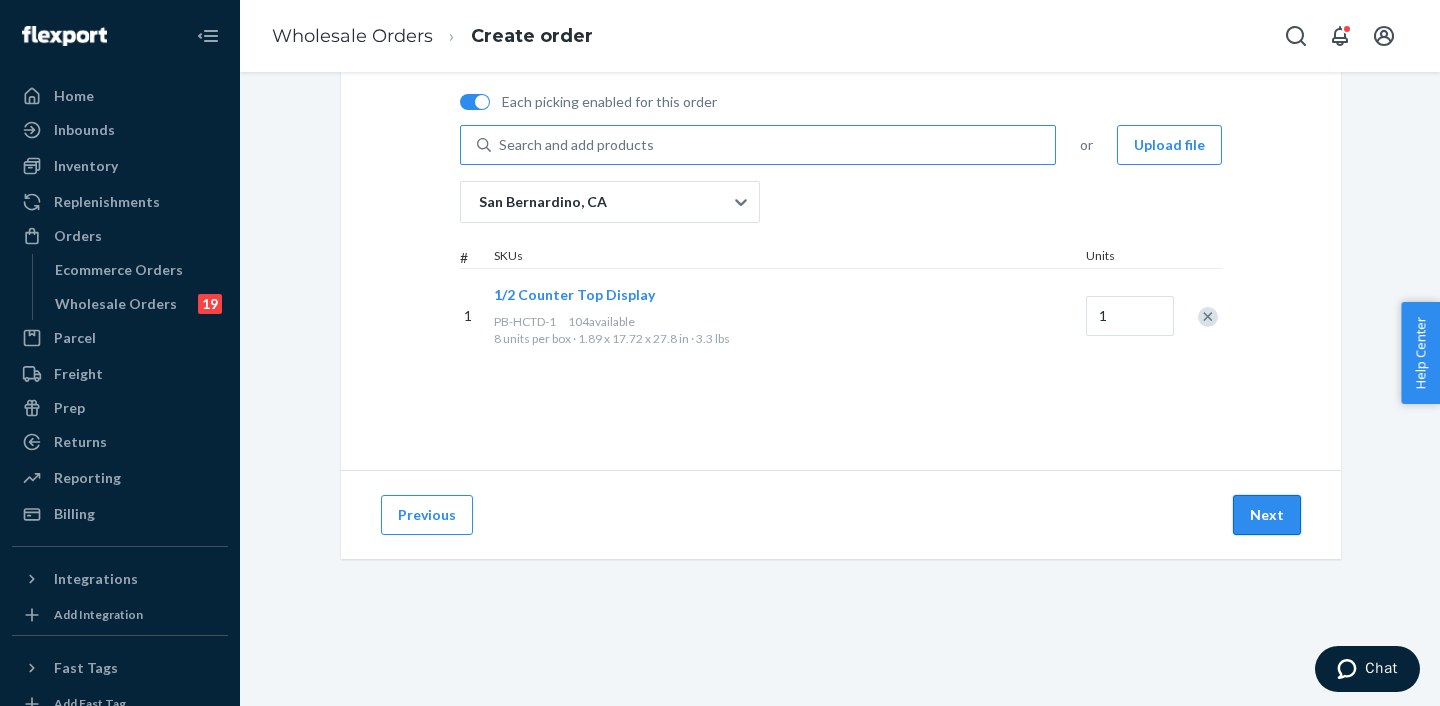 click on "Next" at bounding box center (1267, 515) 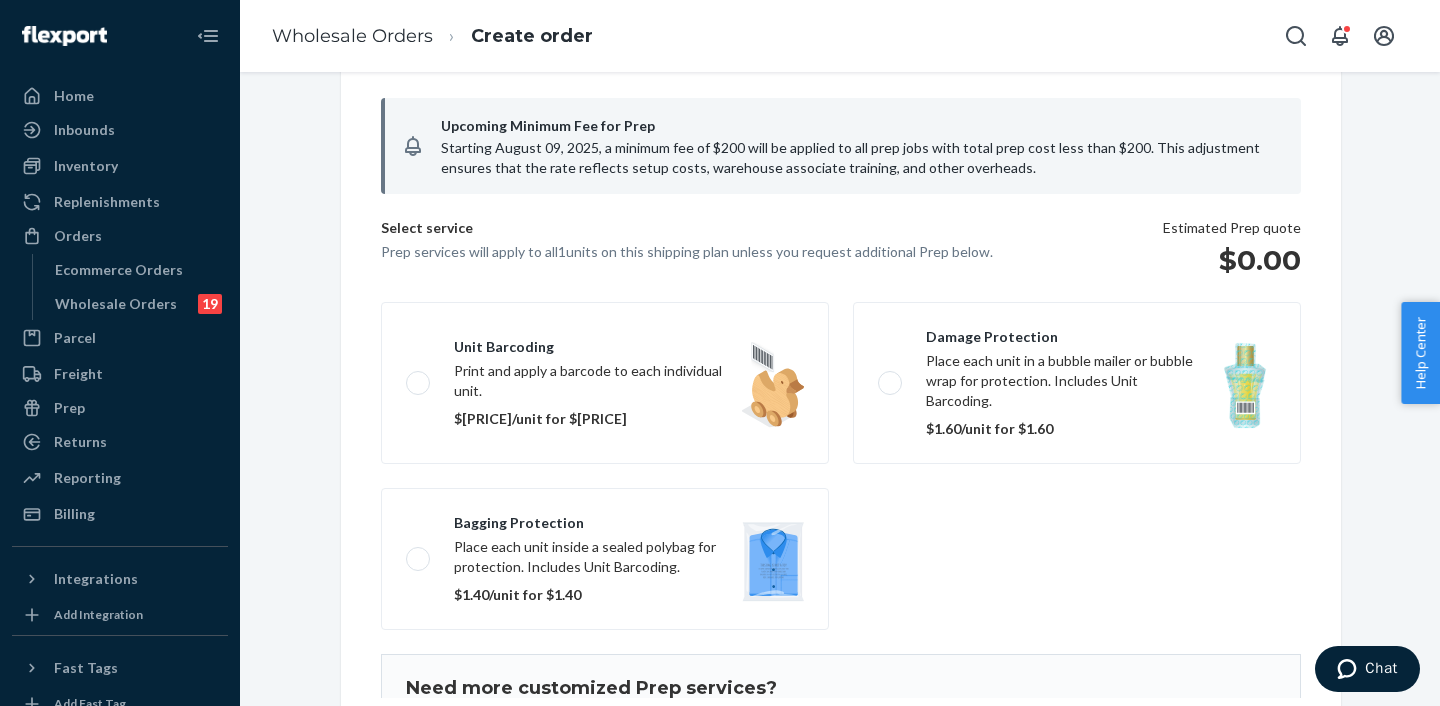 scroll, scrollTop: 169, scrollLeft: 0, axis: vertical 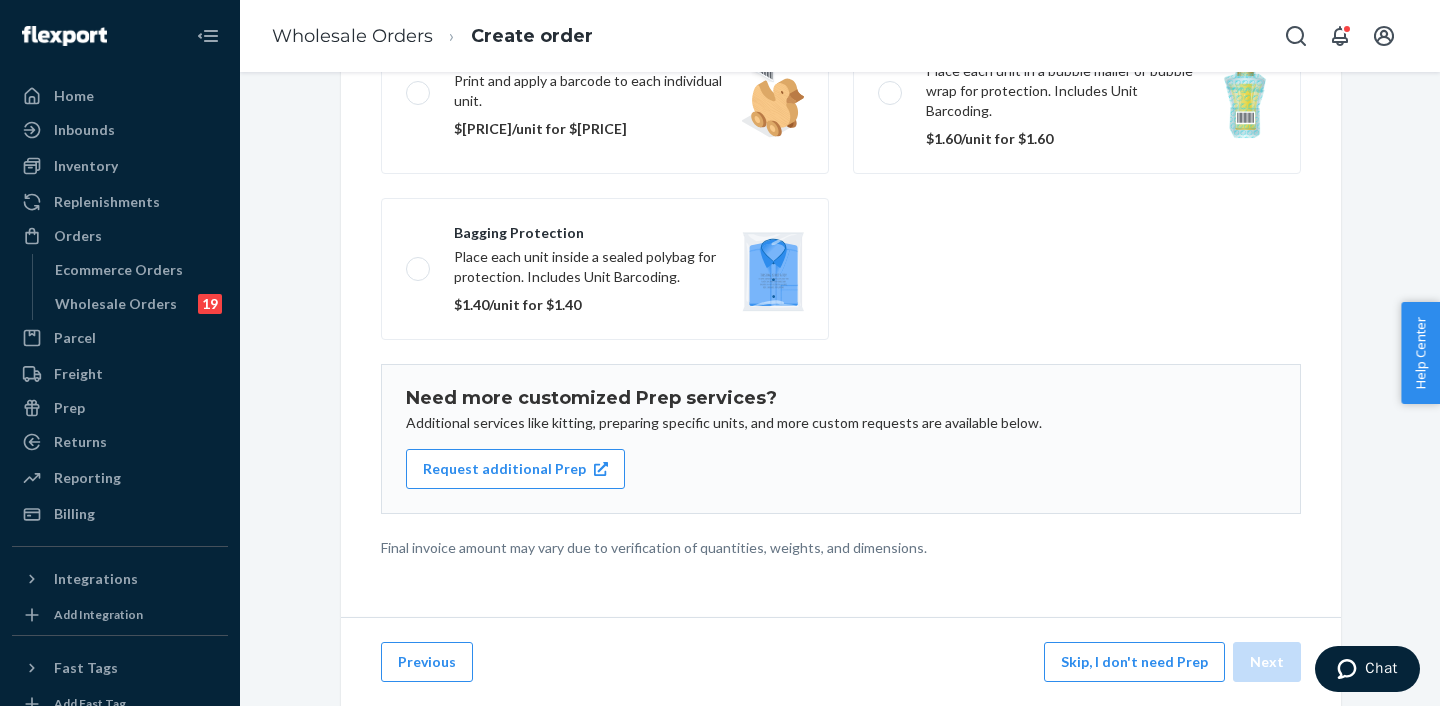click on "Skip, I don't need Prep" at bounding box center (1134, 662) 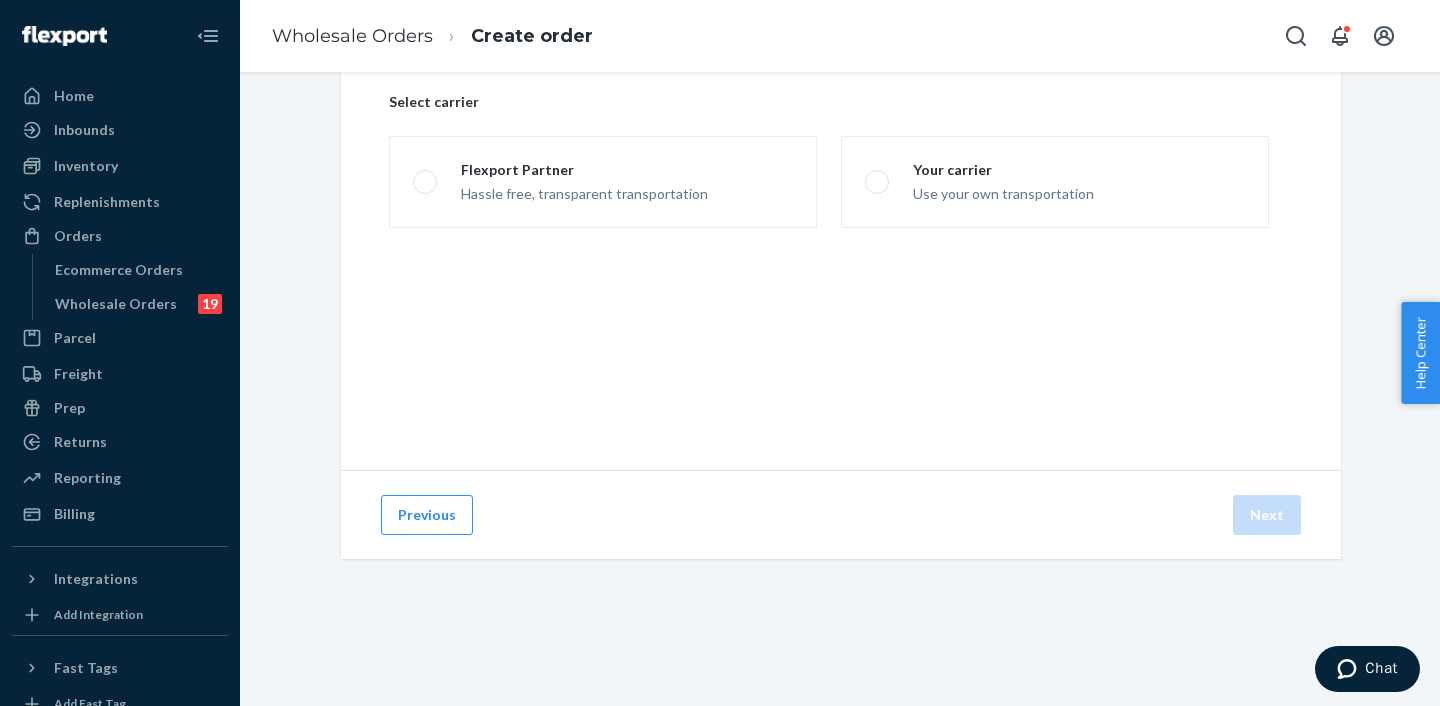 scroll, scrollTop: 144, scrollLeft: 0, axis: vertical 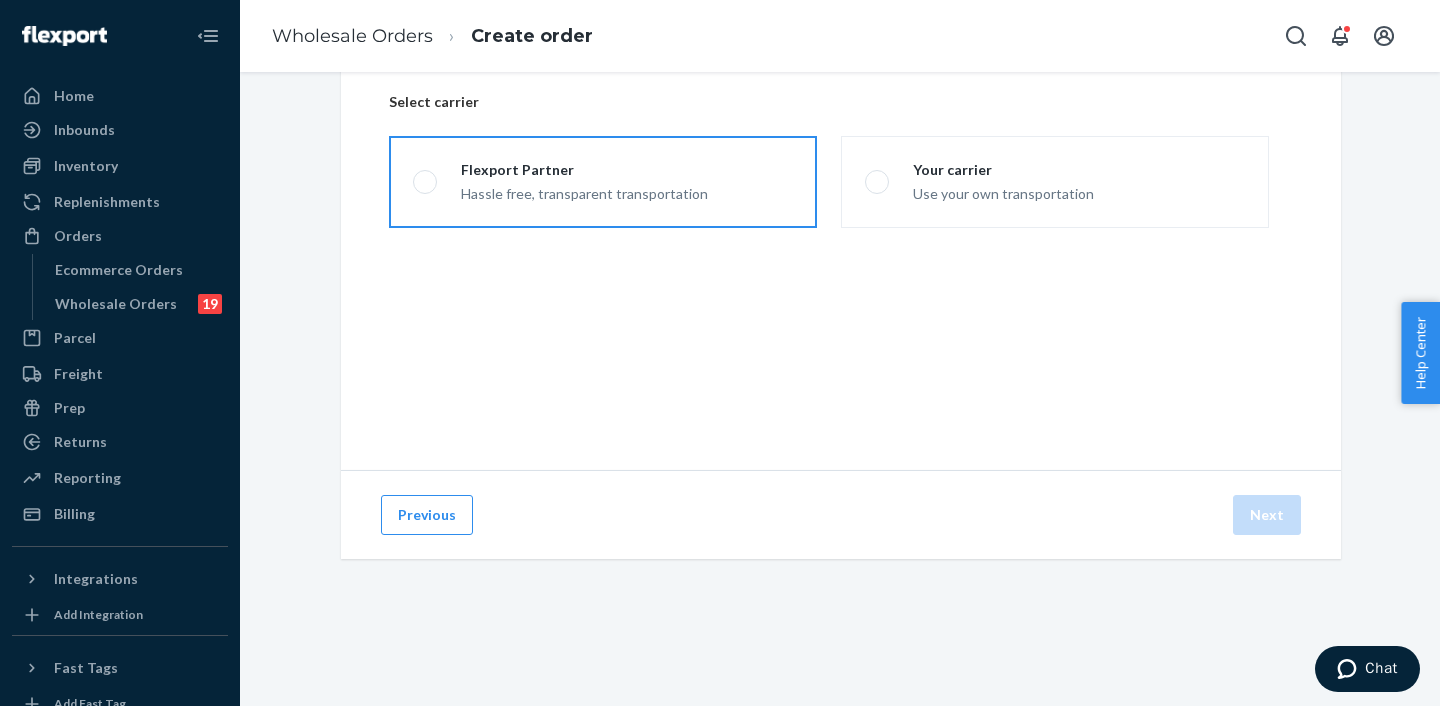 click on "Flexport Partner Hassle free, transparent transportation" at bounding box center (603, 182) 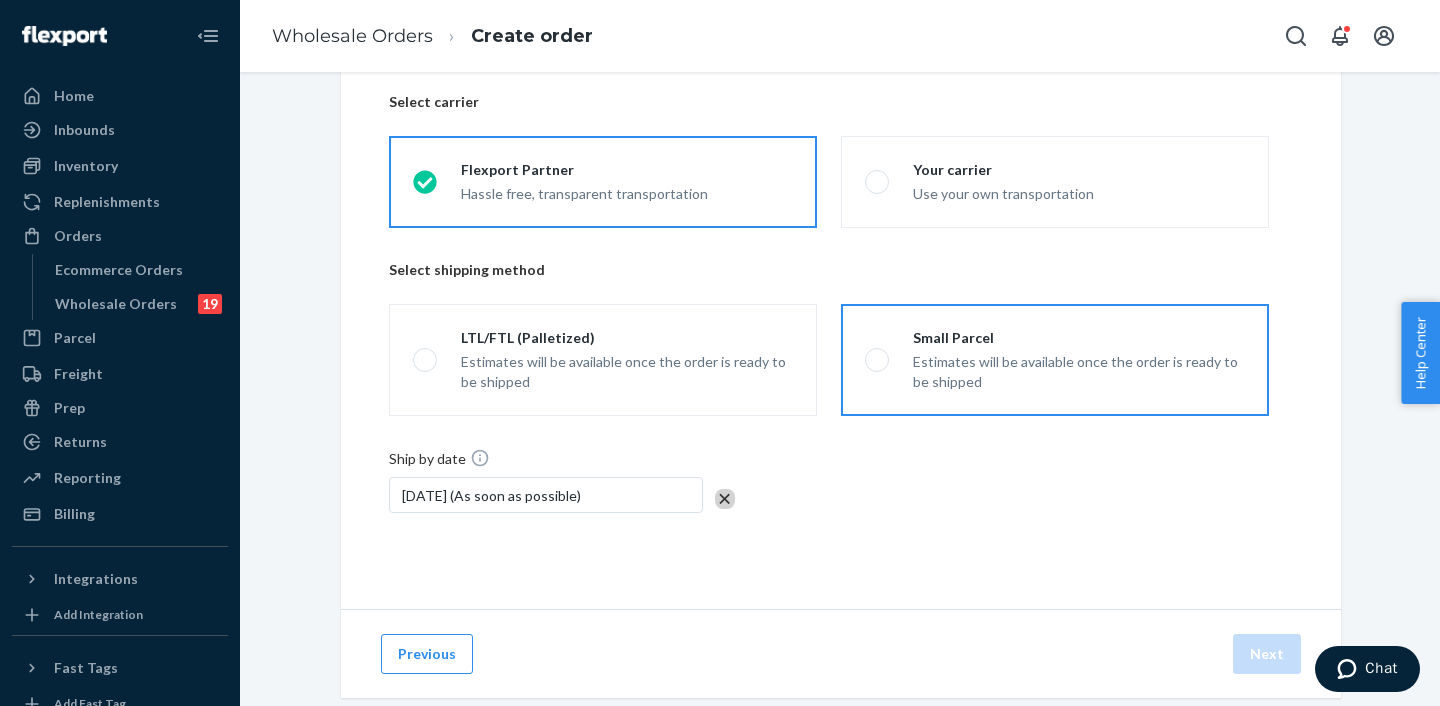 click on "Estimates will be available once the order is ready to be shipped" at bounding box center [1079, 372] 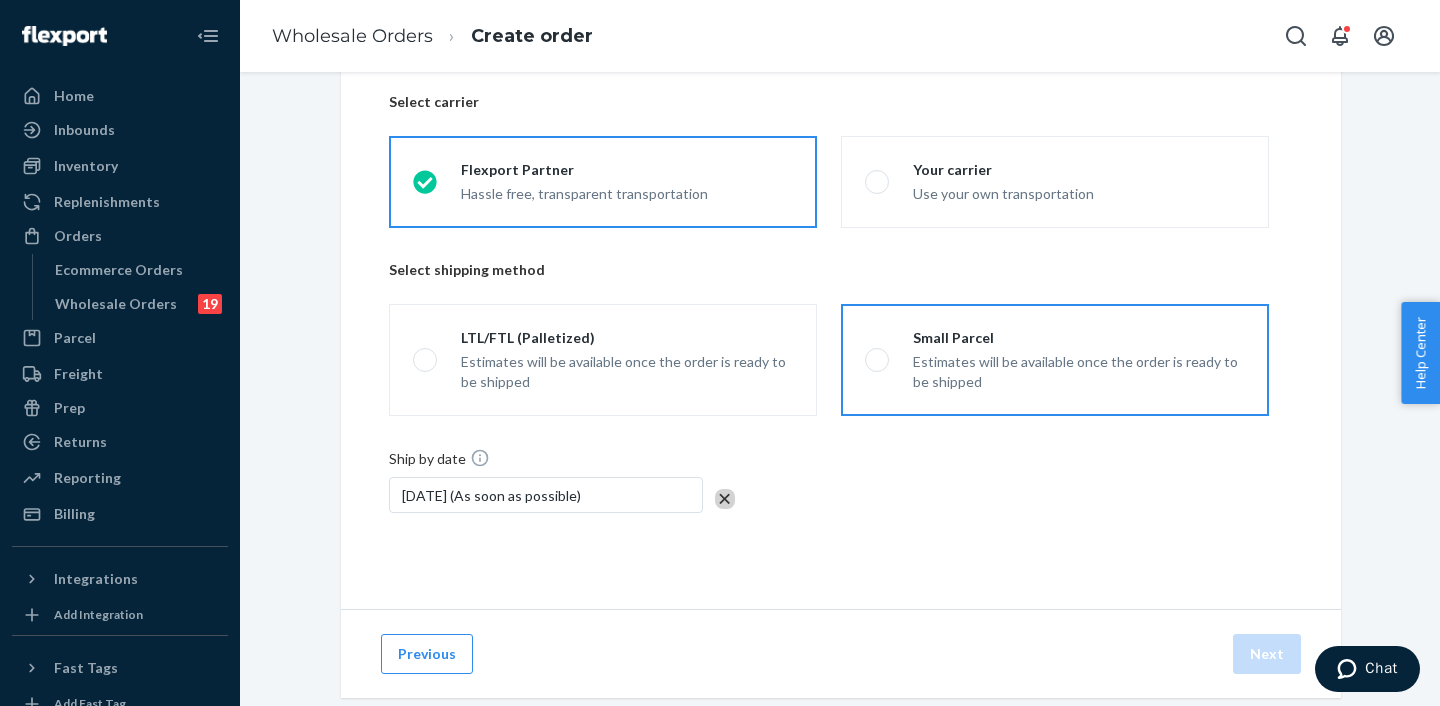 click on "Small Parcel Estimates will be available once the order is ready to be shipped" at bounding box center [871, 360] 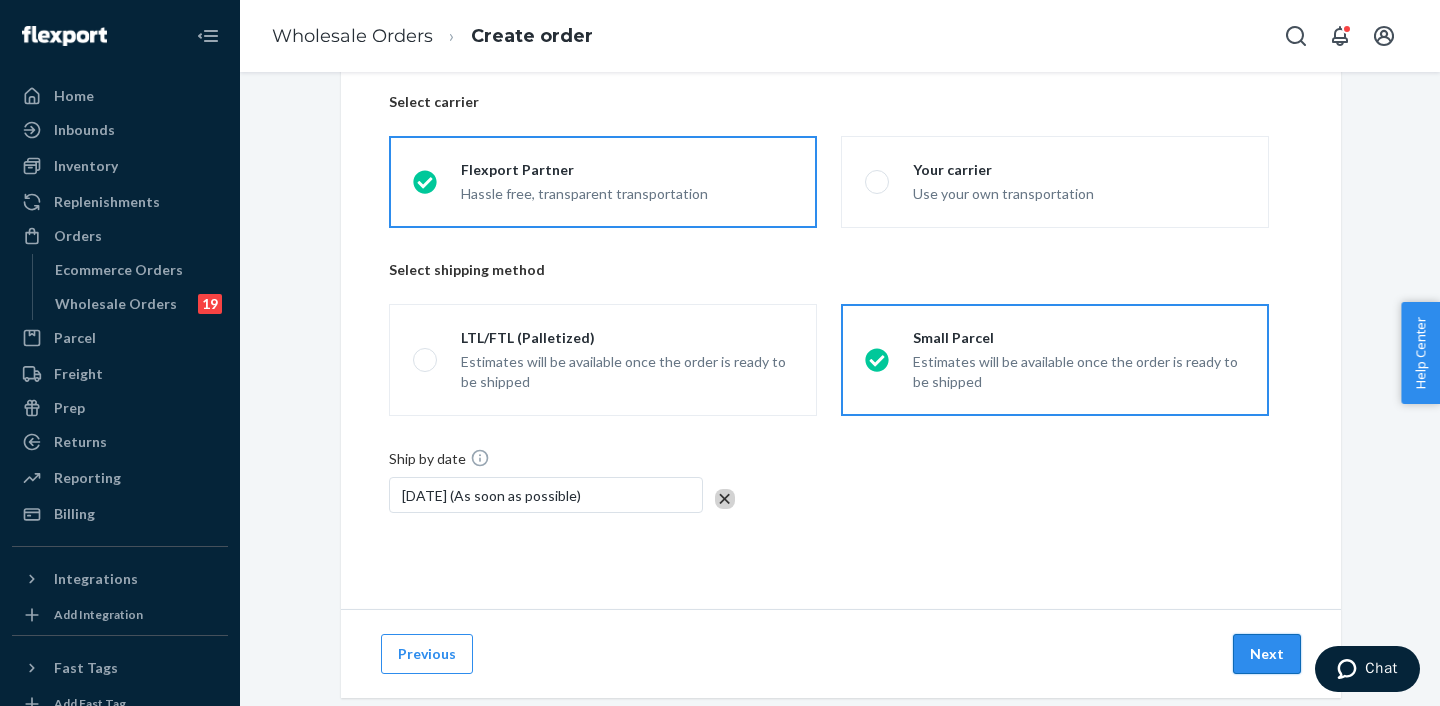 click on "Next" at bounding box center [1267, 654] 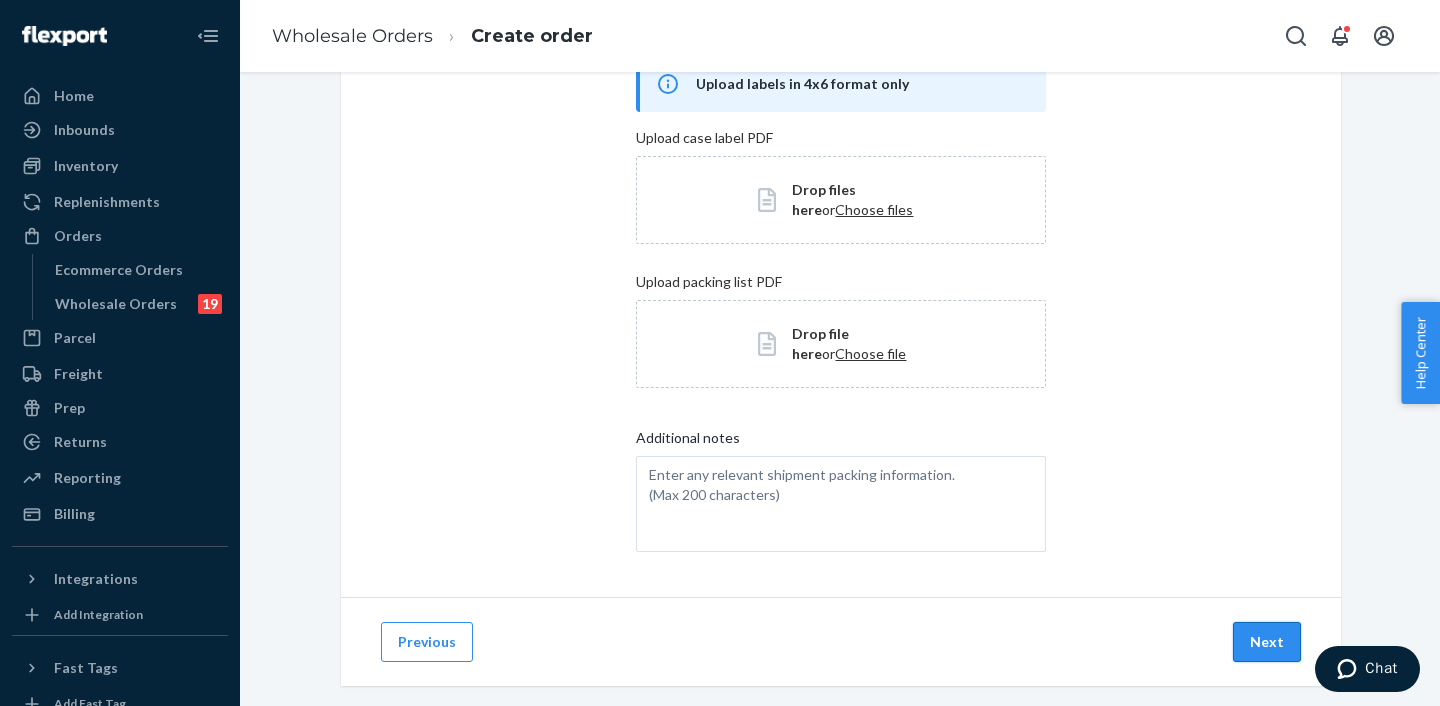 click on "Next" at bounding box center (1267, 642) 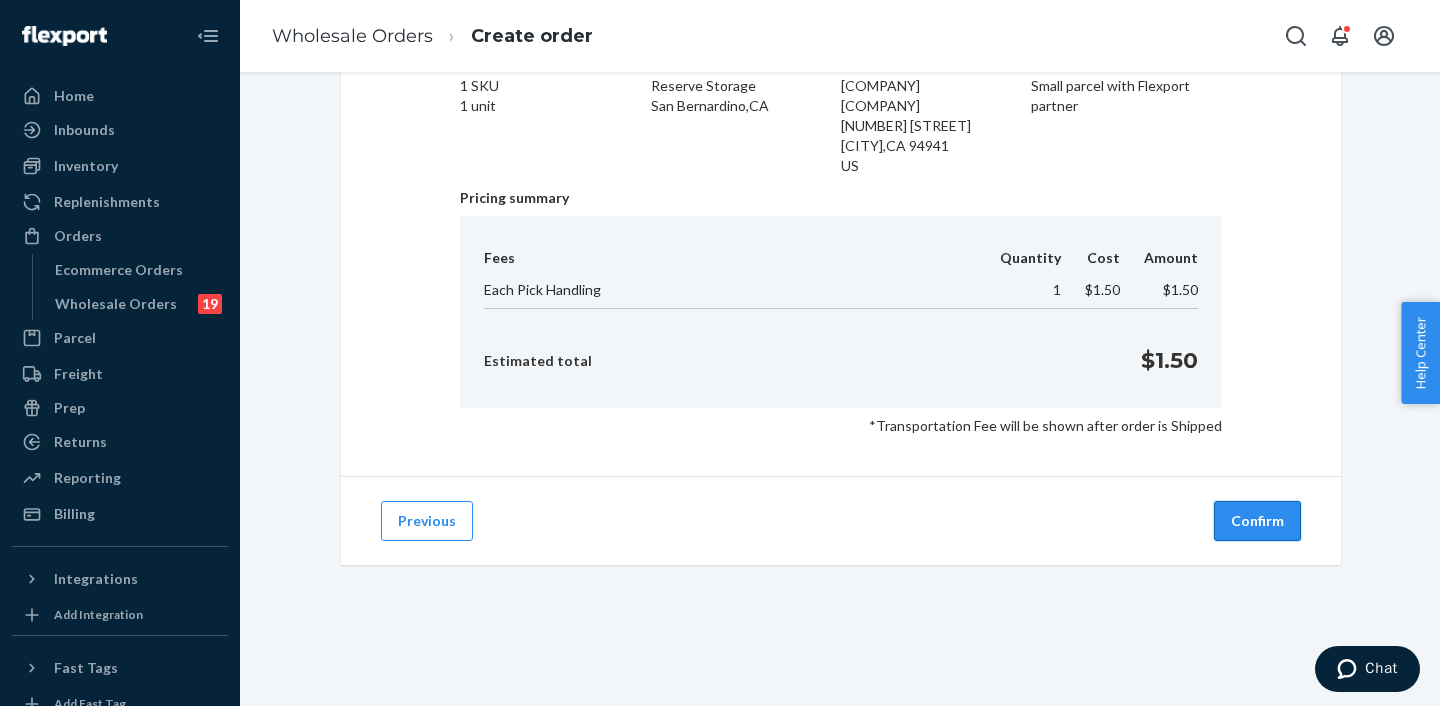 click on "Confirm" at bounding box center (1257, 521) 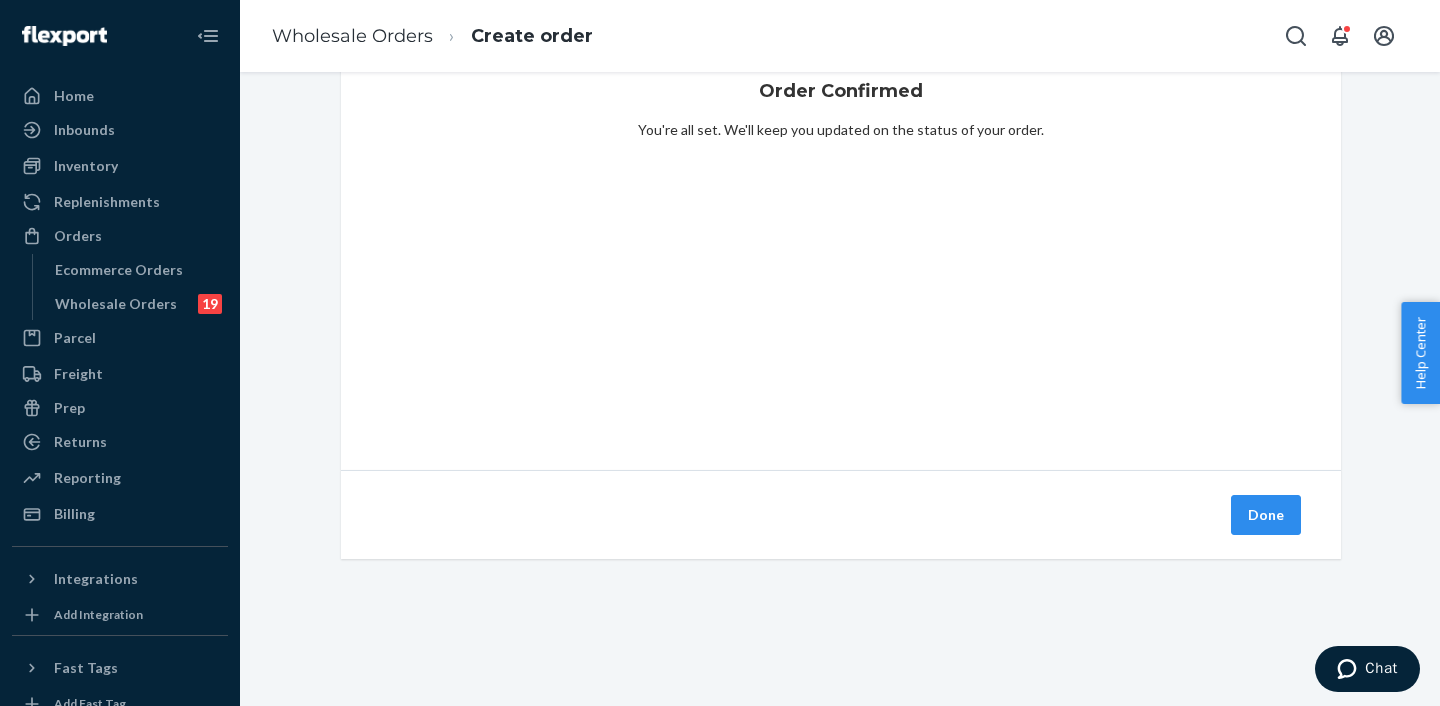 drag, startPoint x: 1258, startPoint y: 521, endPoint x: 1126, endPoint y: 525, distance: 132.0606 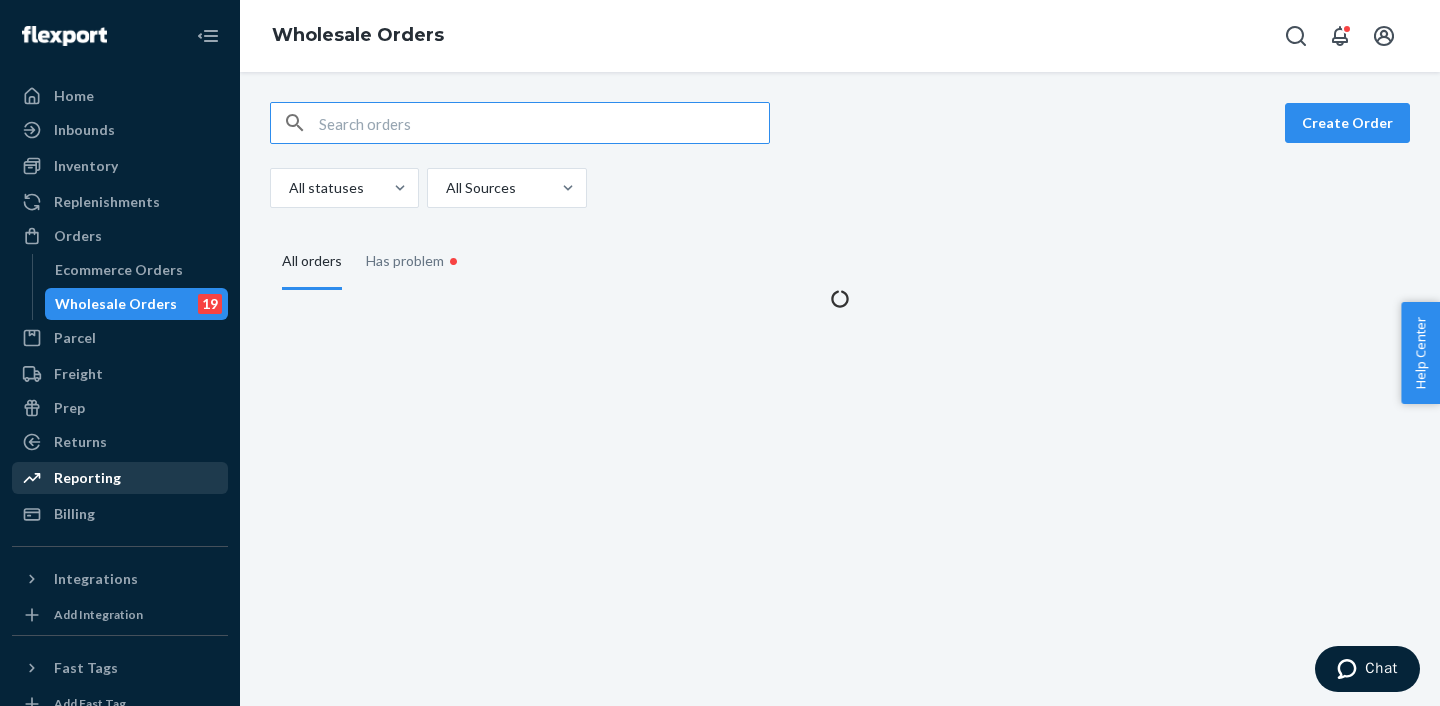 scroll, scrollTop: 0, scrollLeft: 0, axis: both 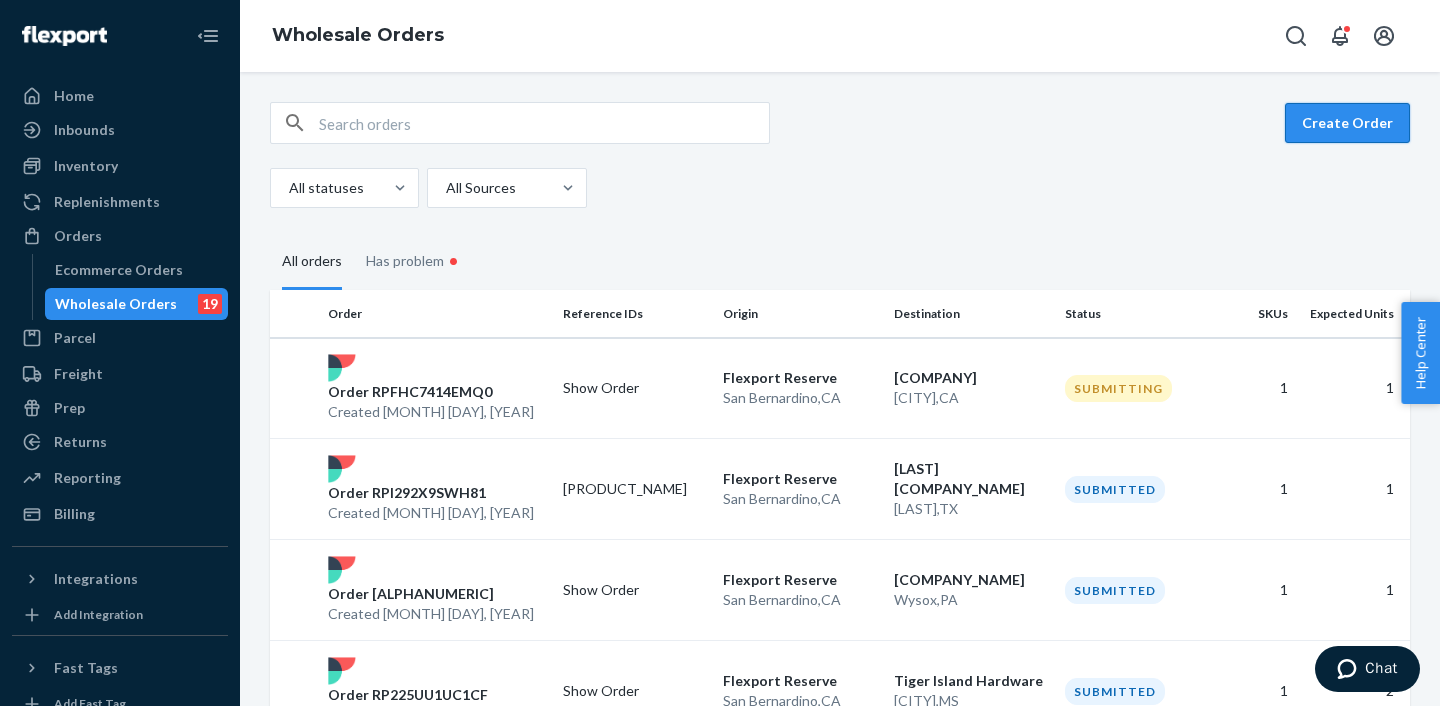 click on "Create Order" at bounding box center [1347, 123] 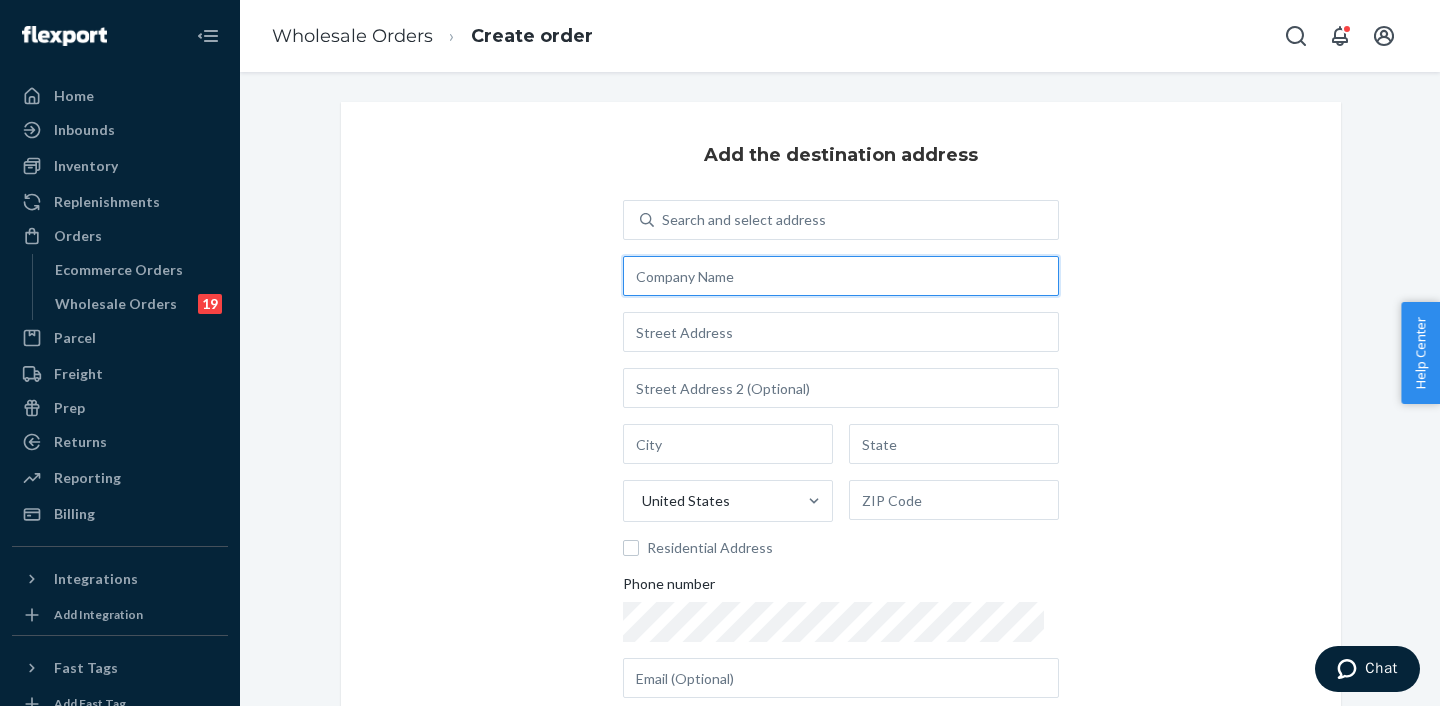 click at bounding box center [841, 276] 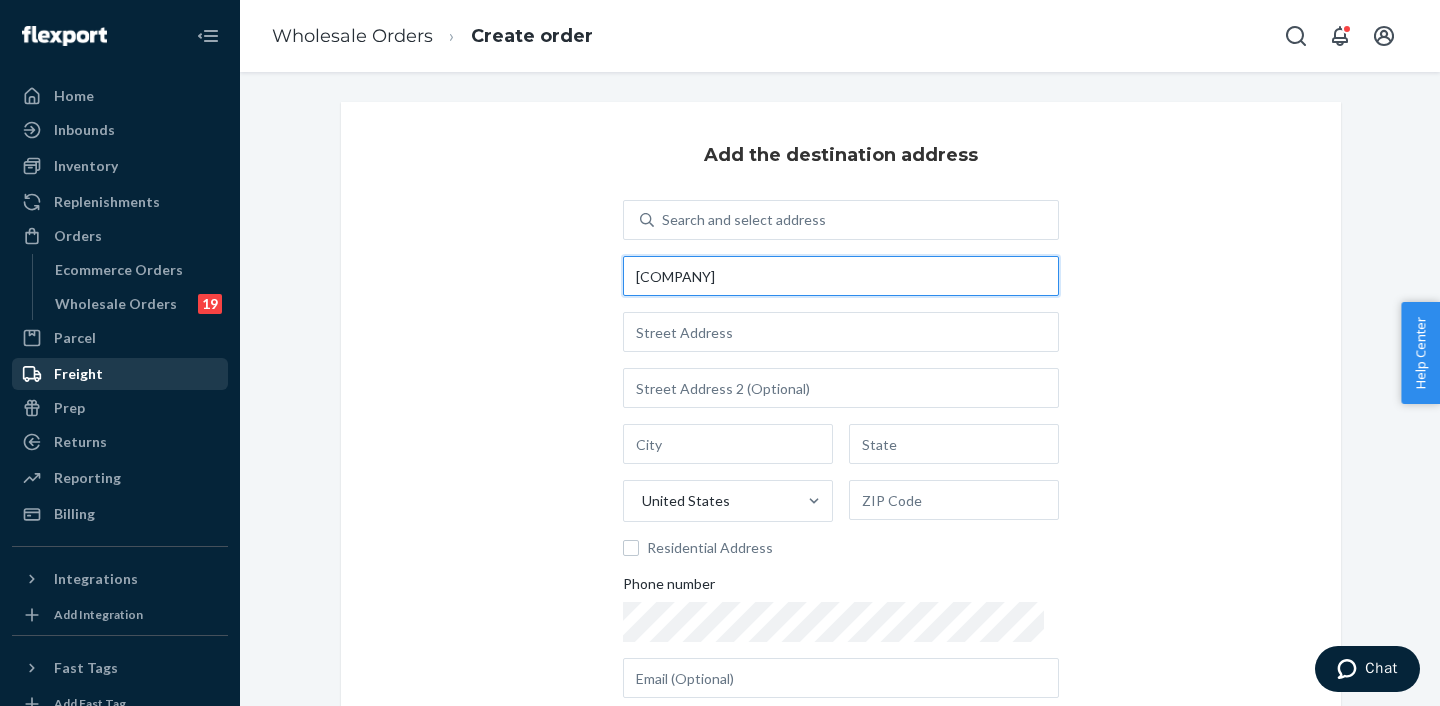 type on "[COMPANY]" 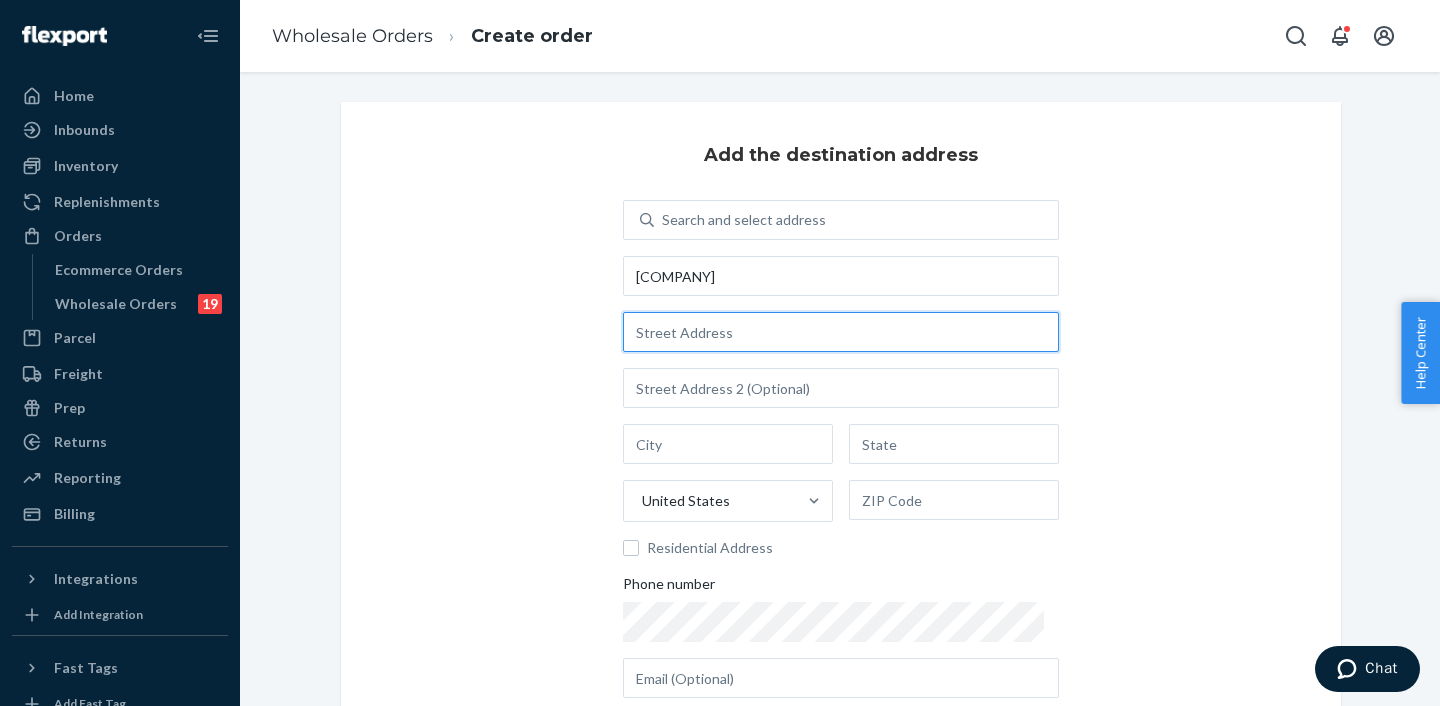 click at bounding box center [841, 332] 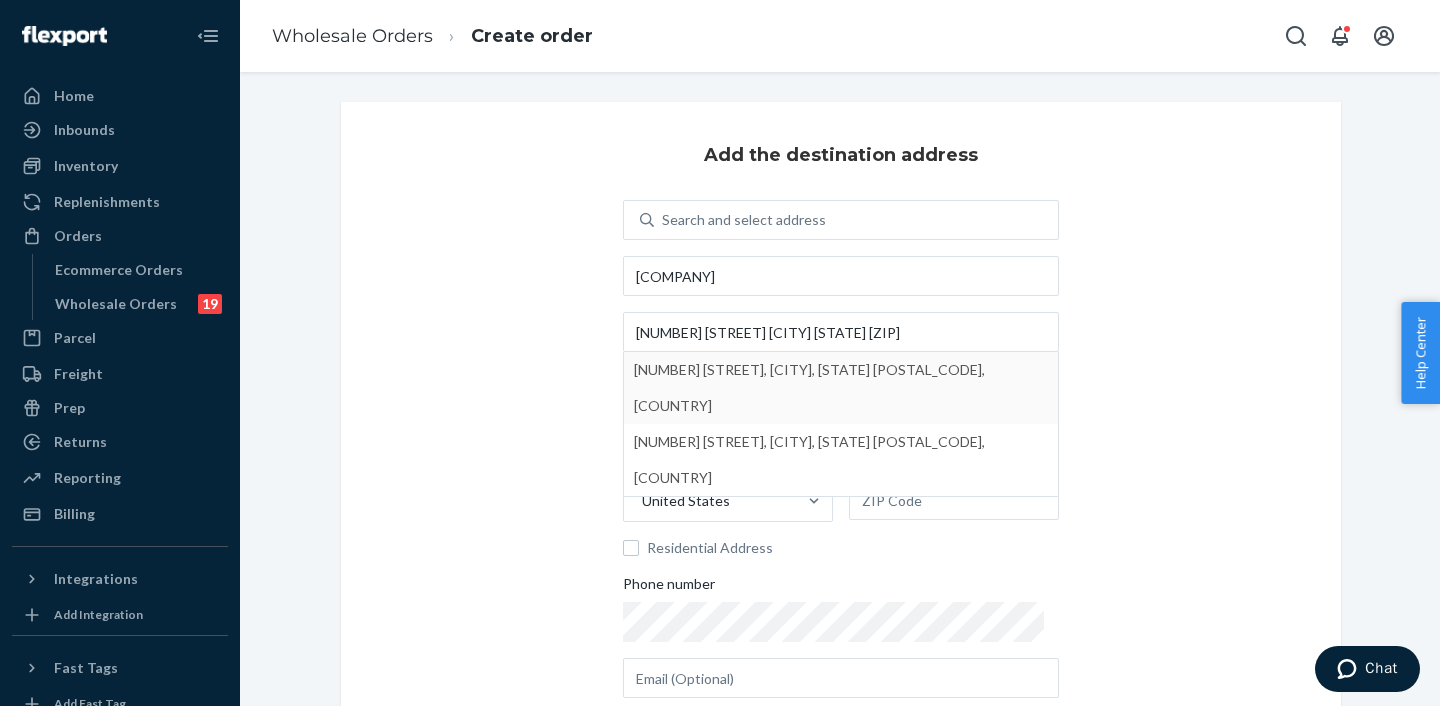 type on "[NUMBER] [STREET]" 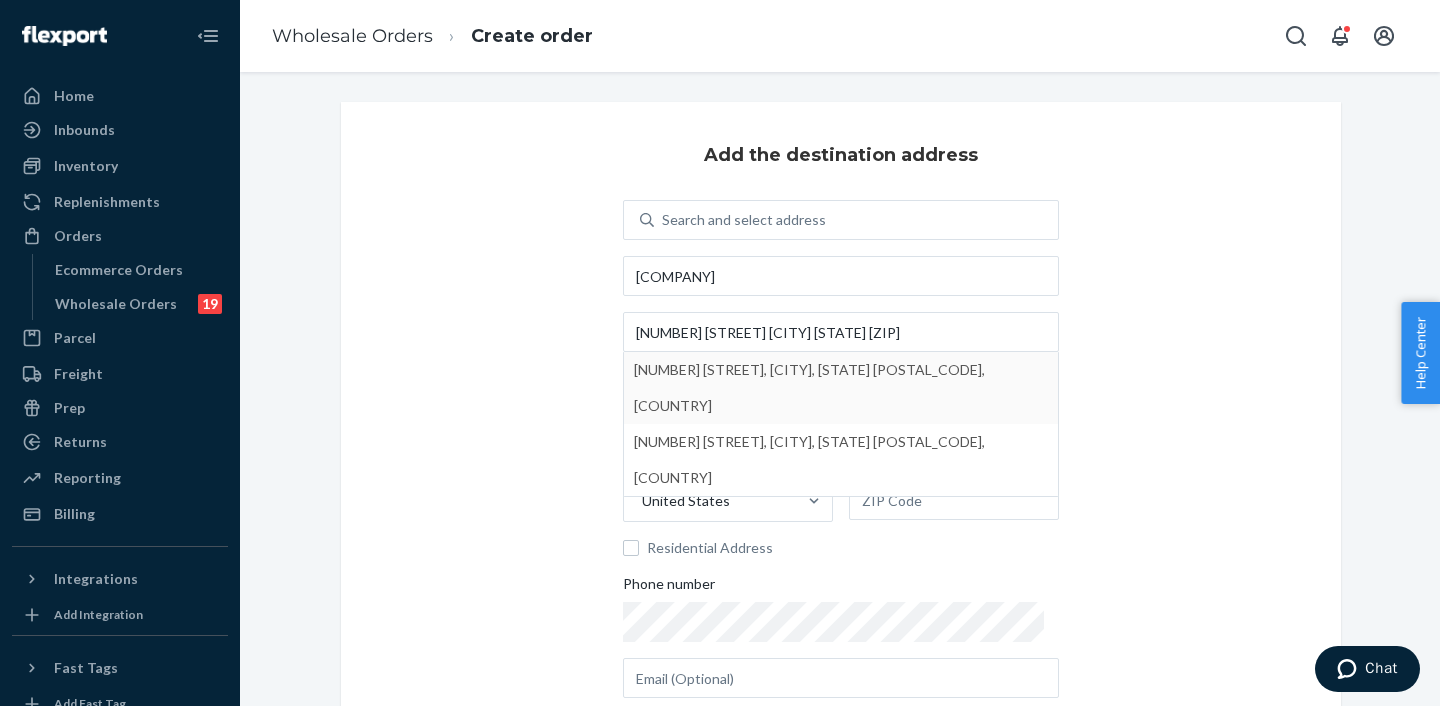 type on "[CITY]" 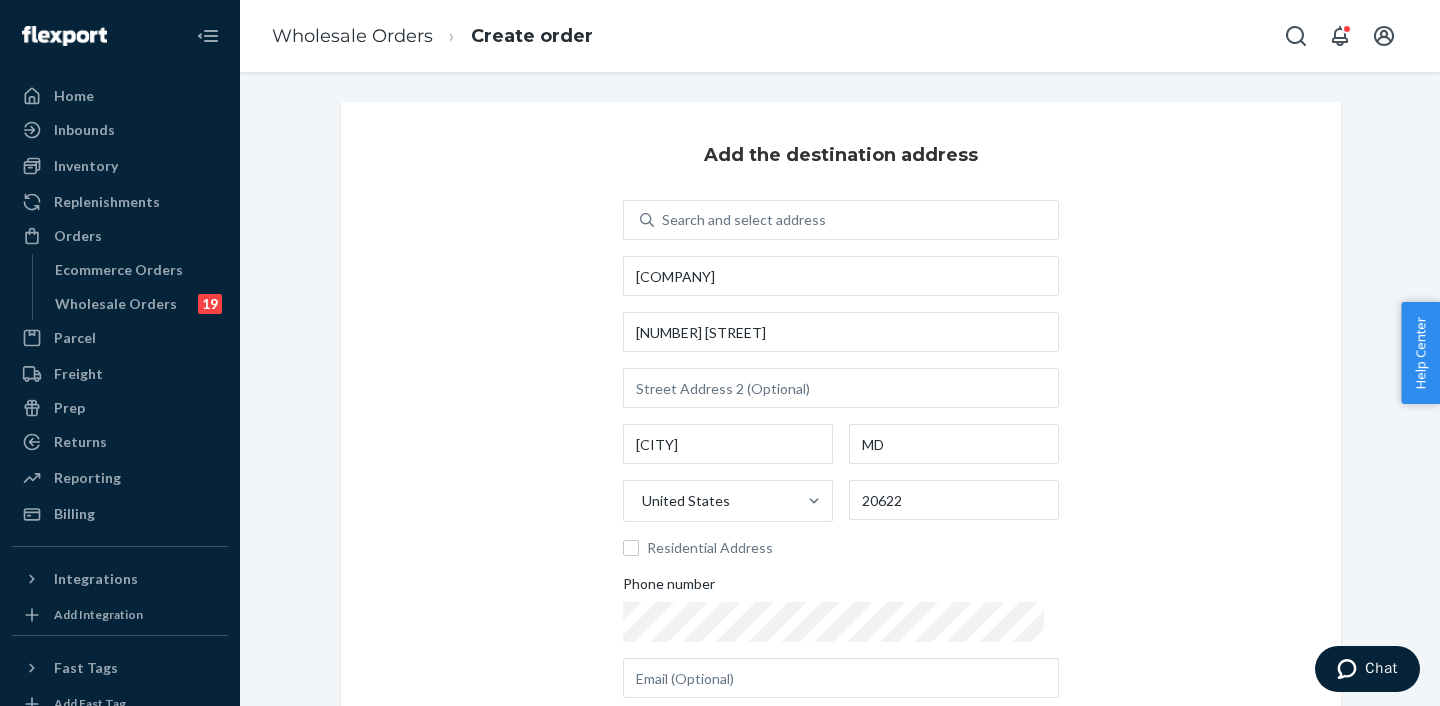 scroll, scrollTop: 207, scrollLeft: 0, axis: vertical 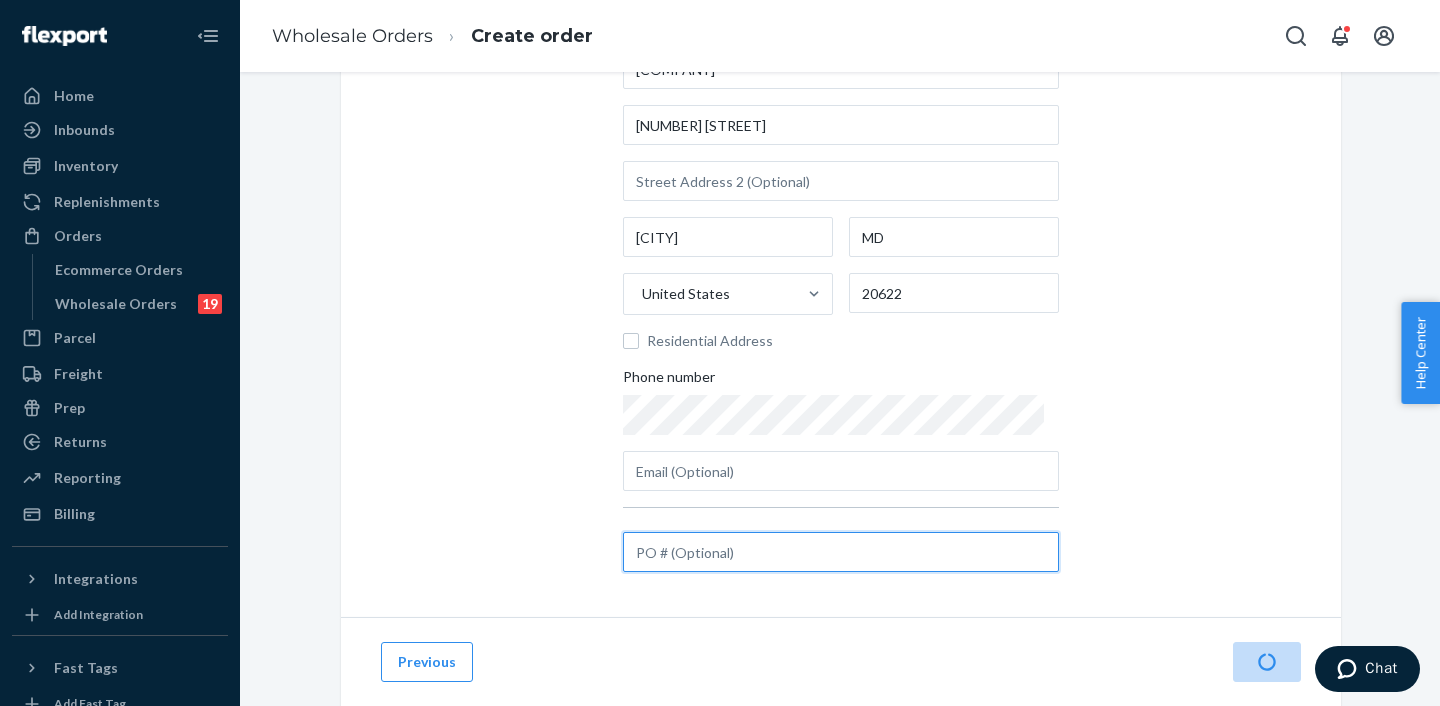 click at bounding box center (841, 552) 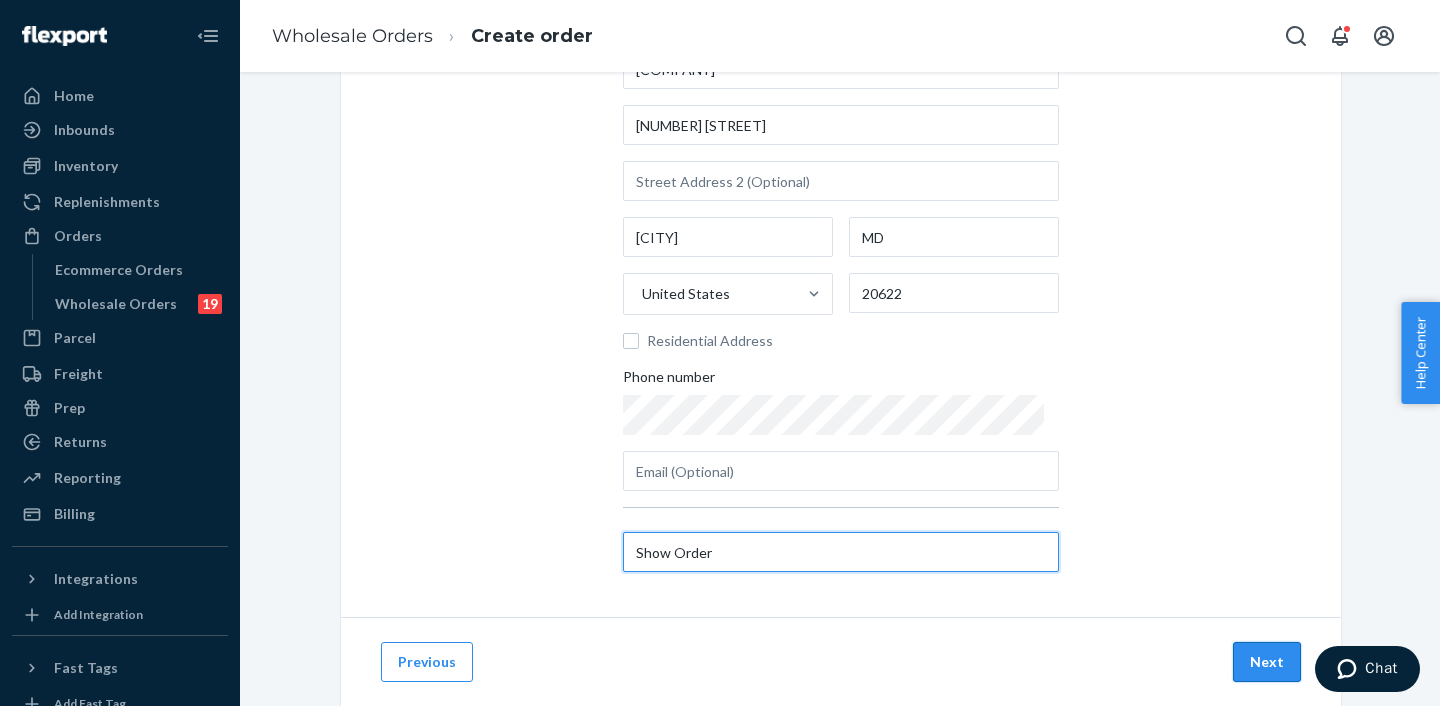 type on "Show Order" 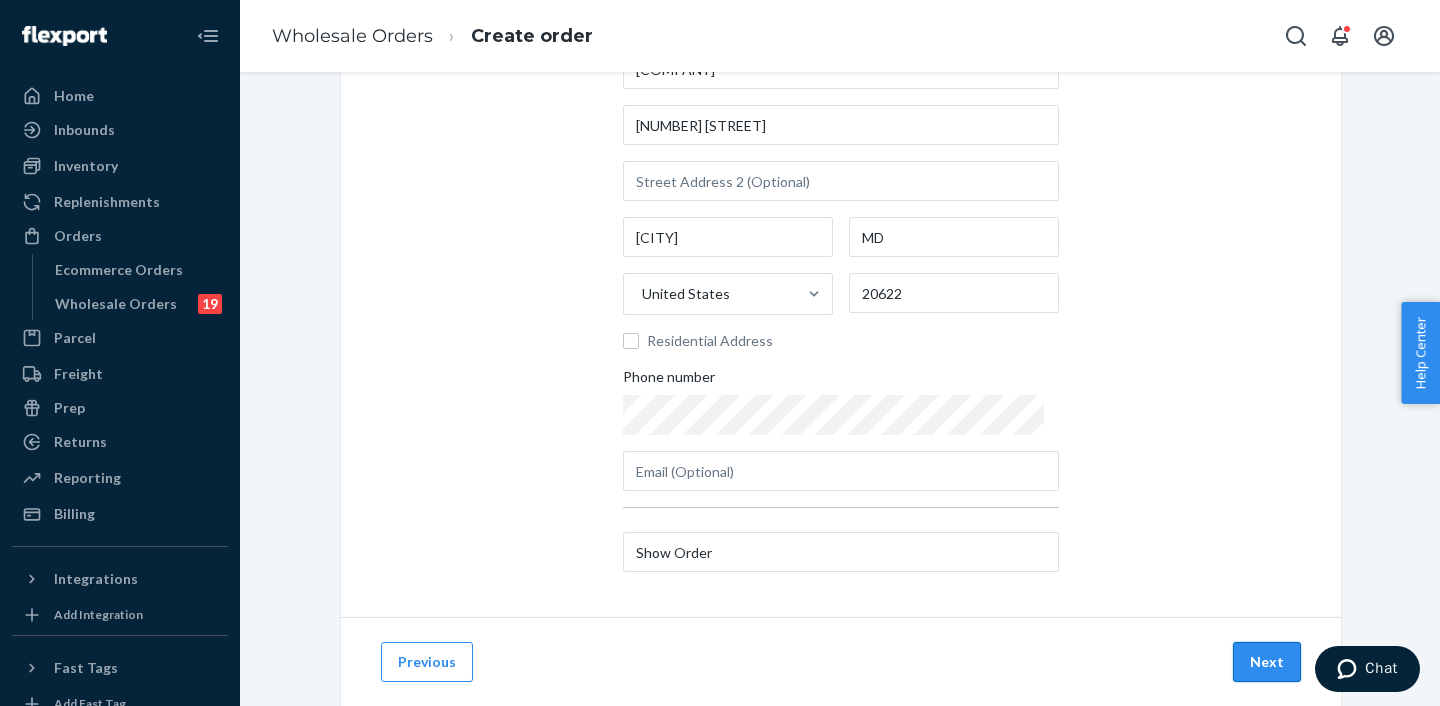 click on "Next" at bounding box center [1267, 662] 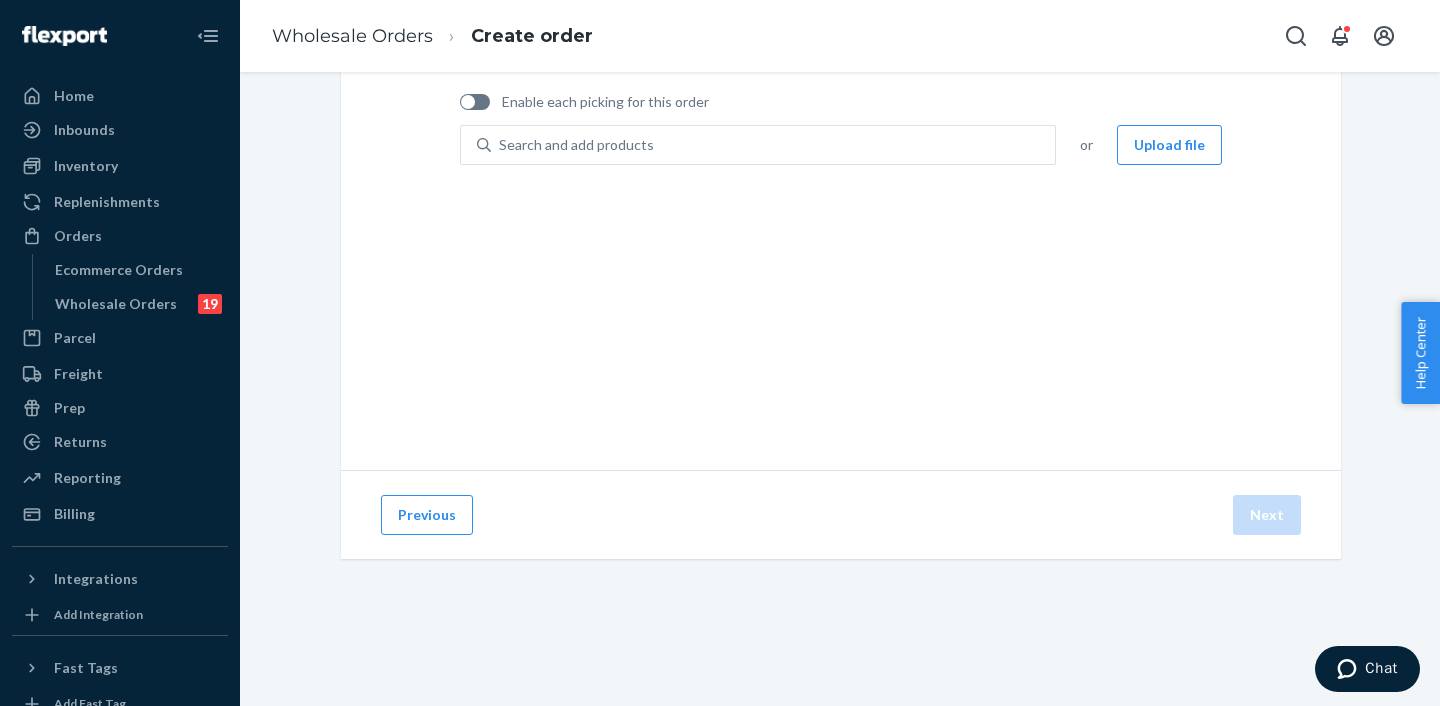scroll, scrollTop: 144, scrollLeft: 0, axis: vertical 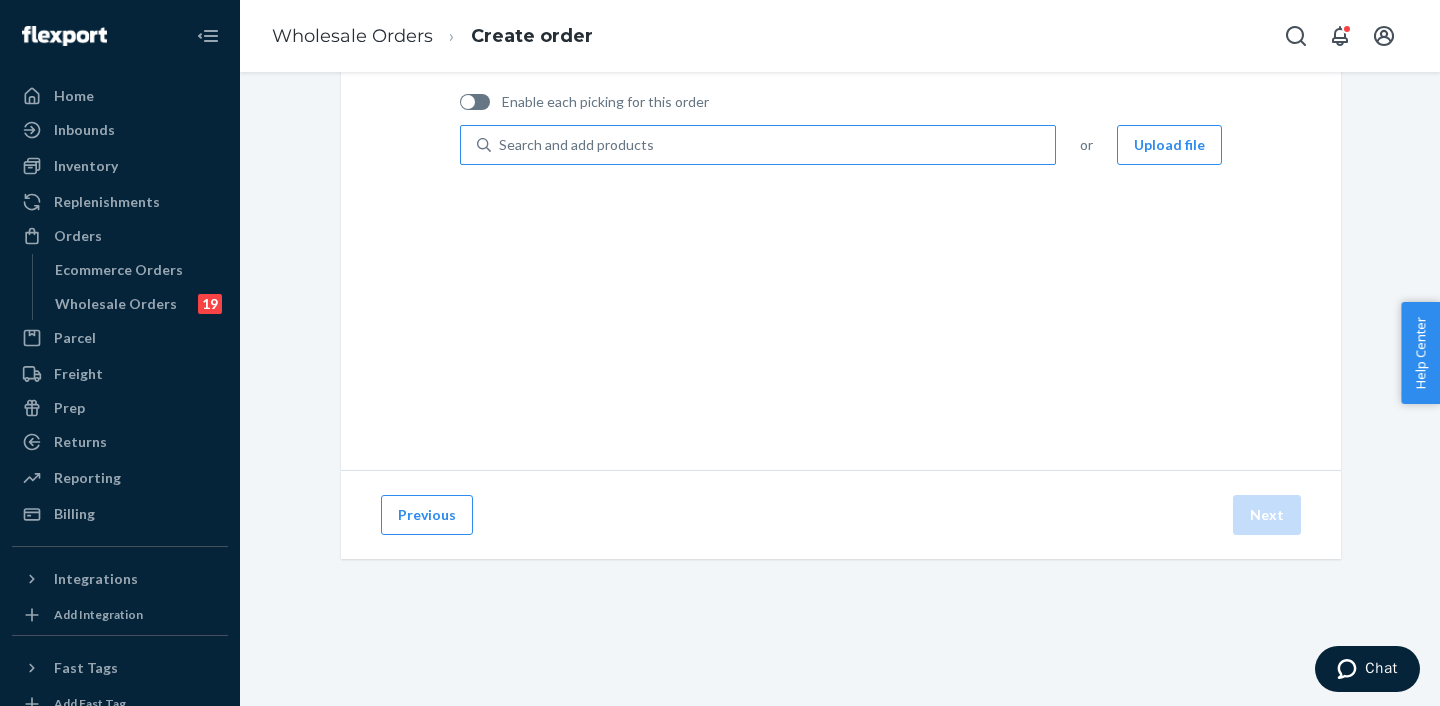click on "Search and add products" at bounding box center [773, 145] 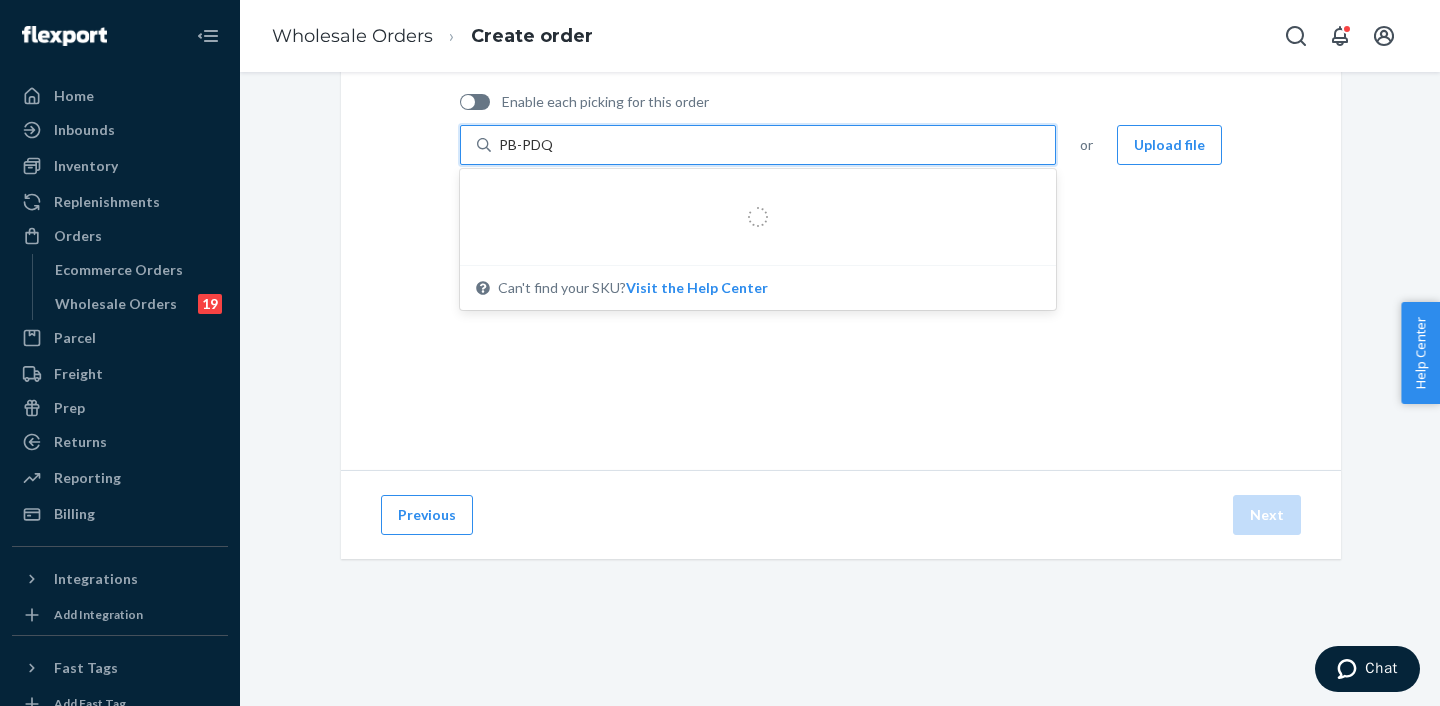 type on "[PRODUCT_CODE]" 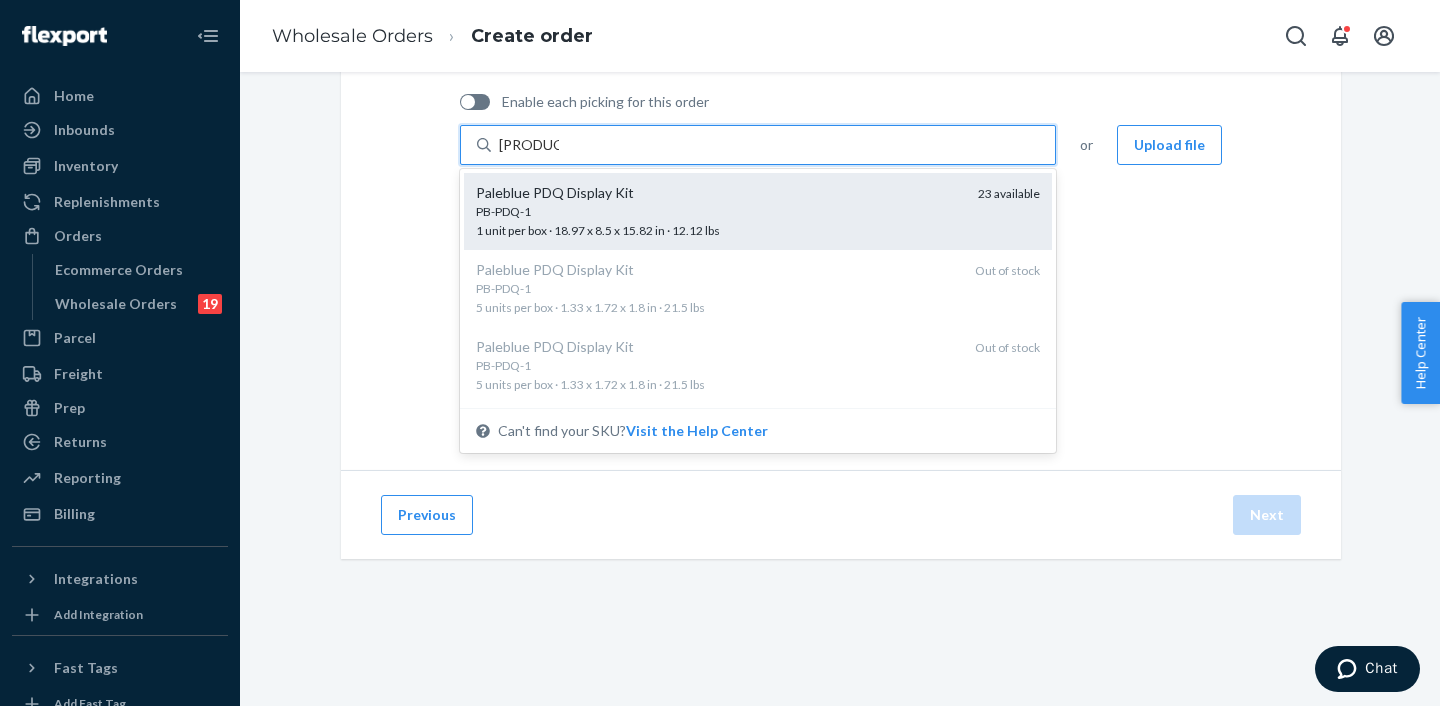 click on "Paleblue PDQ Display Kit" at bounding box center (719, 193) 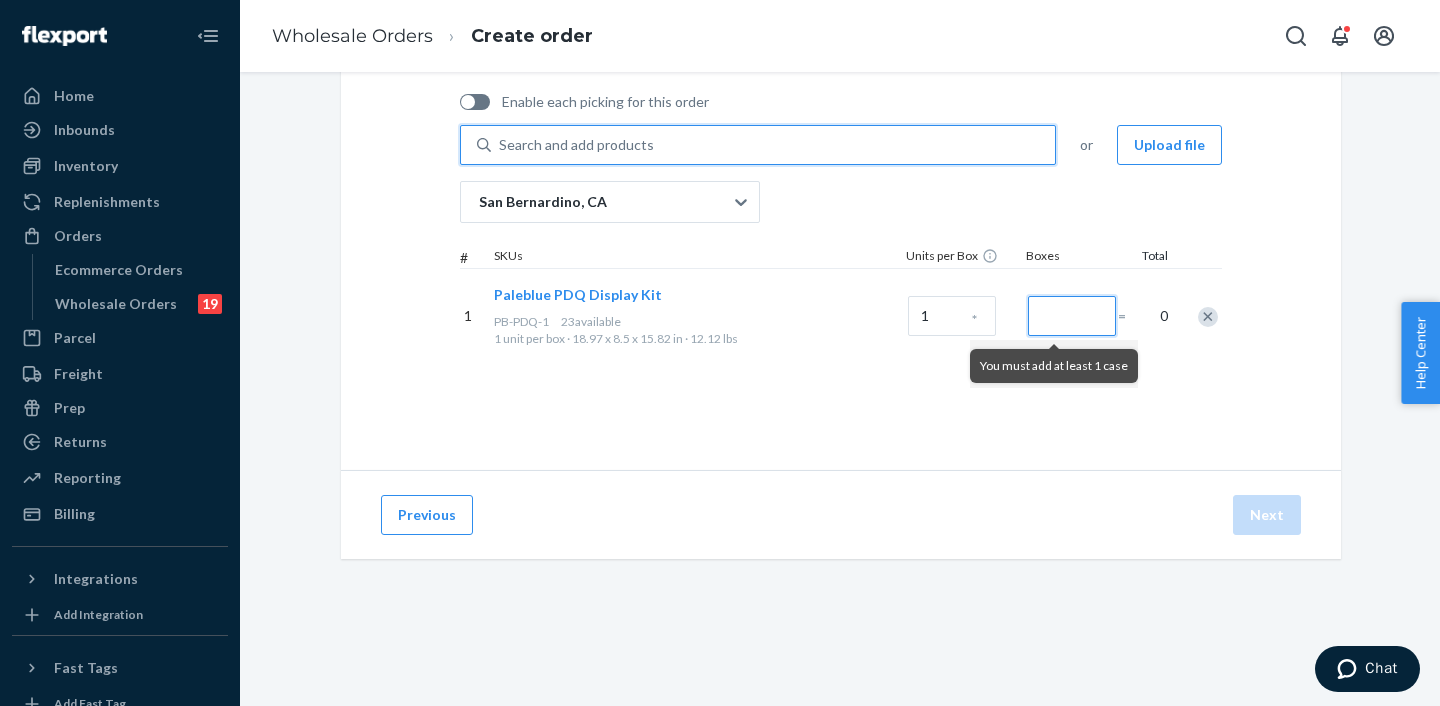 click at bounding box center [1072, 316] 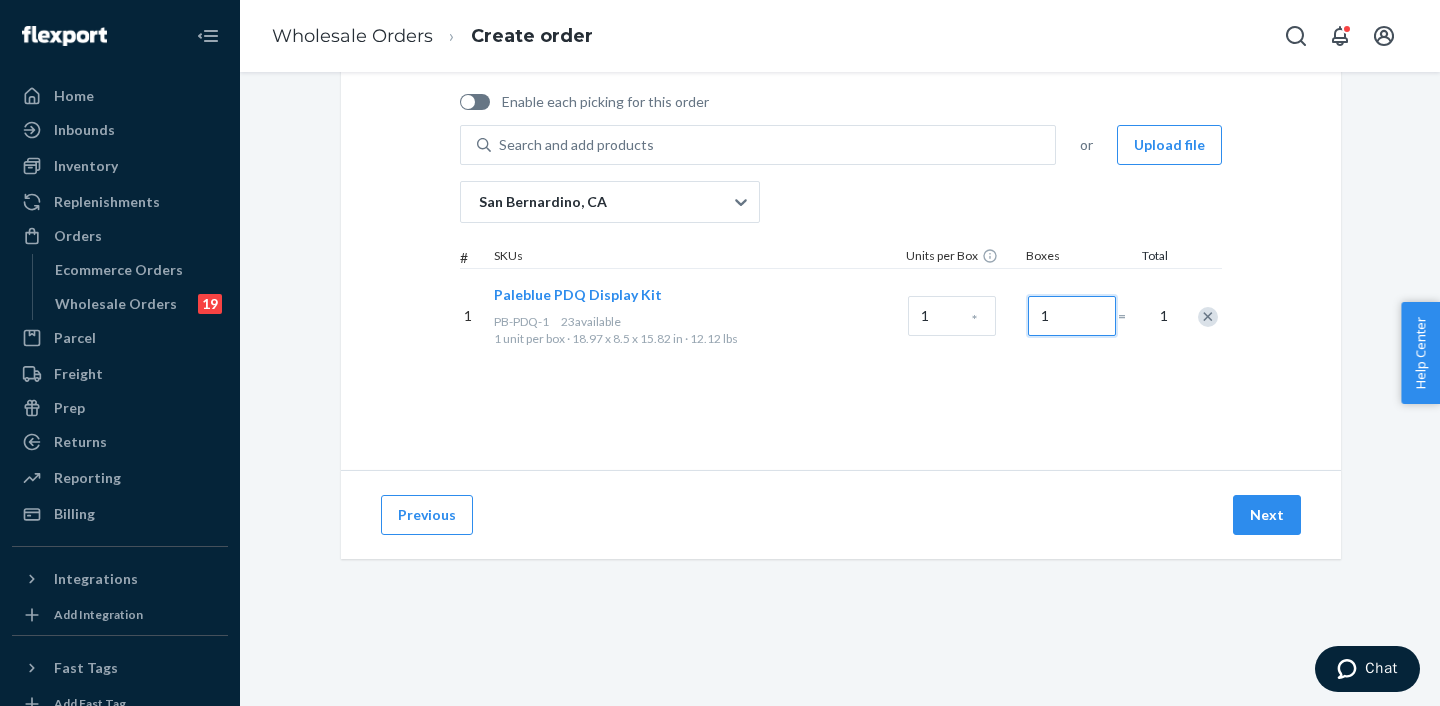type on "1" 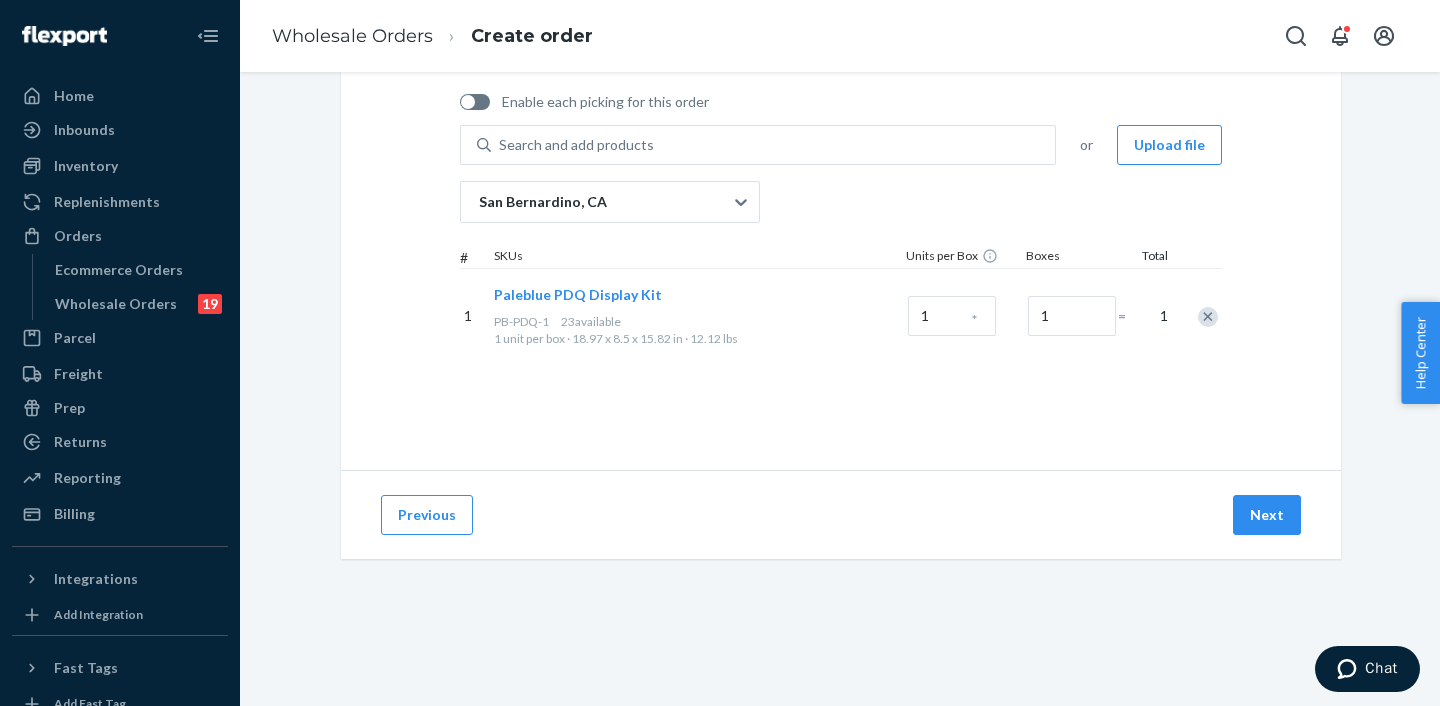 click at bounding box center [1208, 317] 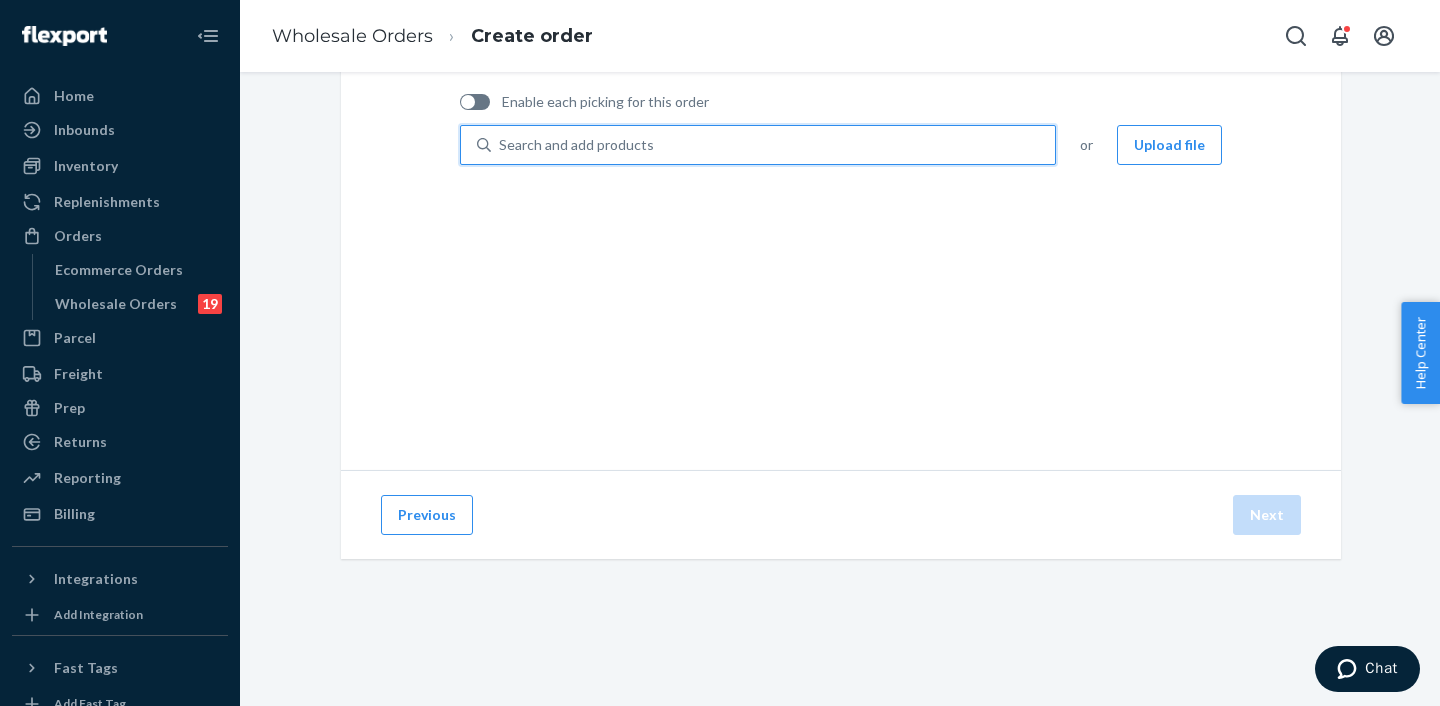 click on "Search and add products" at bounding box center [773, 145] 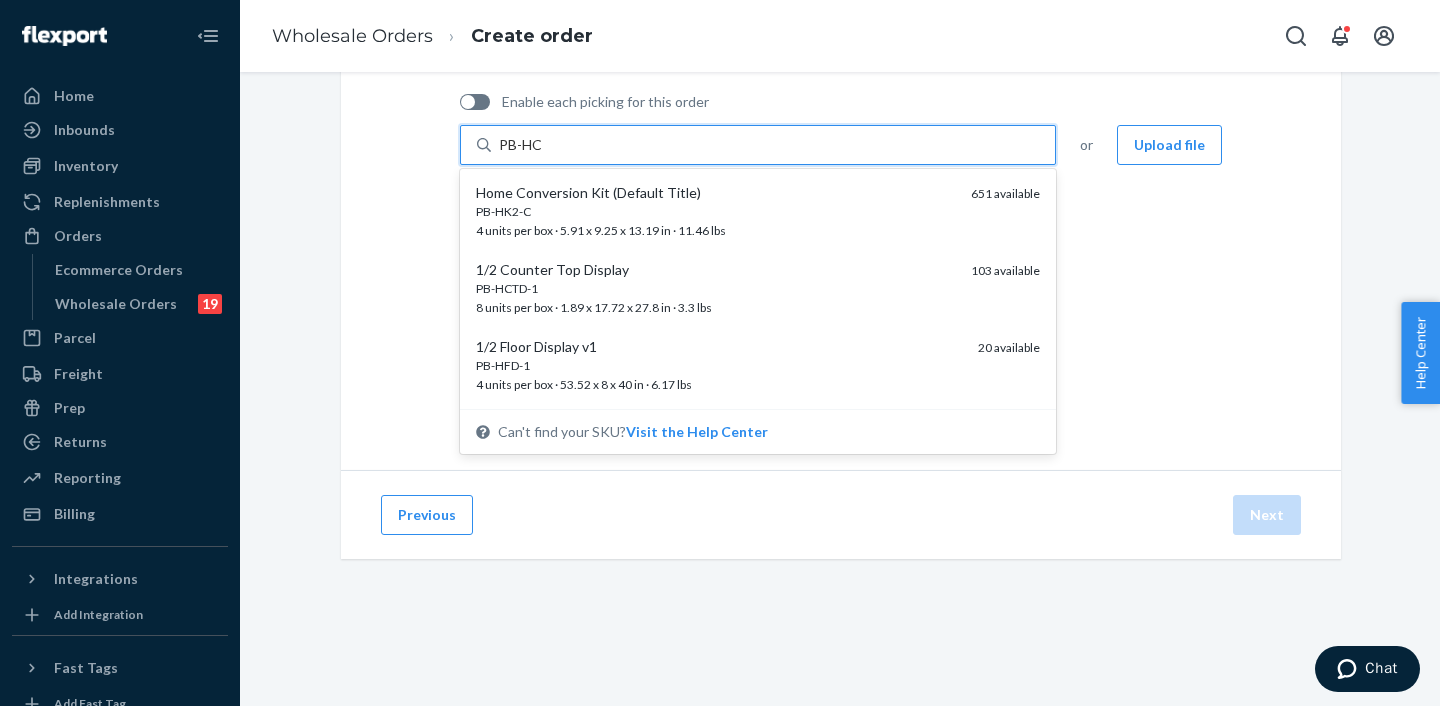 type on "PB-HCT" 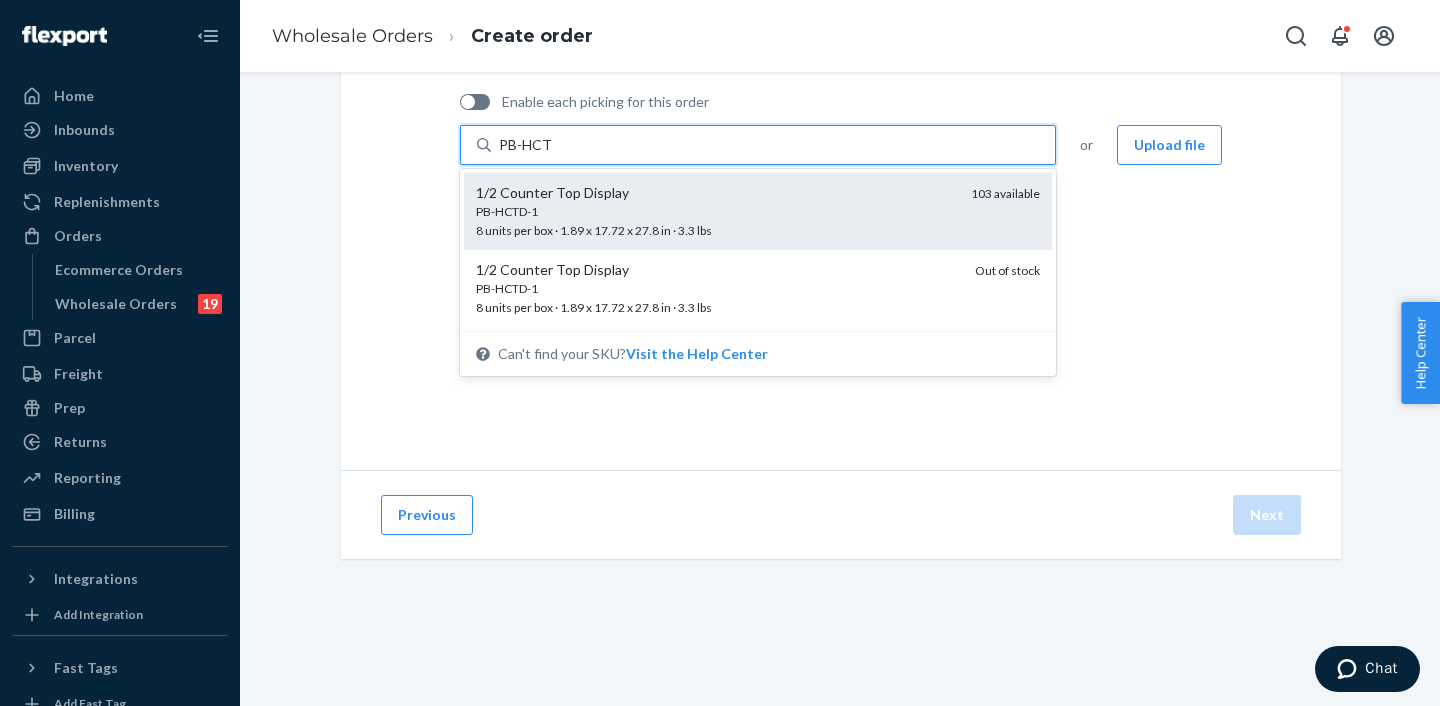 click on "1/2 Counter Top Display" at bounding box center [715, 193] 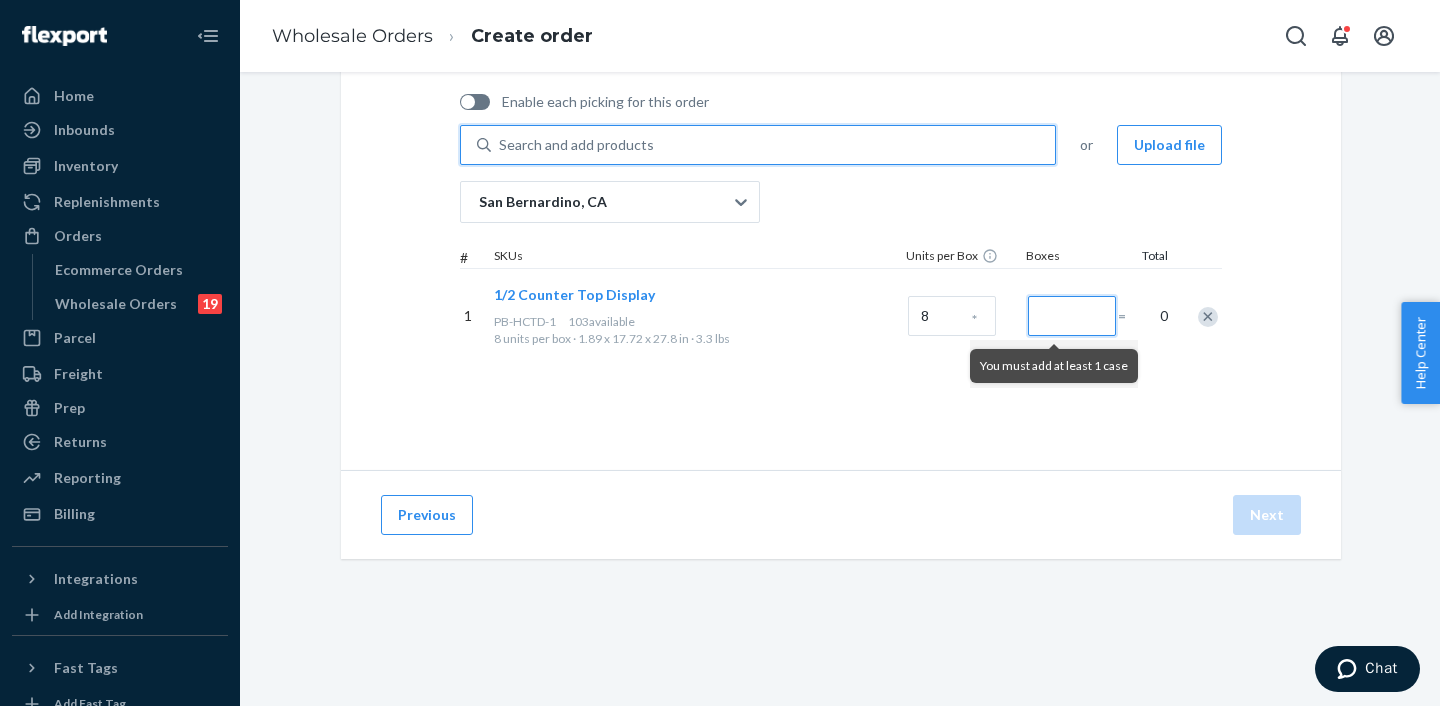 click at bounding box center [1072, 316] 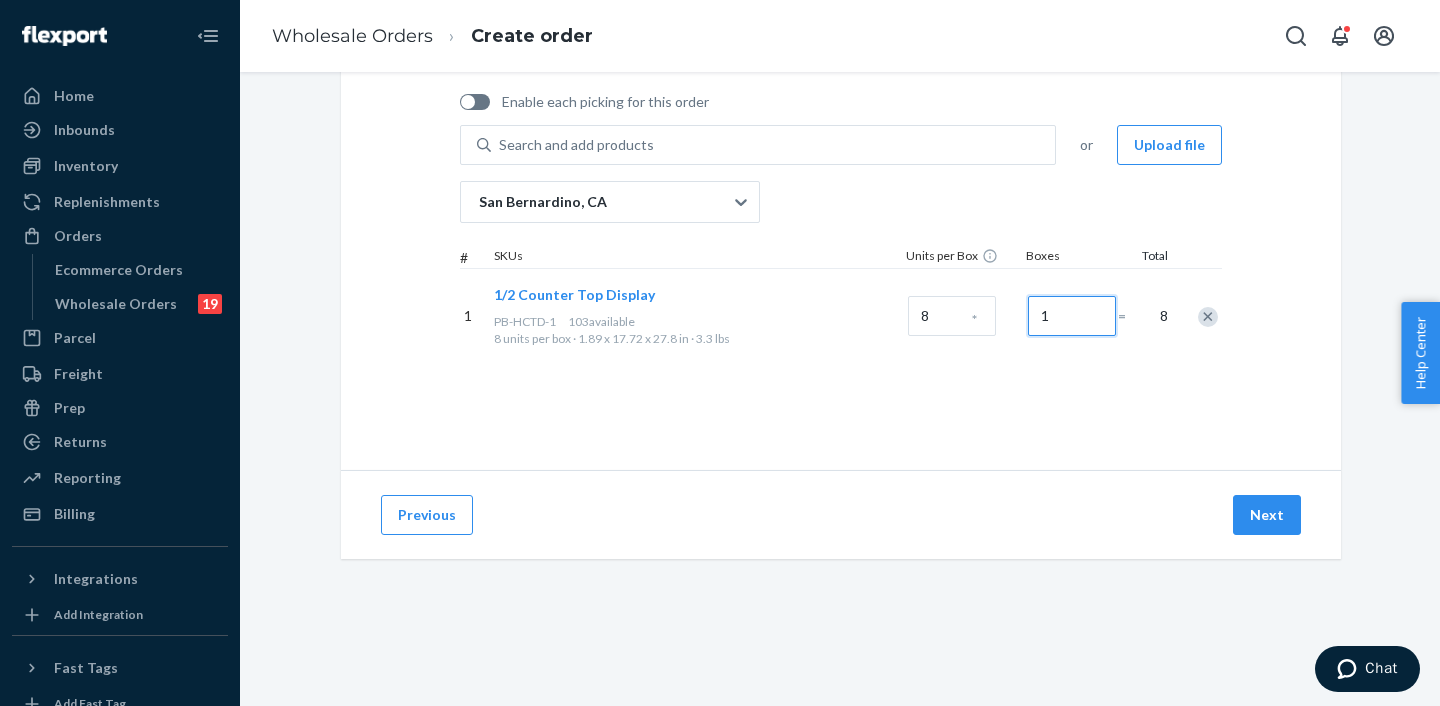 type on "1" 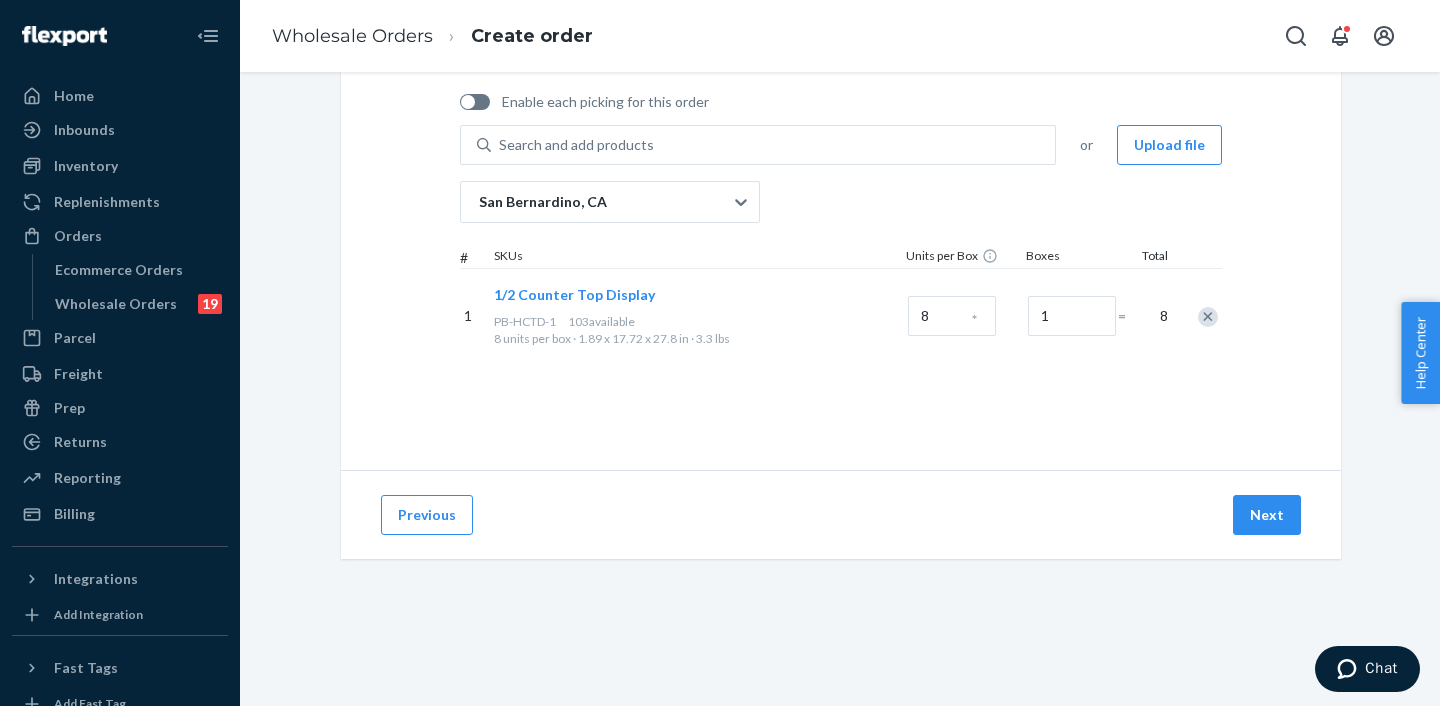 click at bounding box center (468, 102) 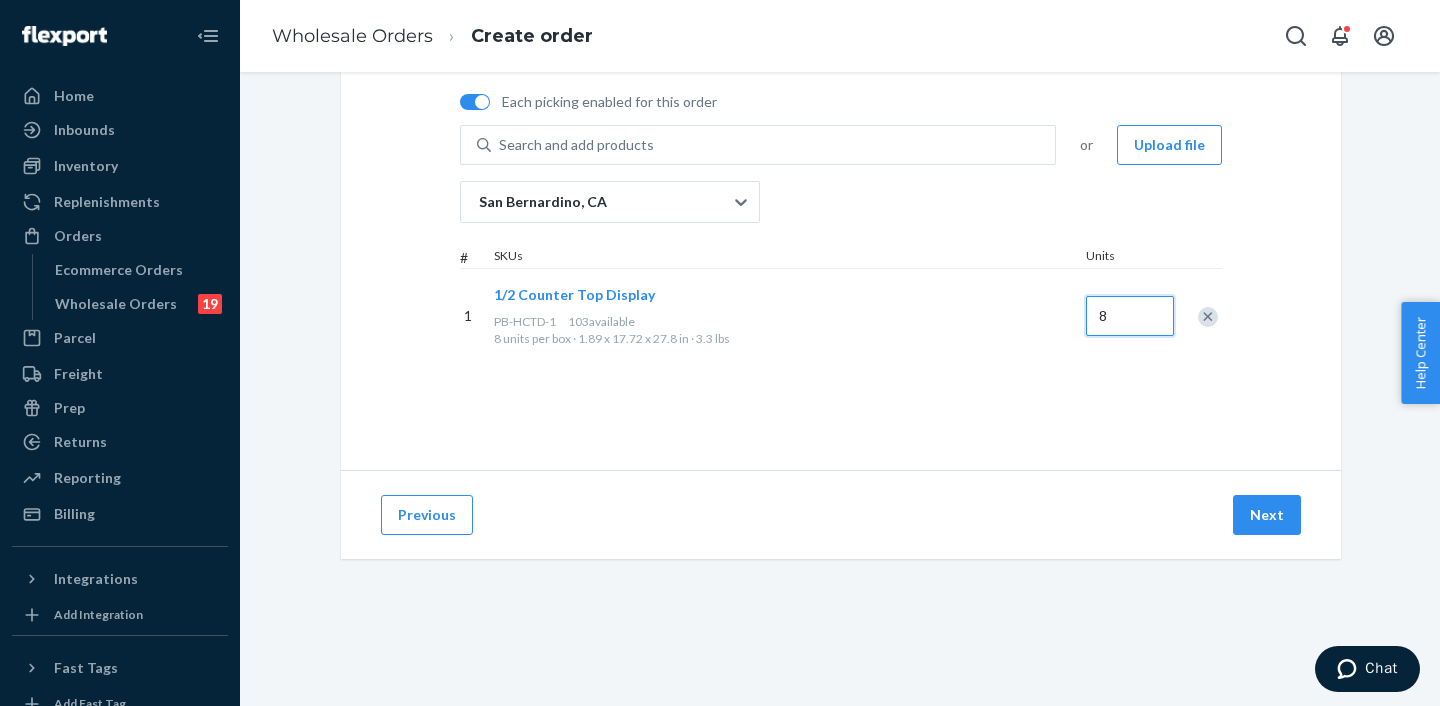 click on "8" at bounding box center [1130, 316] 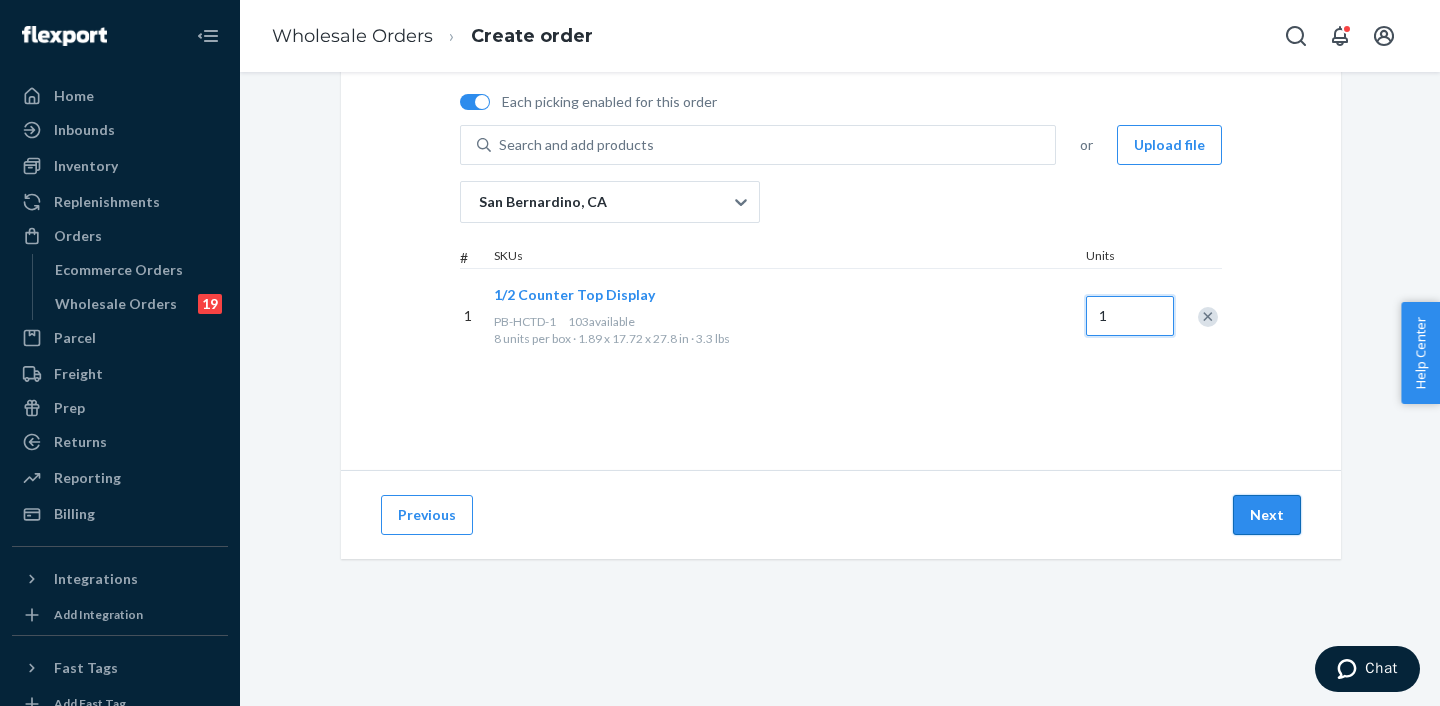 type on "1" 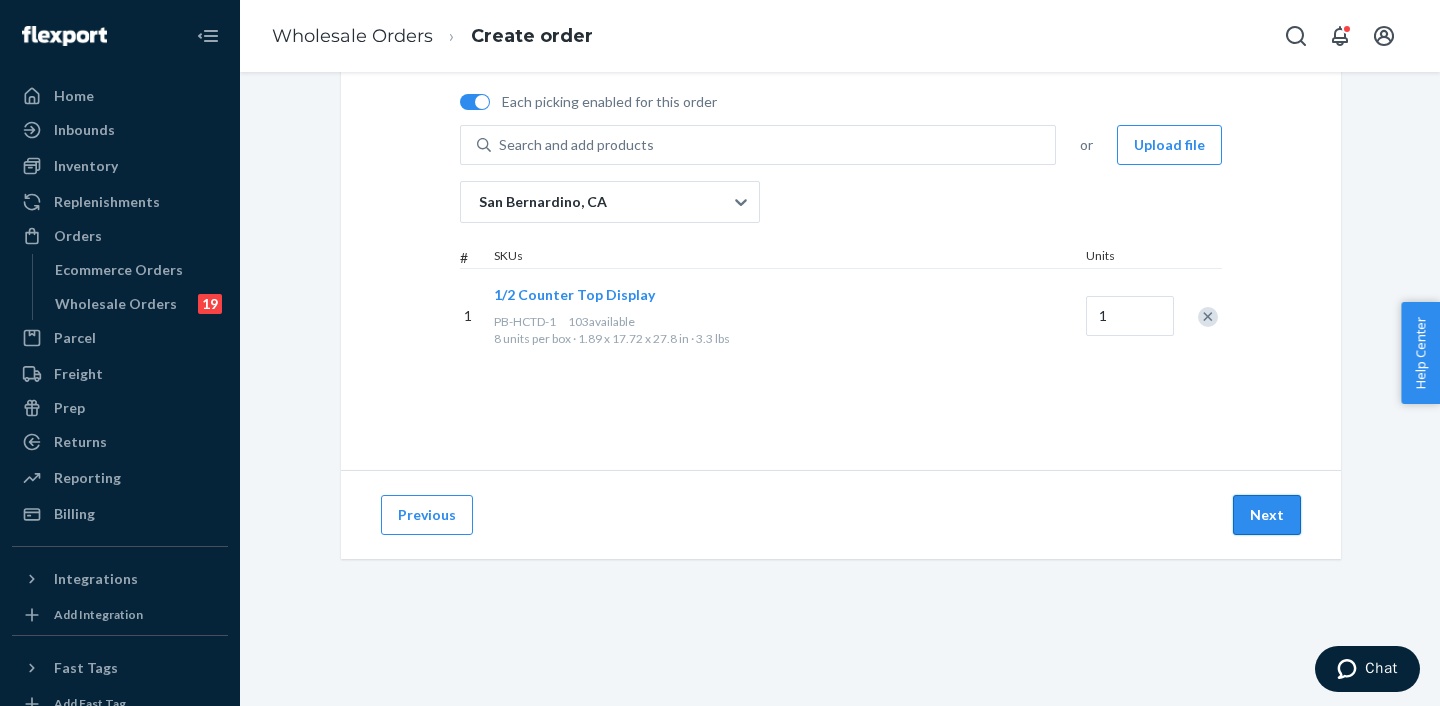 click on "Next" at bounding box center (1267, 515) 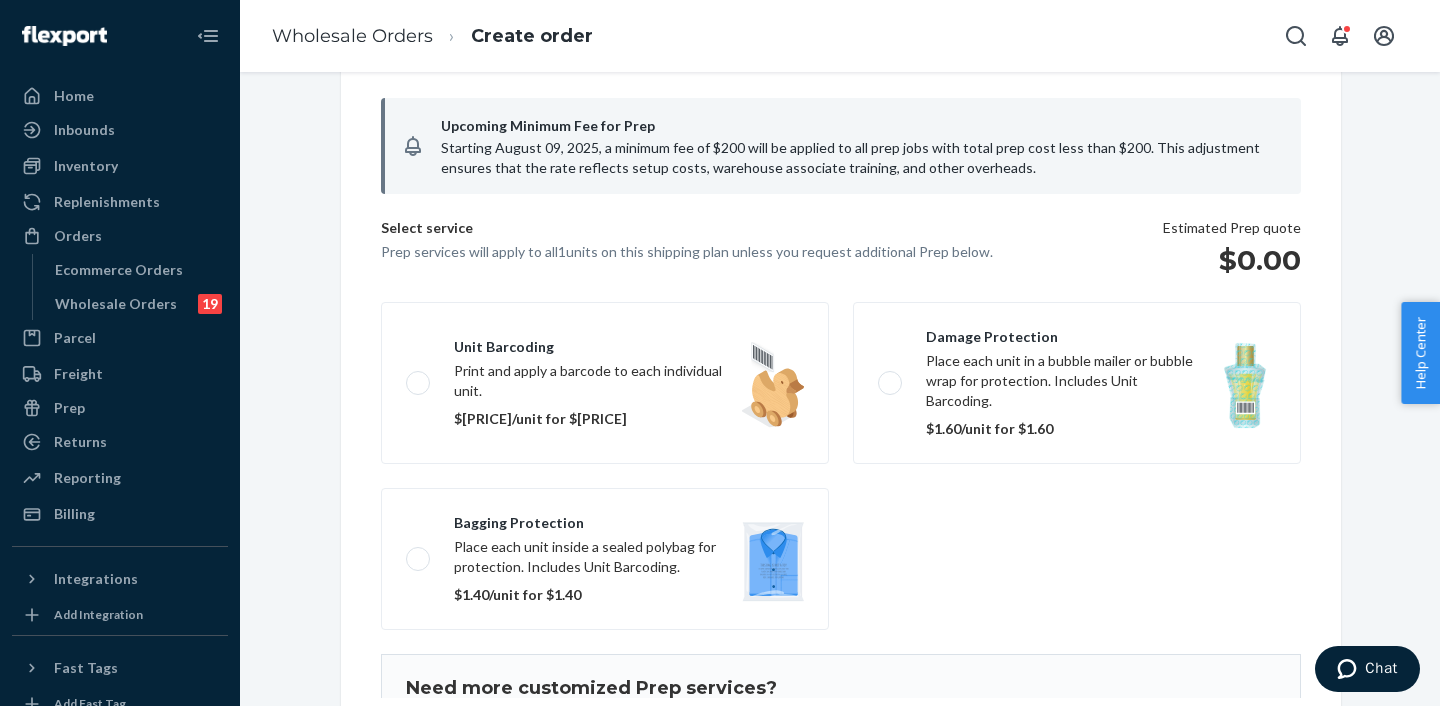 scroll, scrollTop: 169, scrollLeft: 0, axis: vertical 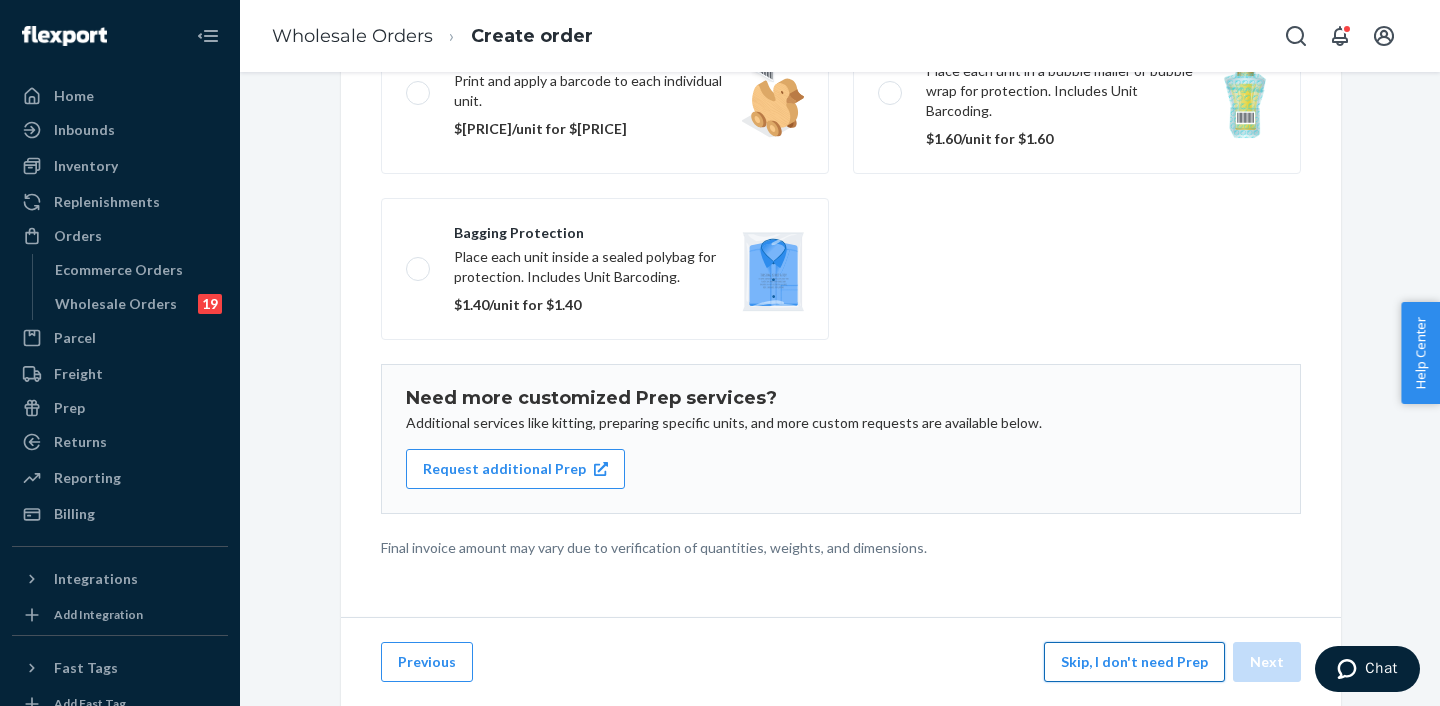 click on "Skip, I don't need Prep" at bounding box center [1134, 662] 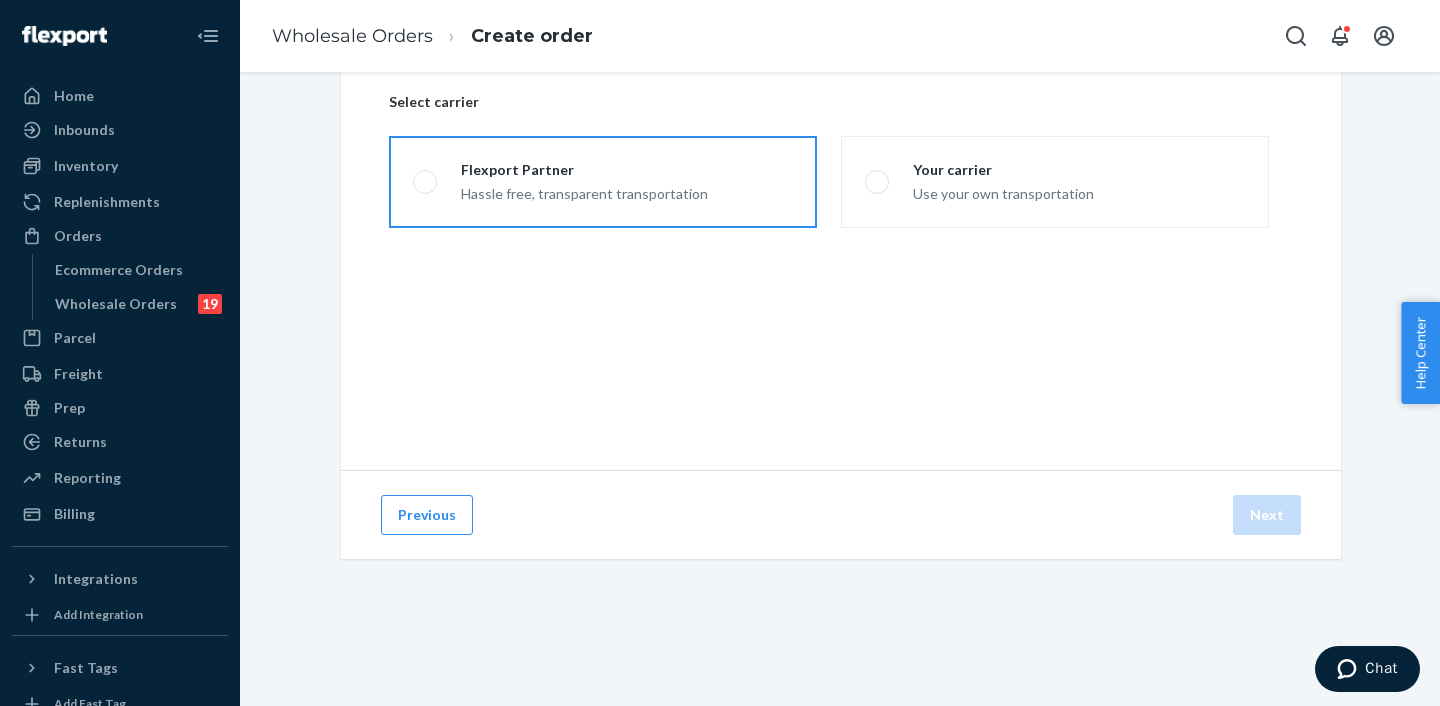 click on "Flexport Partner" at bounding box center [584, 170] 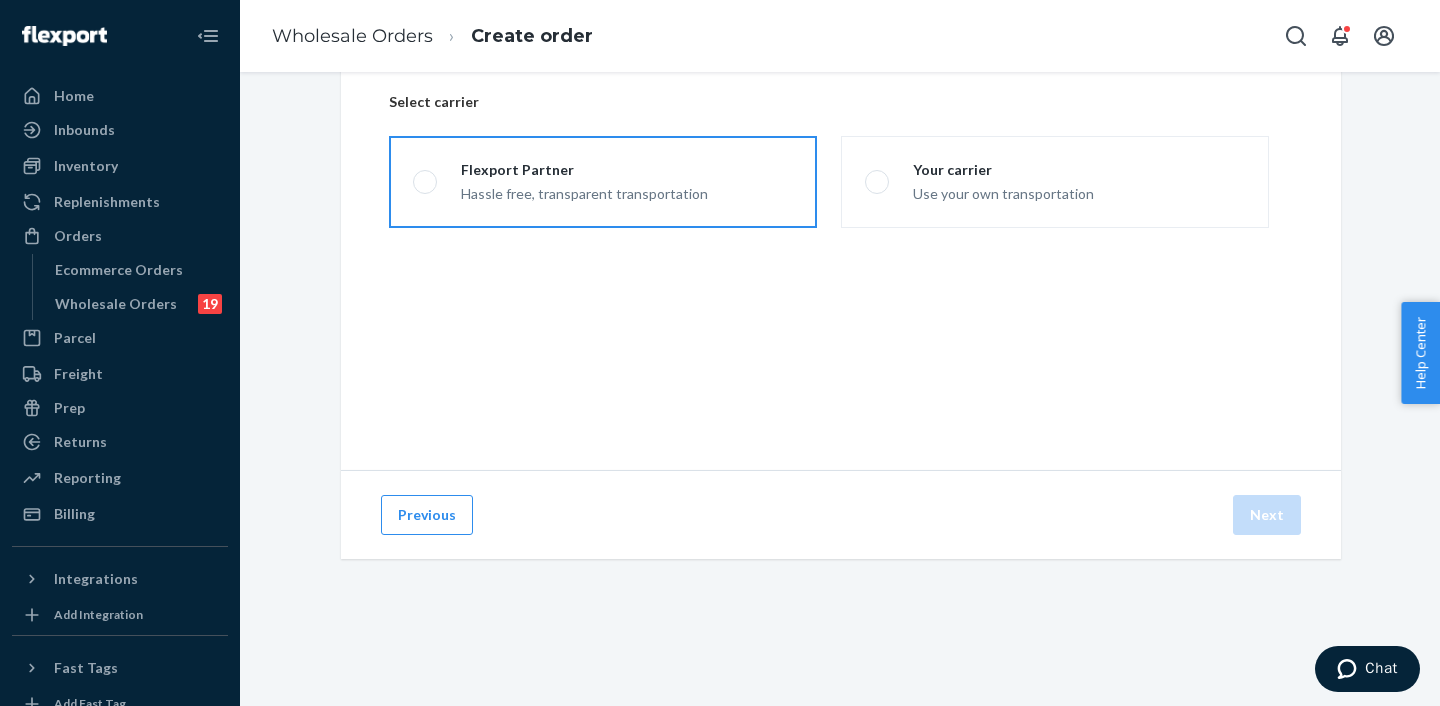 click on "Flexport Partner Hassle free, transparent transportation" at bounding box center [419, 182] 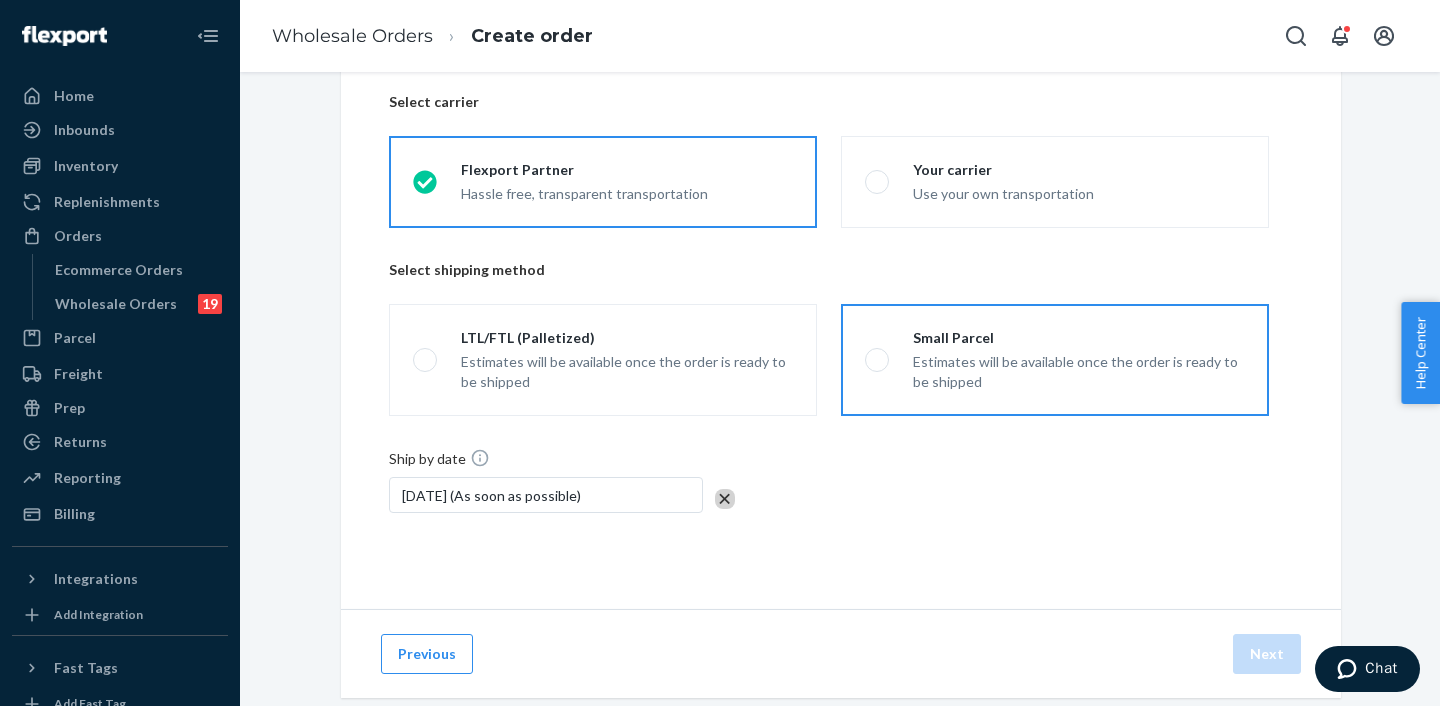 click on "Estimates will be available once the order is ready to be shipped" at bounding box center (1079, 372) 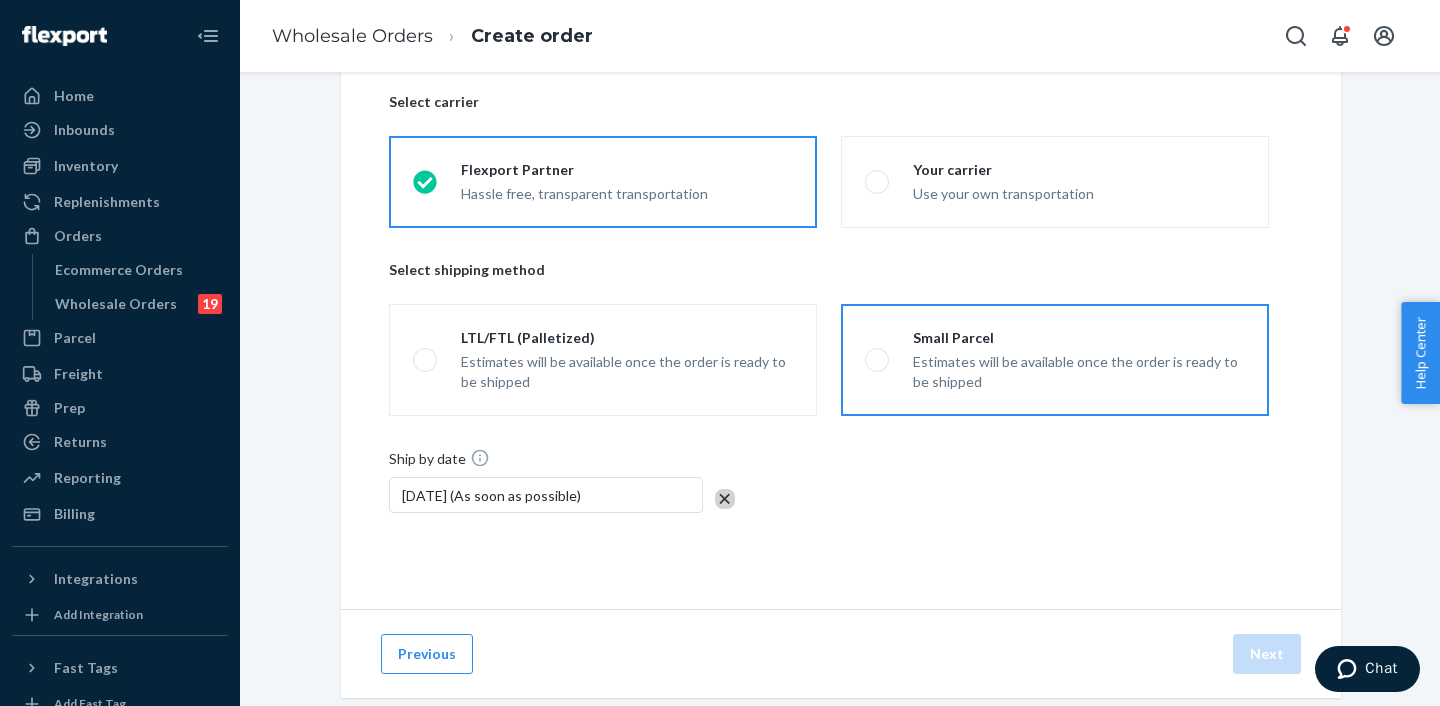 click on "Small Parcel Estimates will be available once the order is ready to be shipped" at bounding box center (871, 360) 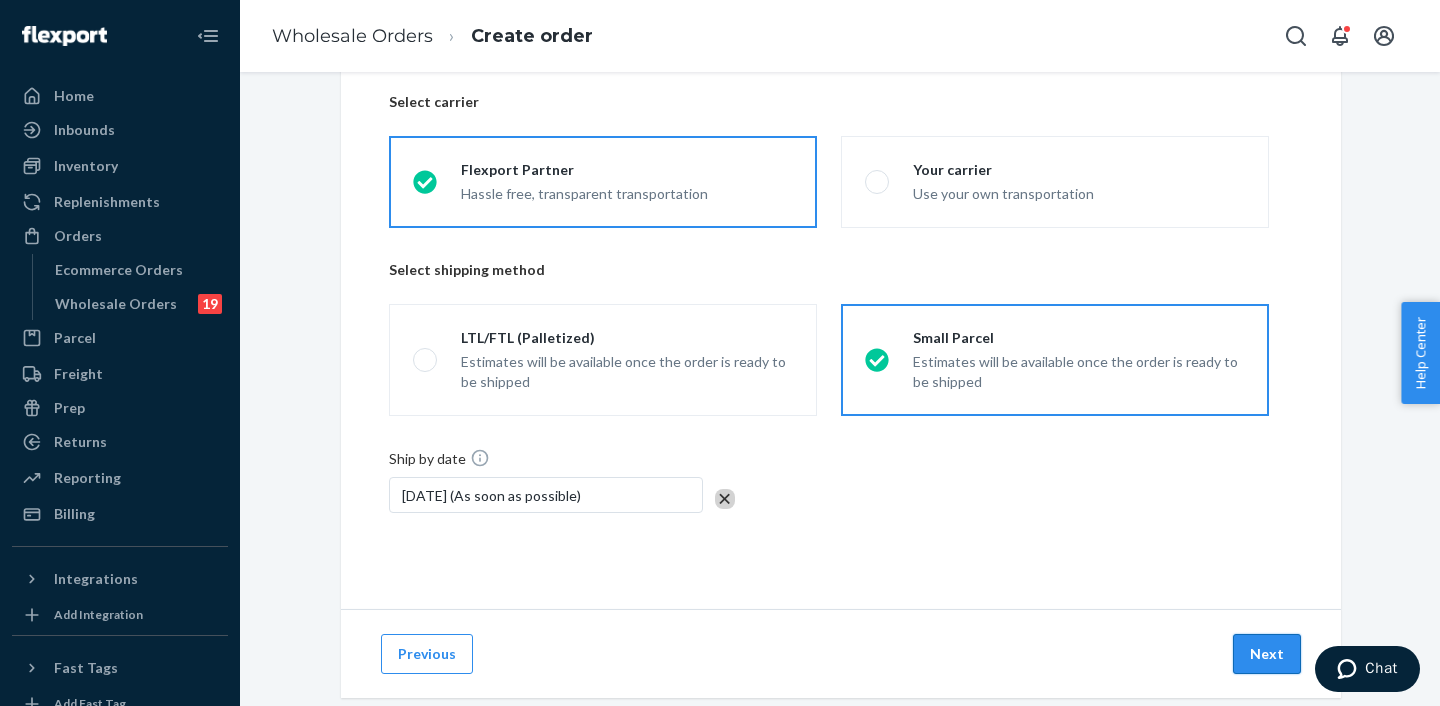 click on "Next" at bounding box center [1267, 654] 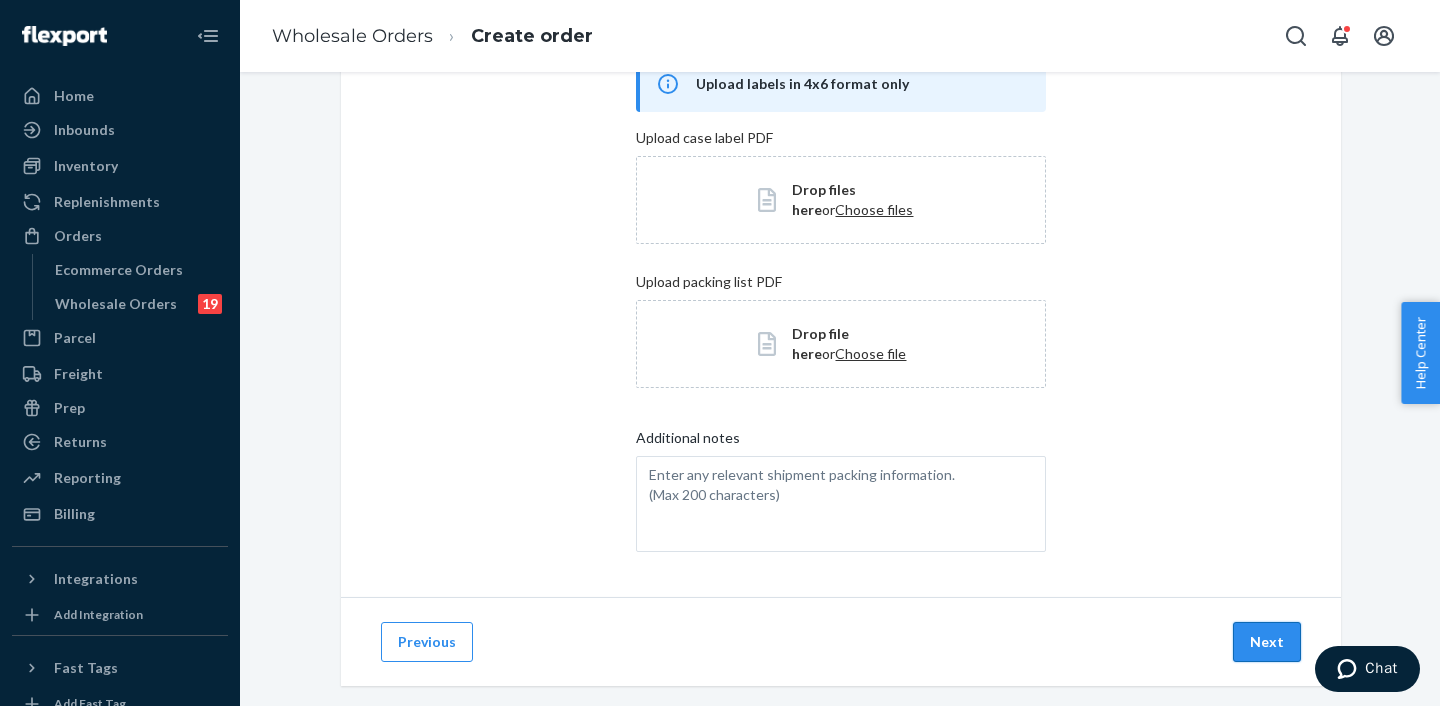 click on "Next" at bounding box center [1267, 642] 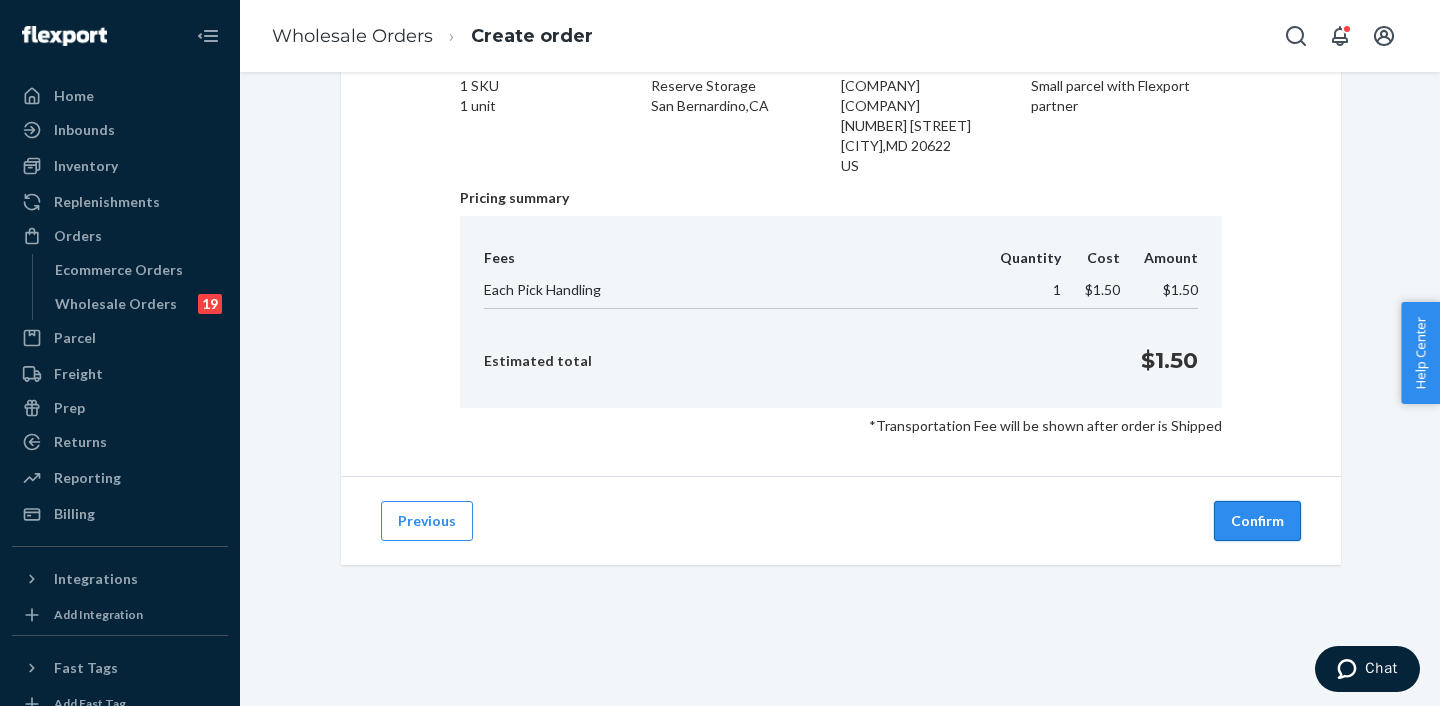 click on "Confirm" at bounding box center [1257, 521] 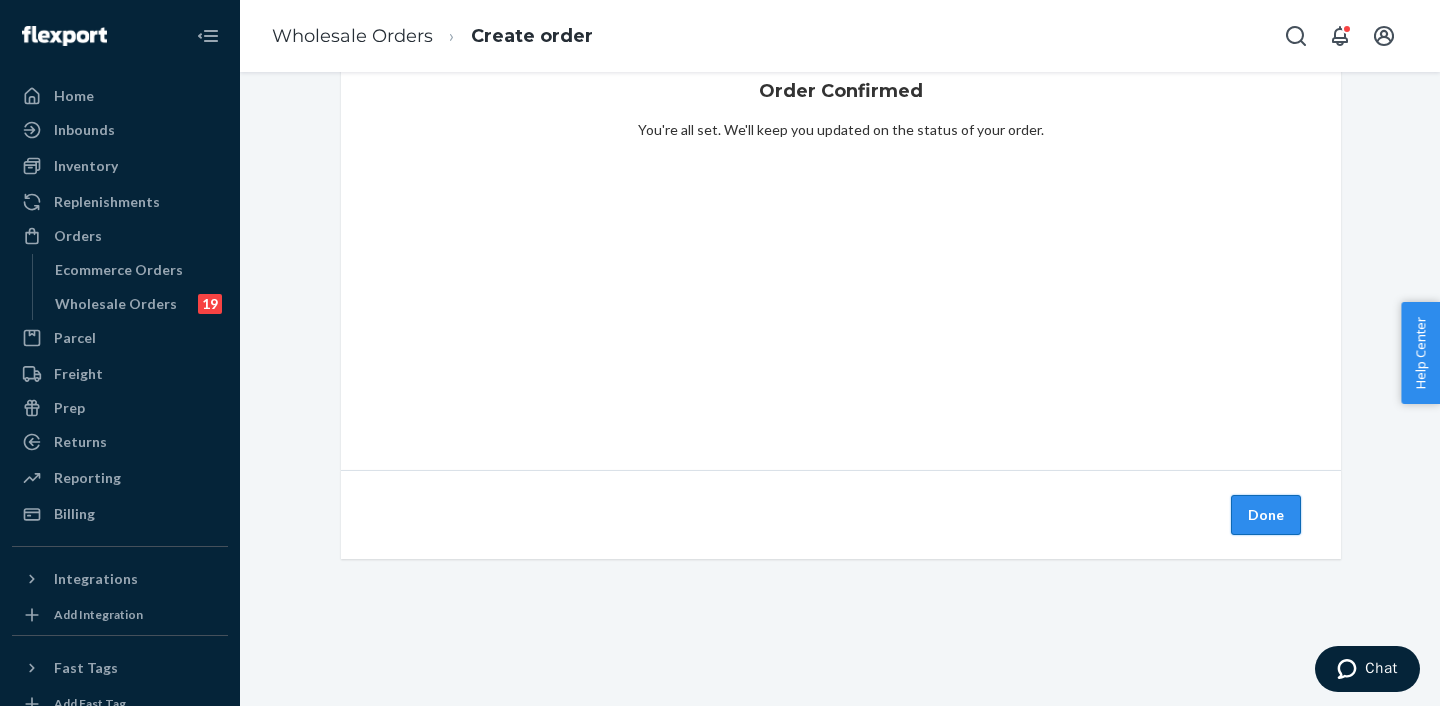 click on "Done" at bounding box center [1266, 515] 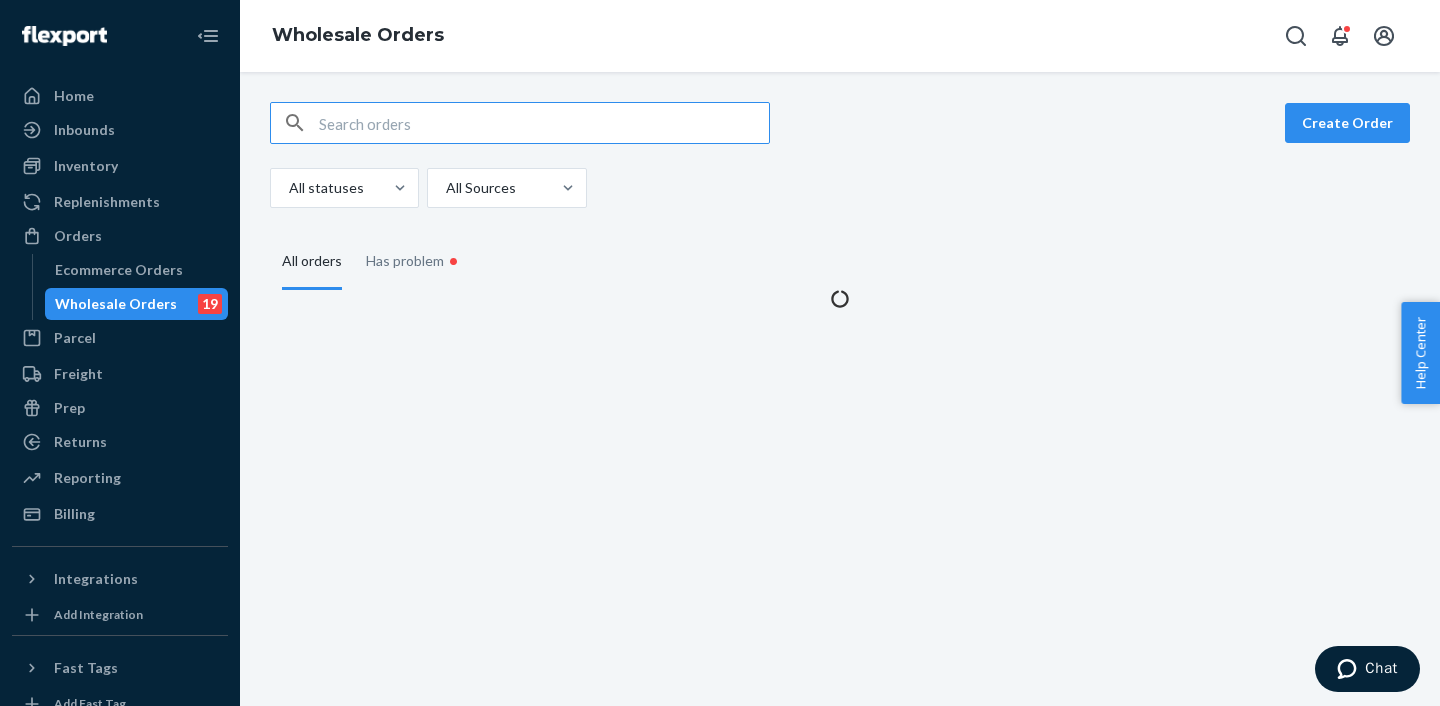 scroll, scrollTop: 0, scrollLeft: 0, axis: both 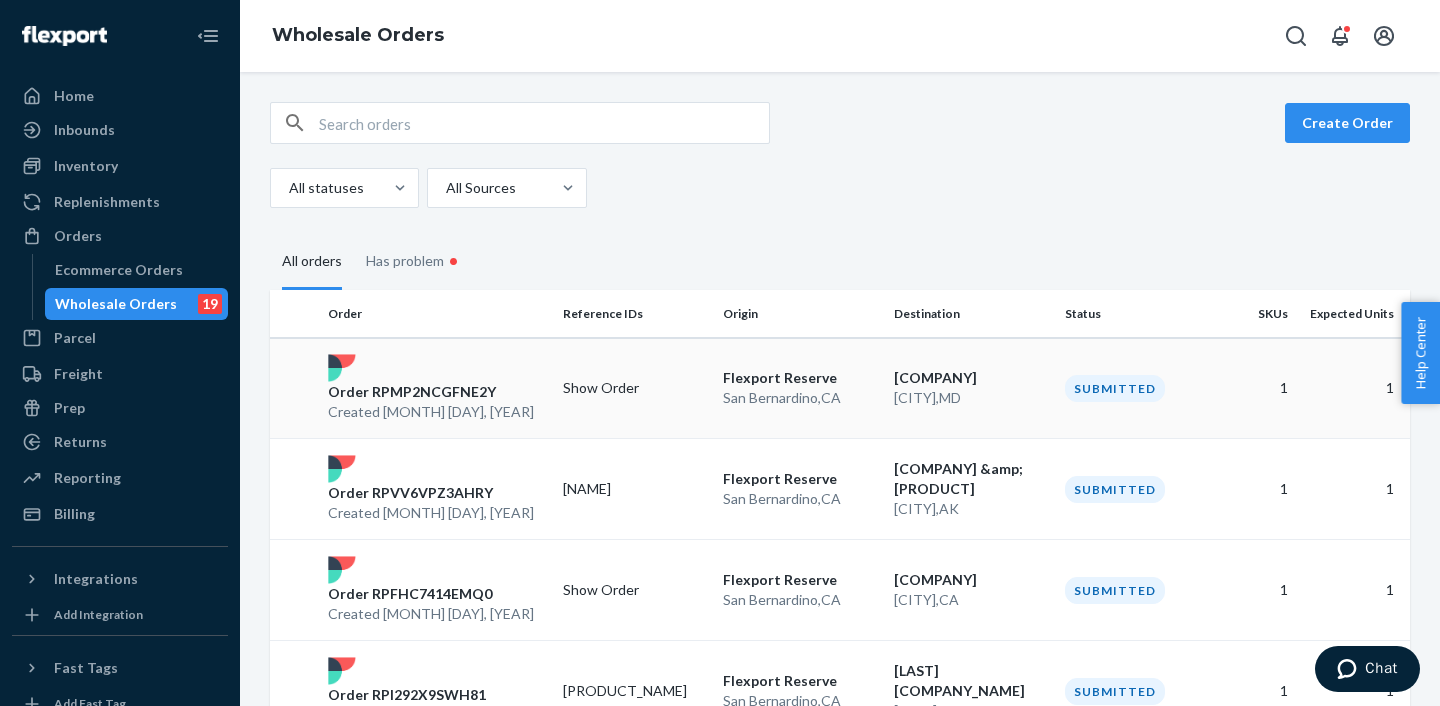 click on "[COMPANY]" at bounding box center (971, 378) 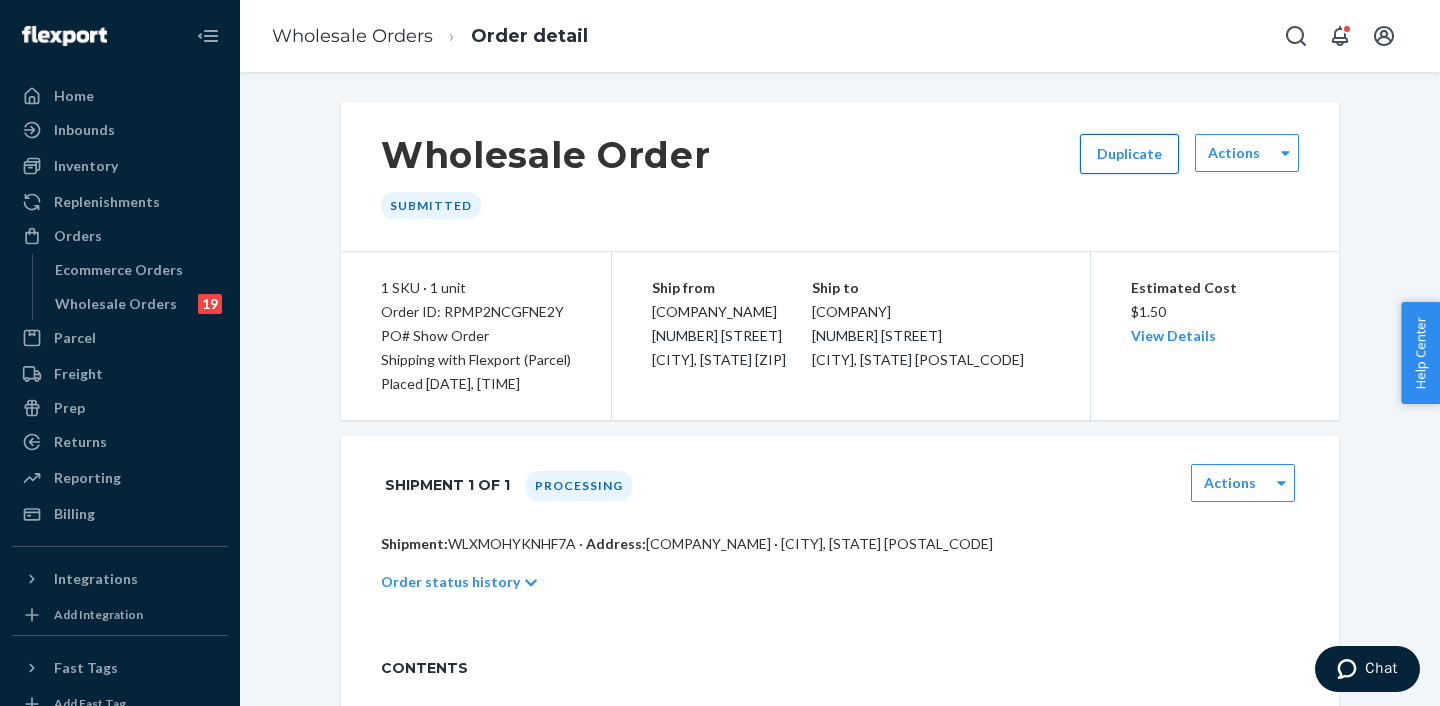 click on "Duplicate" at bounding box center [1129, 154] 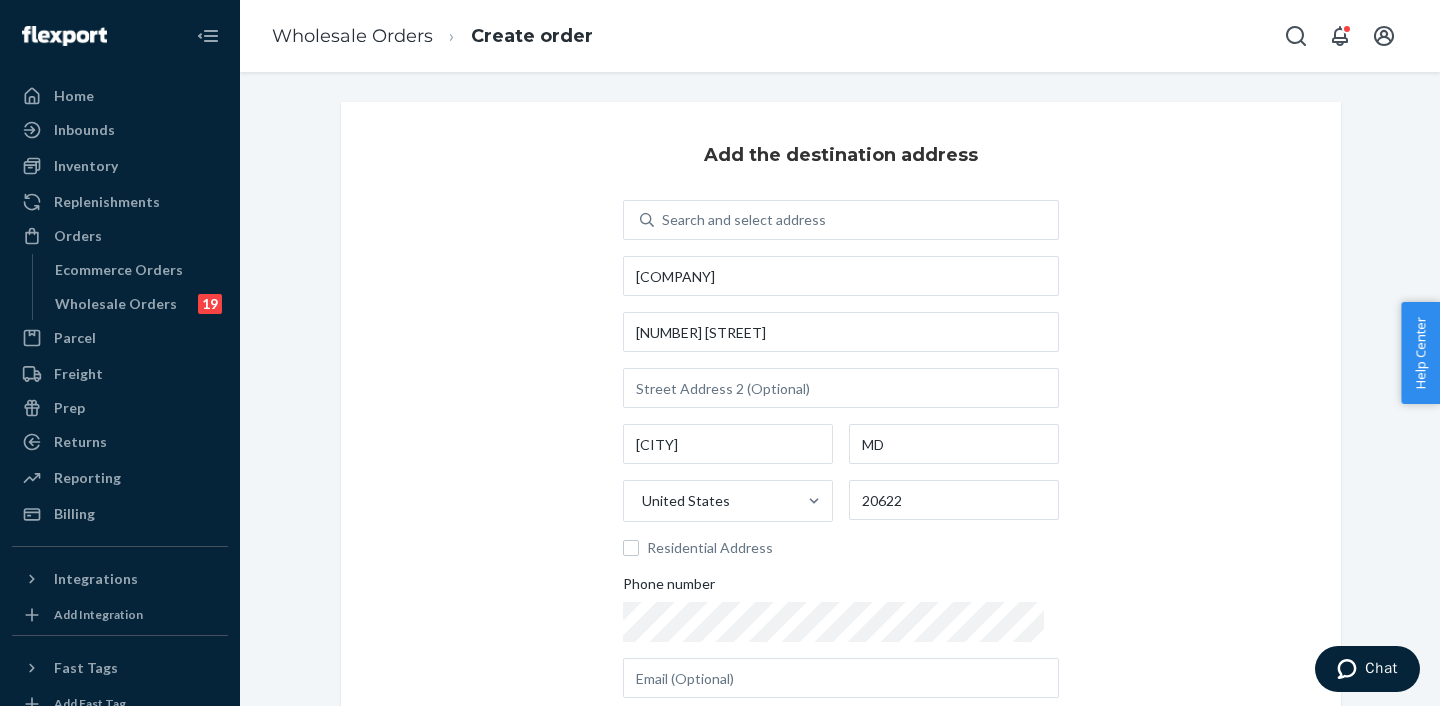 scroll, scrollTop: 207, scrollLeft: 0, axis: vertical 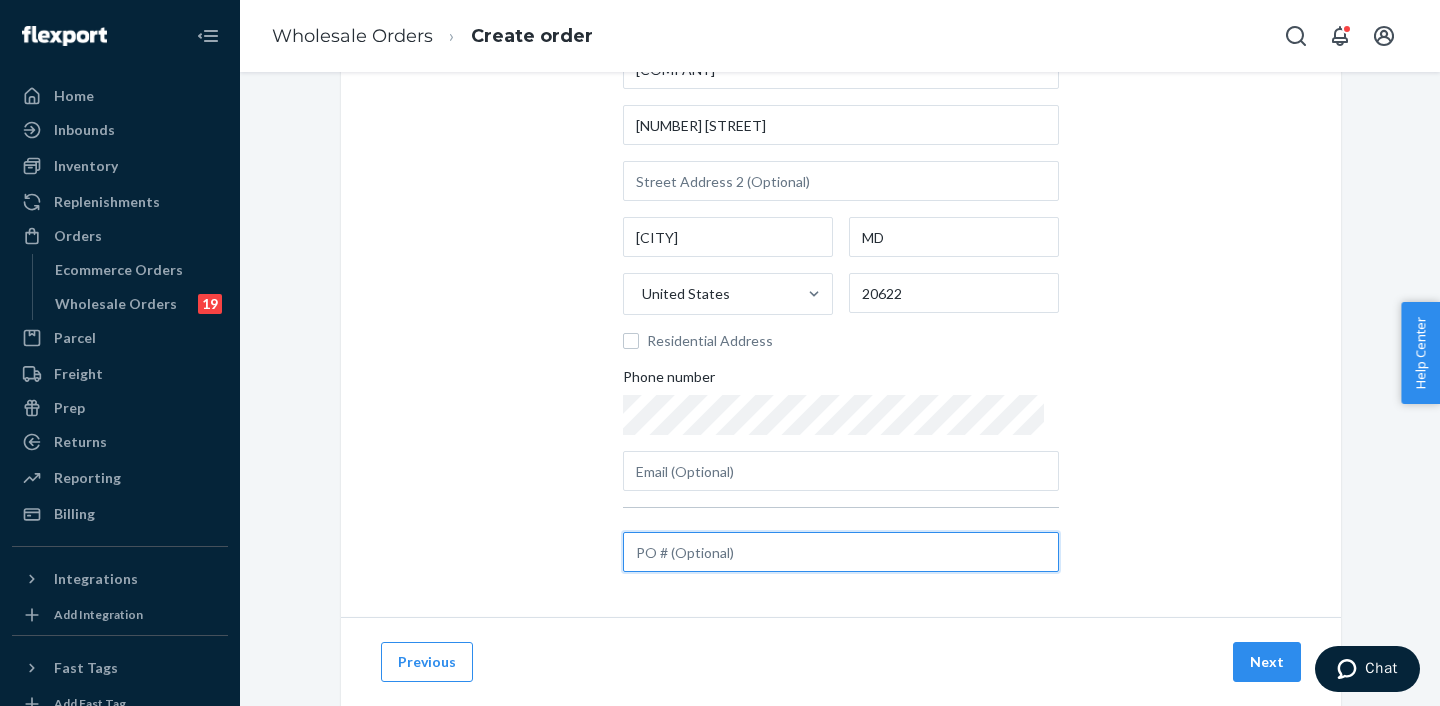 click at bounding box center [841, 552] 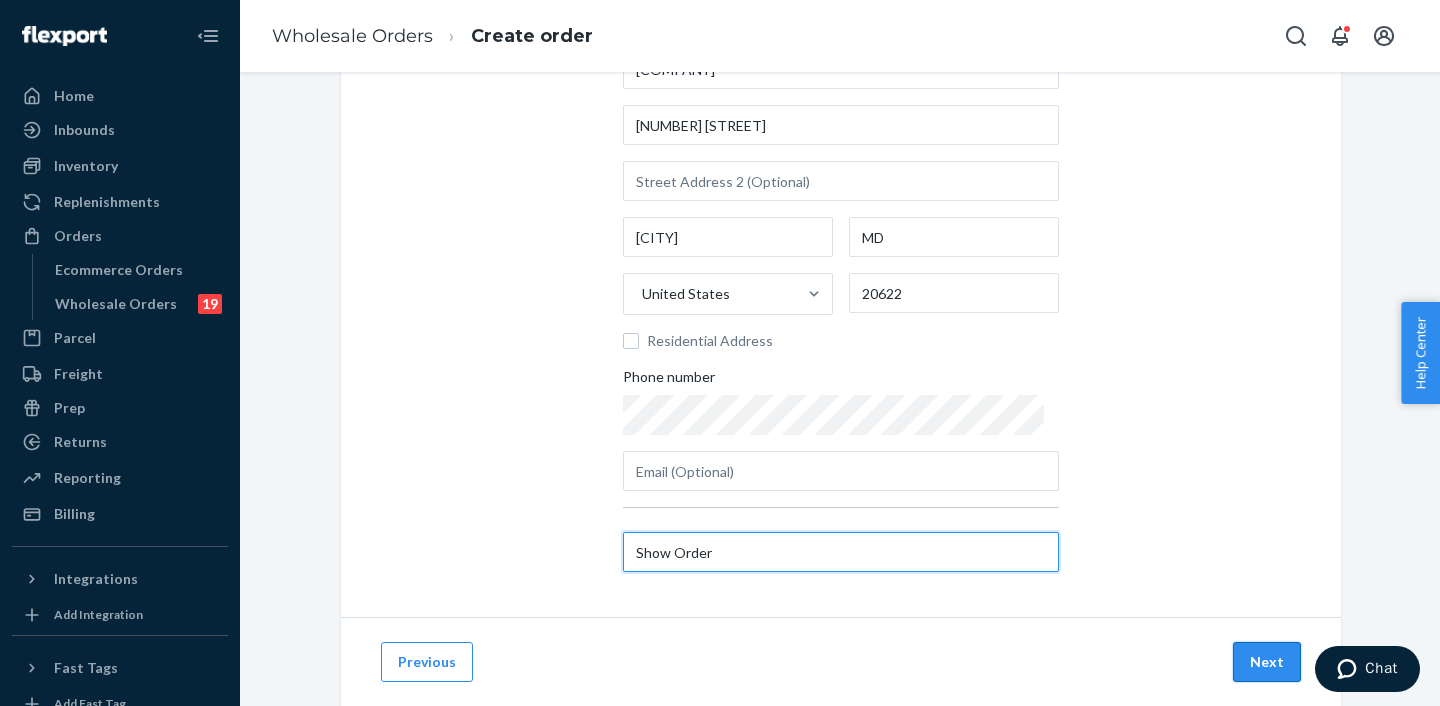 type on "Show Order" 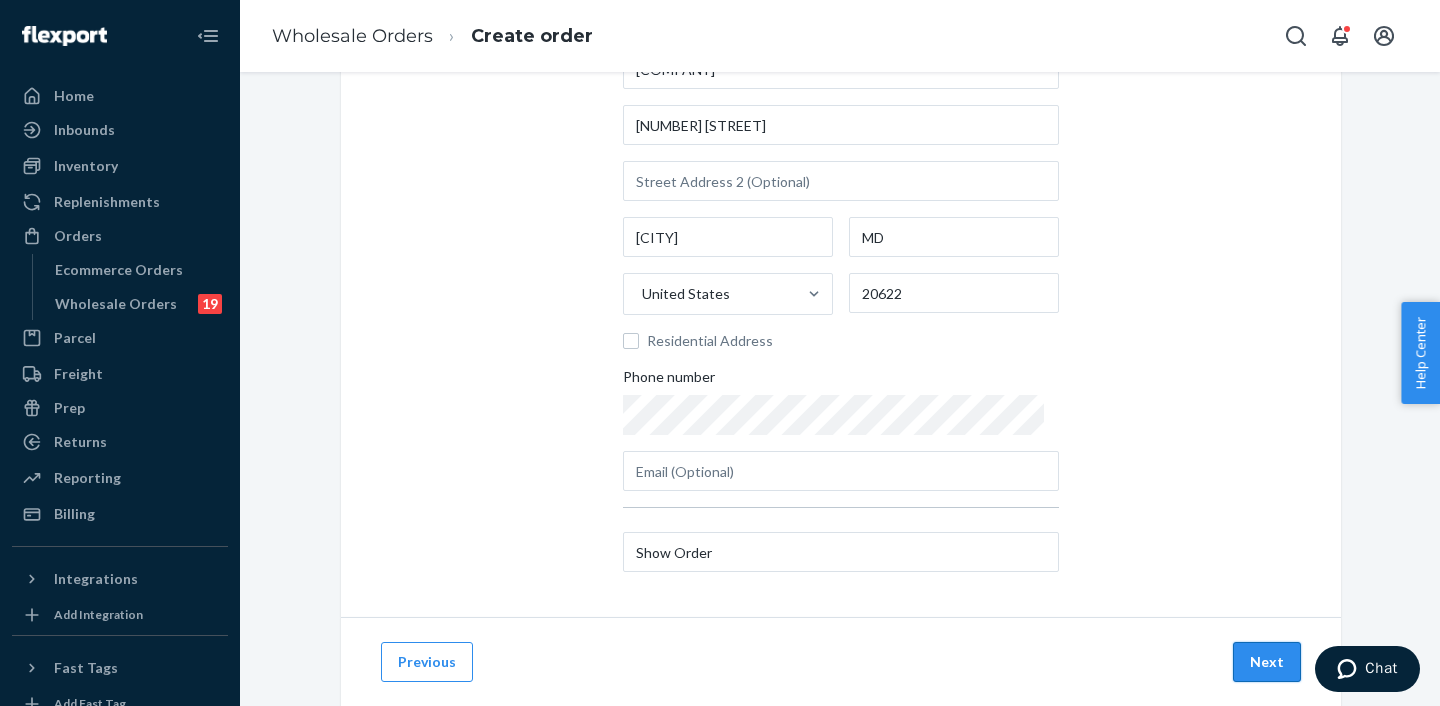 click on "Next" at bounding box center [1267, 662] 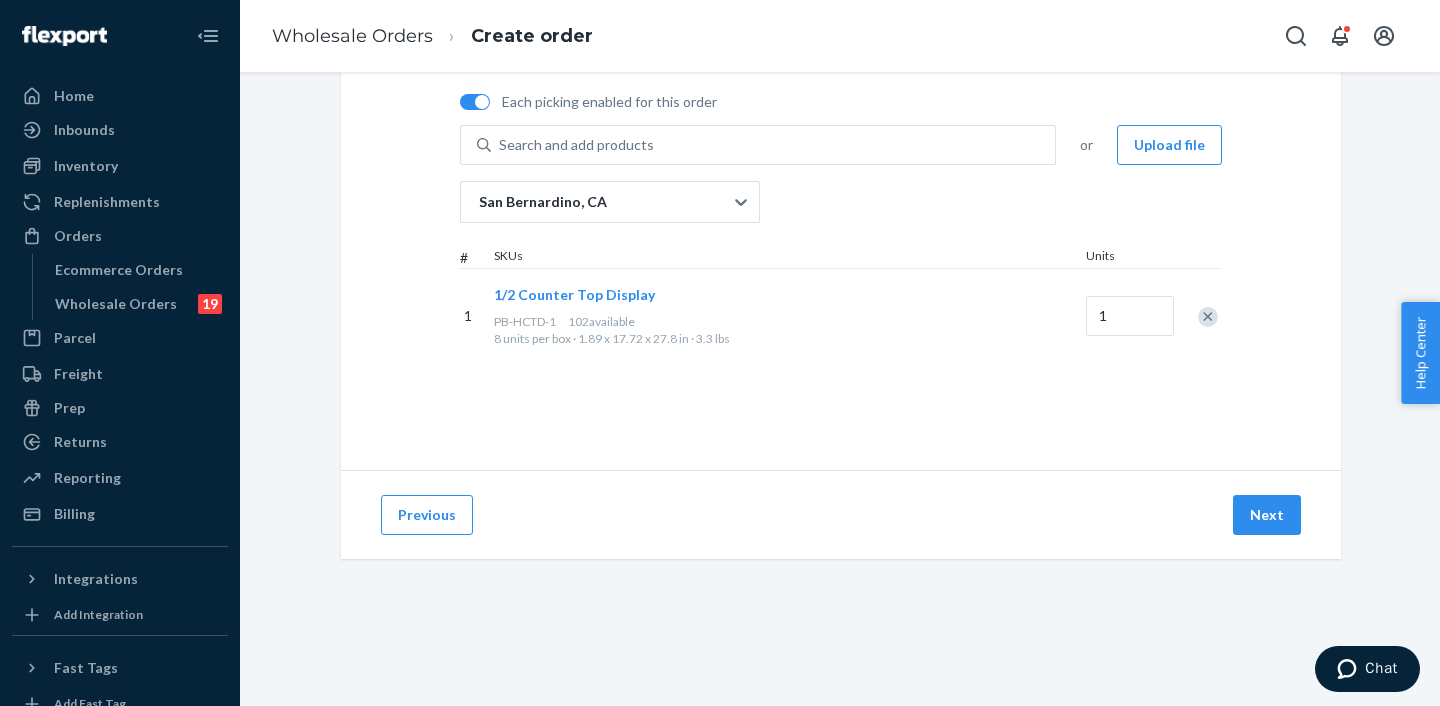 scroll, scrollTop: 144, scrollLeft: 0, axis: vertical 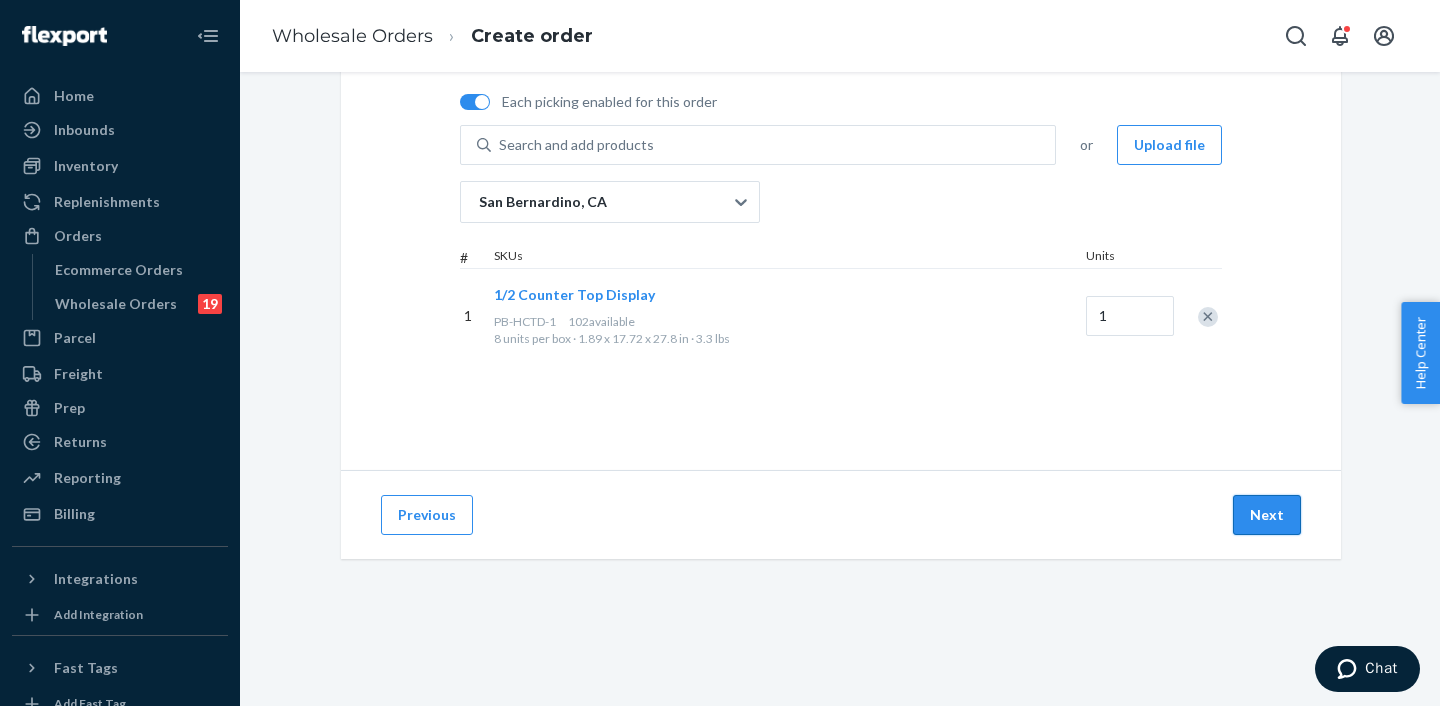 click on "Next" at bounding box center [1267, 515] 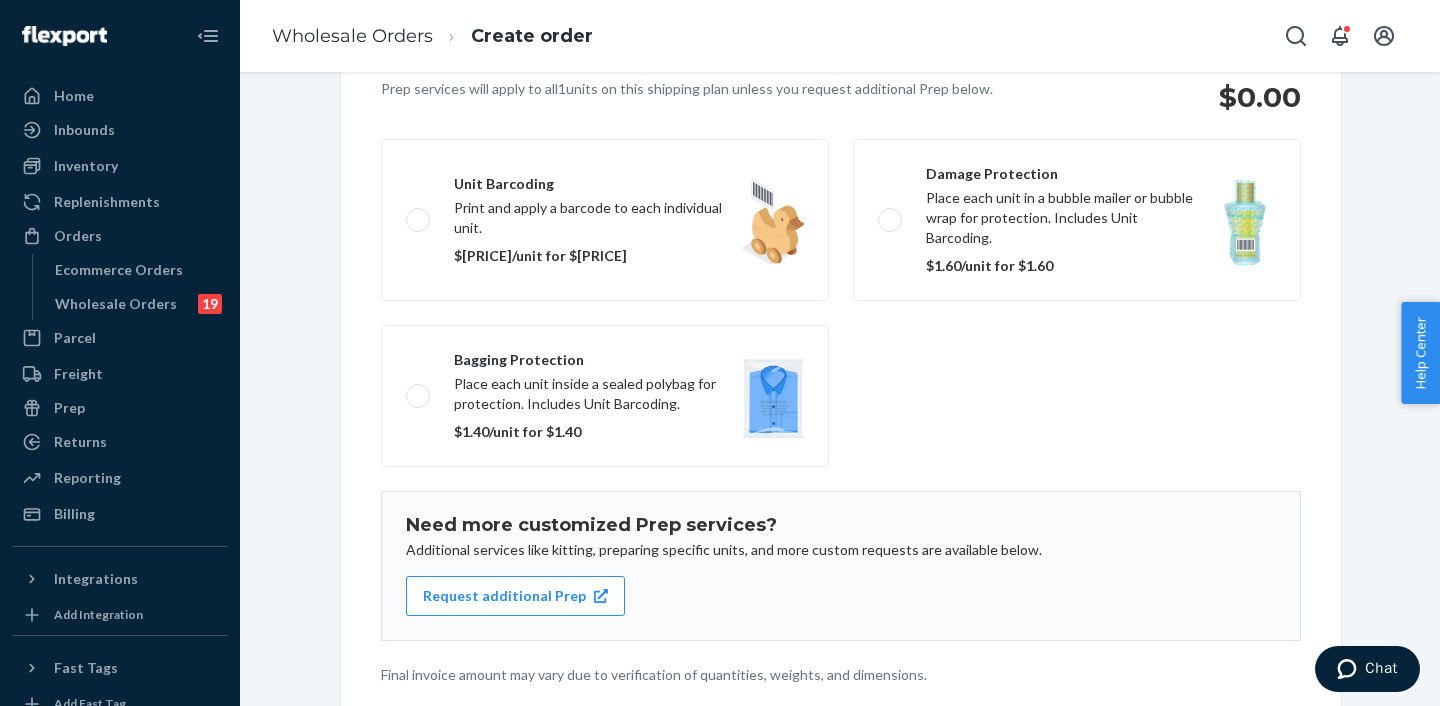 scroll, scrollTop: 169, scrollLeft: 0, axis: vertical 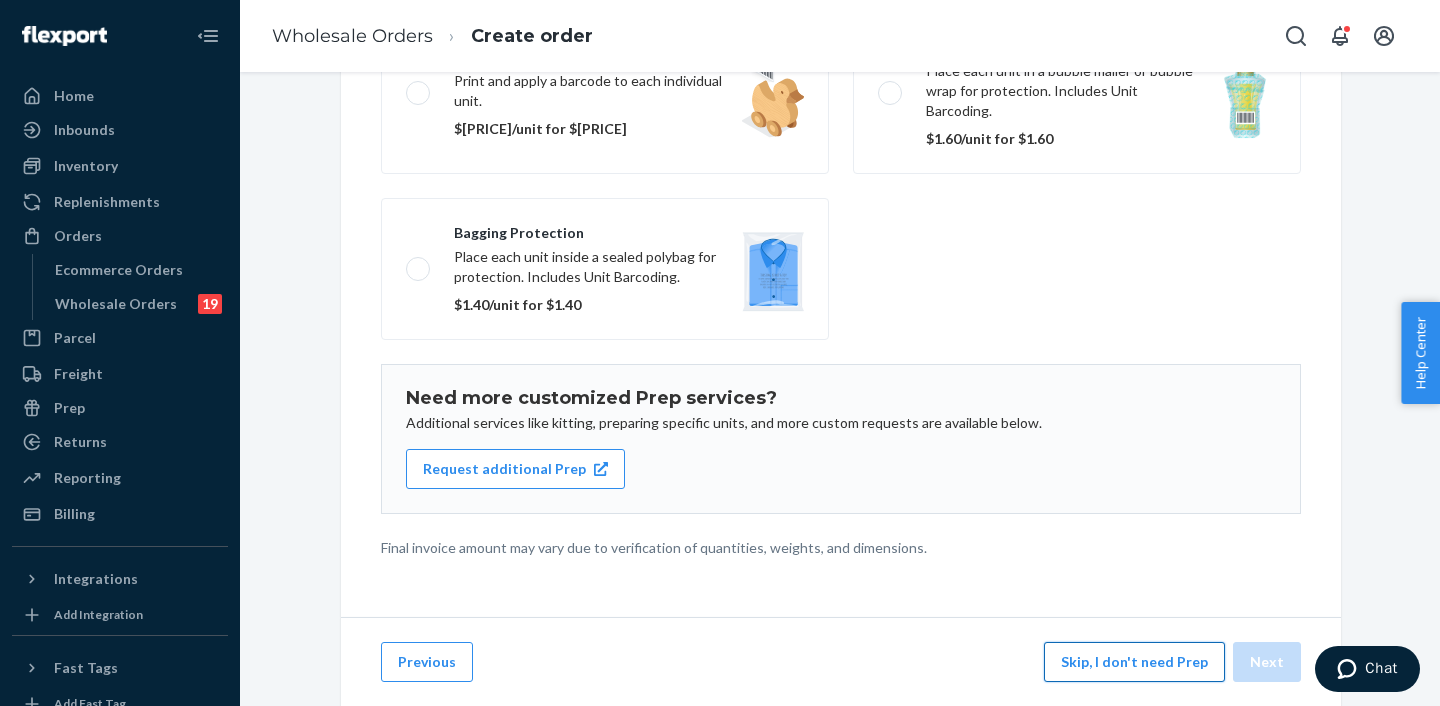click on "Skip, I don't need Prep" at bounding box center [1134, 662] 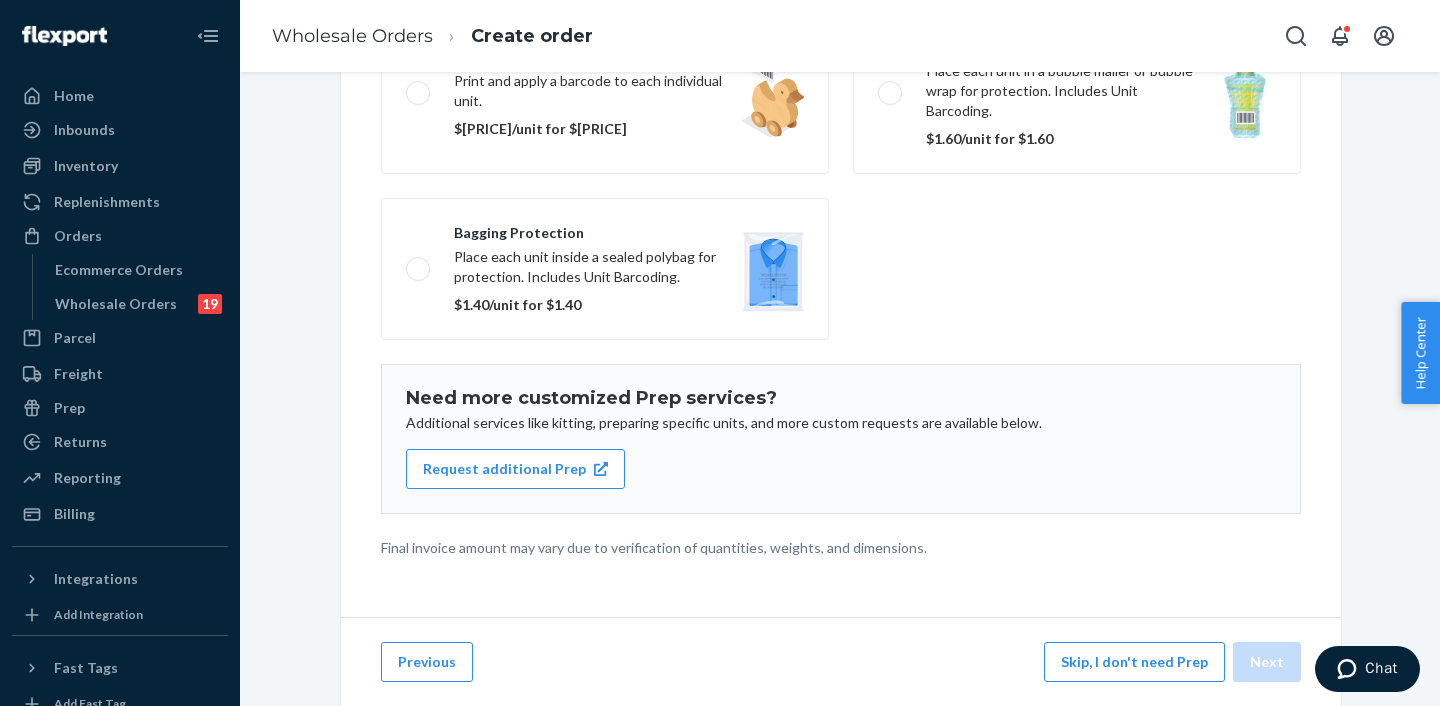 scroll, scrollTop: 144, scrollLeft: 0, axis: vertical 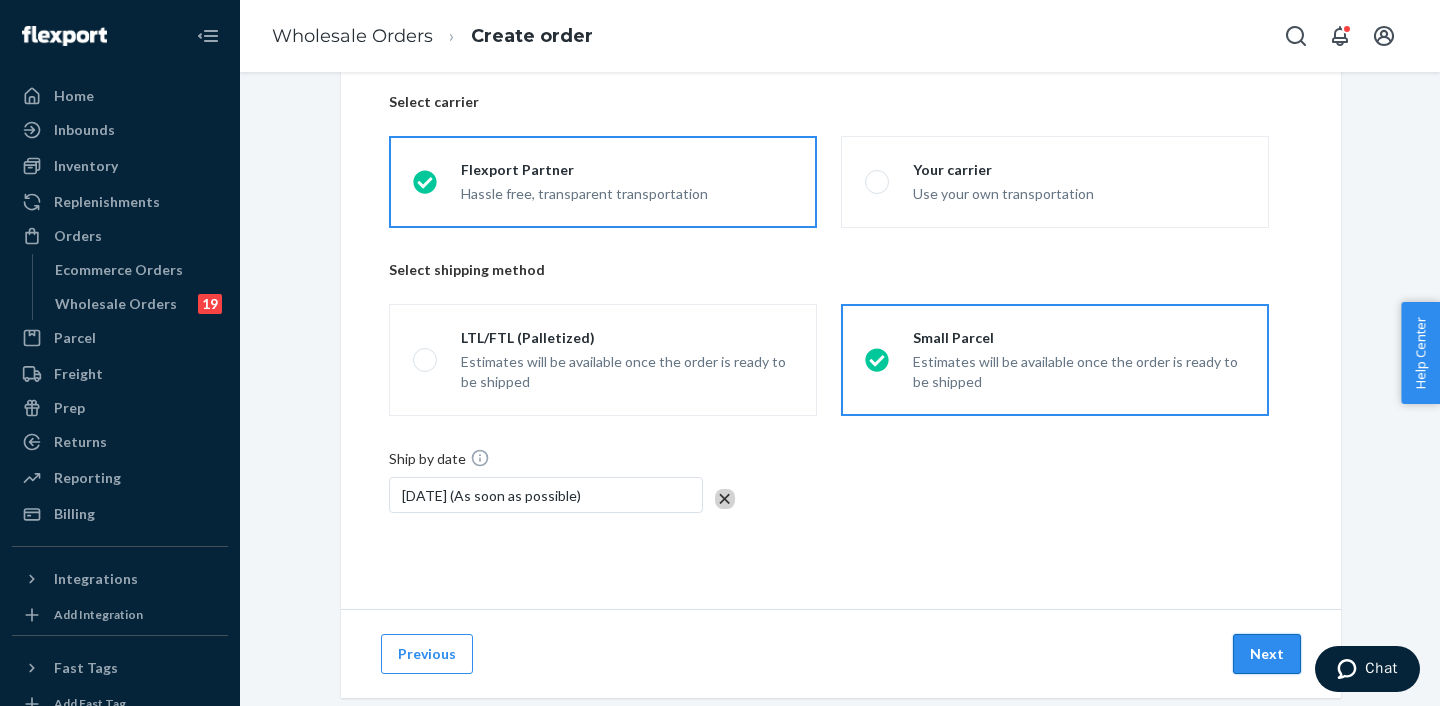 click on "Next" at bounding box center (1267, 654) 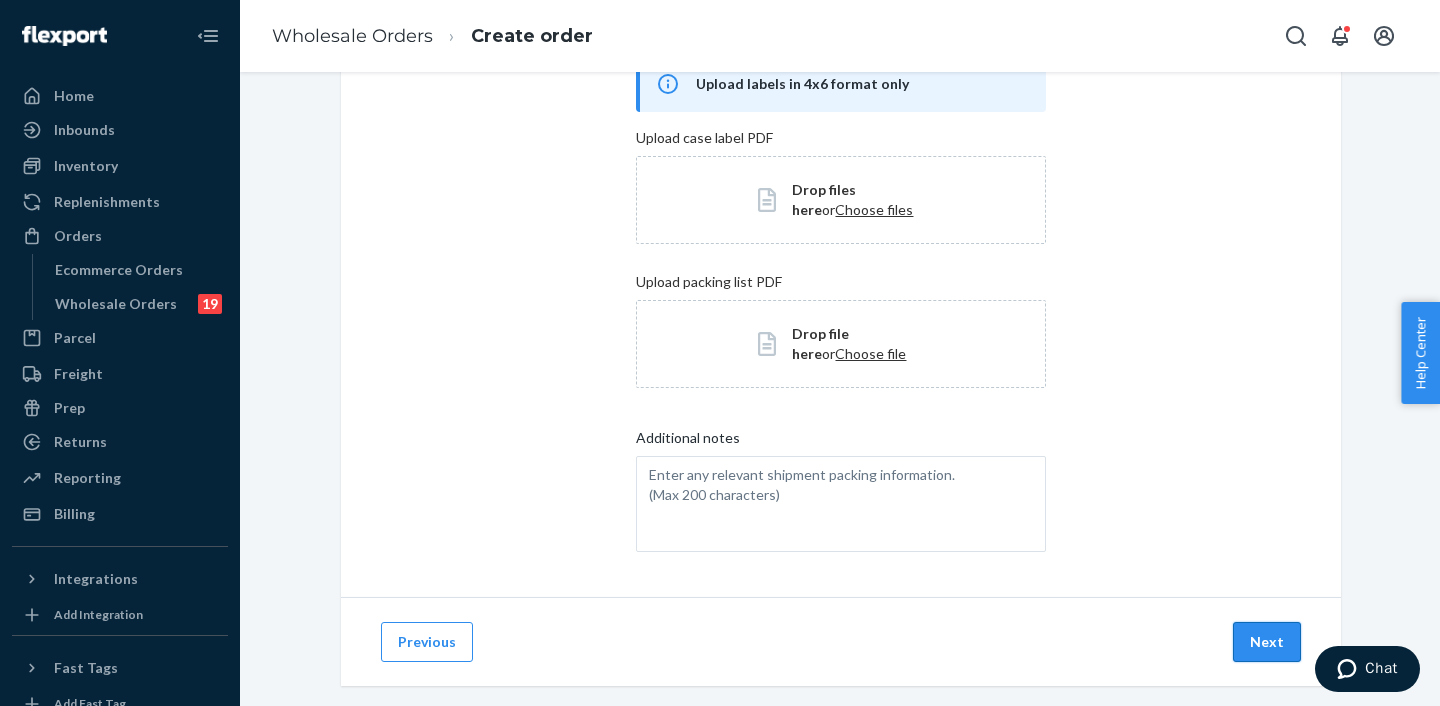 click on "Next" at bounding box center (1267, 642) 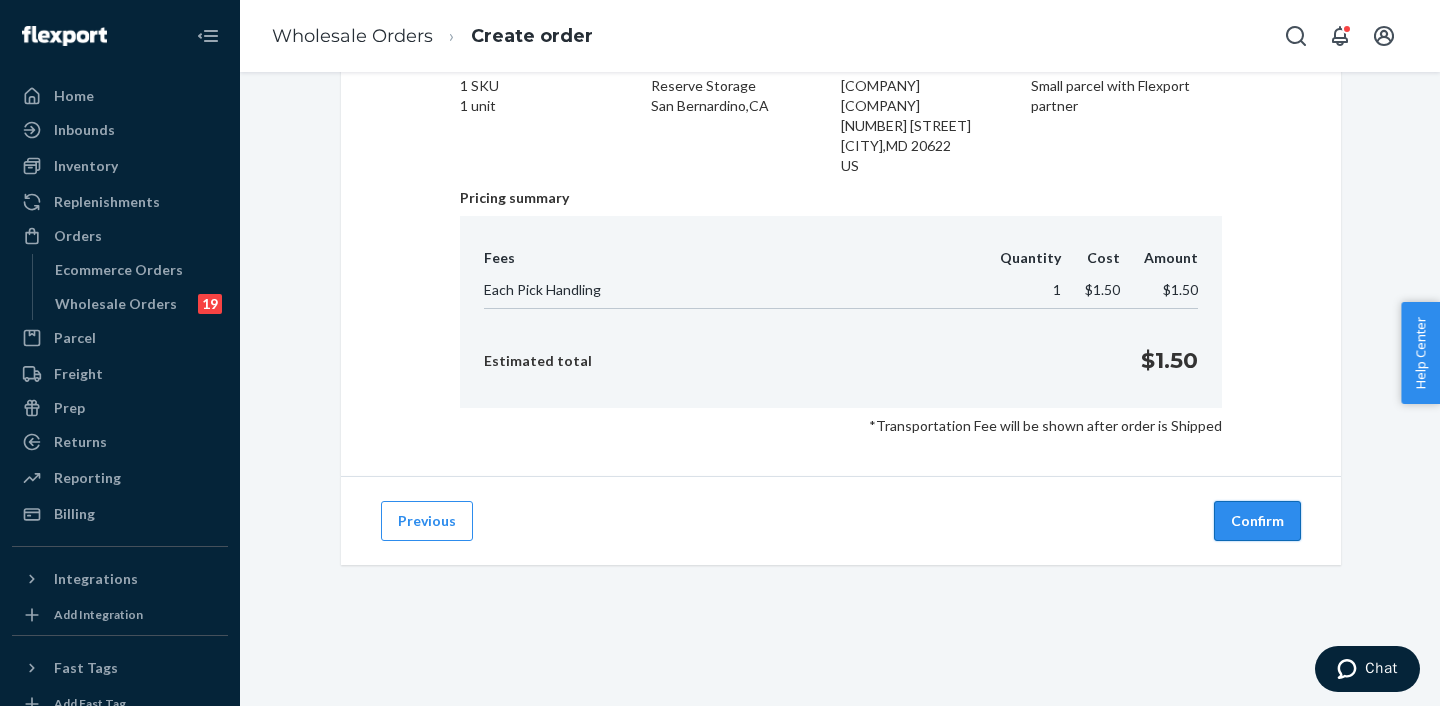 click on "Confirm" at bounding box center (1257, 521) 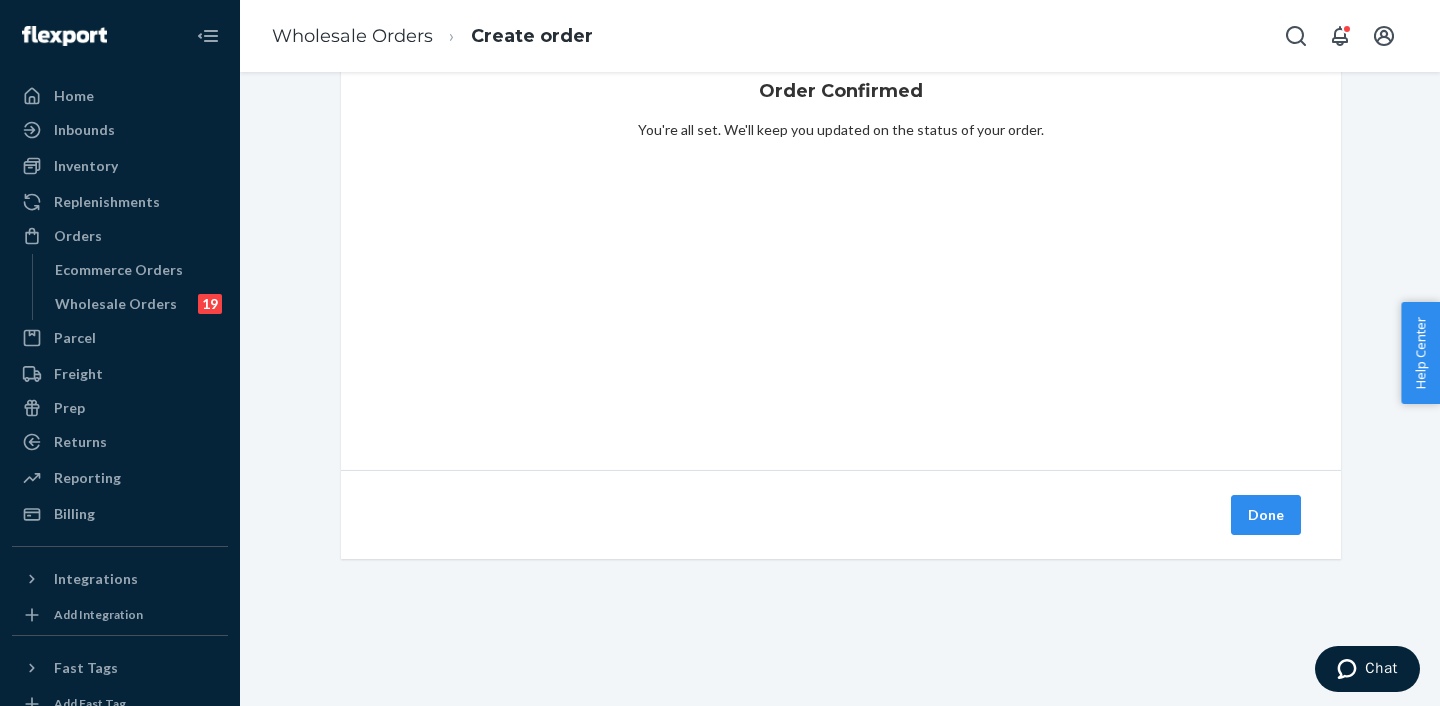 drag, startPoint x: 1251, startPoint y: 510, endPoint x: 1208, endPoint y: 481, distance: 51.86521 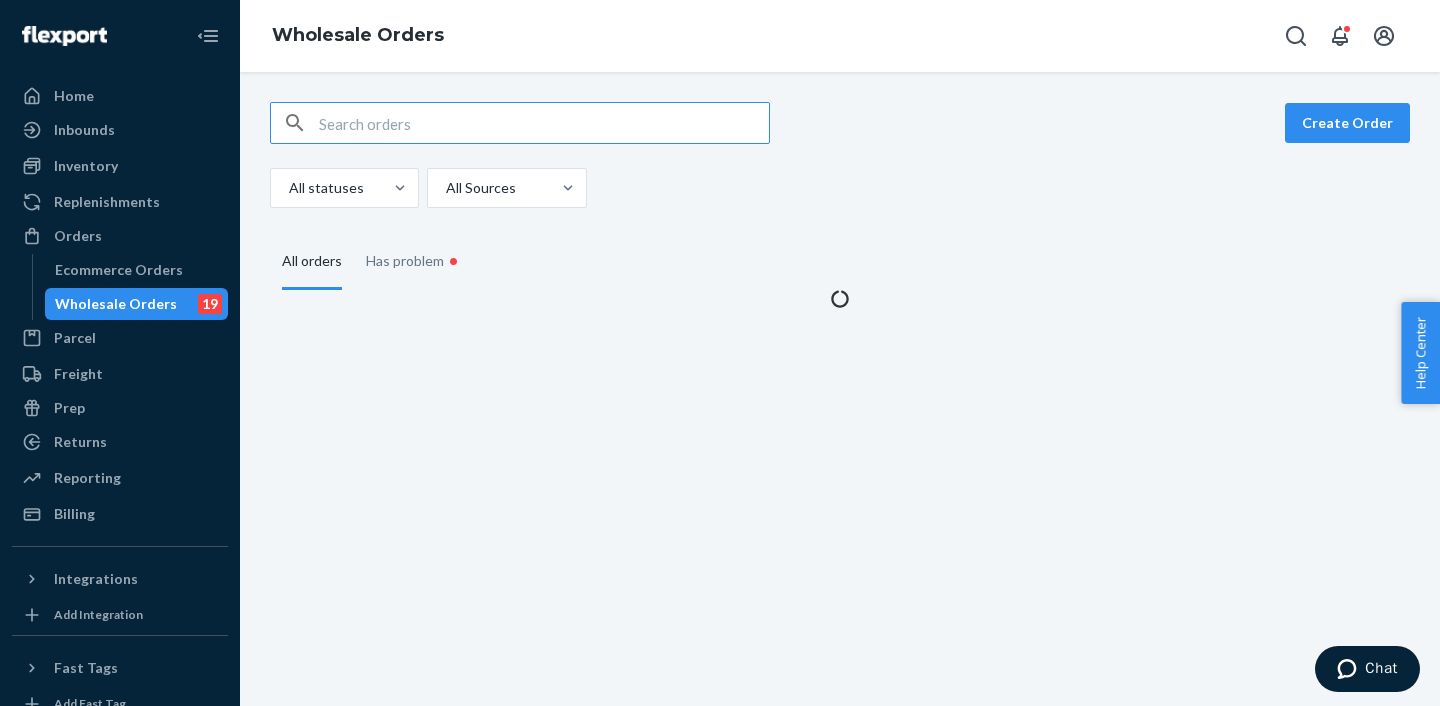 scroll, scrollTop: 0, scrollLeft: 0, axis: both 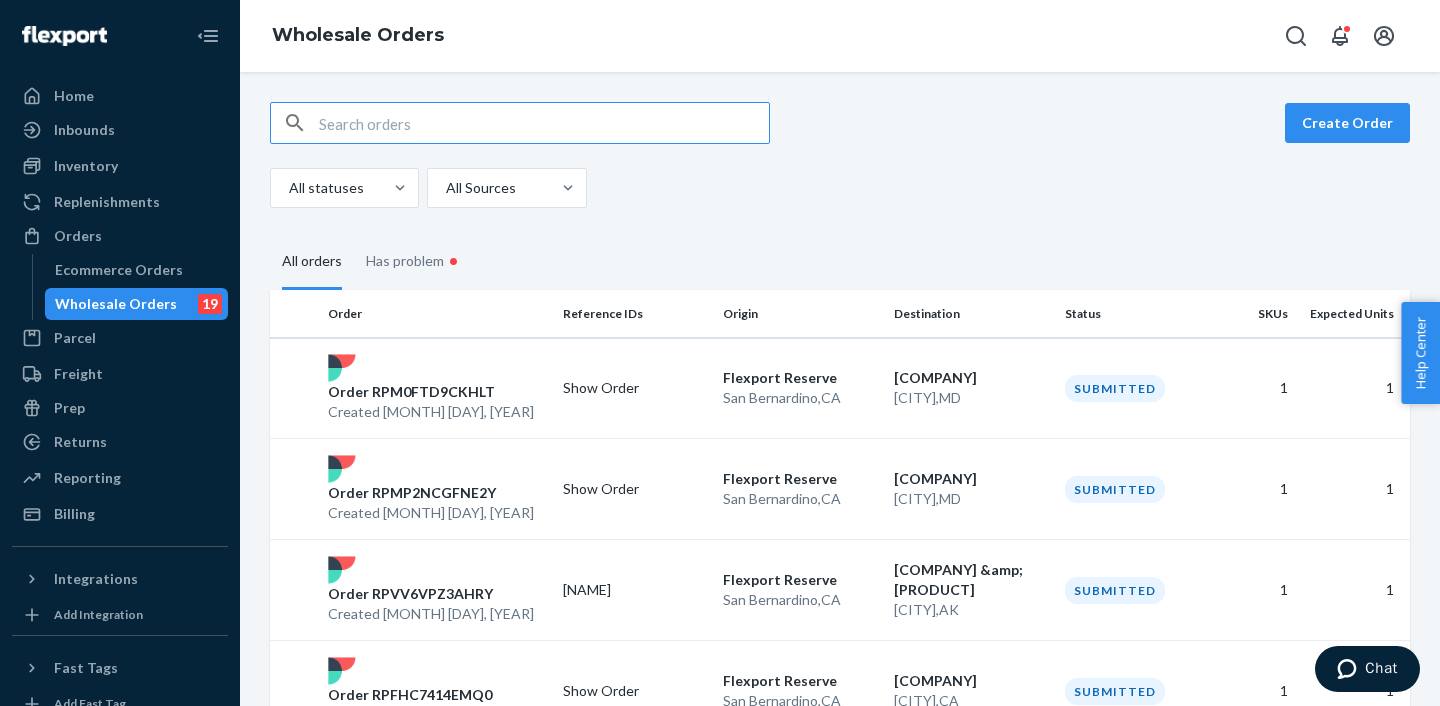 drag, startPoint x: 499, startPoint y: 363, endPoint x: 540, endPoint y: 366, distance: 41.109608 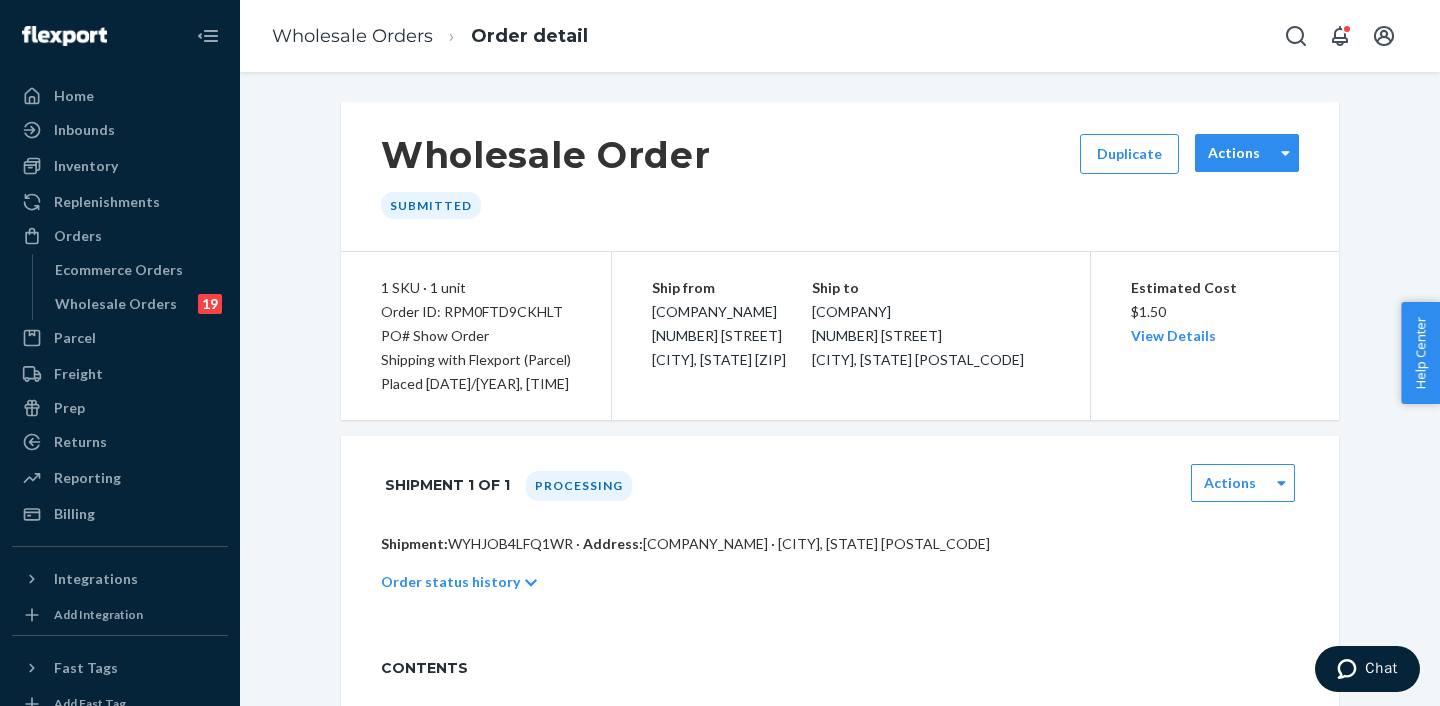click on "Actions" at bounding box center [1234, 153] 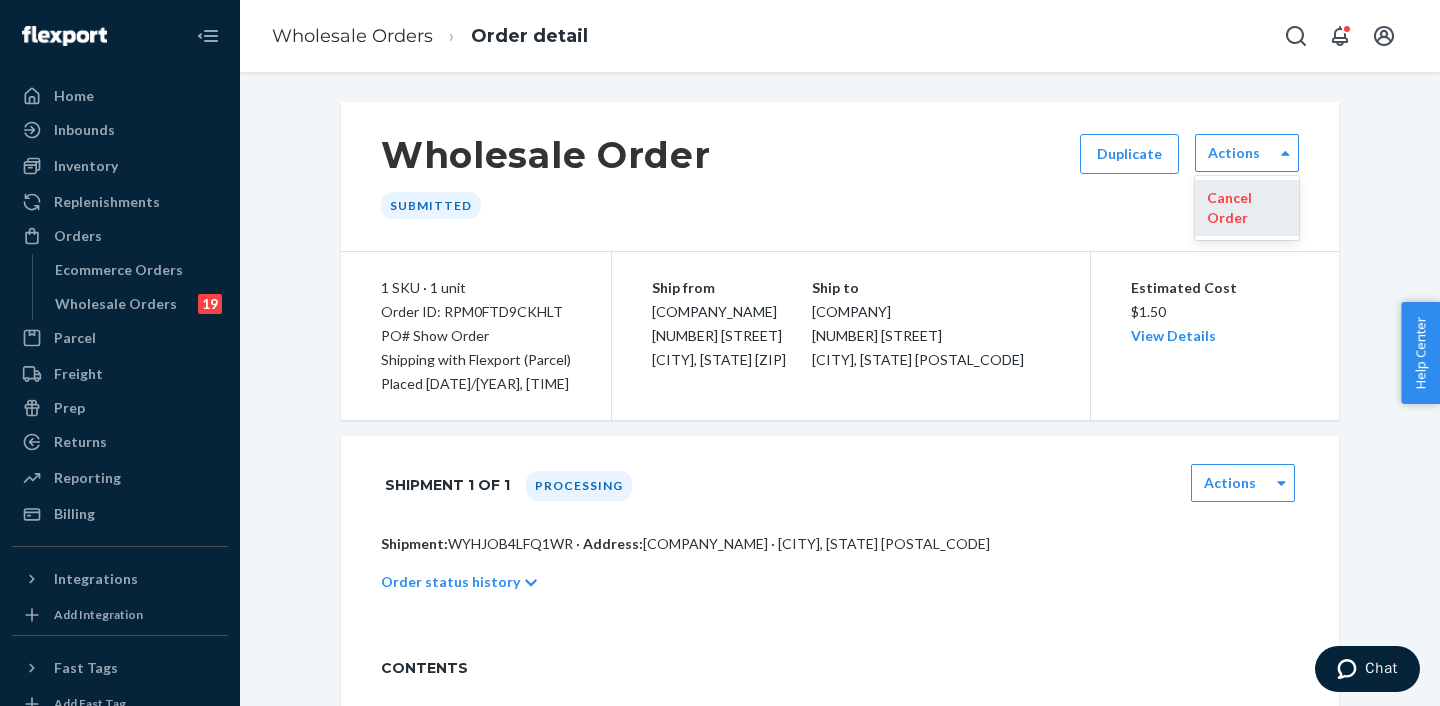 click on "Cancel Order" at bounding box center (1247, 208) 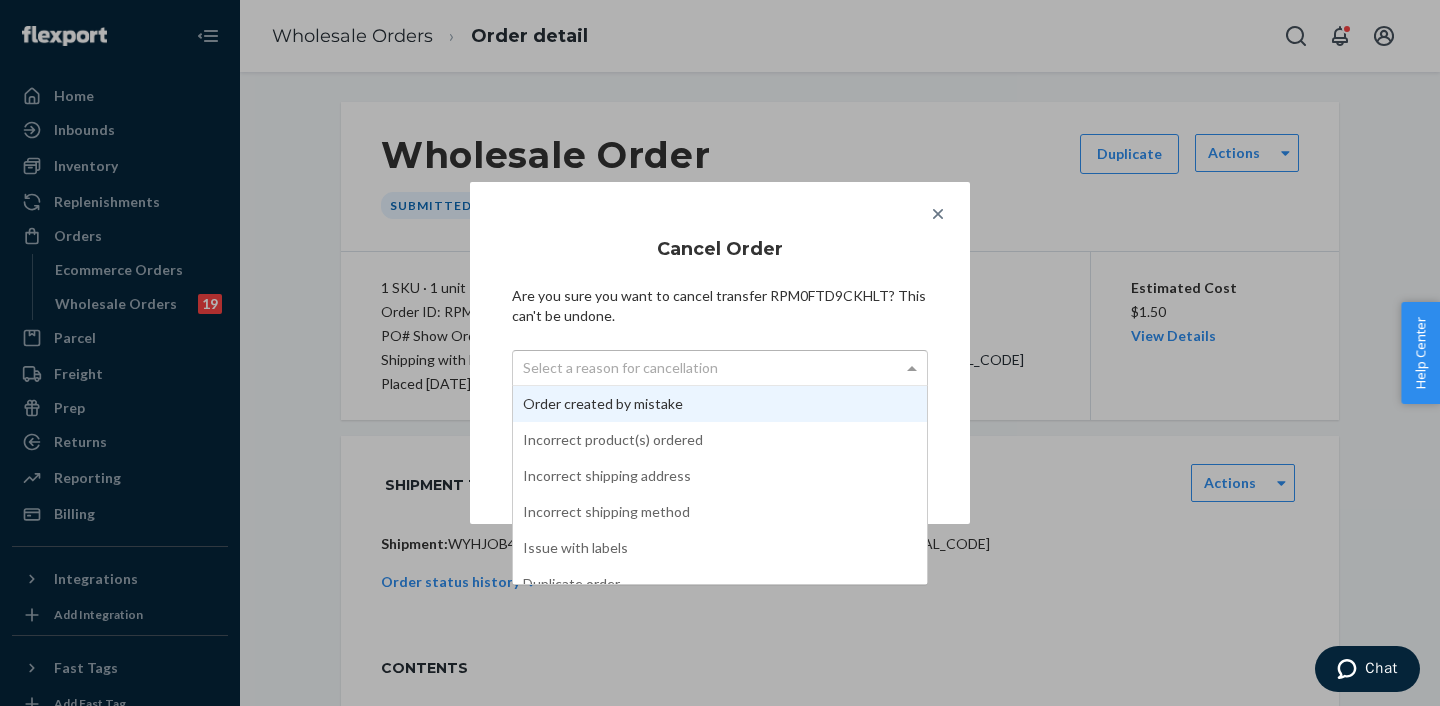 click on "Select a reason for cancellation" at bounding box center [720, 368] 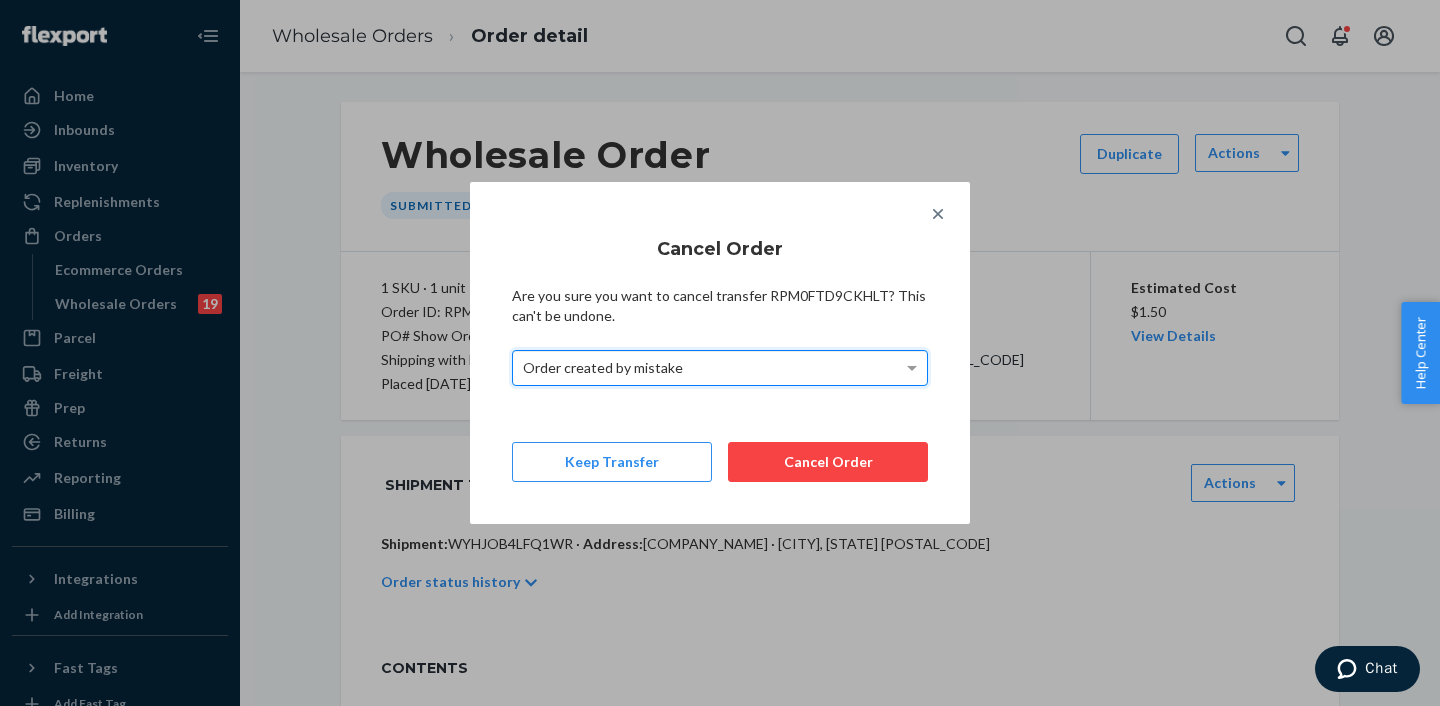 click on "Cancel Order" at bounding box center [828, 462] 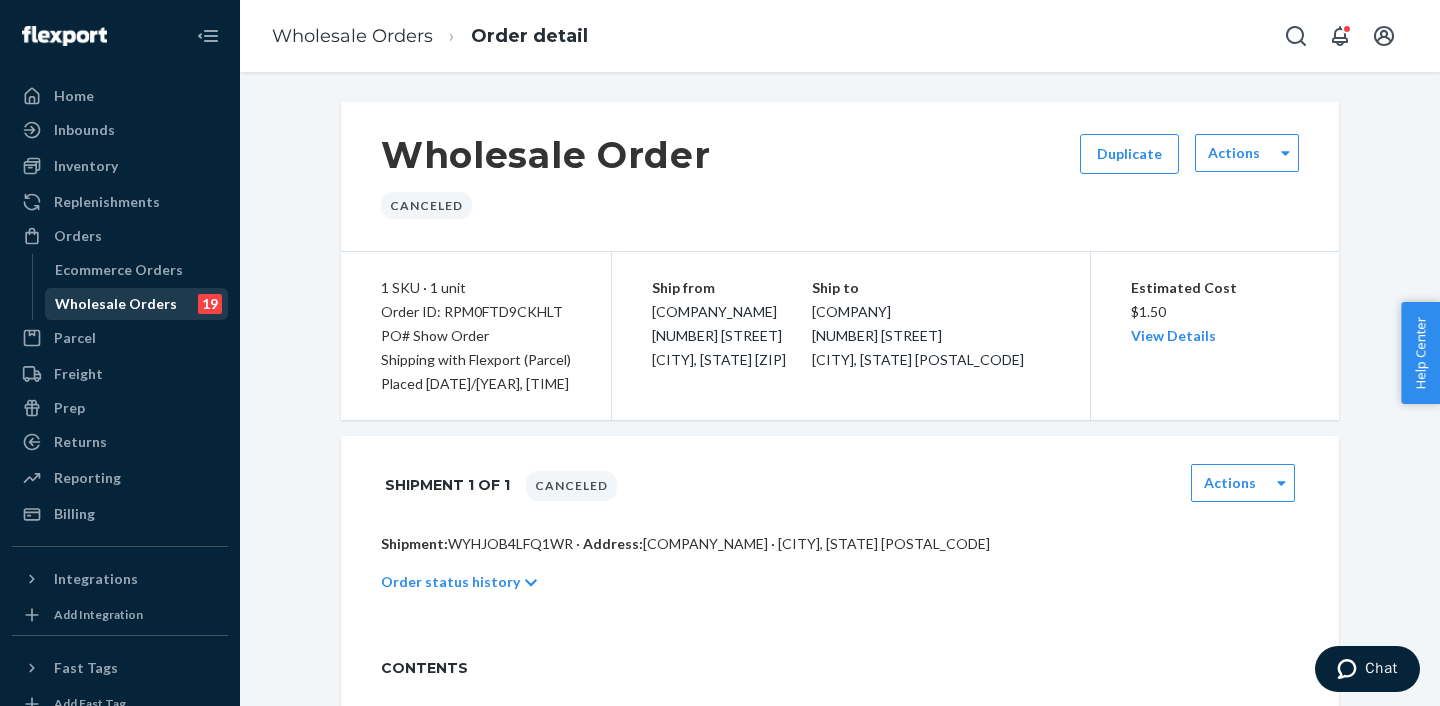 click on "Wholesale Orders" at bounding box center (116, 304) 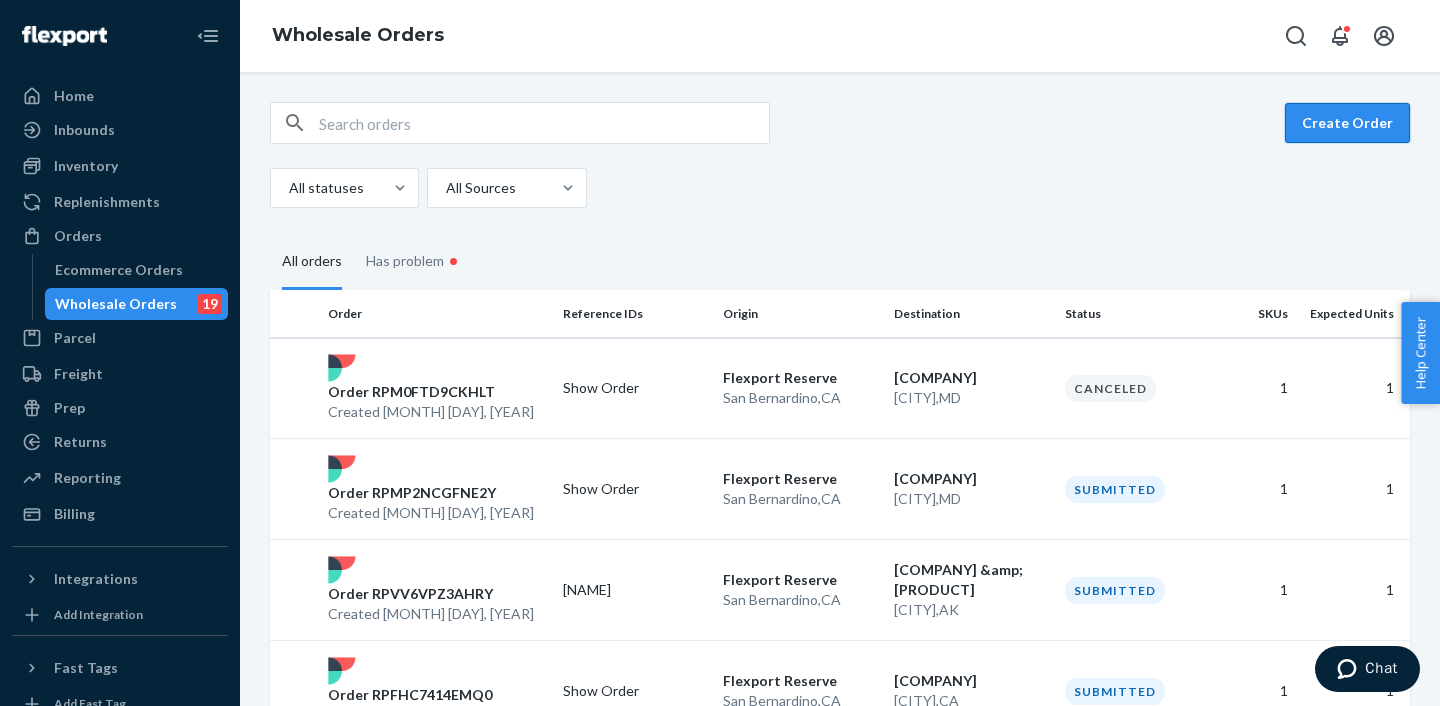 click on "Create Order" at bounding box center [1347, 123] 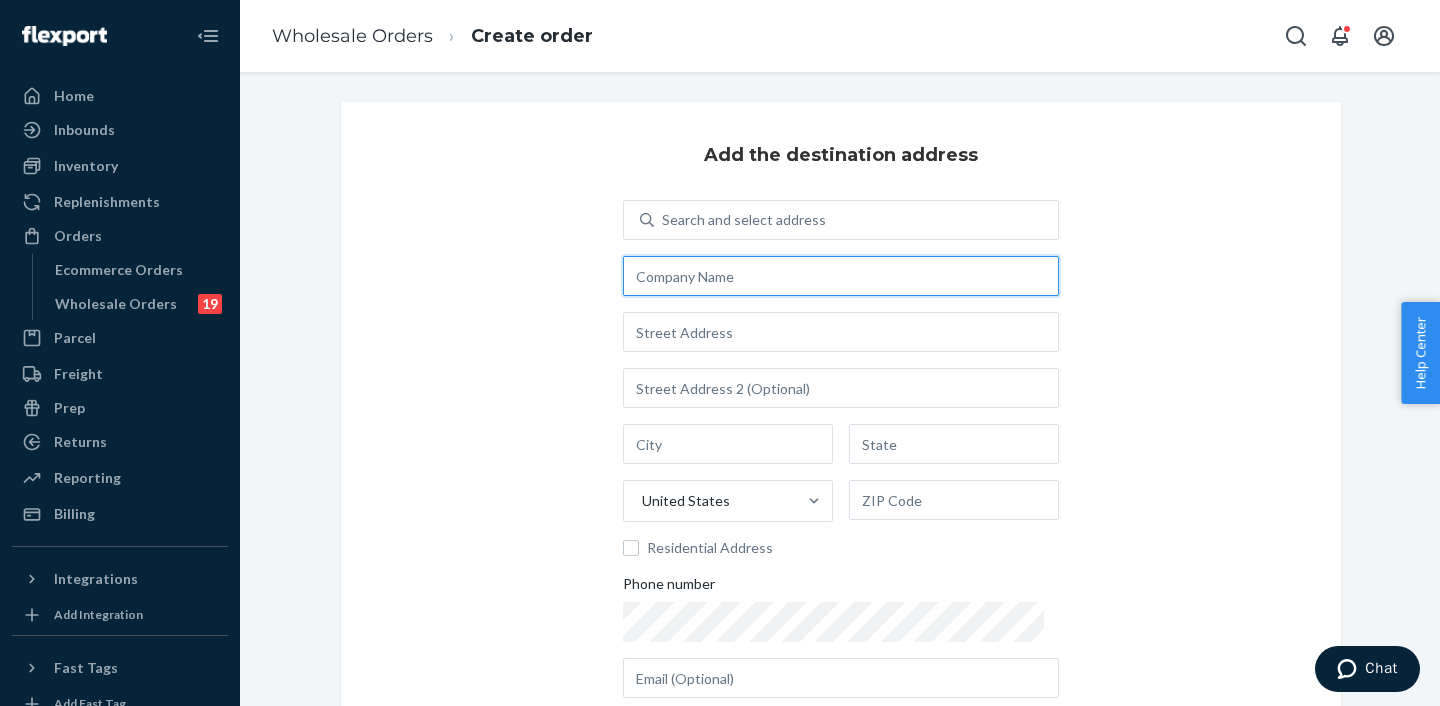 click at bounding box center [841, 276] 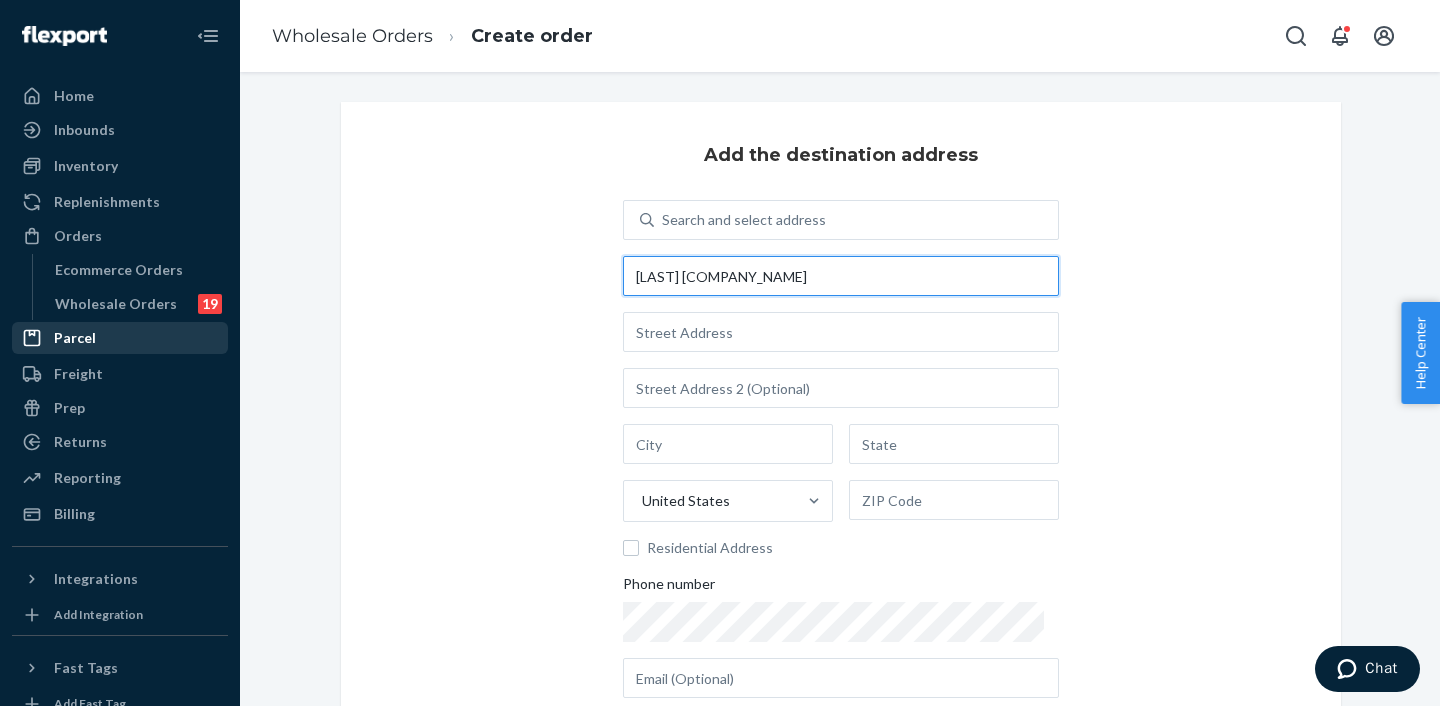 type on "[LAST] [COMPANY_NAME]" 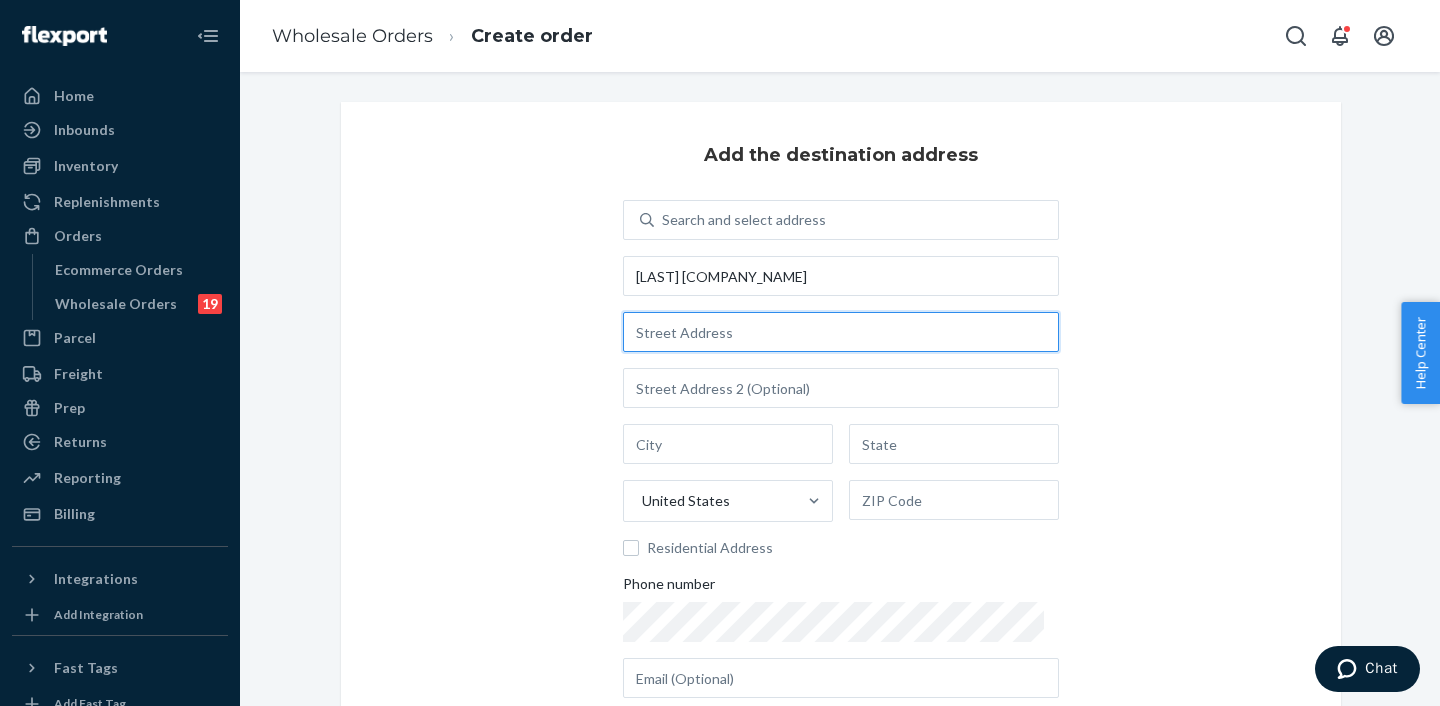 click at bounding box center (841, 332) 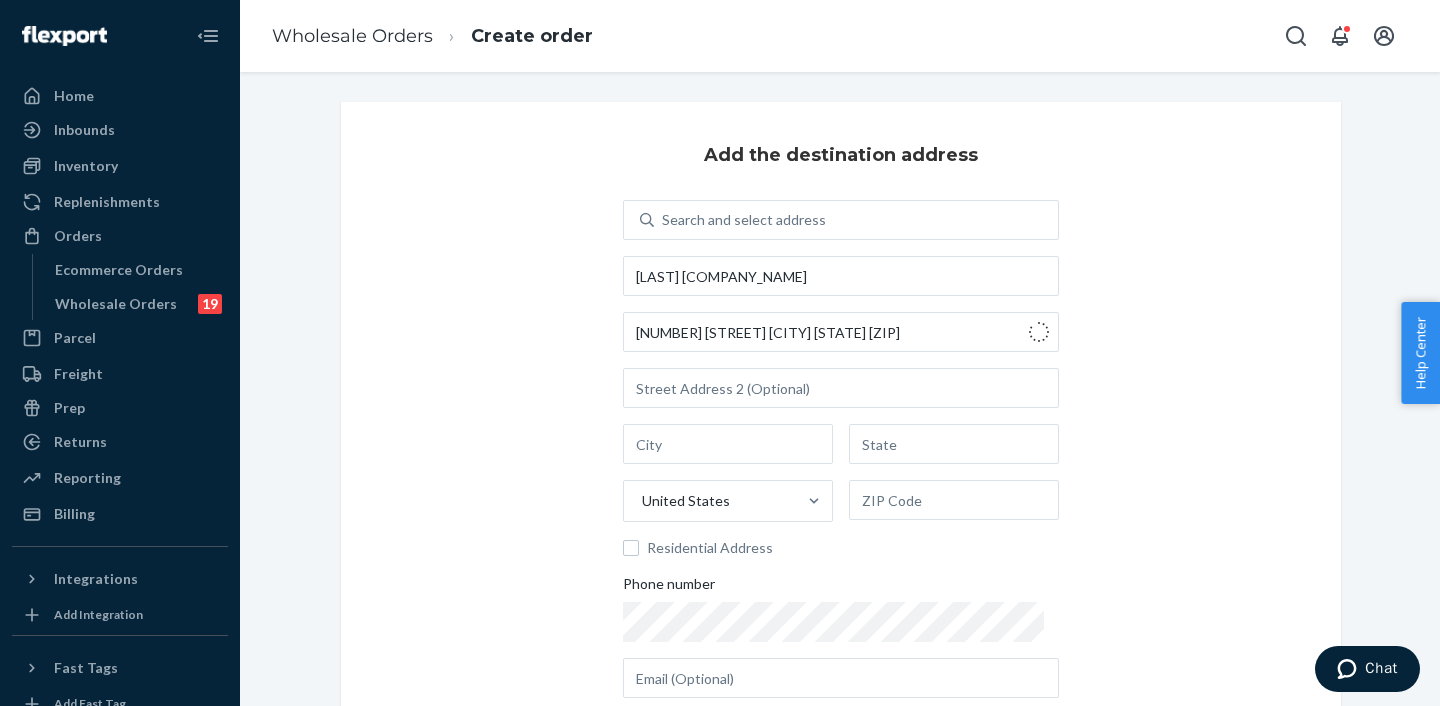 type on "[NUMBER] [STREET]" 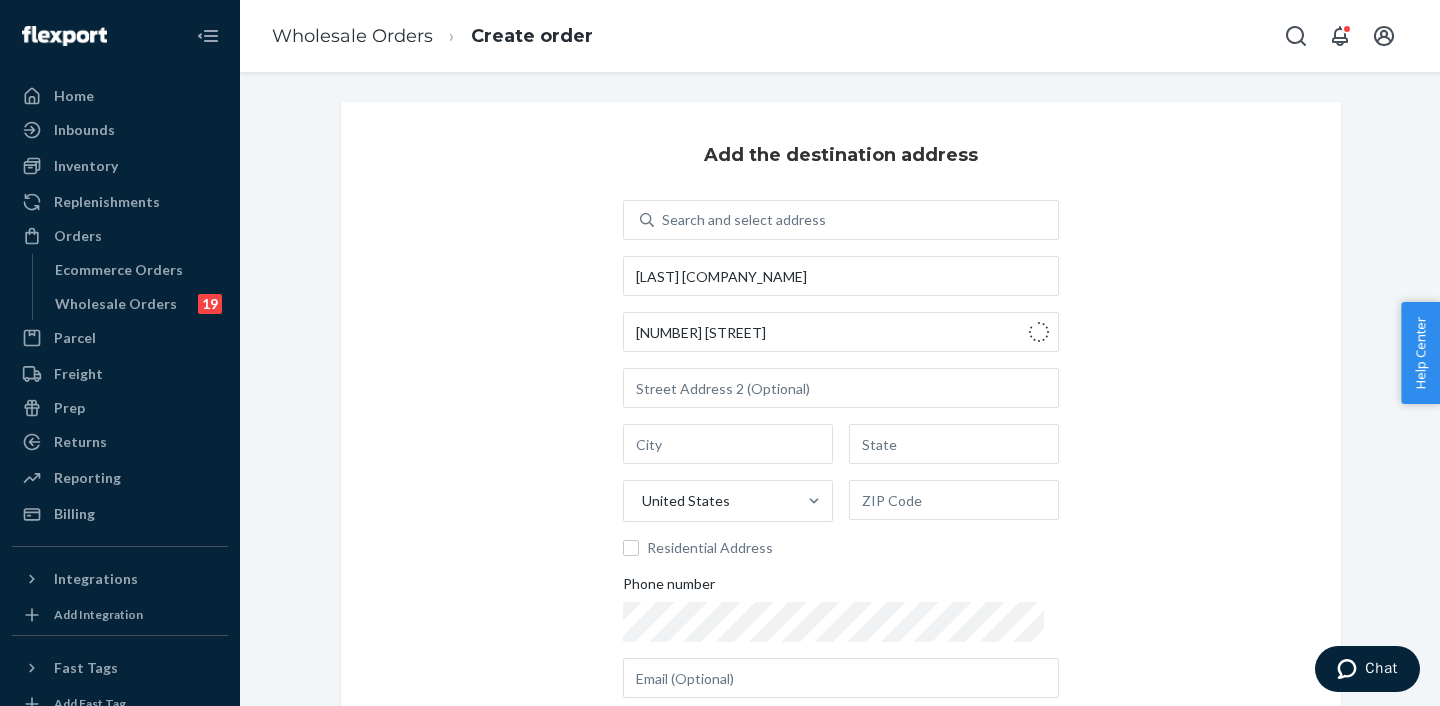 type on "[LAST]" 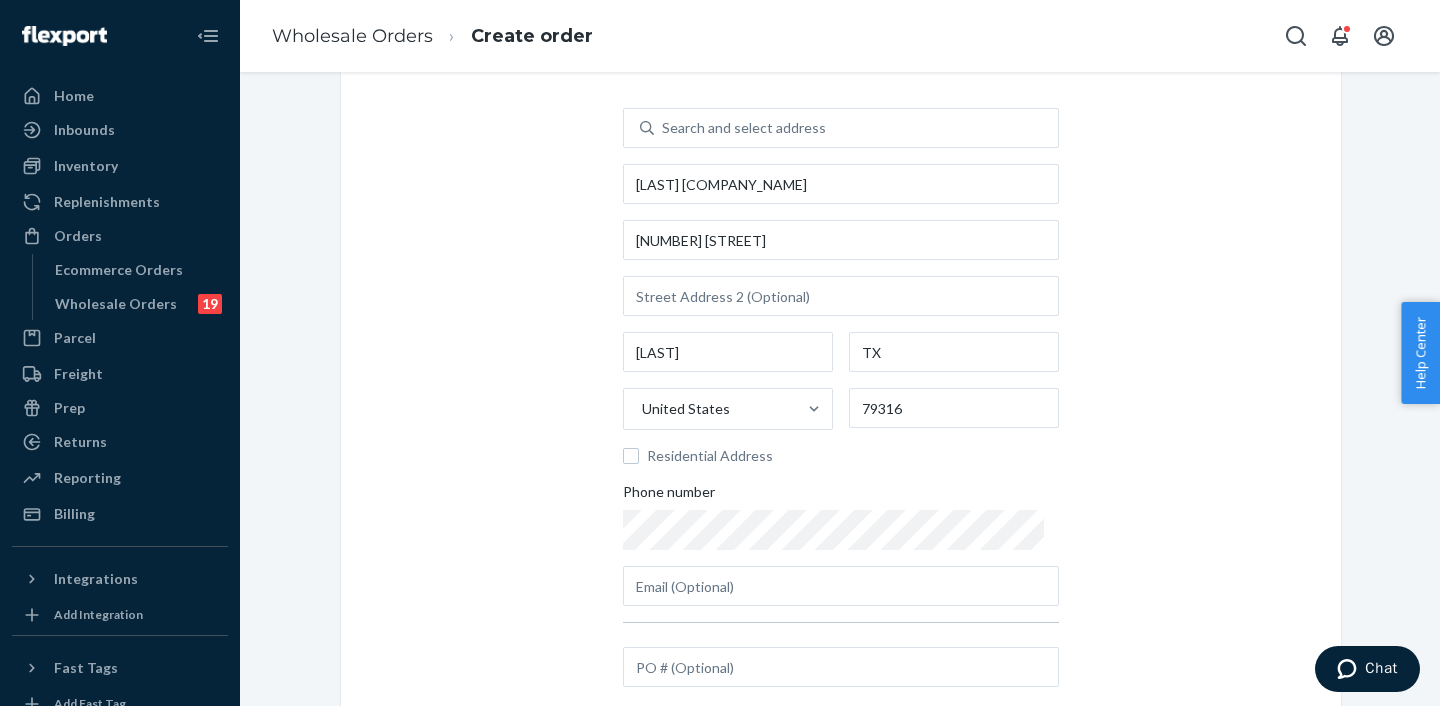 scroll, scrollTop: 207, scrollLeft: 0, axis: vertical 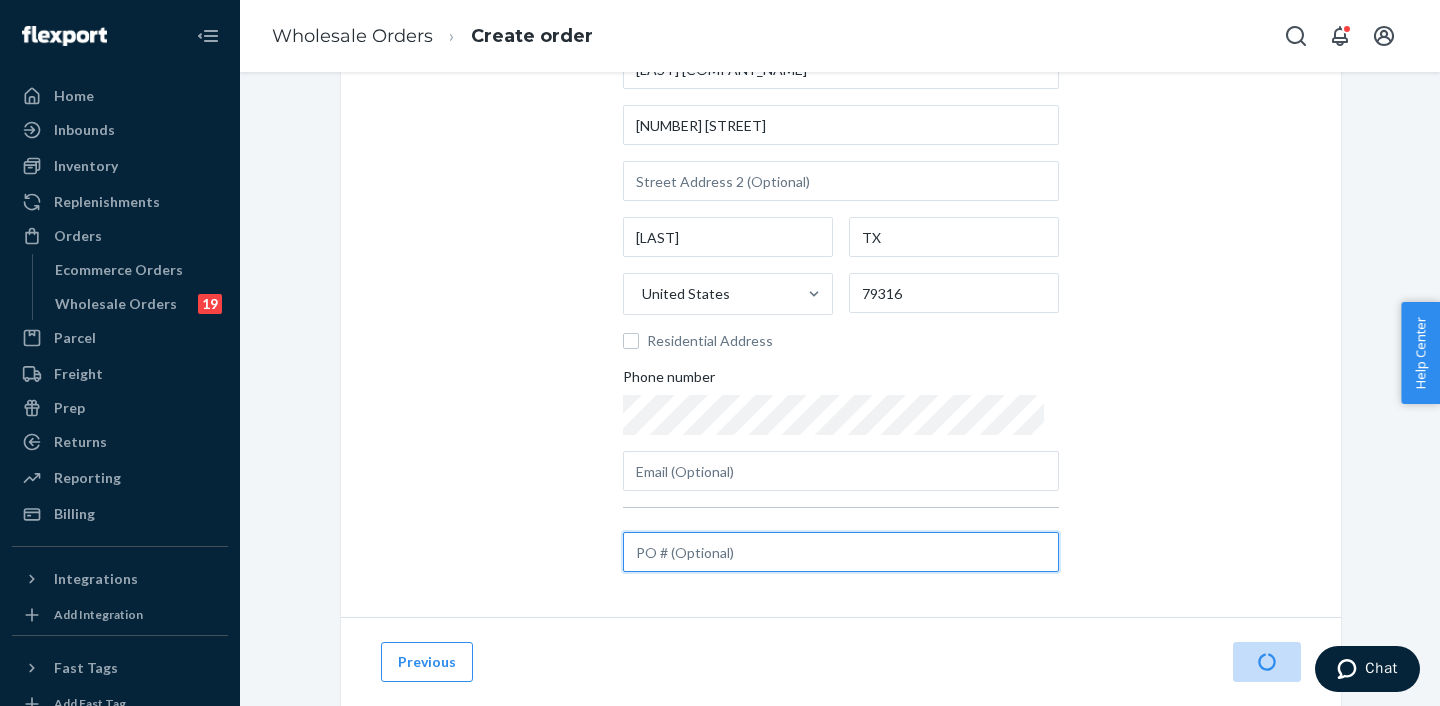 click at bounding box center (841, 552) 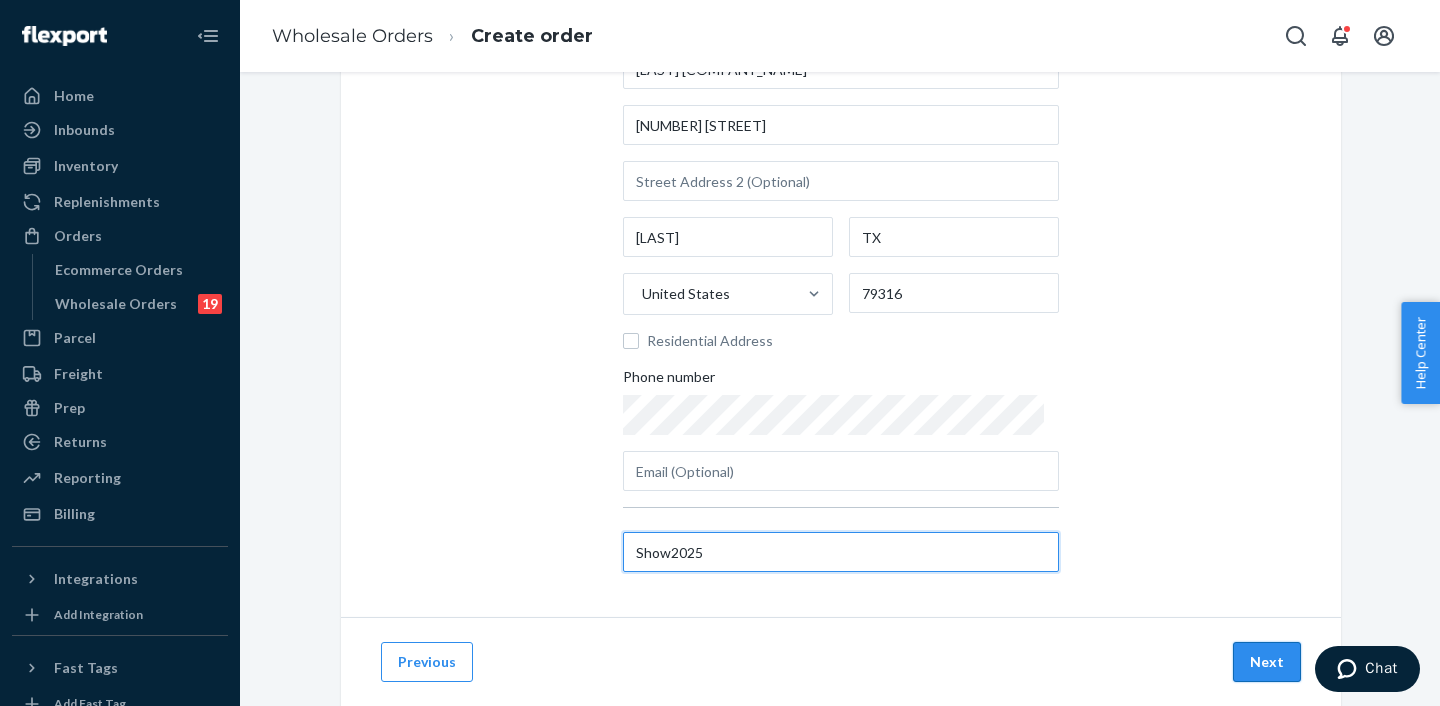 type on "Show2025" 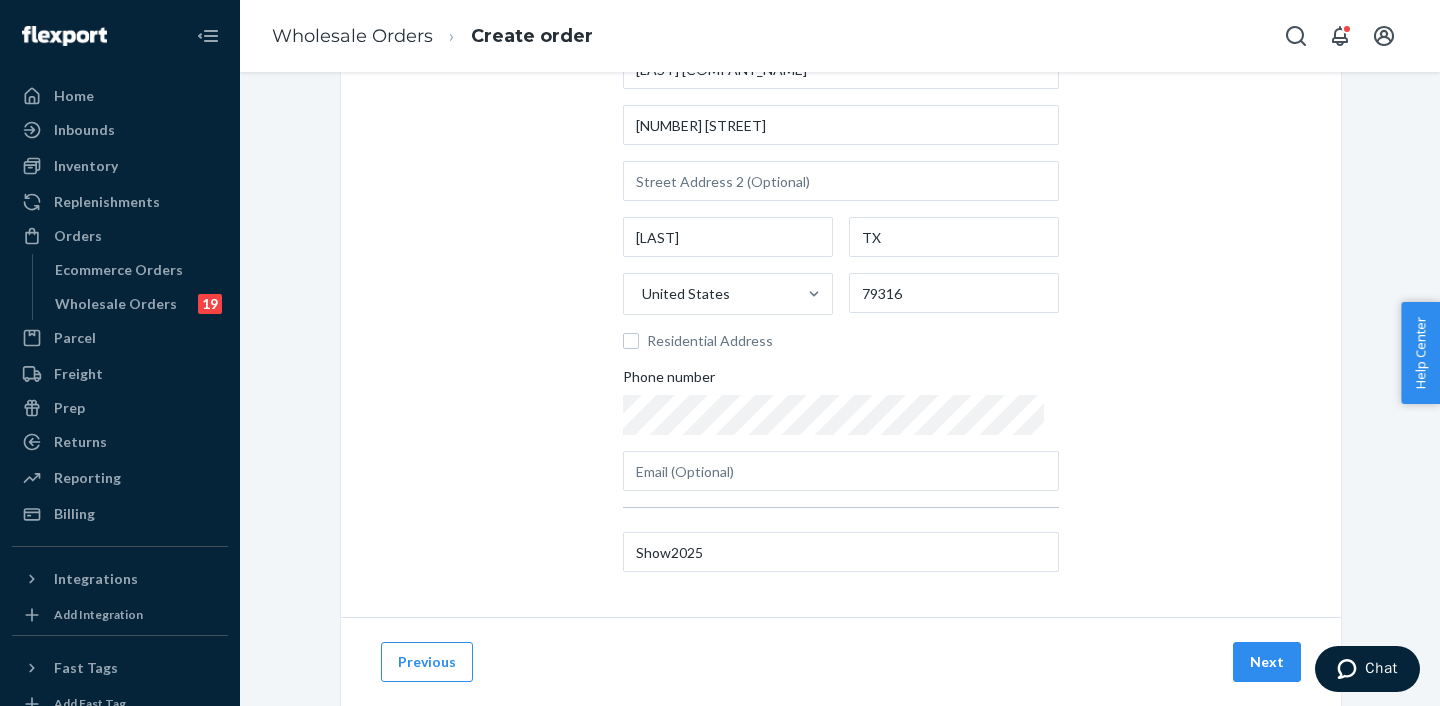 click on "Next" at bounding box center [1267, 662] 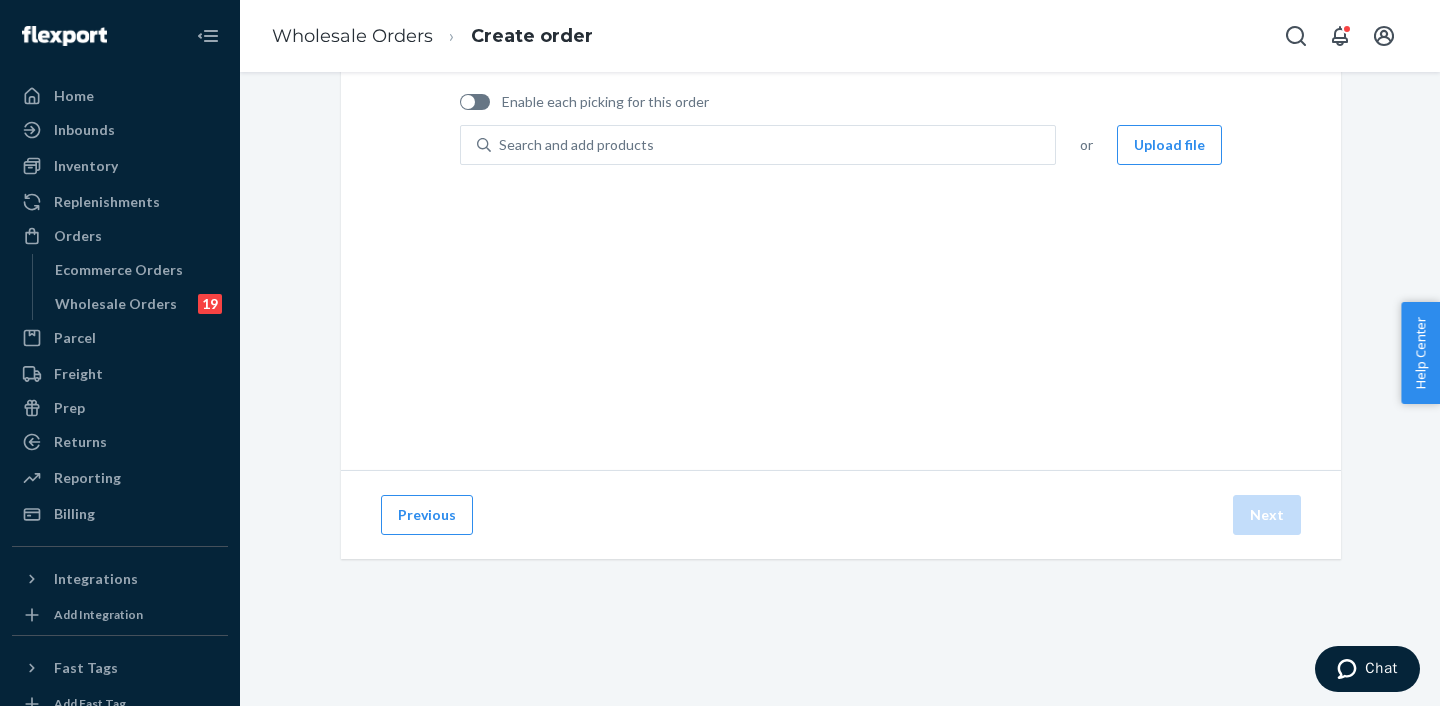 scroll, scrollTop: 144, scrollLeft: 0, axis: vertical 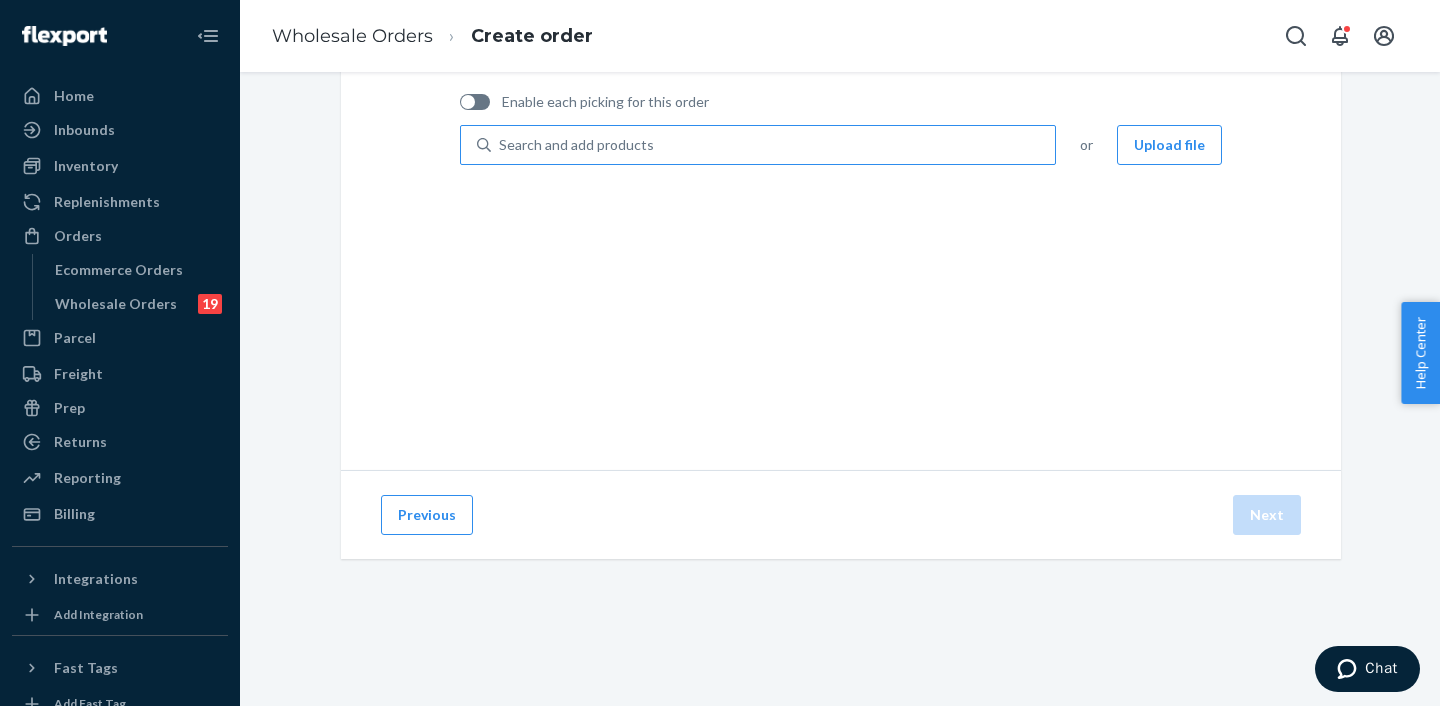 click on "Search and add products" at bounding box center (773, 145) 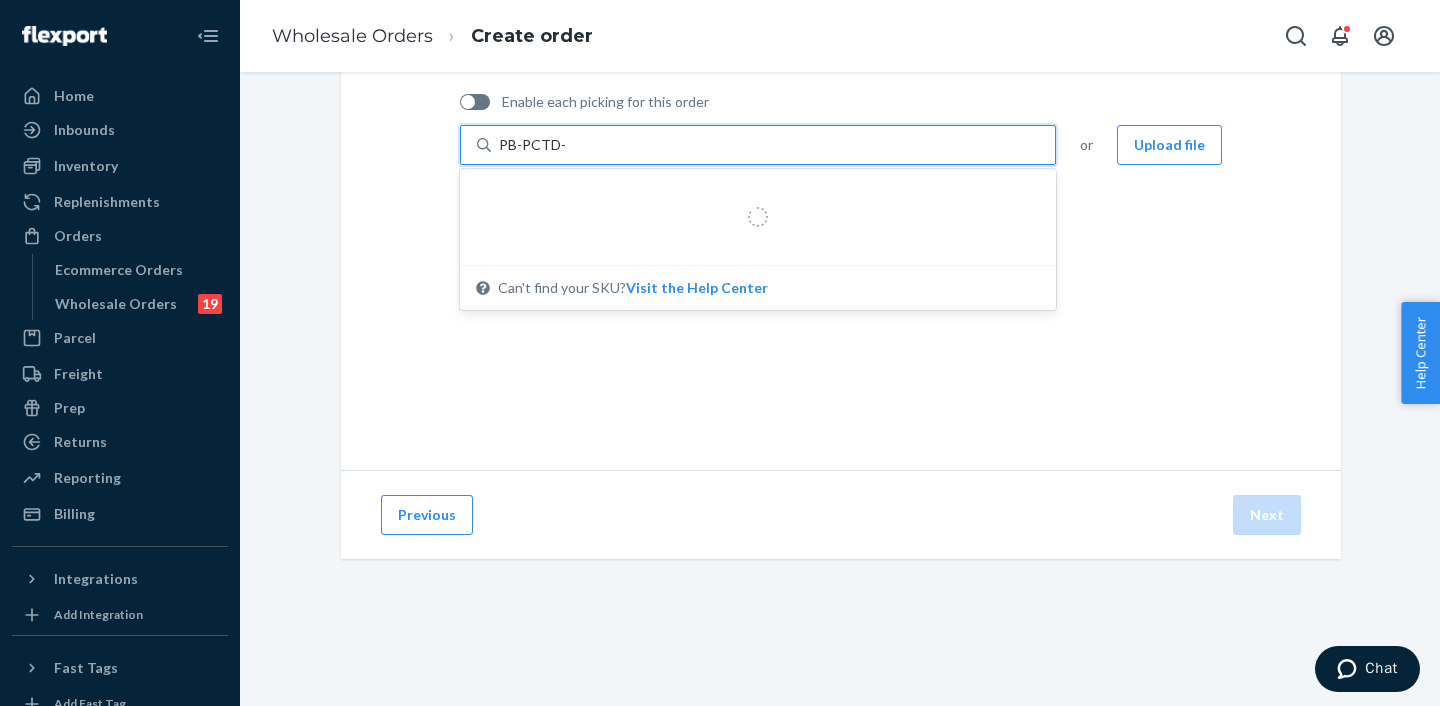 type on "PB-PCTD-3" 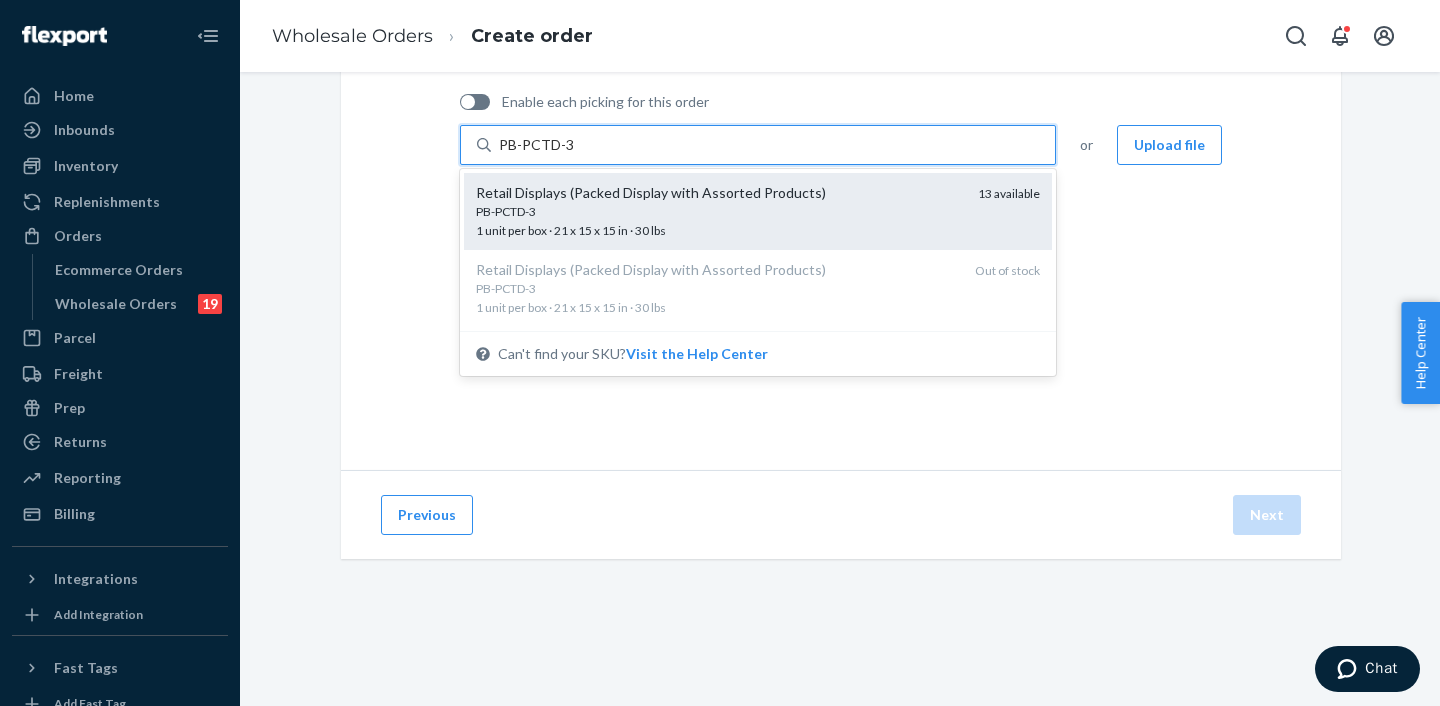 click on "Retail Displays (Packed Display with Assorted Products)" at bounding box center (719, 193) 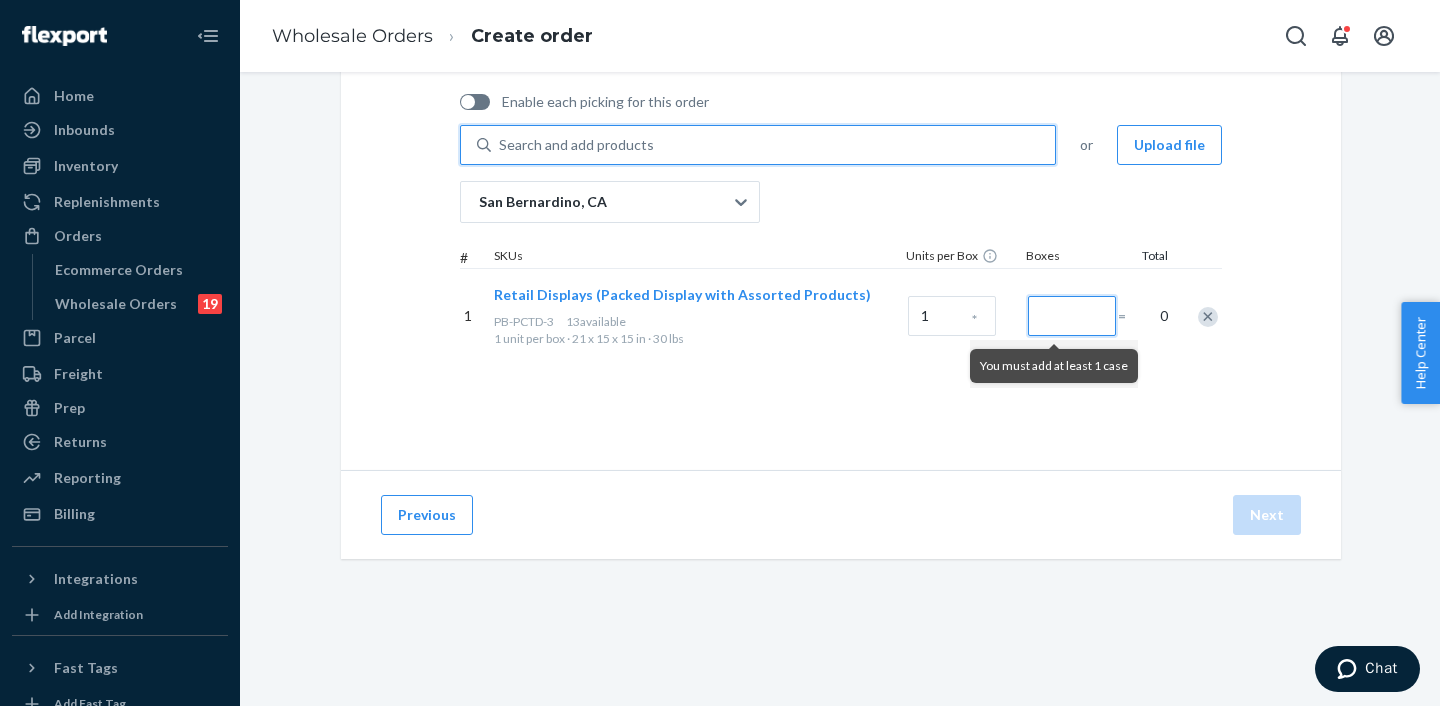 click at bounding box center (1072, 316) 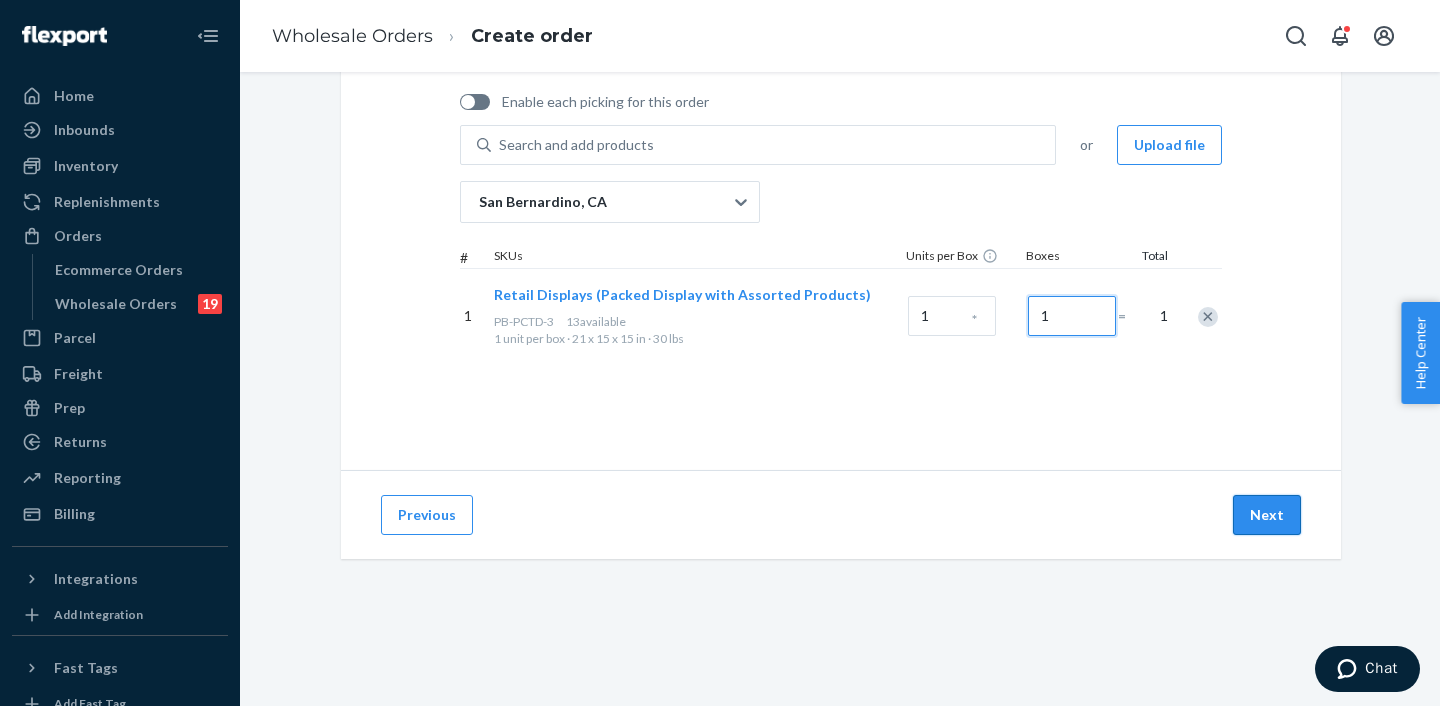 type on "1" 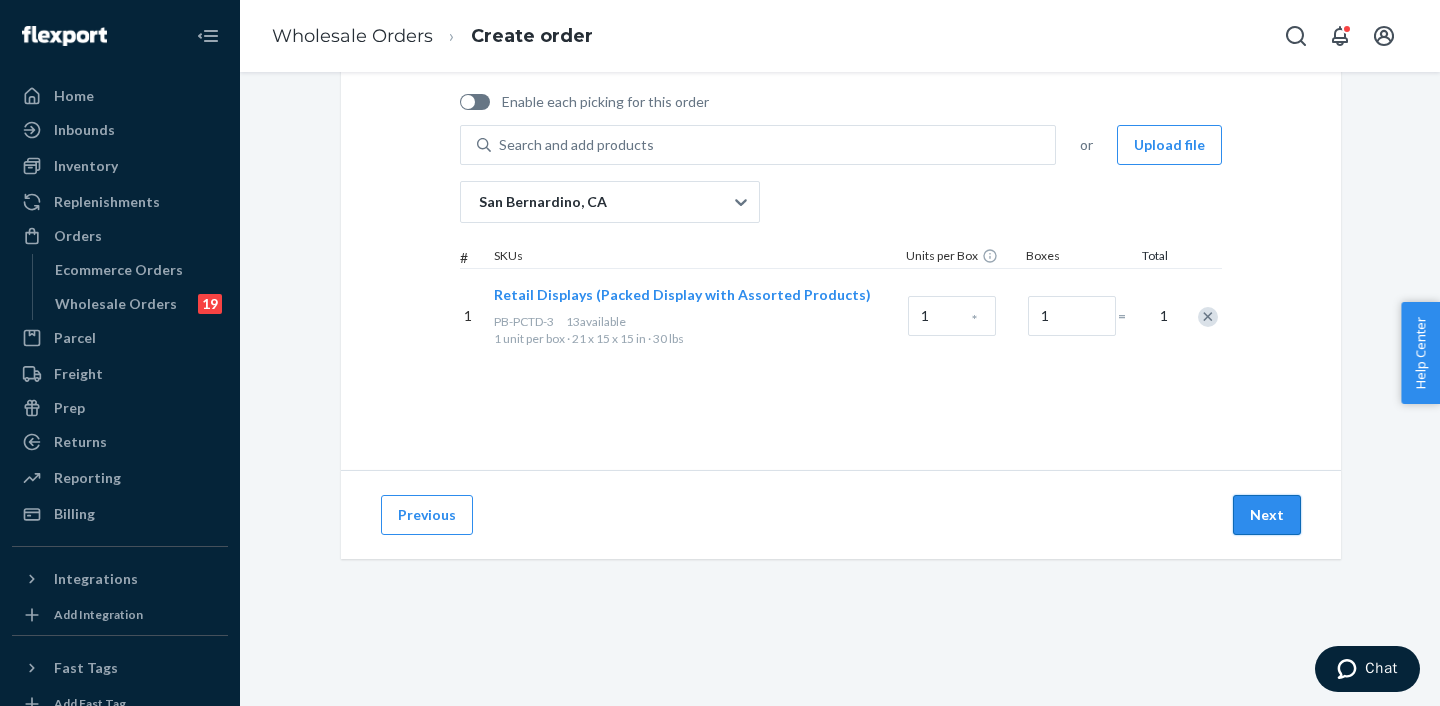 click on "Next" at bounding box center [1267, 515] 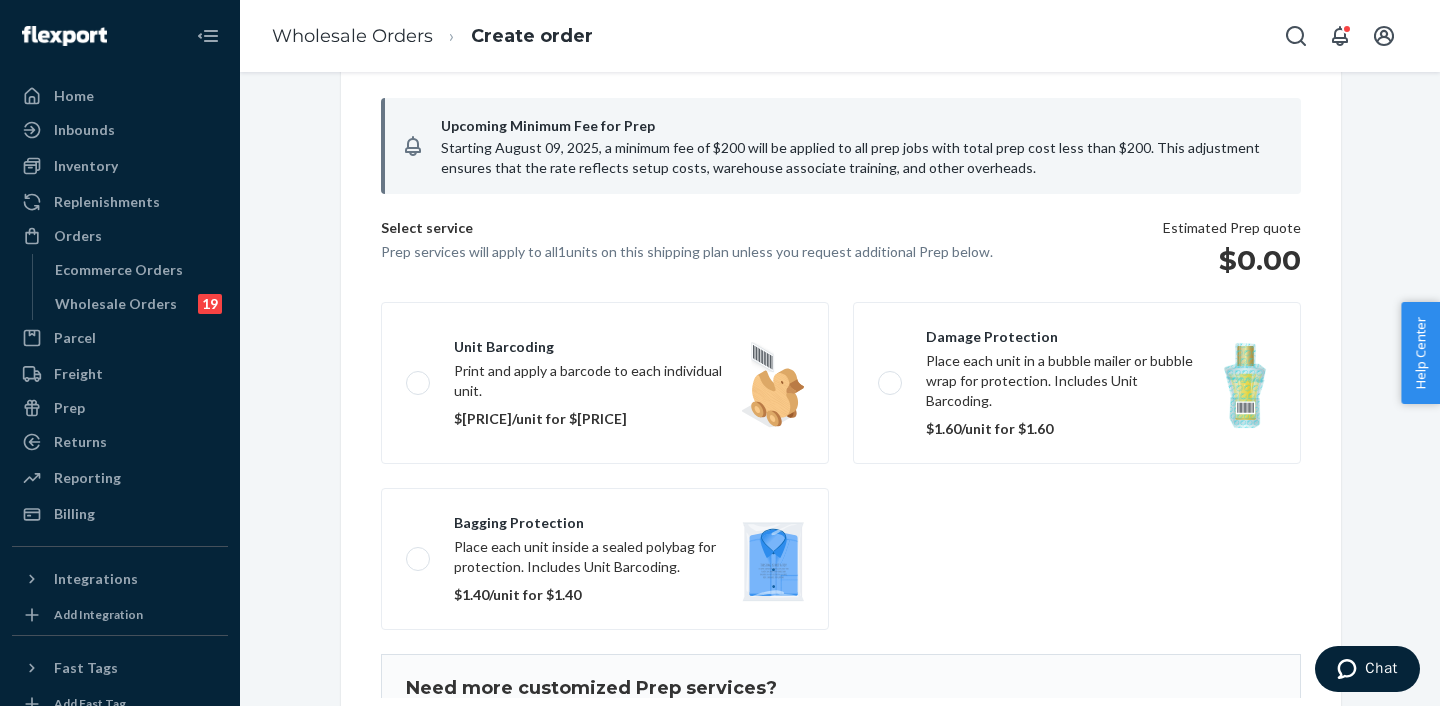 scroll, scrollTop: 169, scrollLeft: 0, axis: vertical 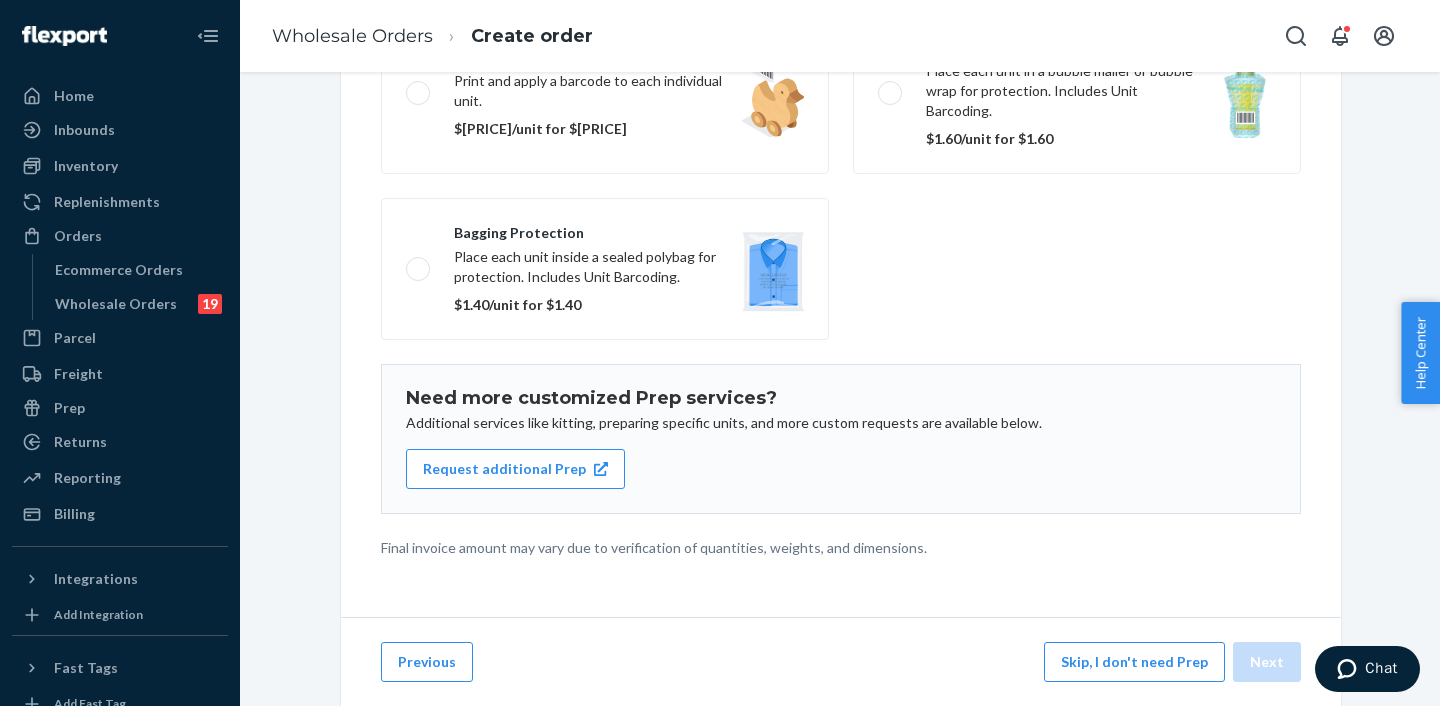 click on "Skip, I don't need Prep" at bounding box center (1134, 662) 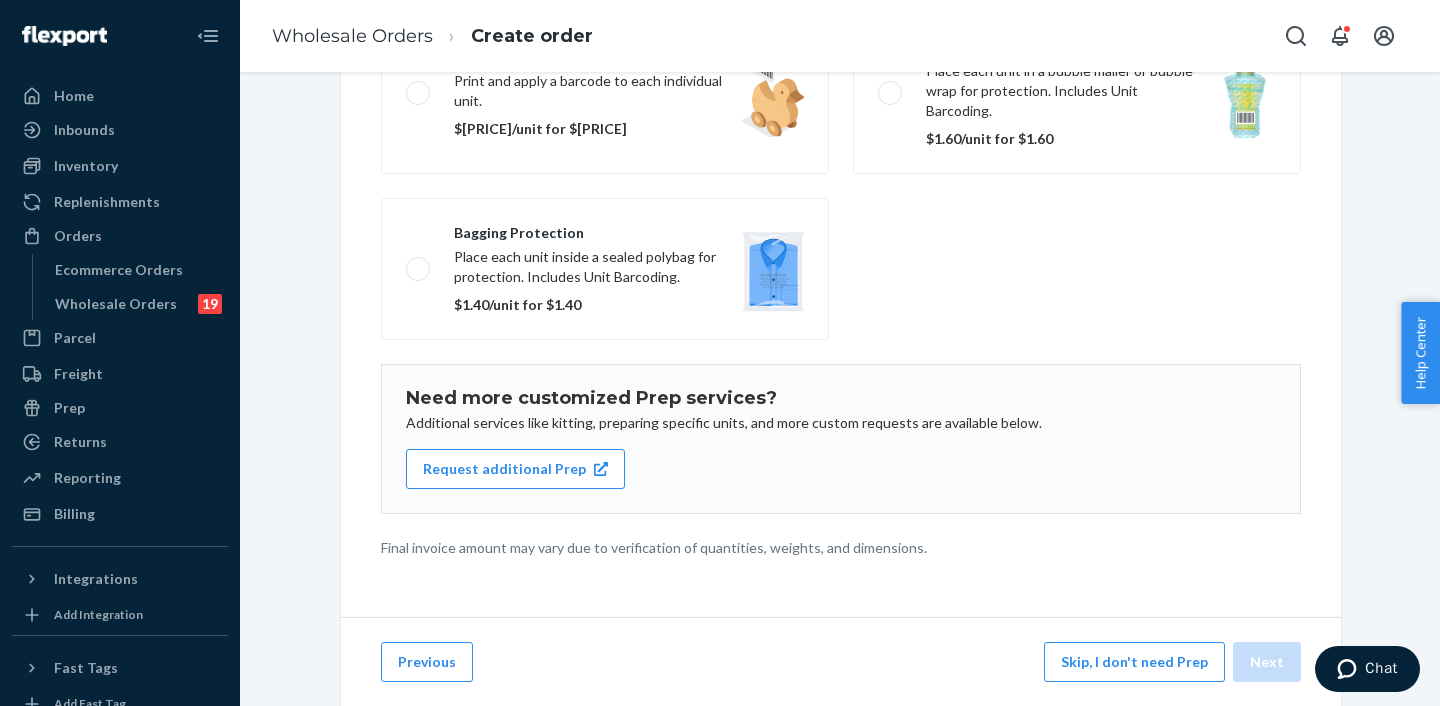 scroll, scrollTop: 144, scrollLeft: 0, axis: vertical 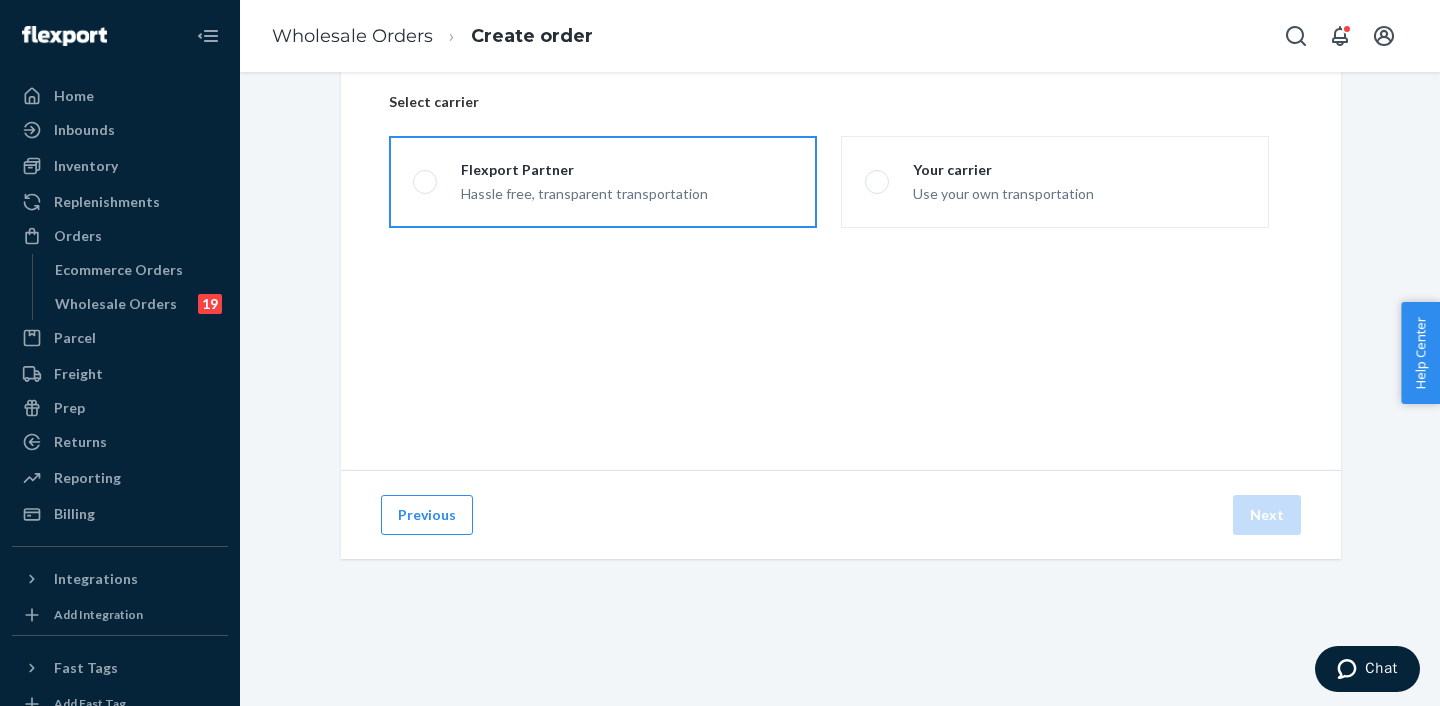 drag, startPoint x: 662, startPoint y: 197, endPoint x: 680, endPoint y: 198, distance: 18.027756 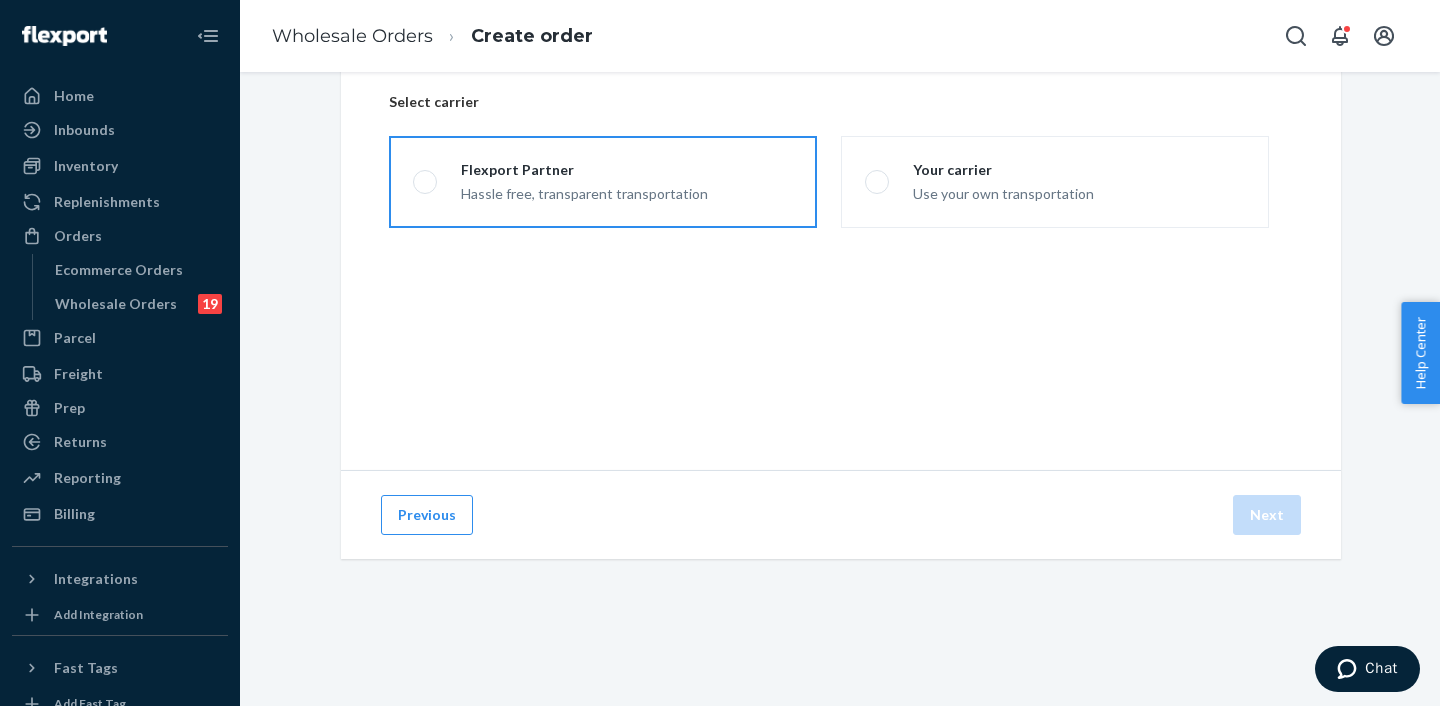 click on "Hassle free, transparent transportation" at bounding box center (584, 192) 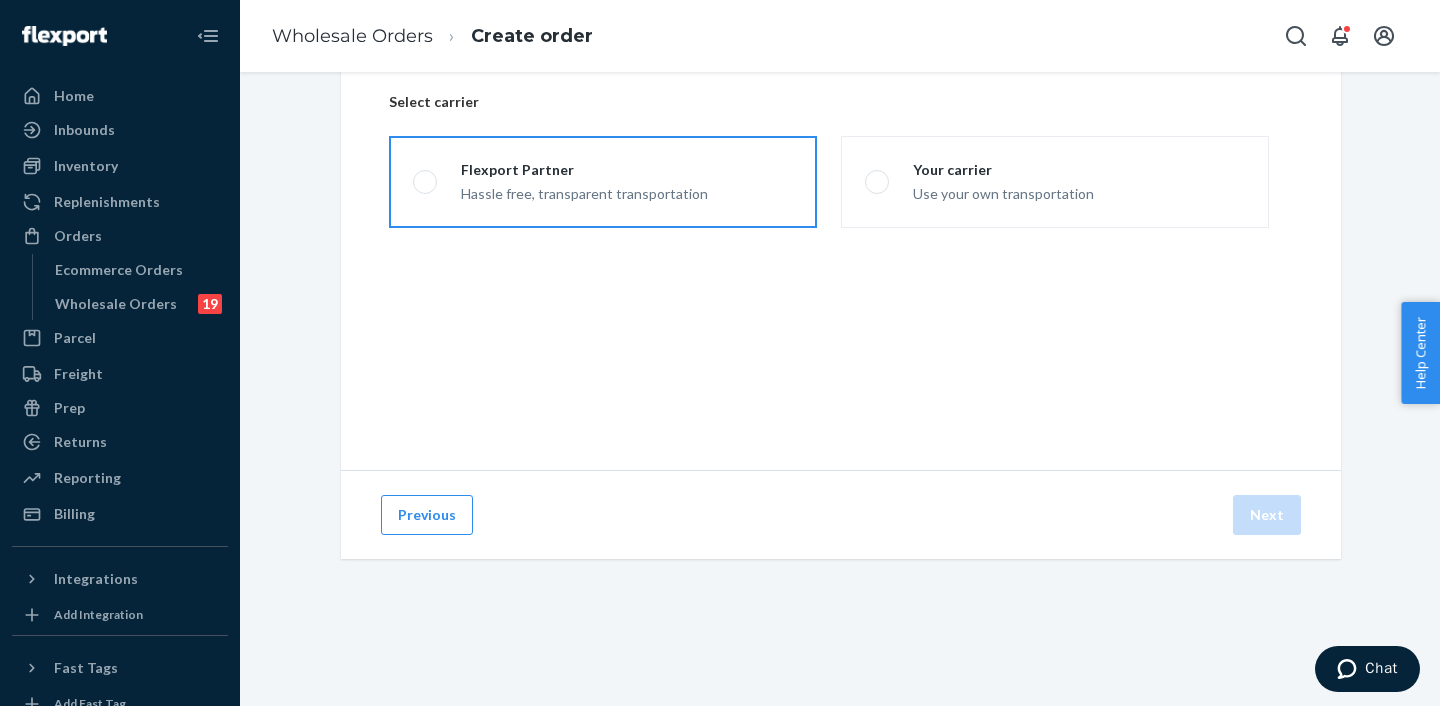 click on "Flexport Partner Hassle free, transparent transportation" at bounding box center [419, 182] 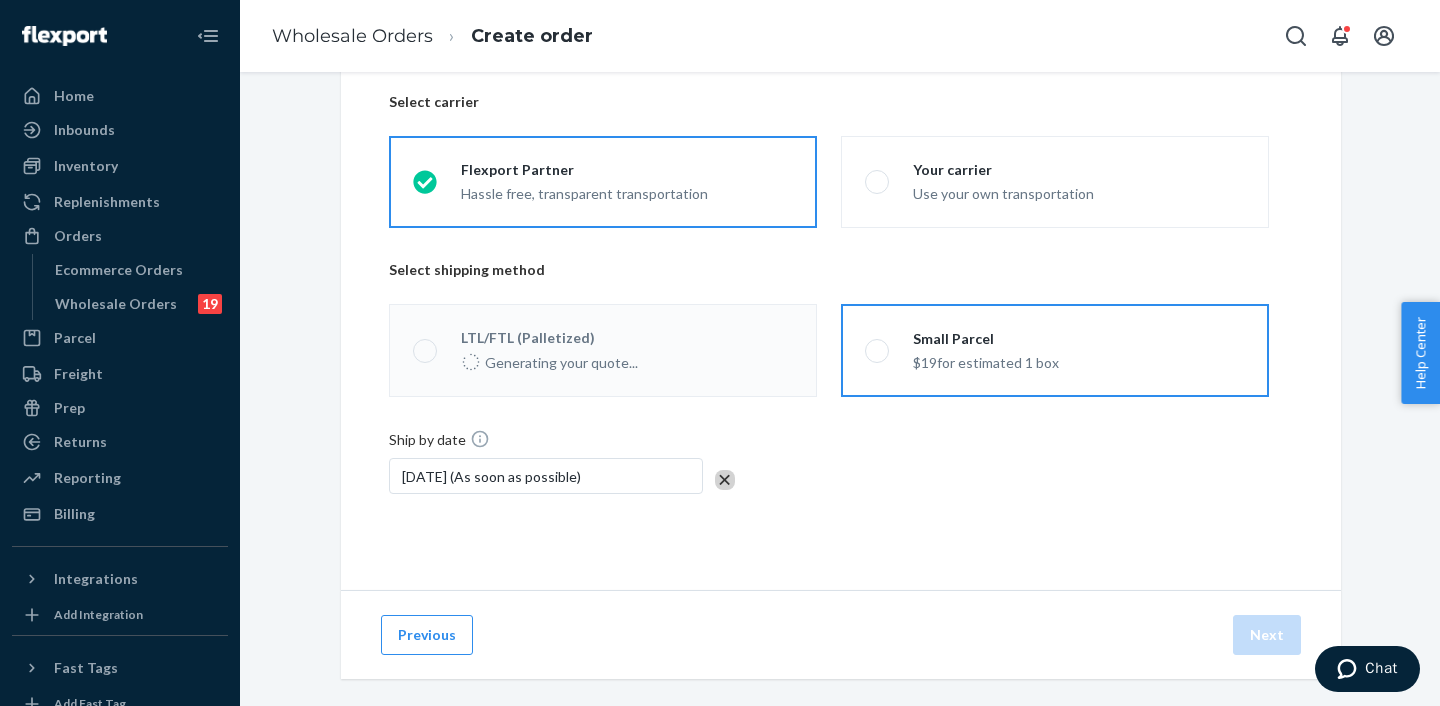 click on "Small Parcel" at bounding box center [986, 339] 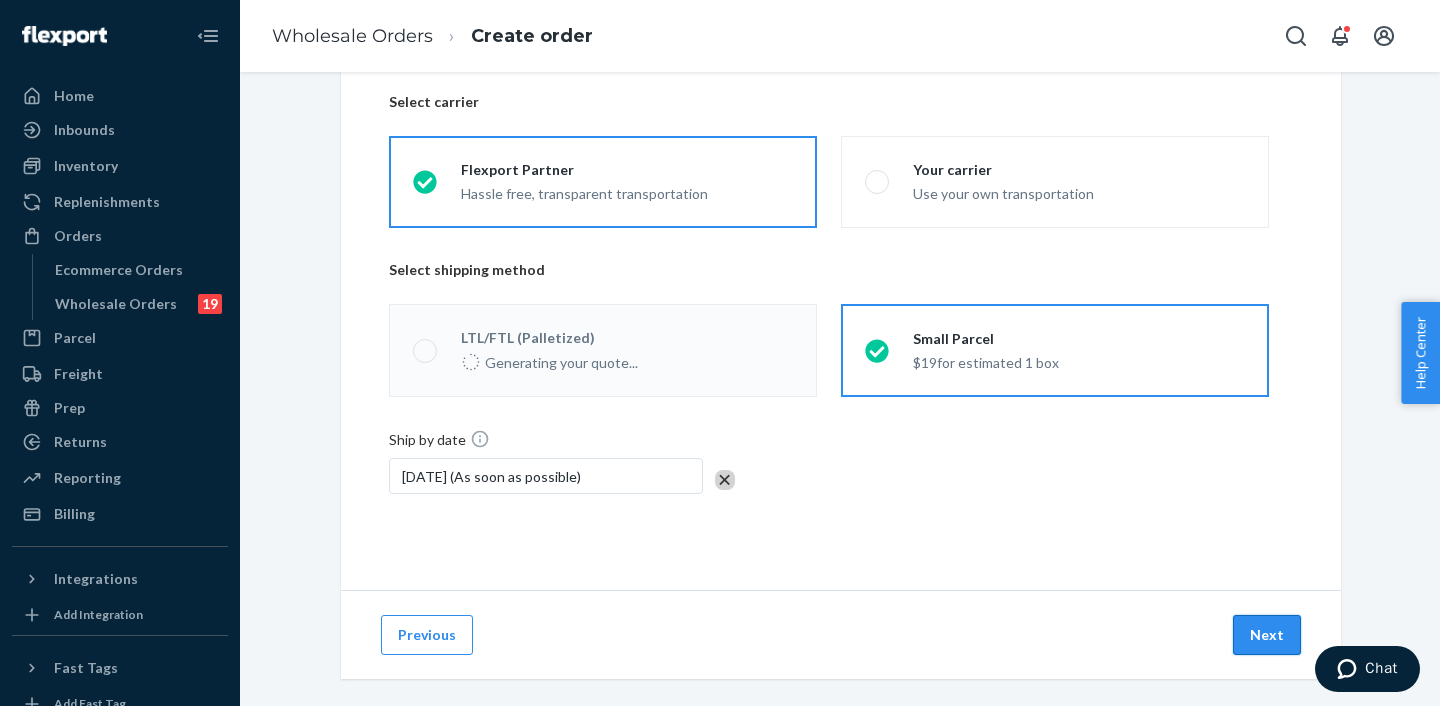 click on "Next" at bounding box center (1267, 635) 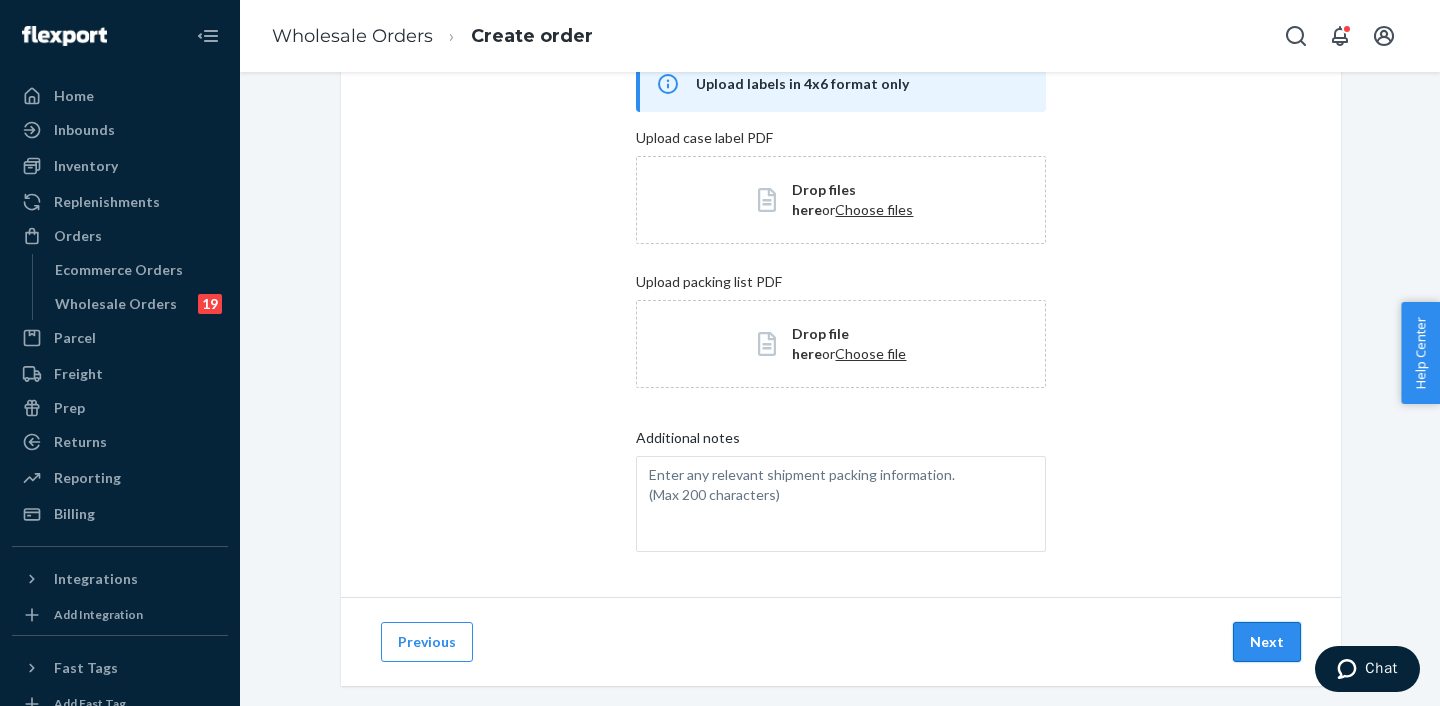 click on "Next" at bounding box center (1267, 642) 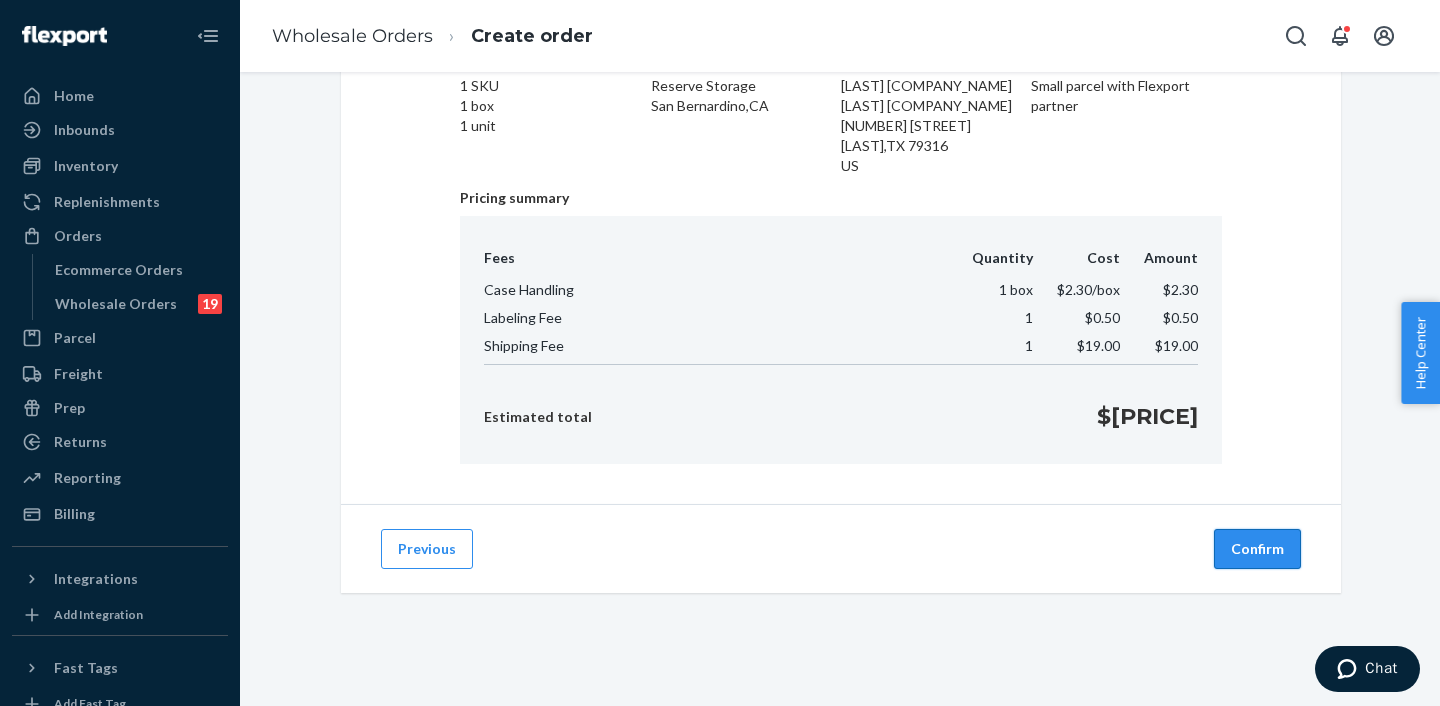 click on "Confirm" at bounding box center (1257, 549) 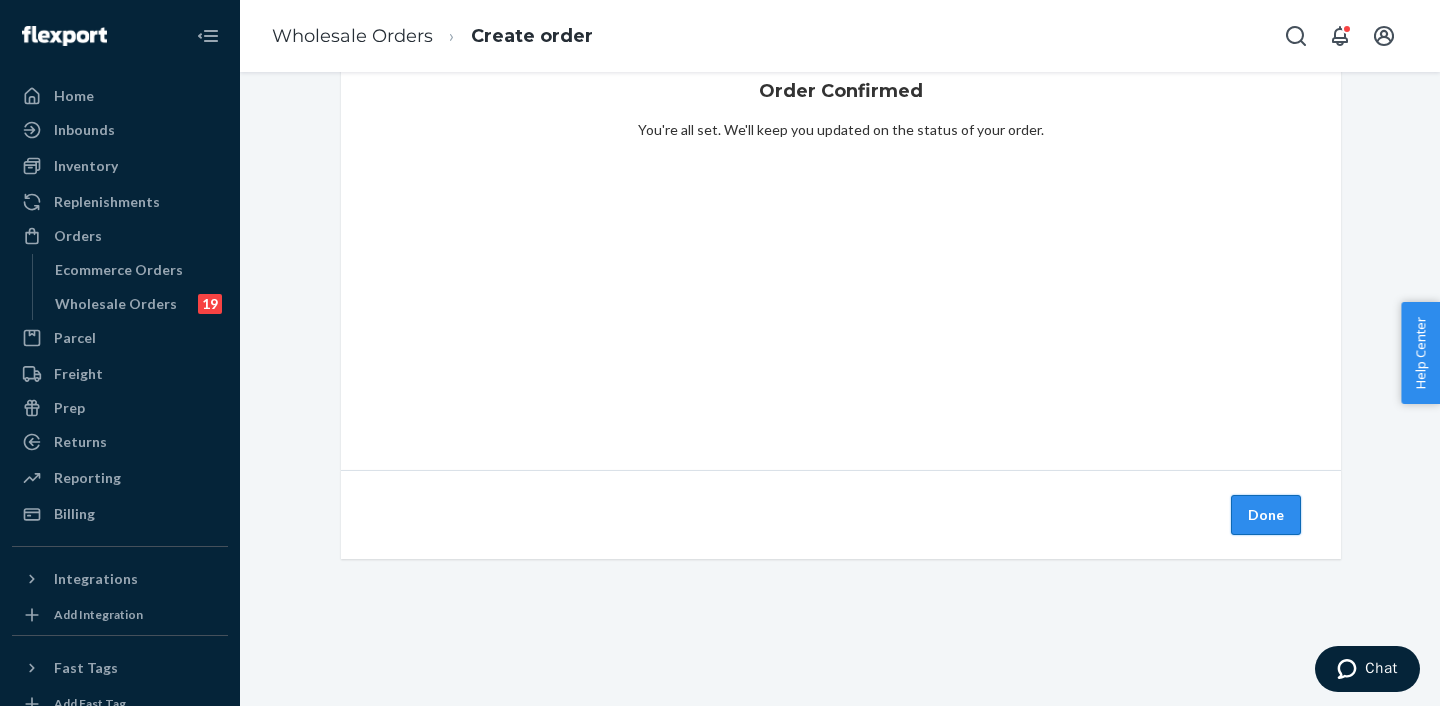 click on "Done" at bounding box center (1266, 515) 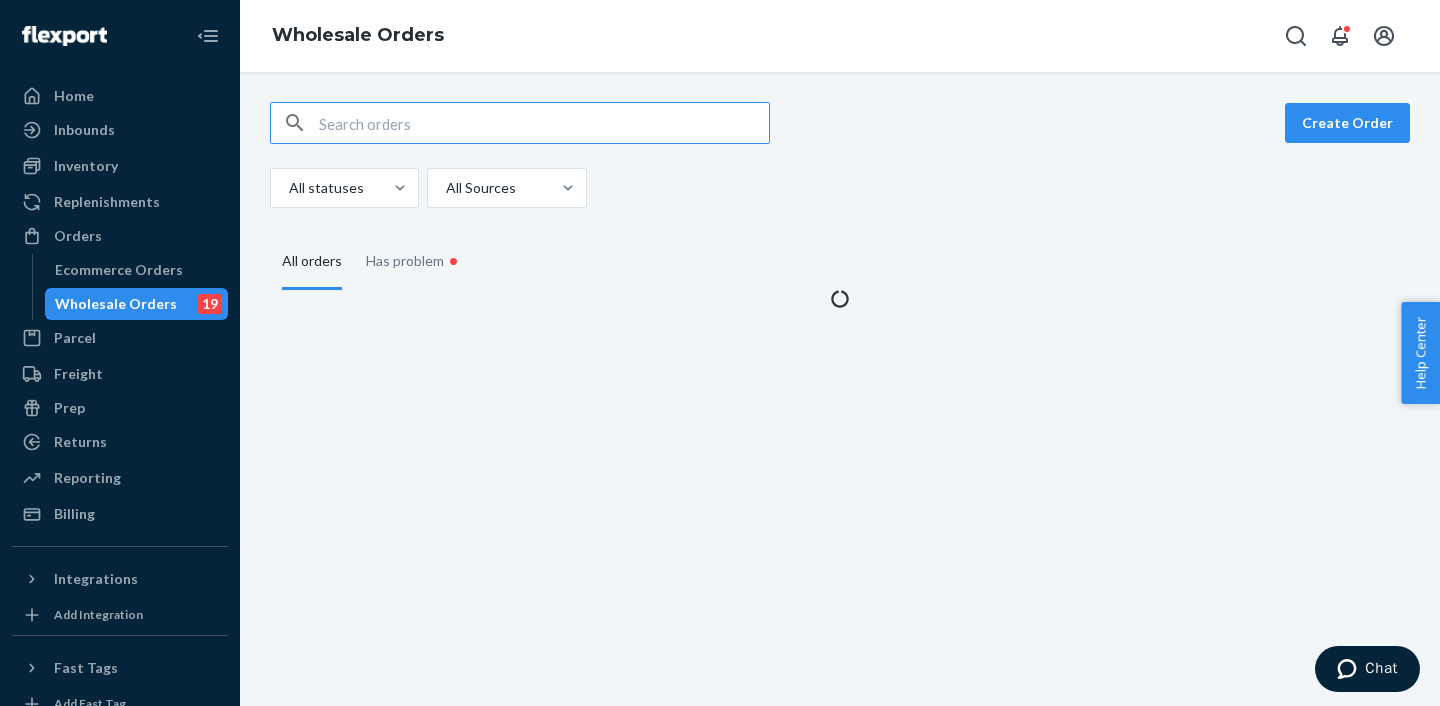 scroll, scrollTop: 0, scrollLeft: 0, axis: both 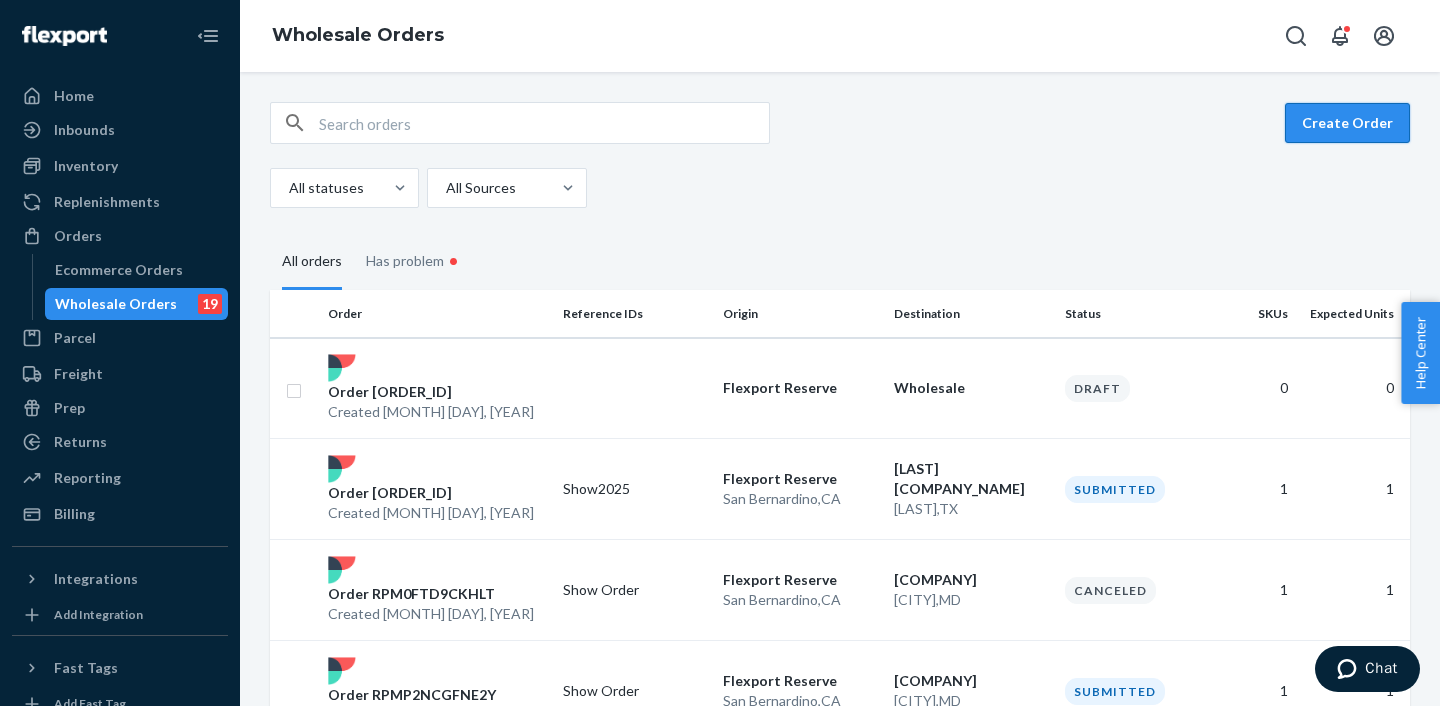 click on "Create Order" at bounding box center (1347, 123) 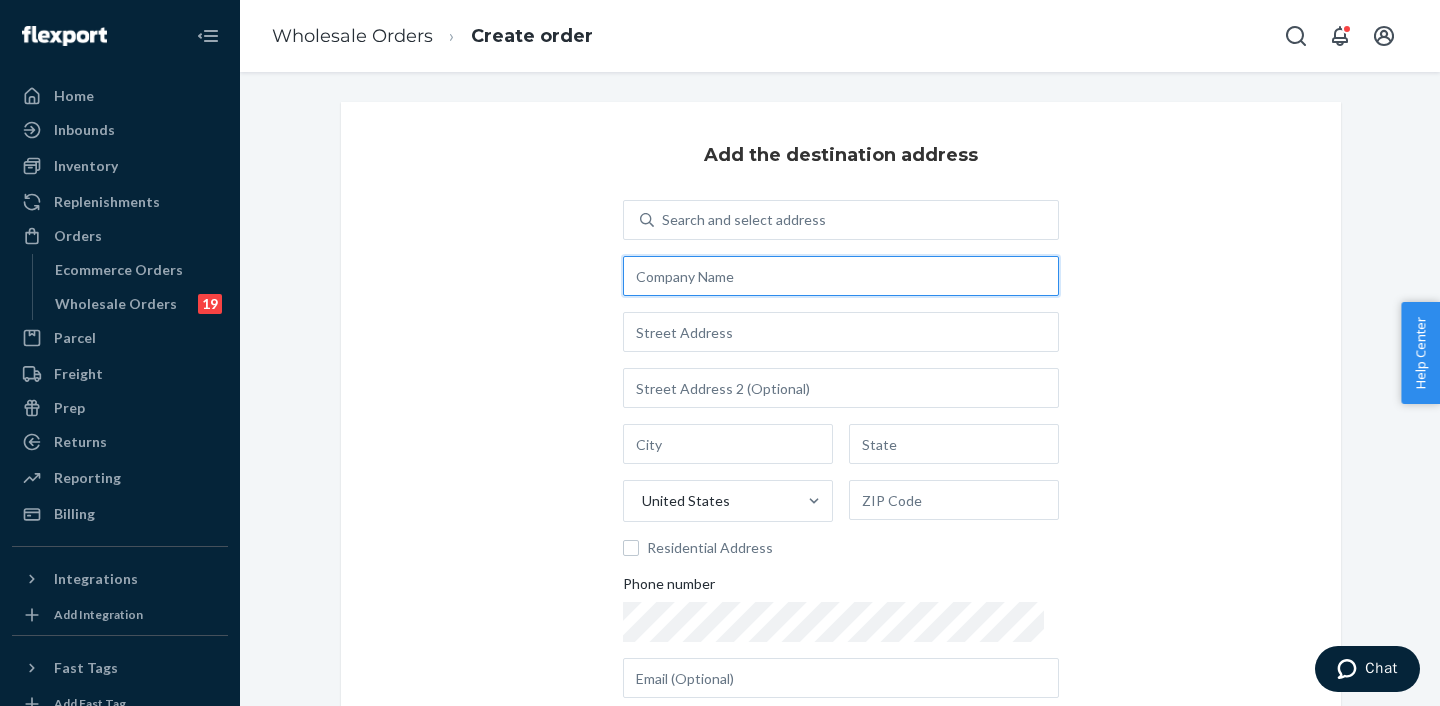 click at bounding box center [841, 276] 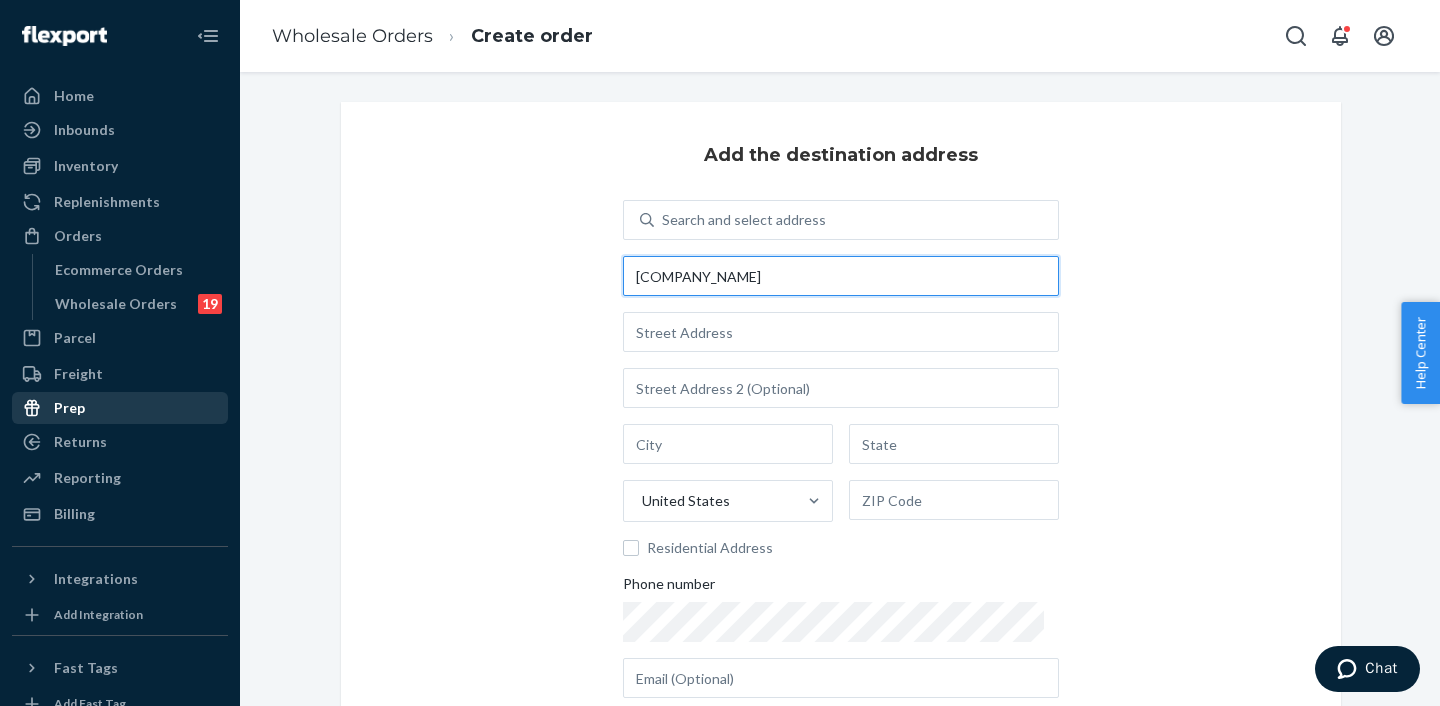 type on "[COMPANY_NAME]" 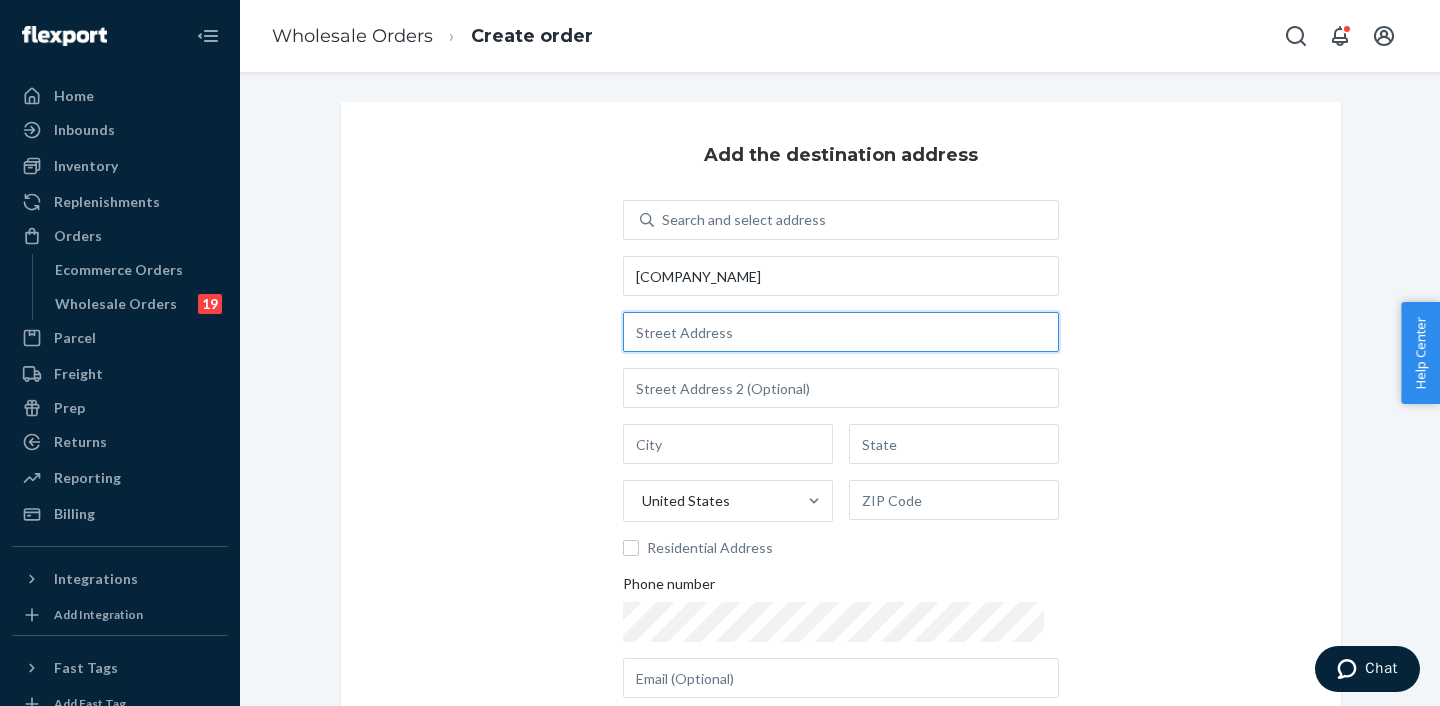 click at bounding box center [841, 332] 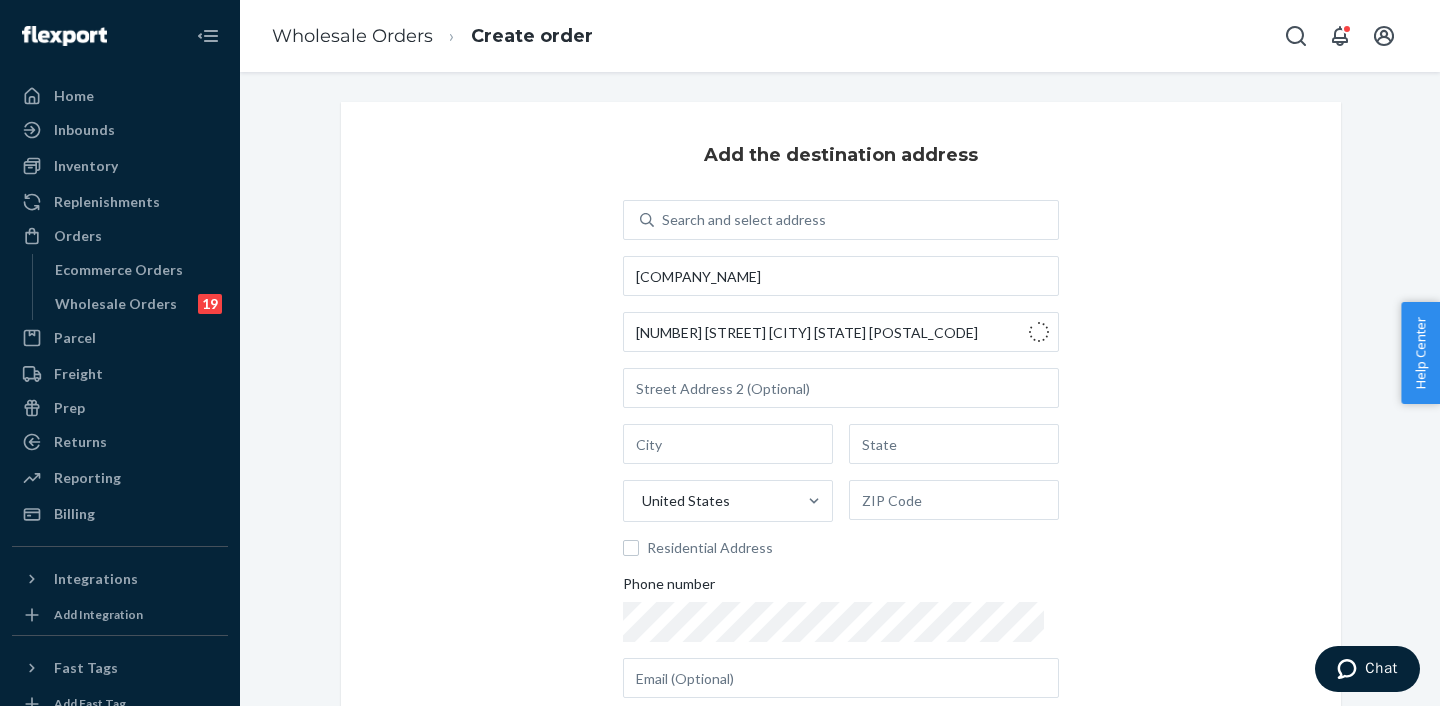 type on "[NUMBER] [STREET]" 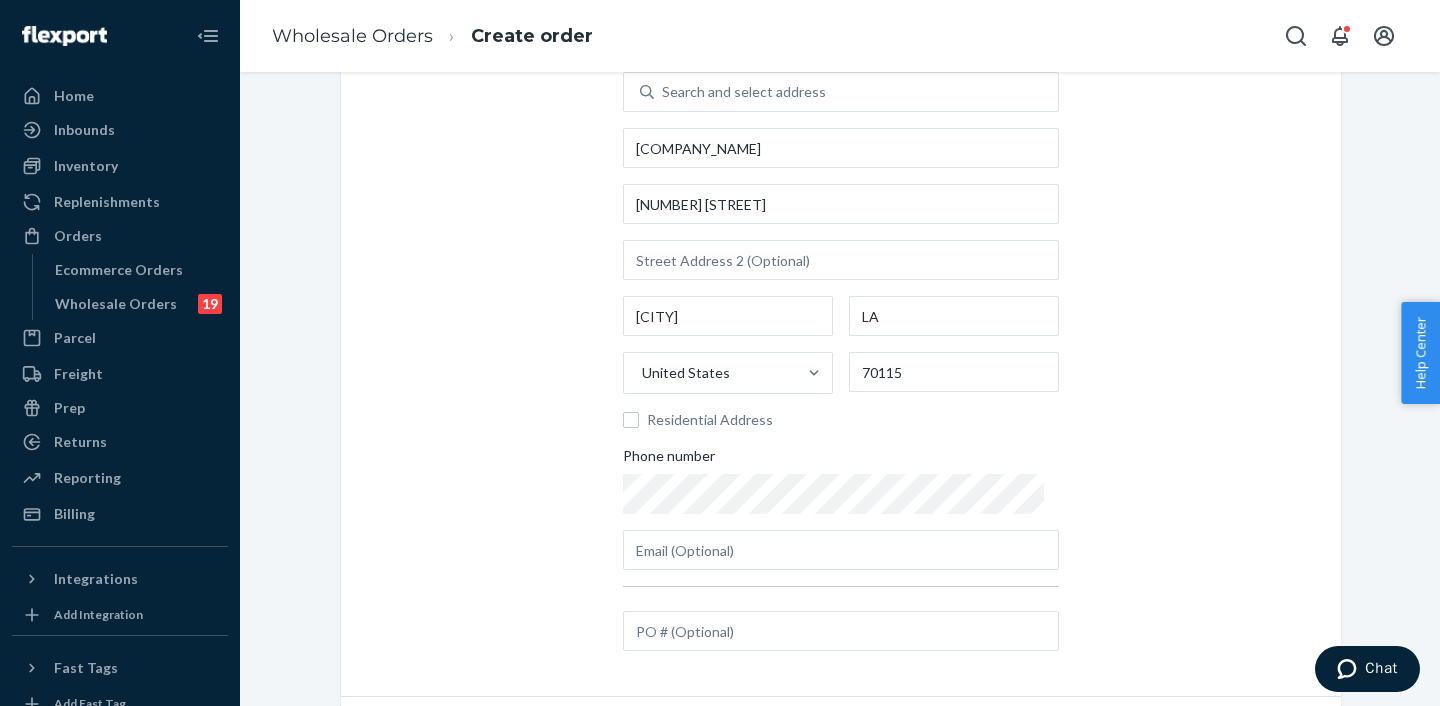 scroll, scrollTop: 207, scrollLeft: 0, axis: vertical 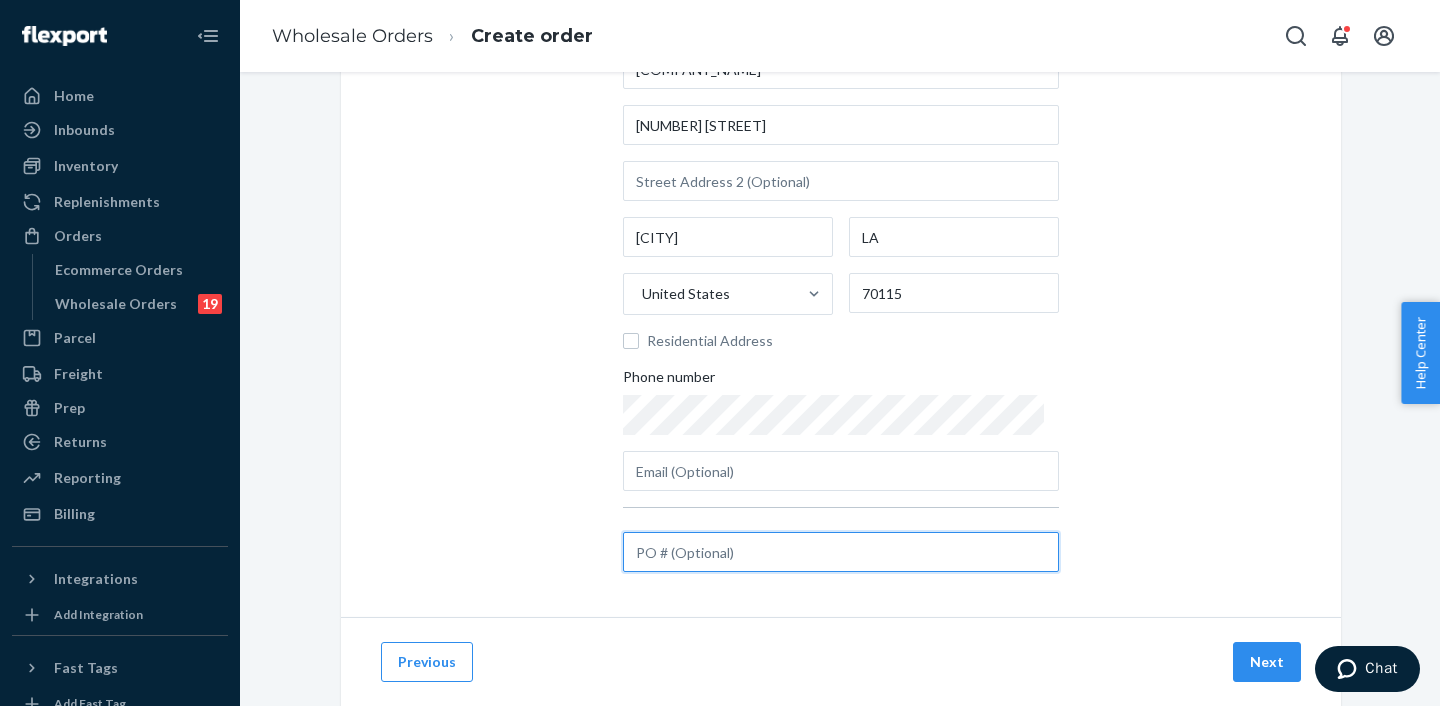 drag, startPoint x: 757, startPoint y: 538, endPoint x: 752, endPoint y: 550, distance: 13 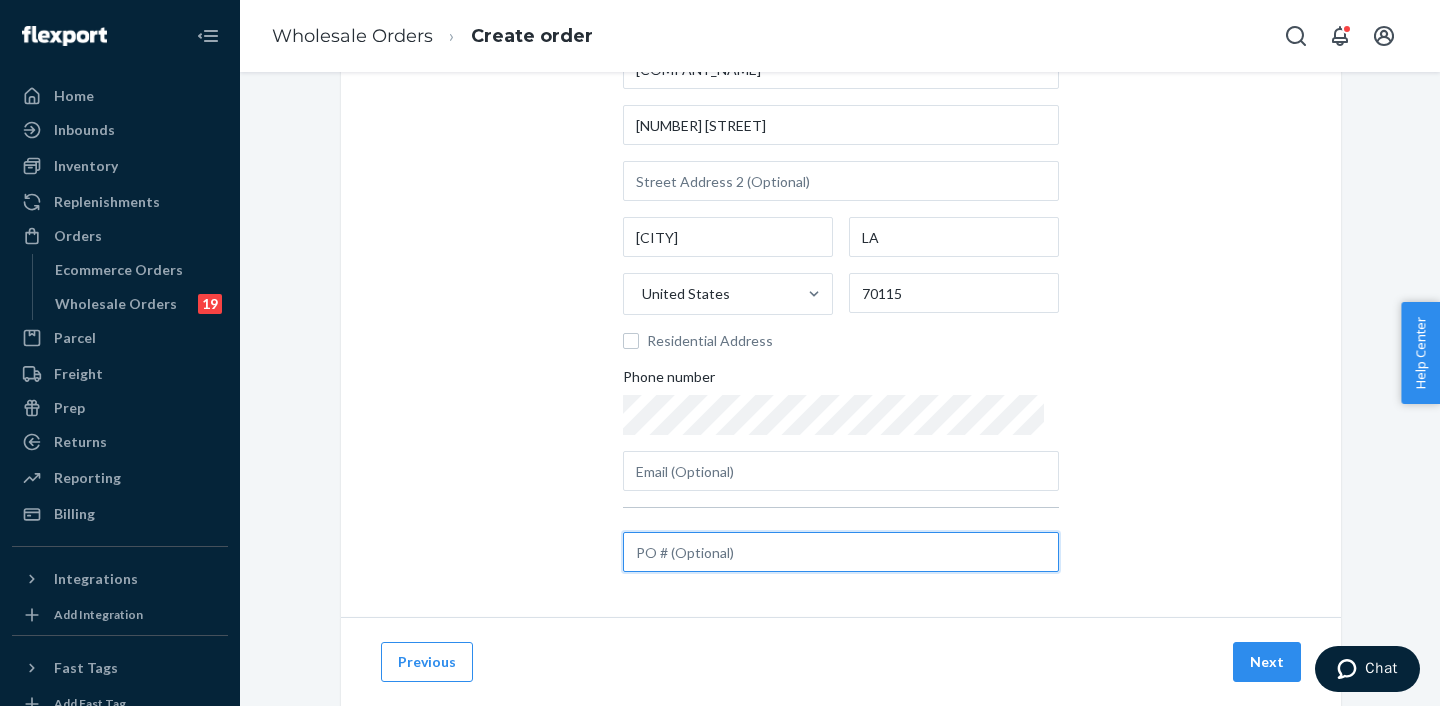 click at bounding box center [841, 552] 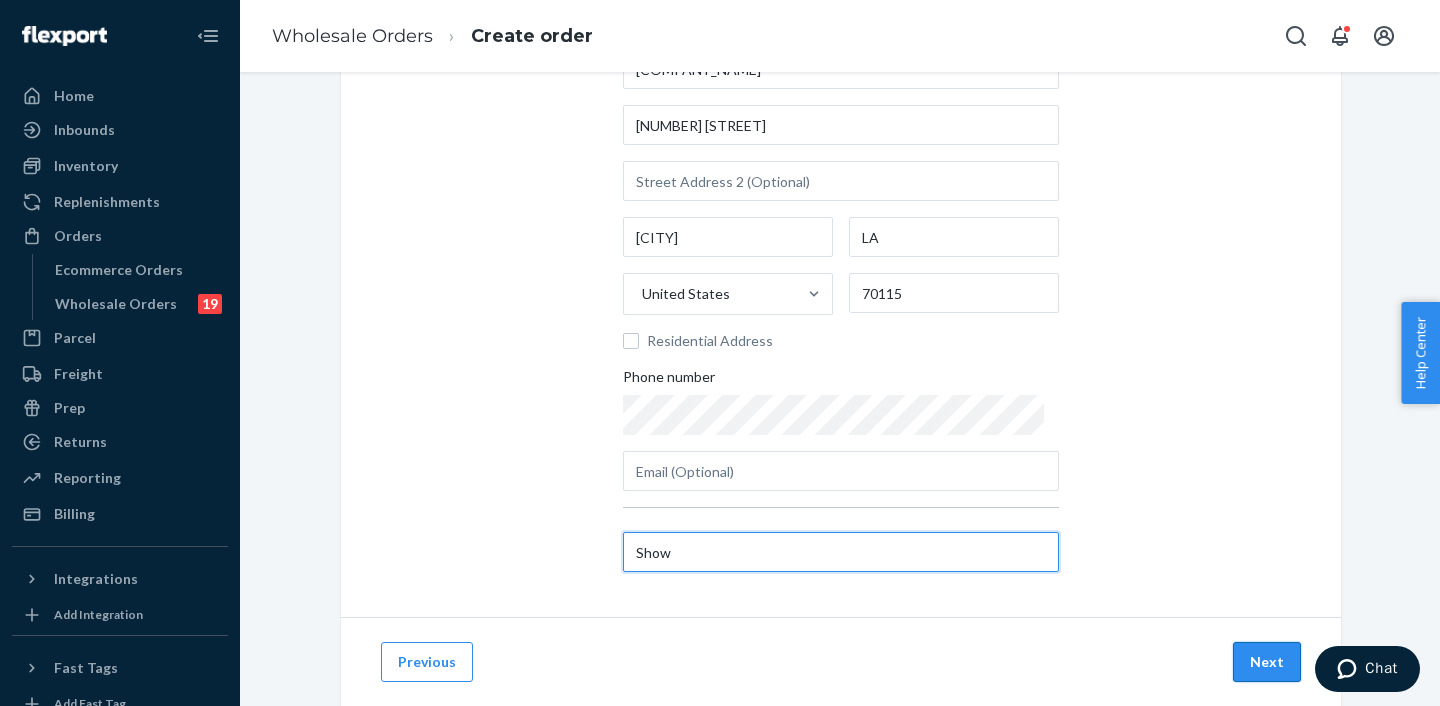 type on "Show" 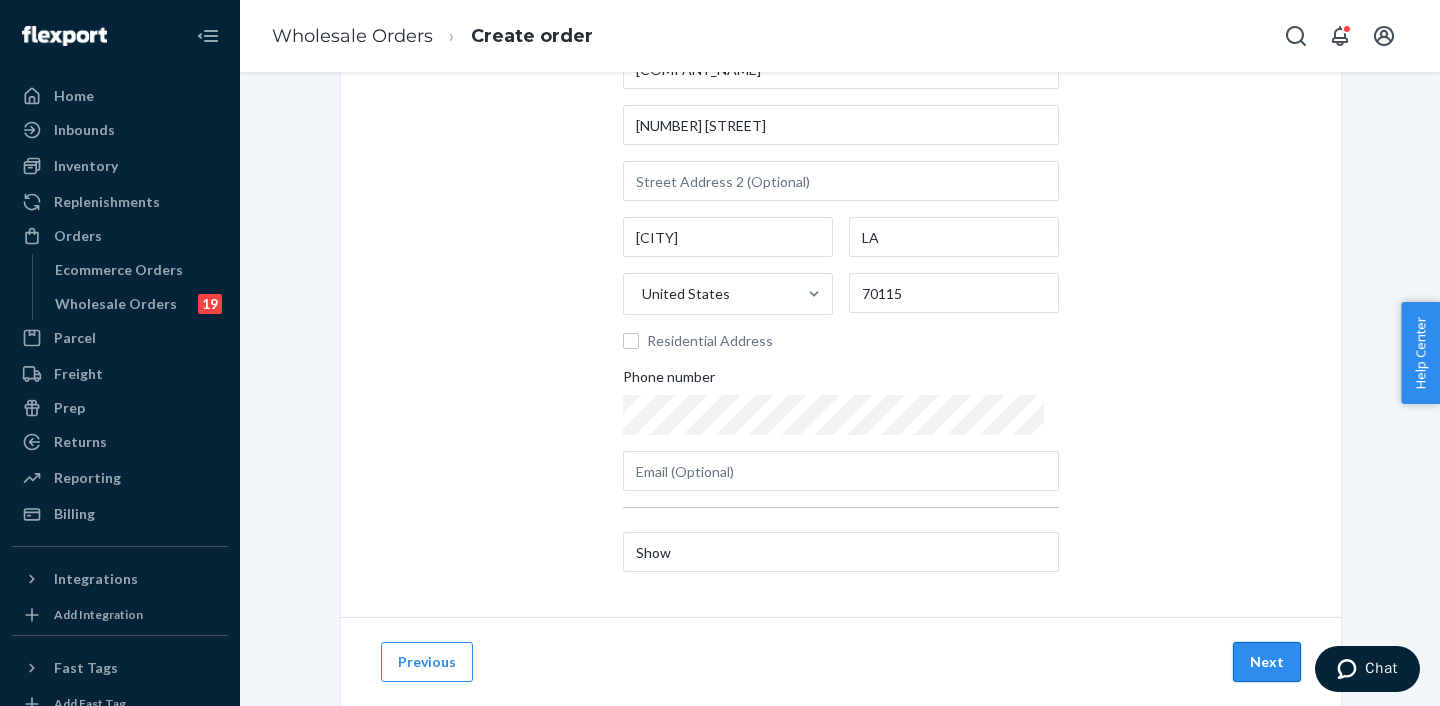 click on "Next" at bounding box center [1267, 662] 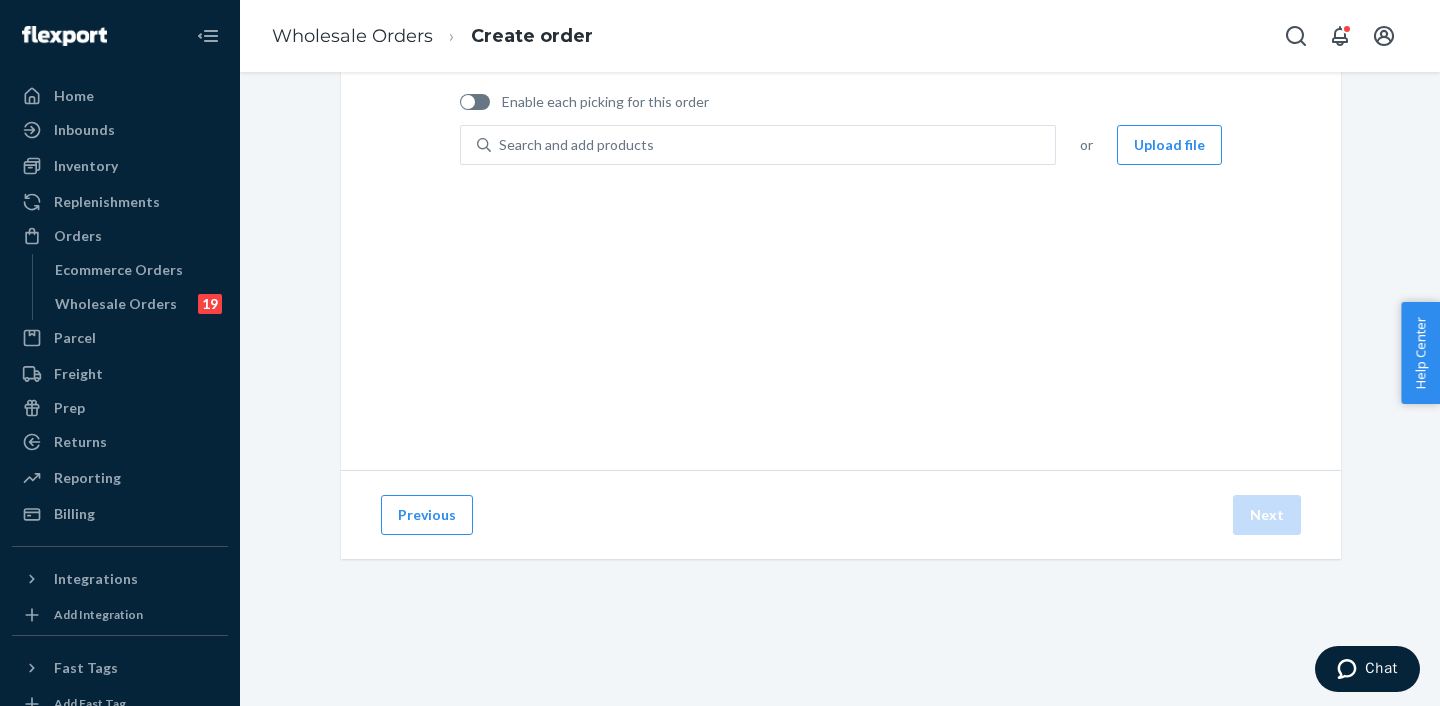 scroll, scrollTop: 144, scrollLeft: 0, axis: vertical 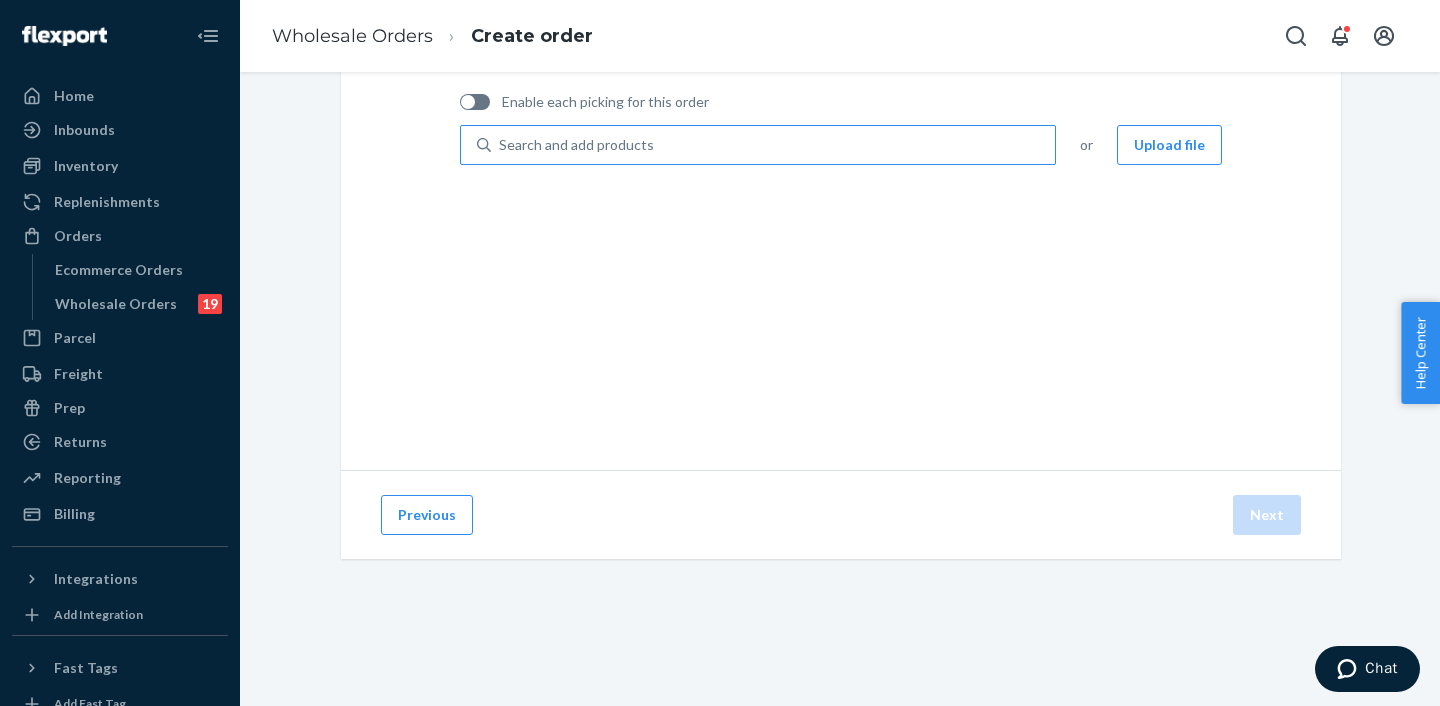 click on "Search and add products" at bounding box center (773, 145) 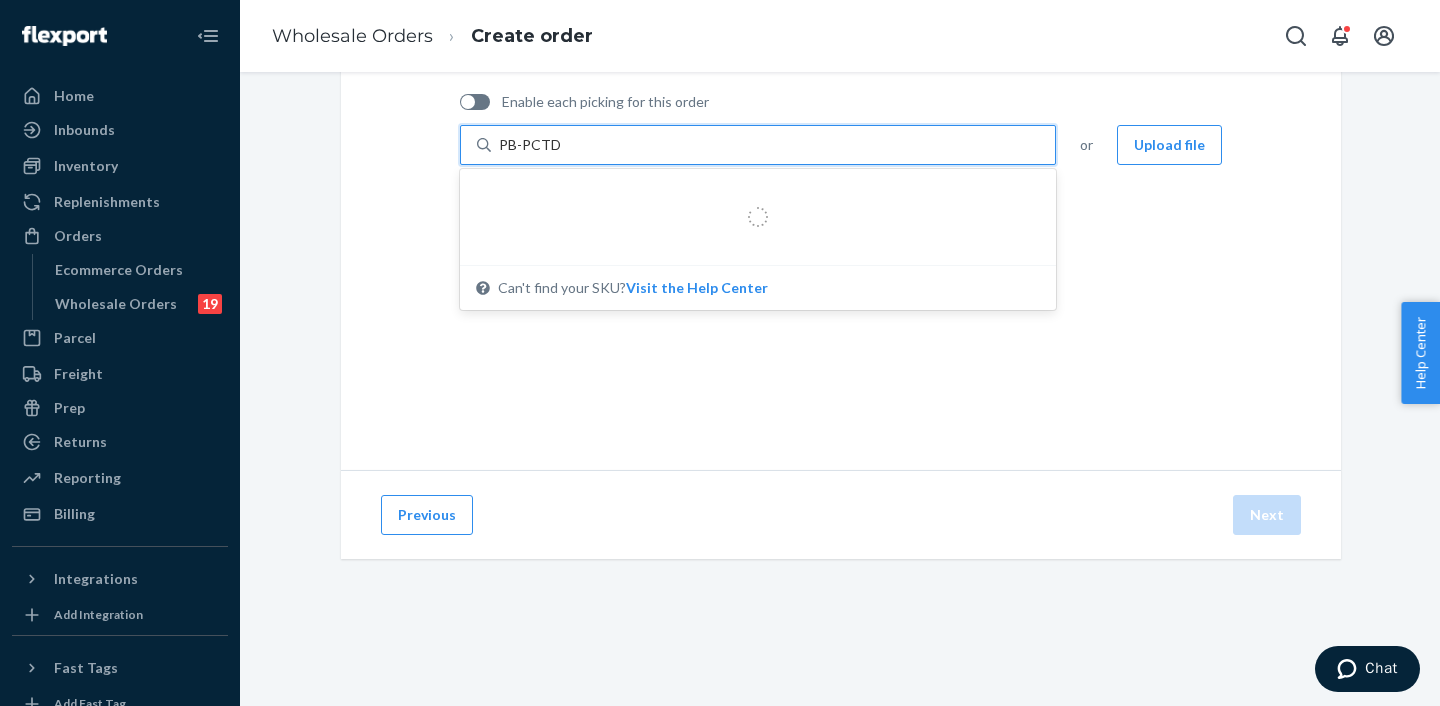 type on "PB-PCTD-" 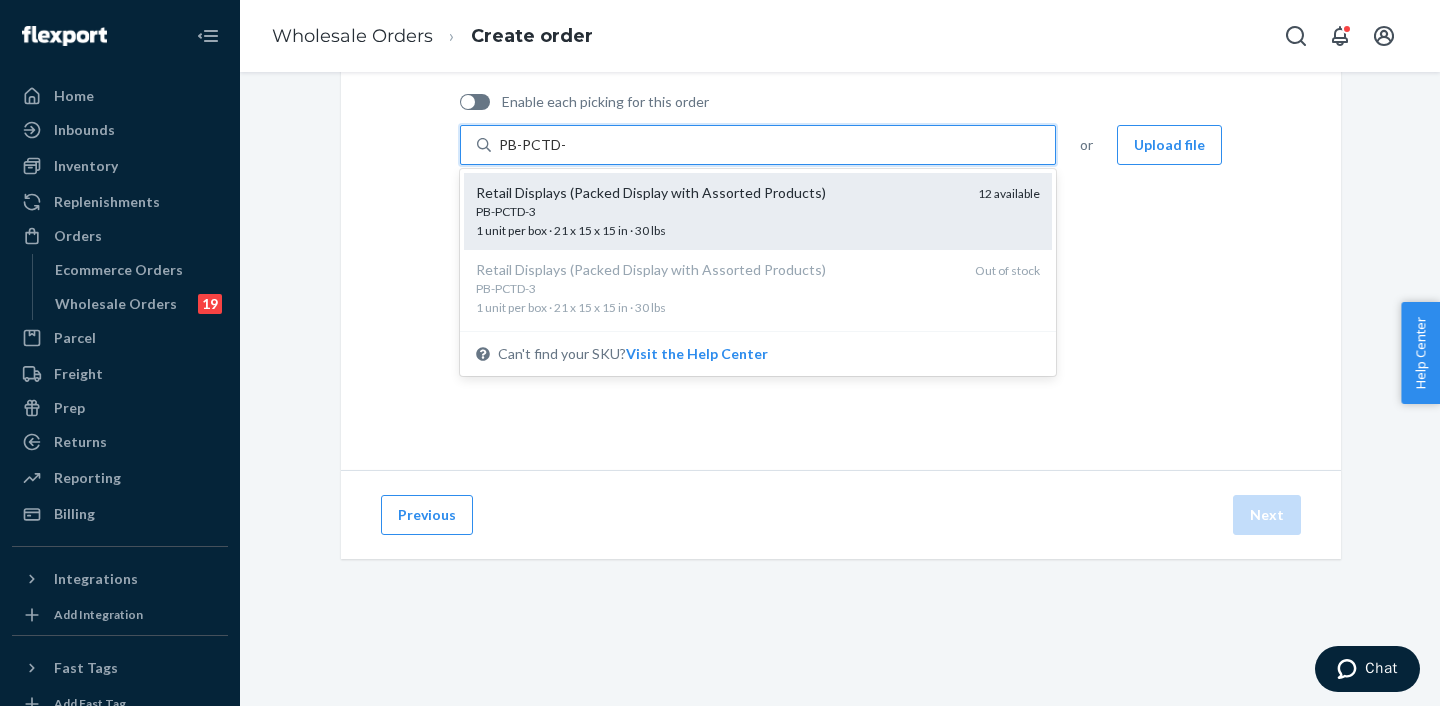 click on "PB-PCTD-3" at bounding box center (719, 211) 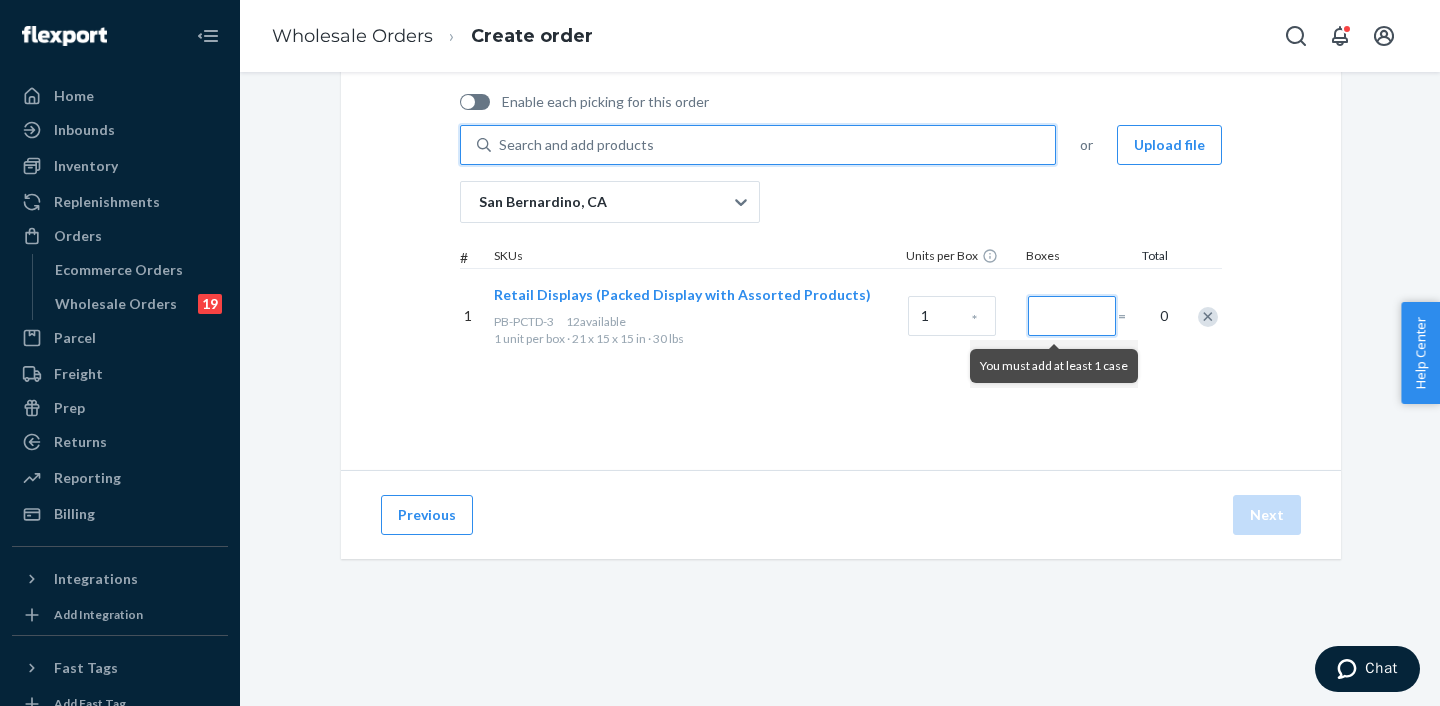 click at bounding box center (1072, 316) 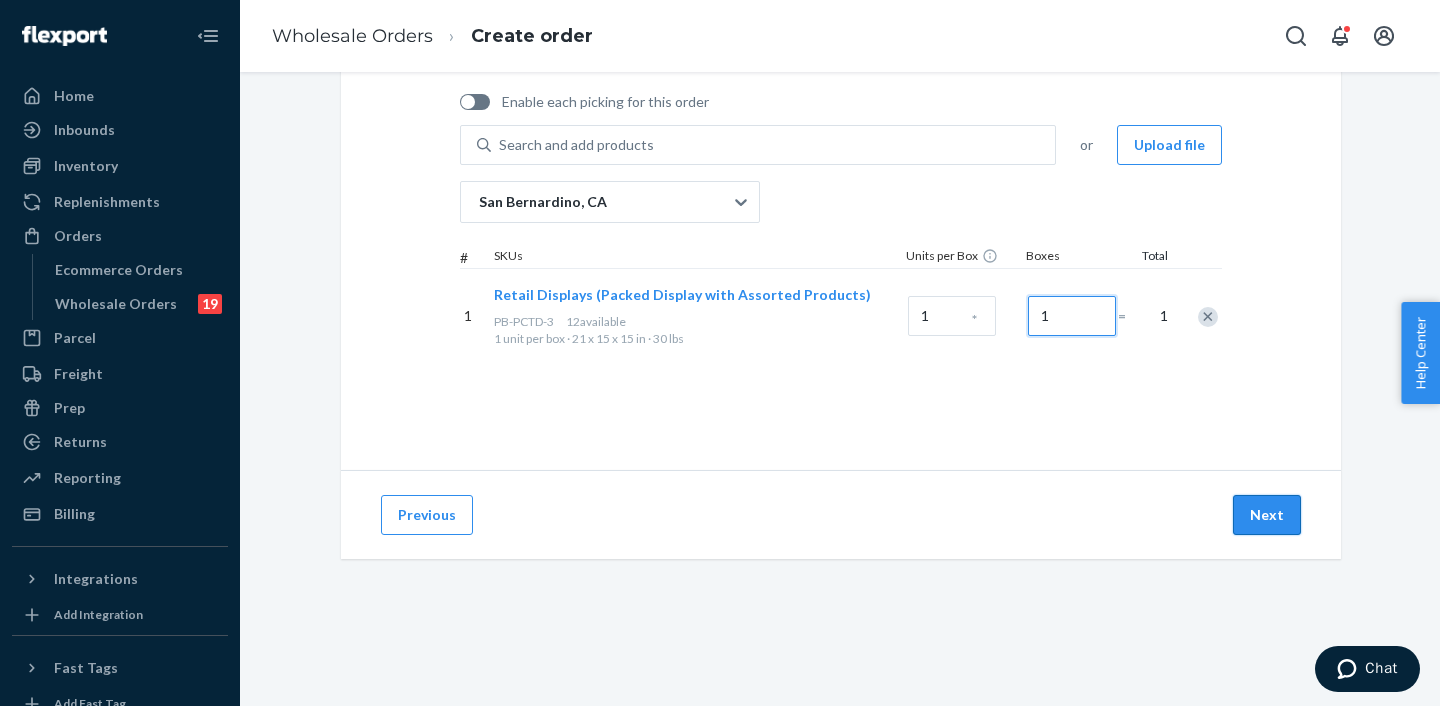 type on "1" 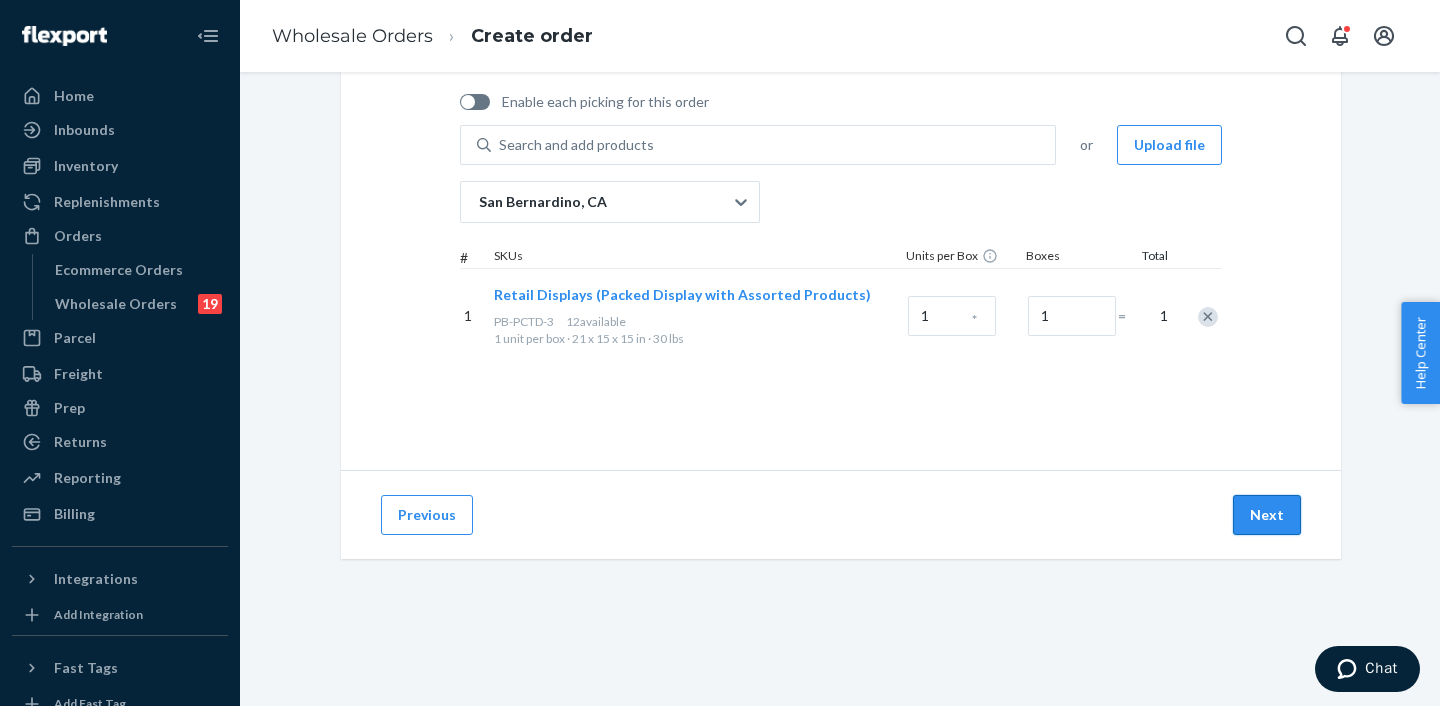 click on "Next" at bounding box center [1267, 515] 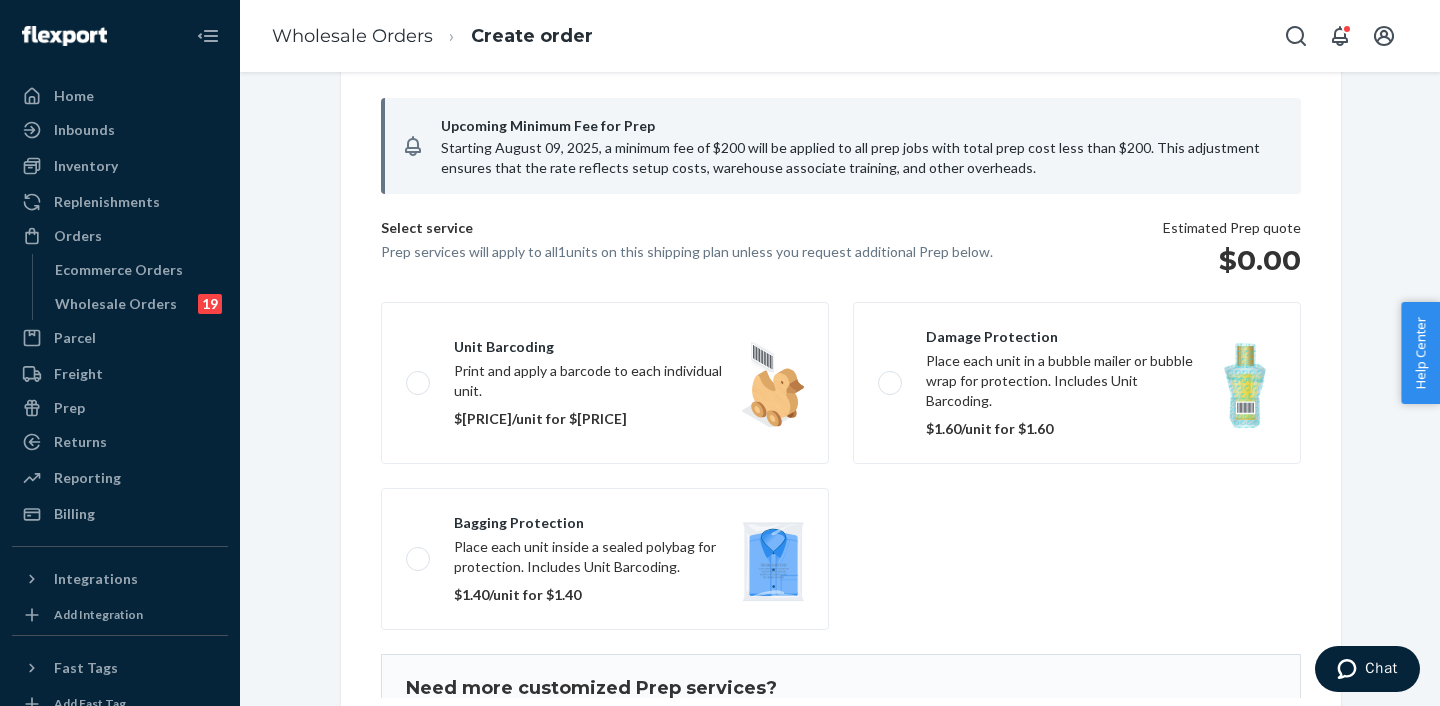 scroll, scrollTop: 169, scrollLeft: 0, axis: vertical 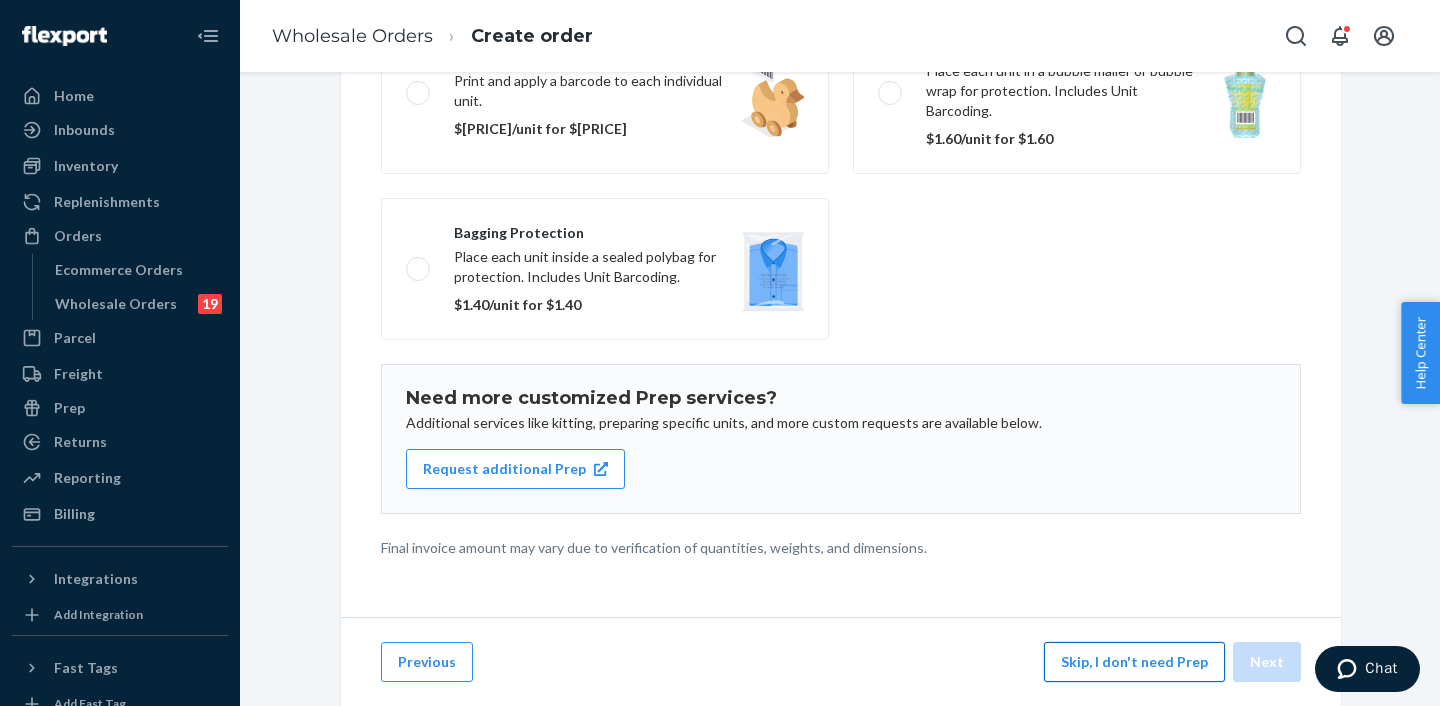 click on "Skip, I don't need Prep" at bounding box center [1134, 662] 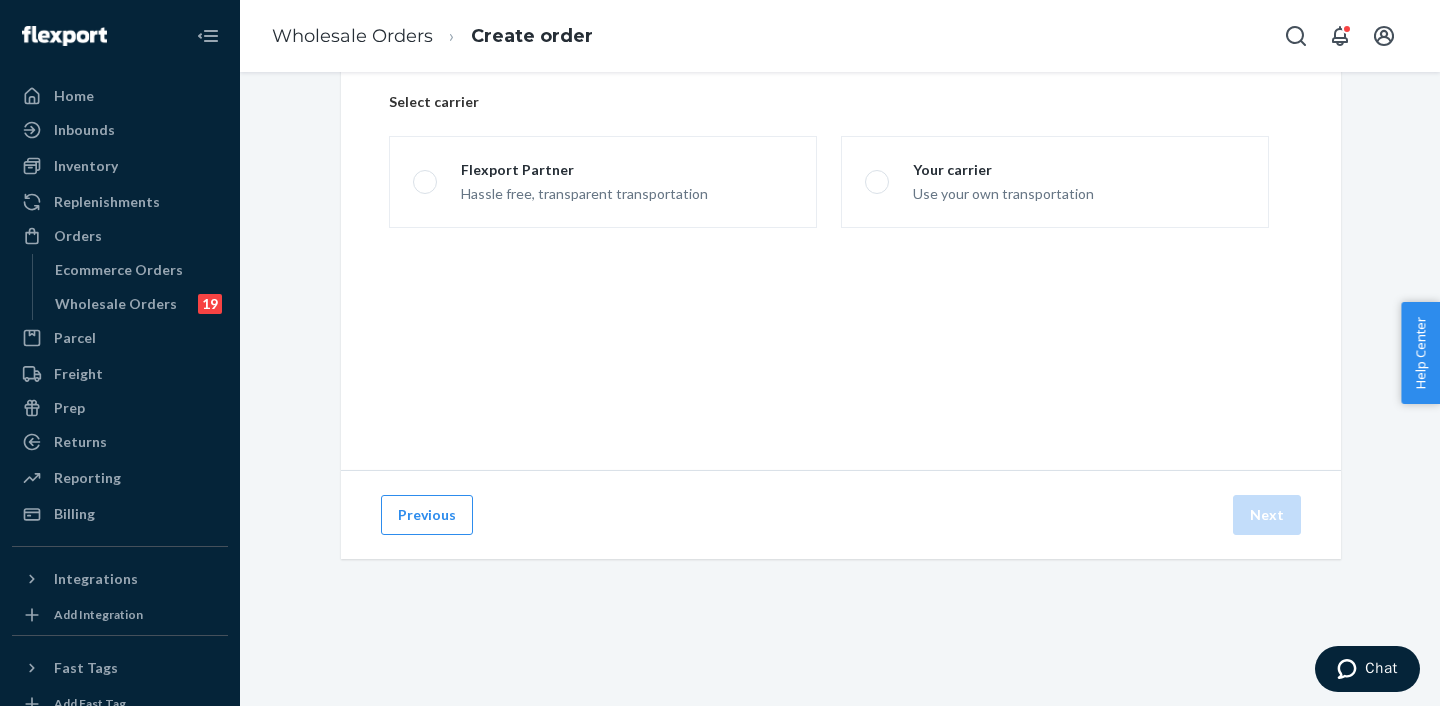 scroll, scrollTop: 144, scrollLeft: 0, axis: vertical 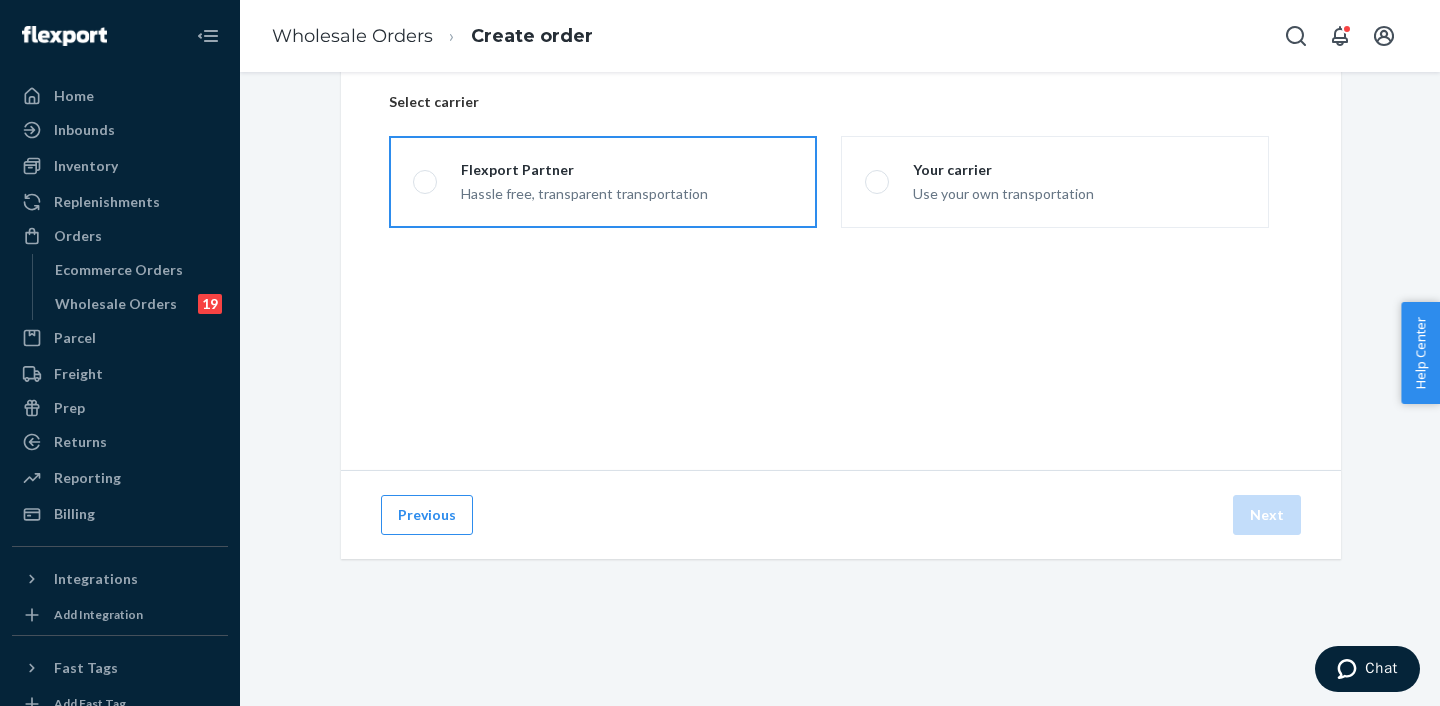 drag, startPoint x: 628, startPoint y: 175, endPoint x: 750, endPoint y: 179, distance: 122.06556 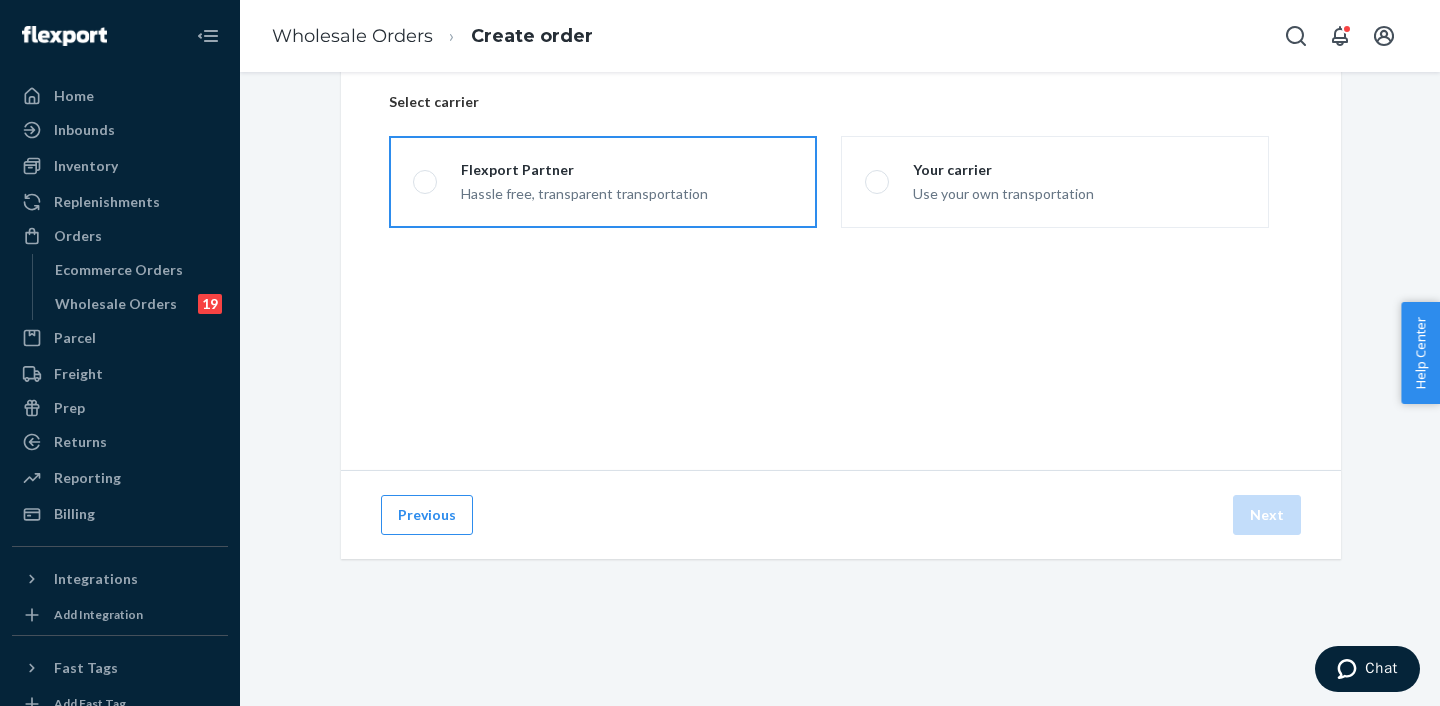 click on "Flexport Partner" at bounding box center (584, 170) 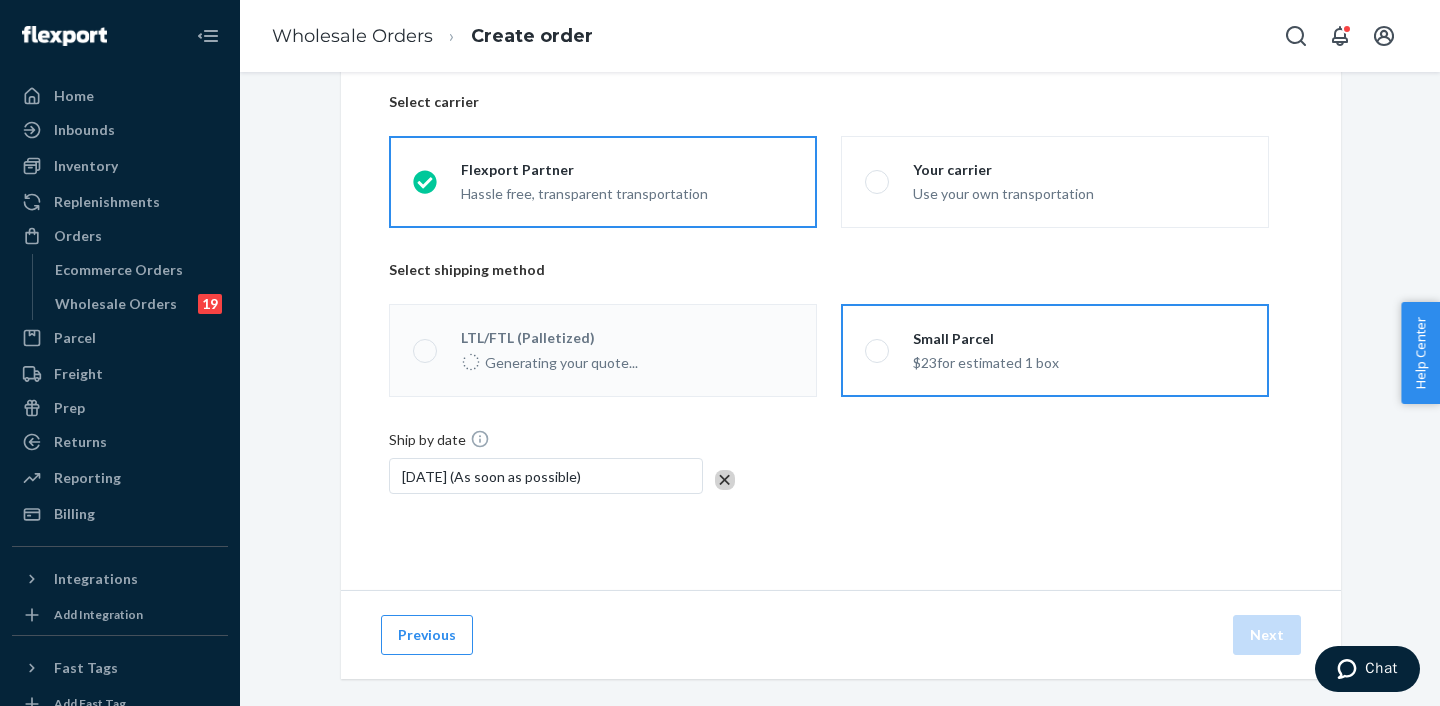 click on "Small Parcel" at bounding box center (986, 339) 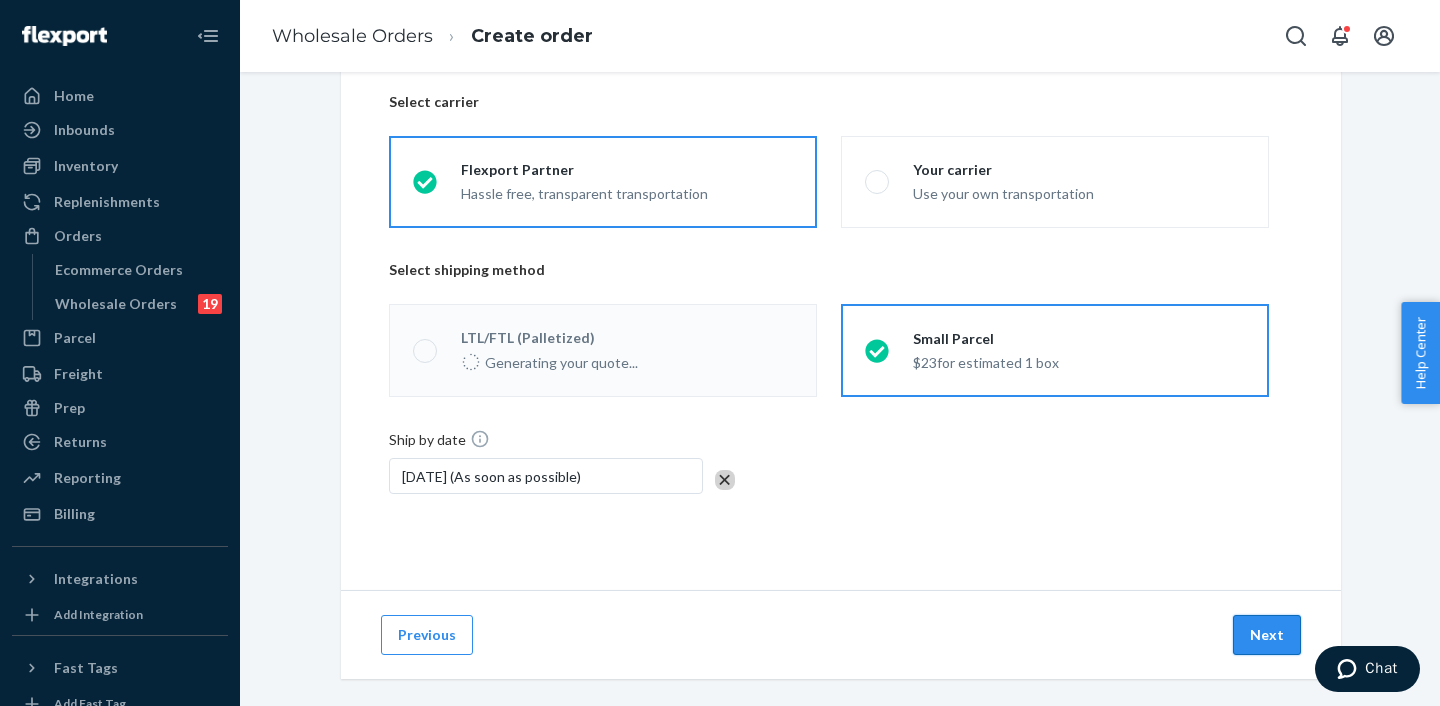 click on "Next" at bounding box center [1267, 635] 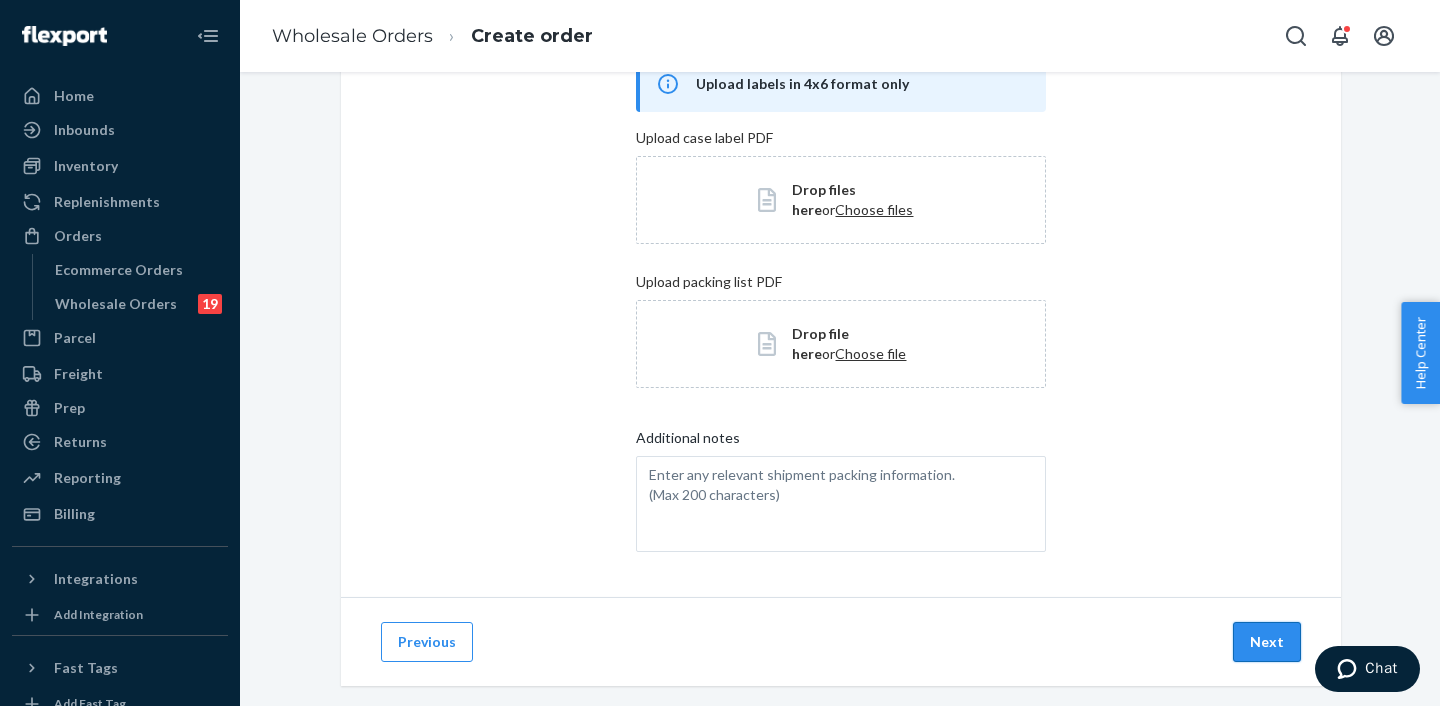 click on "Next" at bounding box center [1267, 642] 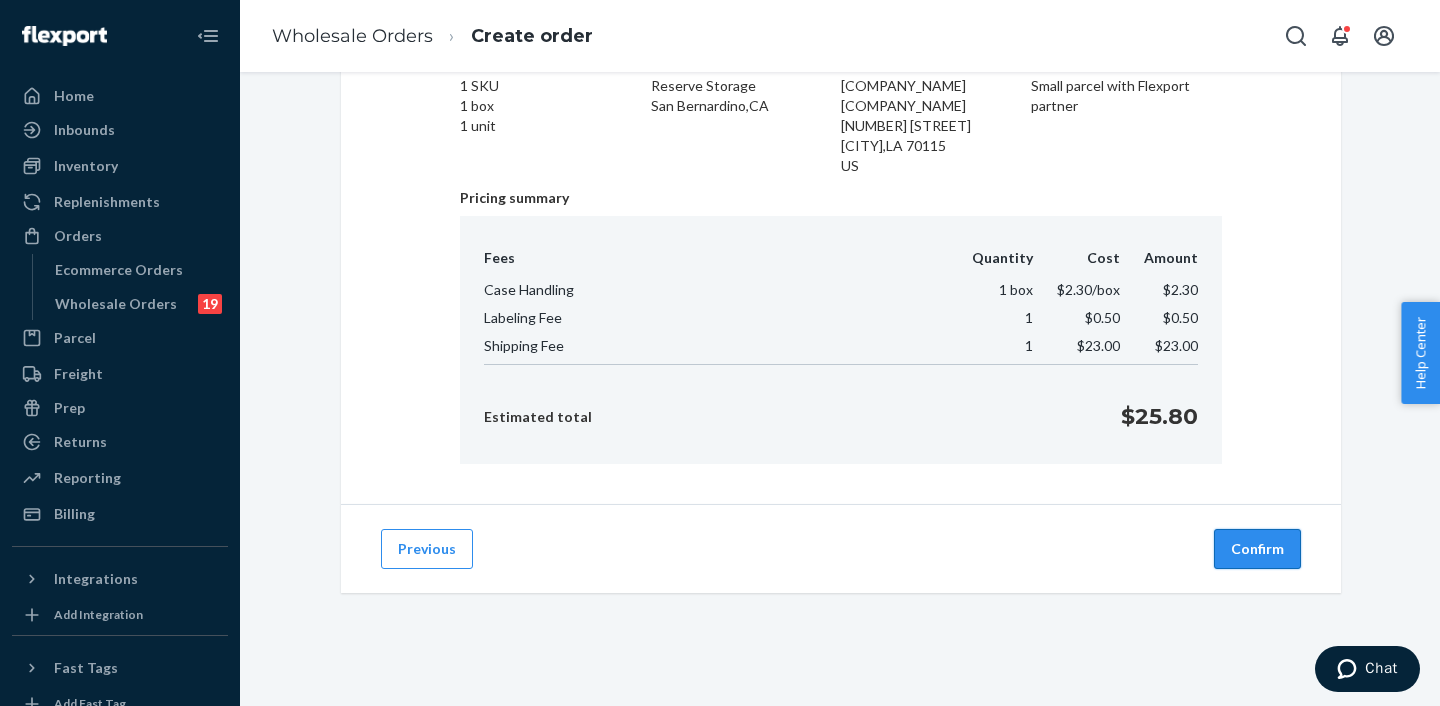 drag, startPoint x: 1274, startPoint y: 554, endPoint x: 1291, endPoint y: 546, distance: 18.788294 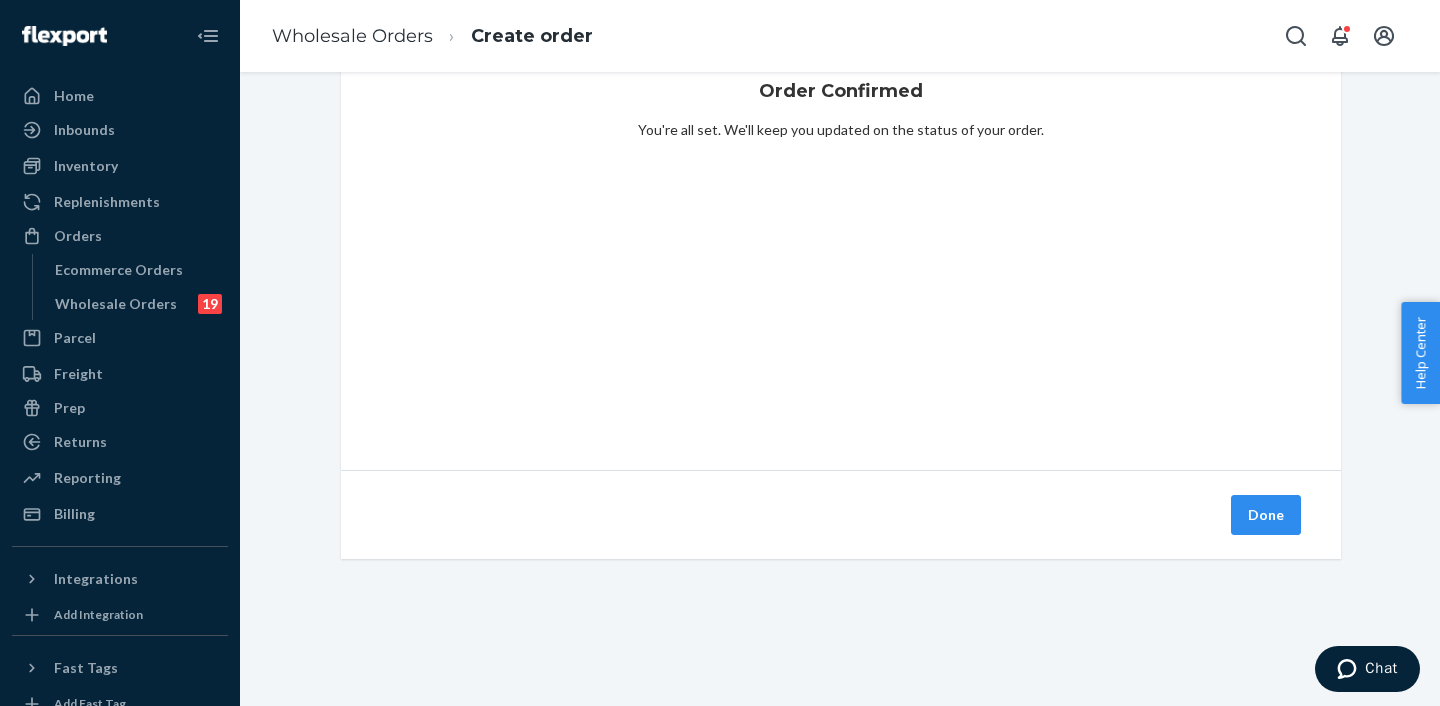 click on "Done" at bounding box center (1266, 515) 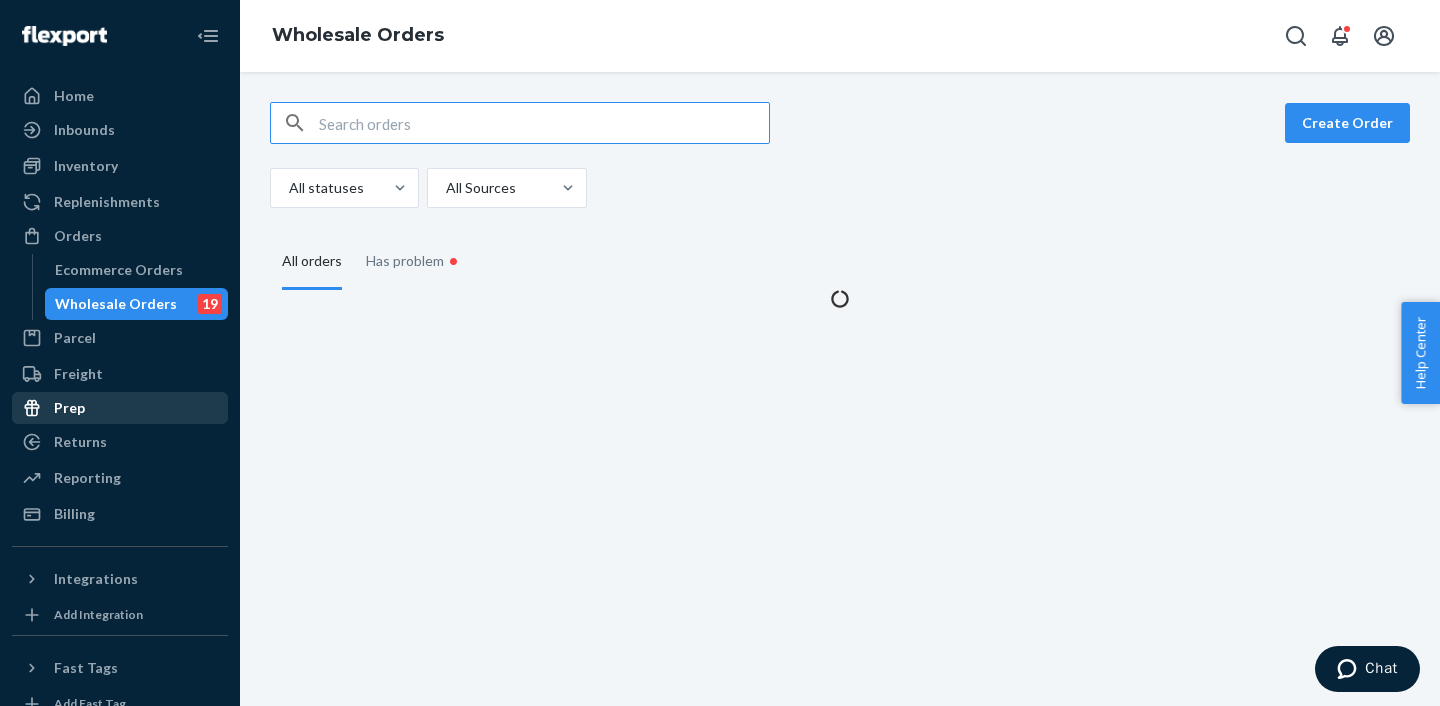 scroll, scrollTop: 0, scrollLeft: 0, axis: both 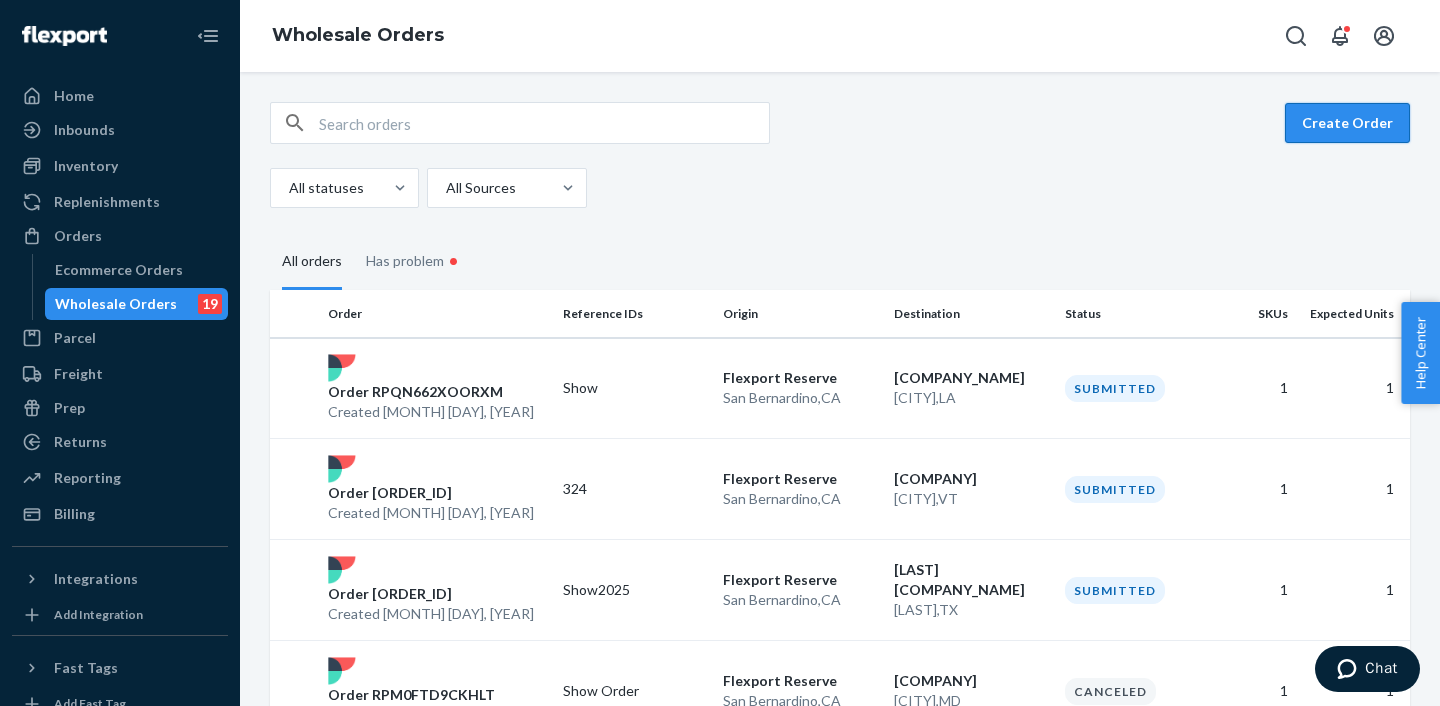 click on "Create Order" at bounding box center [1347, 123] 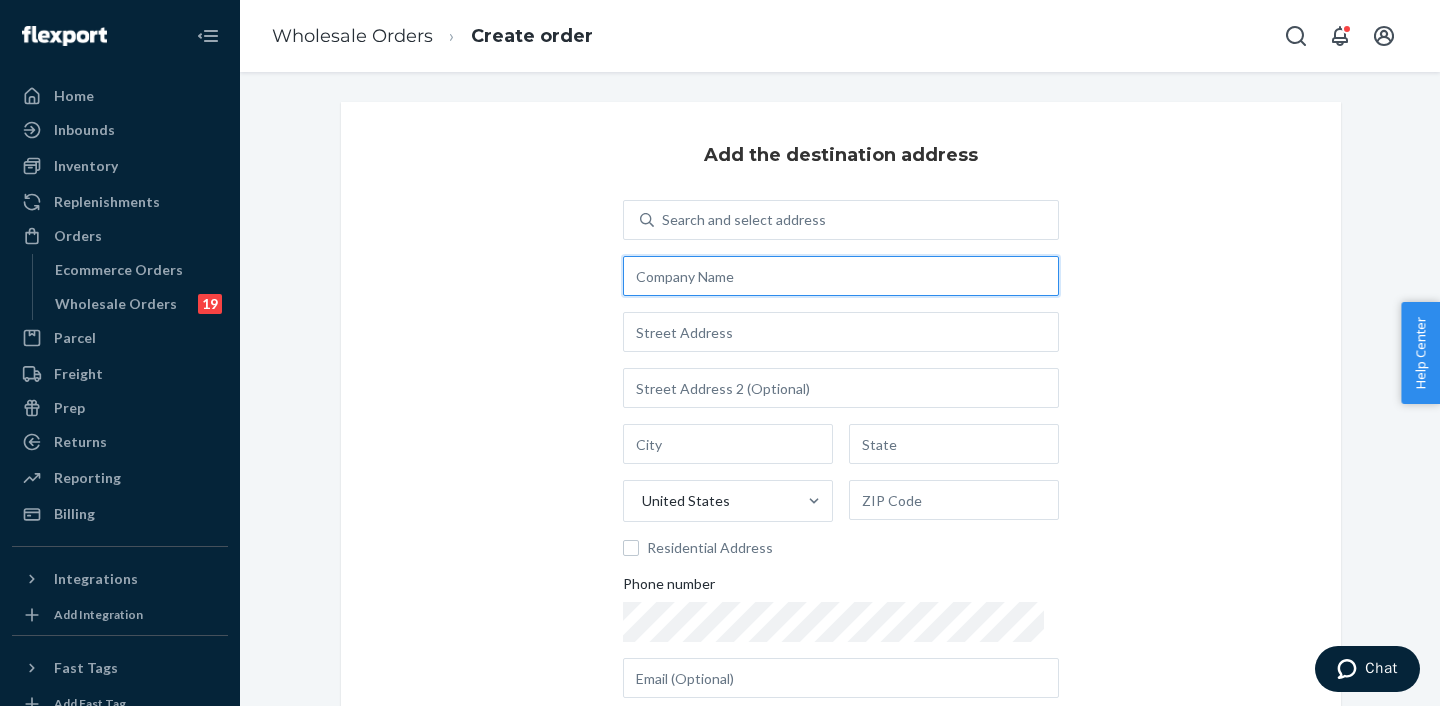 click at bounding box center (841, 276) 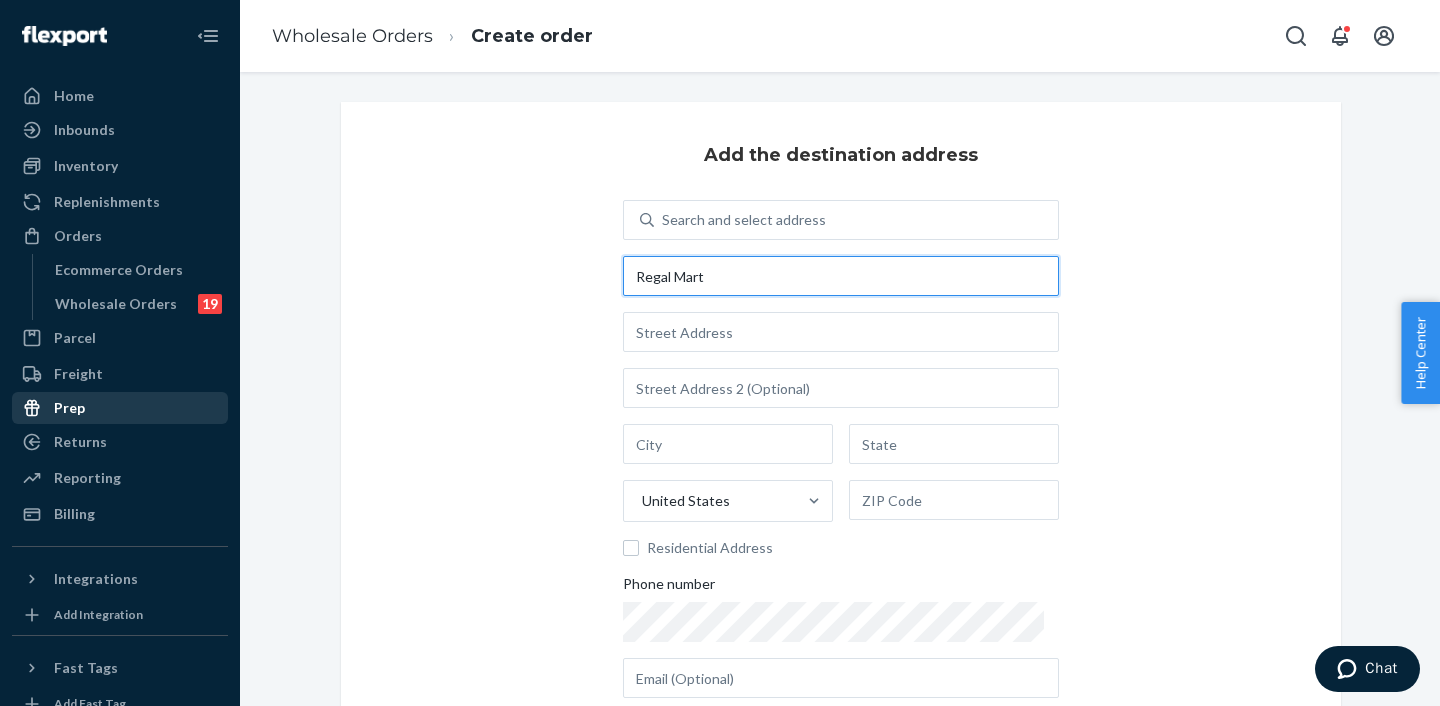 type on "Regal Mart" 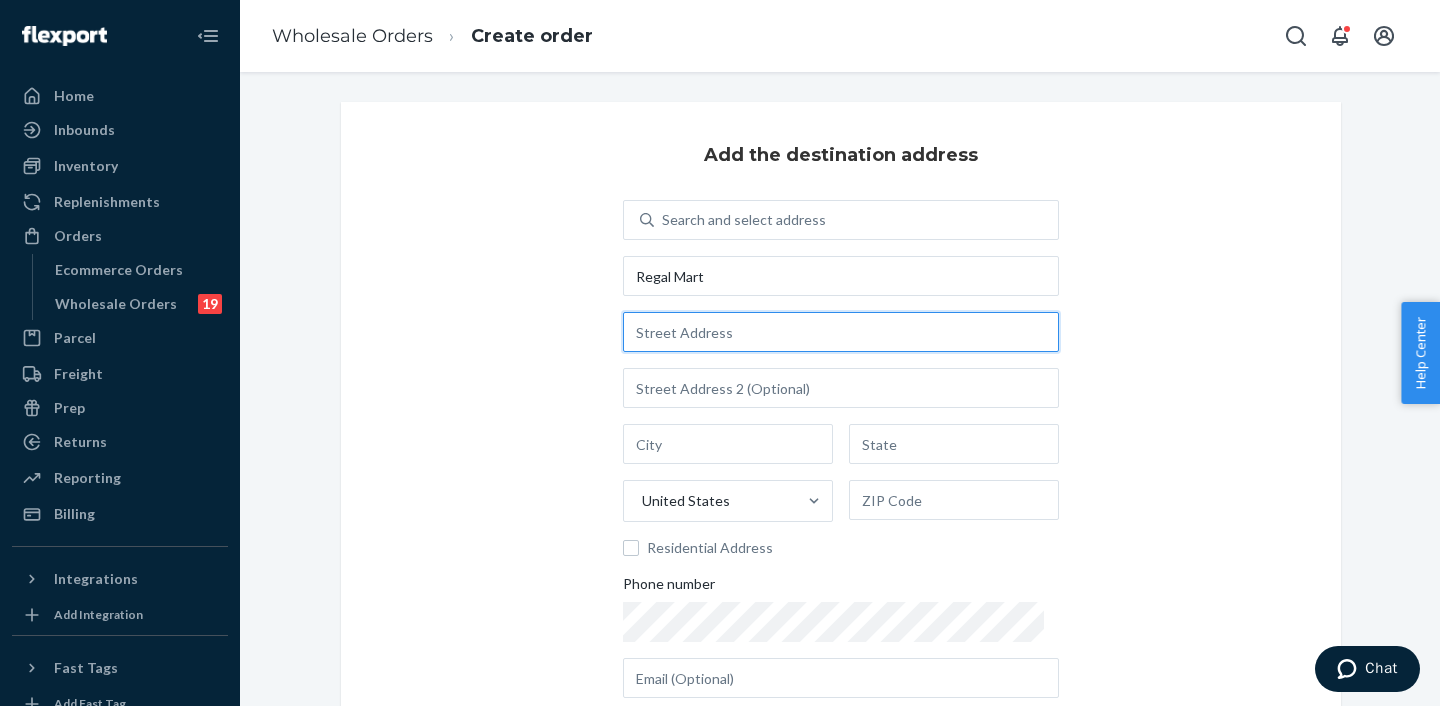 click at bounding box center (841, 332) 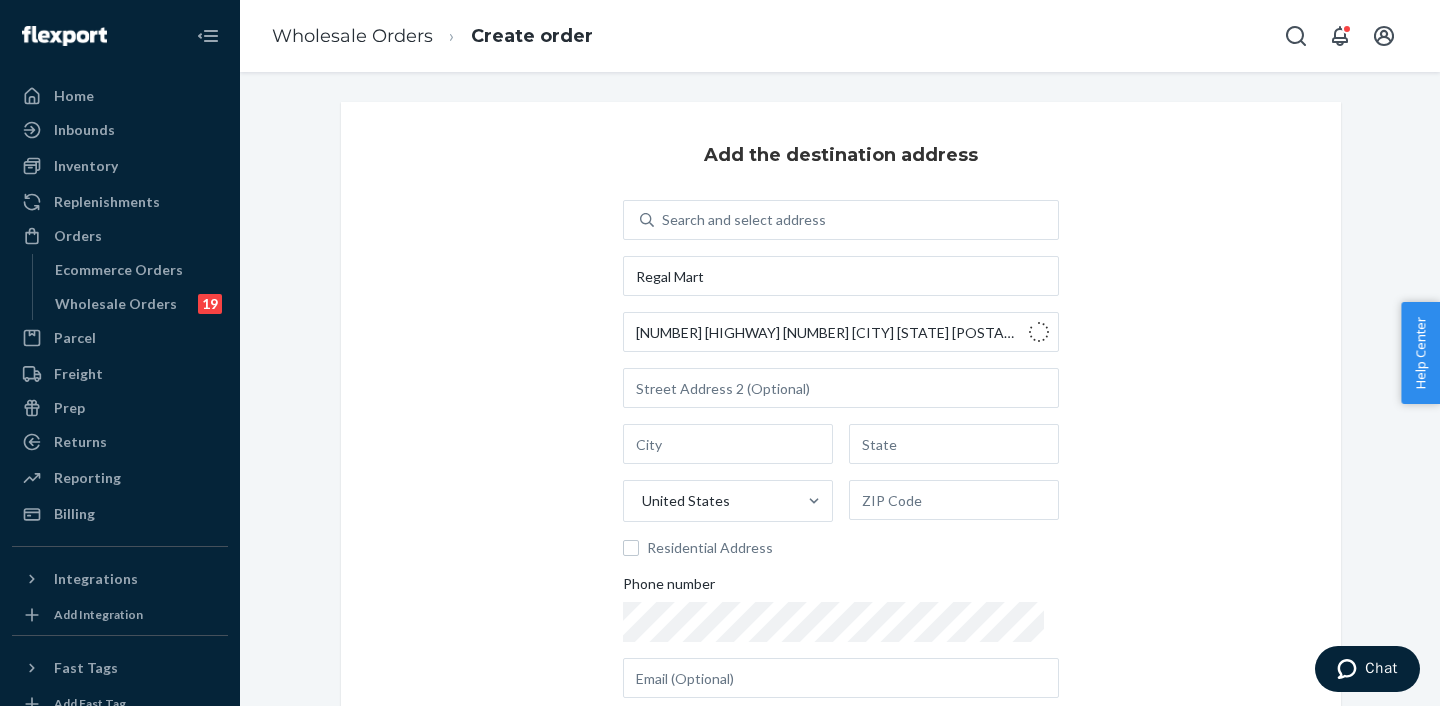 type on "[NUMBER] [HIGHWAY]-[NUMBER]" 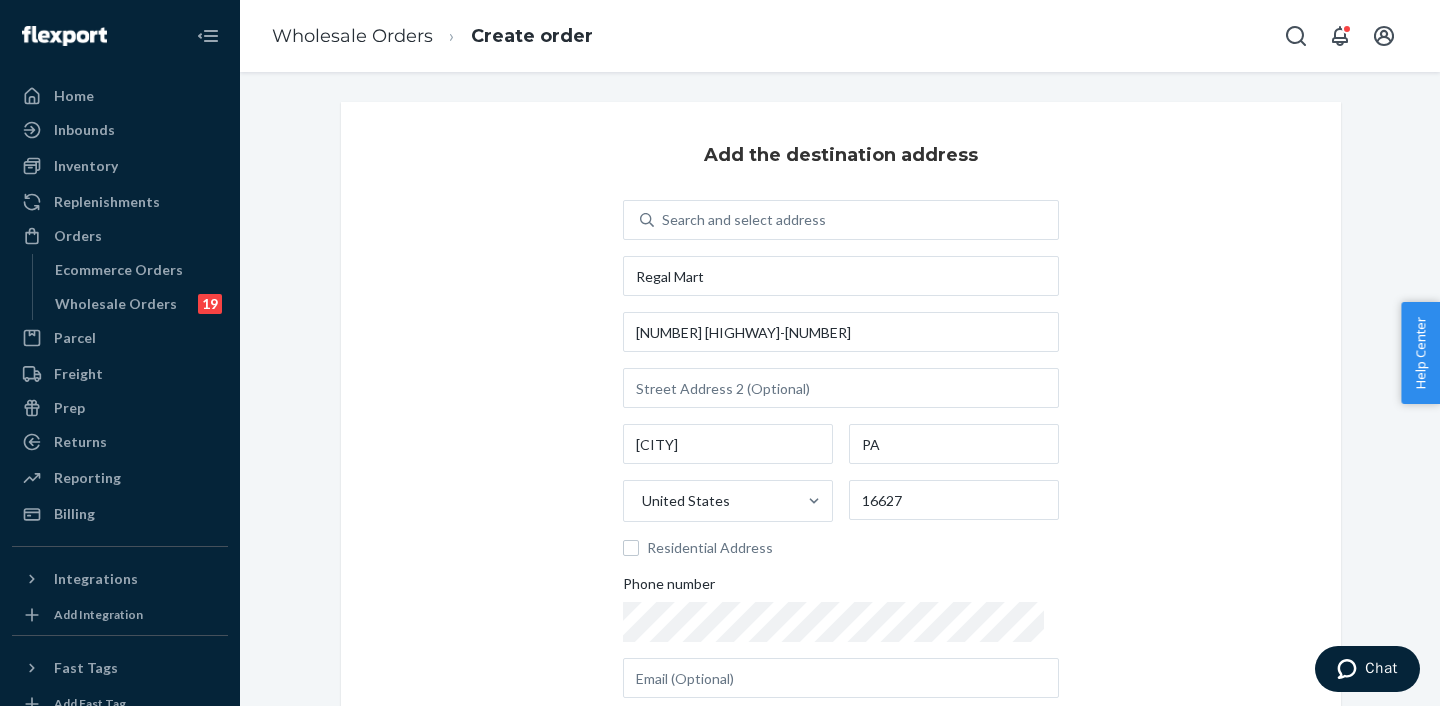 scroll, scrollTop: 207, scrollLeft: 0, axis: vertical 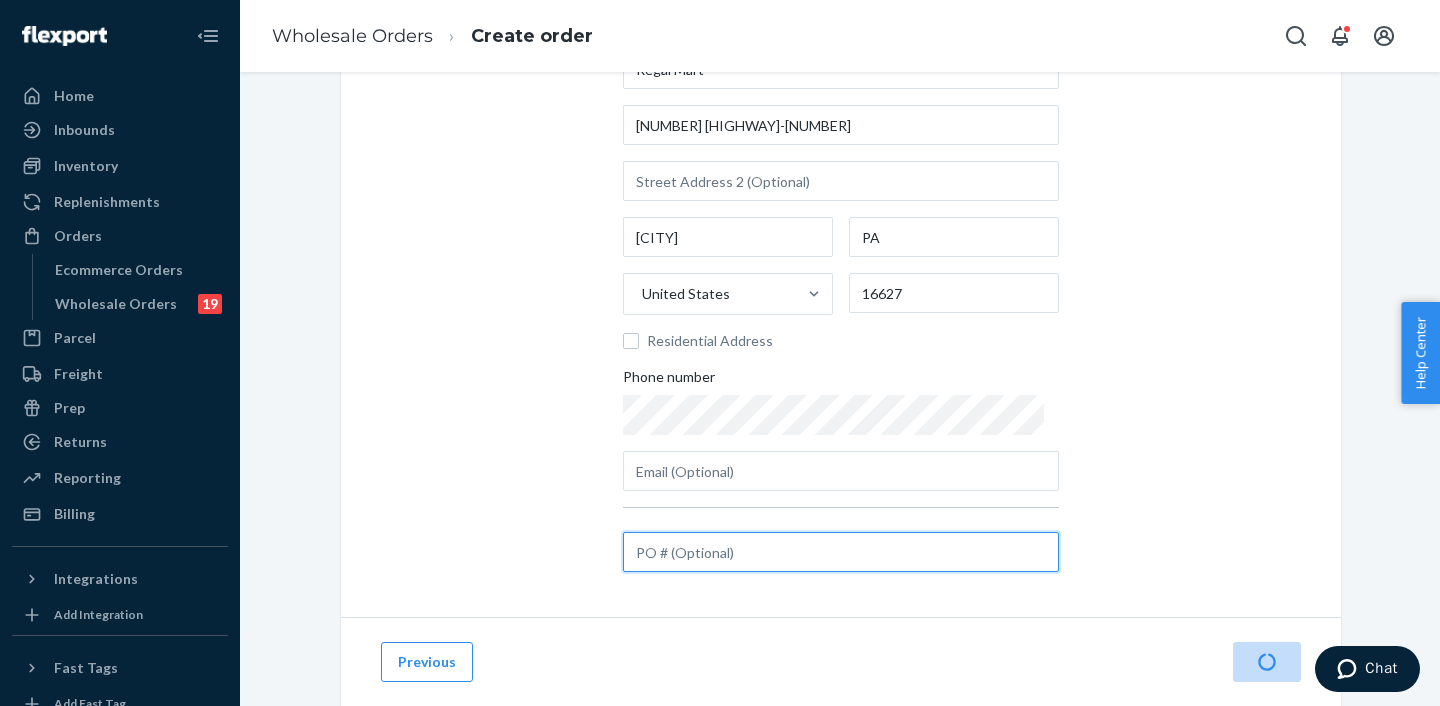 click at bounding box center (841, 552) 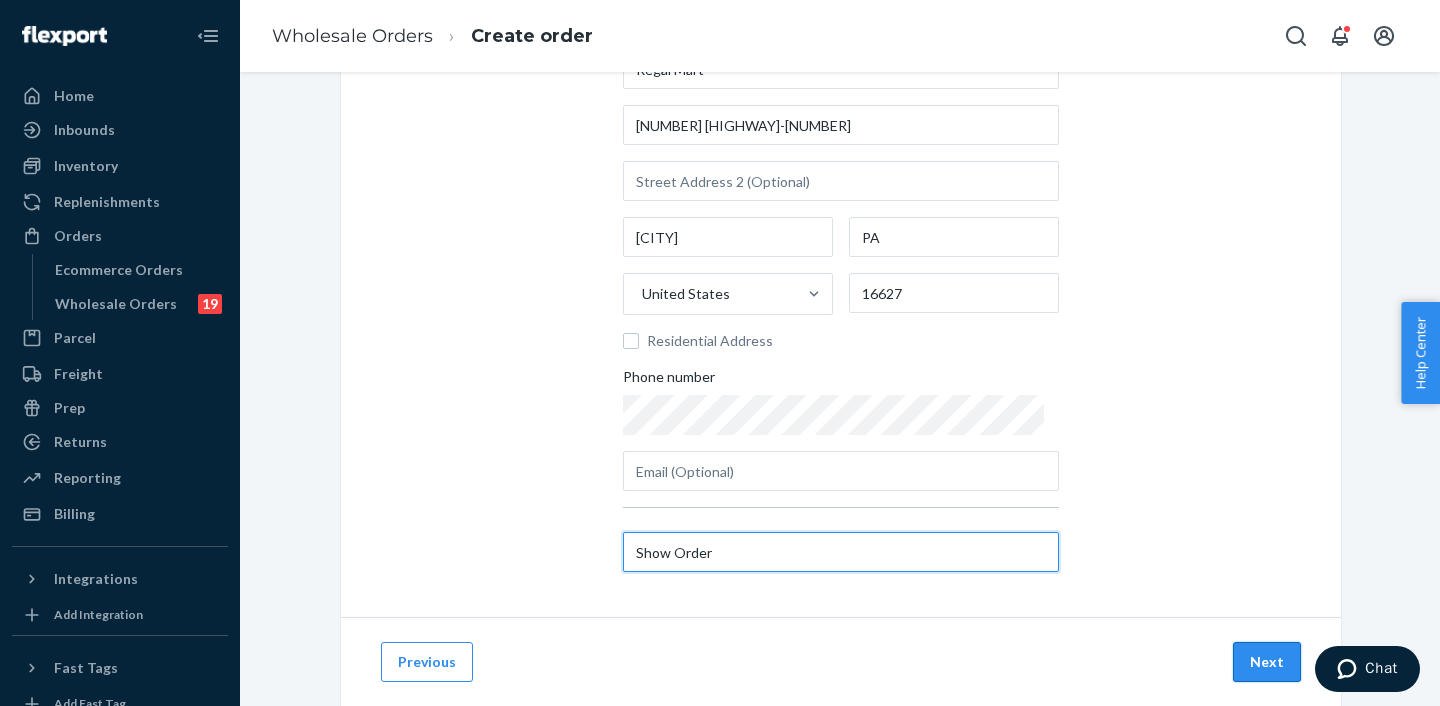 type on "Show Order" 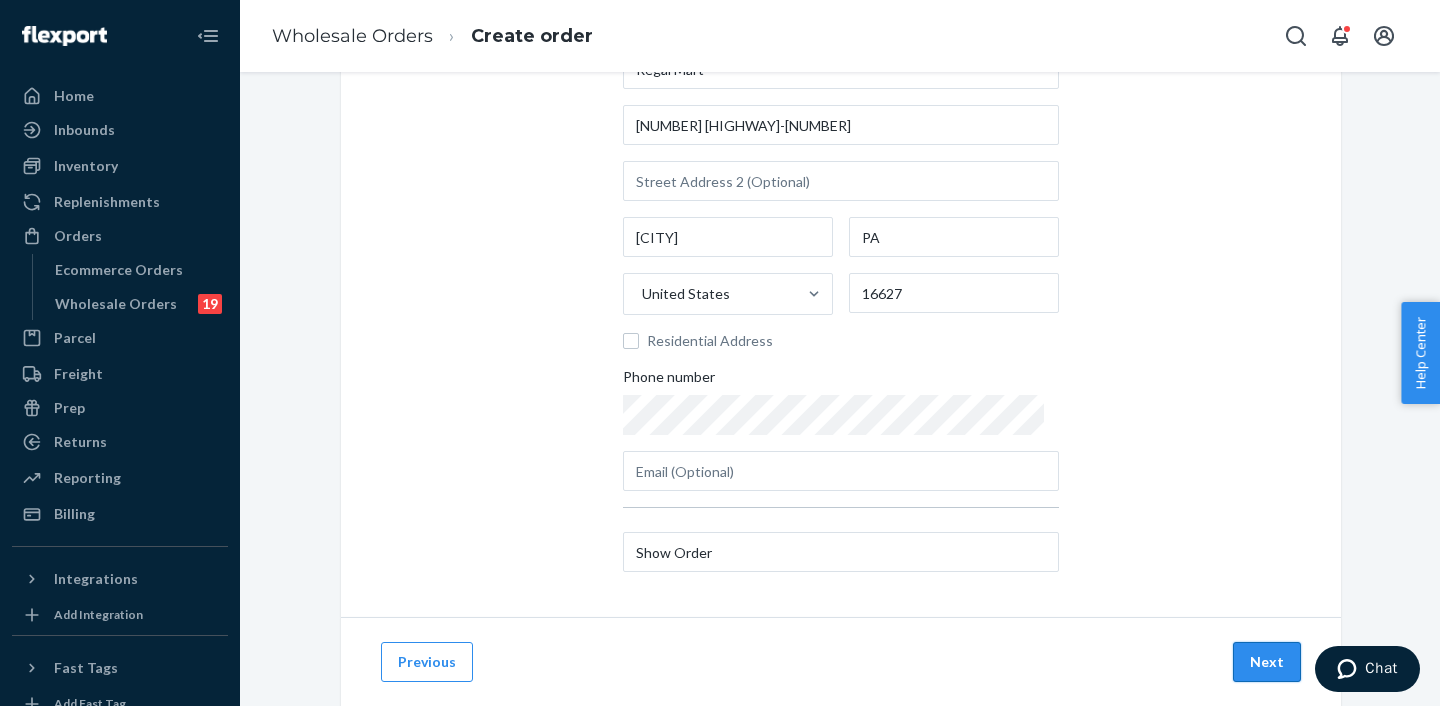click on "Next" at bounding box center (1267, 662) 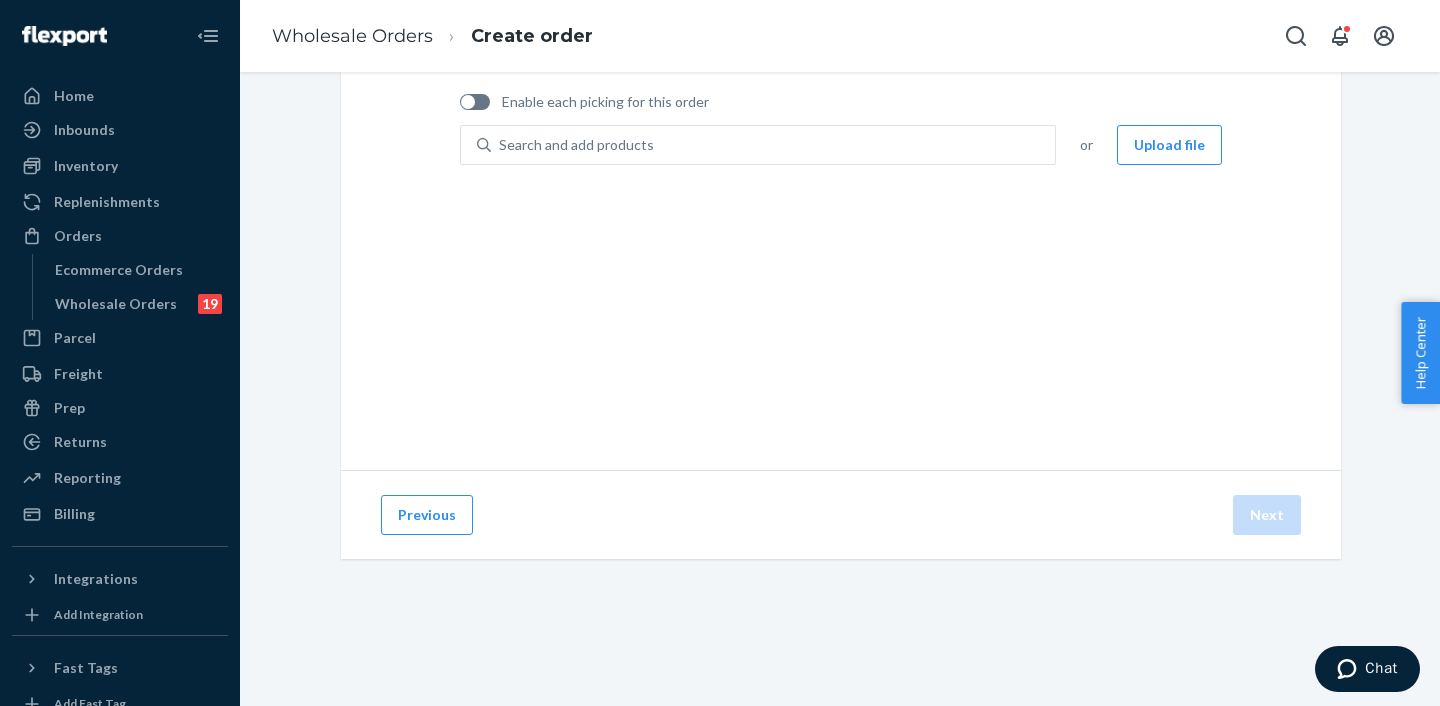 scroll, scrollTop: 144, scrollLeft: 0, axis: vertical 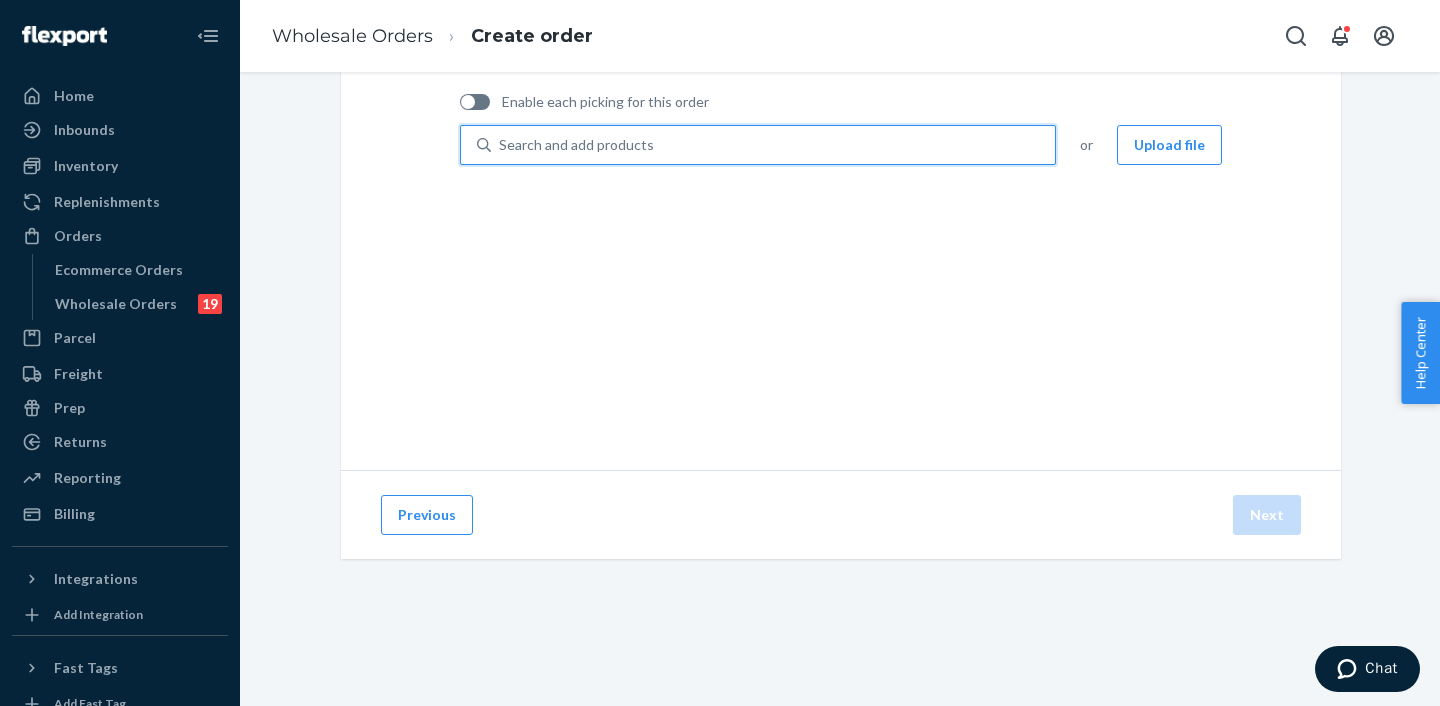 drag, startPoint x: 596, startPoint y: 135, endPoint x: 585, endPoint y: 142, distance: 13.038404 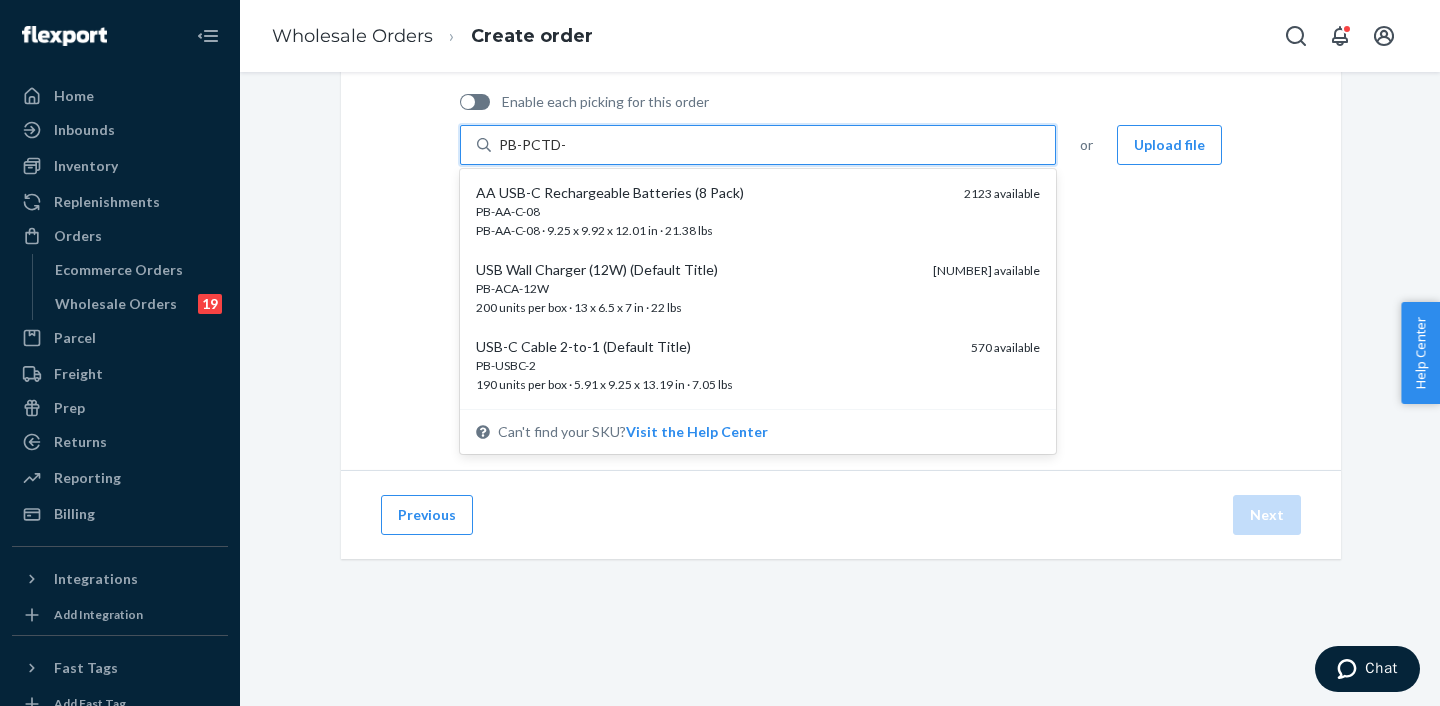 type on "PB-PCTD-3" 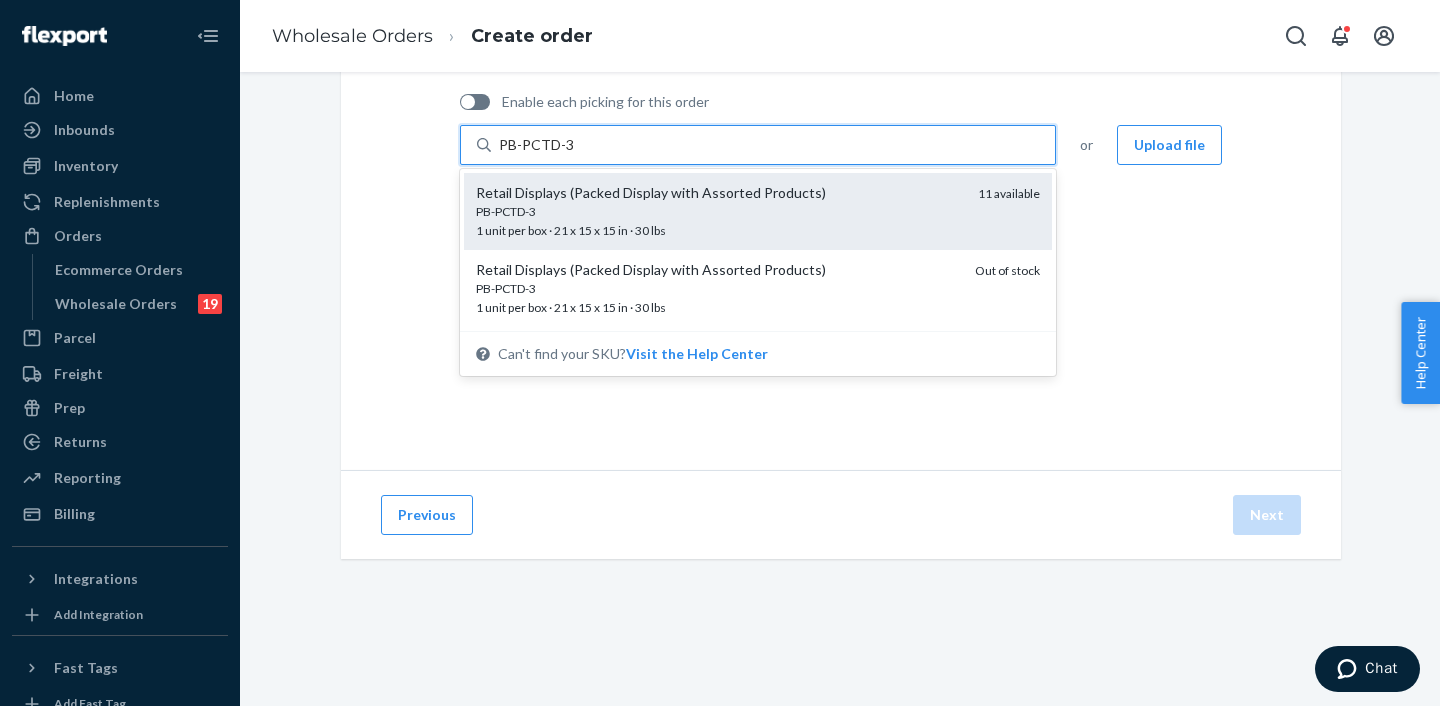 click on "PB-PCTD-3" at bounding box center [719, 211] 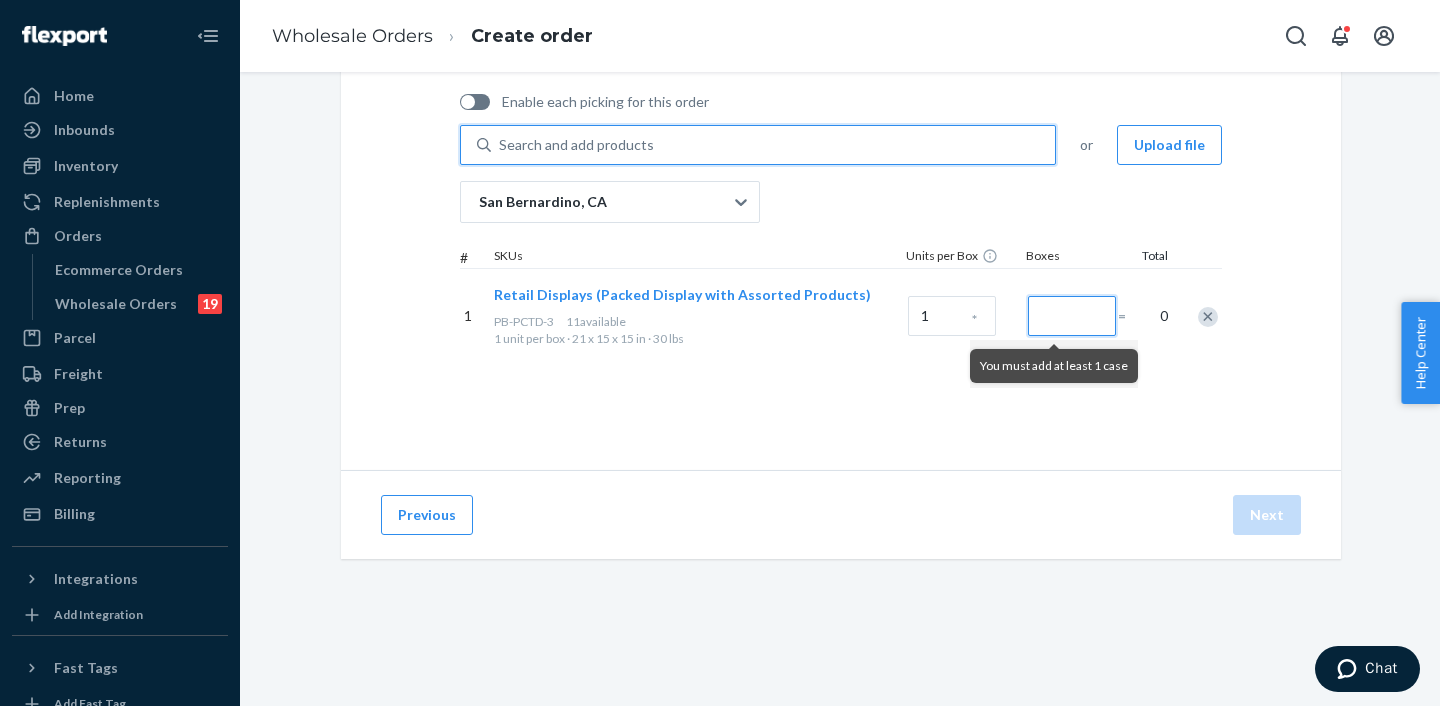 click at bounding box center [1072, 316] 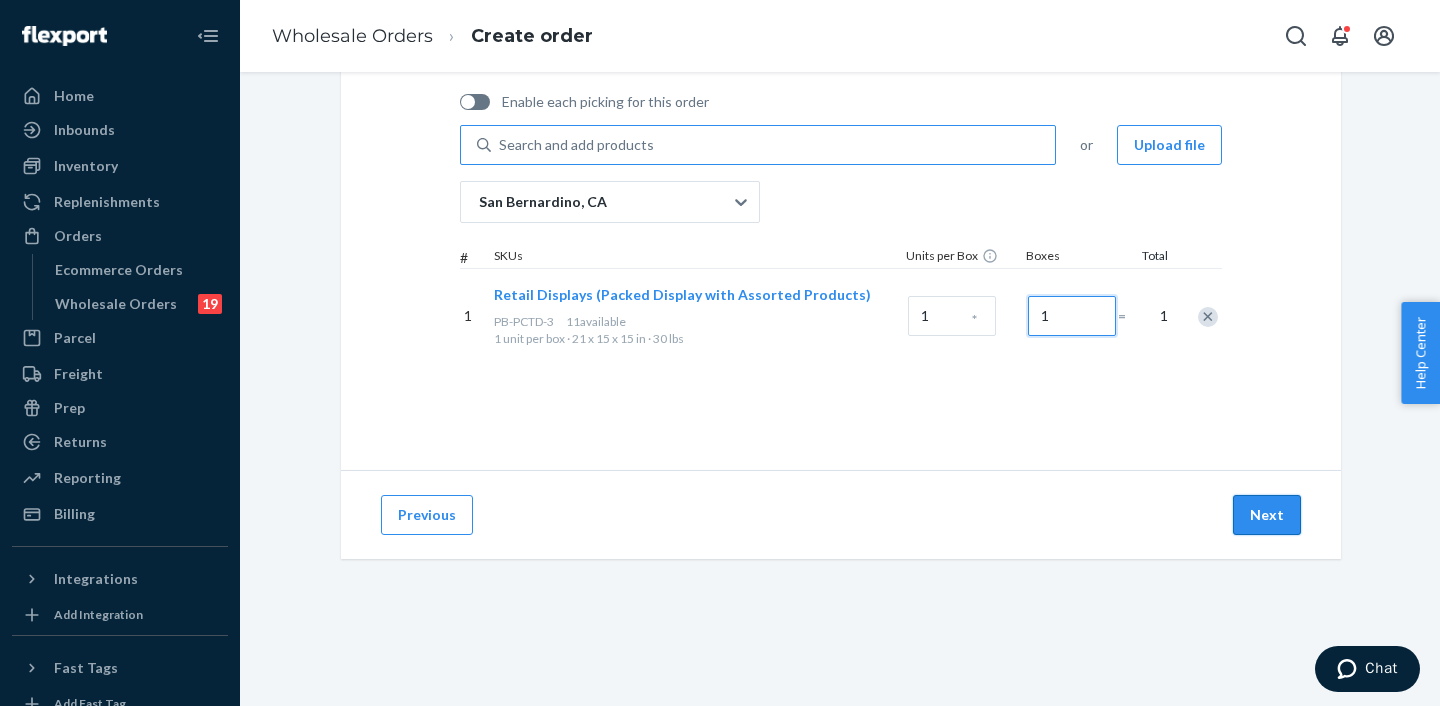 type on "1" 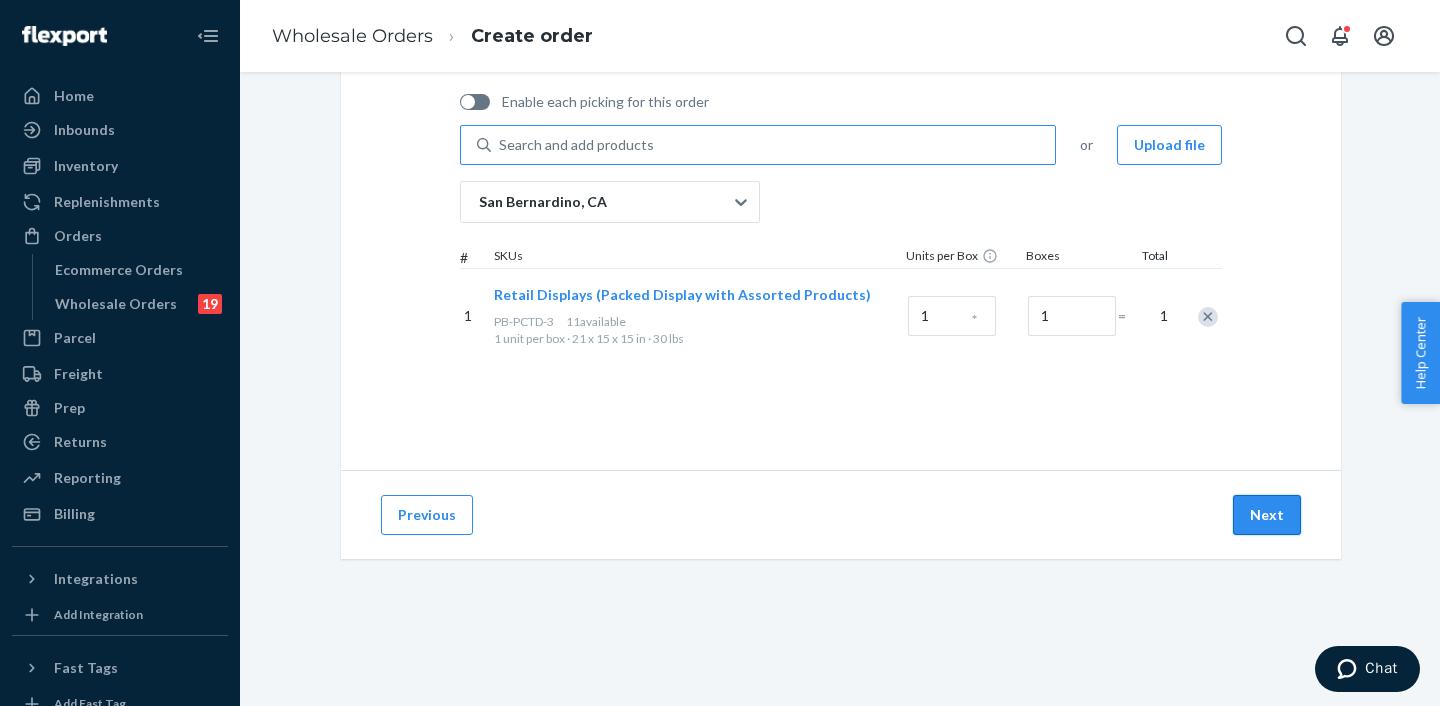click on "Next" at bounding box center (1267, 515) 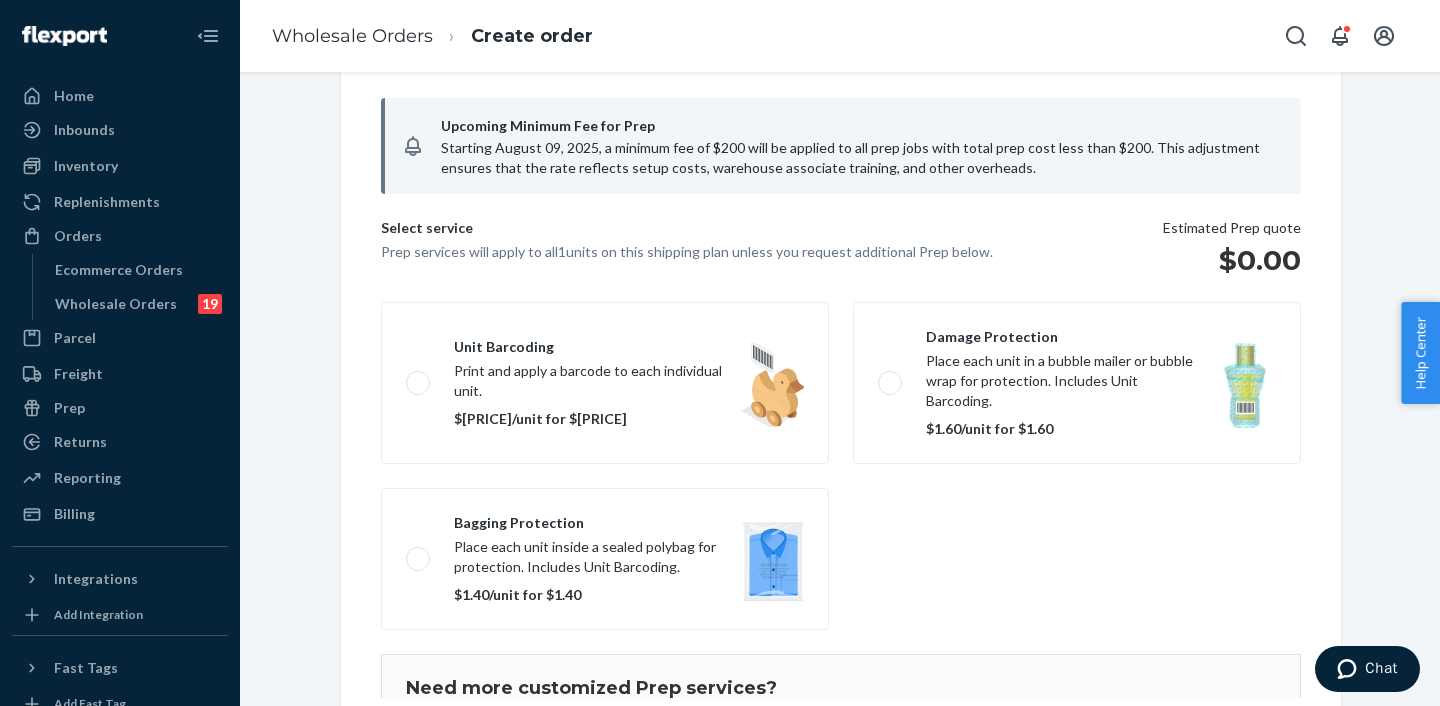 scroll, scrollTop: 169, scrollLeft: 0, axis: vertical 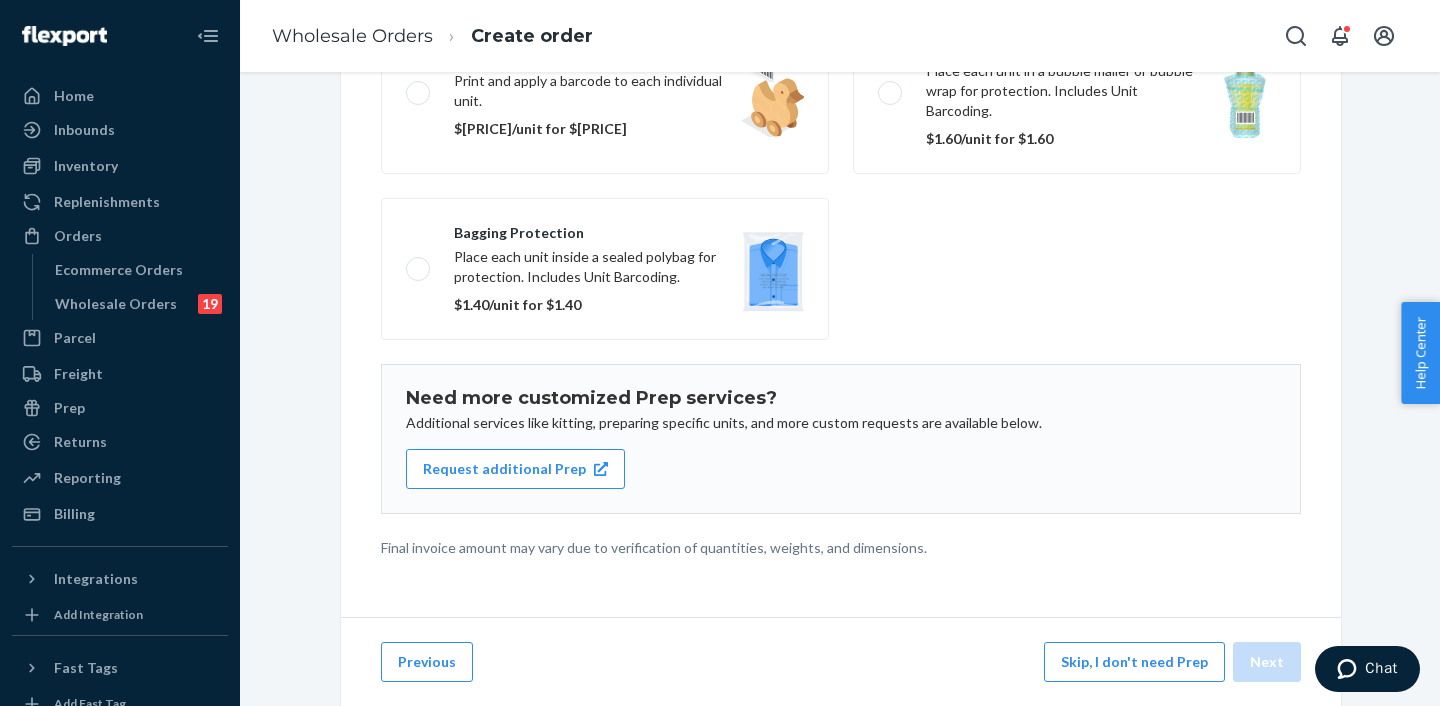 drag, startPoint x: 1173, startPoint y: 662, endPoint x: 1272, endPoint y: 666, distance: 99.08077 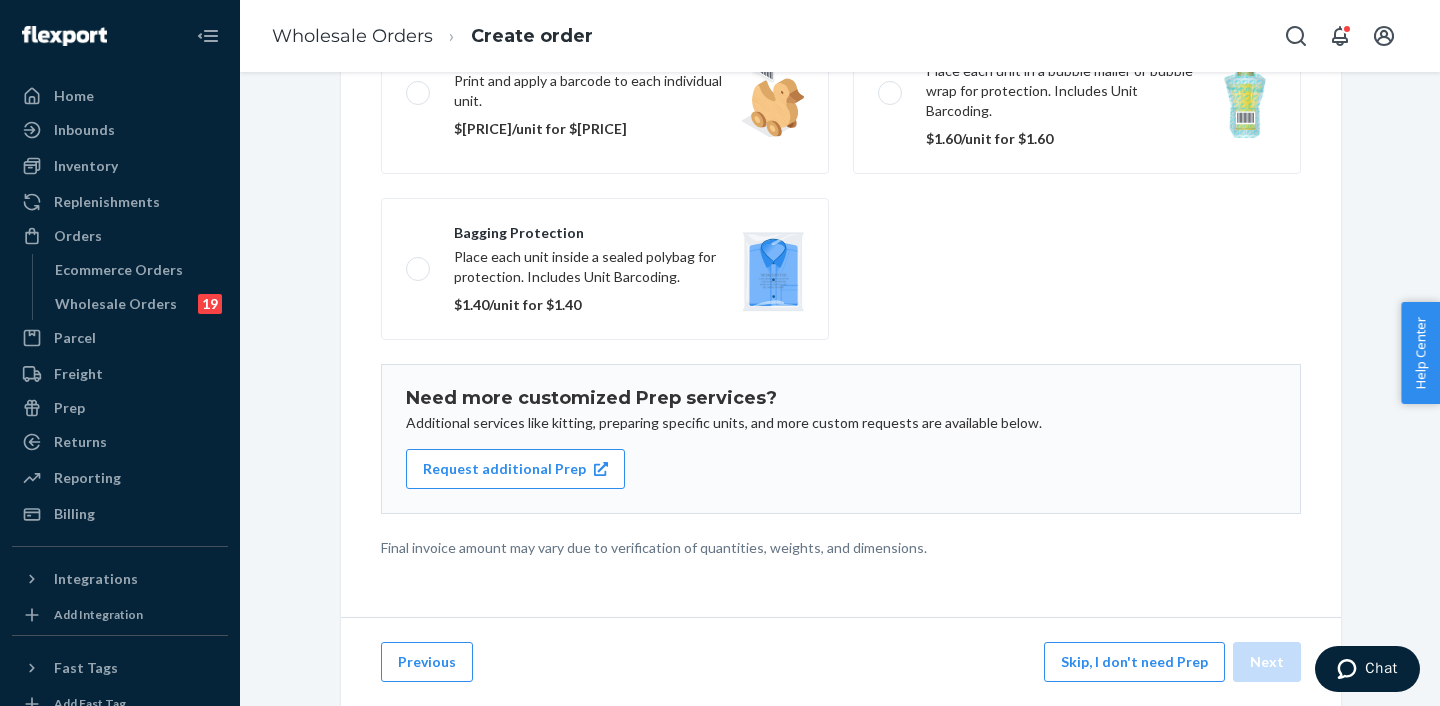 click on "Skip, I don't need Prep" at bounding box center [1134, 662] 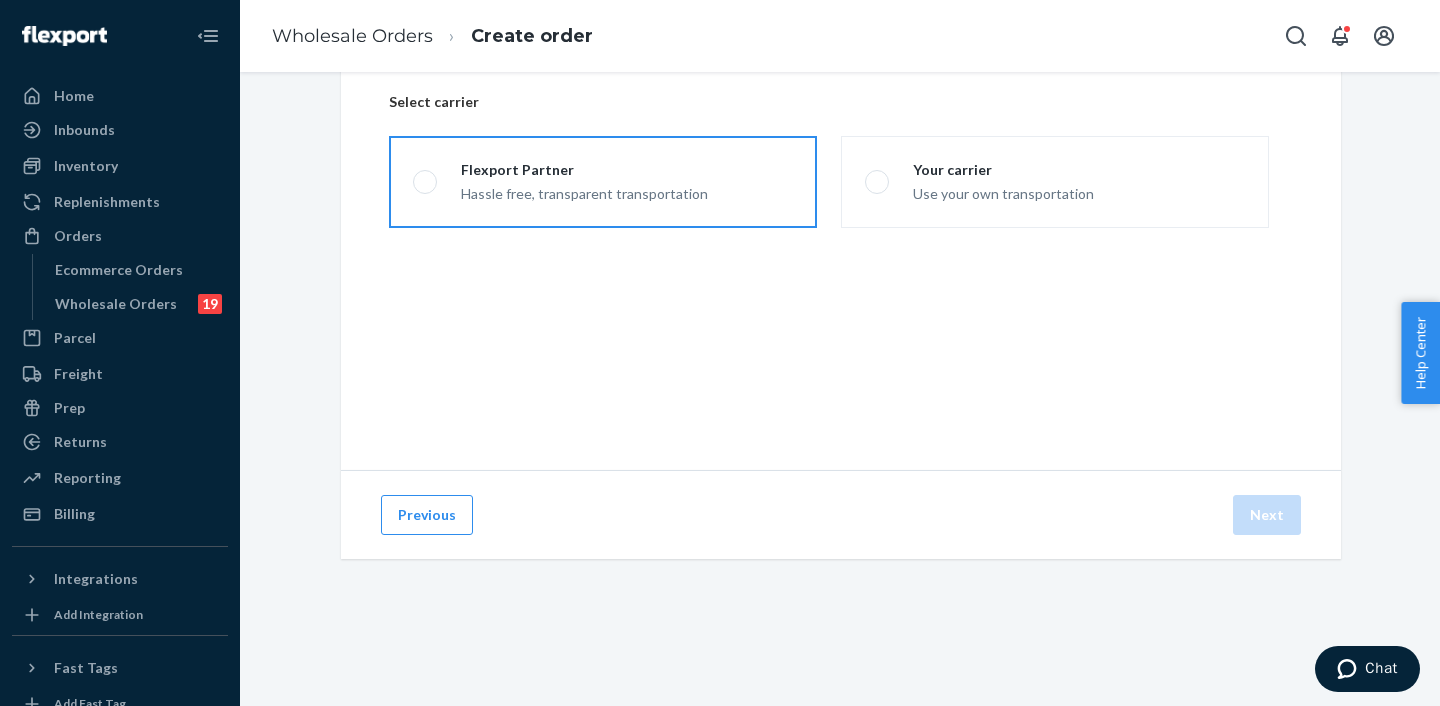 drag, startPoint x: 506, startPoint y: 171, endPoint x: 559, endPoint y: 185, distance: 54.81788 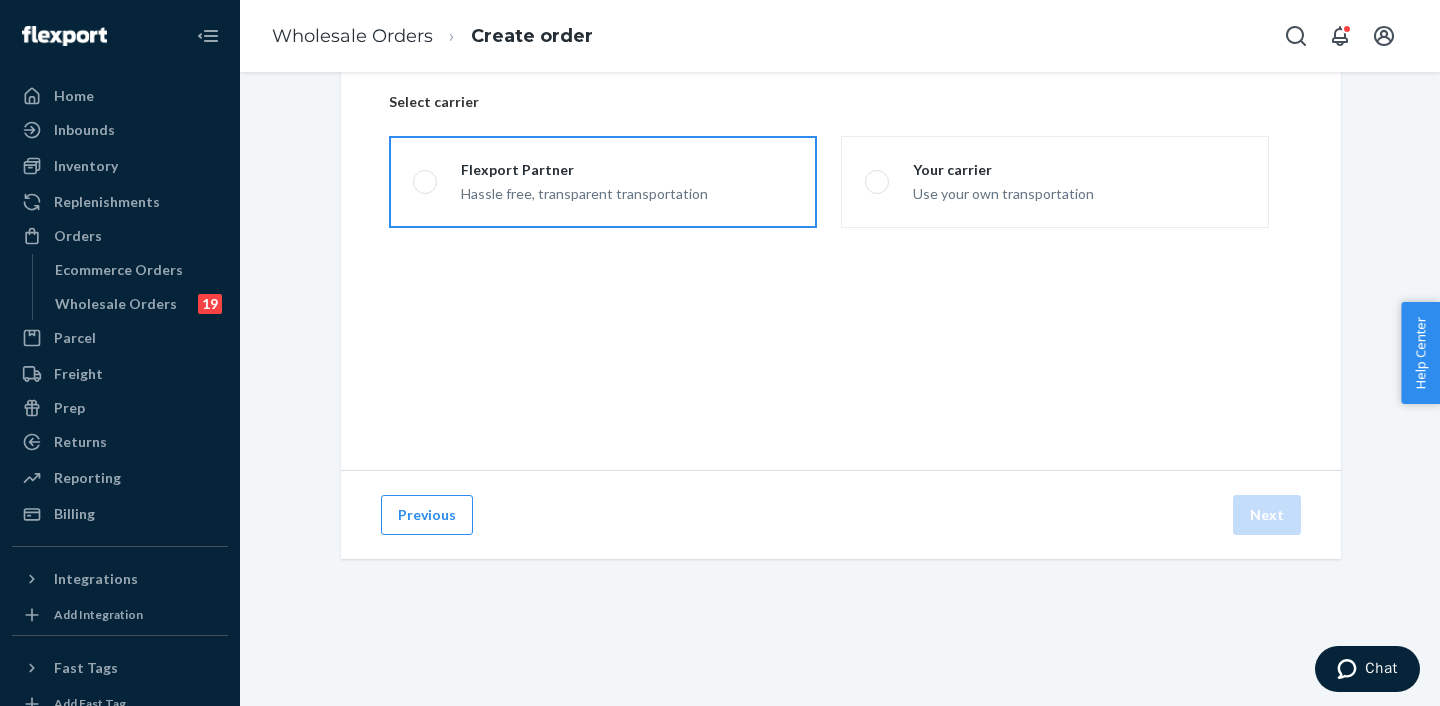 click on "Flexport Partner" at bounding box center [584, 170] 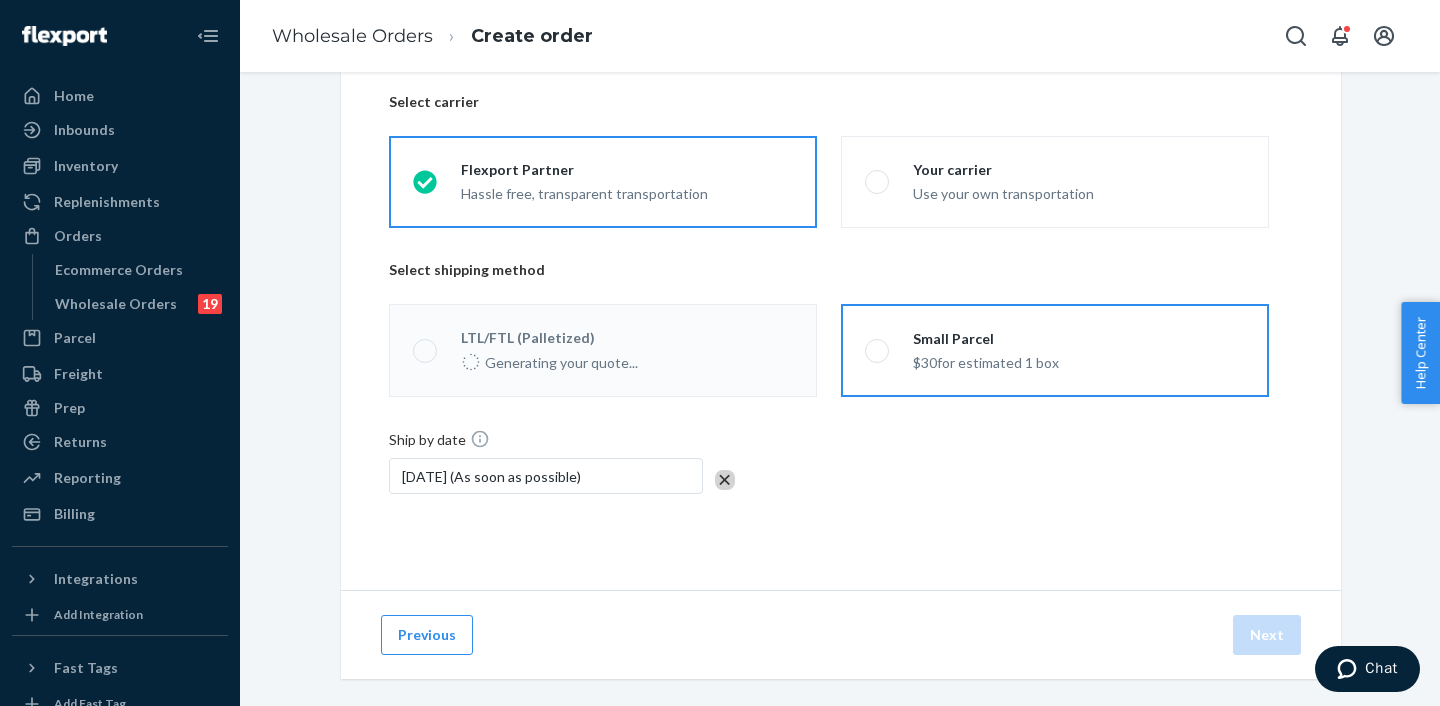 click on "$[PRICE] for estimated [QUANTITY] box" at bounding box center [986, 361] 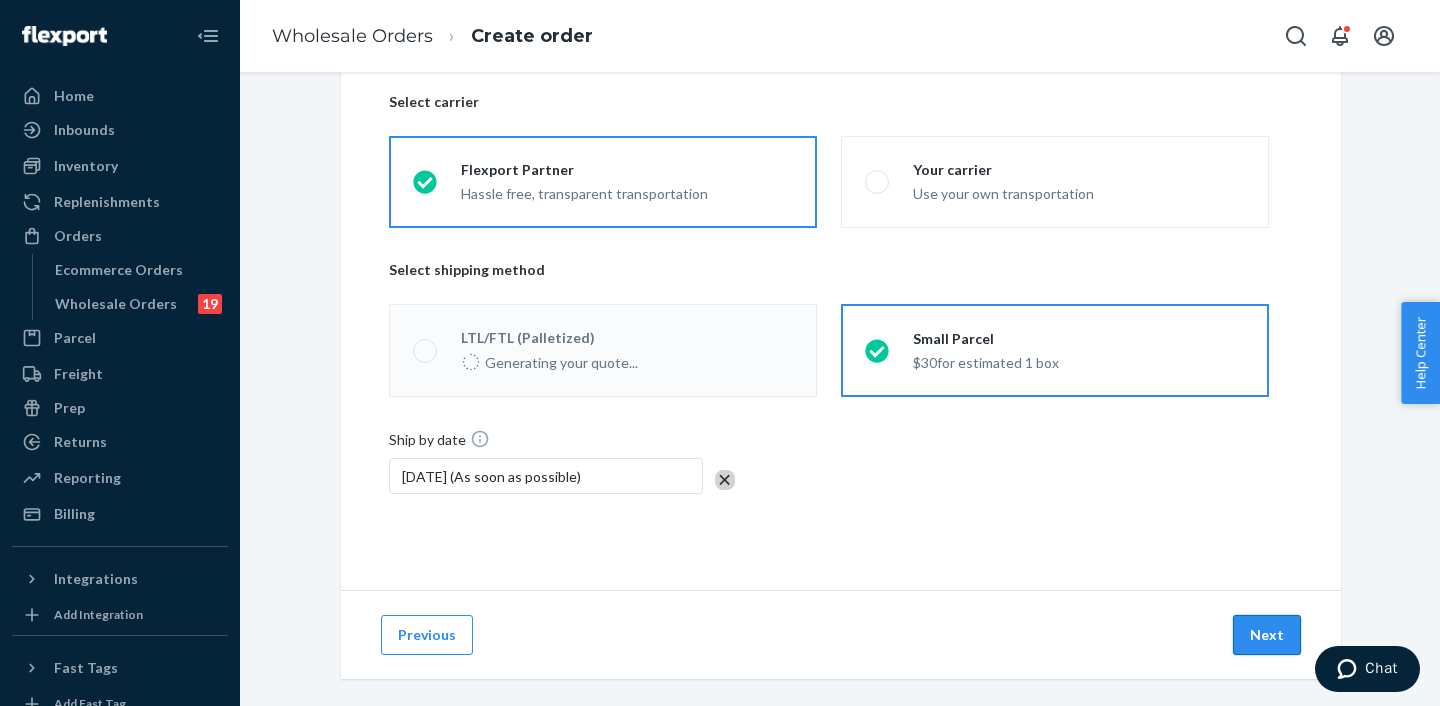 click on "Next" at bounding box center [1267, 635] 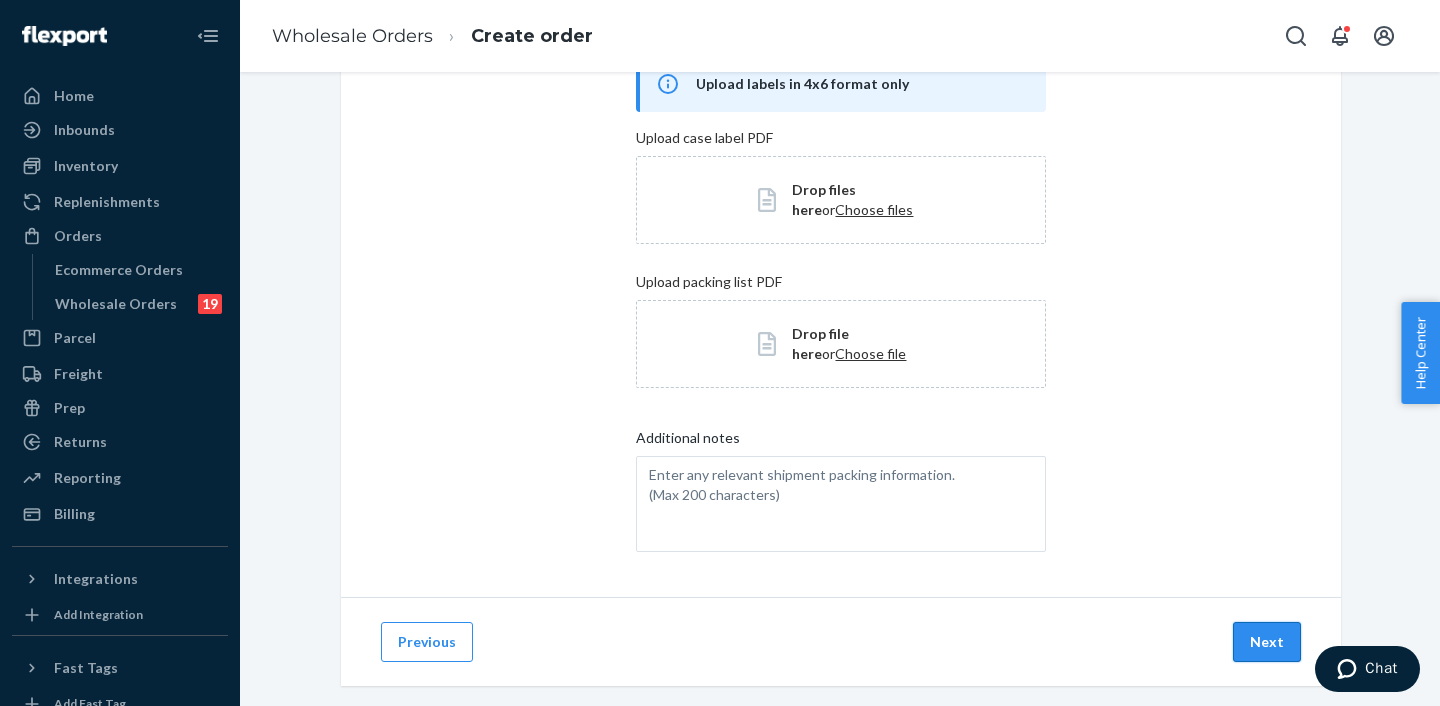click on "Next" at bounding box center [1267, 642] 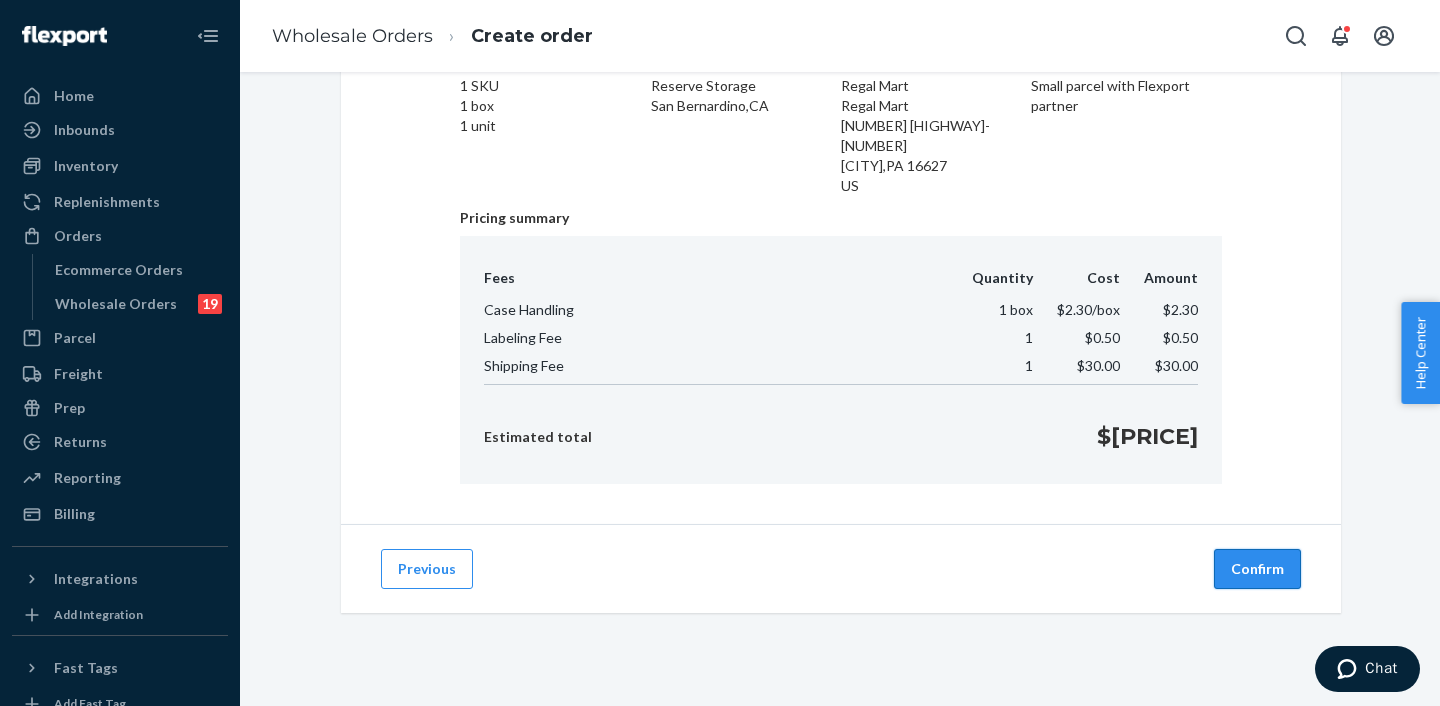 click on "Confirm" at bounding box center (1257, 569) 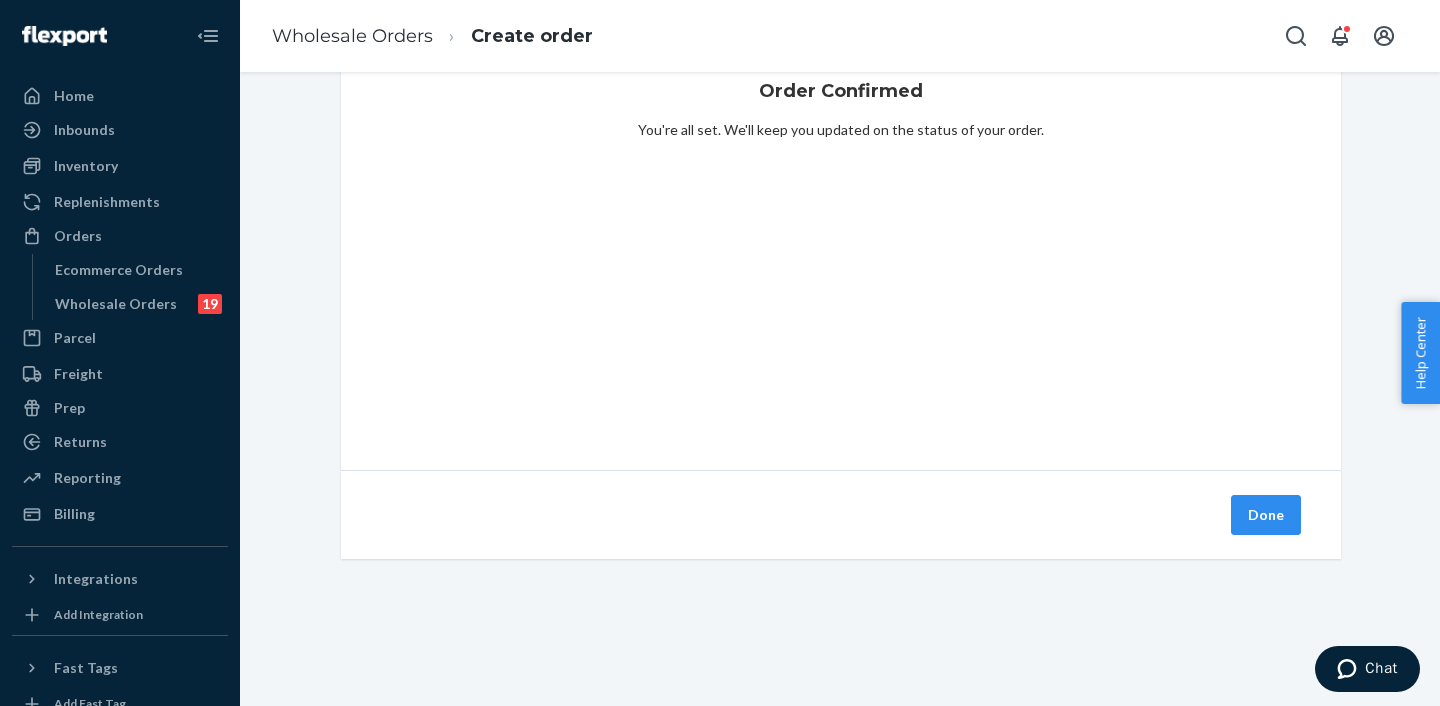 click on "Done" at bounding box center (1266, 515) 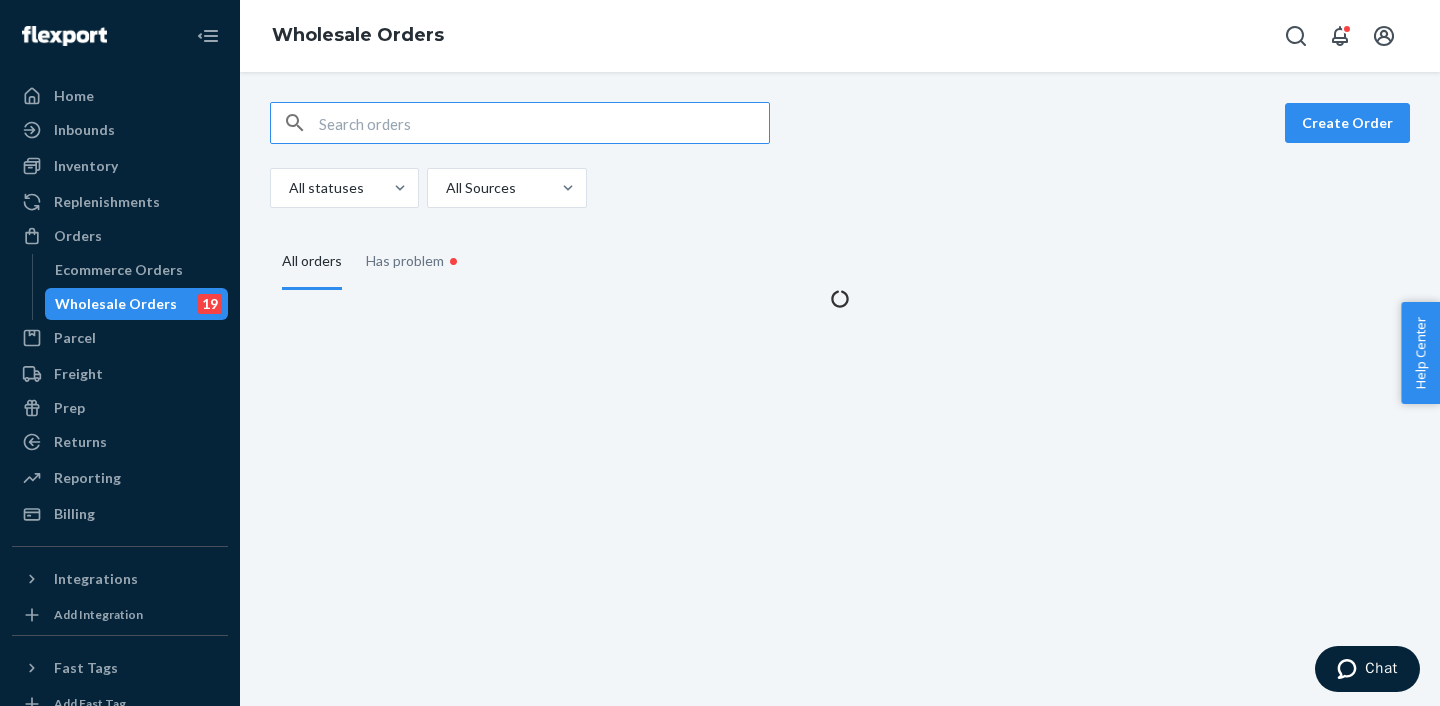scroll, scrollTop: 0, scrollLeft: 0, axis: both 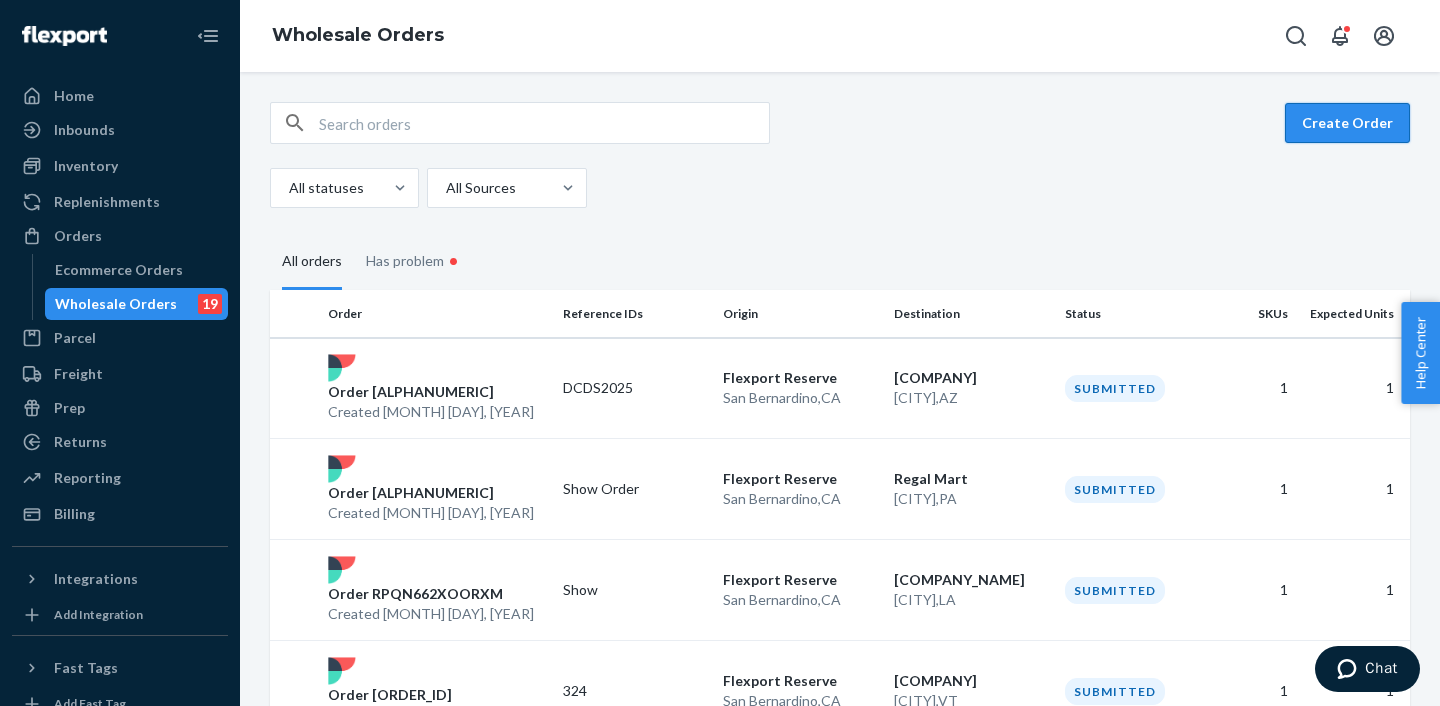 click on "Create Order" at bounding box center (1347, 123) 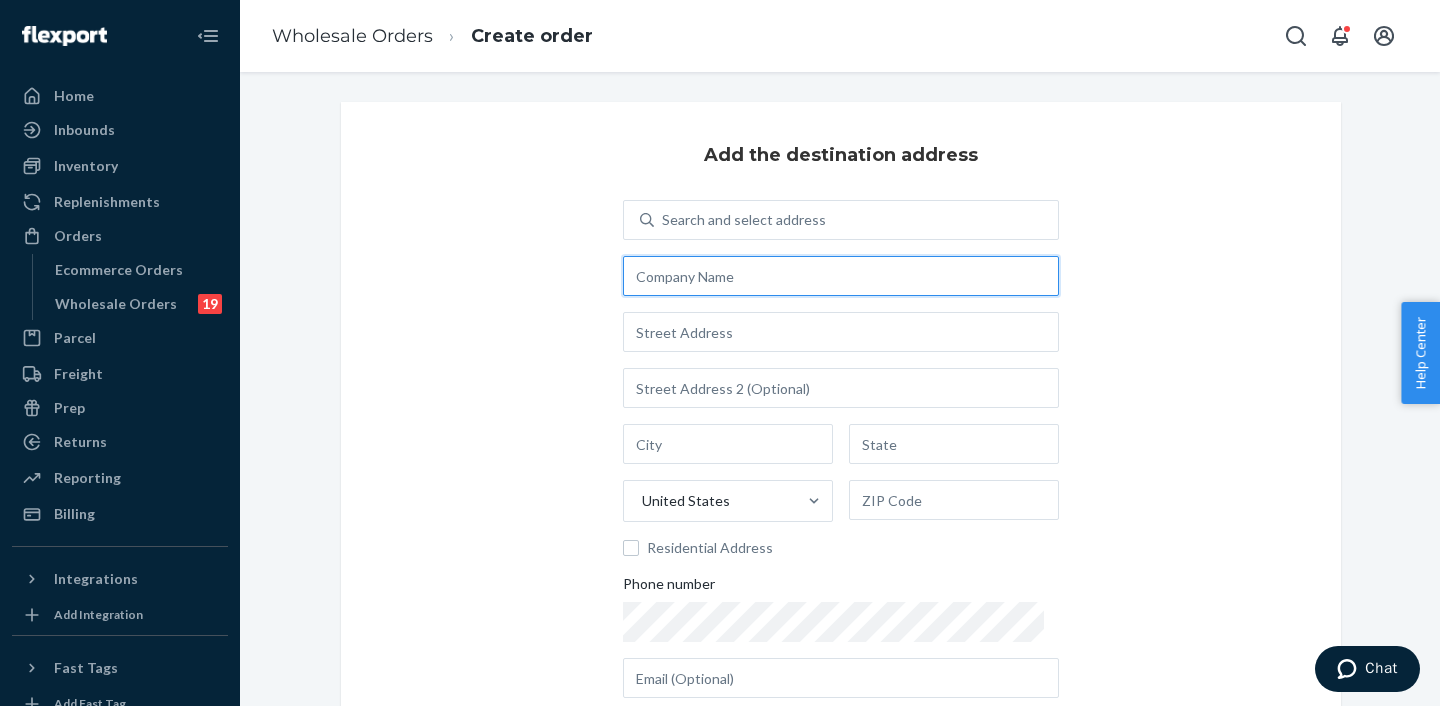 click at bounding box center (841, 276) 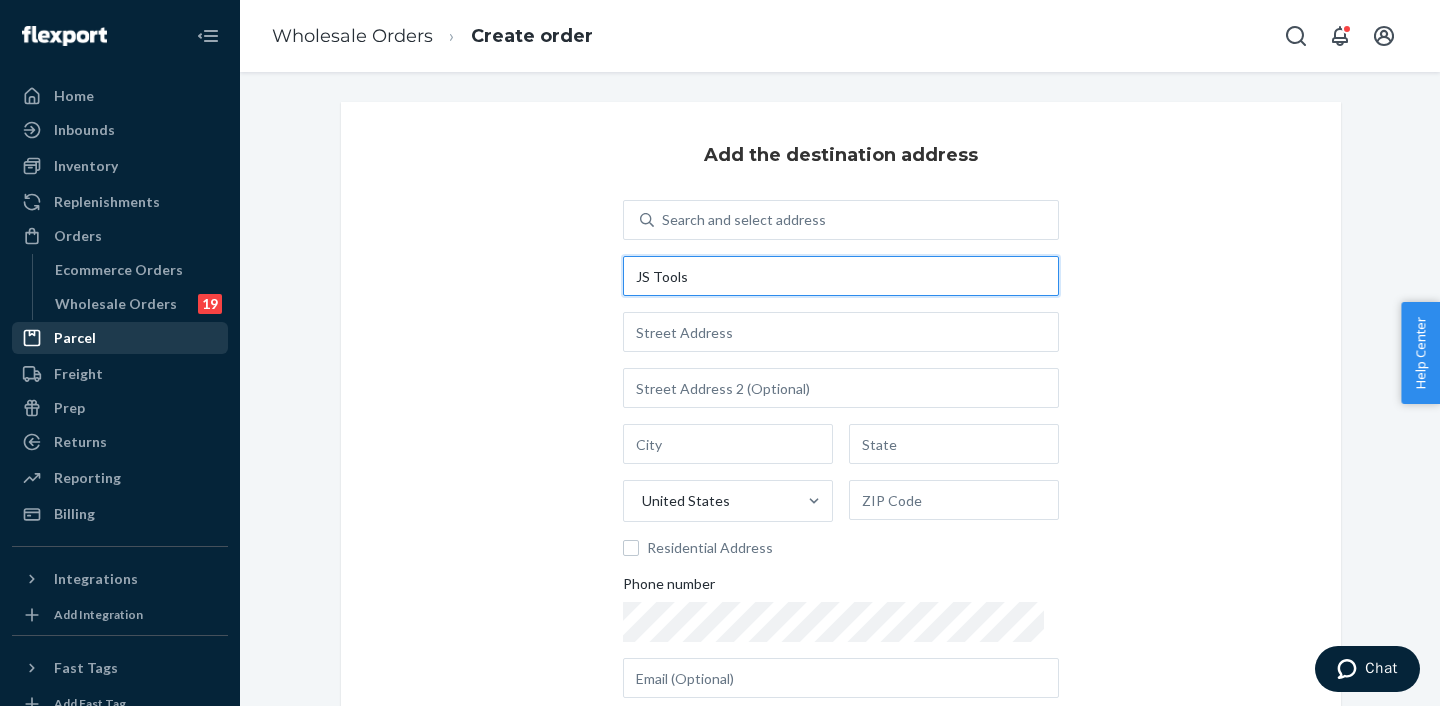 type on "JS Tools" 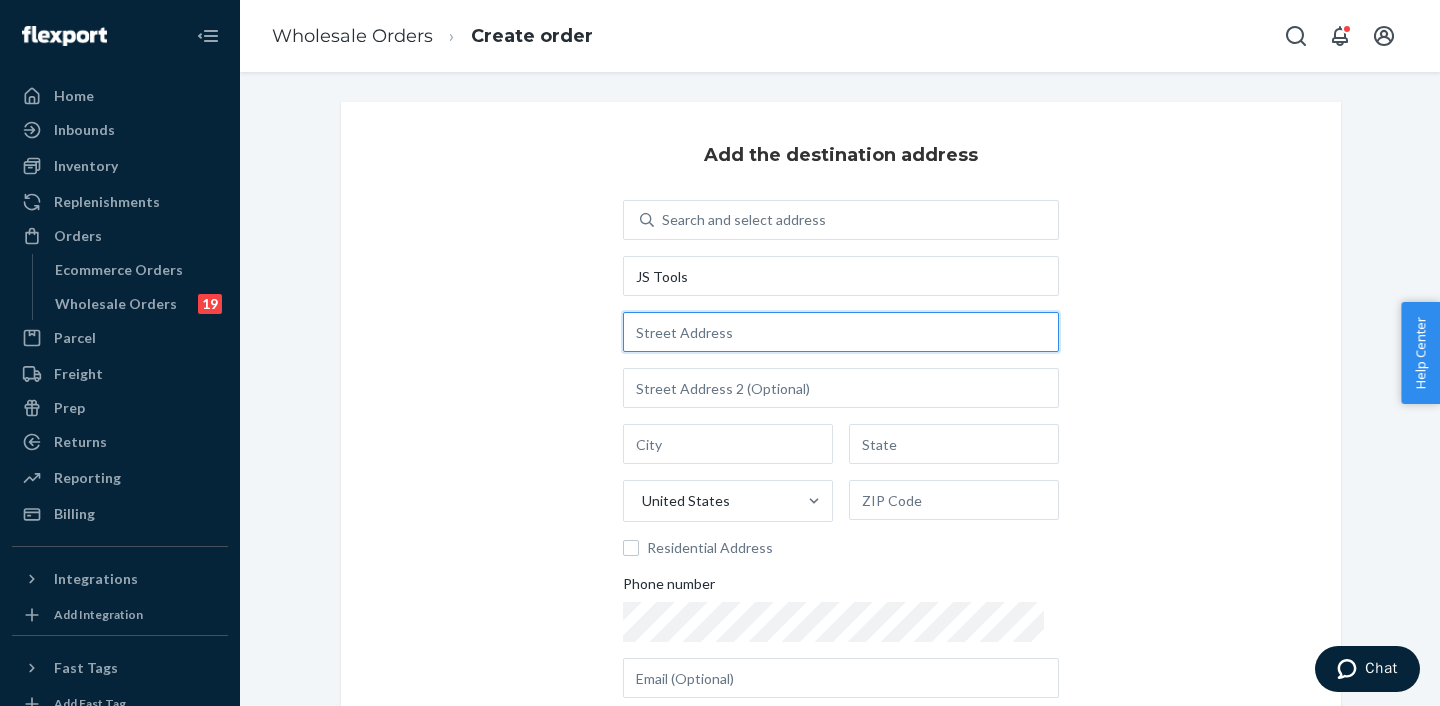click at bounding box center [841, 332] 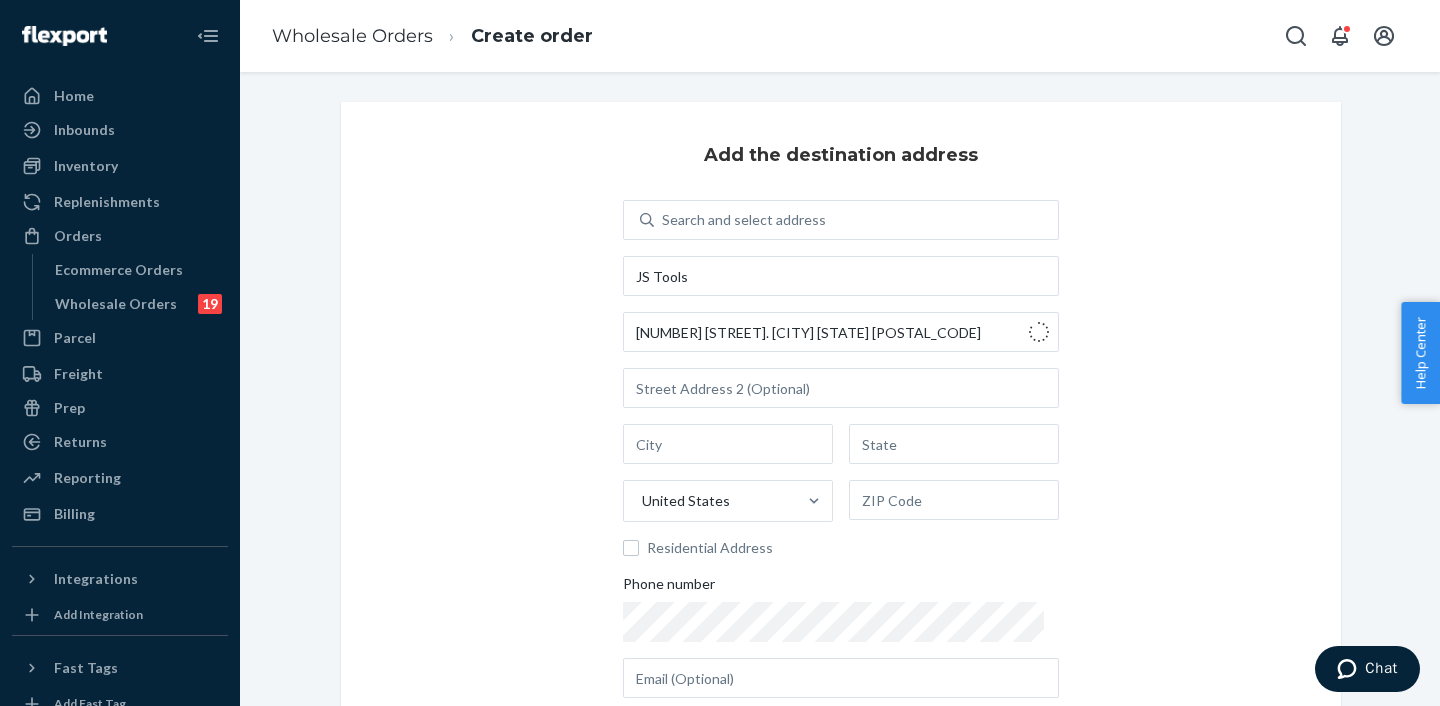 type on "[NUMBER] [STREET]" 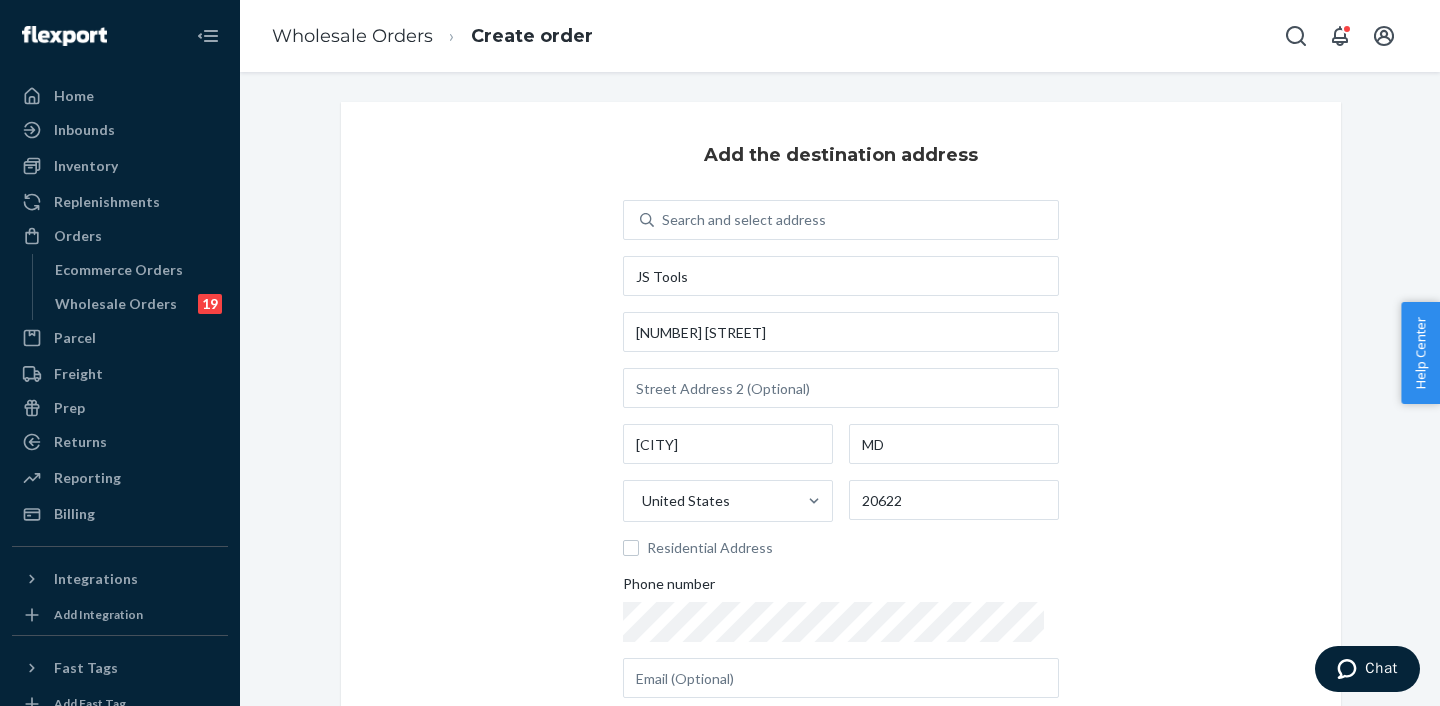 scroll, scrollTop: 207, scrollLeft: 0, axis: vertical 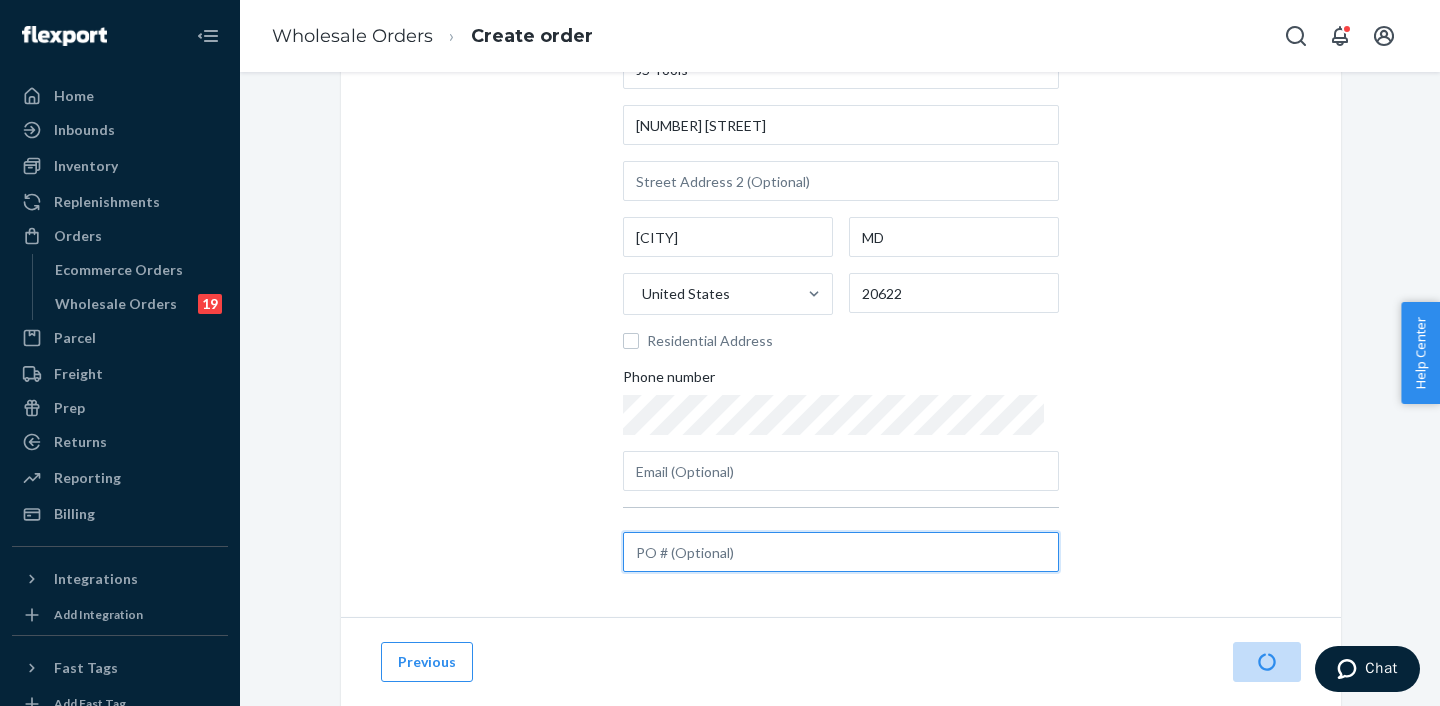 click at bounding box center (841, 552) 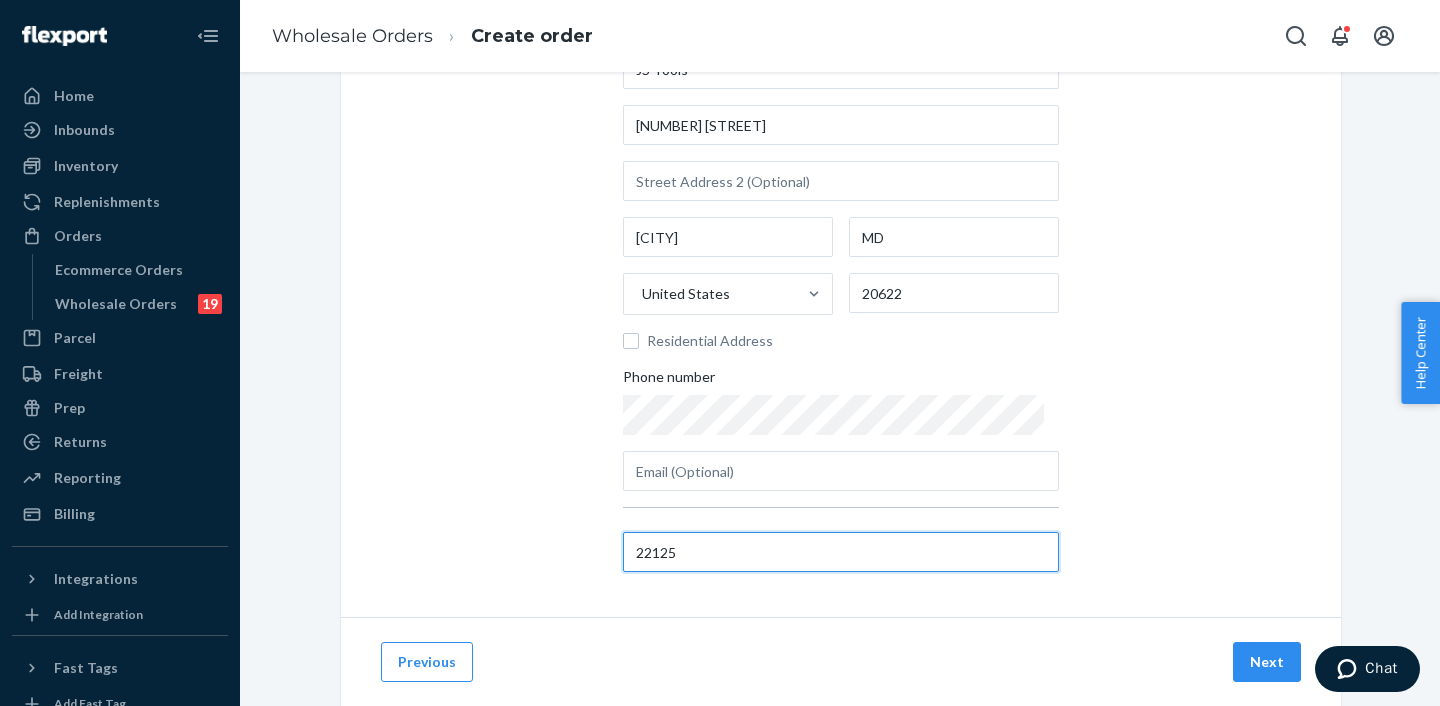 type on "22125" 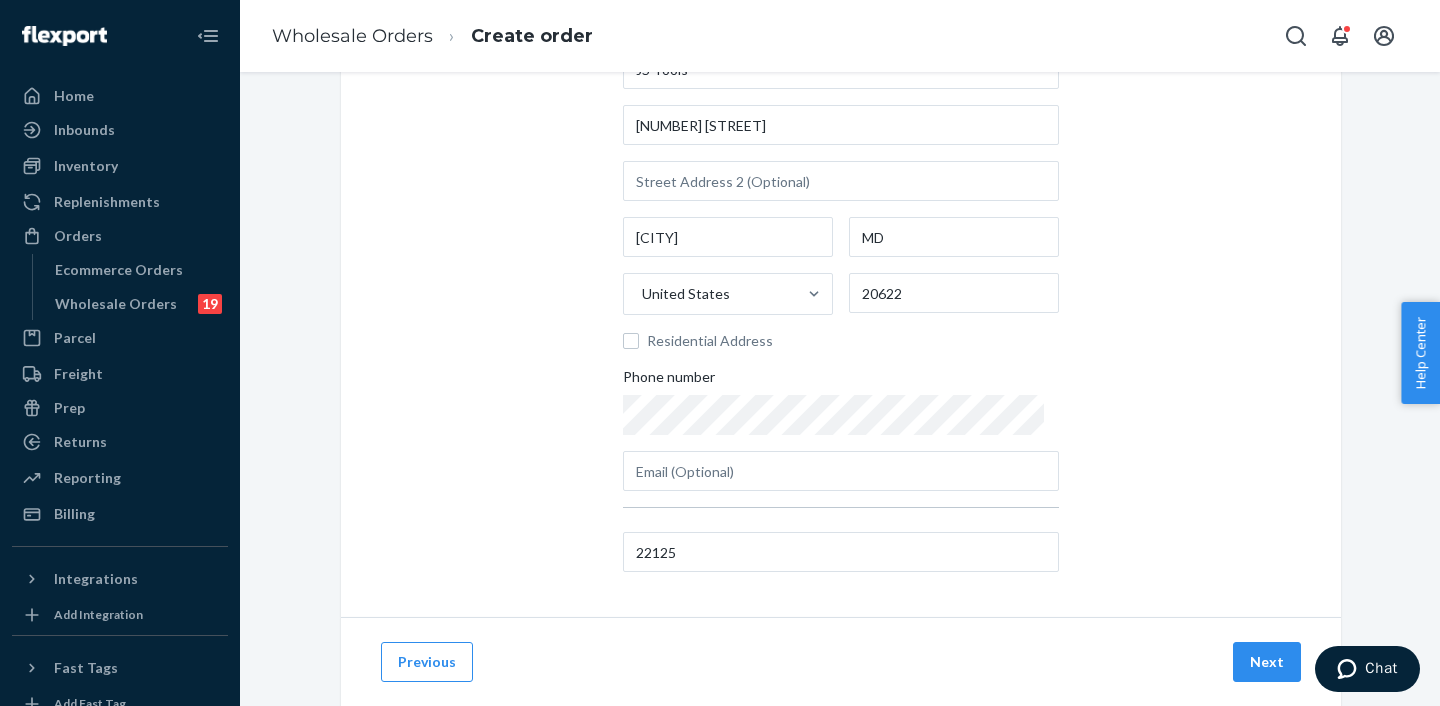 type 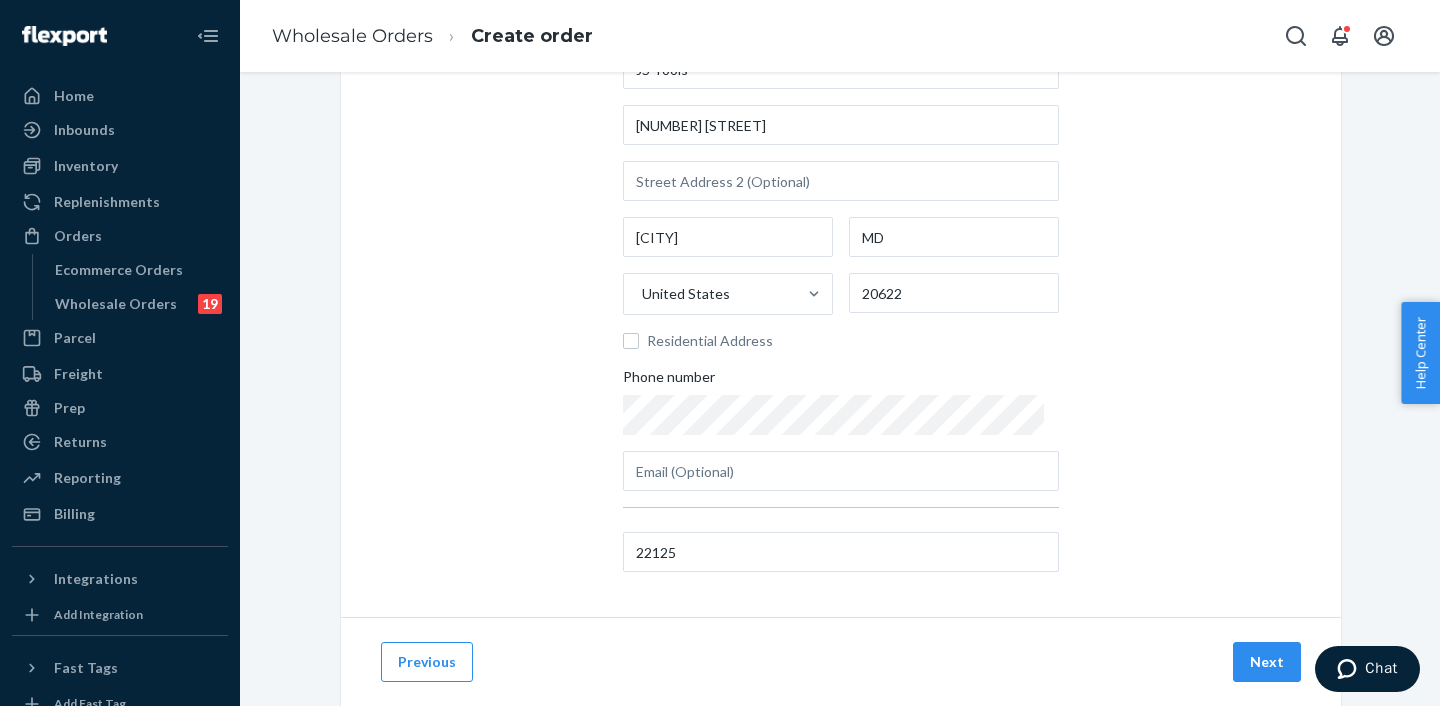 drag, startPoint x: 1264, startPoint y: 667, endPoint x: 1253, endPoint y: 667, distance: 11 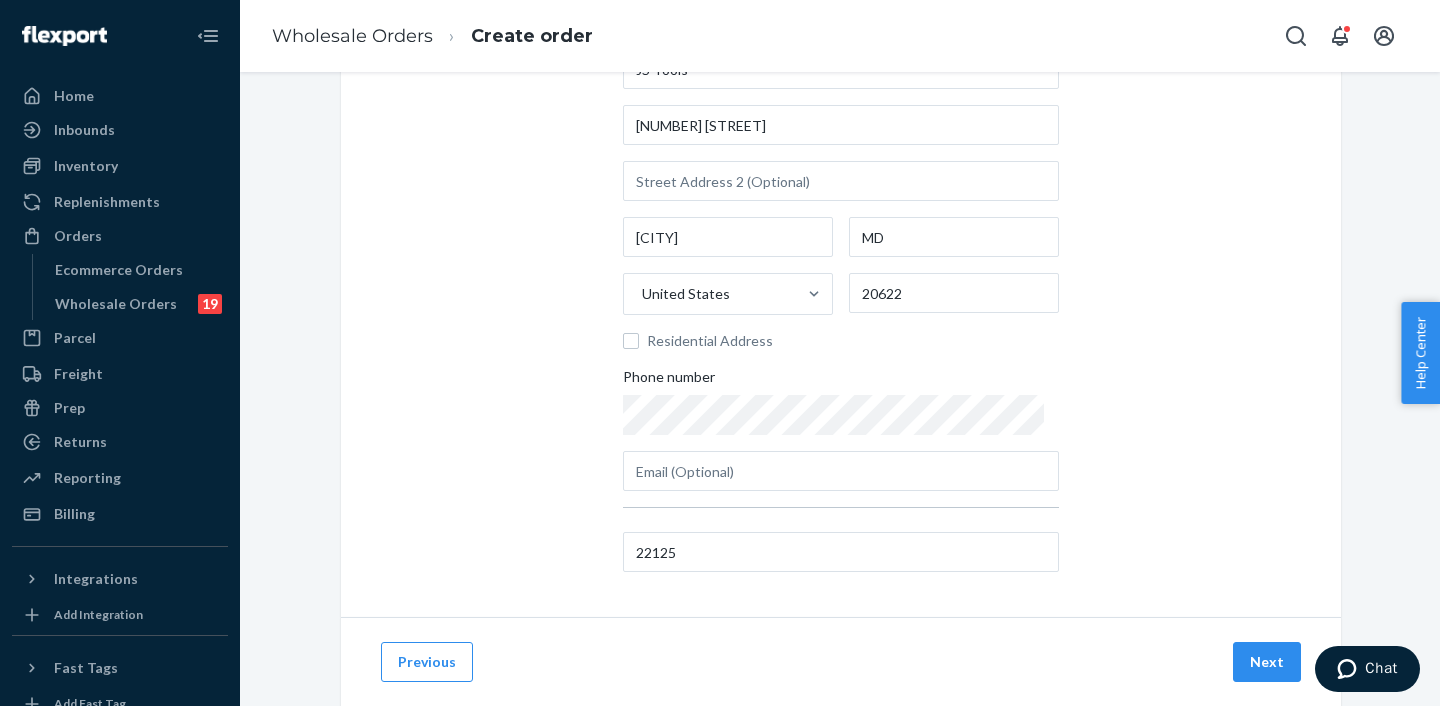 click on "Next" at bounding box center (1267, 662) 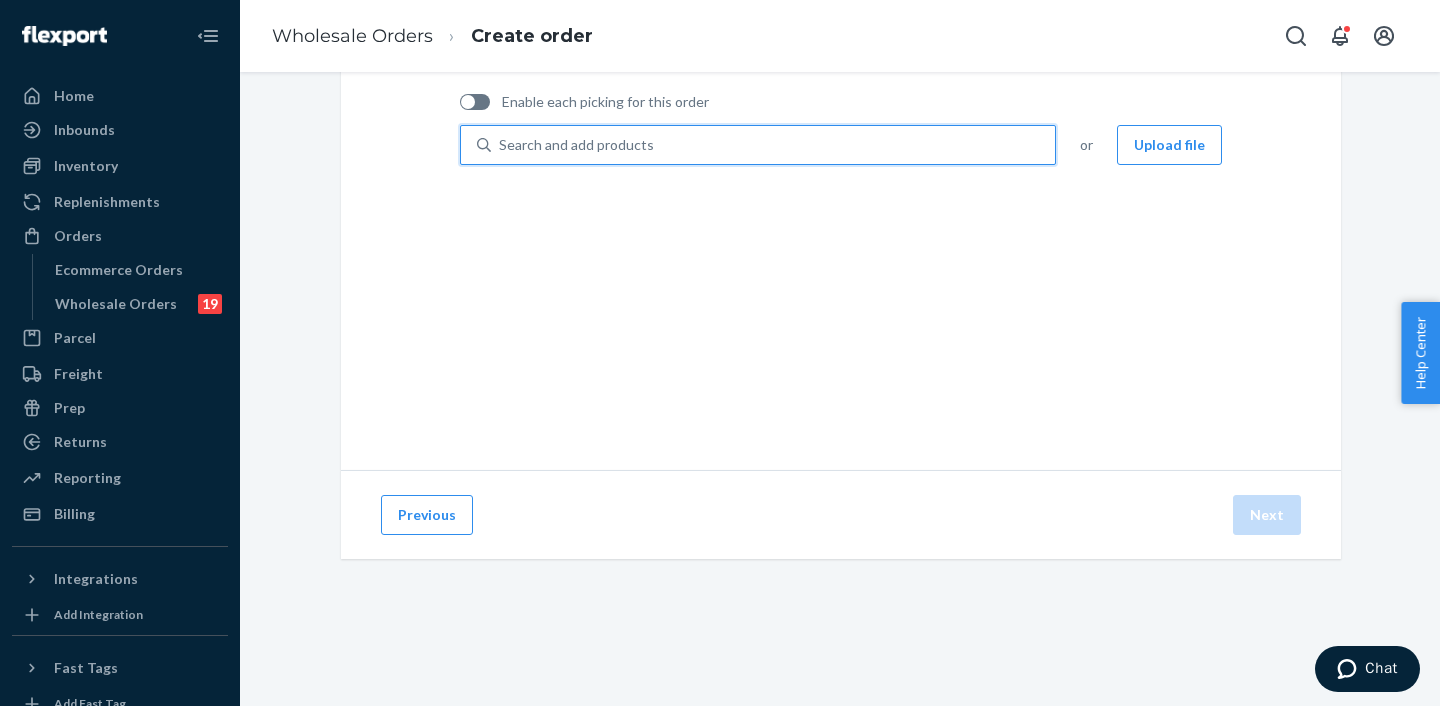 click on "Search and add products" at bounding box center [773, 145] 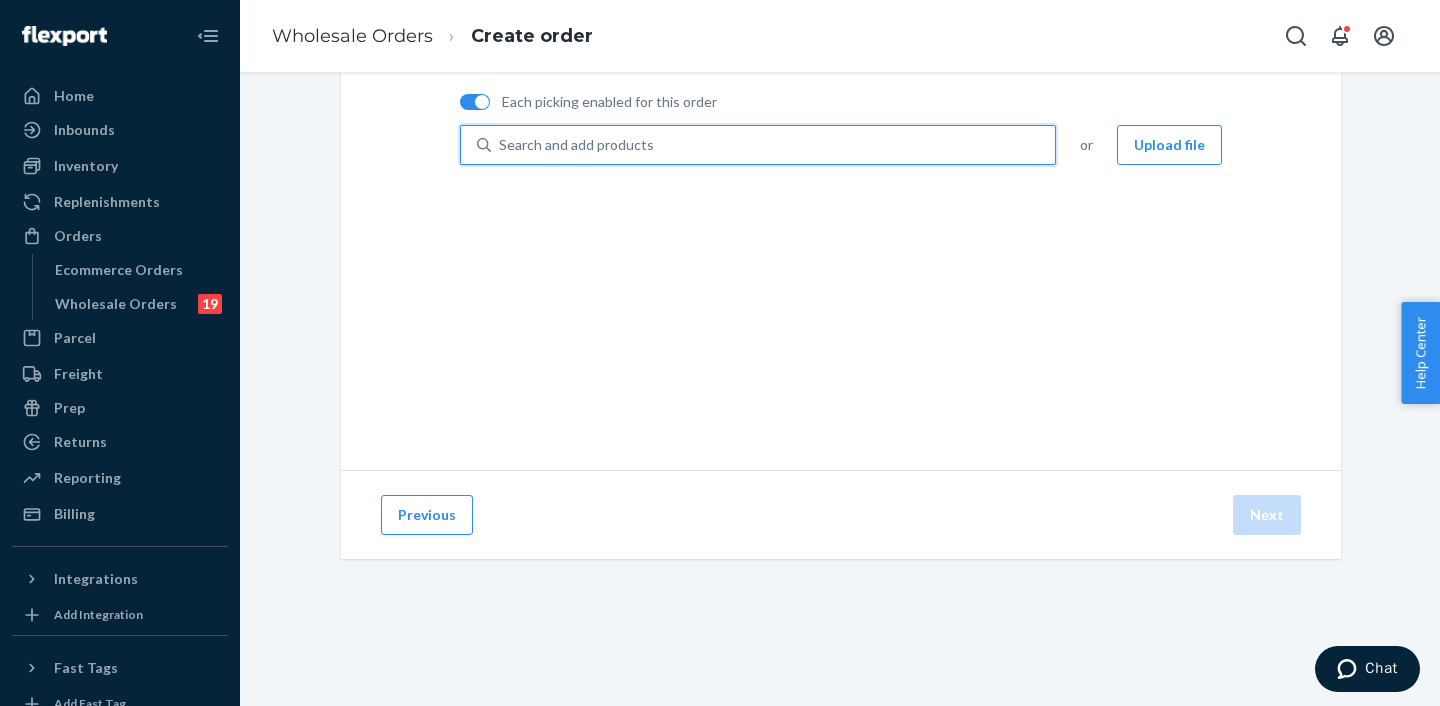 click on "Search and add products" at bounding box center (576, 145) 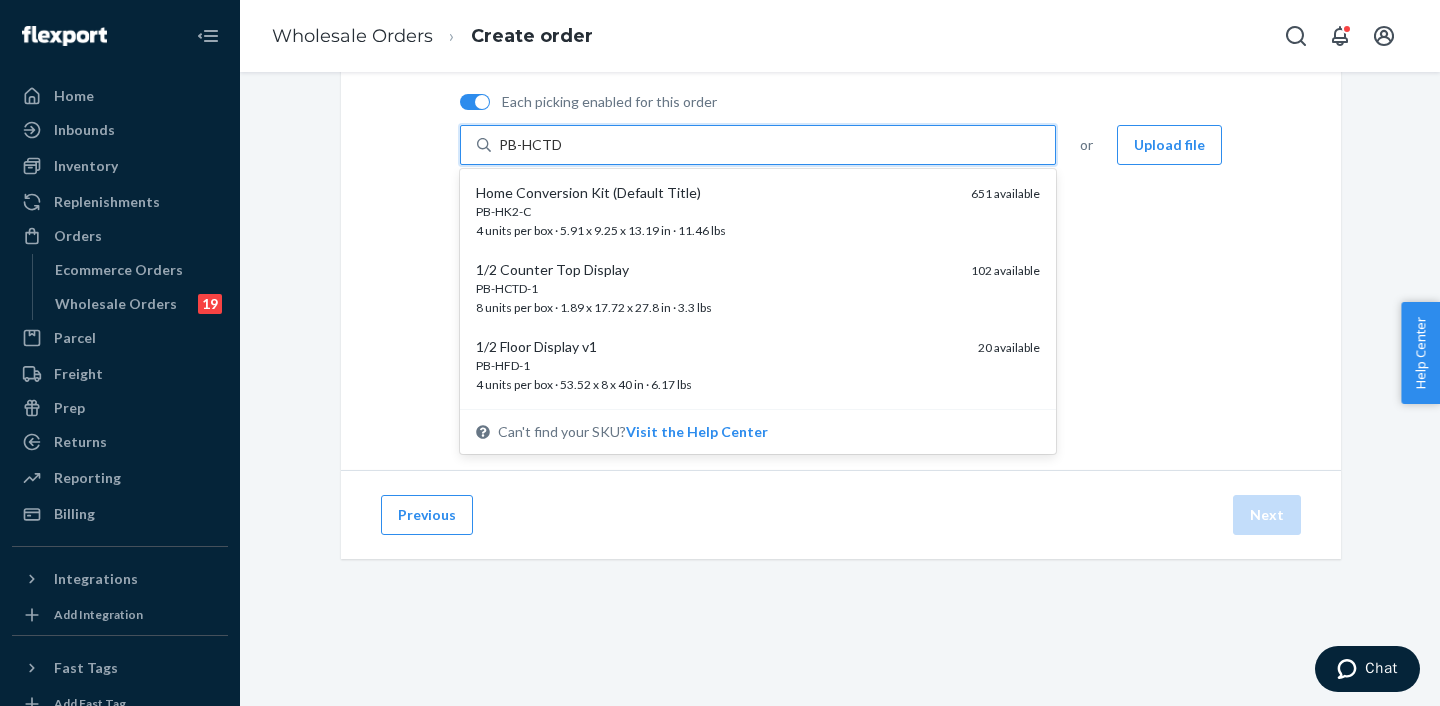 type on "PB-HCTD-" 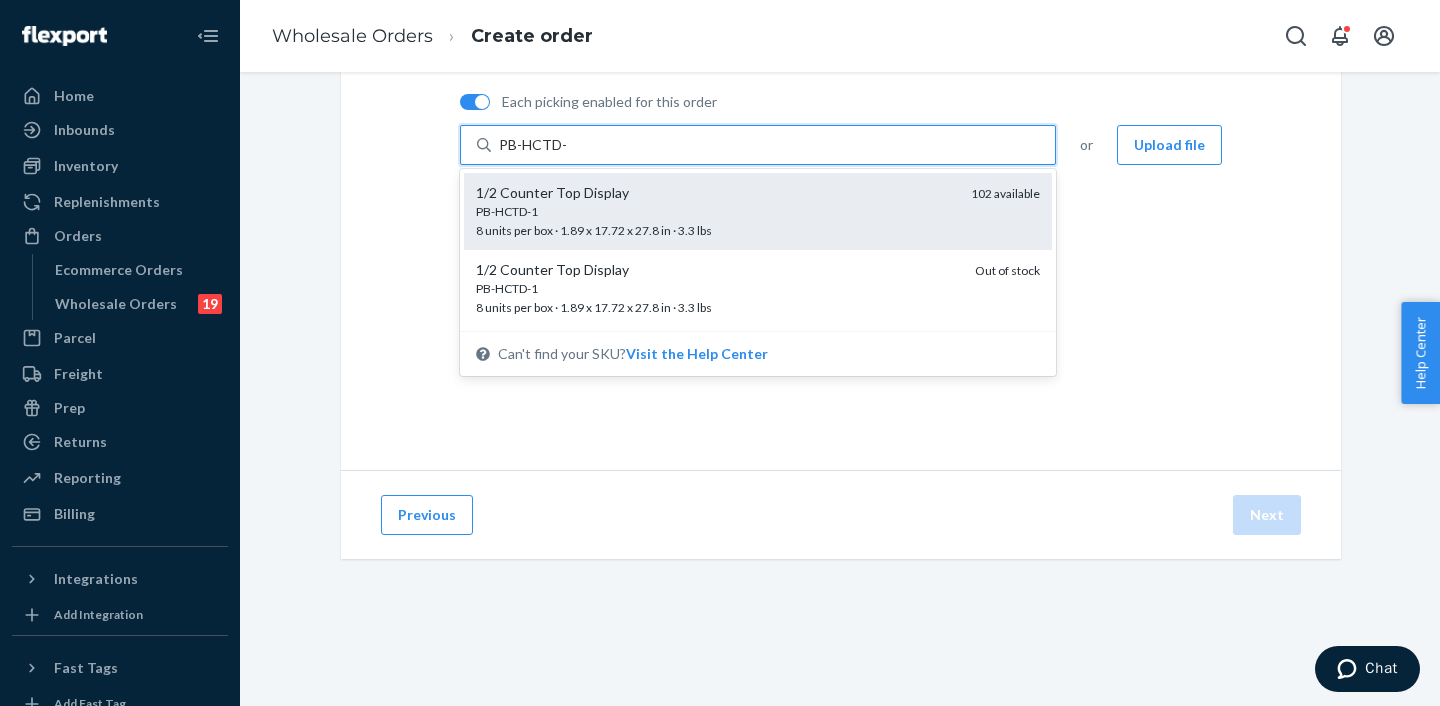 click on "PB-HCTD-1" at bounding box center (715, 211) 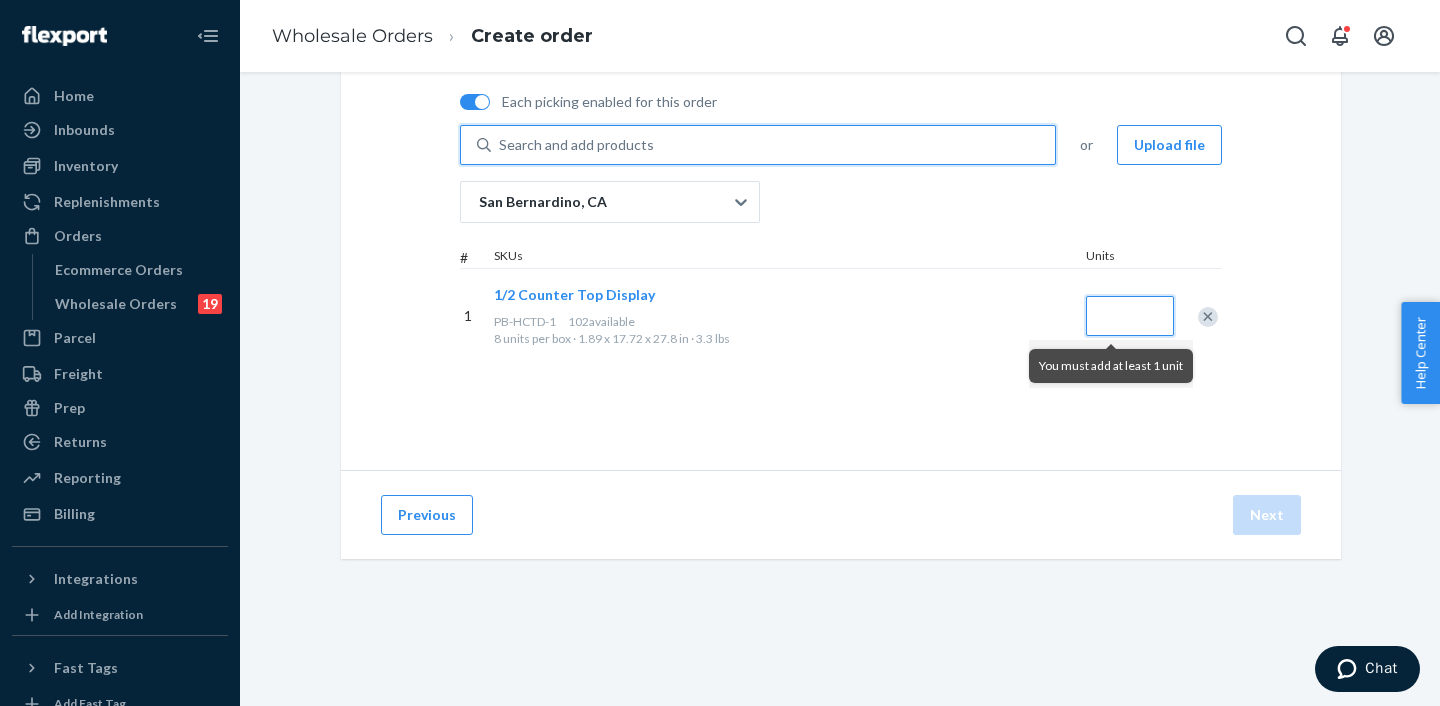 click at bounding box center [1130, 316] 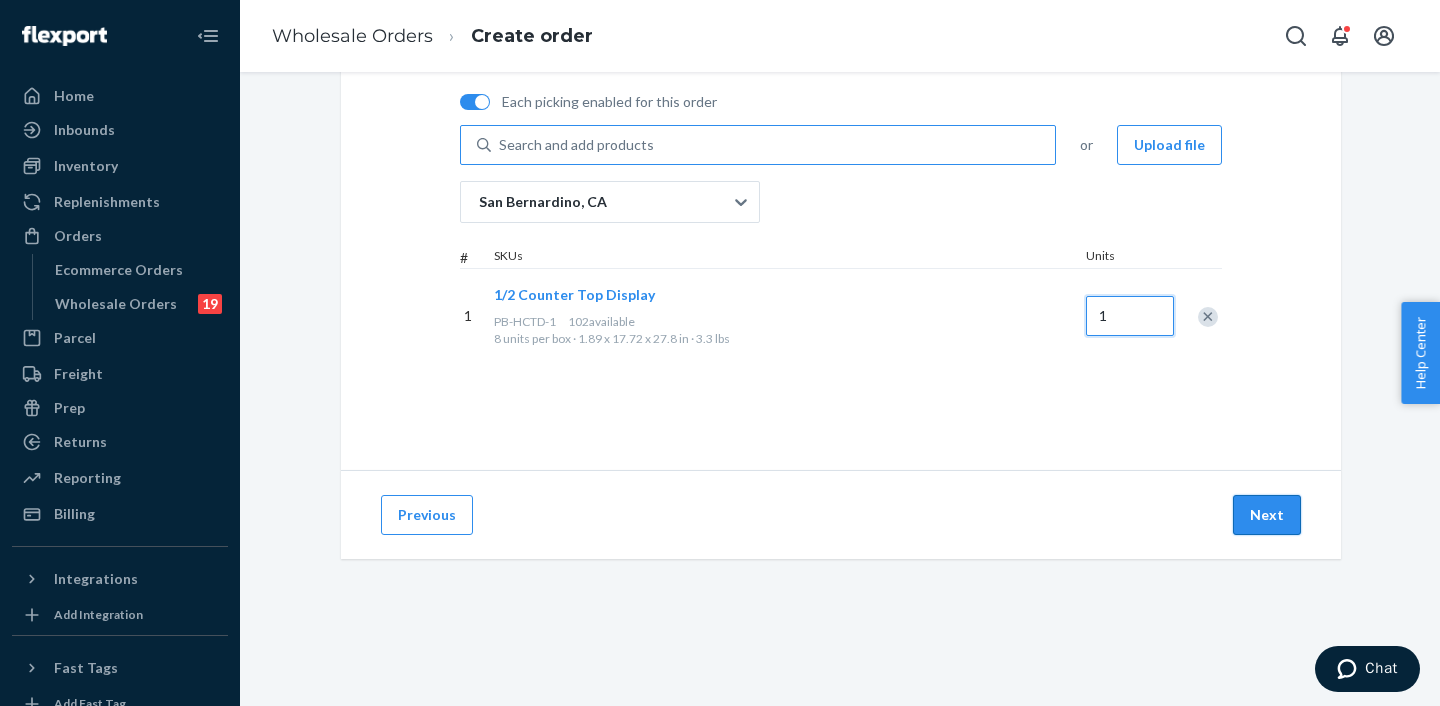 type on "1" 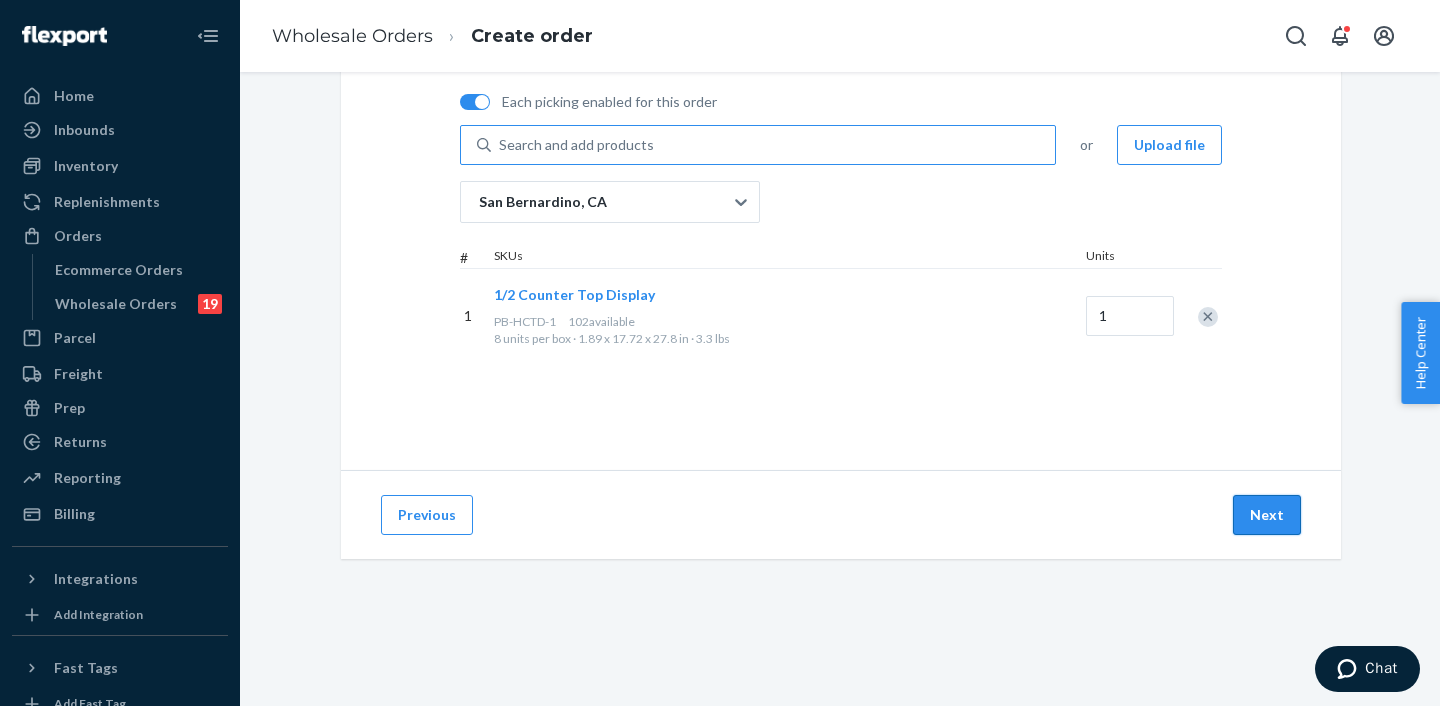 click on "Next" at bounding box center [1267, 515] 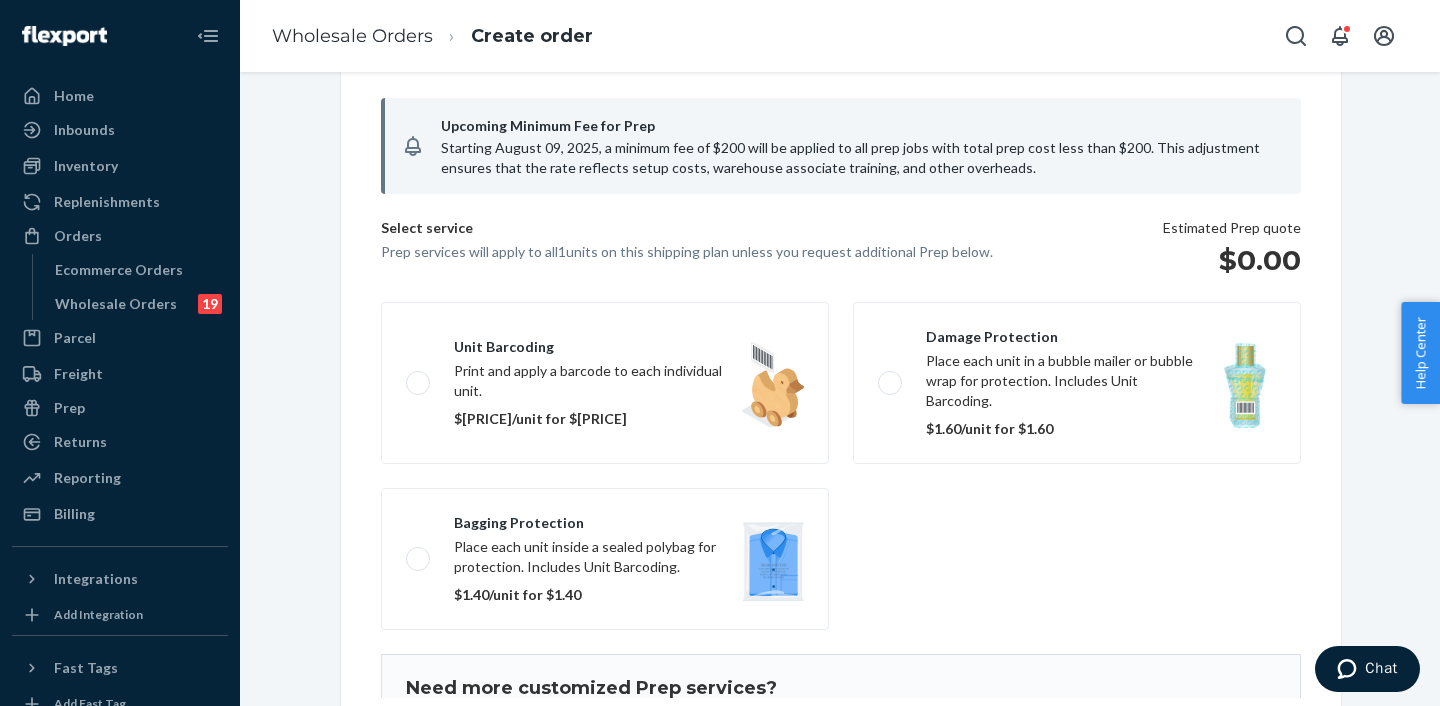 scroll, scrollTop: 169, scrollLeft: 0, axis: vertical 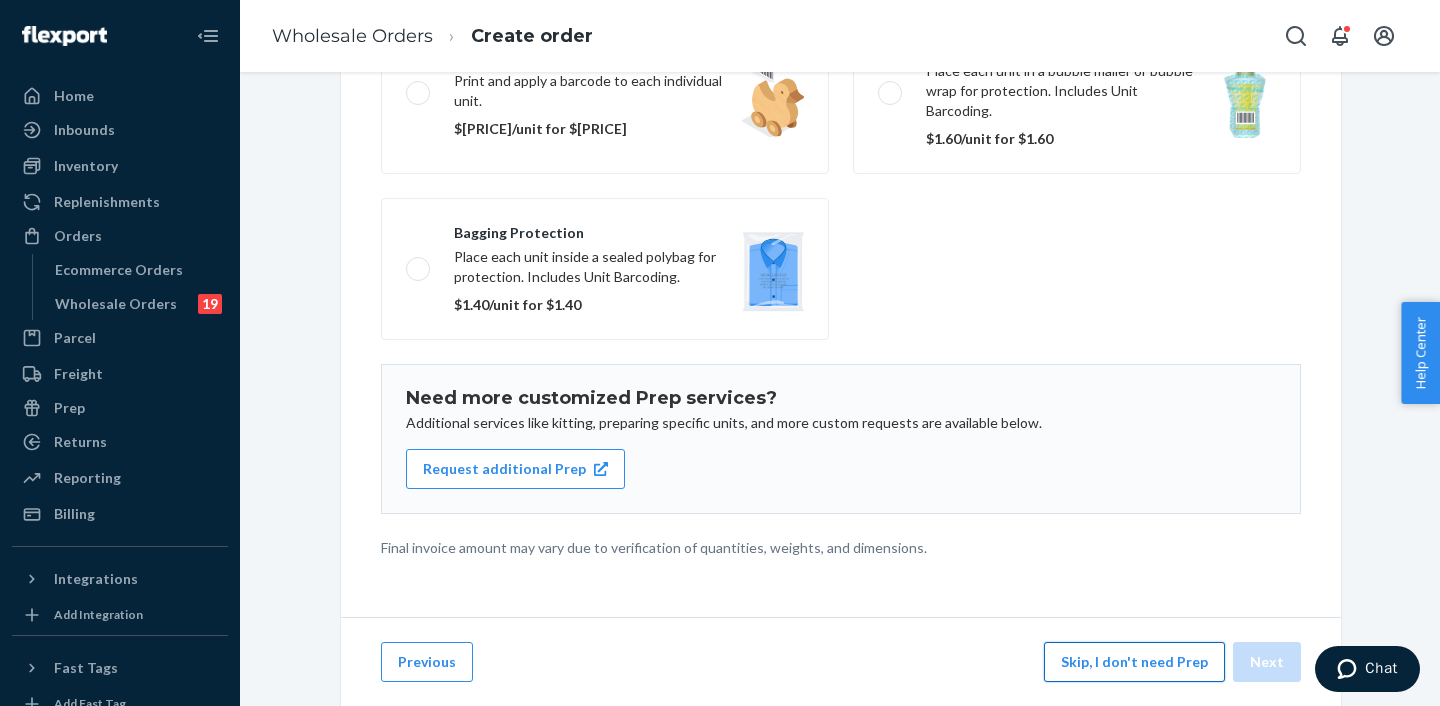 click on "Previous Skip, I don't need Prep Next" at bounding box center (841, 661) 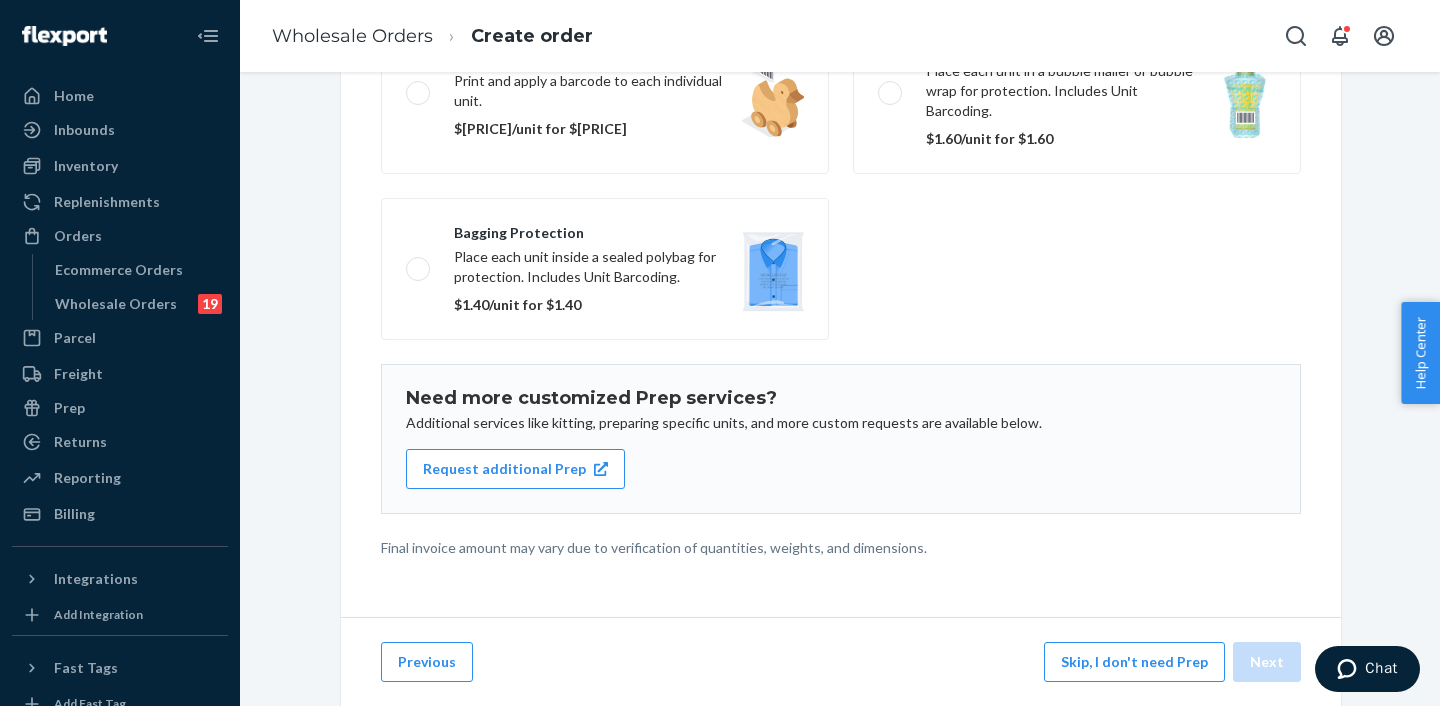 click on "Skip, I don't need Prep" at bounding box center (1134, 662) 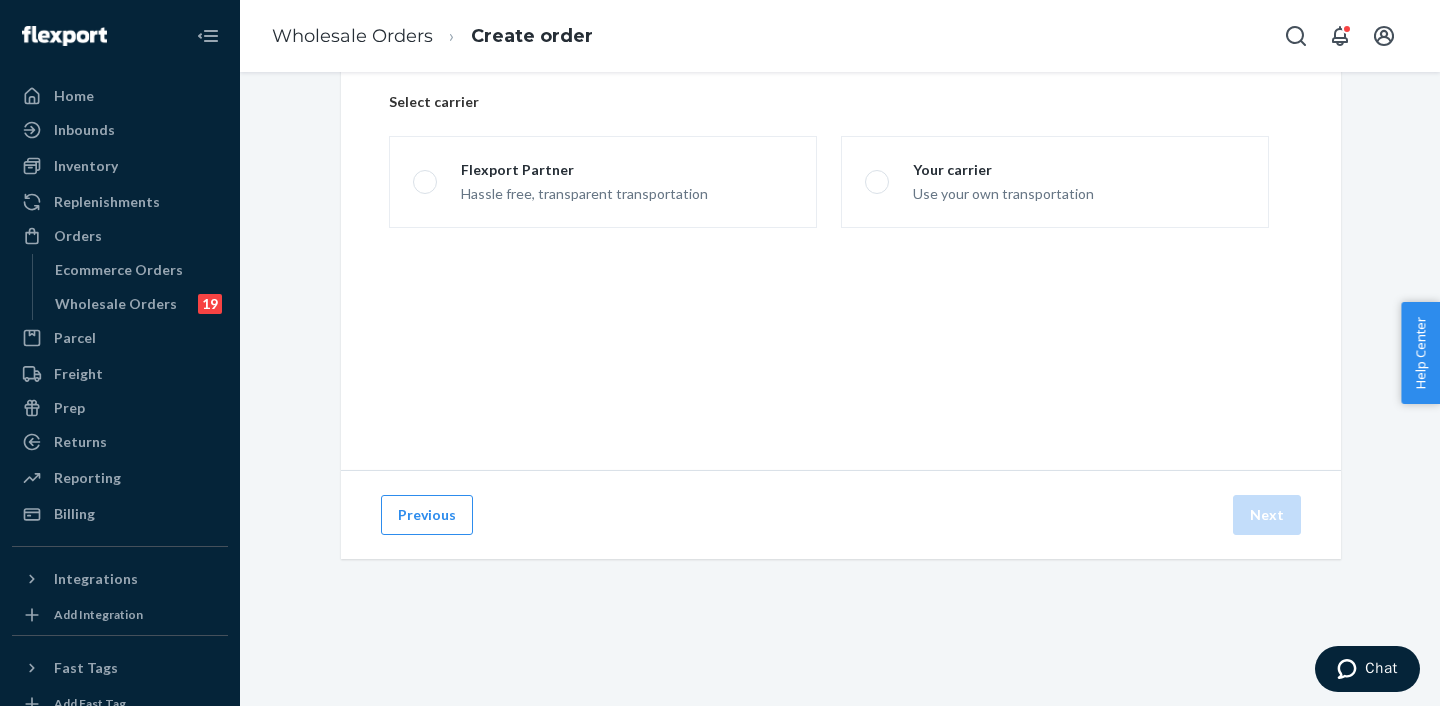 scroll, scrollTop: 144, scrollLeft: 0, axis: vertical 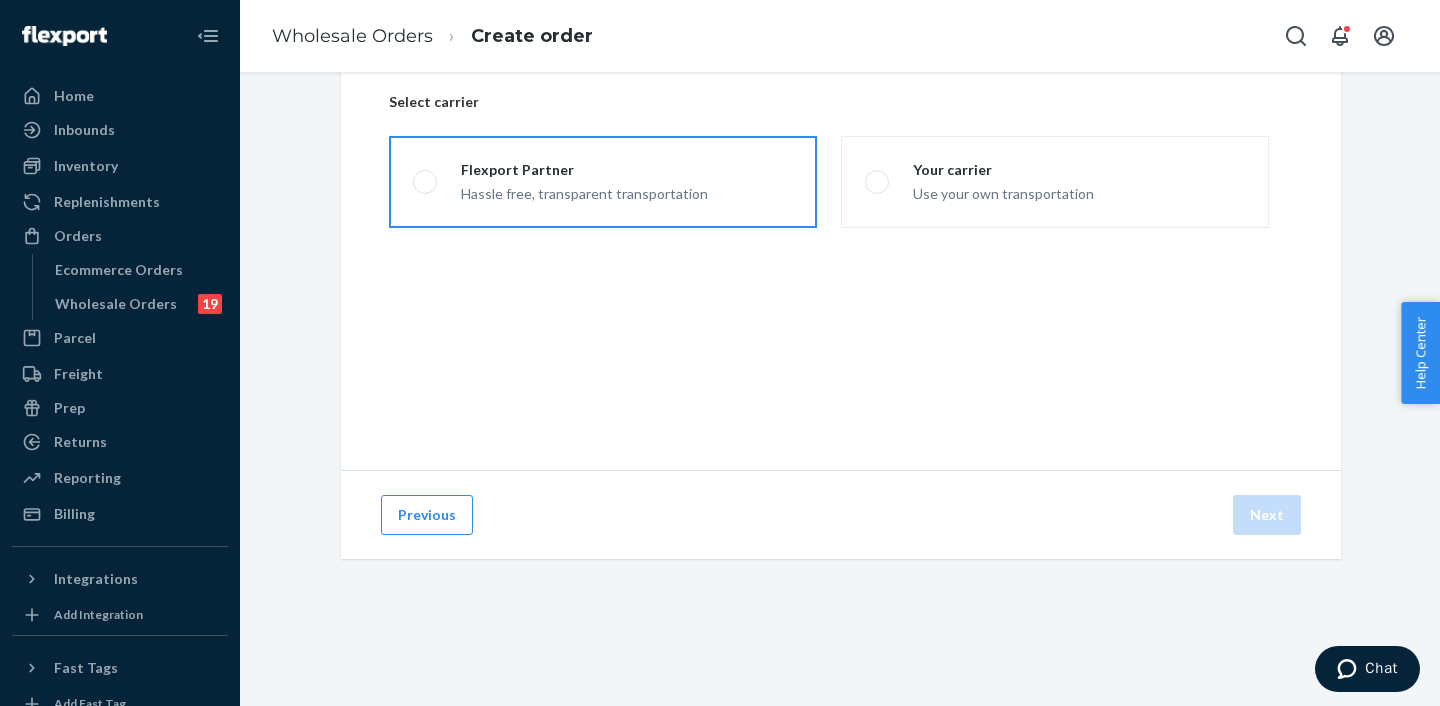 drag, startPoint x: 644, startPoint y: 179, endPoint x: 672, endPoint y: 178, distance: 28.01785 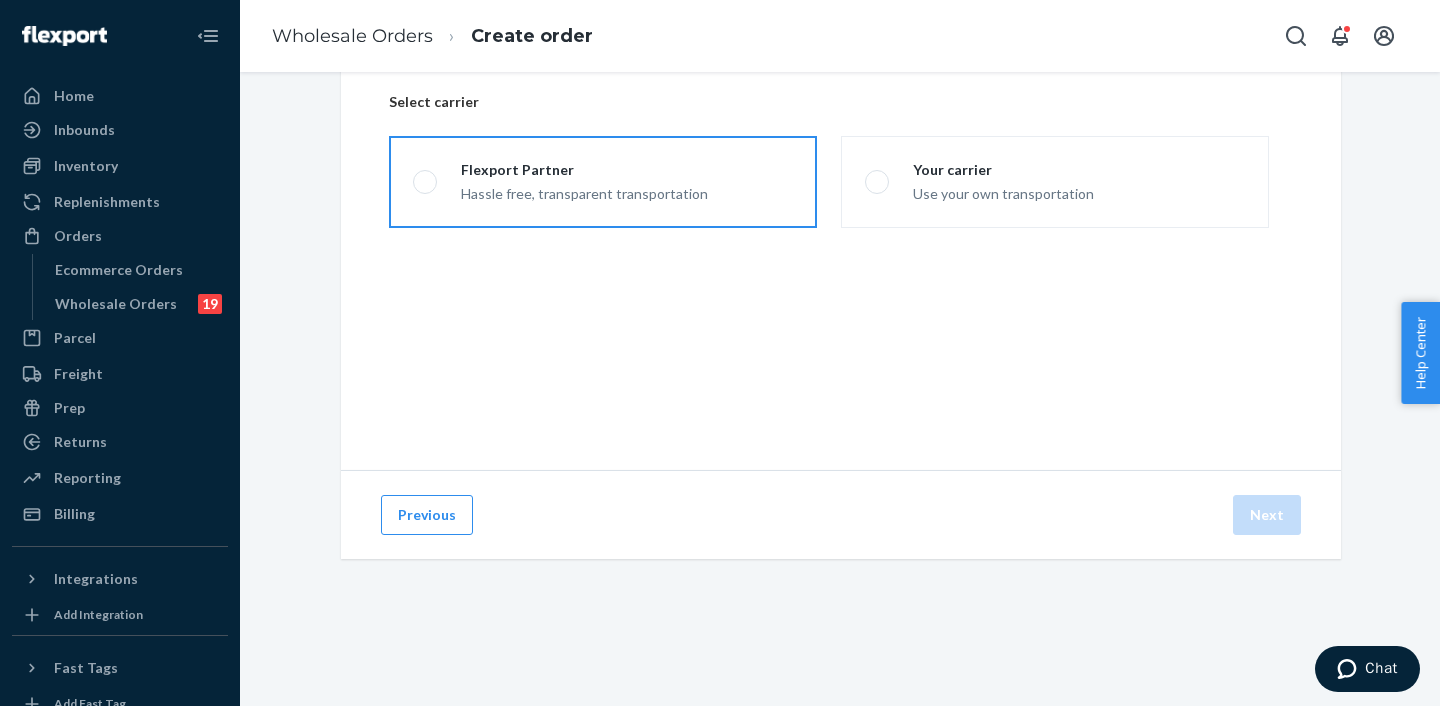 click on "Flexport Partner" at bounding box center [584, 170] 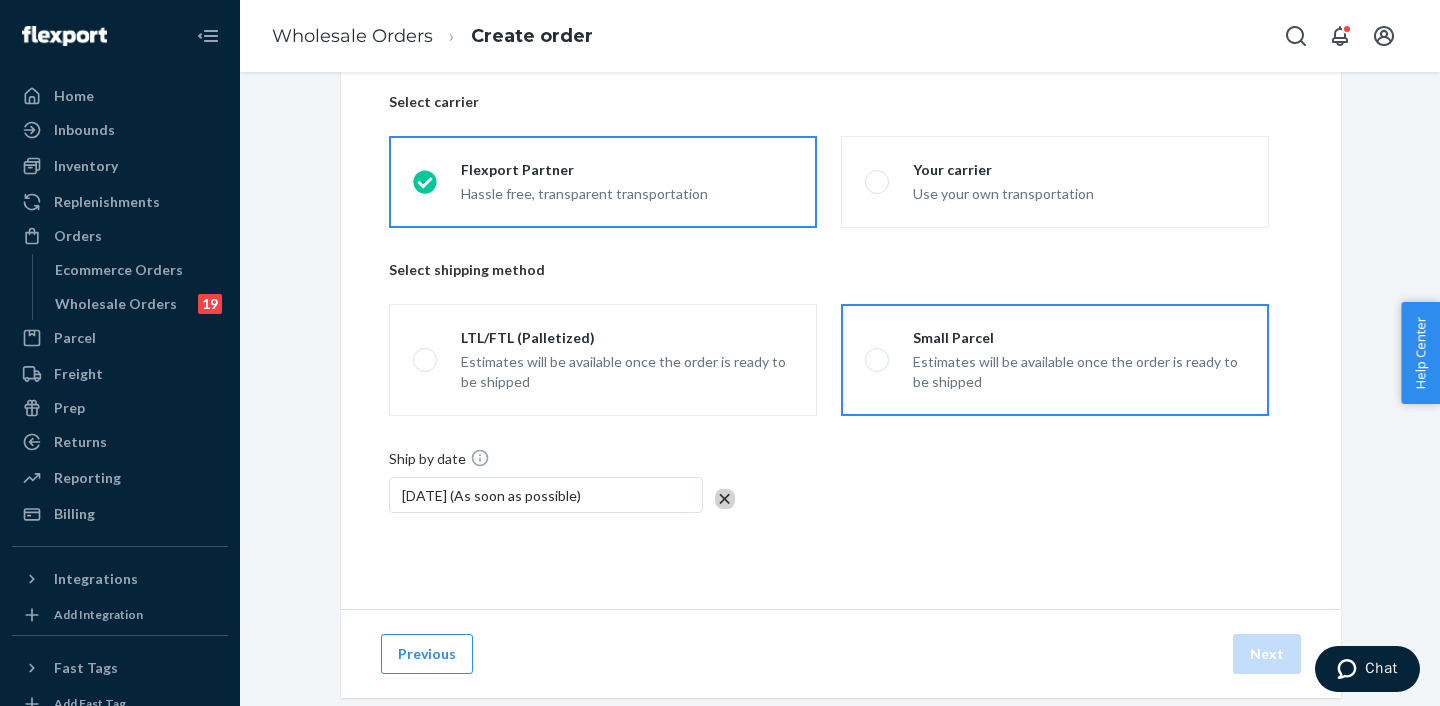 click on "Estimates will be available once the order is ready to be shipped" at bounding box center (1079, 372) 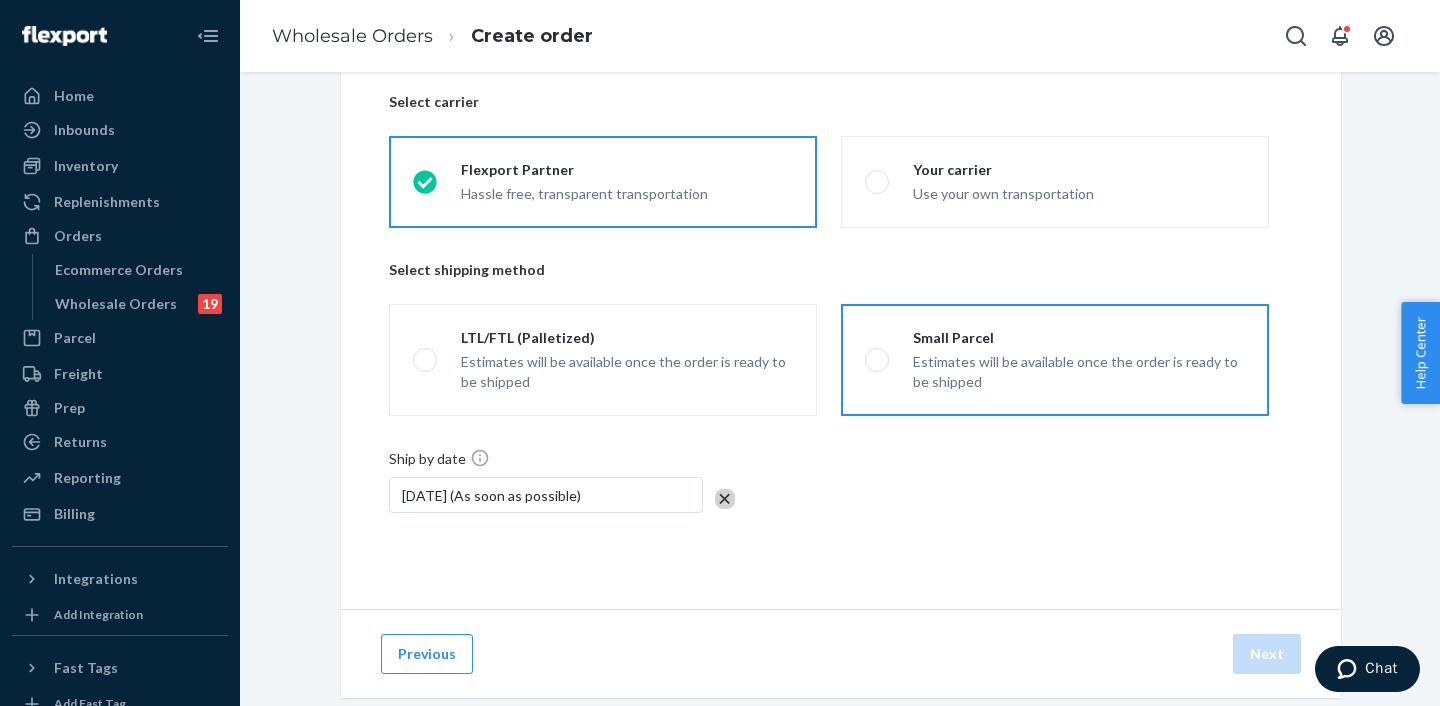 click on "Small Parcel Estimates will be available once the order is ready to be shipped" at bounding box center (871, 360) 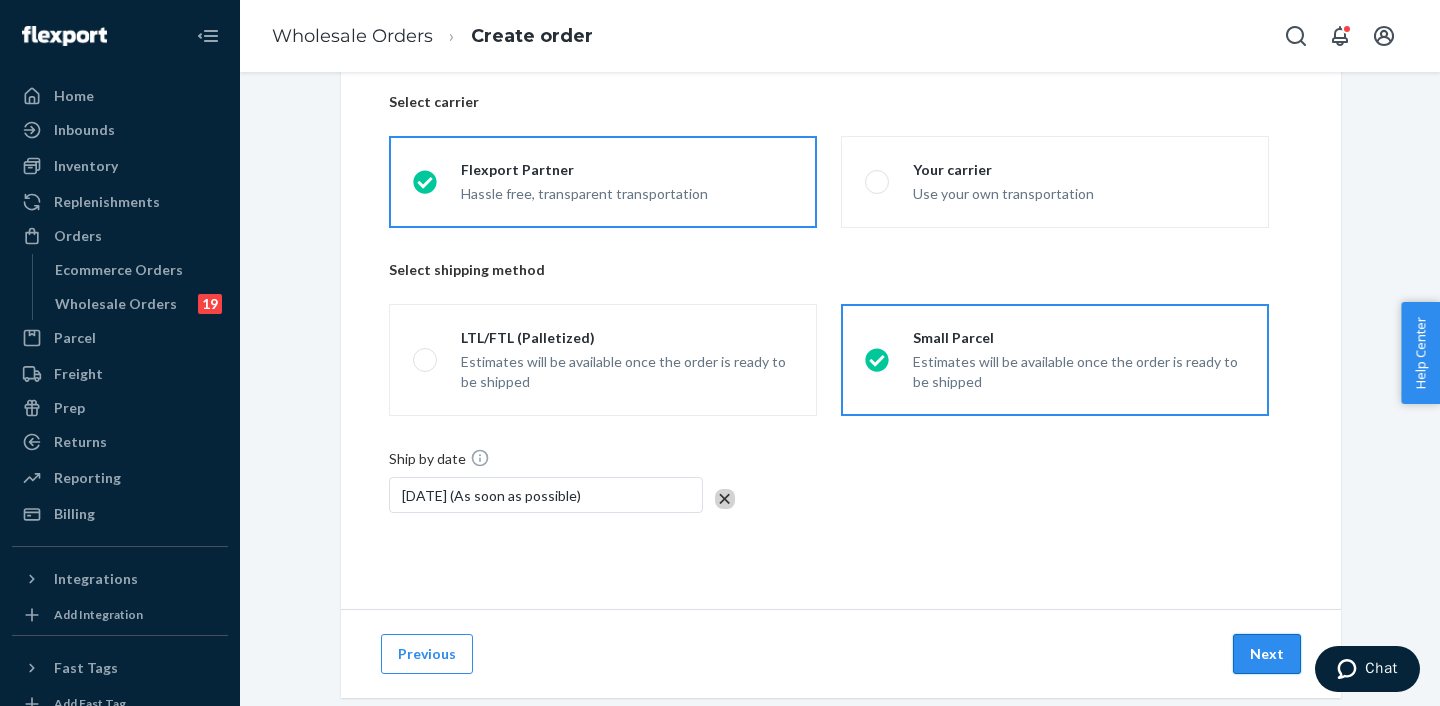 click on "Next" at bounding box center [1267, 654] 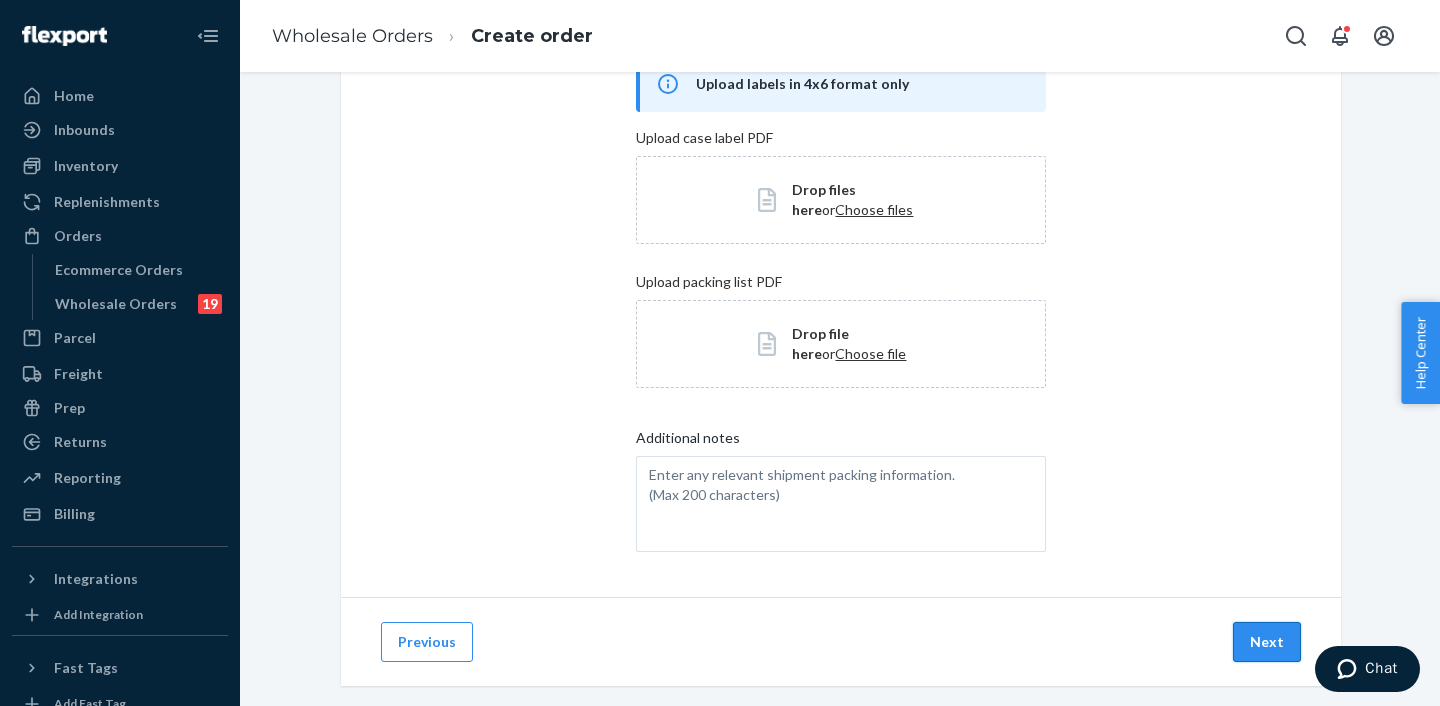click on "Next" at bounding box center (1267, 642) 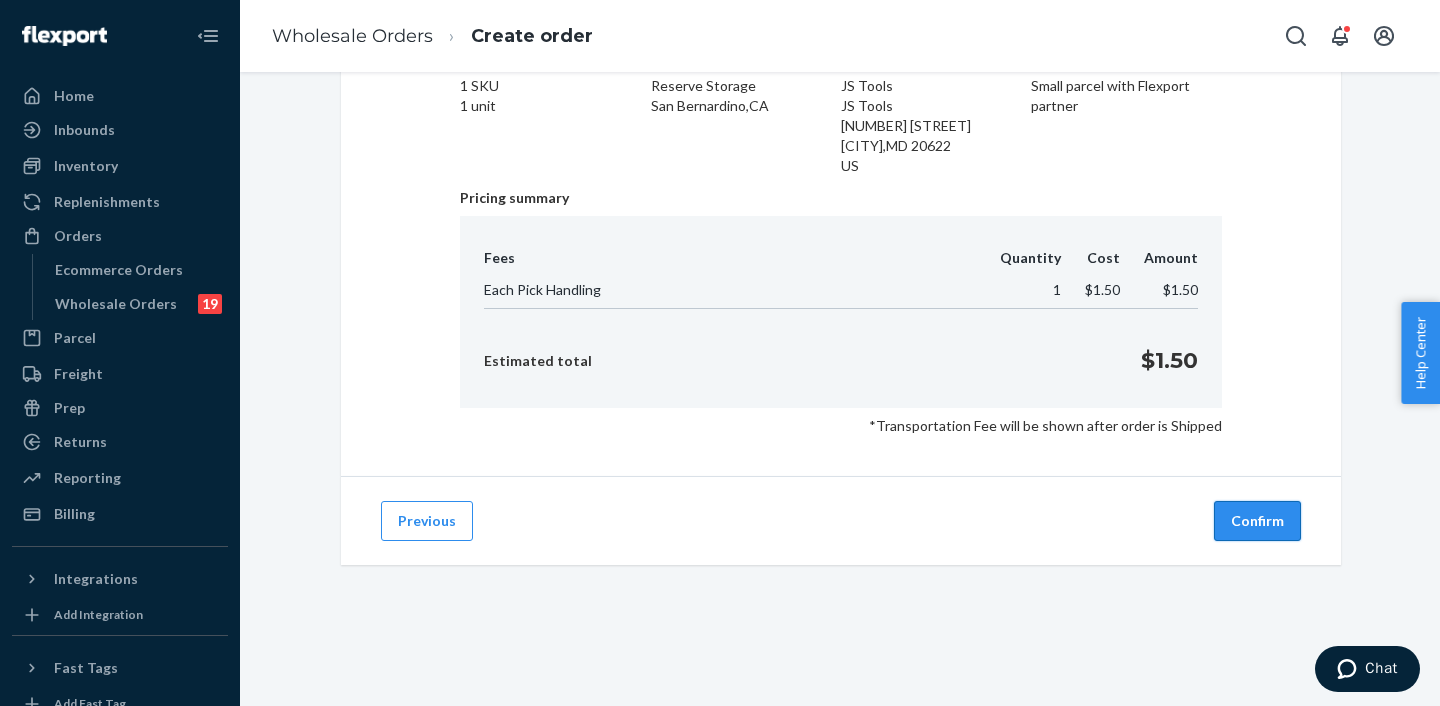 click on "Confirm" at bounding box center [1257, 521] 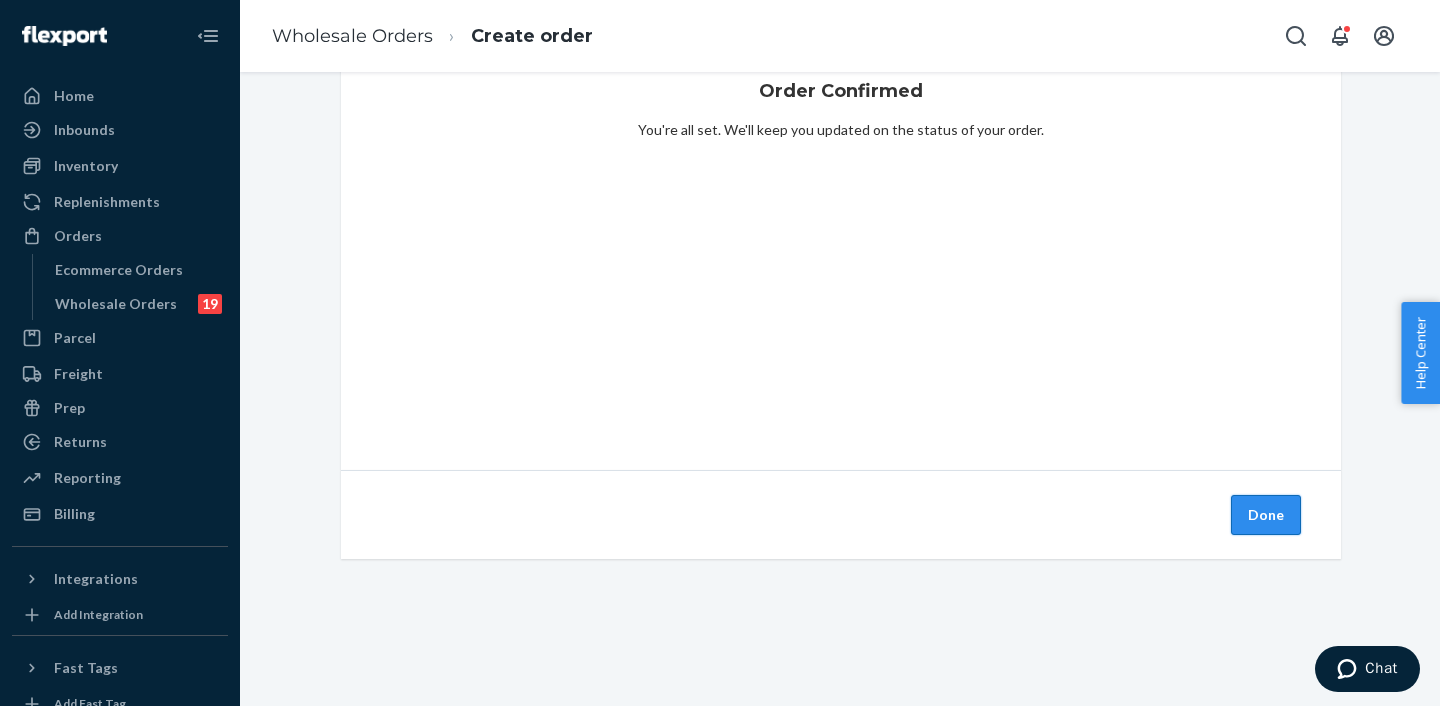 click on "Done" at bounding box center [1266, 515] 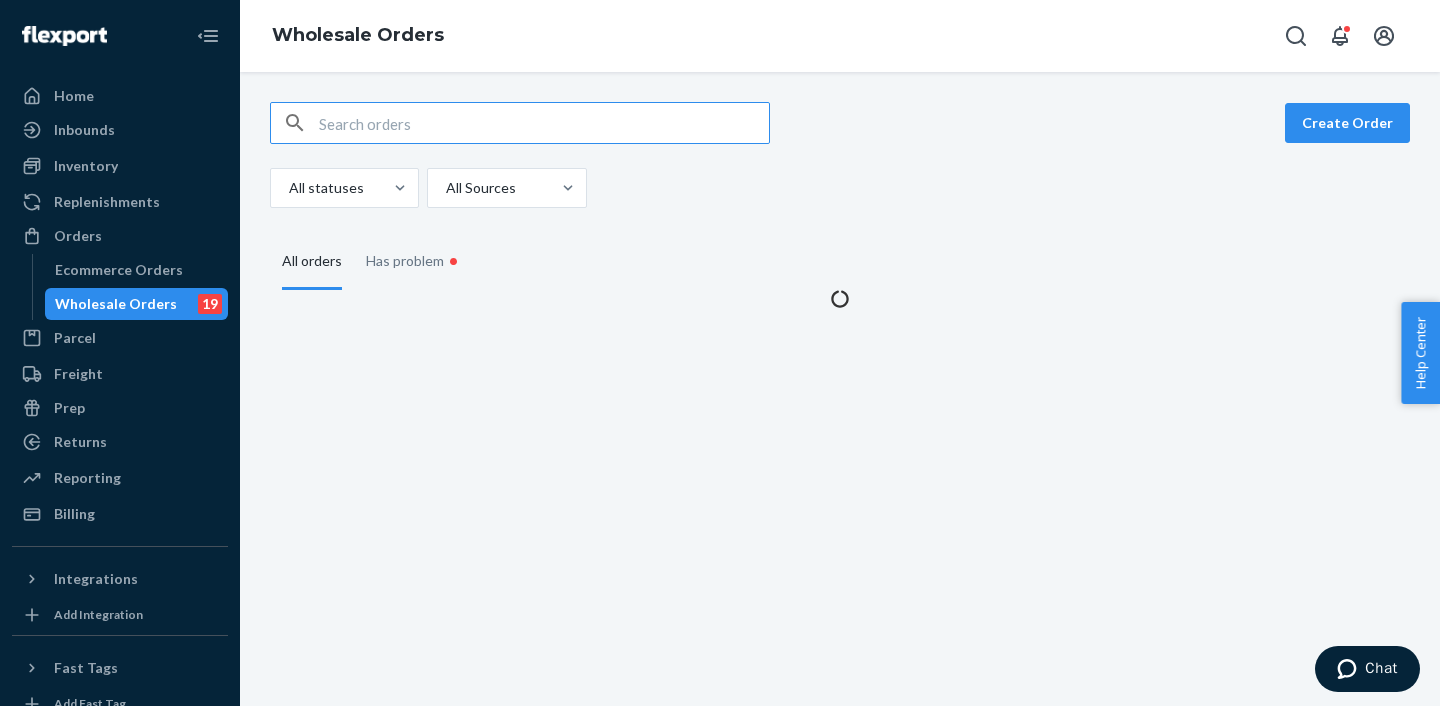 scroll, scrollTop: 0, scrollLeft: 0, axis: both 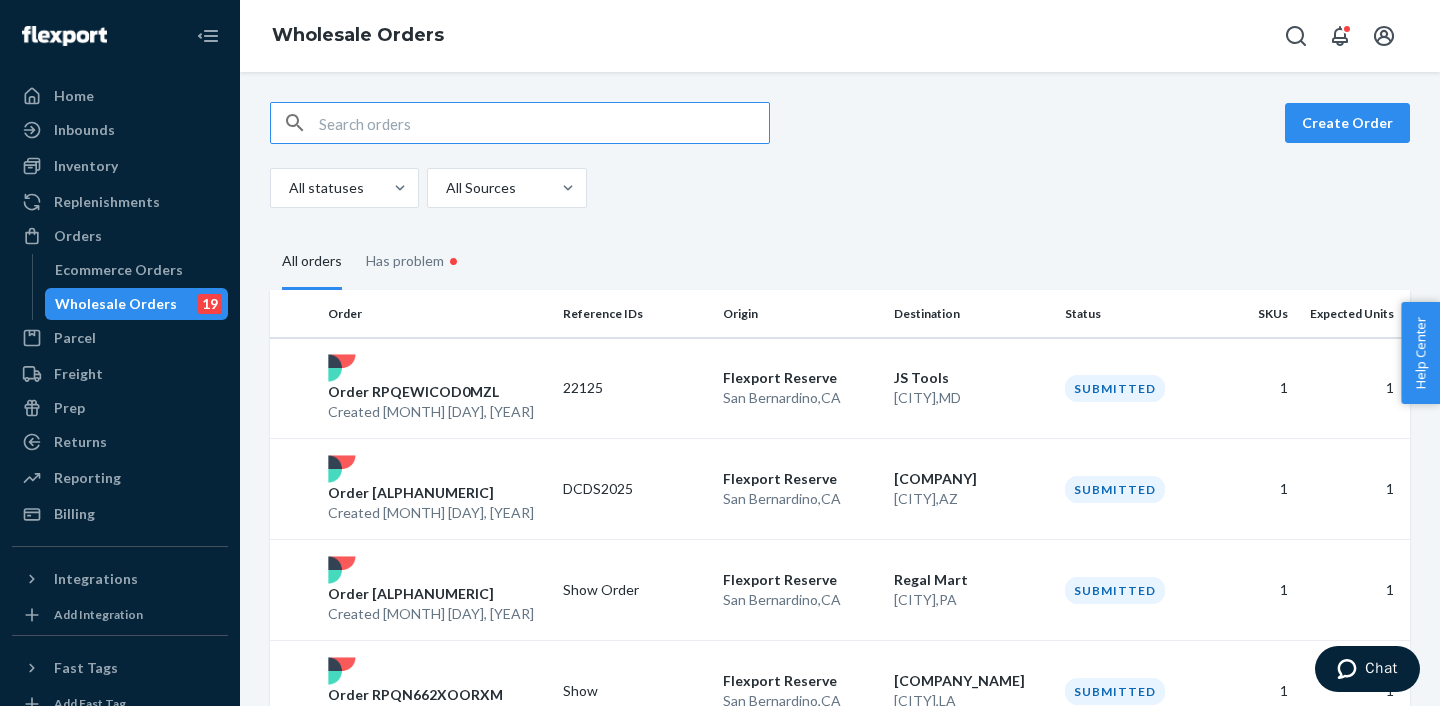 drag, startPoint x: 477, startPoint y: 128, endPoint x: 651, endPoint y: 124, distance: 174.04597 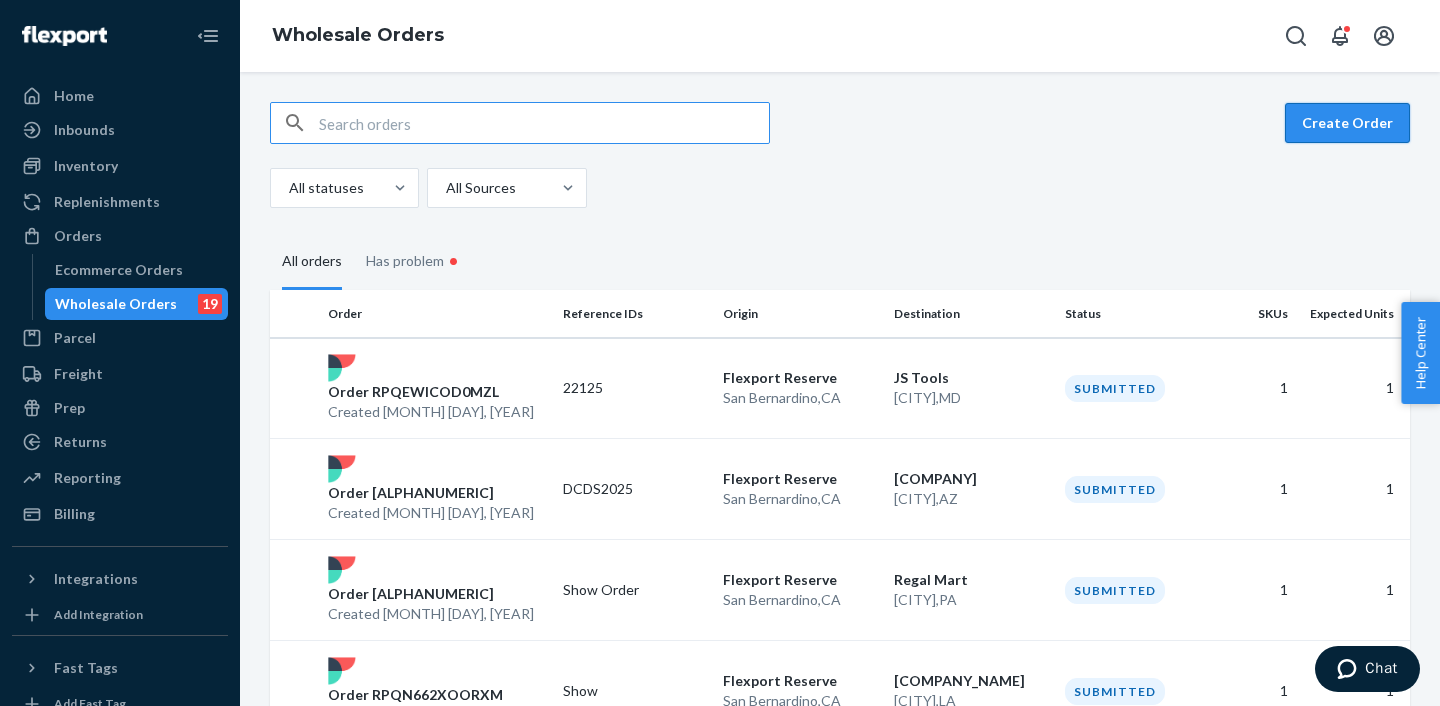 click on "Create Order" at bounding box center [1347, 123] 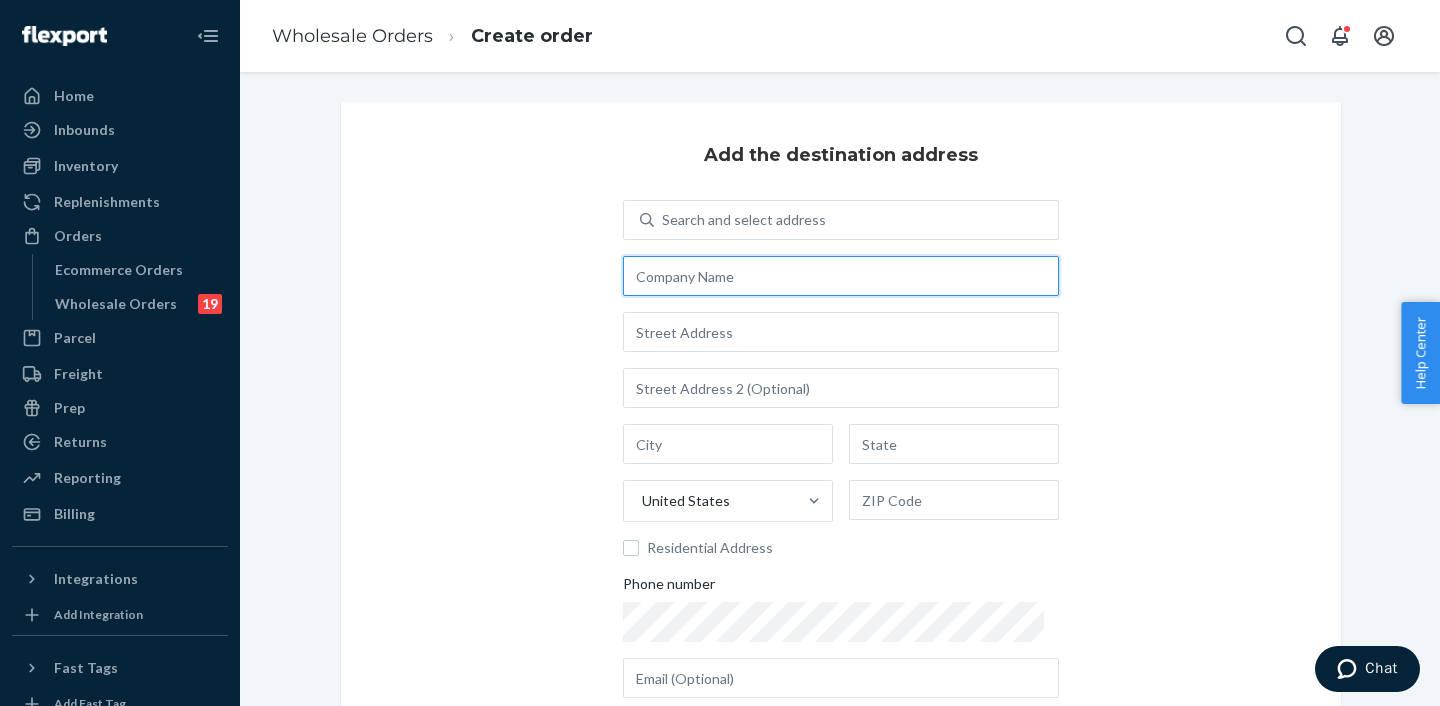 click at bounding box center (841, 276) 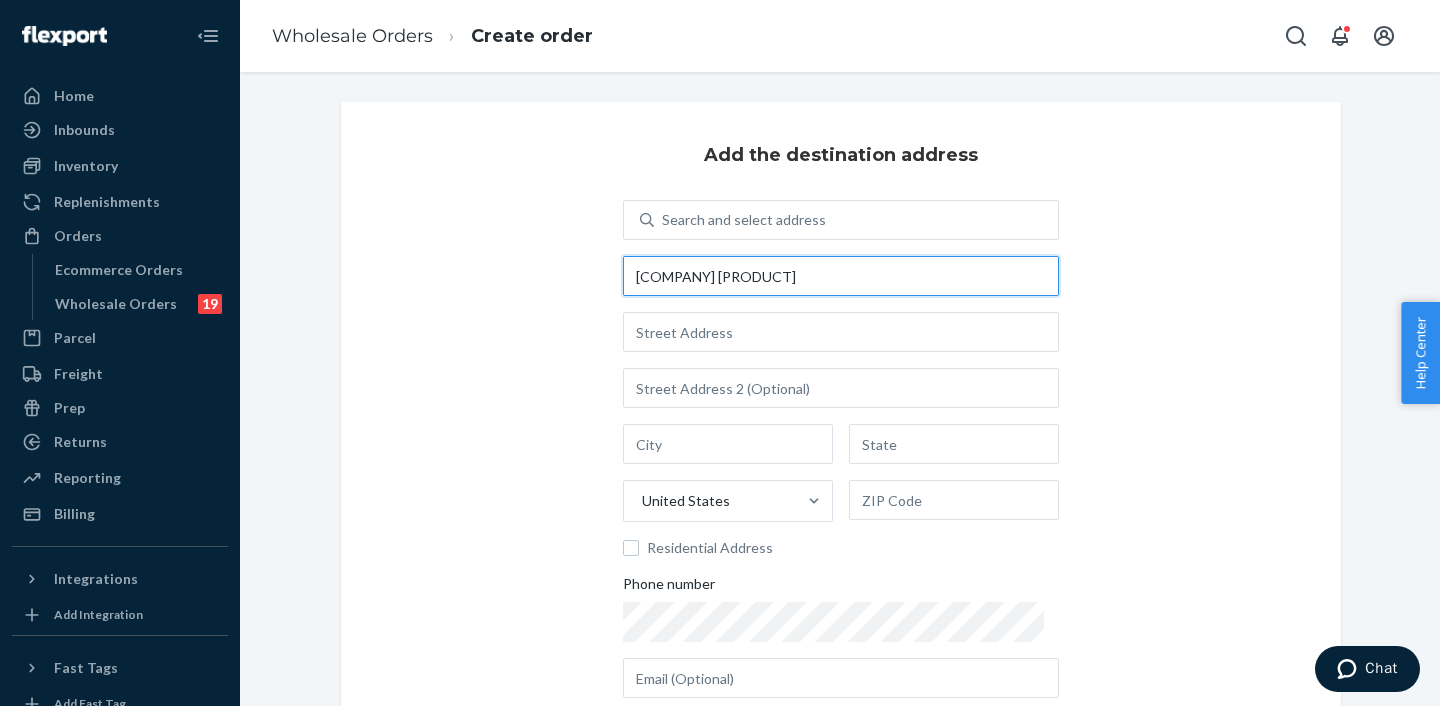 type on "[COMPANY] [PRODUCT]" 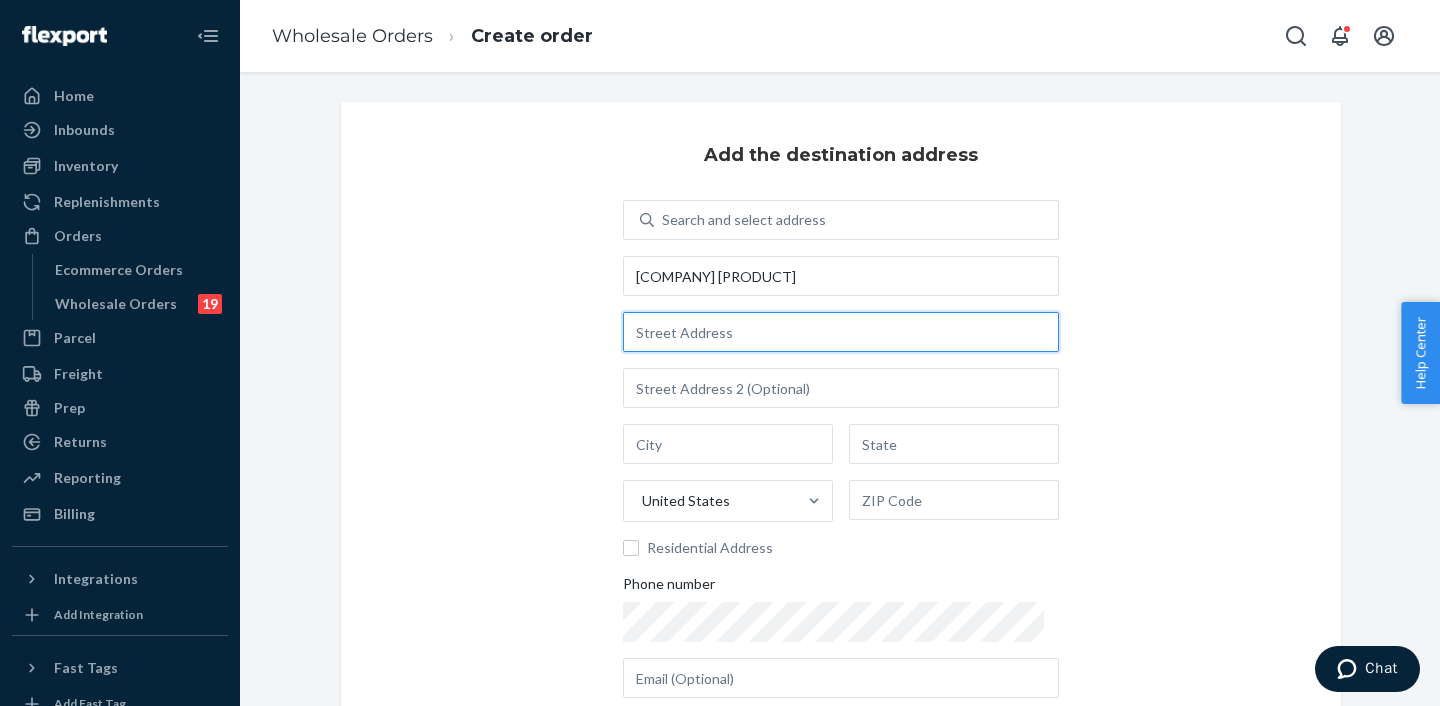 click at bounding box center [841, 332] 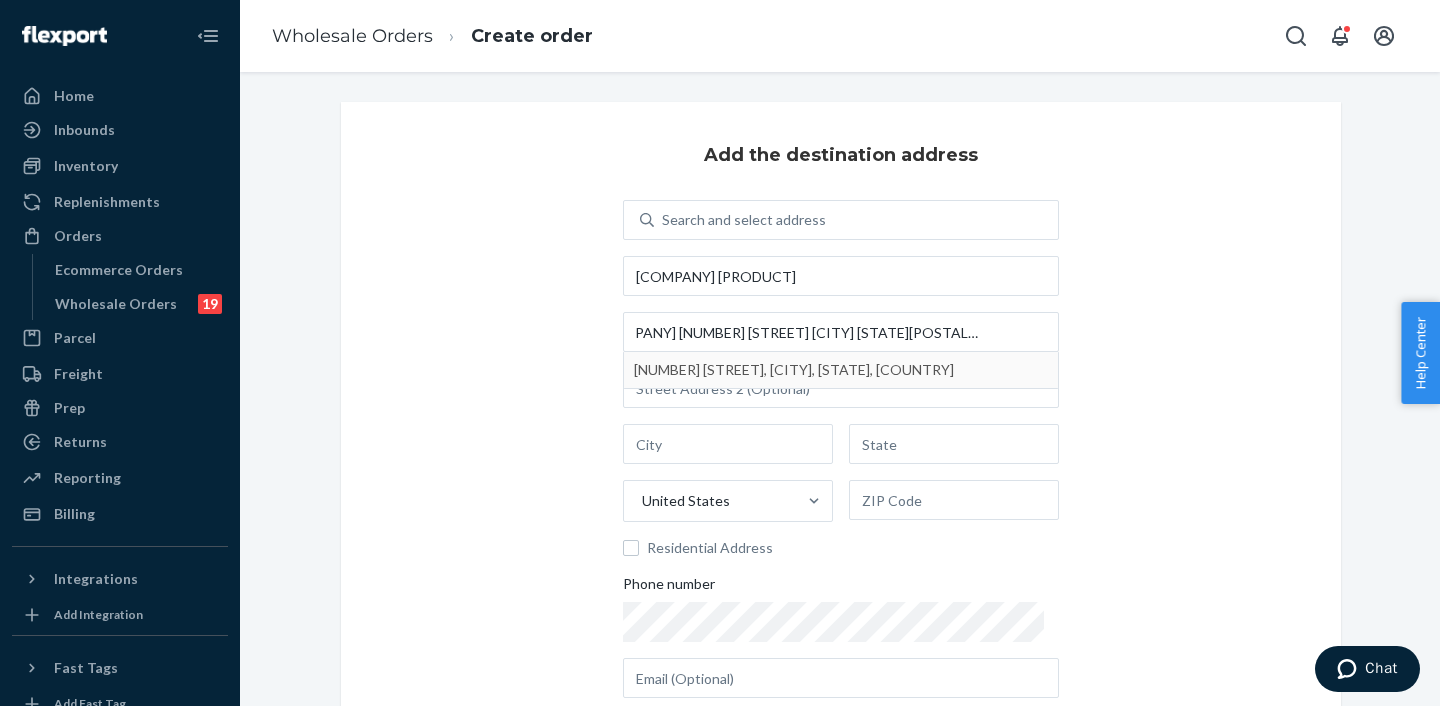 scroll, scrollTop: 0, scrollLeft: 0, axis: both 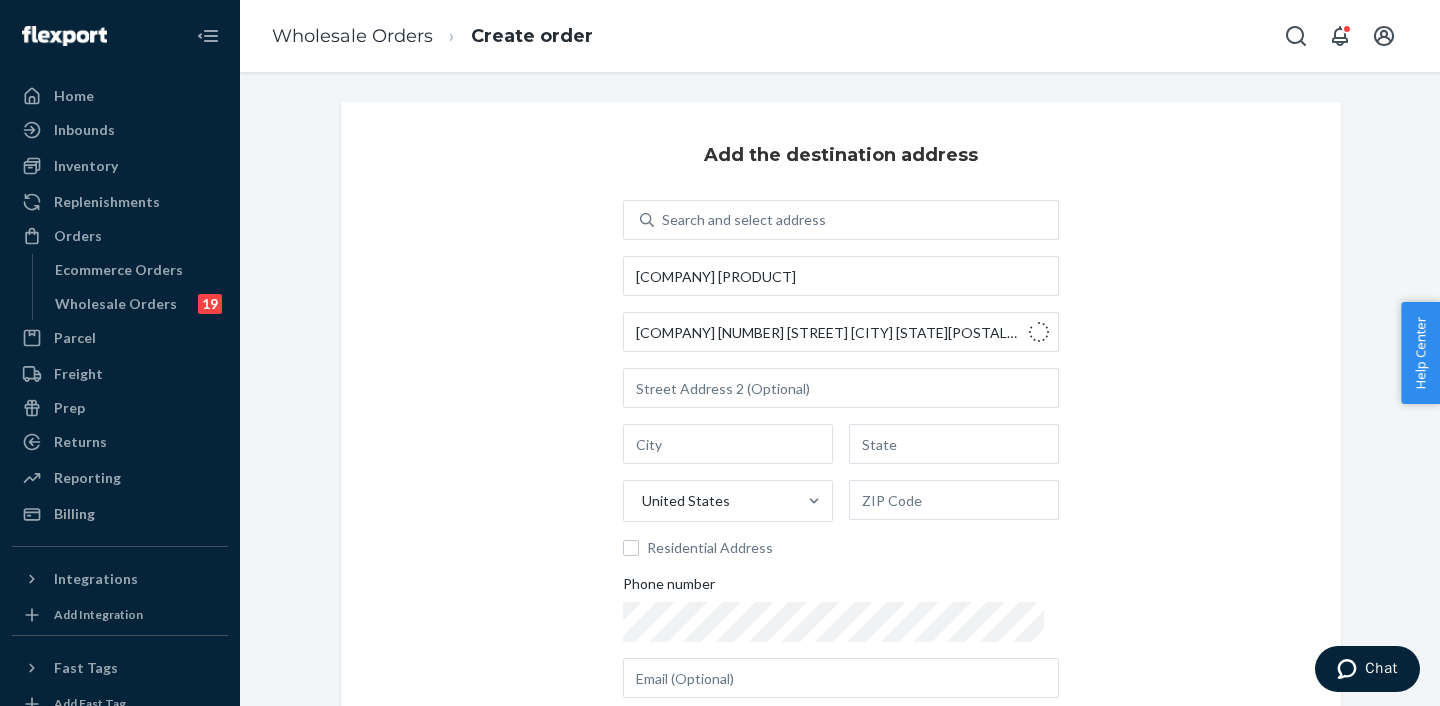 type on "[NUMBER] [STREET]" 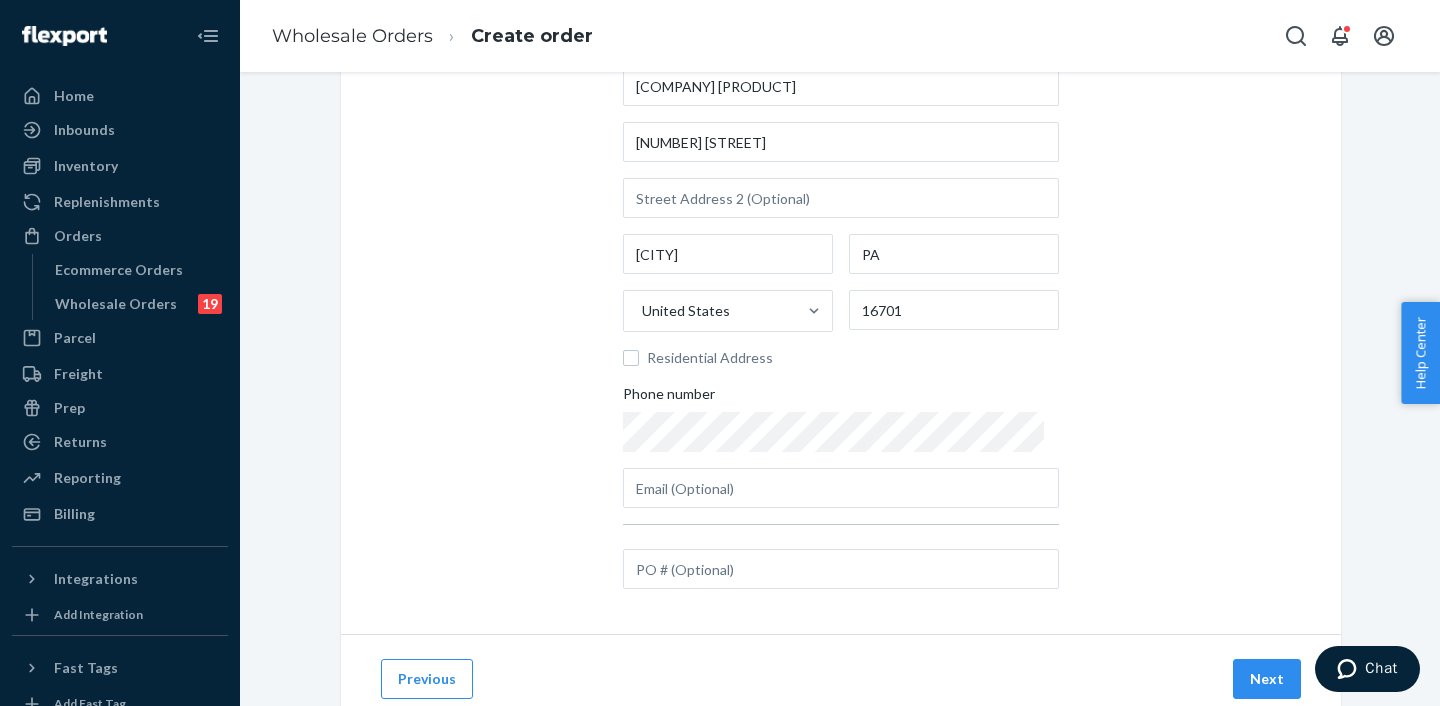scroll, scrollTop: 195, scrollLeft: 0, axis: vertical 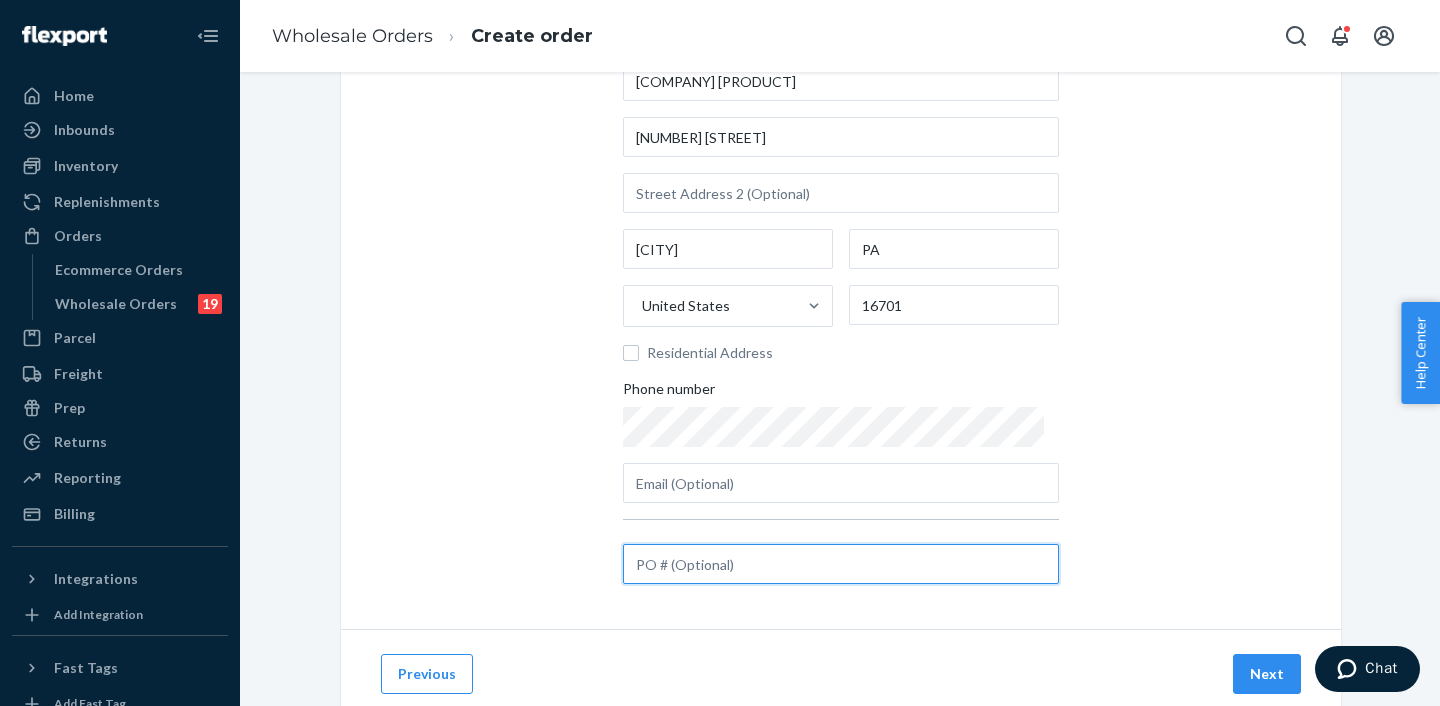 click at bounding box center (841, 564) 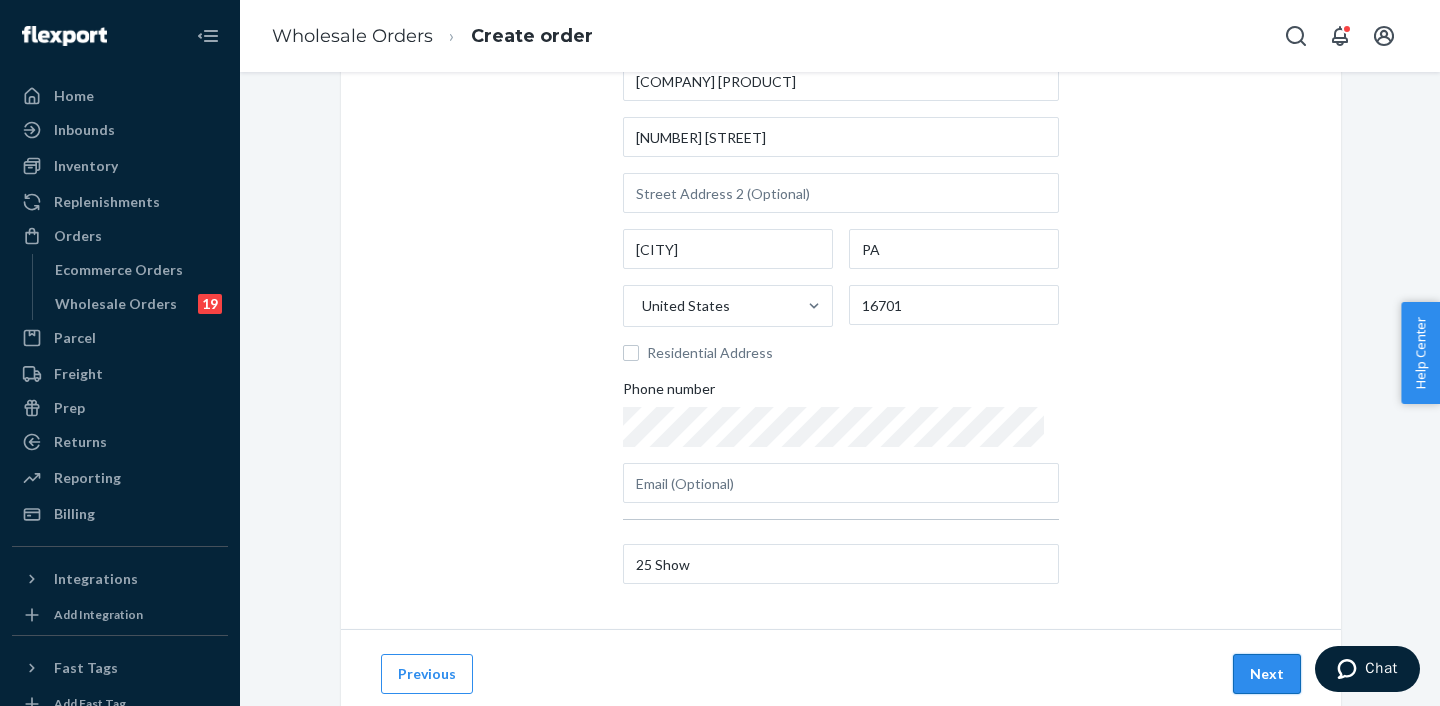 click on "Next" at bounding box center [1267, 674] 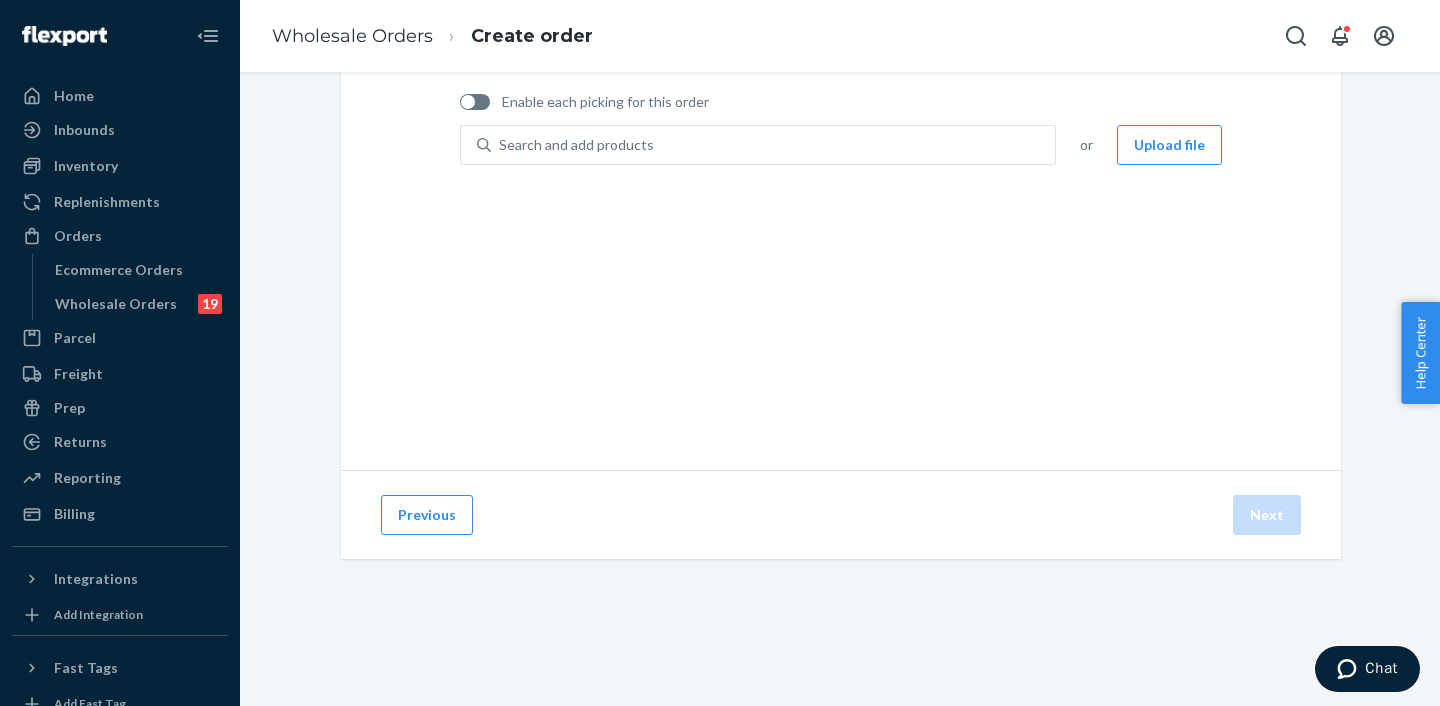 scroll, scrollTop: 144, scrollLeft: 0, axis: vertical 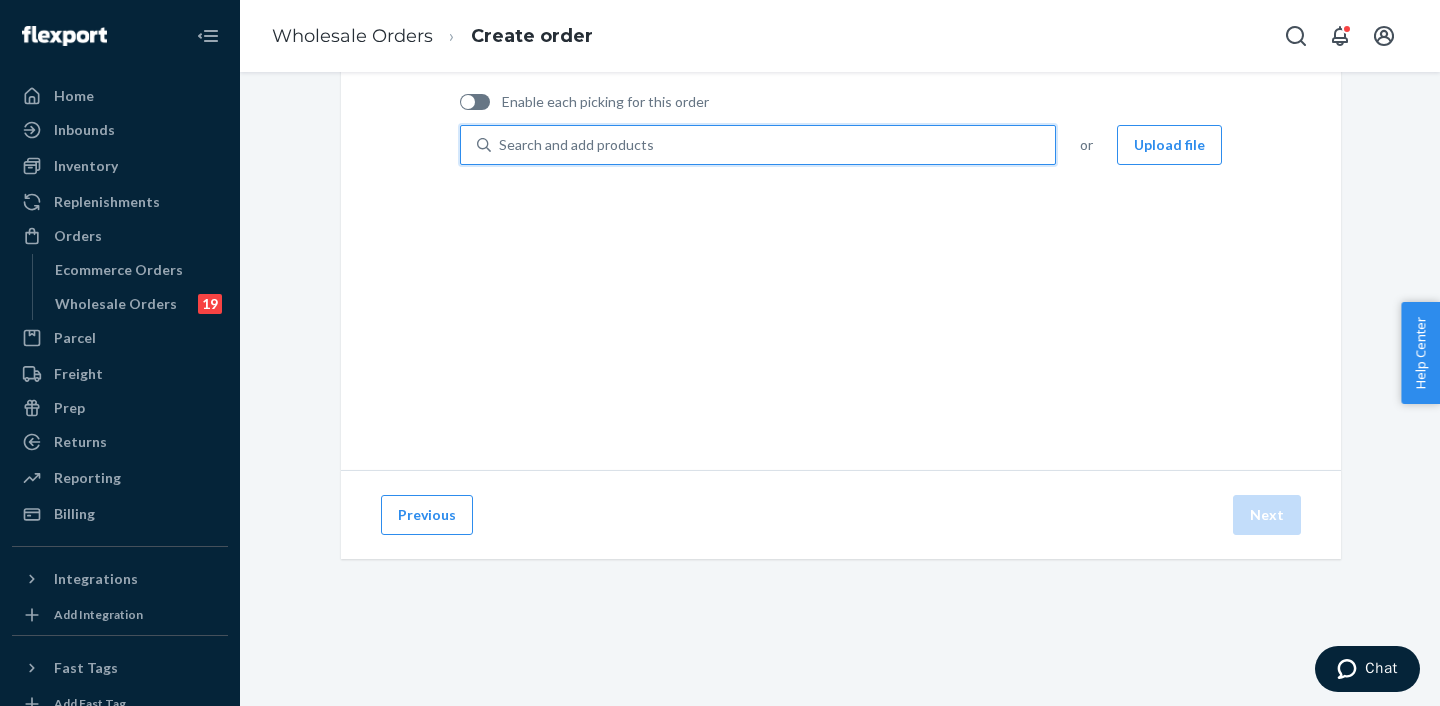 click on "Search and add products" at bounding box center (773, 145) 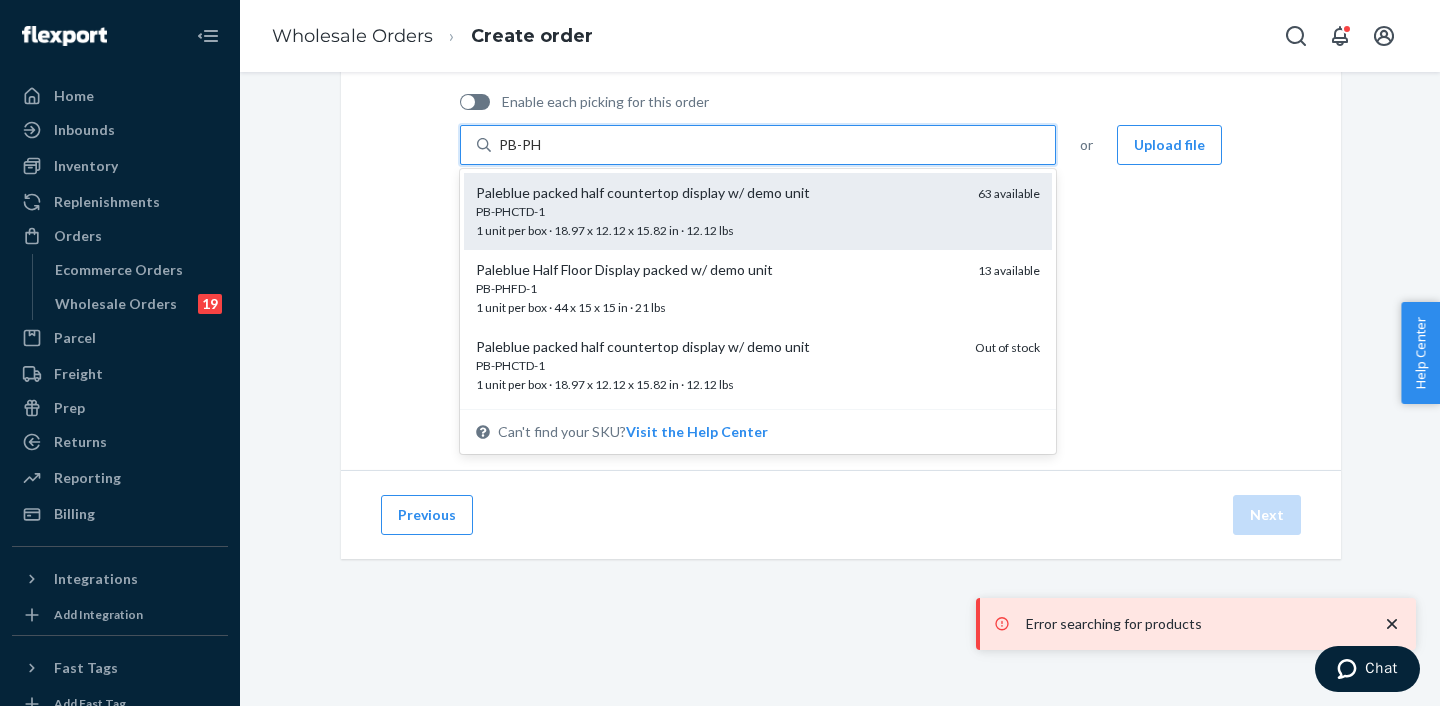 click on "PB-PHCTD-1" at bounding box center (719, 211) 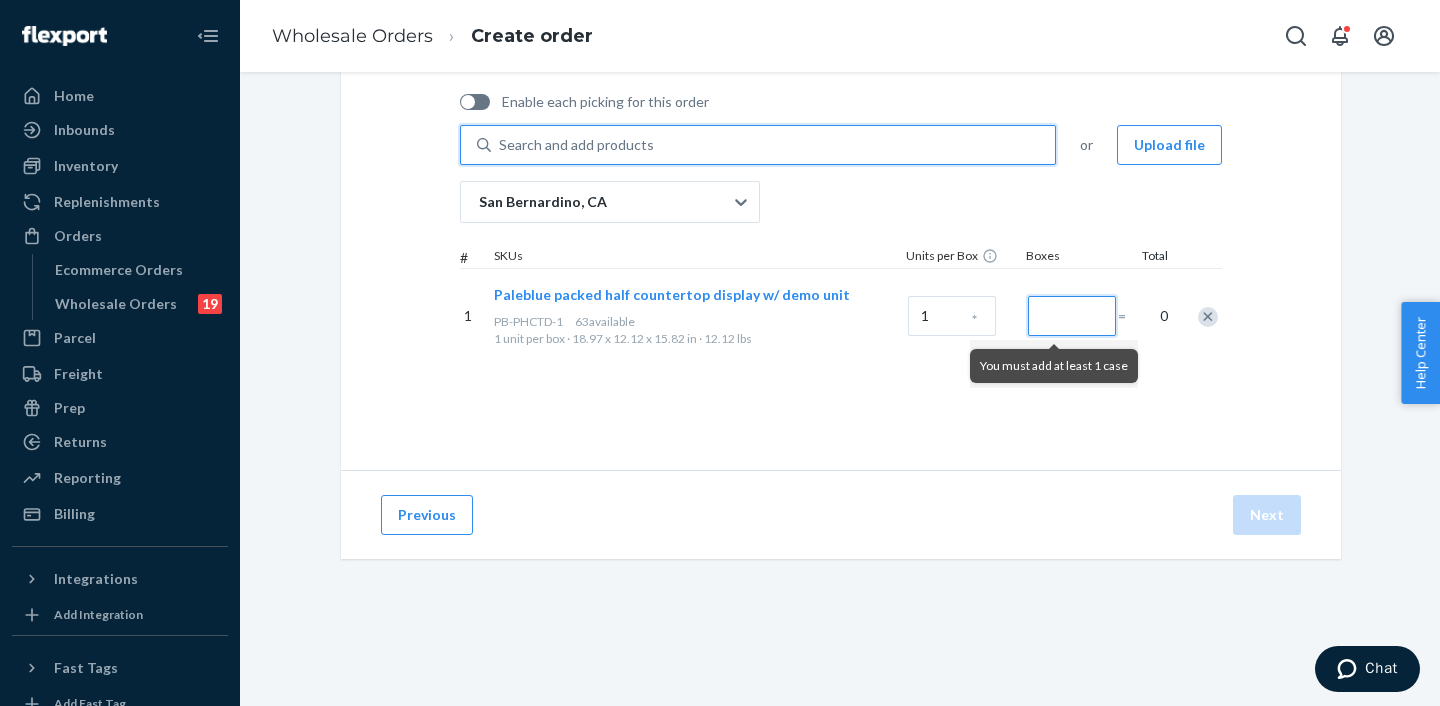 click at bounding box center [1072, 316] 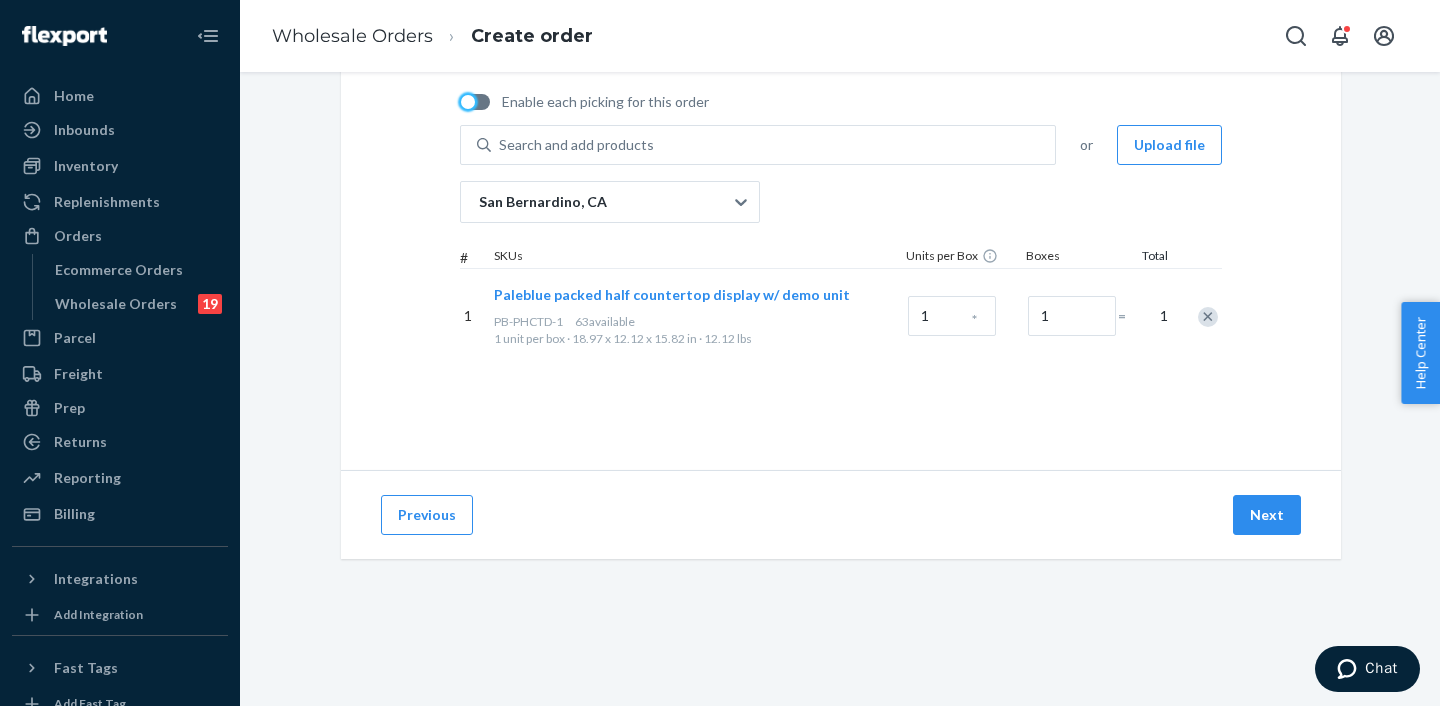 click at bounding box center [468, 102] 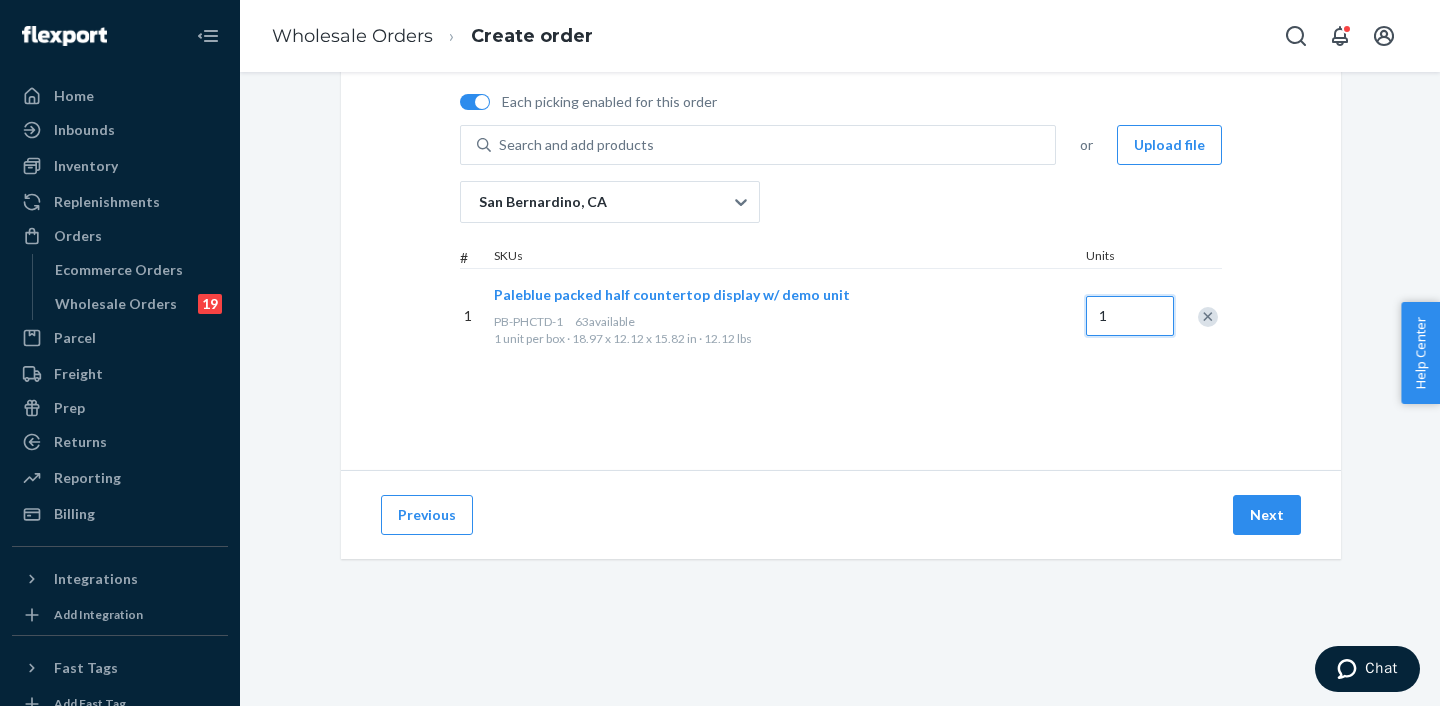 click on "1" at bounding box center [1130, 316] 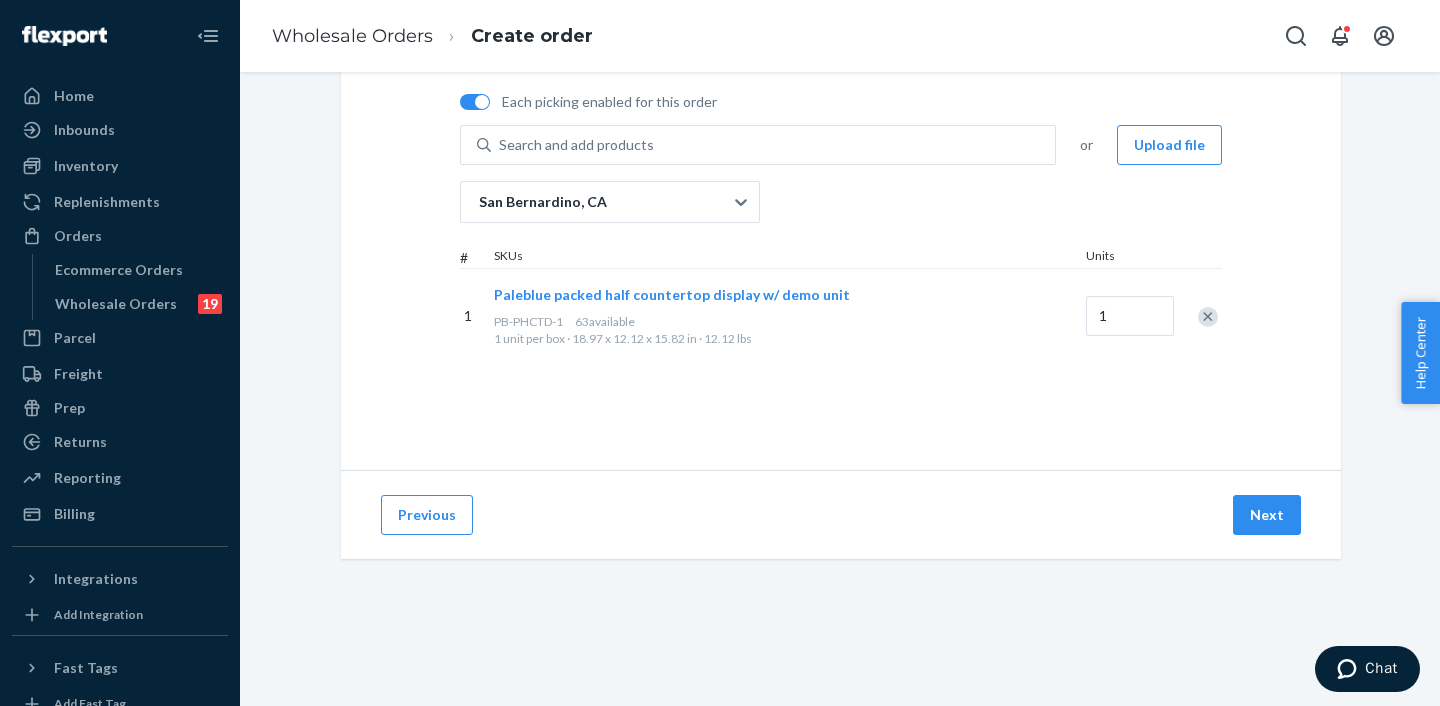click on "Select products Select products with available inventory in Flexport Storage. Each picking enabled for this order Search and add products or Upload file [CITY], [STATE] # SKUs Units 1   Paleblue packed half countertop display w/ demo unit [PRODUCT] [NUMBER] unit per box · [DIMENSIONS] · [WEIGHT] [NUMBER]" at bounding box center [841, 214] 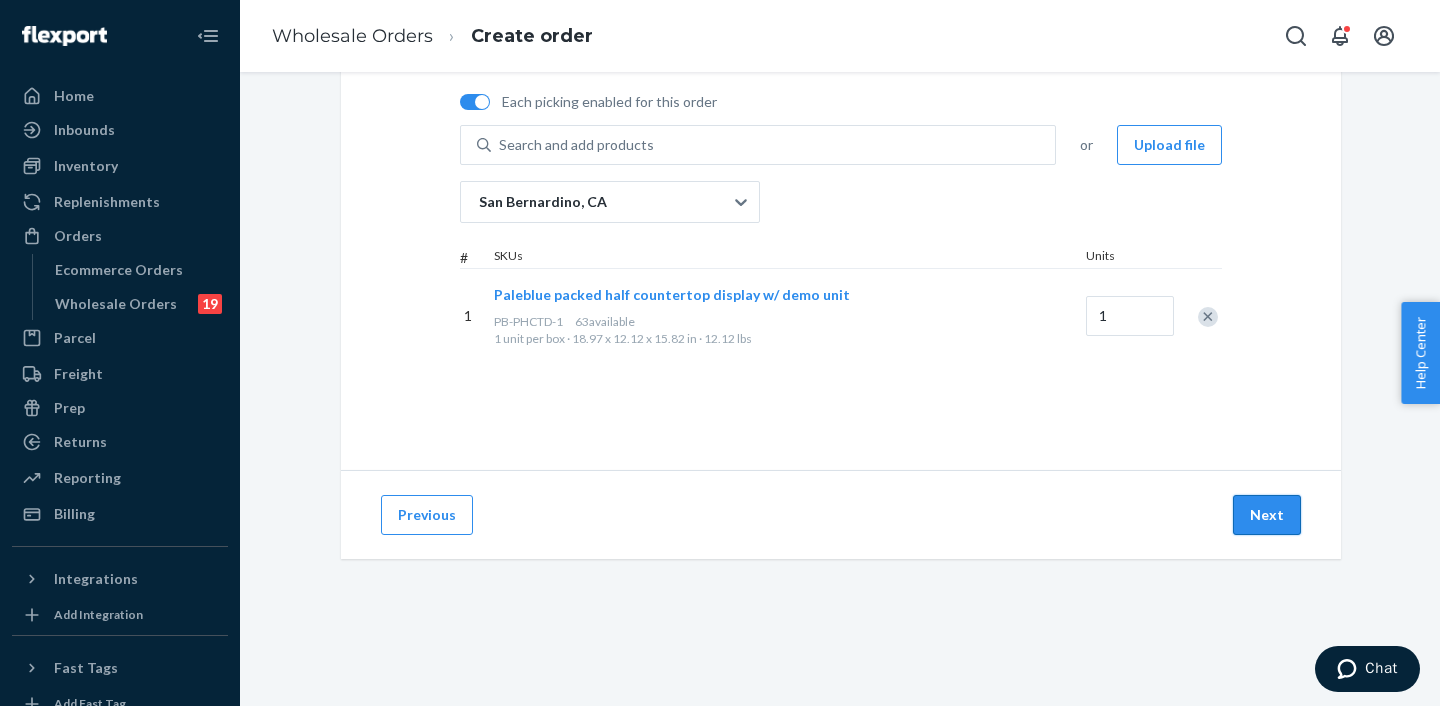 click on "Next" at bounding box center [1267, 515] 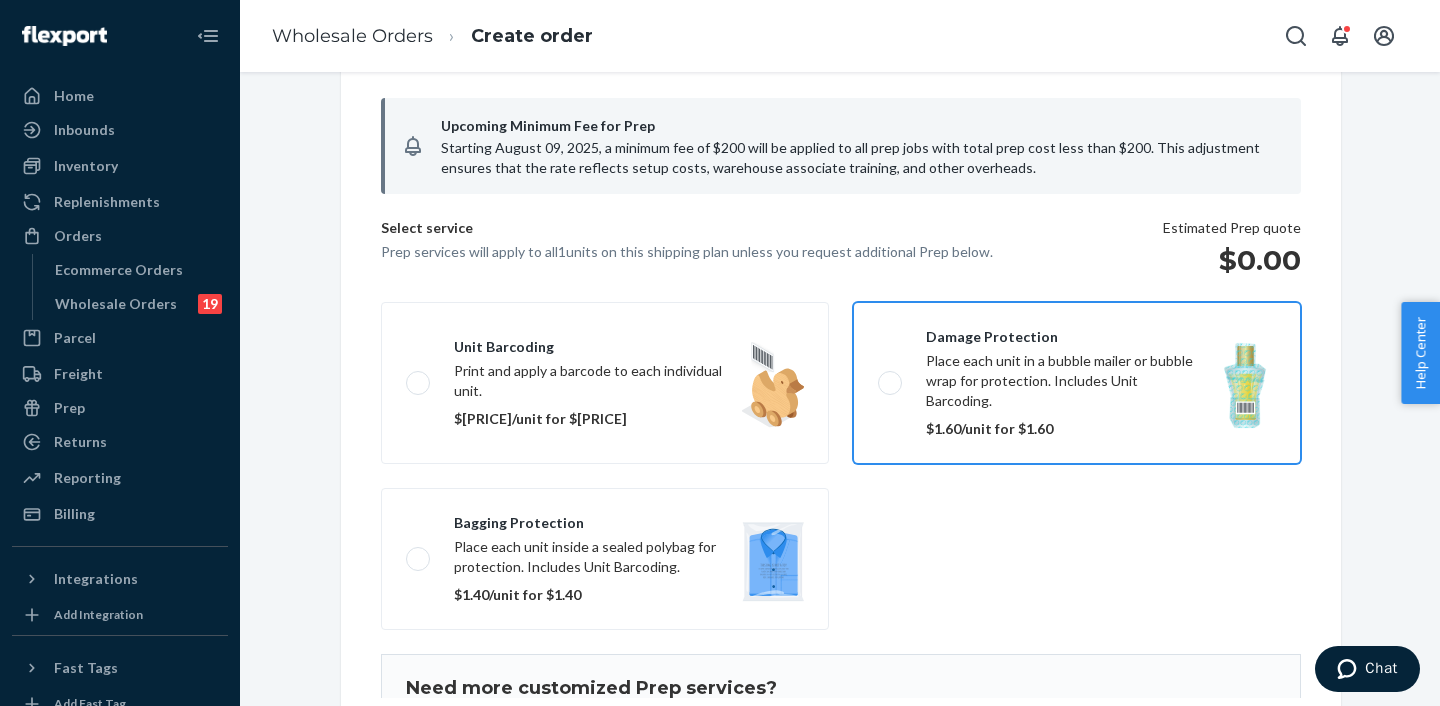 scroll, scrollTop: 169, scrollLeft: 0, axis: vertical 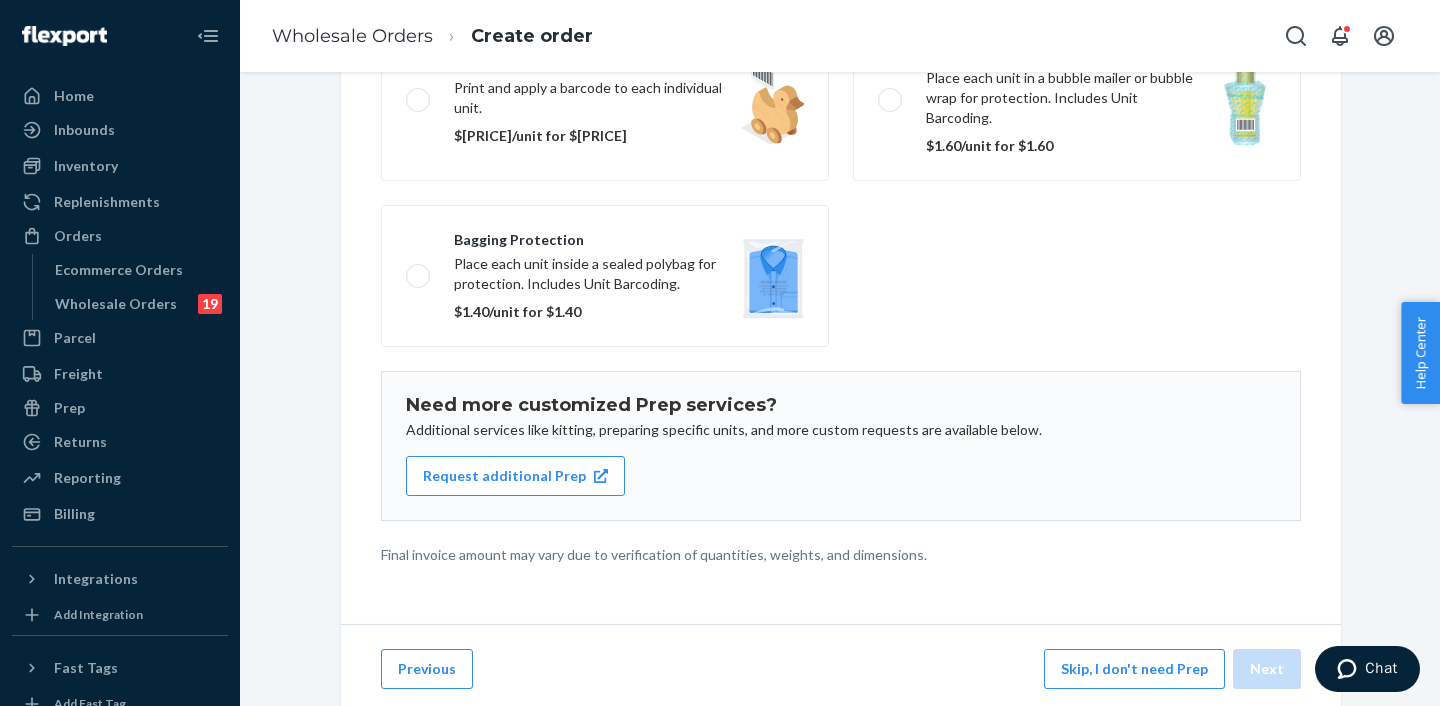 click on "Skip, I don't need Prep" at bounding box center (1134, 669) 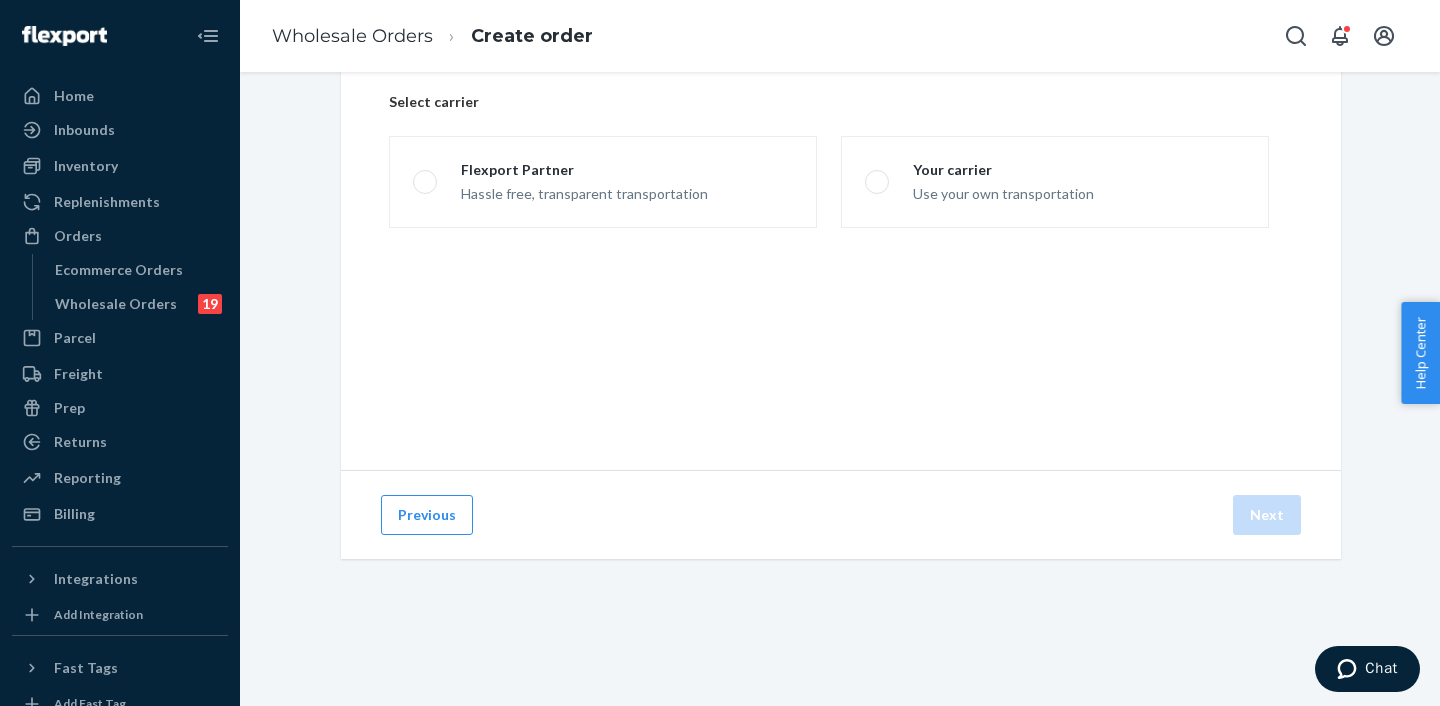 scroll, scrollTop: 144, scrollLeft: 0, axis: vertical 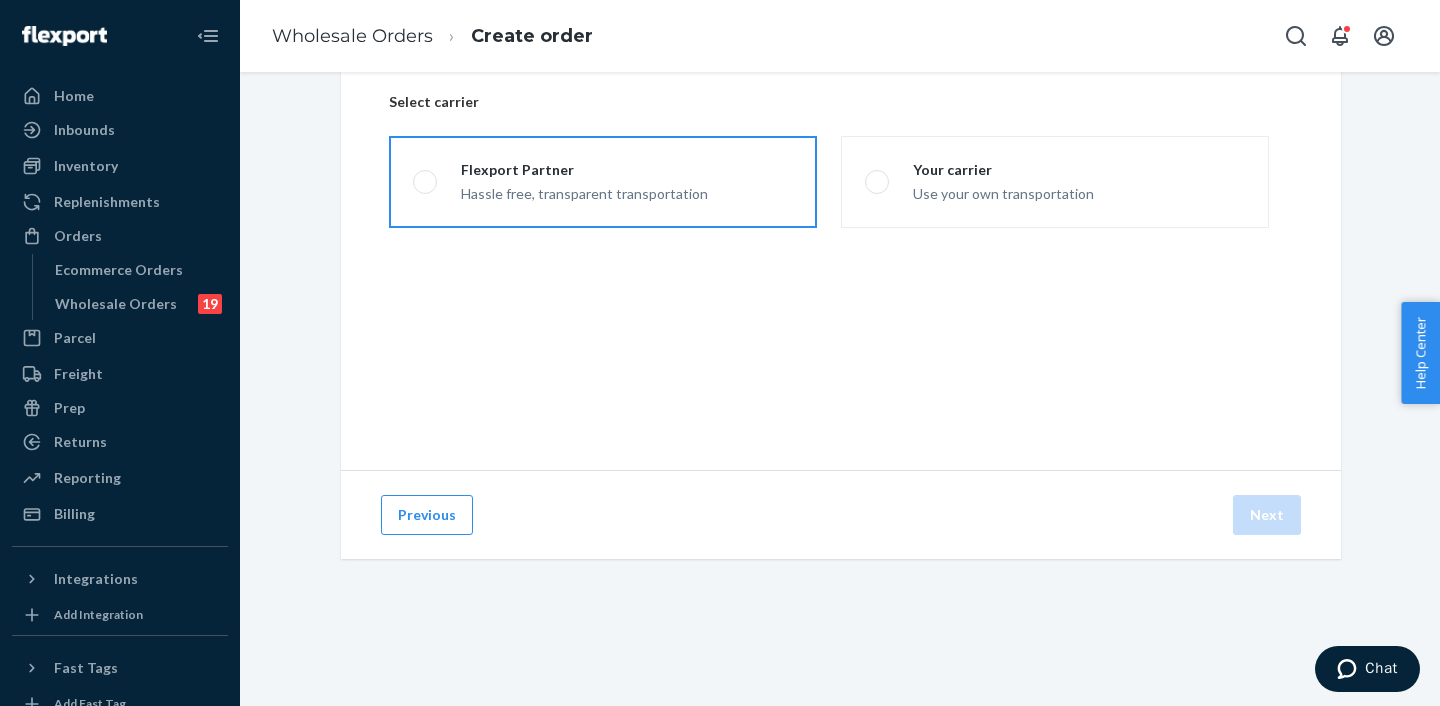 click on "Hassle free, transparent transportation" at bounding box center [584, 192] 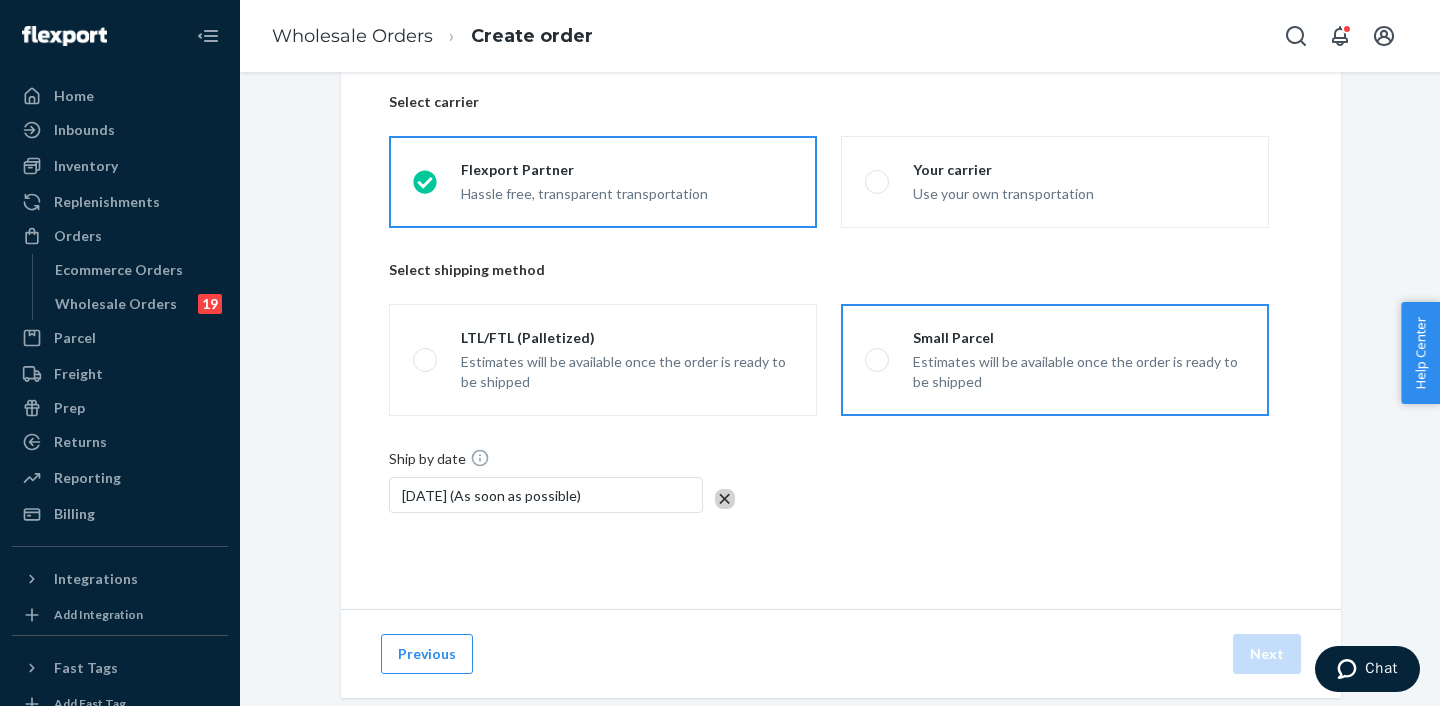click on "Estimates will be available once the order is ready to be shipped" at bounding box center [1079, 372] 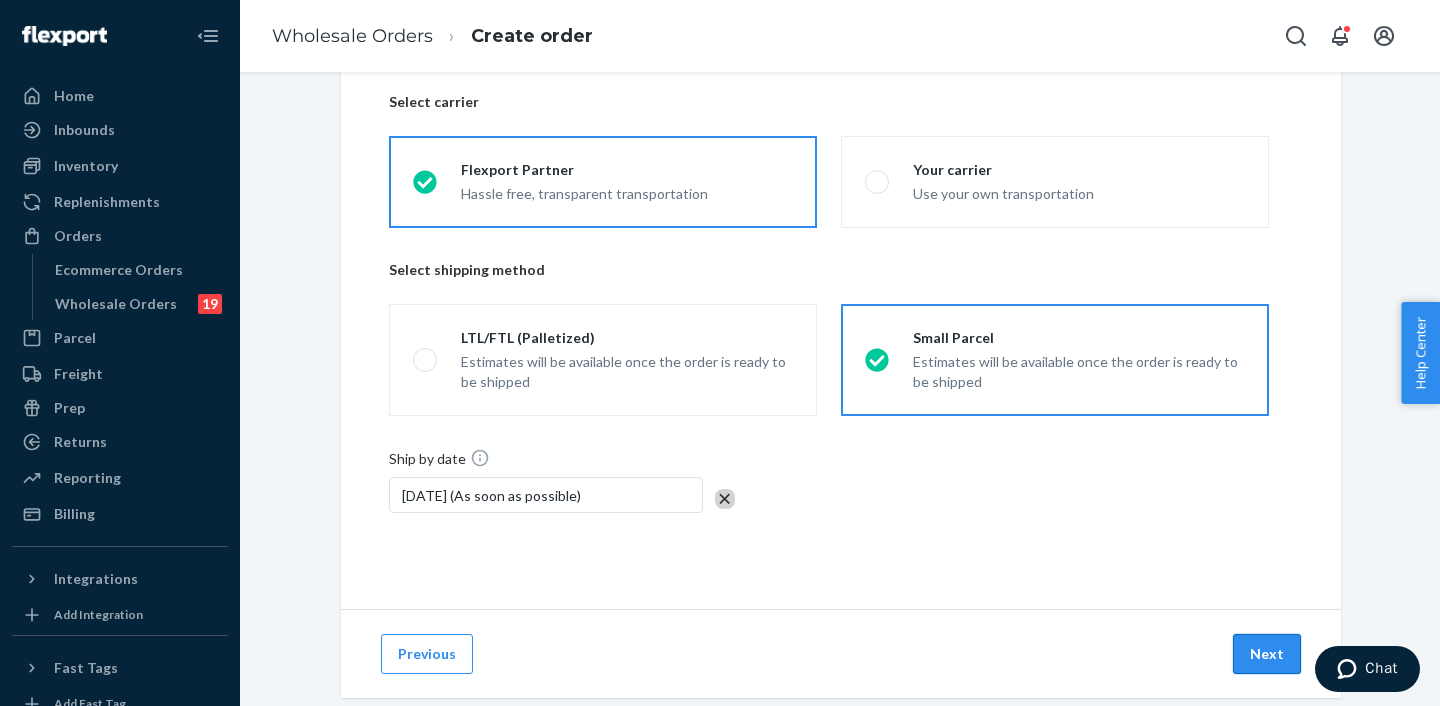 click on "Next" at bounding box center [1267, 654] 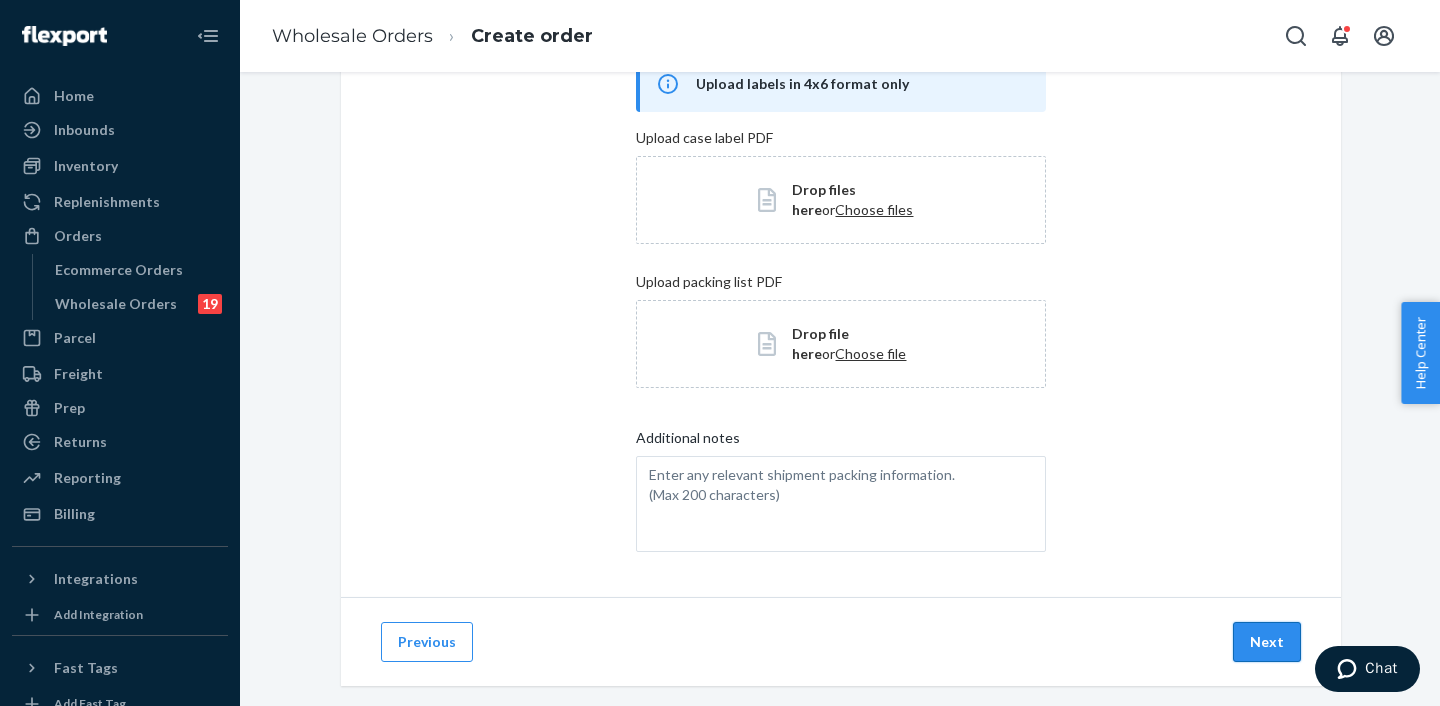 click on "Next" at bounding box center (1267, 642) 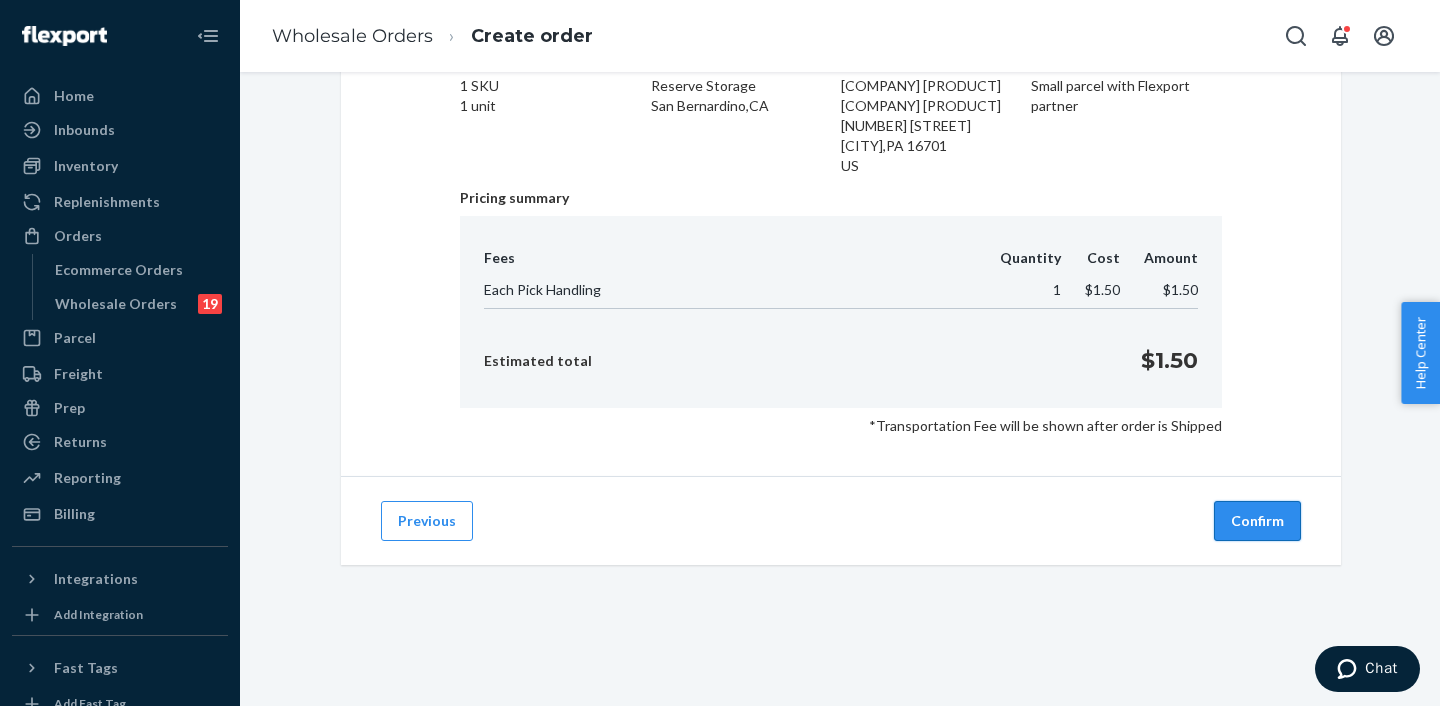 click on "Confirm" at bounding box center [1257, 521] 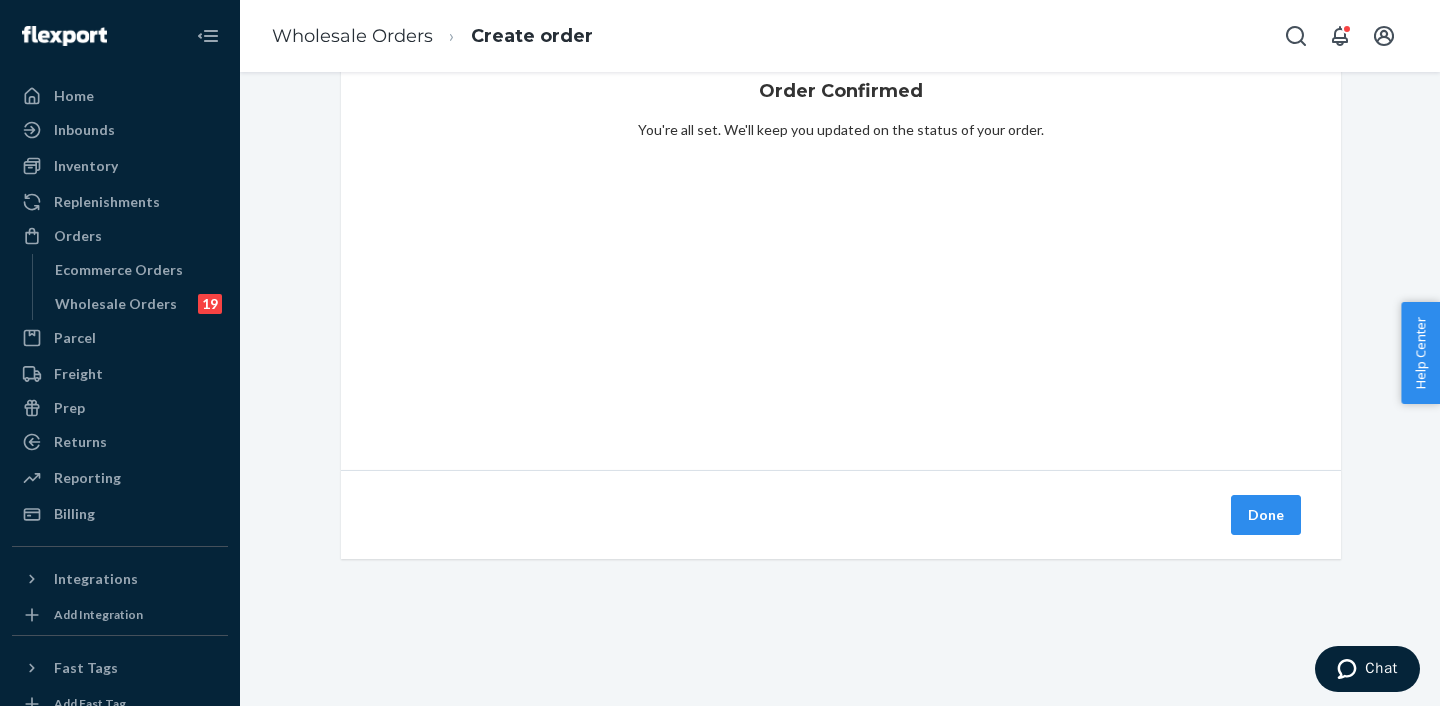 drag, startPoint x: 1256, startPoint y: 520, endPoint x: 1211, endPoint y: 576, distance: 71.8401 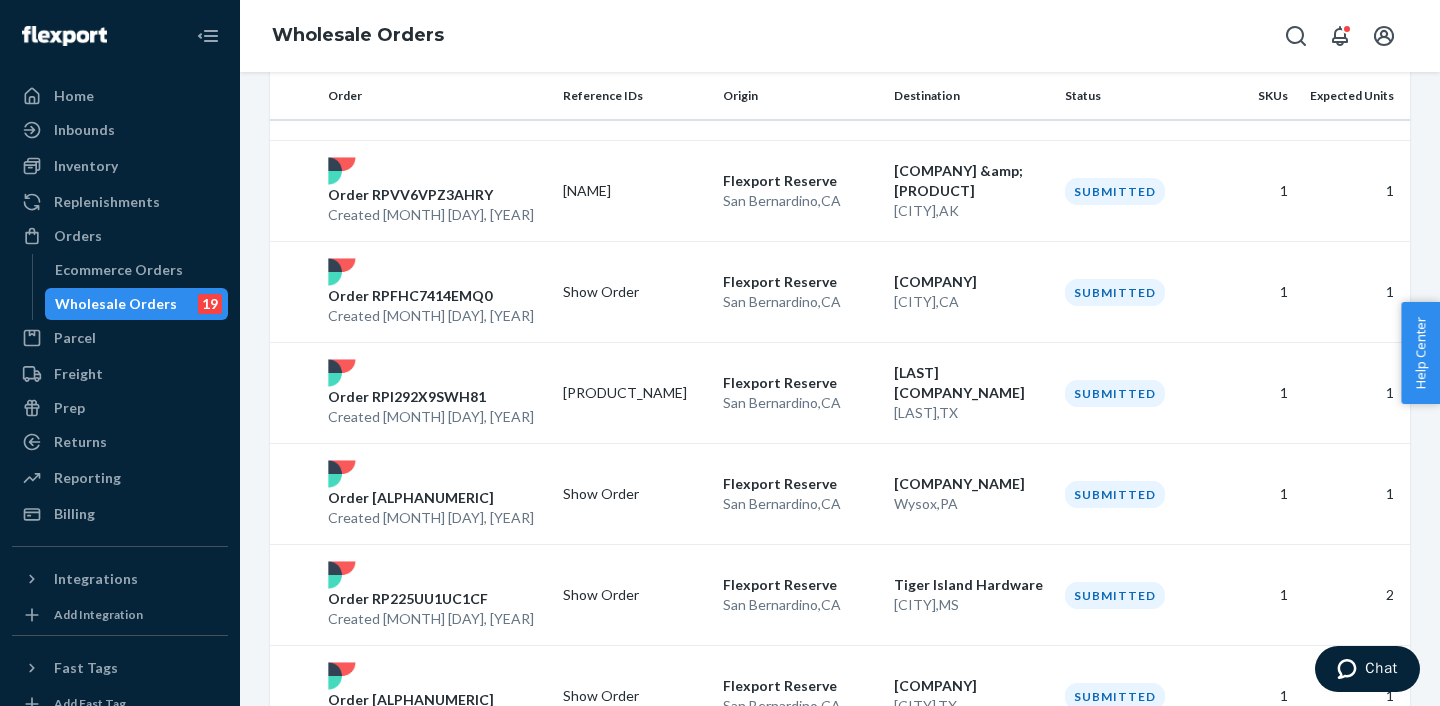 scroll, scrollTop: 0, scrollLeft: 0, axis: both 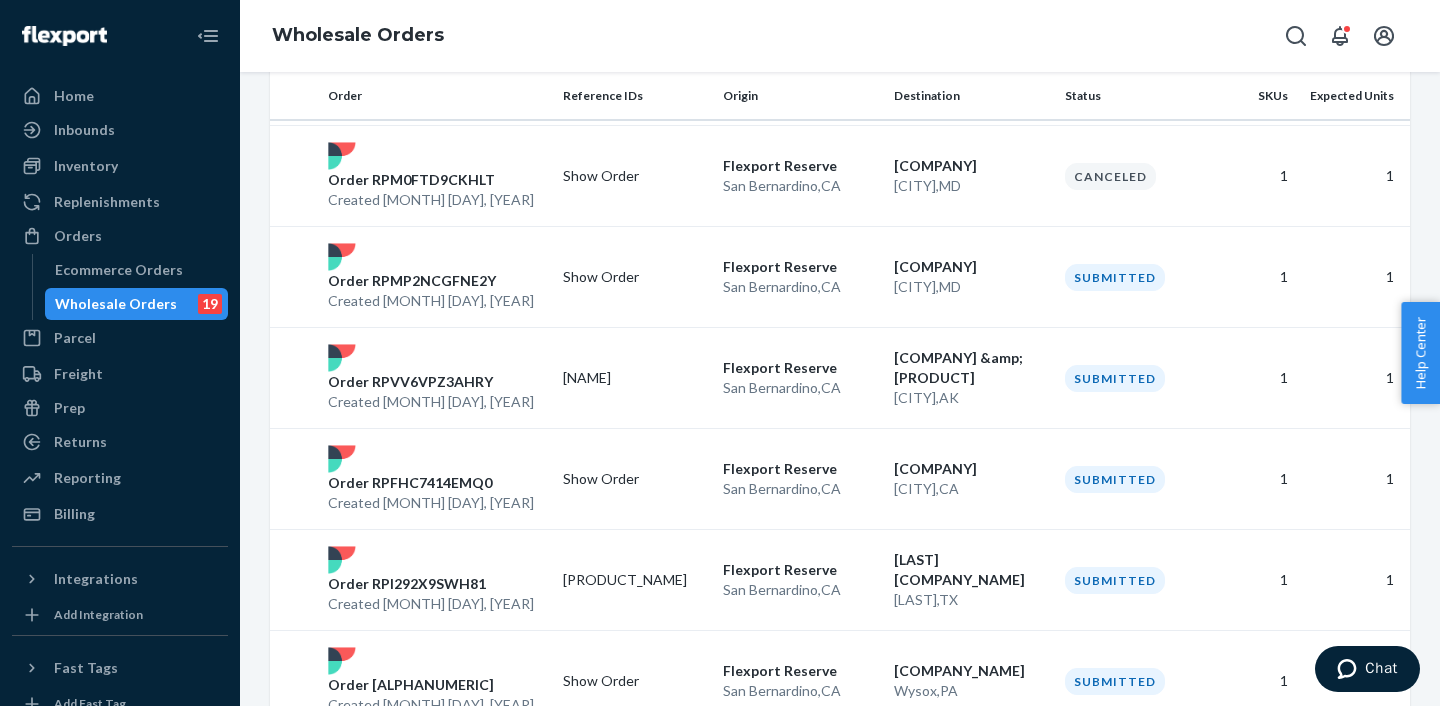 click on "Flexport Reserve" at bounding box center (800, 772) 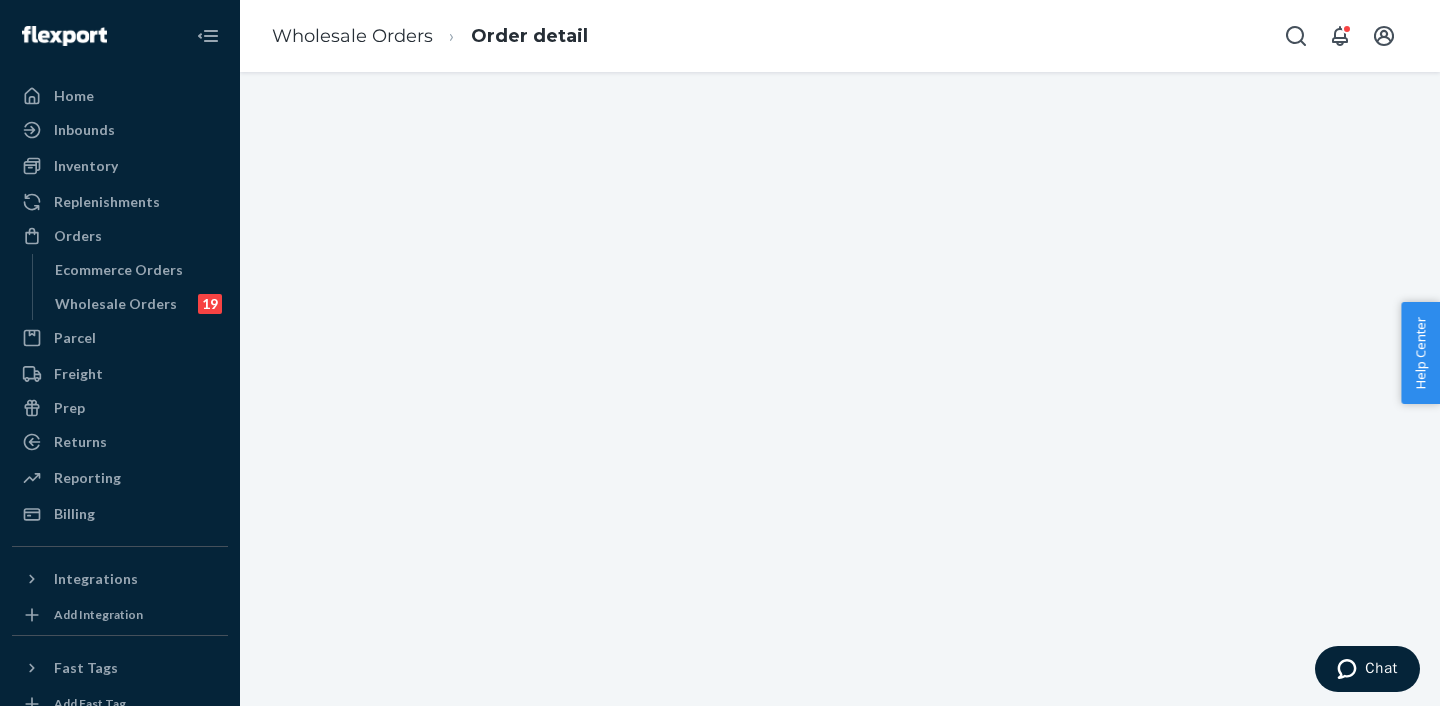 scroll, scrollTop: 0, scrollLeft: 0, axis: both 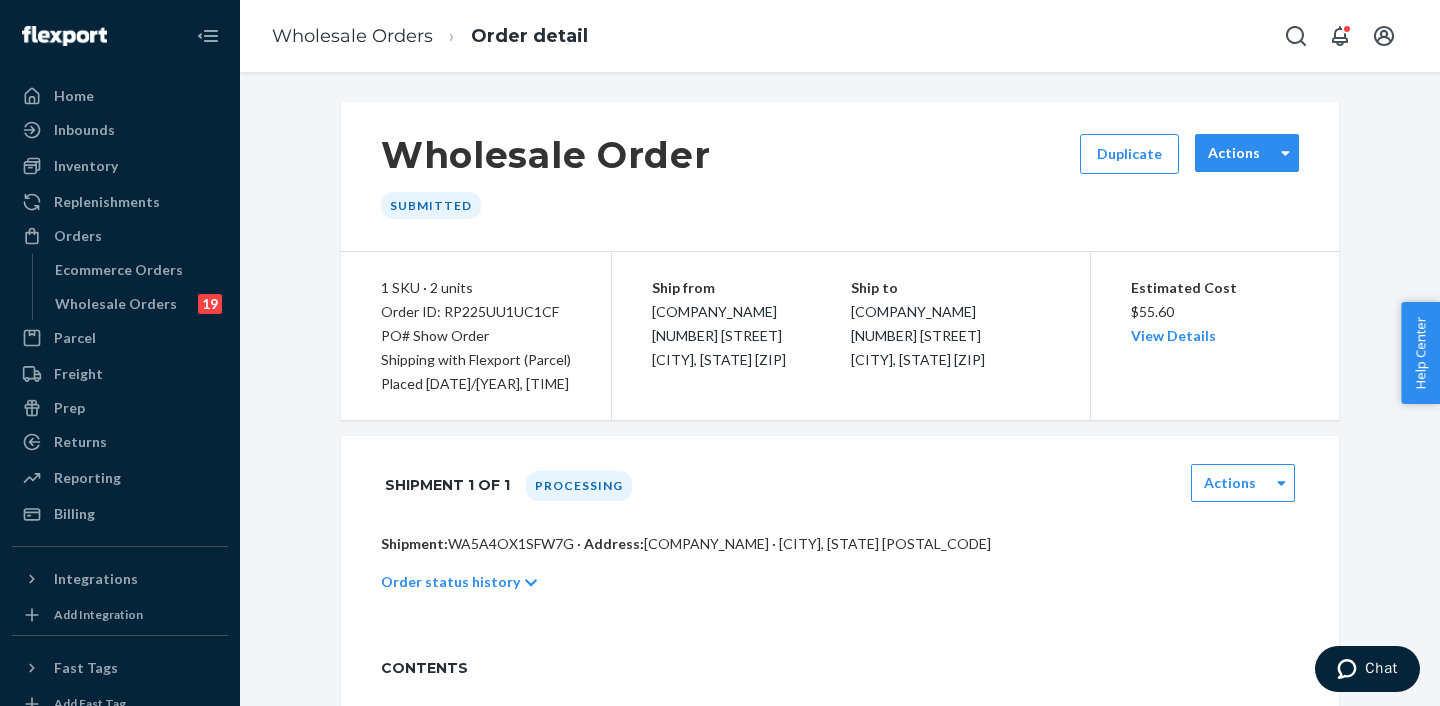 click on "Actions" at bounding box center (1234, 153) 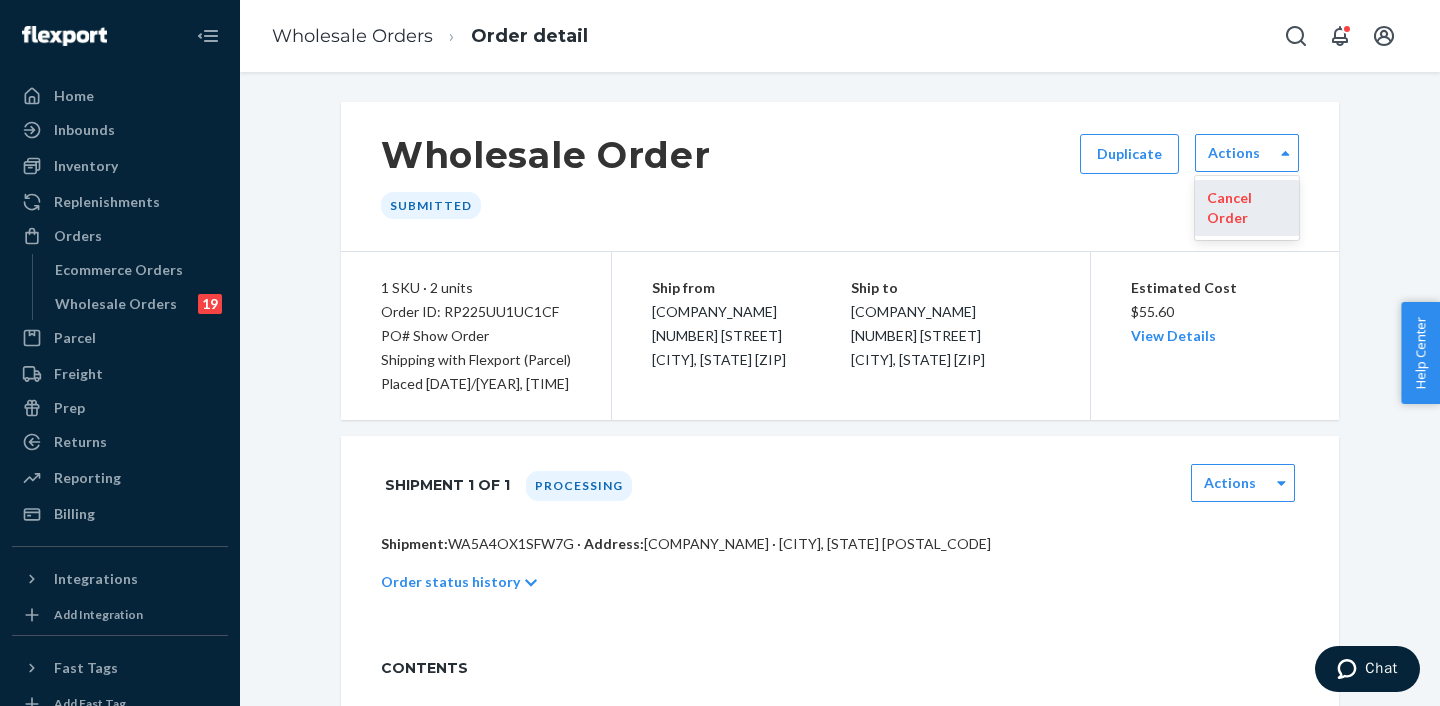 click on "Cancel Order" at bounding box center [1247, 208] 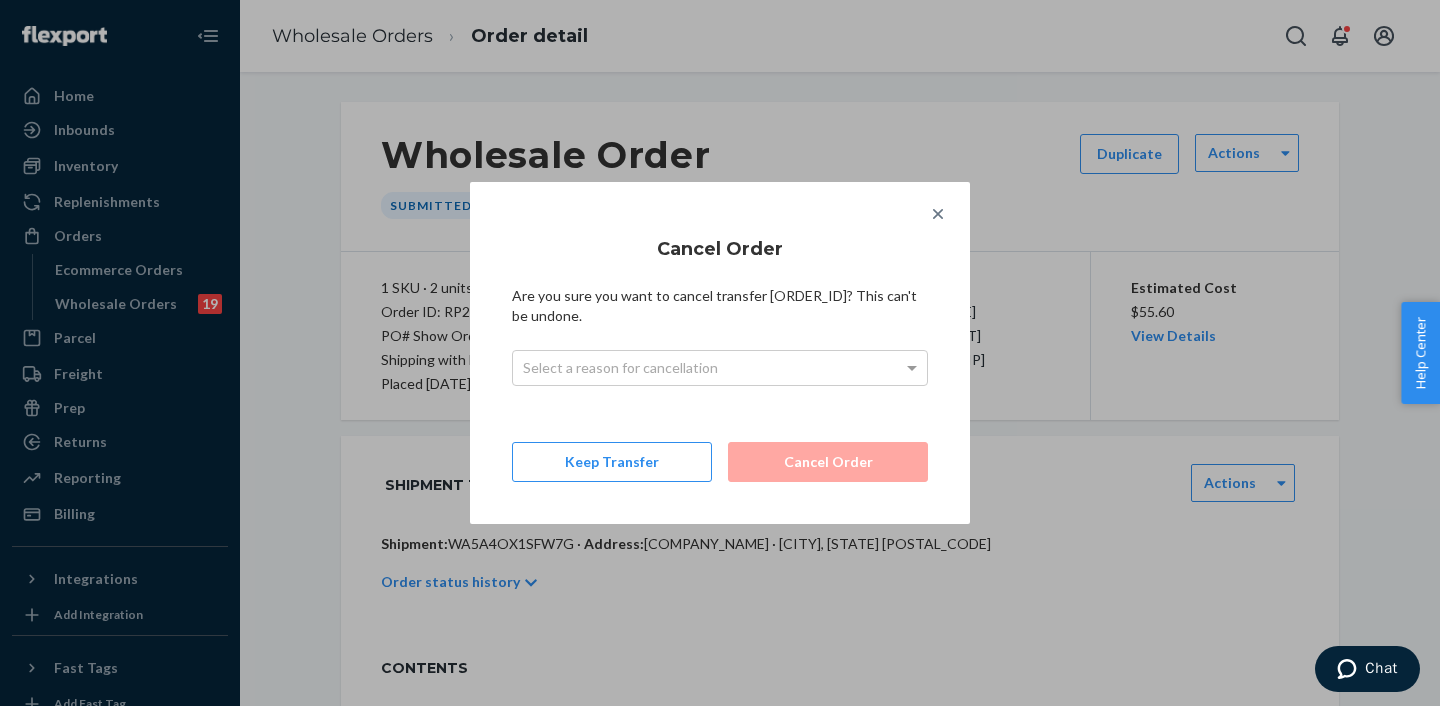drag, startPoint x: 676, startPoint y: 326, endPoint x: 670, endPoint y: 342, distance: 17.088007 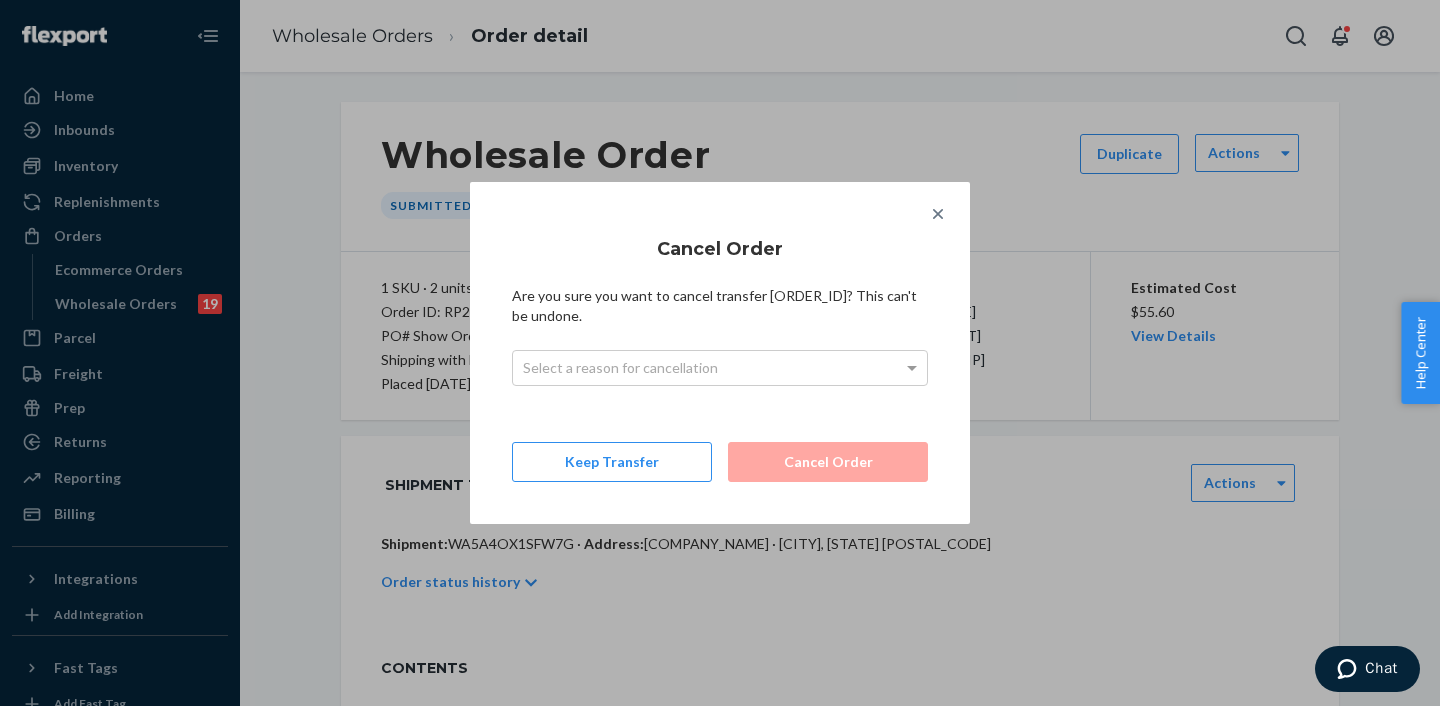 click on "Cancel Order Are you sure you want to cancel transfer RP225UU1UC1CF? This can't be undone. Select a reason for cancellation Keep Transfer Cancel Order" at bounding box center (720, 353) 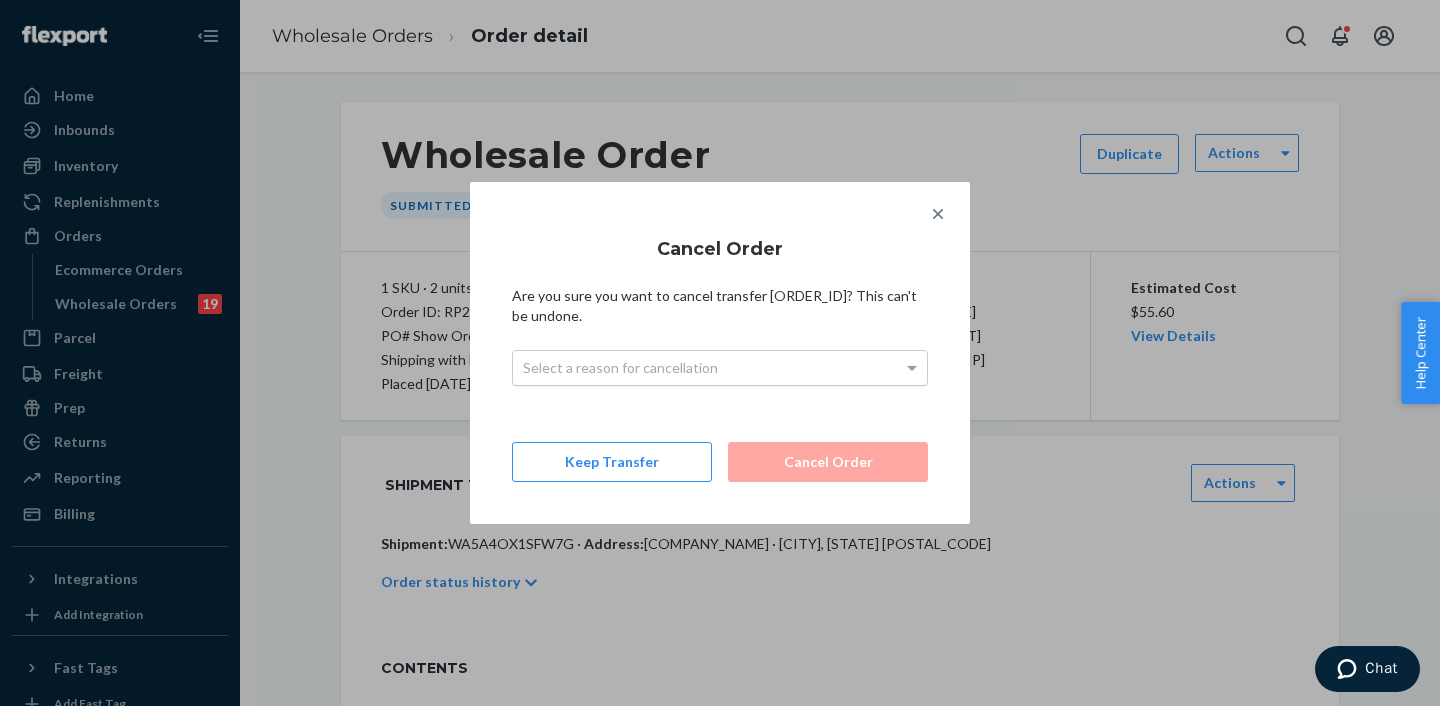 click on "Select a reason for cancellation" at bounding box center [720, 368] 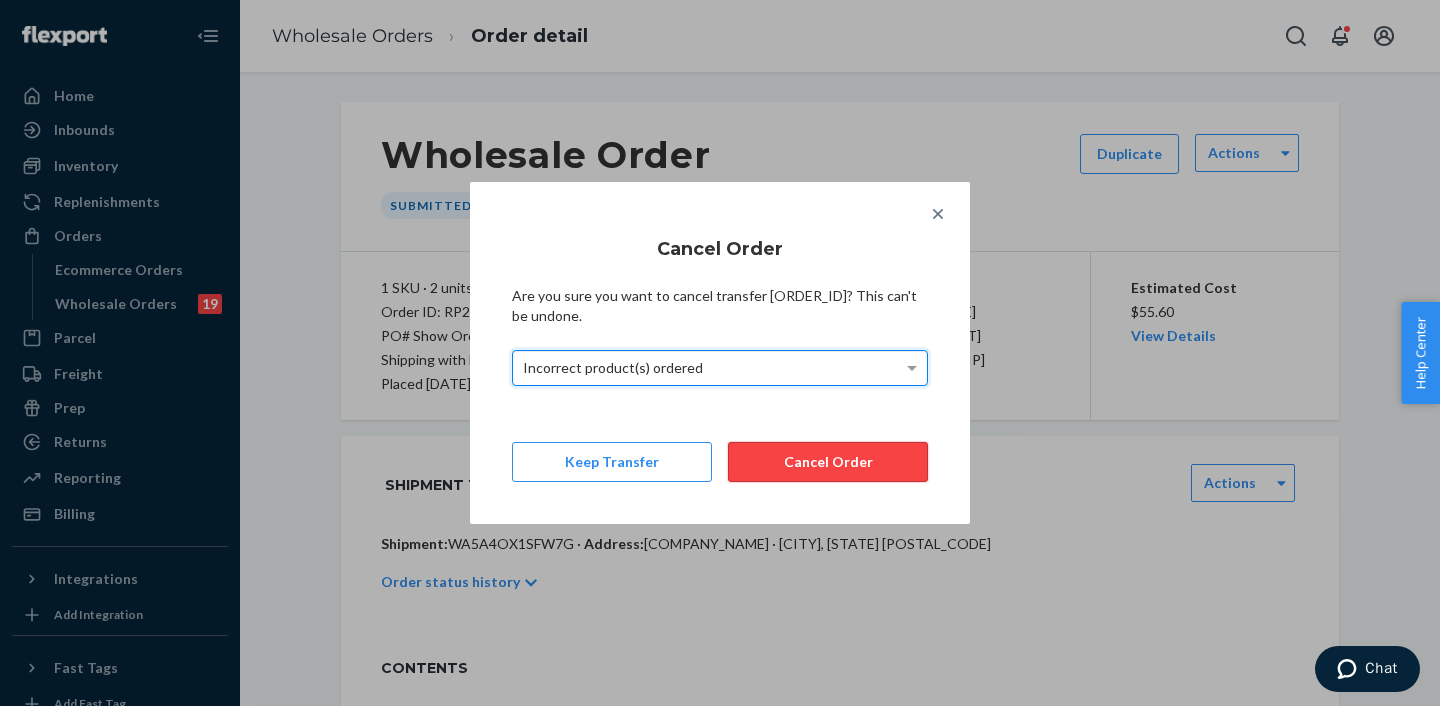 click on "Cancel Order" at bounding box center [828, 462] 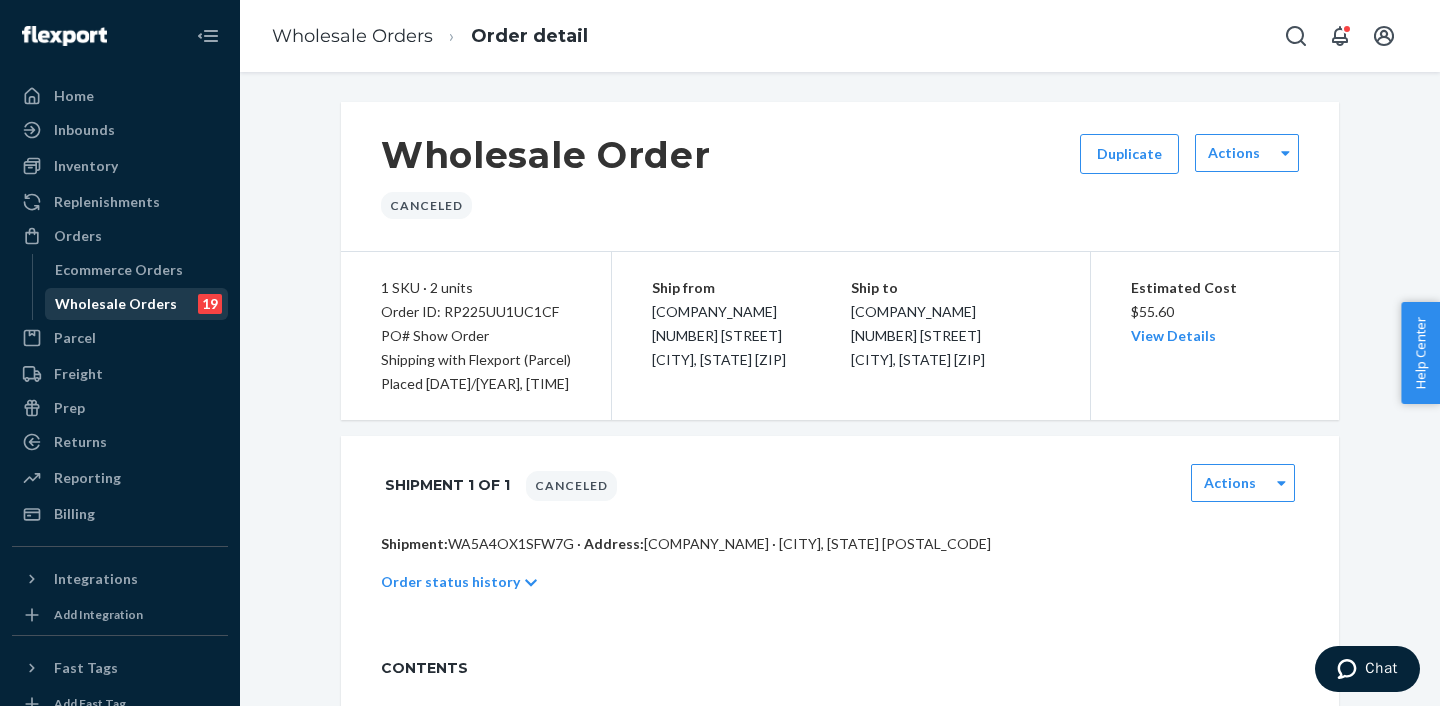 click on "Wholesale Orders" at bounding box center (116, 304) 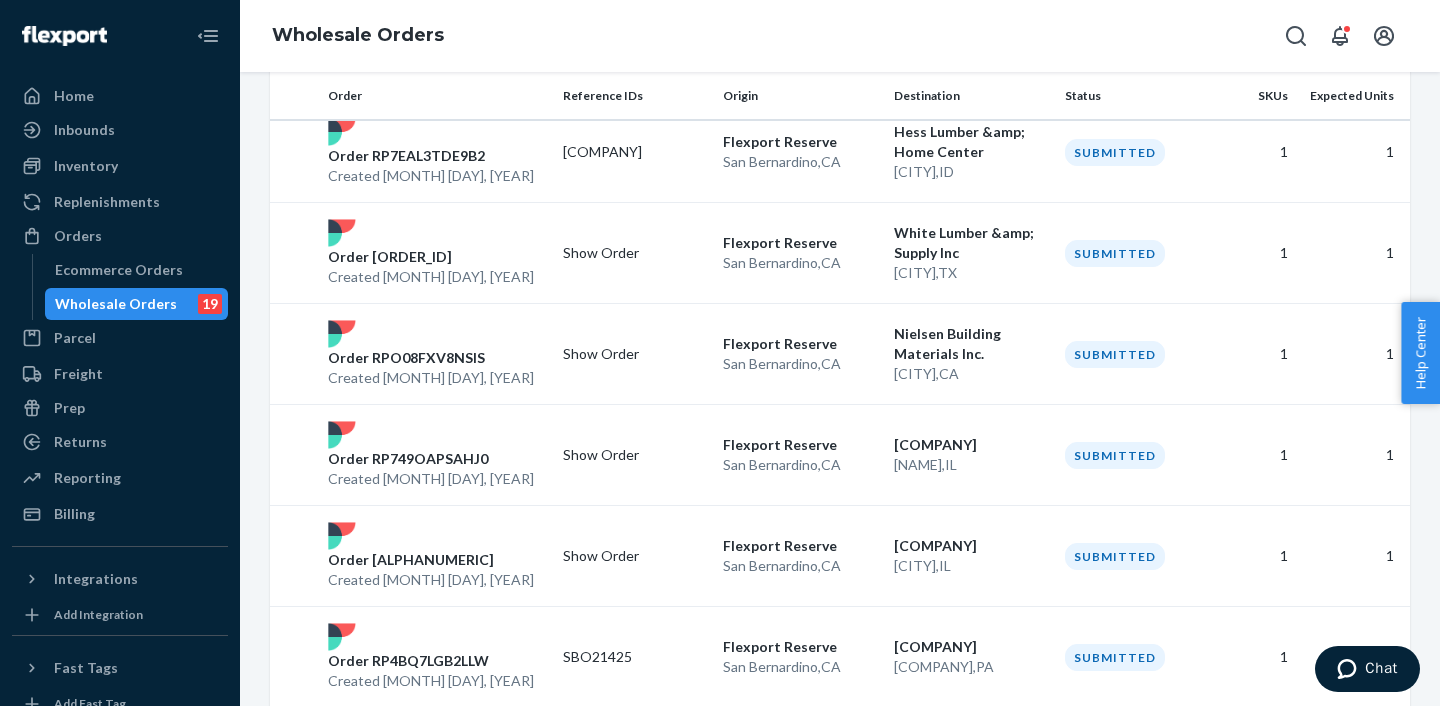 scroll, scrollTop: 1765, scrollLeft: 0, axis: vertical 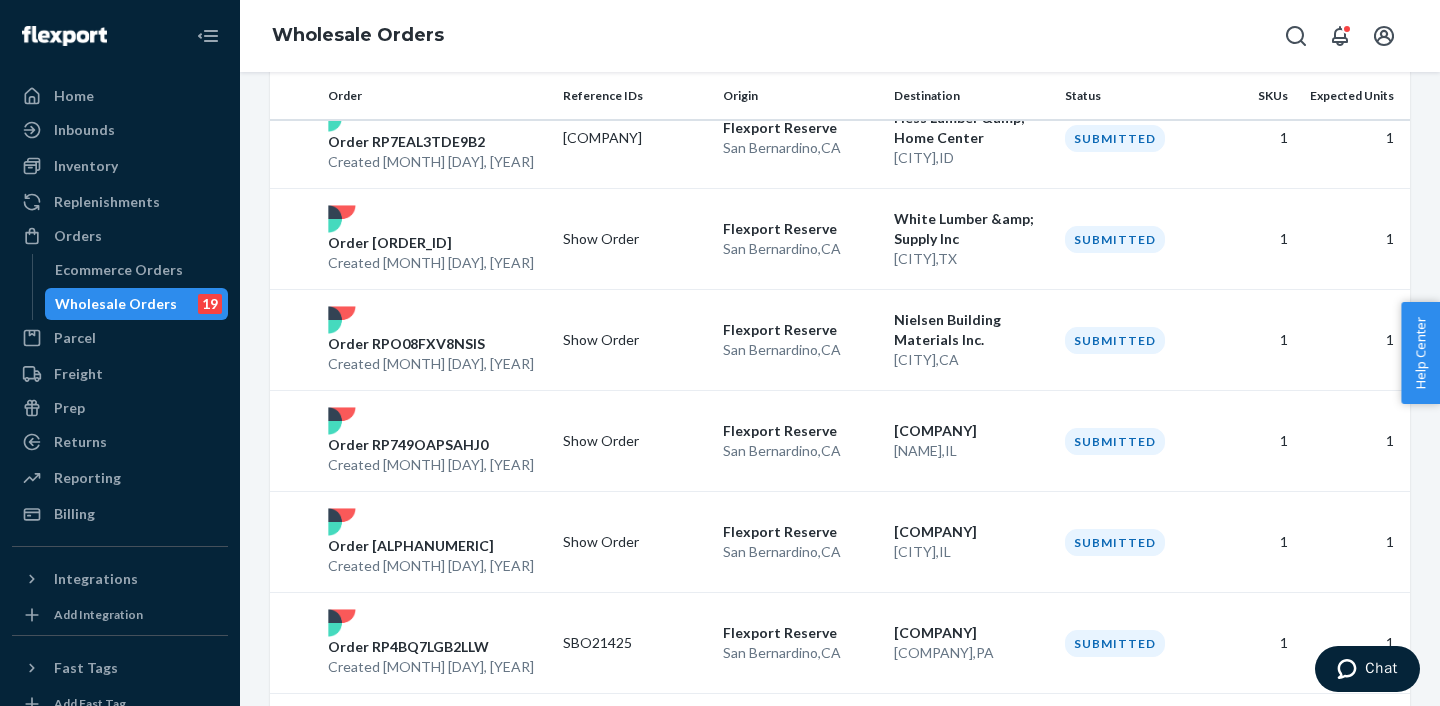 click on "Wholesale Orders" at bounding box center (116, 304) 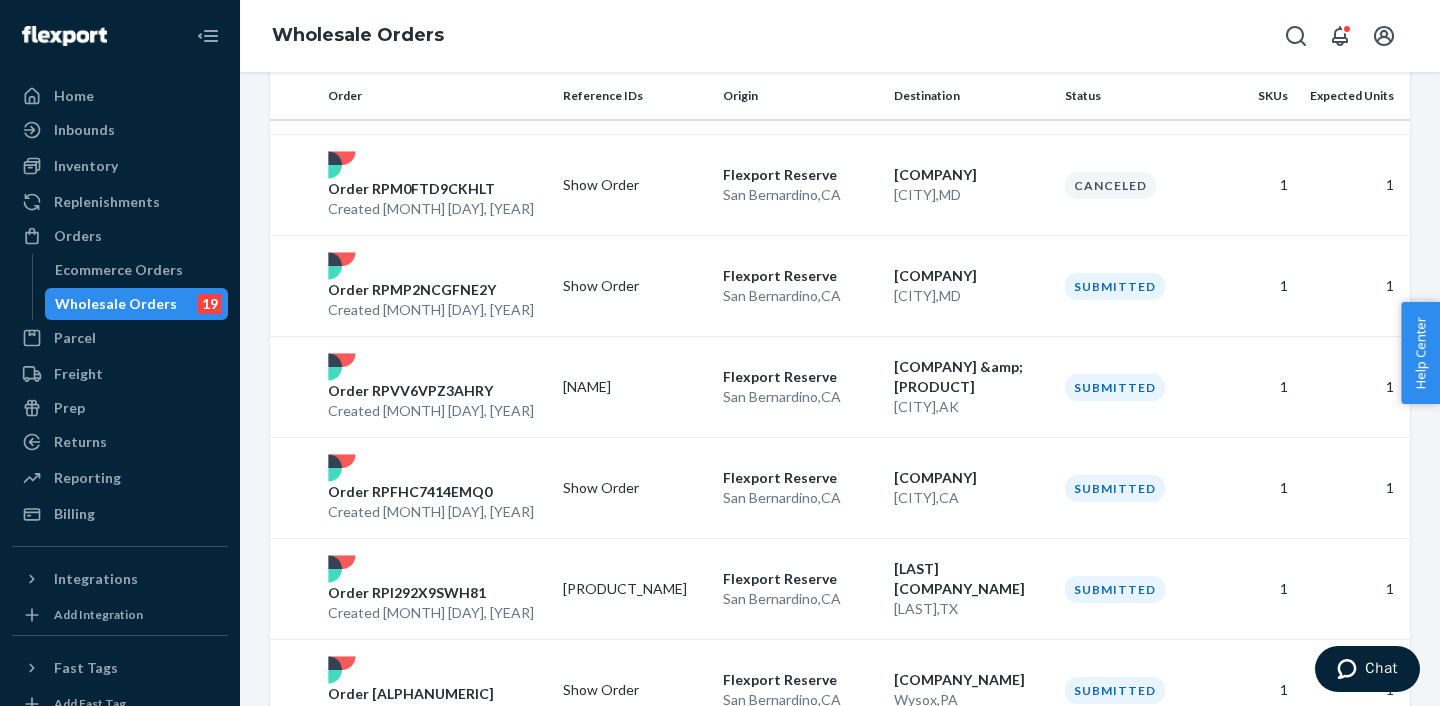 scroll, scrollTop: 0, scrollLeft: 0, axis: both 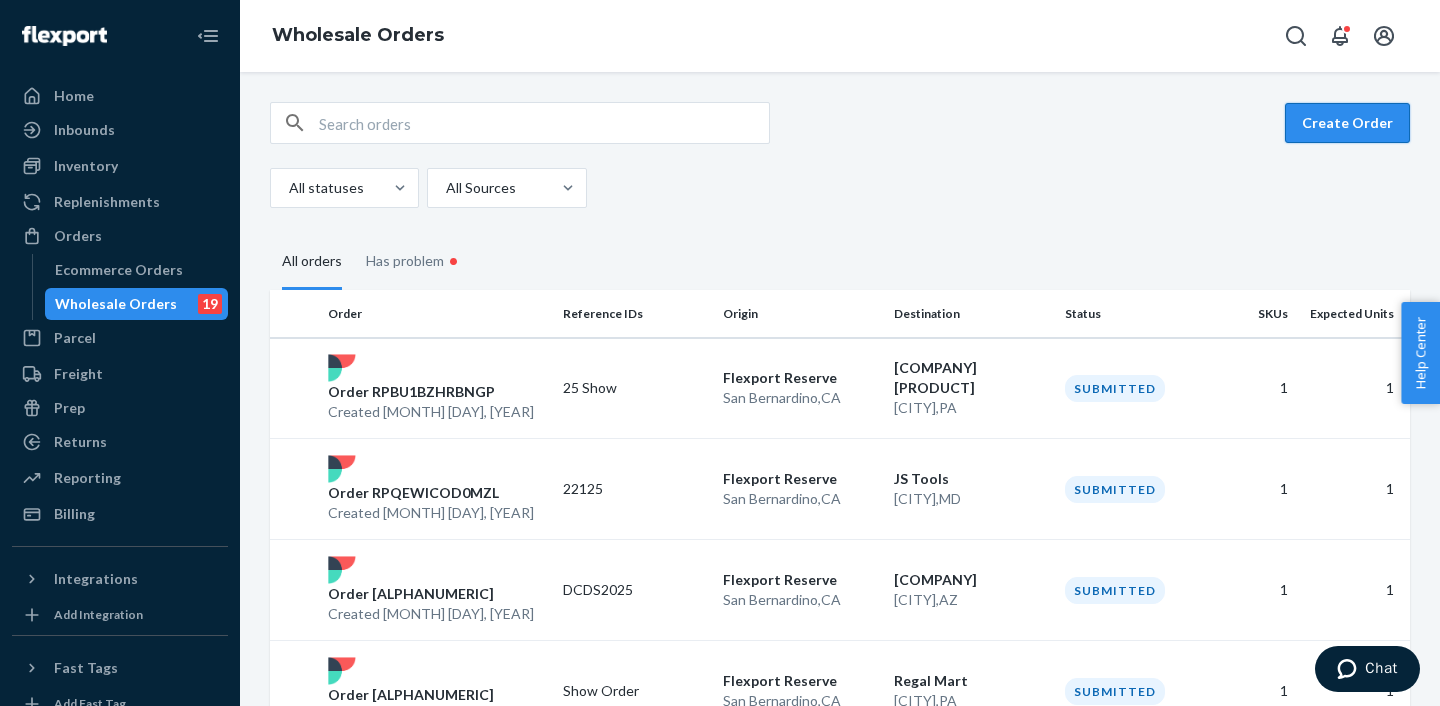 click on "Create Order" at bounding box center (1347, 123) 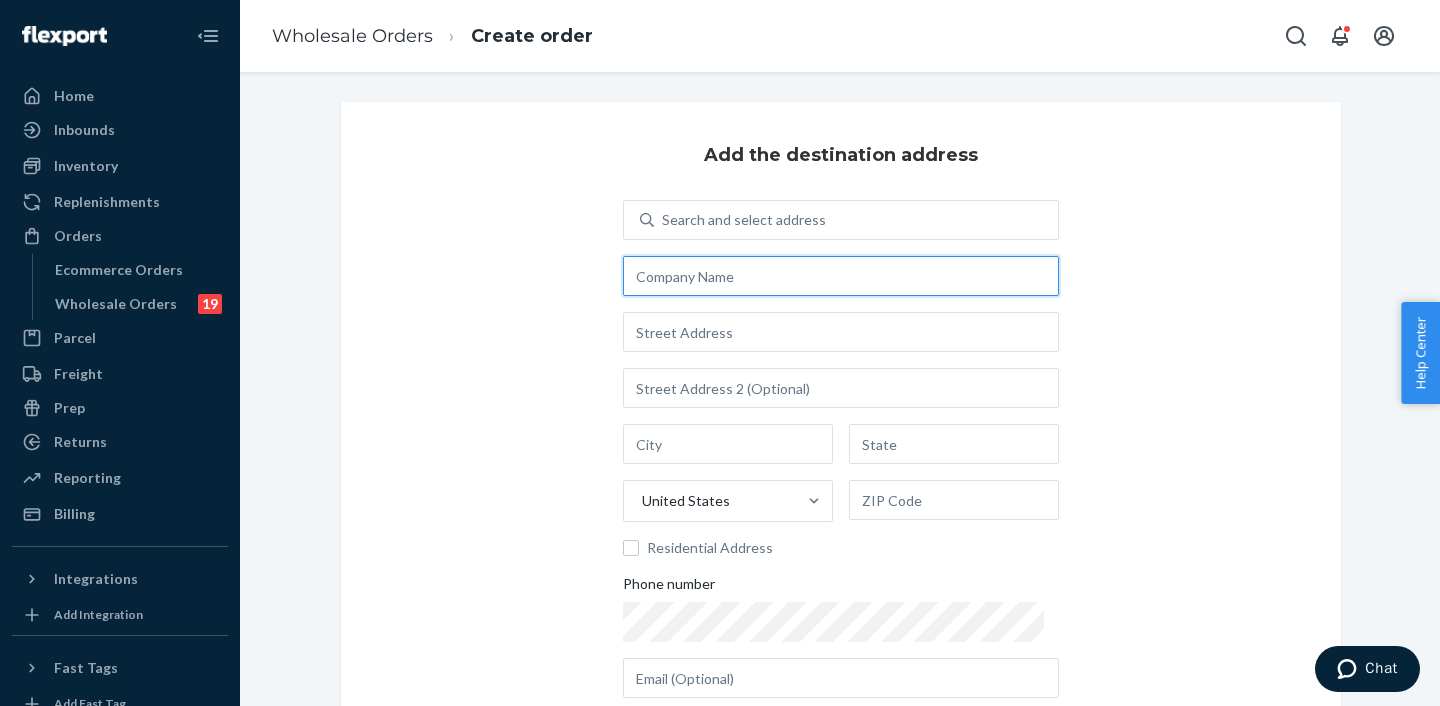 click at bounding box center [841, 276] 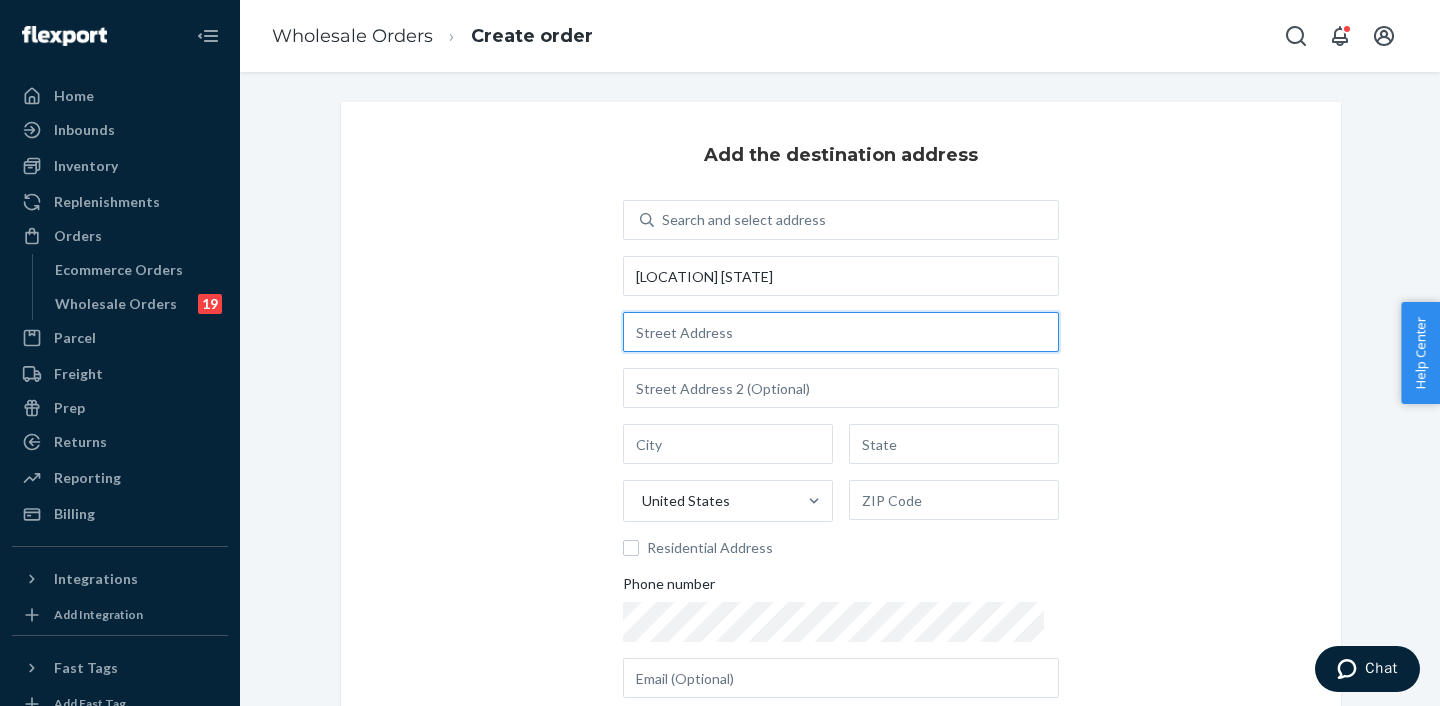 click at bounding box center [841, 332] 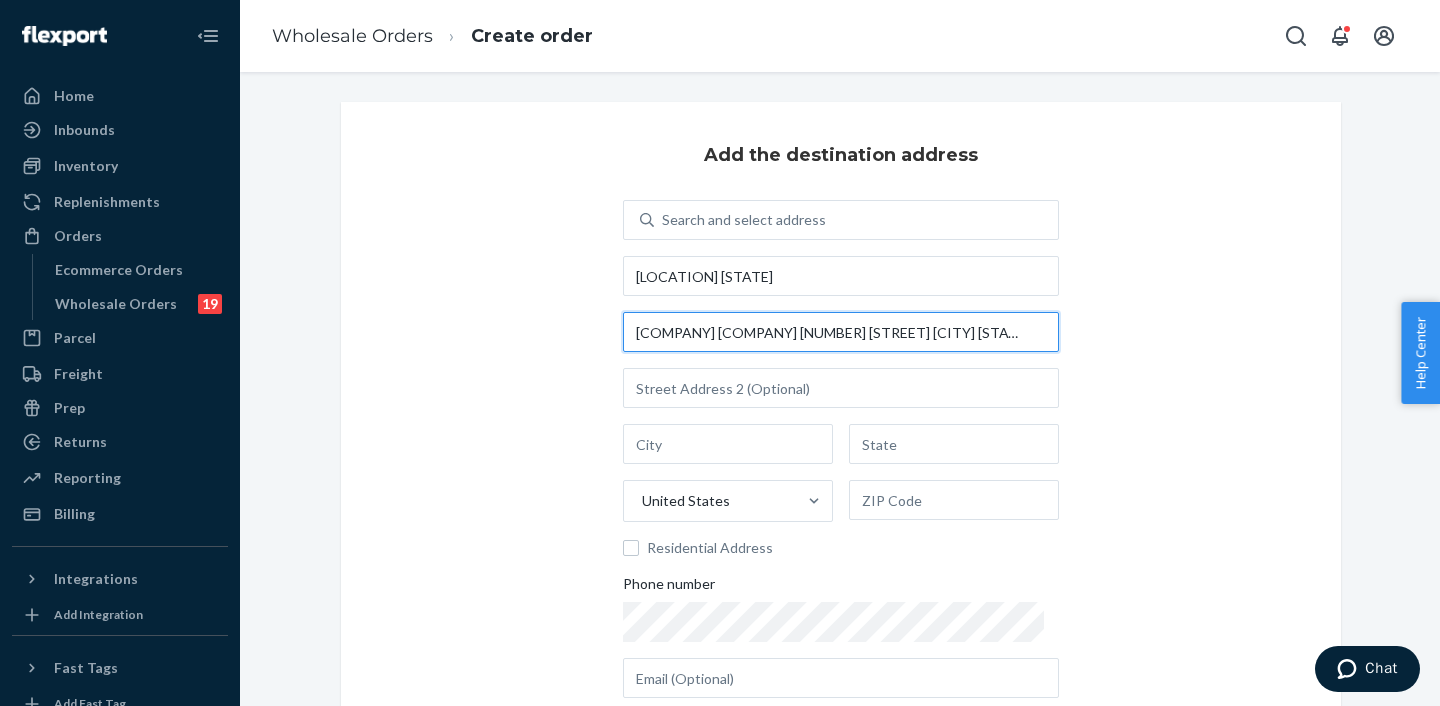 scroll, scrollTop: 0, scrollLeft: 123, axis: horizontal 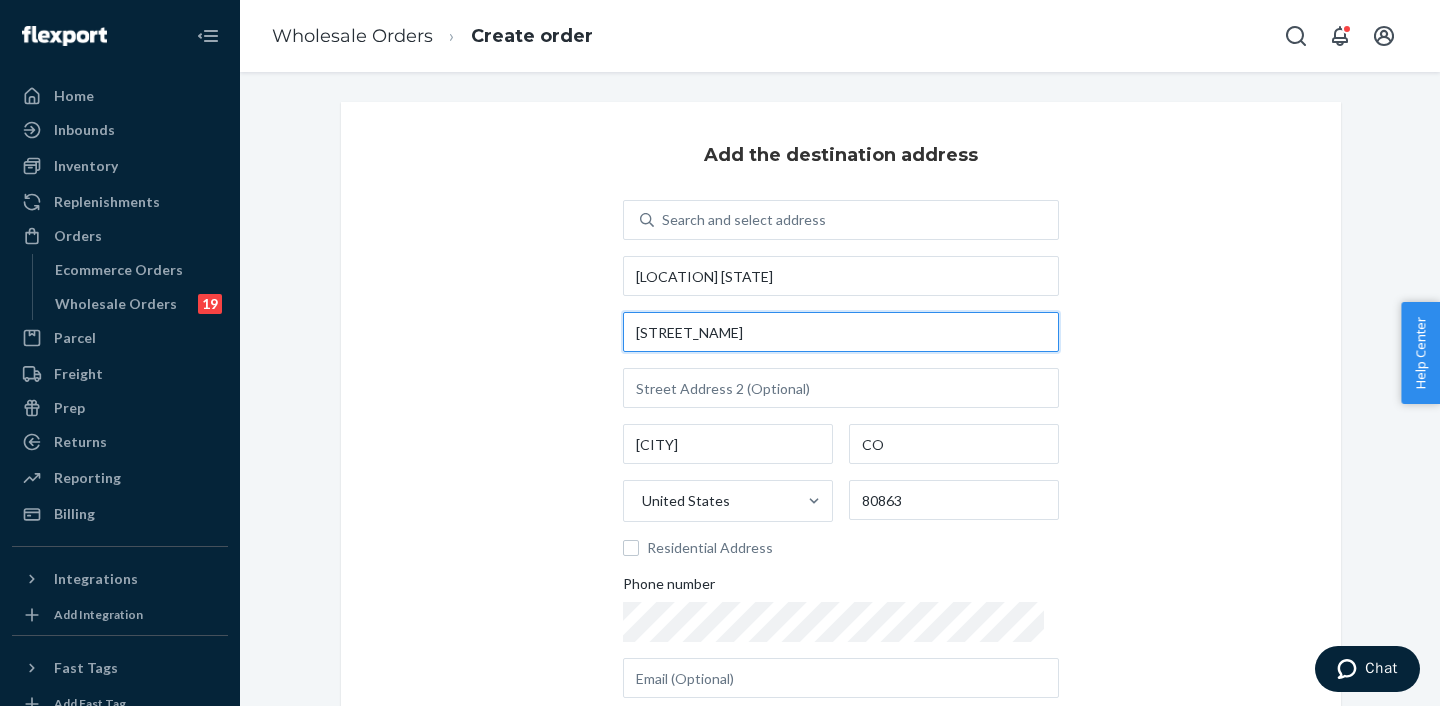 click on "[STREET_NAME]" at bounding box center [841, 332] 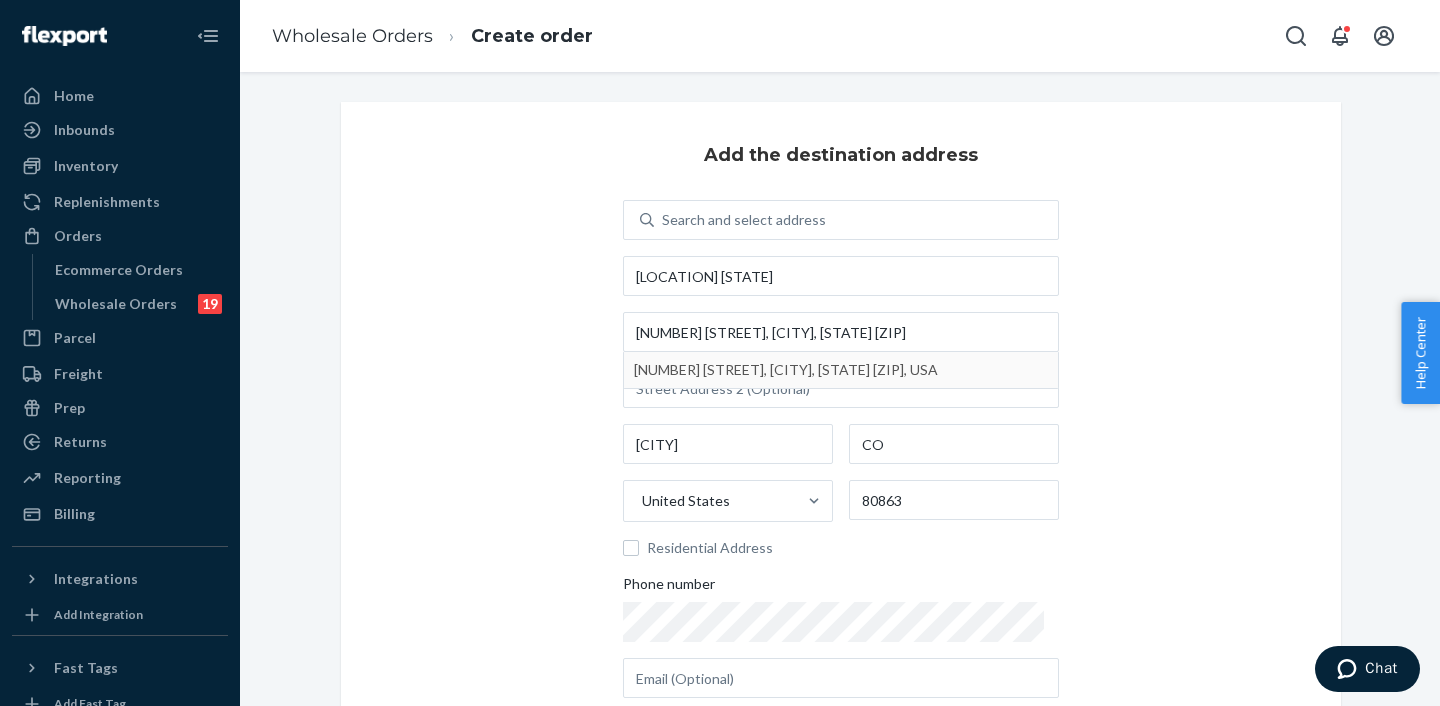 drag, startPoint x: 751, startPoint y: 369, endPoint x: 798, endPoint y: 376, distance: 47.518417 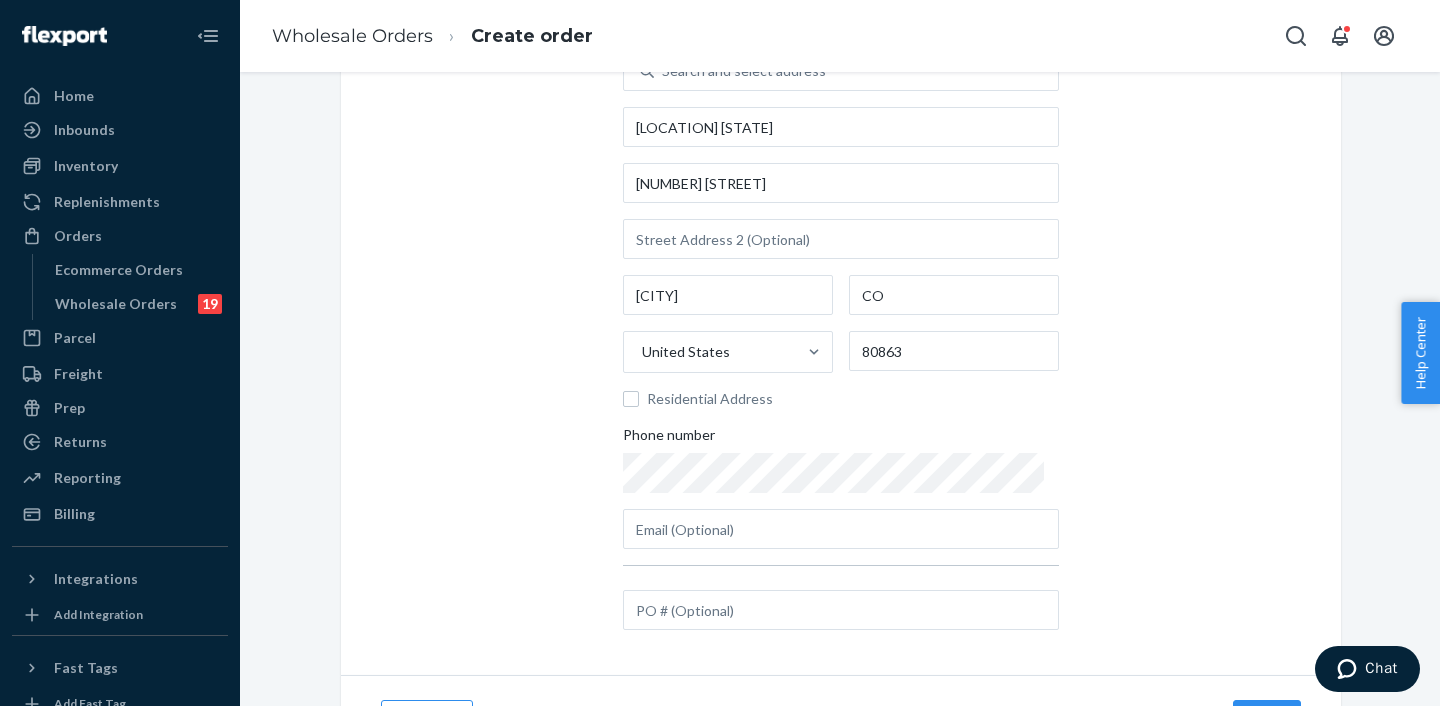 scroll, scrollTop: 207, scrollLeft: 0, axis: vertical 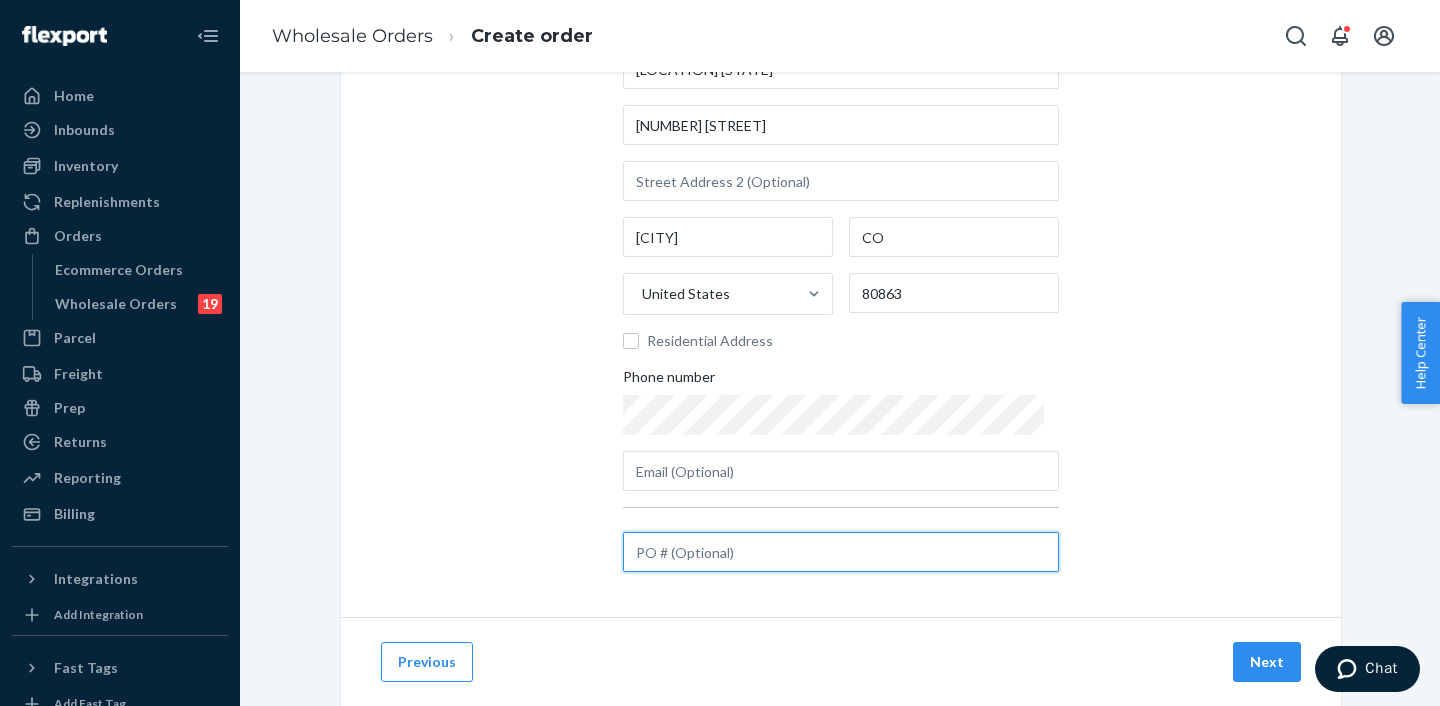 drag, startPoint x: 790, startPoint y: 567, endPoint x: 678, endPoint y: 536, distance: 116.21101 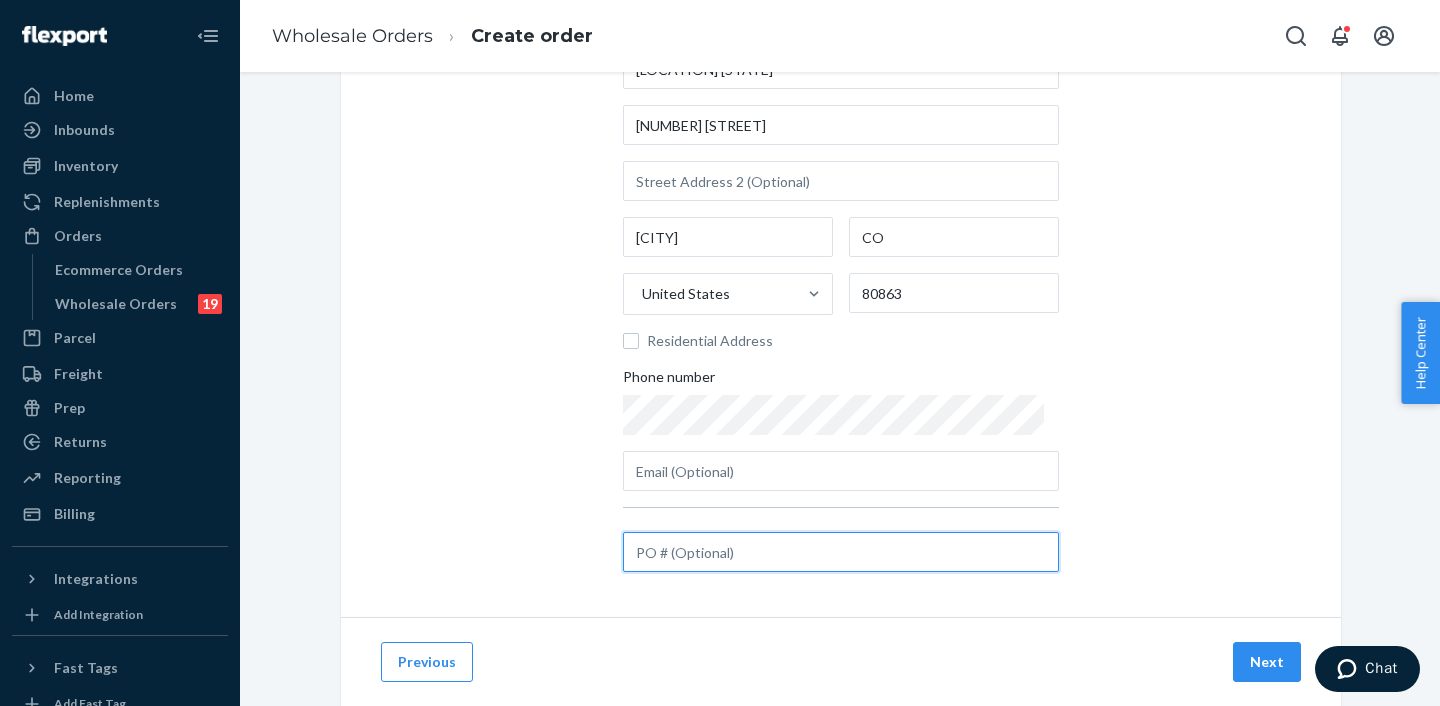 click at bounding box center (841, 552) 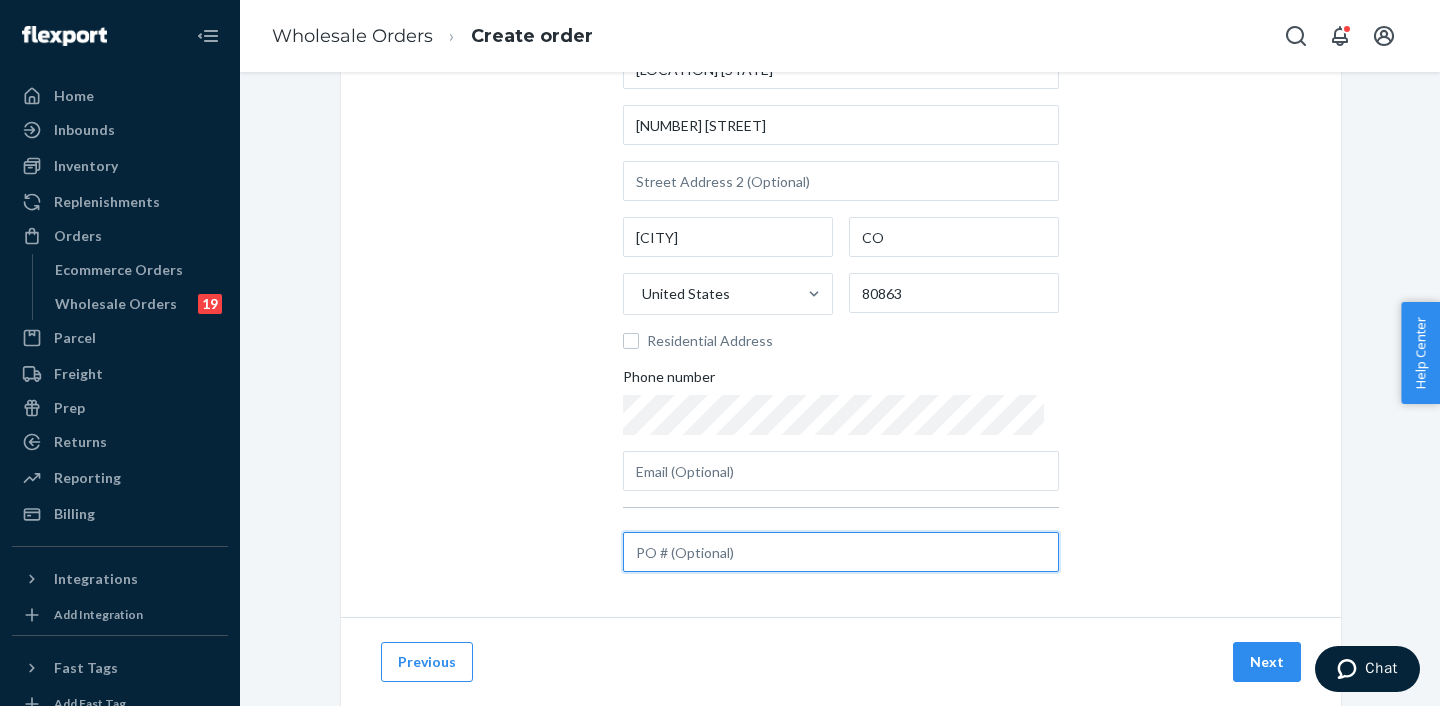 paste on "[NUMBER]" 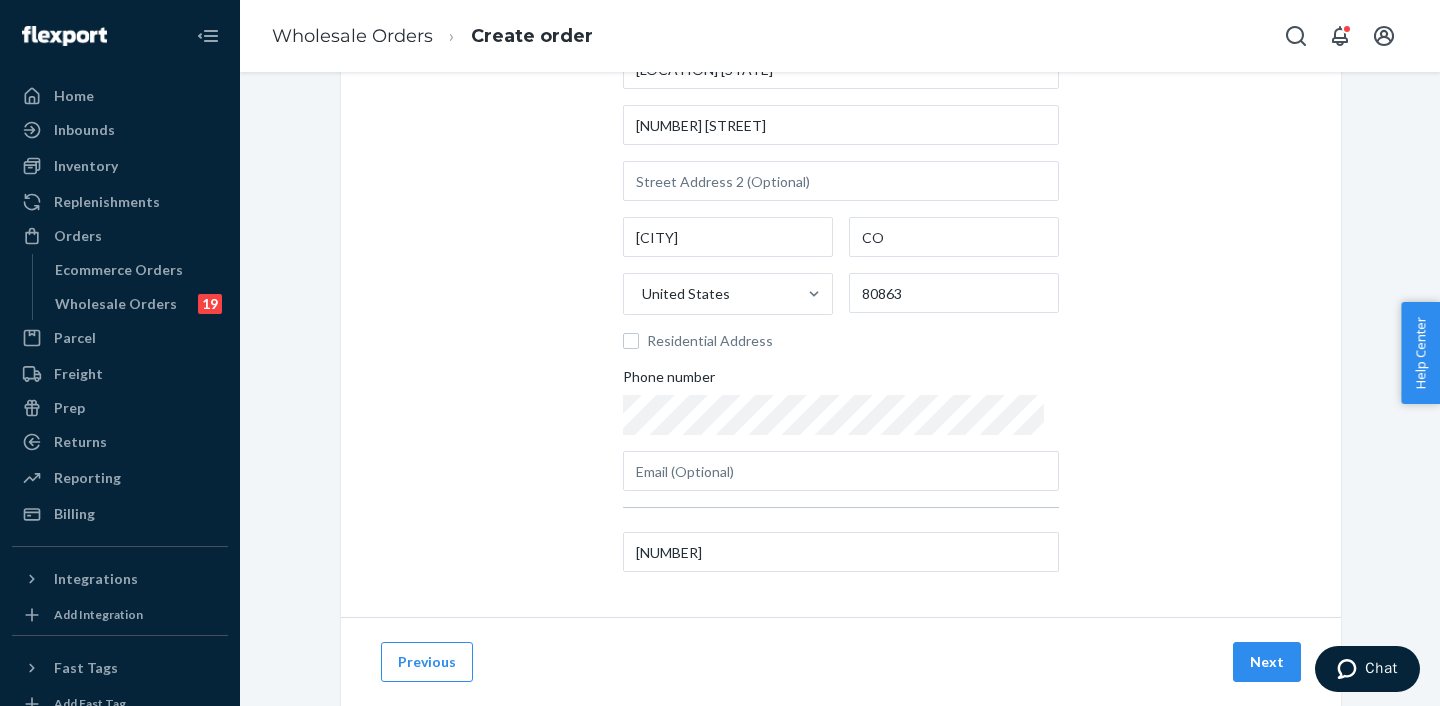 click on "Next" at bounding box center [1267, 662] 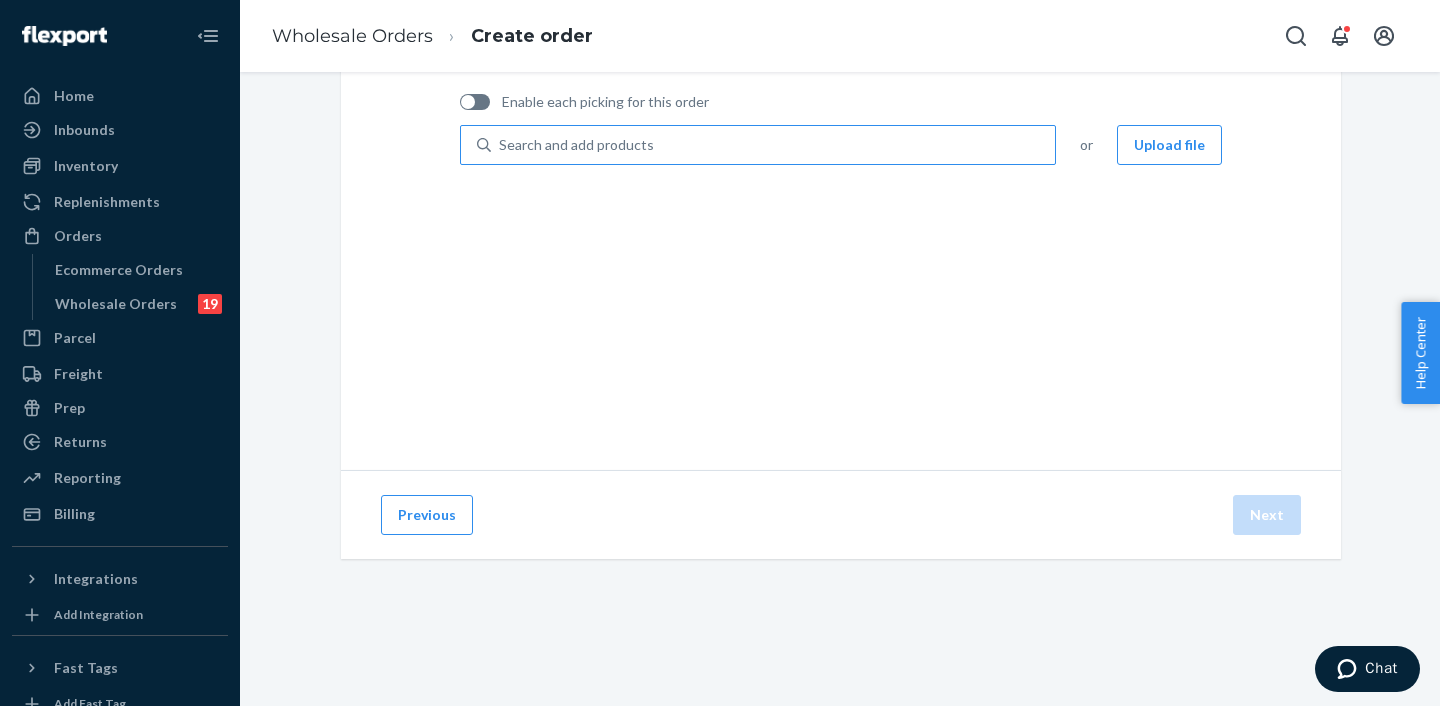 drag, startPoint x: 627, startPoint y: 151, endPoint x: 616, endPoint y: 150, distance: 11.045361 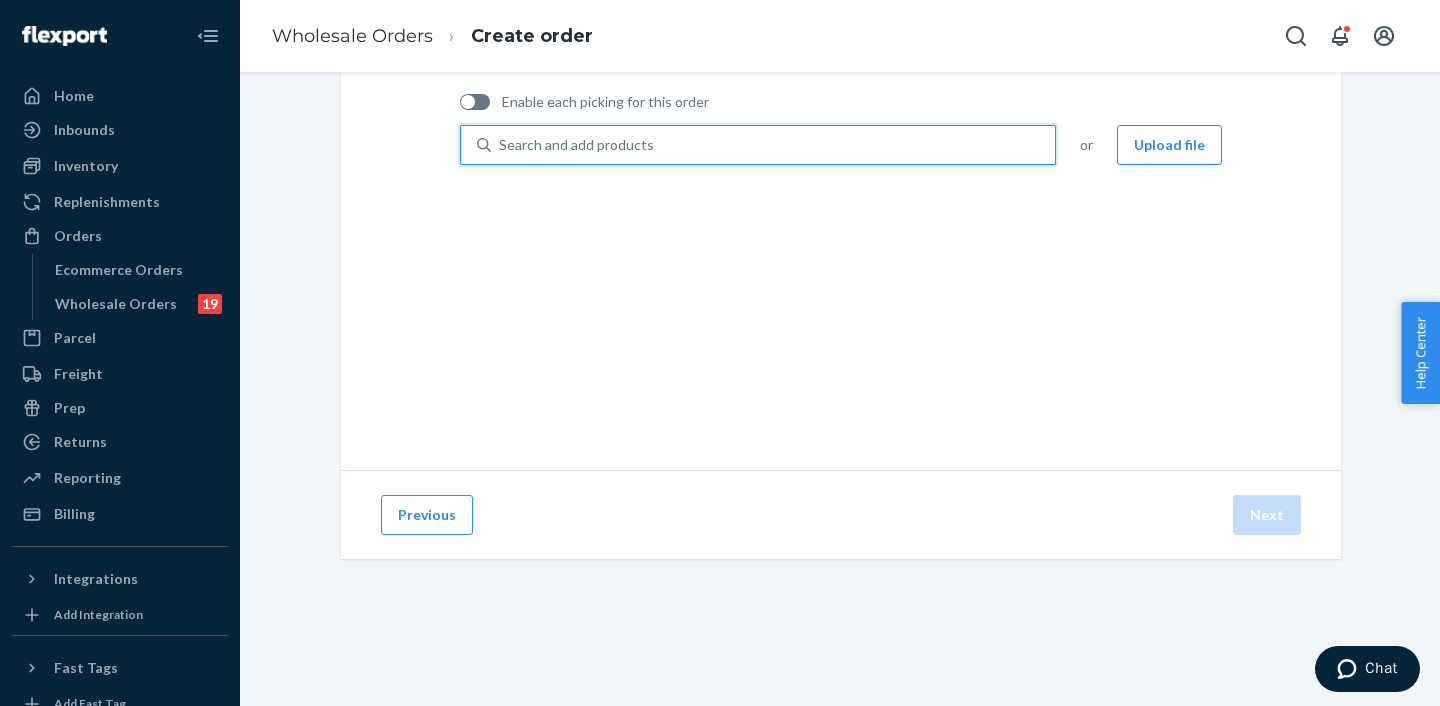 click on "Enable each picking for this order" at bounding box center (841, 102) 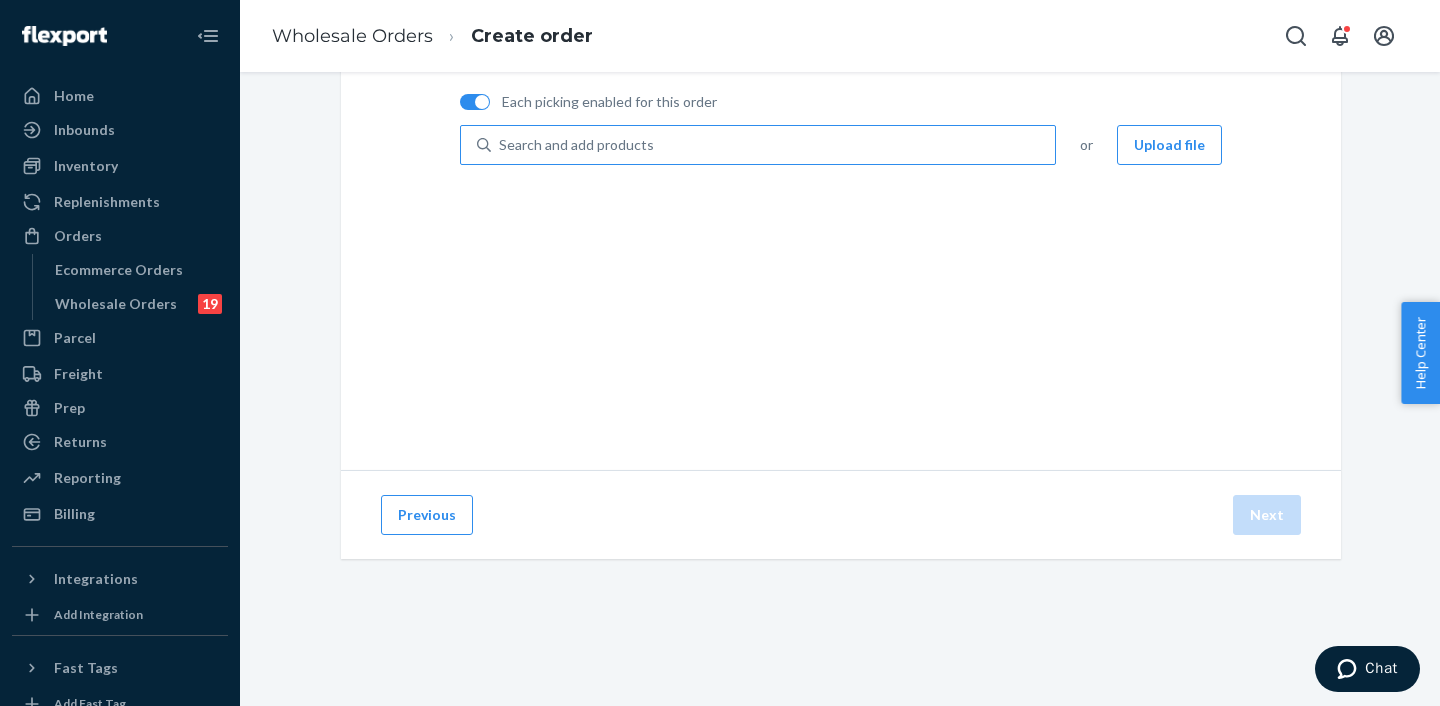 click on "Search and add products" at bounding box center (773, 145) 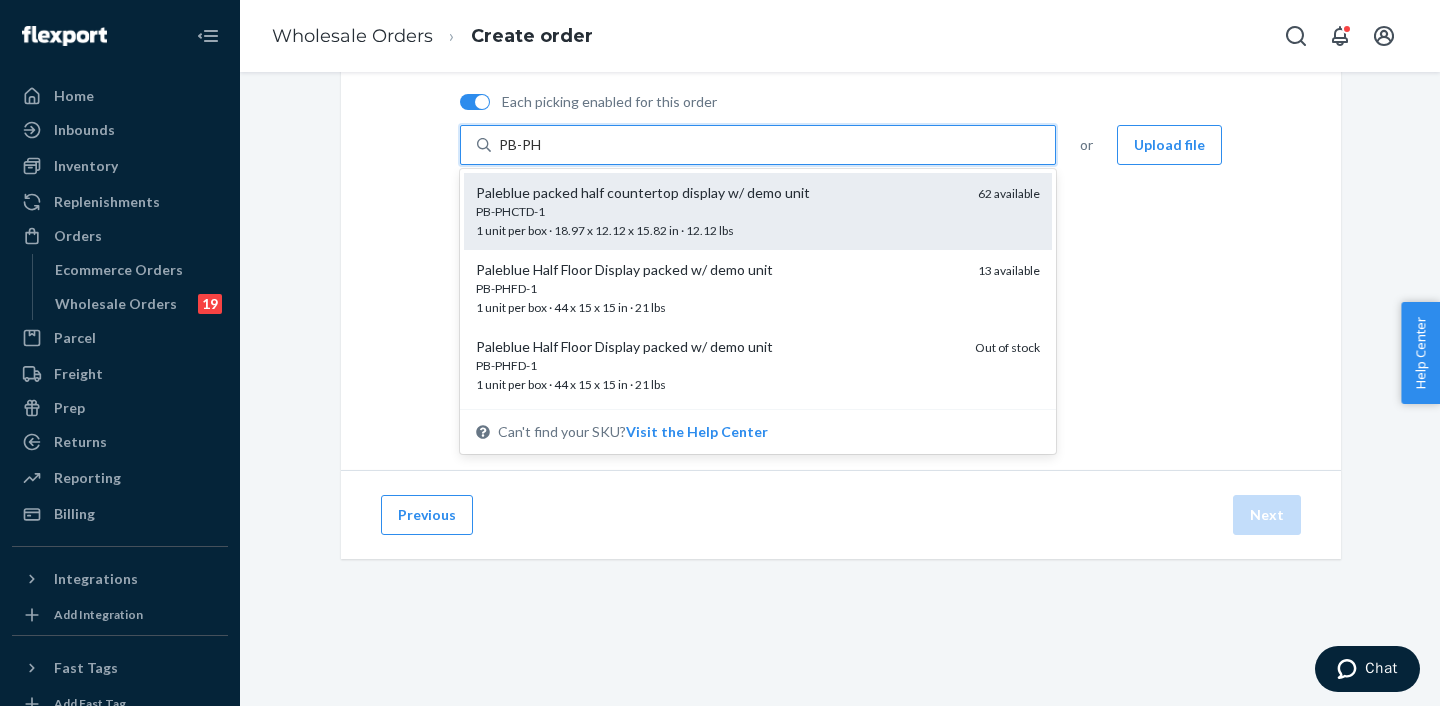 click on "PB-PHCTD-1" at bounding box center [719, 211] 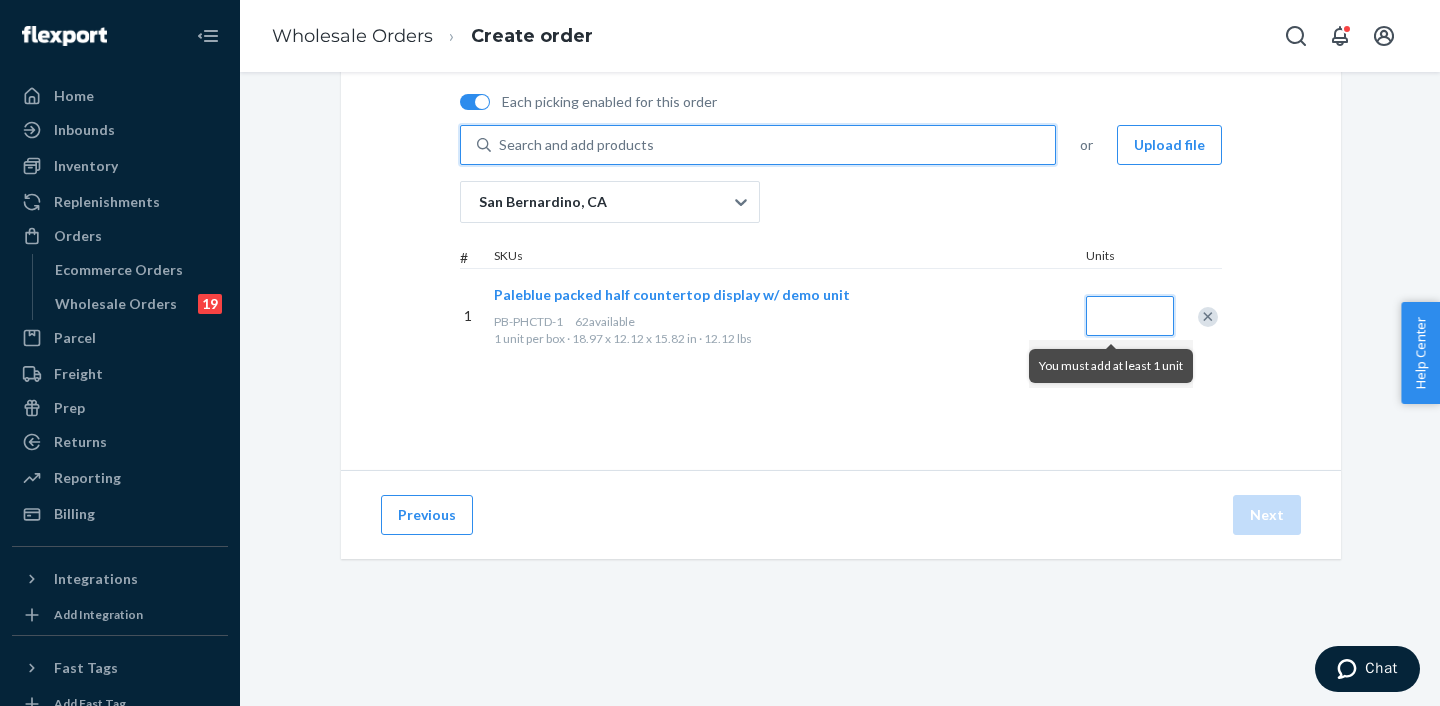 click at bounding box center [1130, 316] 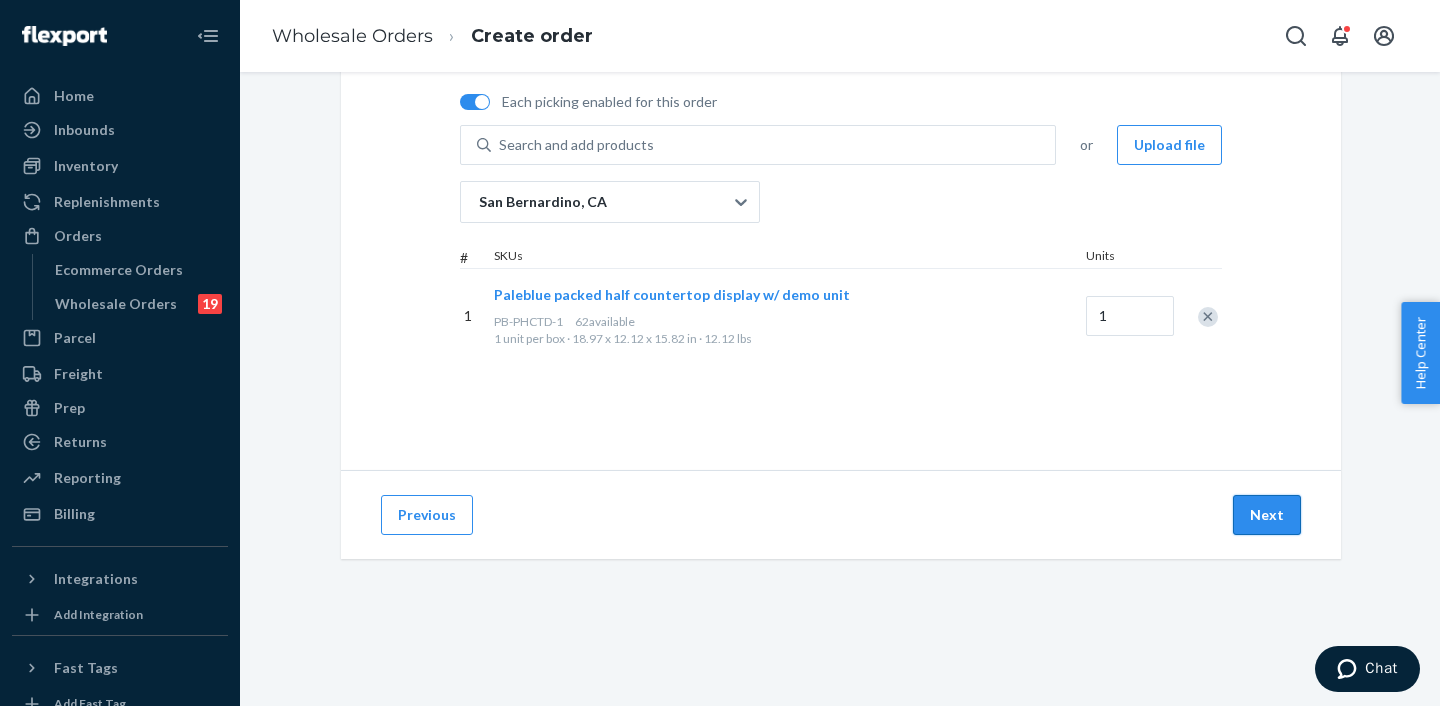 click on "Next" at bounding box center [1267, 515] 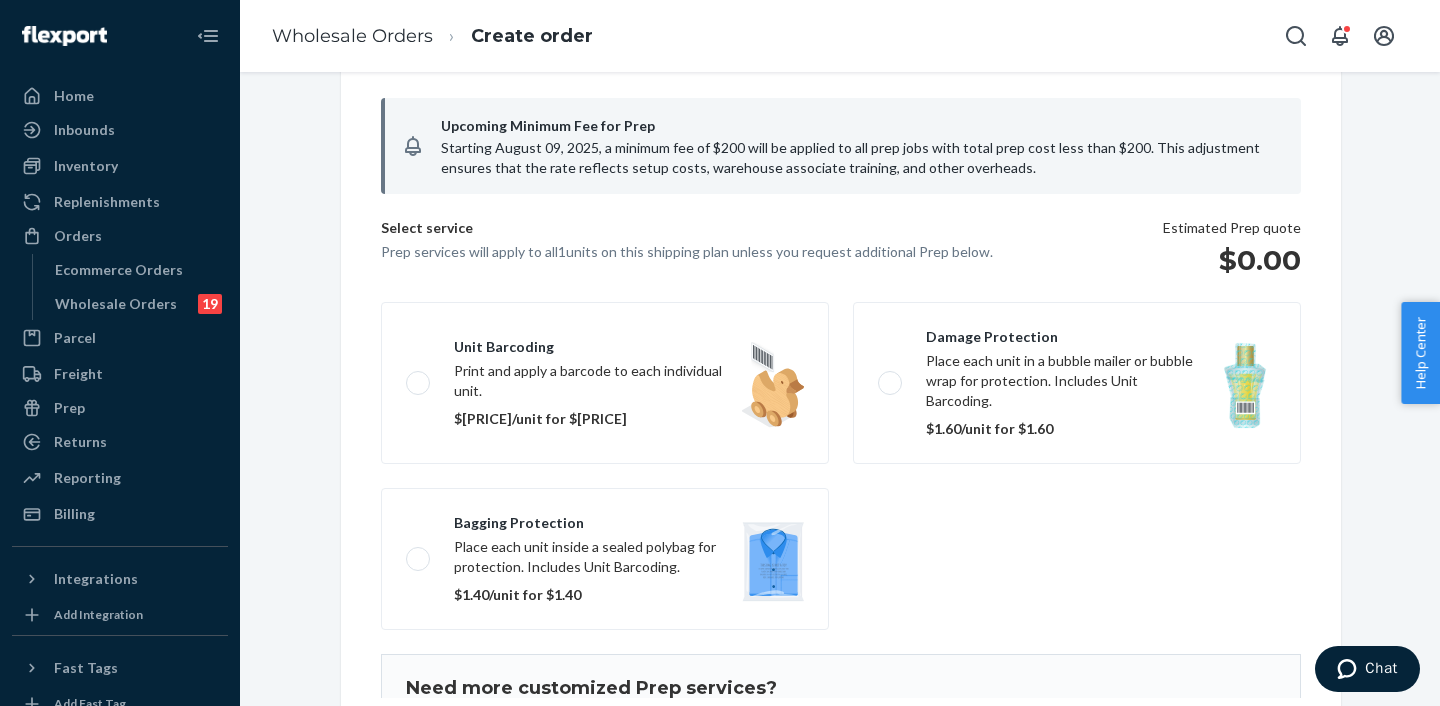 scroll, scrollTop: 169, scrollLeft: 0, axis: vertical 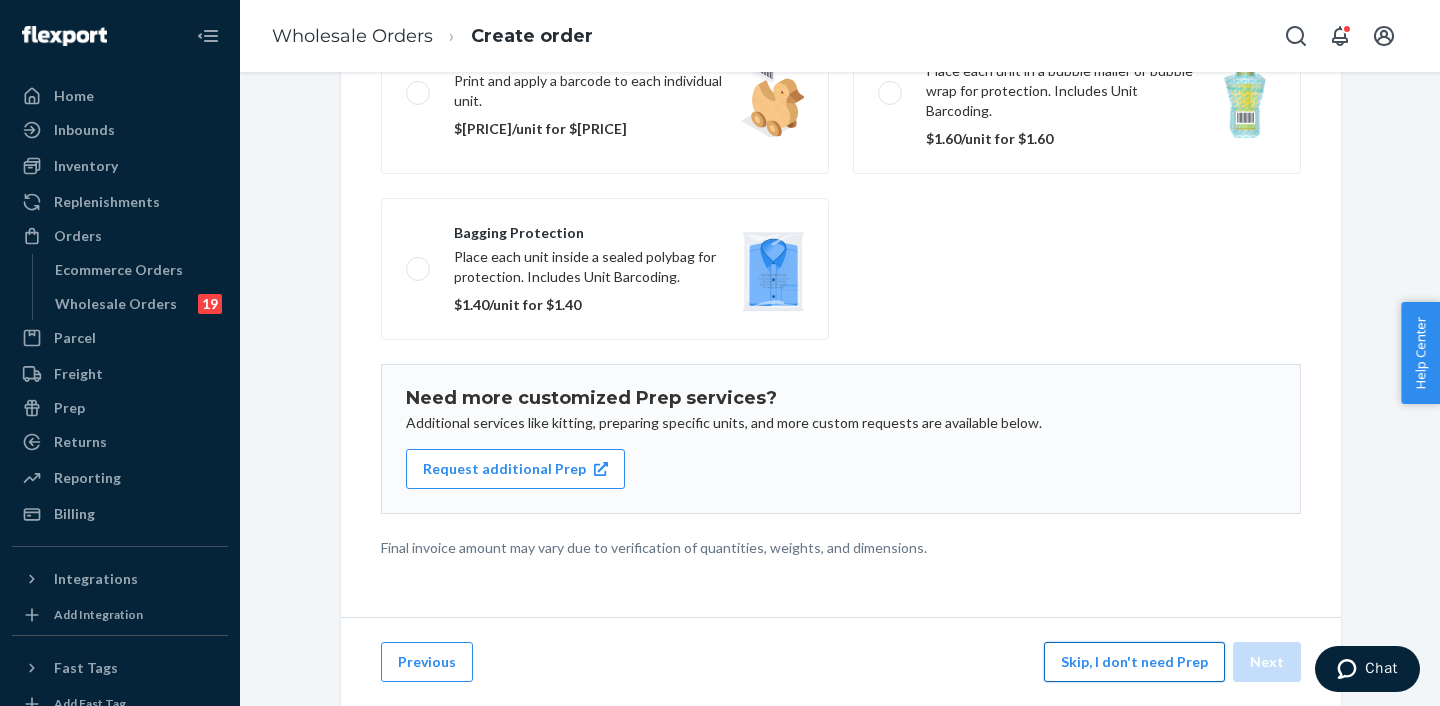 click on "Skip, I don't need Prep" at bounding box center [1134, 662] 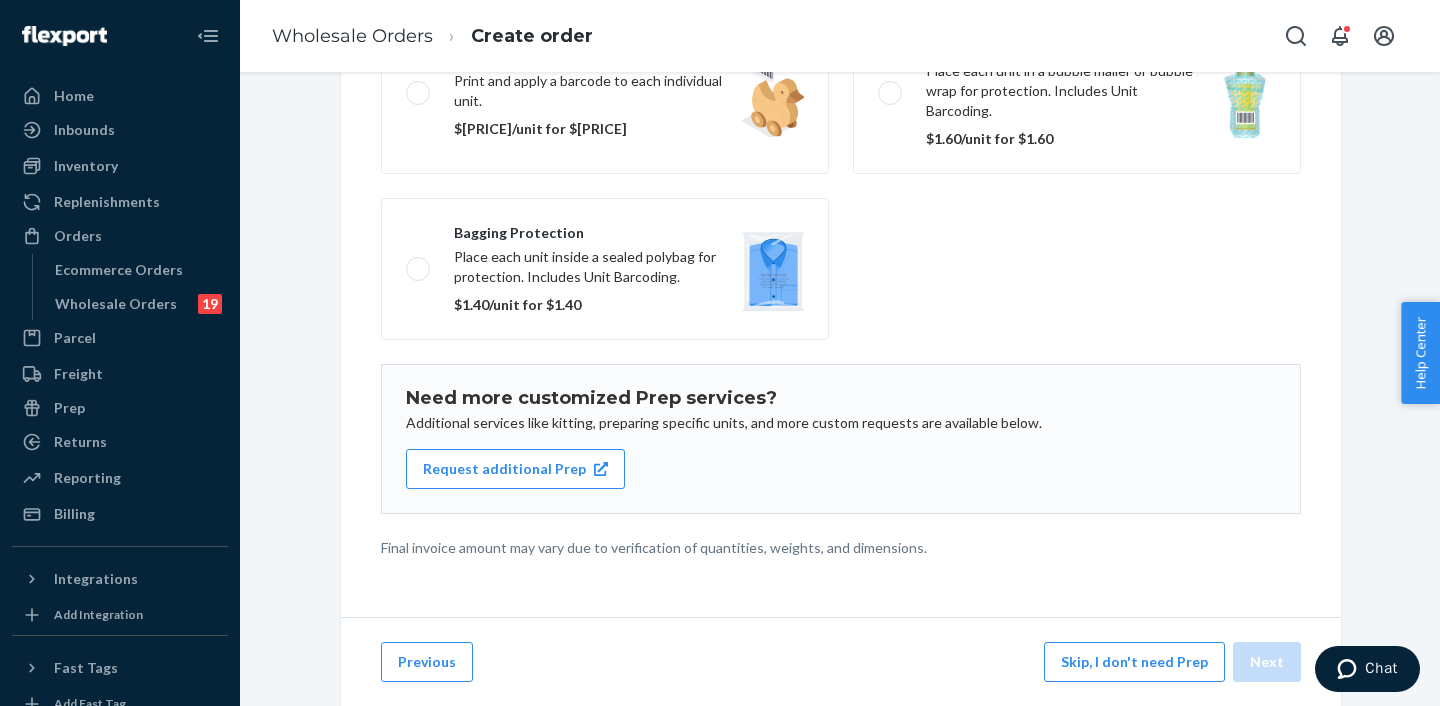 scroll, scrollTop: 144, scrollLeft: 0, axis: vertical 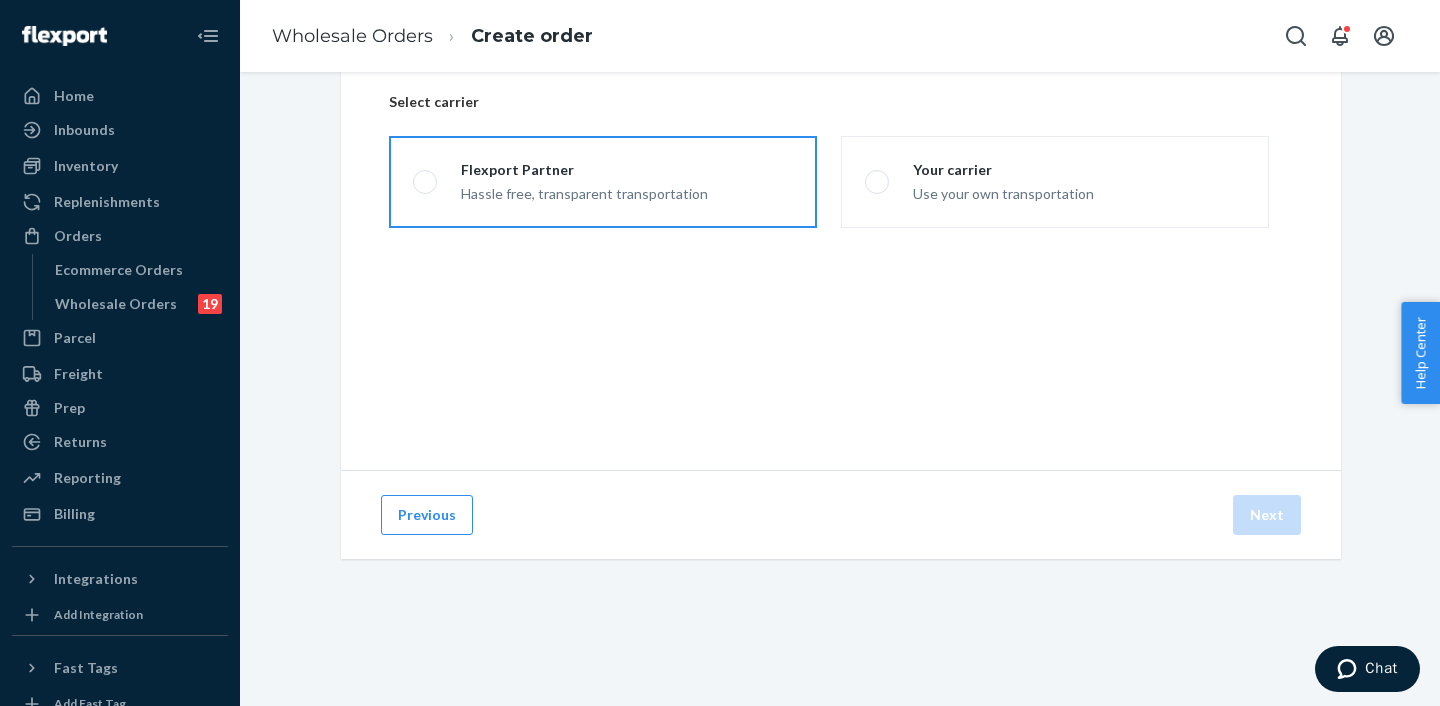 drag, startPoint x: 677, startPoint y: 198, endPoint x: 691, endPoint y: 202, distance: 14.56022 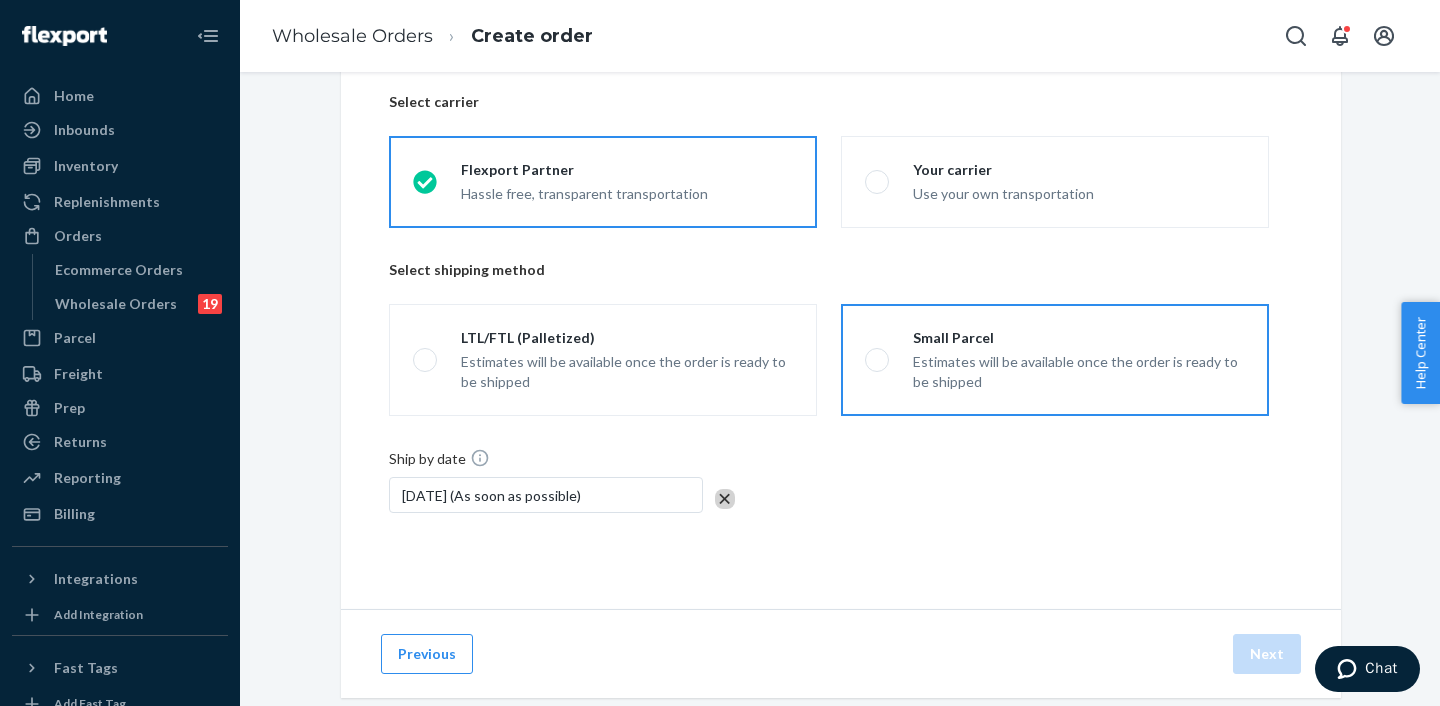 click on "Estimates will be available once the order is ready to be shipped" at bounding box center (1079, 372) 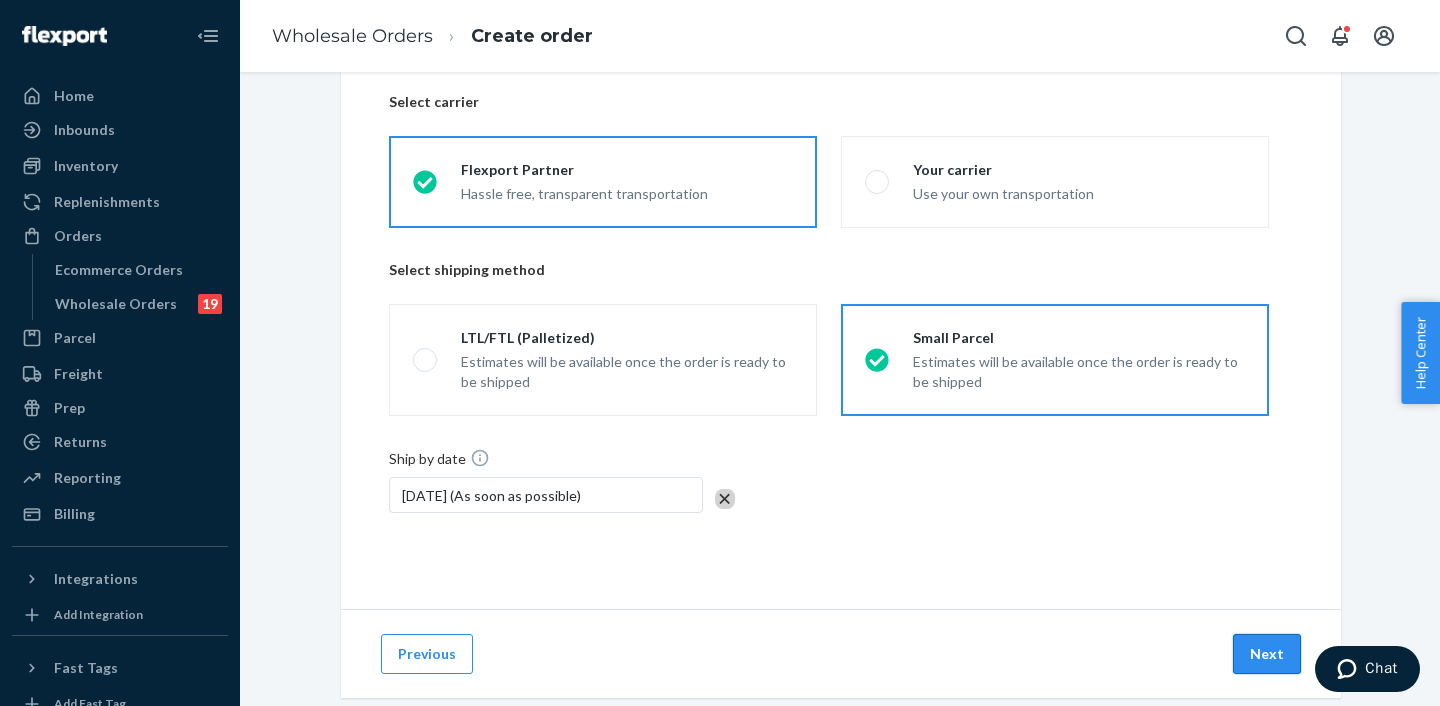 click on "Next" at bounding box center [1267, 654] 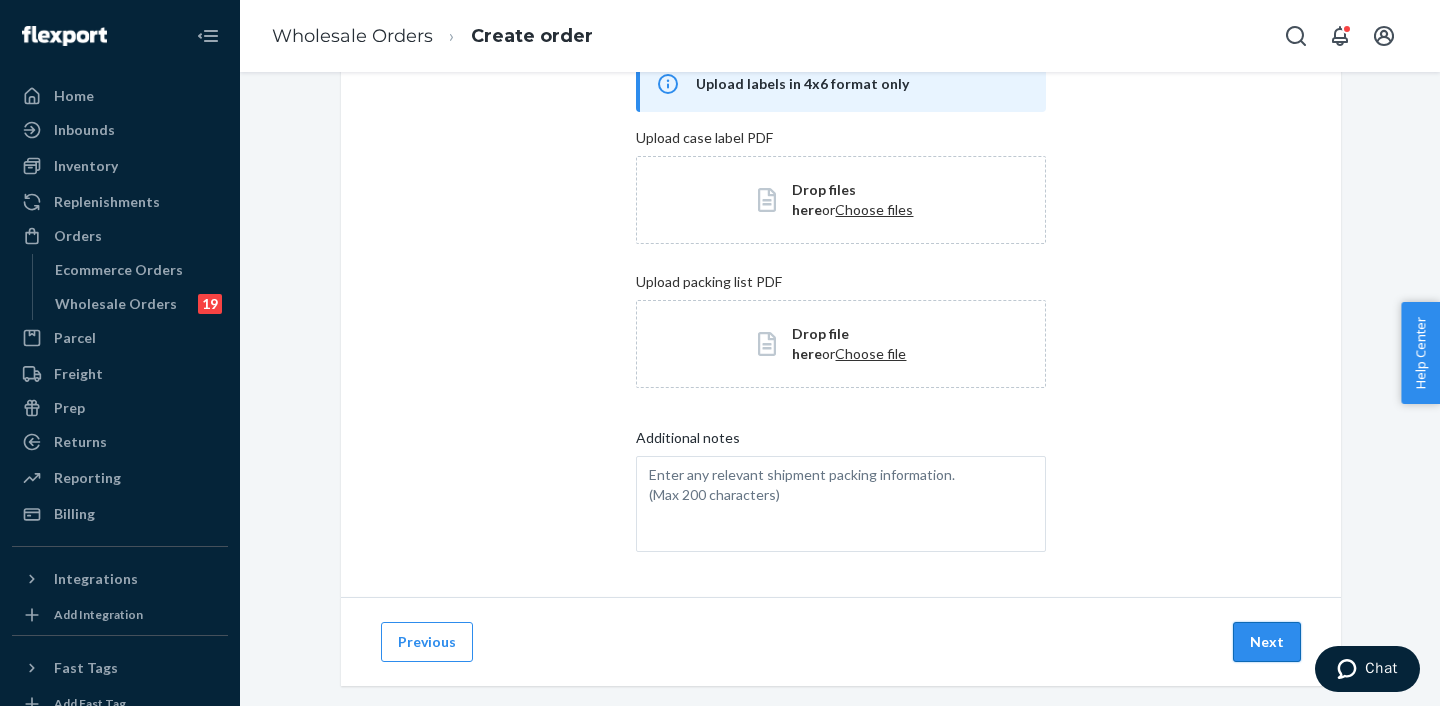 click on "Next" at bounding box center (1267, 642) 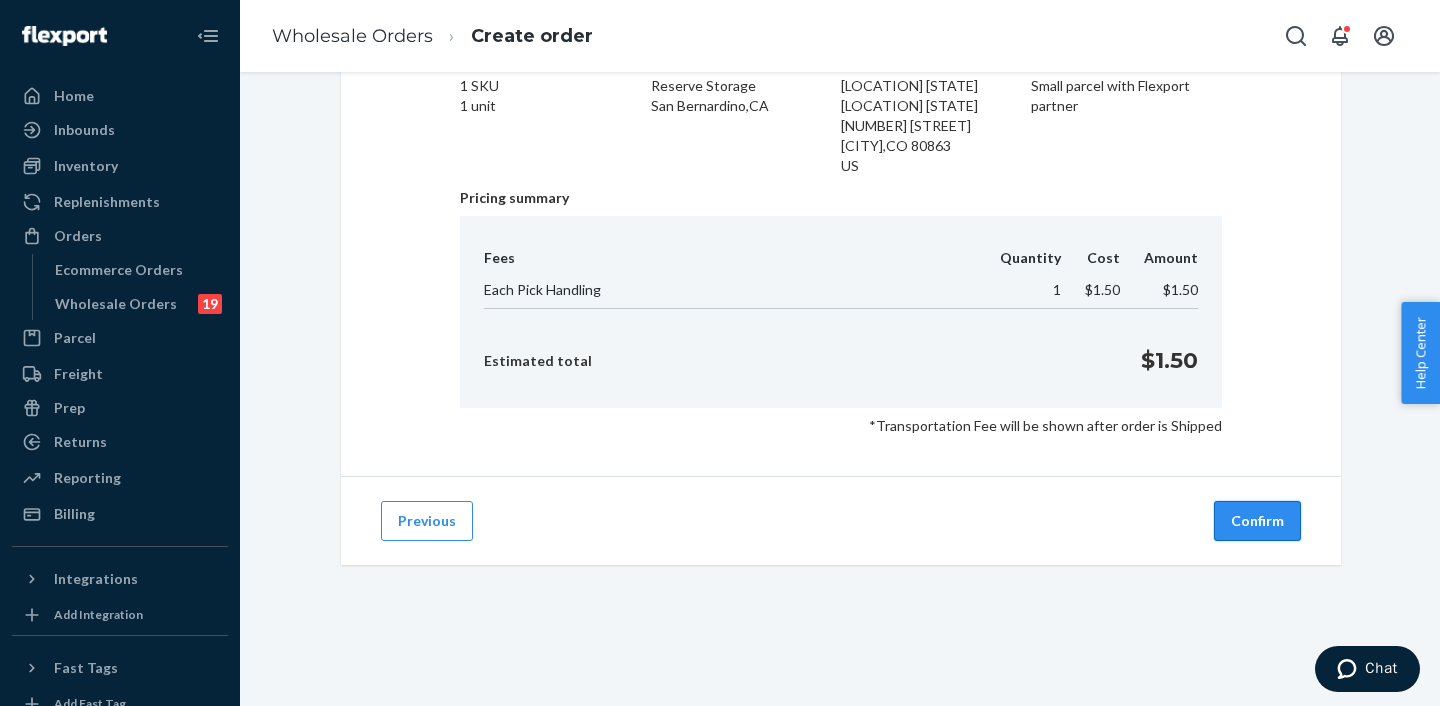 click on "Confirm" at bounding box center (1257, 521) 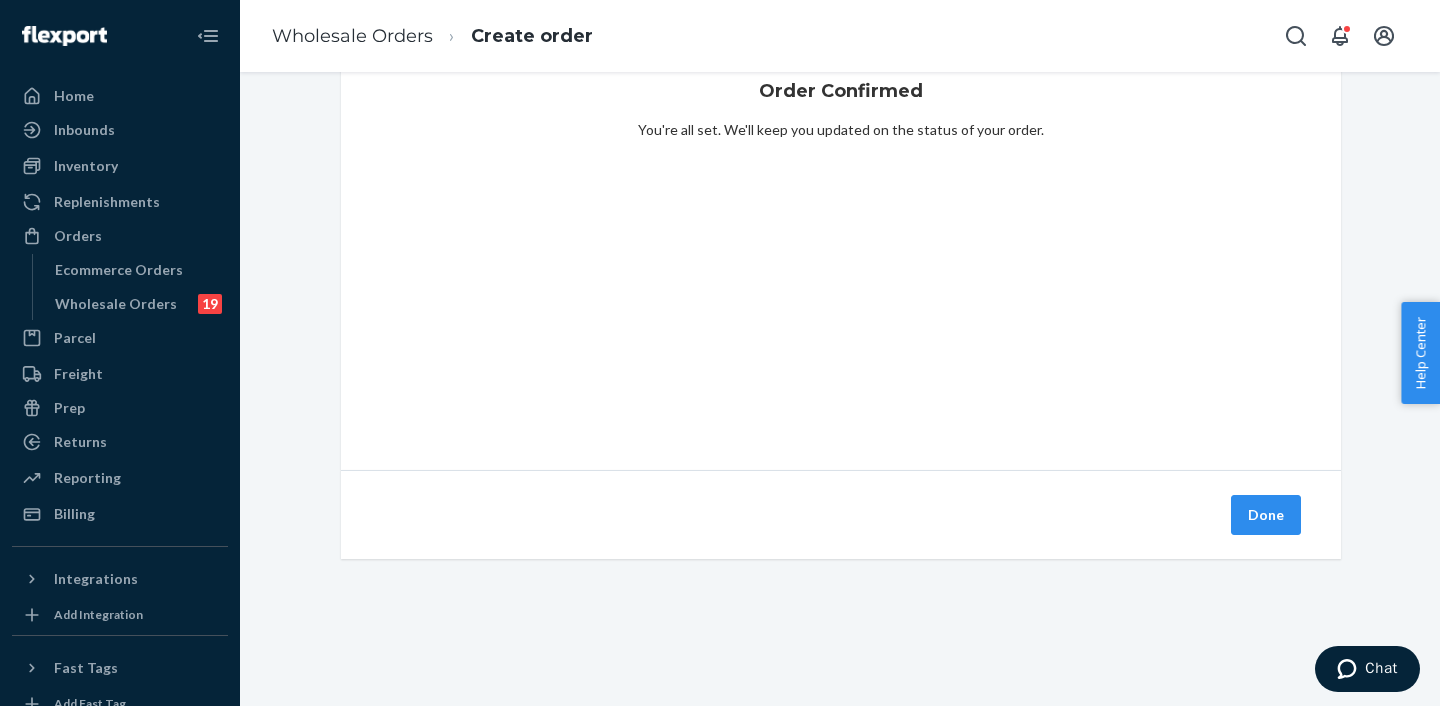 drag, startPoint x: 1269, startPoint y: 518, endPoint x: 1250, endPoint y: 526, distance: 20.615528 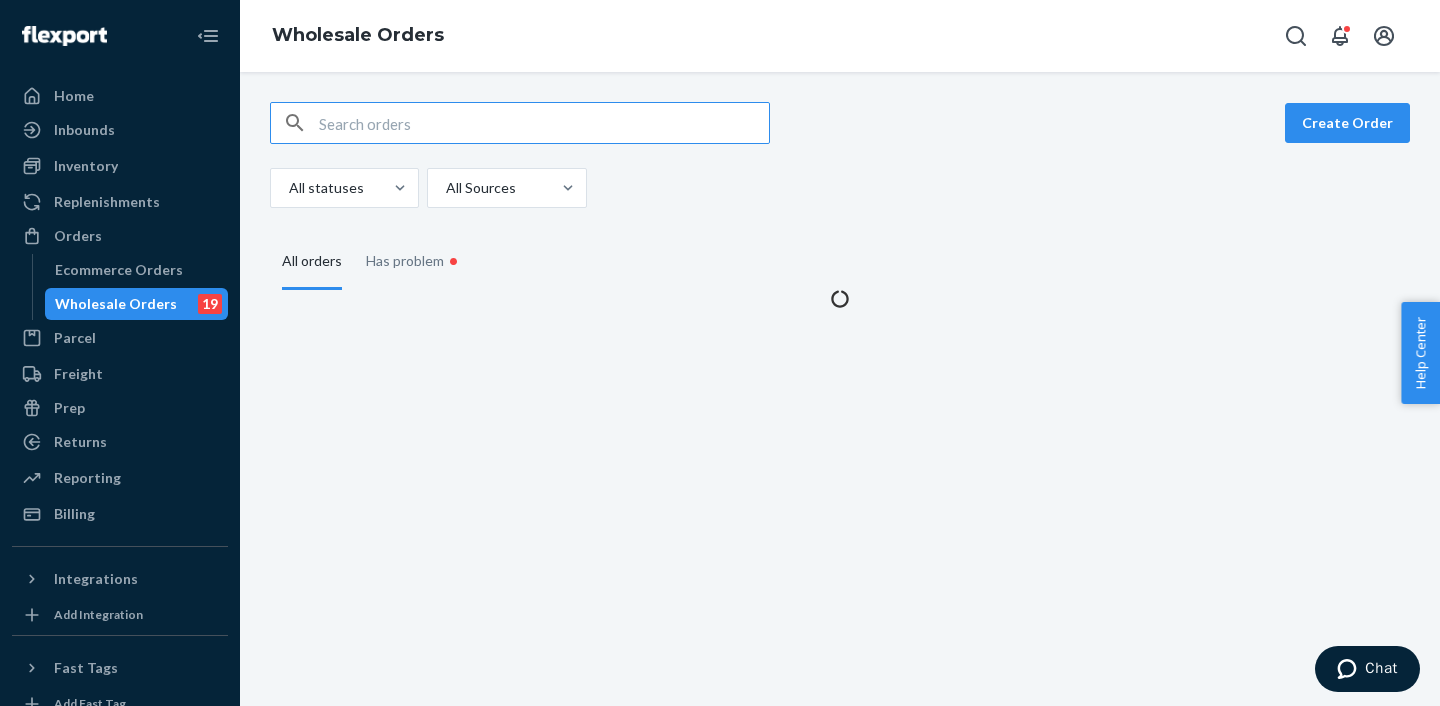 scroll, scrollTop: 0, scrollLeft: 0, axis: both 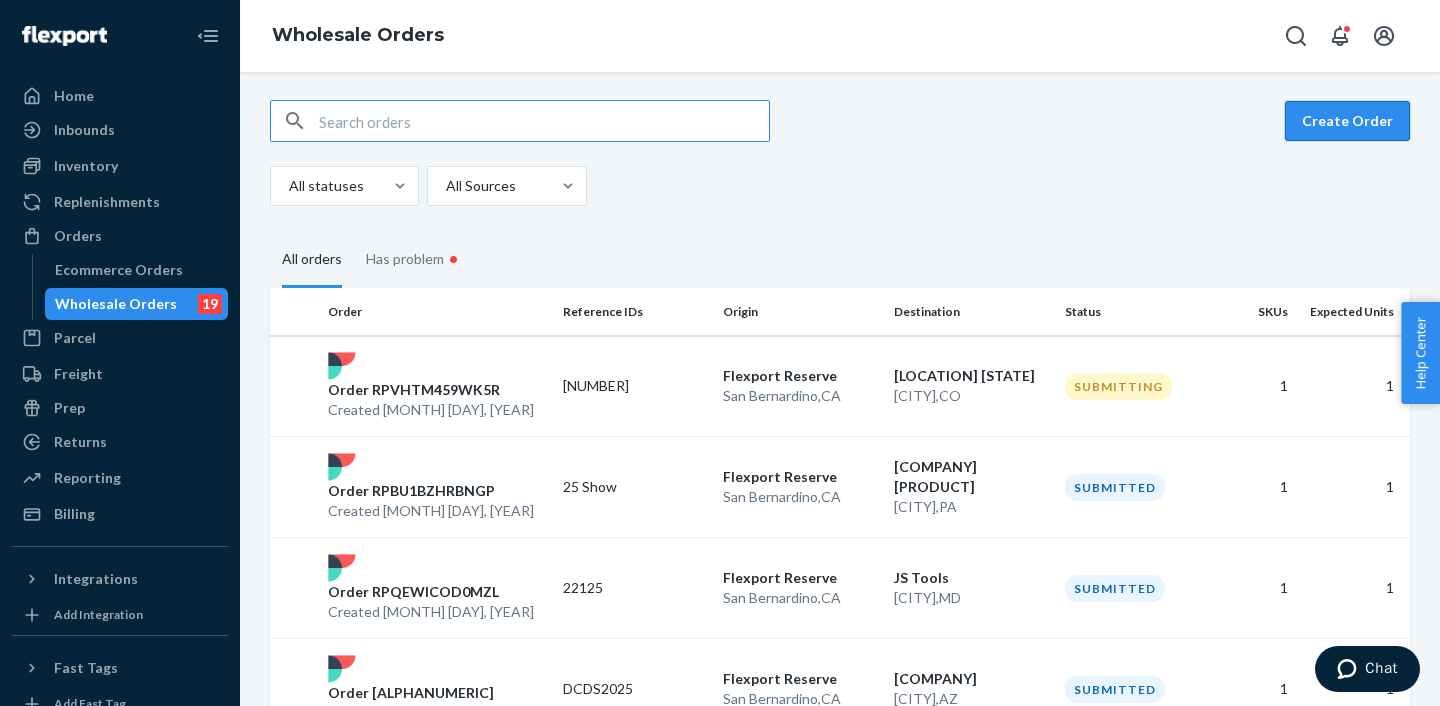 click on "Create Order" at bounding box center (1347, 121) 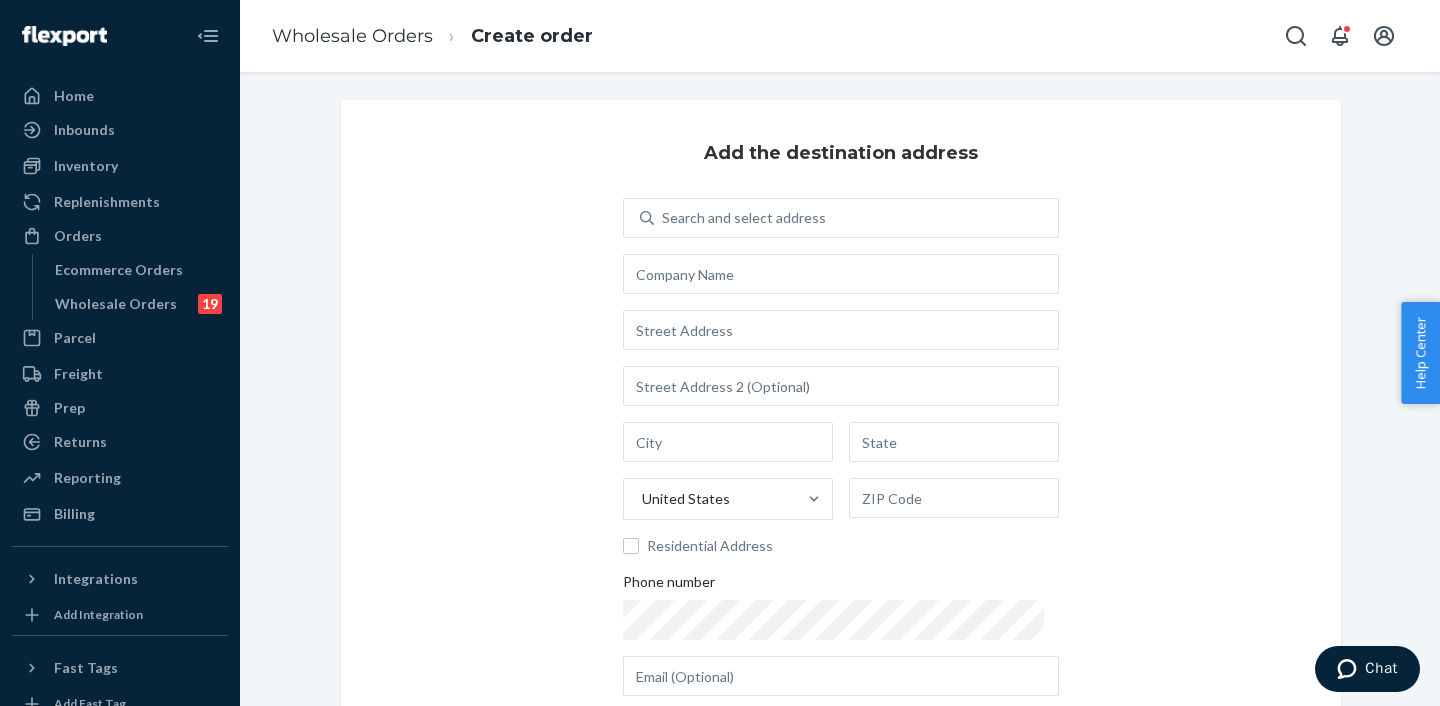scroll, scrollTop: 0, scrollLeft: 0, axis: both 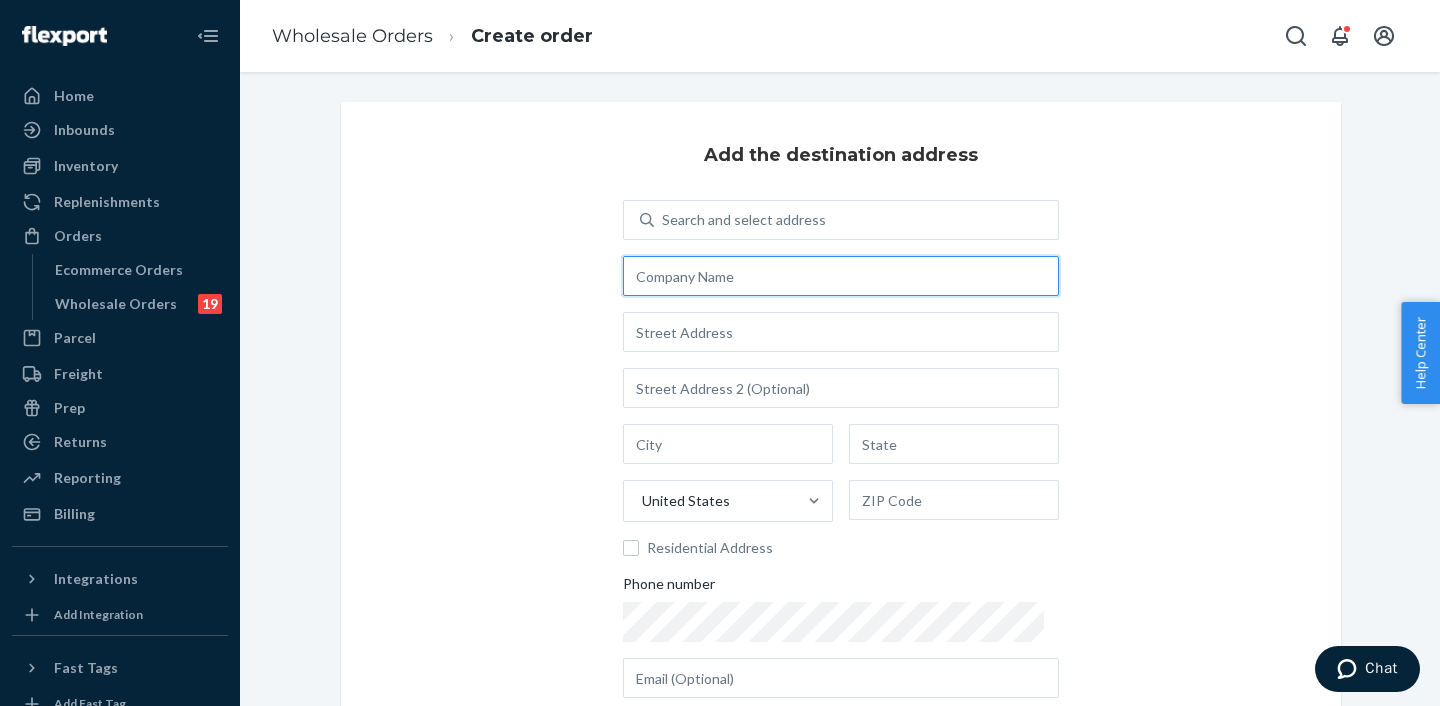 click at bounding box center (841, 276) 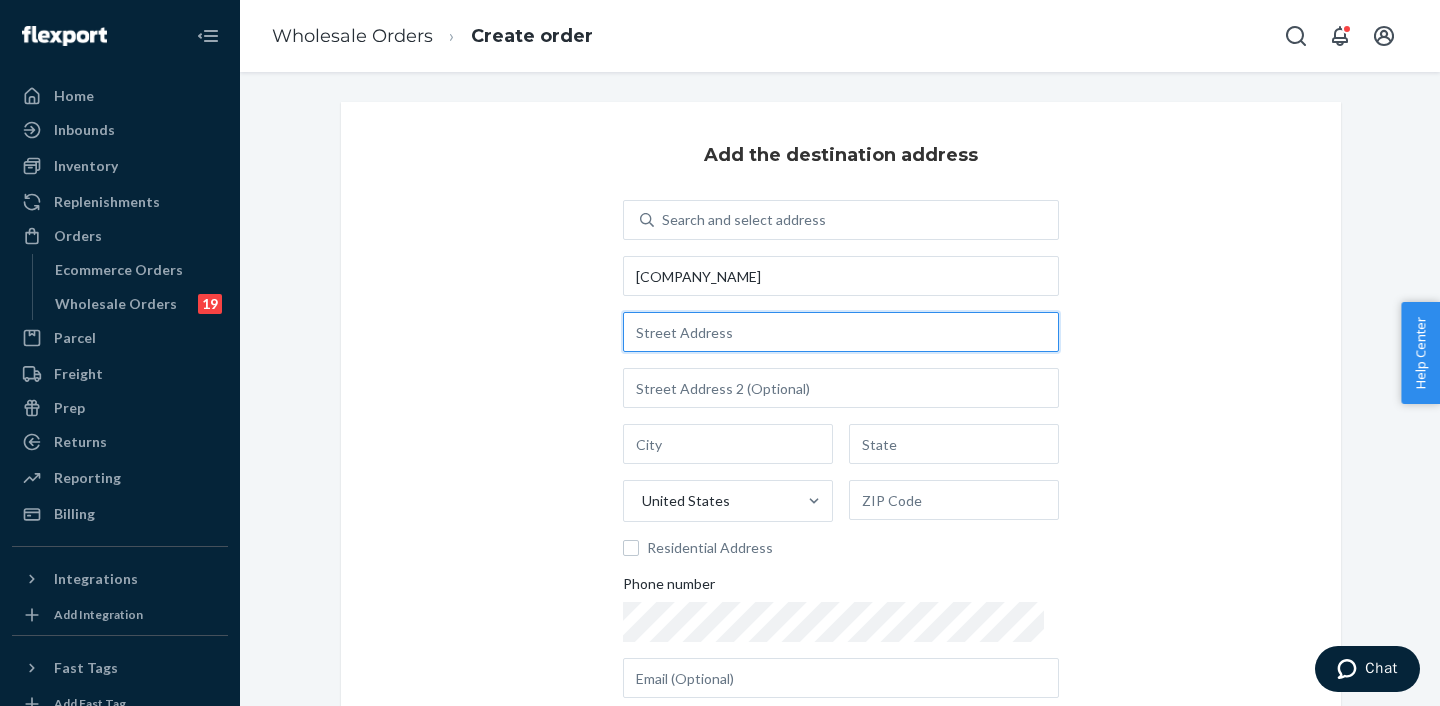 click at bounding box center (841, 332) 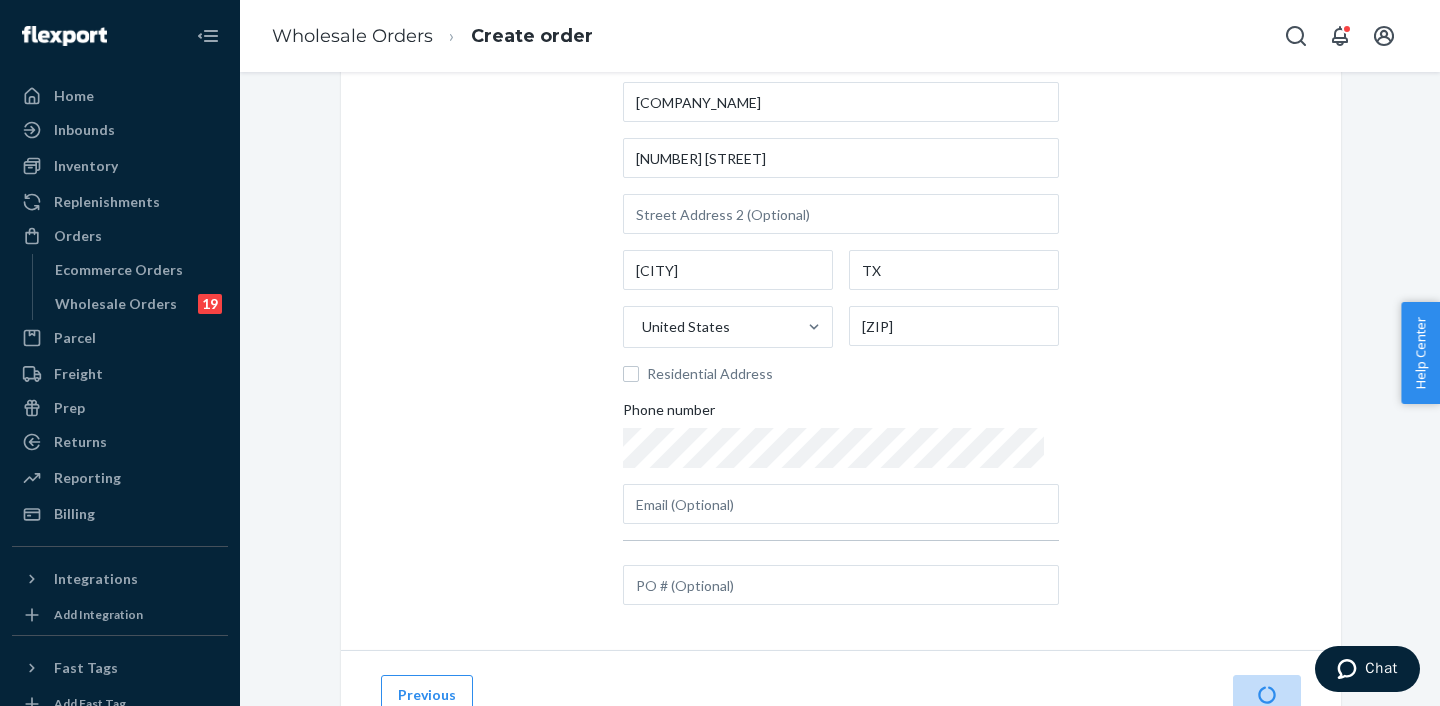 scroll, scrollTop: 207, scrollLeft: 0, axis: vertical 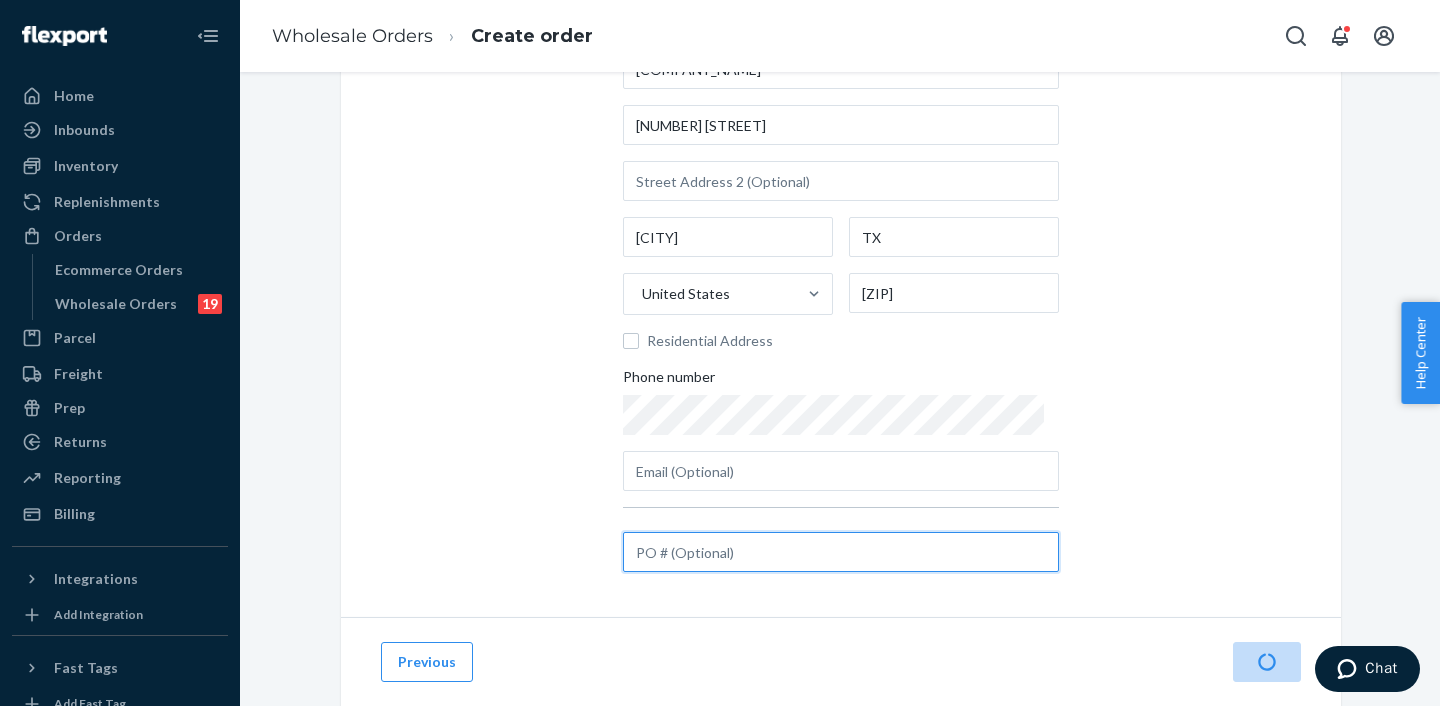 click at bounding box center (841, 552) 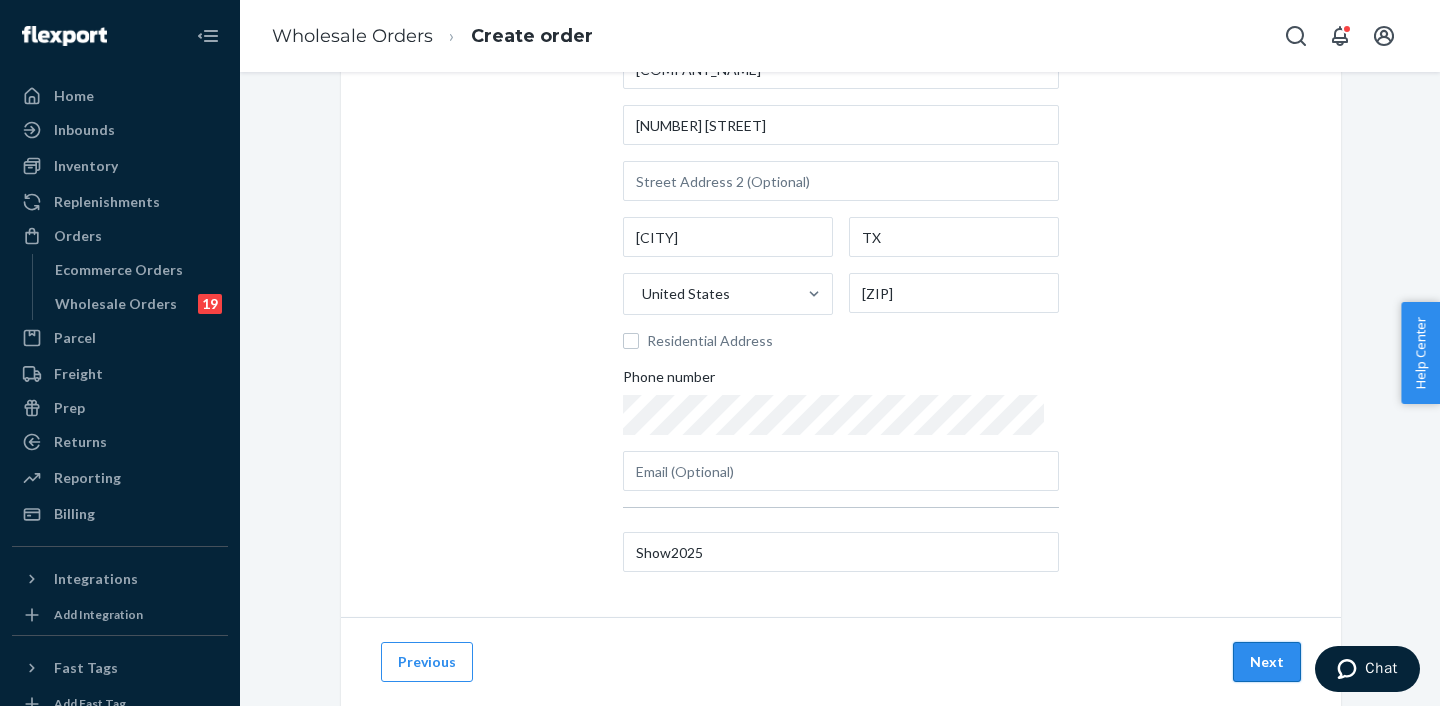 click on "Next" at bounding box center (1267, 662) 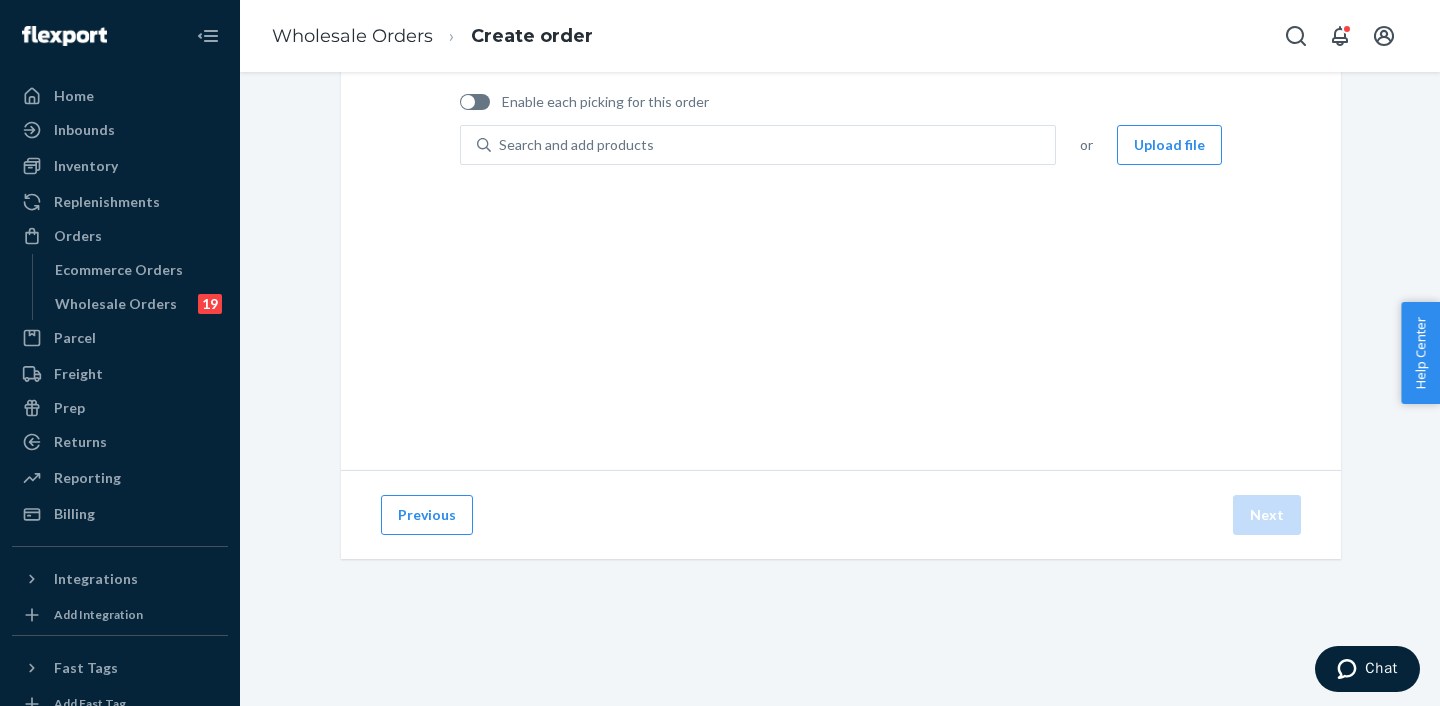 scroll, scrollTop: 144, scrollLeft: 0, axis: vertical 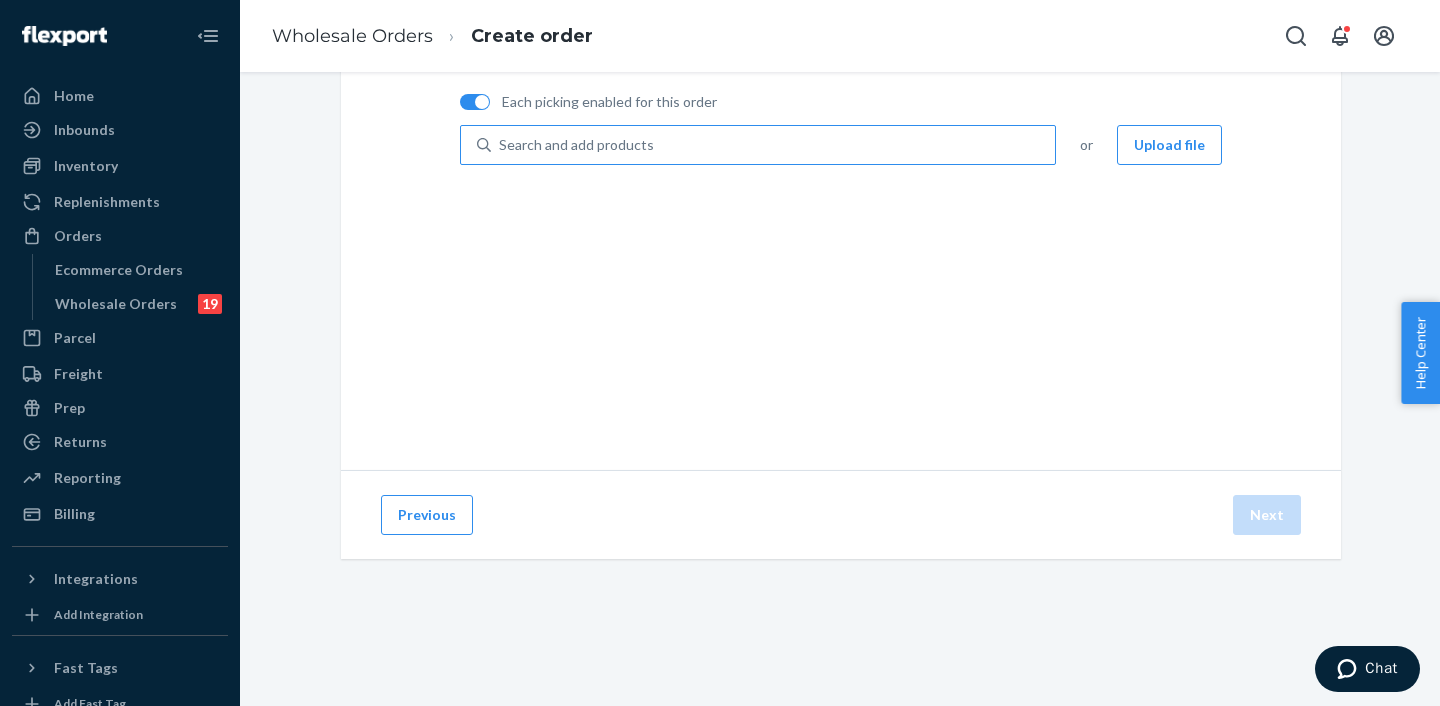 drag, startPoint x: 525, startPoint y: 138, endPoint x: 544, endPoint y: 143, distance: 19.646883 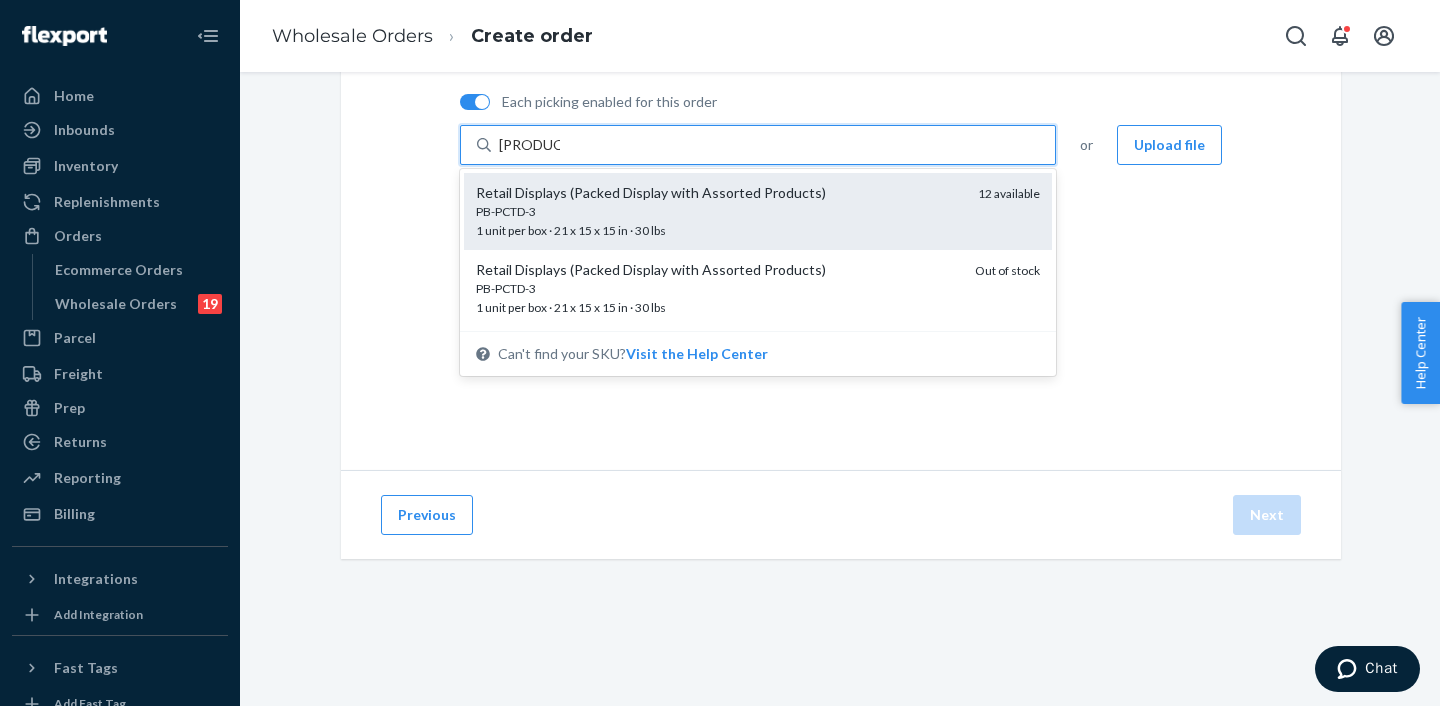 click on "Retail Displays (Packed Display with Assorted Products)" at bounding box center (719, 193) 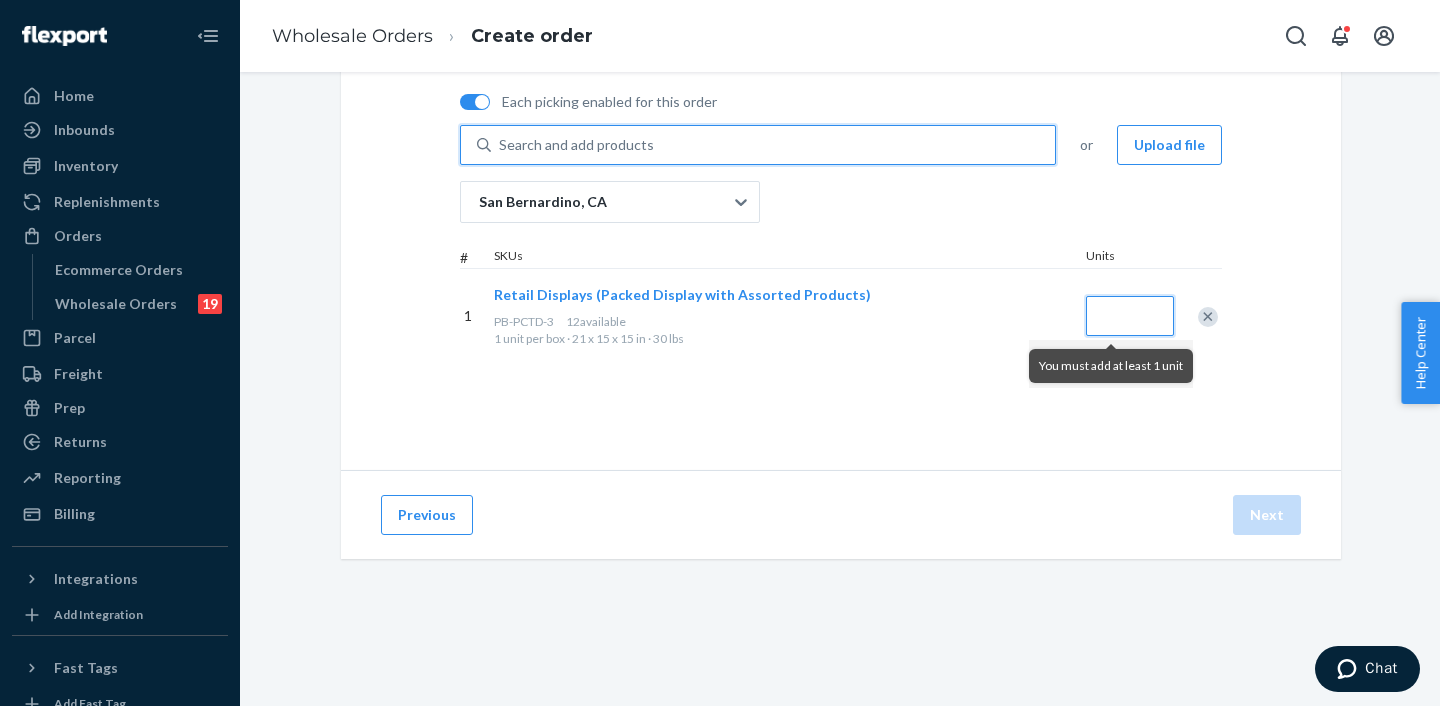 click at bounding box center [1130, 316] 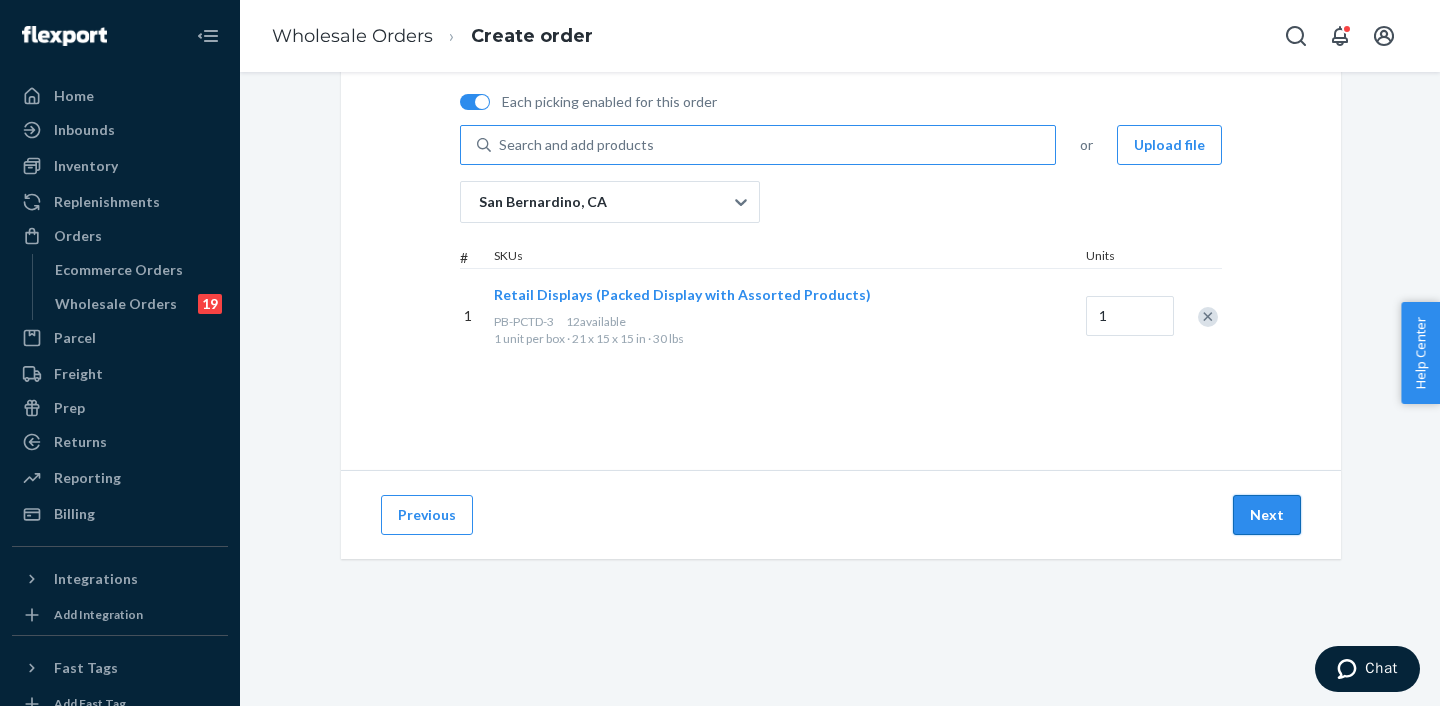click on "Next" at bounding box center [1267, 515] 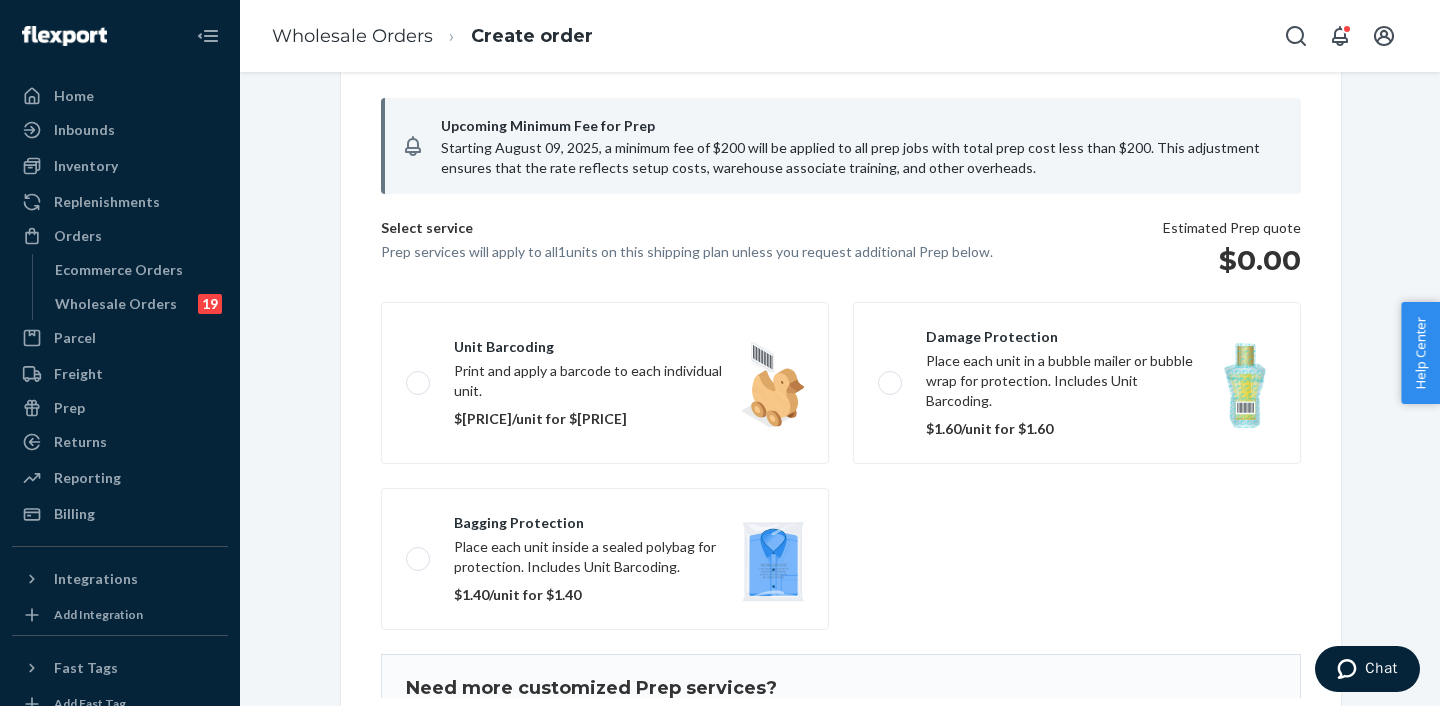 scroll, scrollTop: 169, scrollLeft: 0, axis: vertical 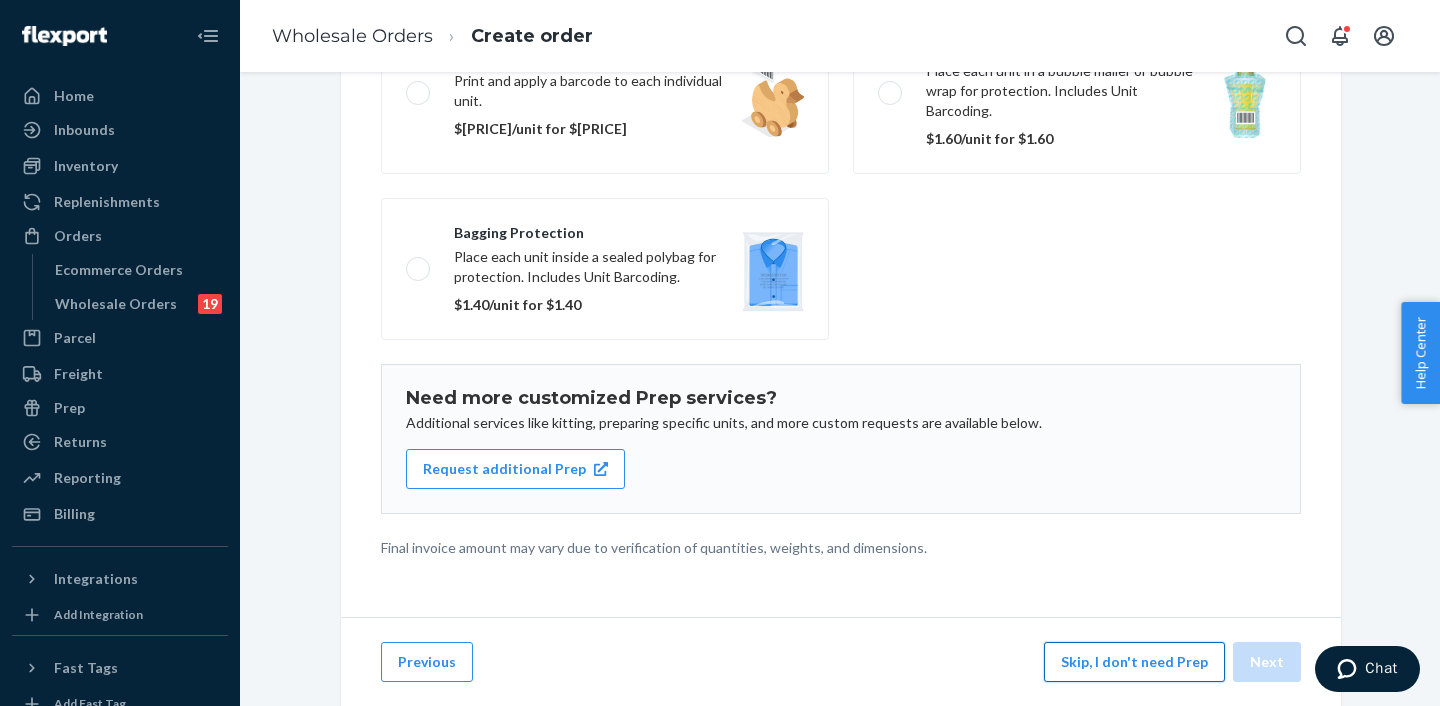 click on "Skip, I don't need Prep" at bounding box center (1134, 662) 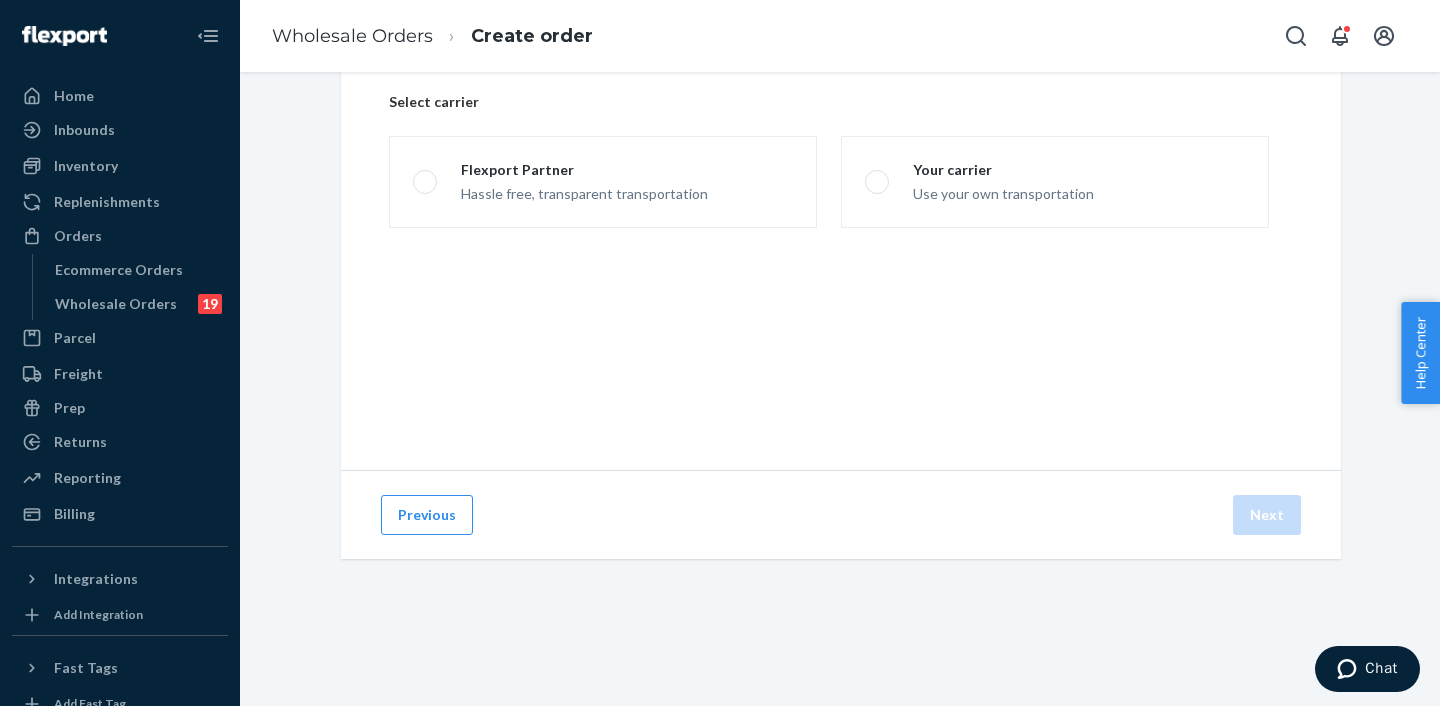 scroll, scrollTop: 144, scrollLeft: 0, axis: vertical 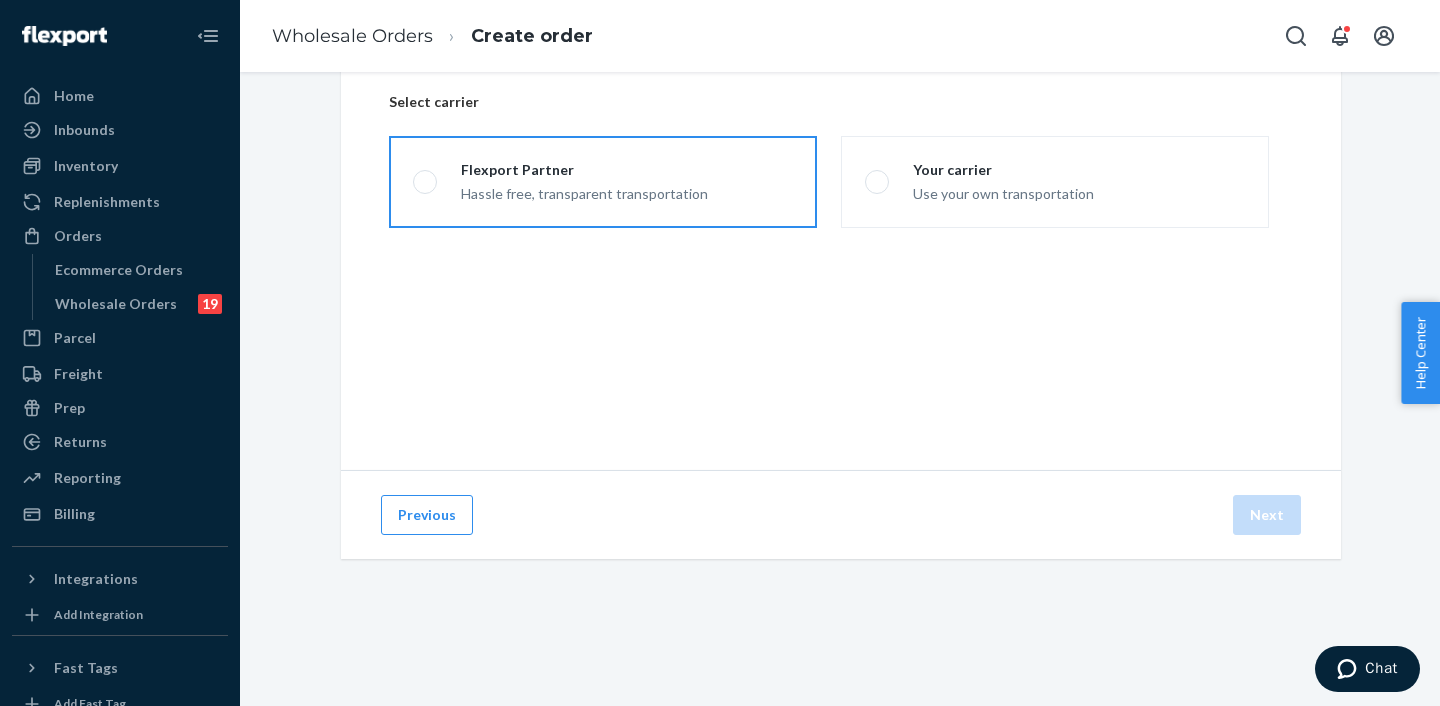 drag, startPoint x: 646, startPoint y: 194, endPoint x: 669, endPoint y: 195, distance: 23.021729 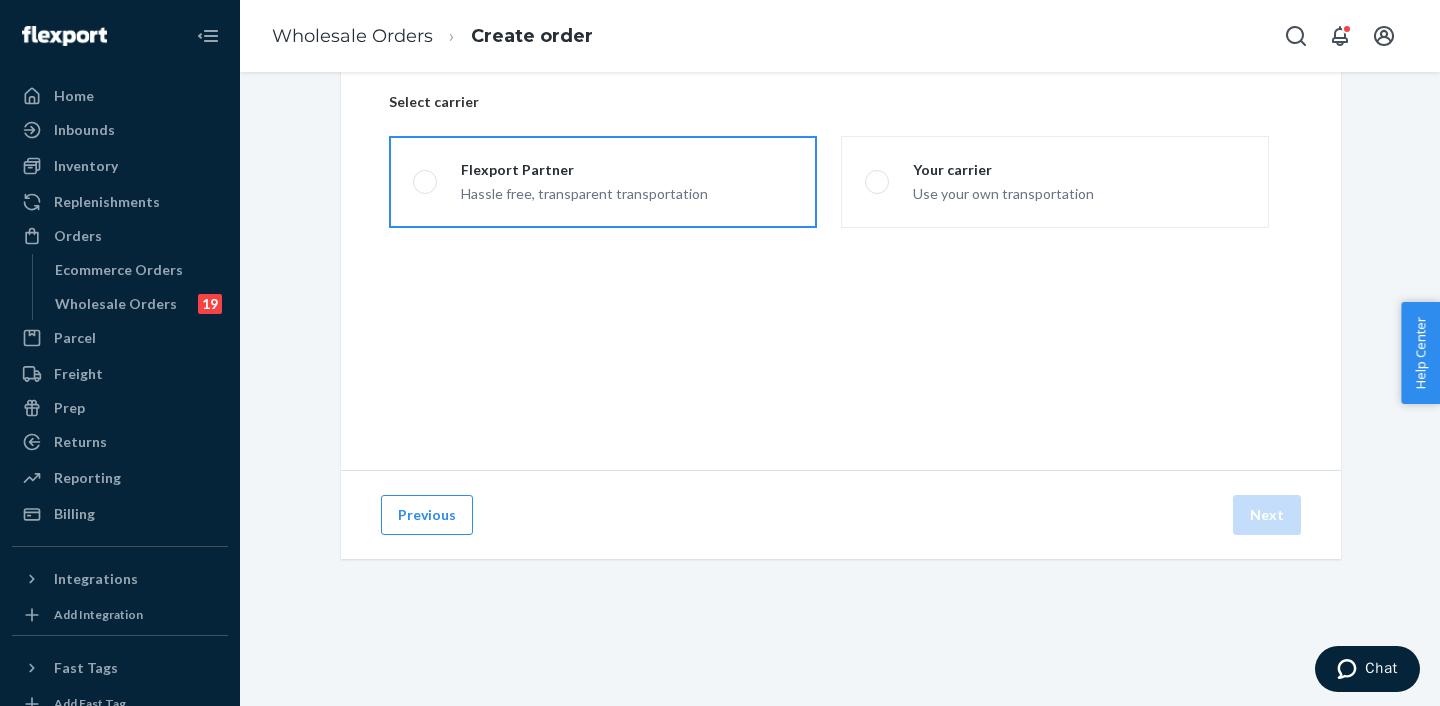 click on "Hassle free, transparent transportation" at bounding box center (584, 192) 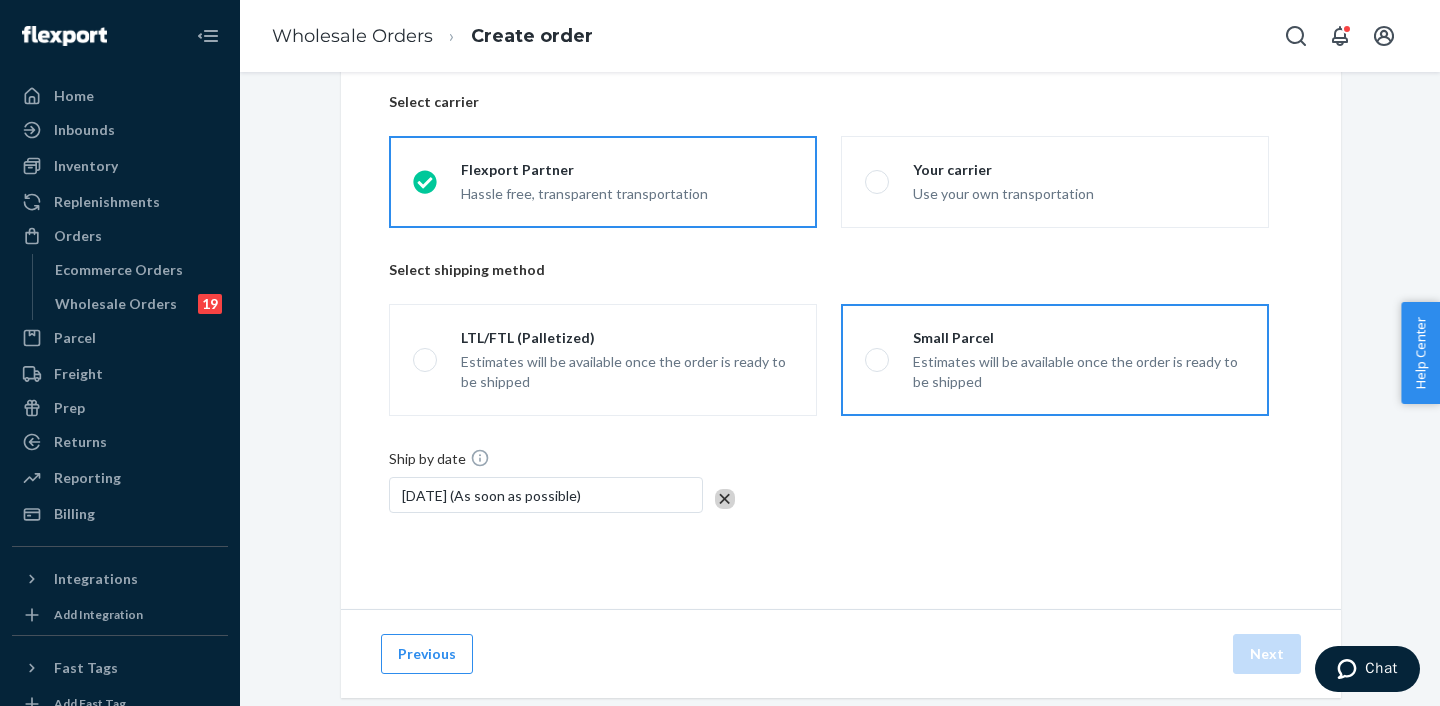 click on "Estimates will be available once the order is ready to be shipped" at bounding box center [1079, 372] 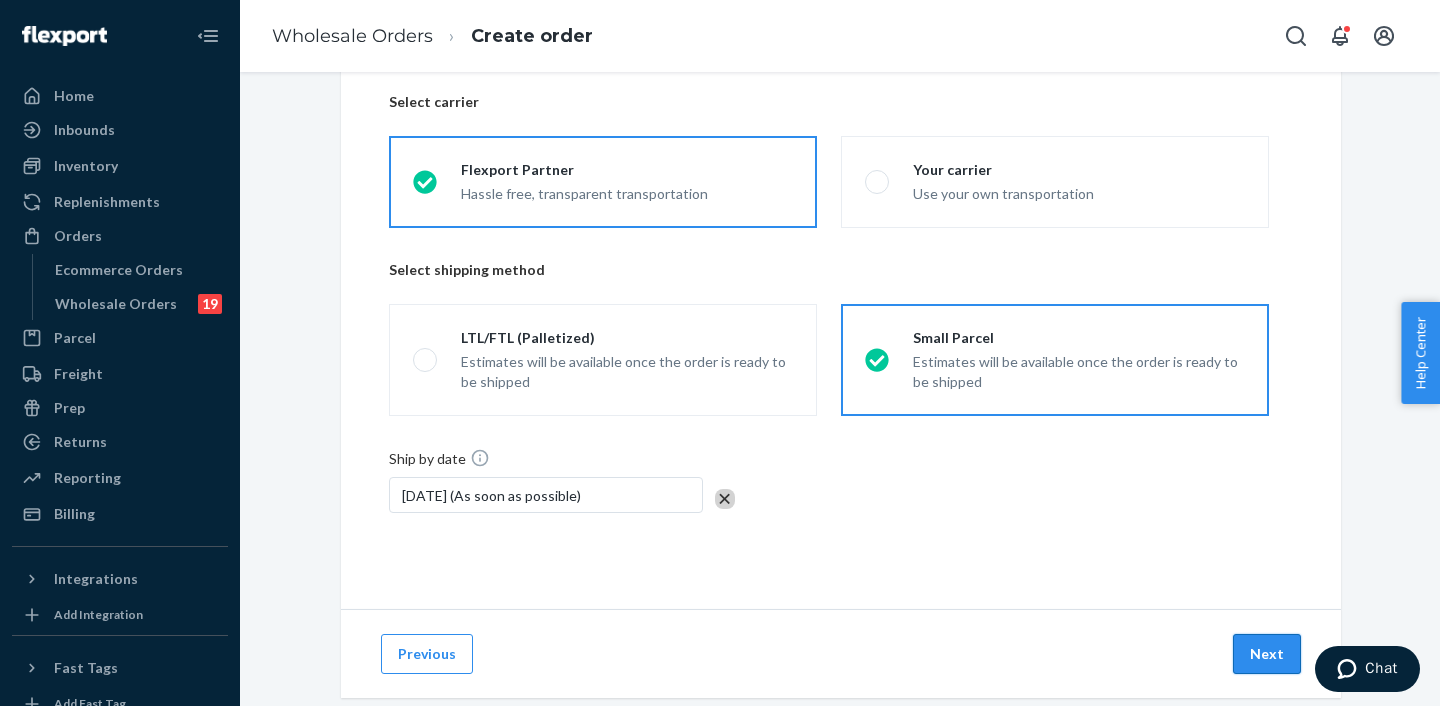 click on "Next" at bounding box center (1267, 654) 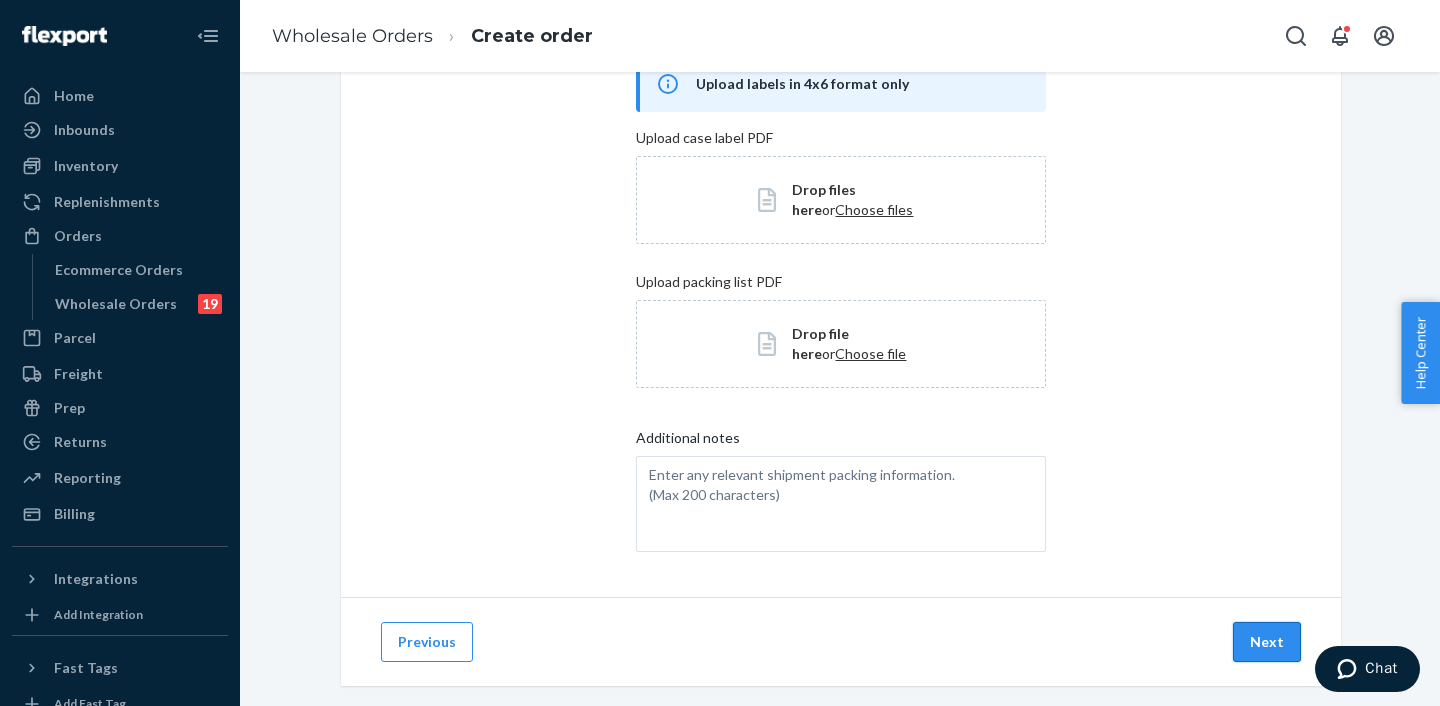 click on "Next" at bounding box center (1267, 642) 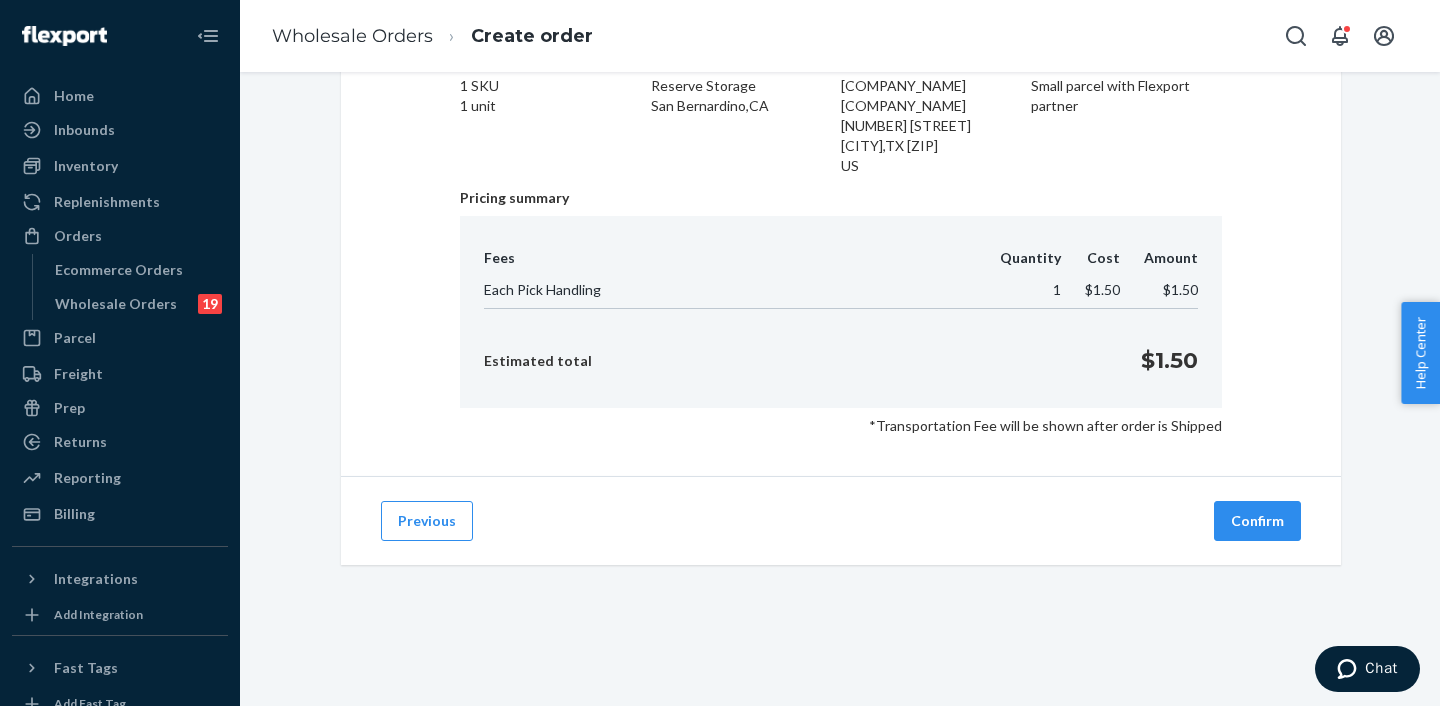 drag, startPoint x: 1235, startPoint y: 514, endPoint x: 1340, endPoint y: 529, distance: 106.06602 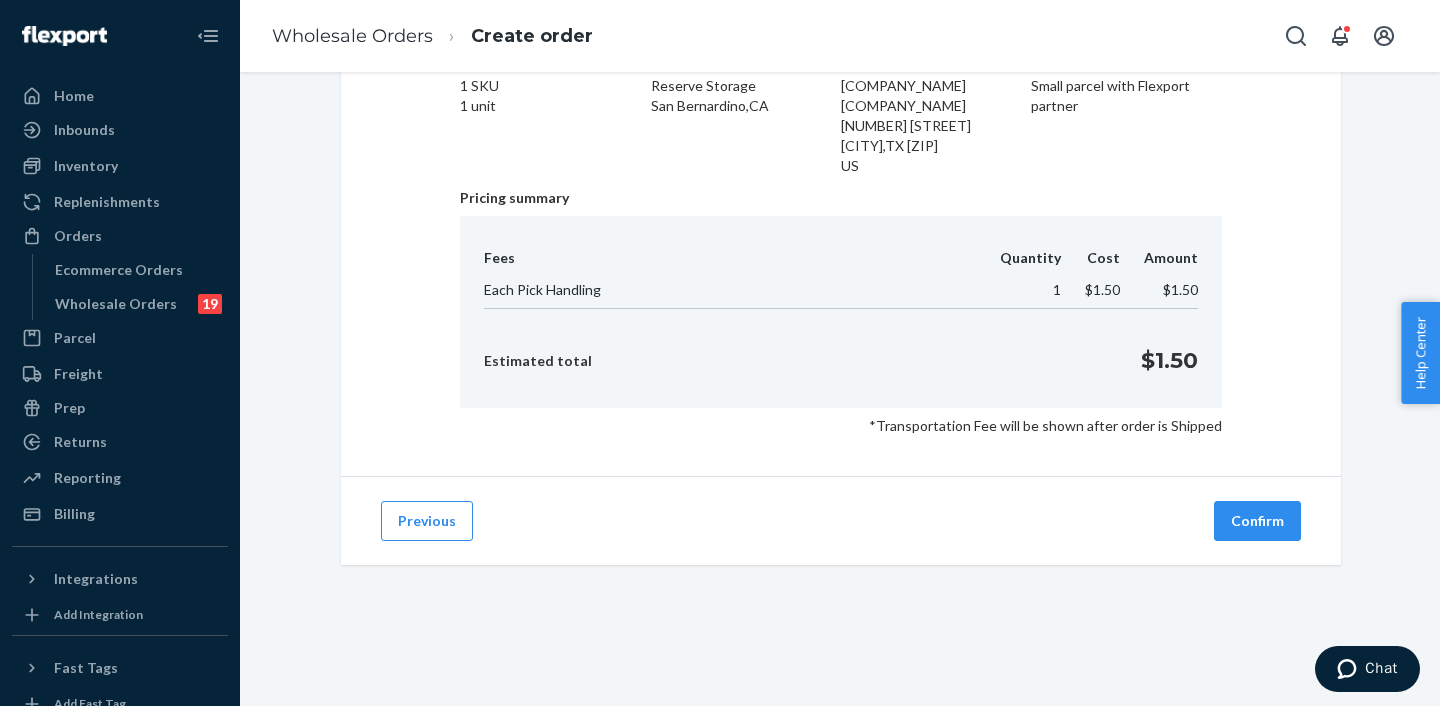 click on "Confirm" at bounding box center [1257, 521] 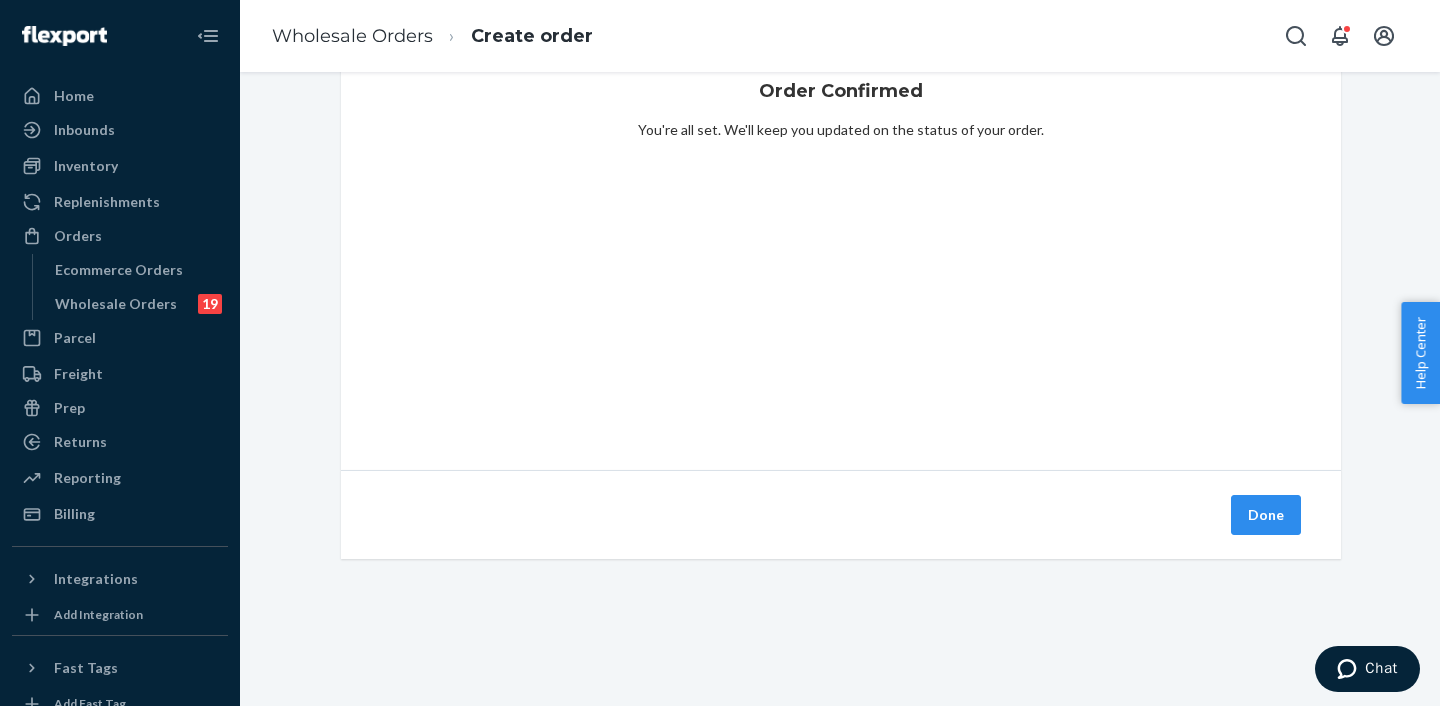 drag, startPoint x: 1269, startPoint y: 520, endPoint x: 1053, endPoint y: 529, distance: 216.18742 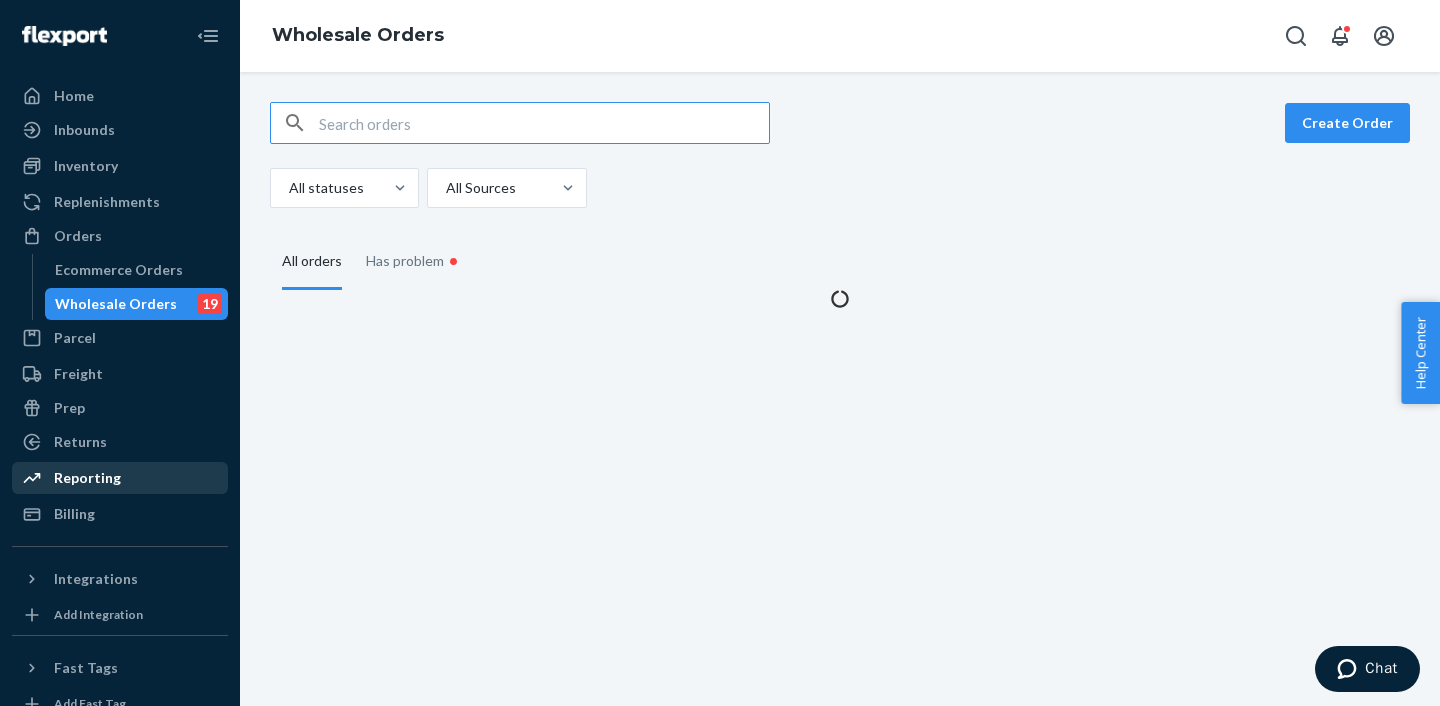 scroll, scrollTop: 0, scrollLeft: 0, axis: both 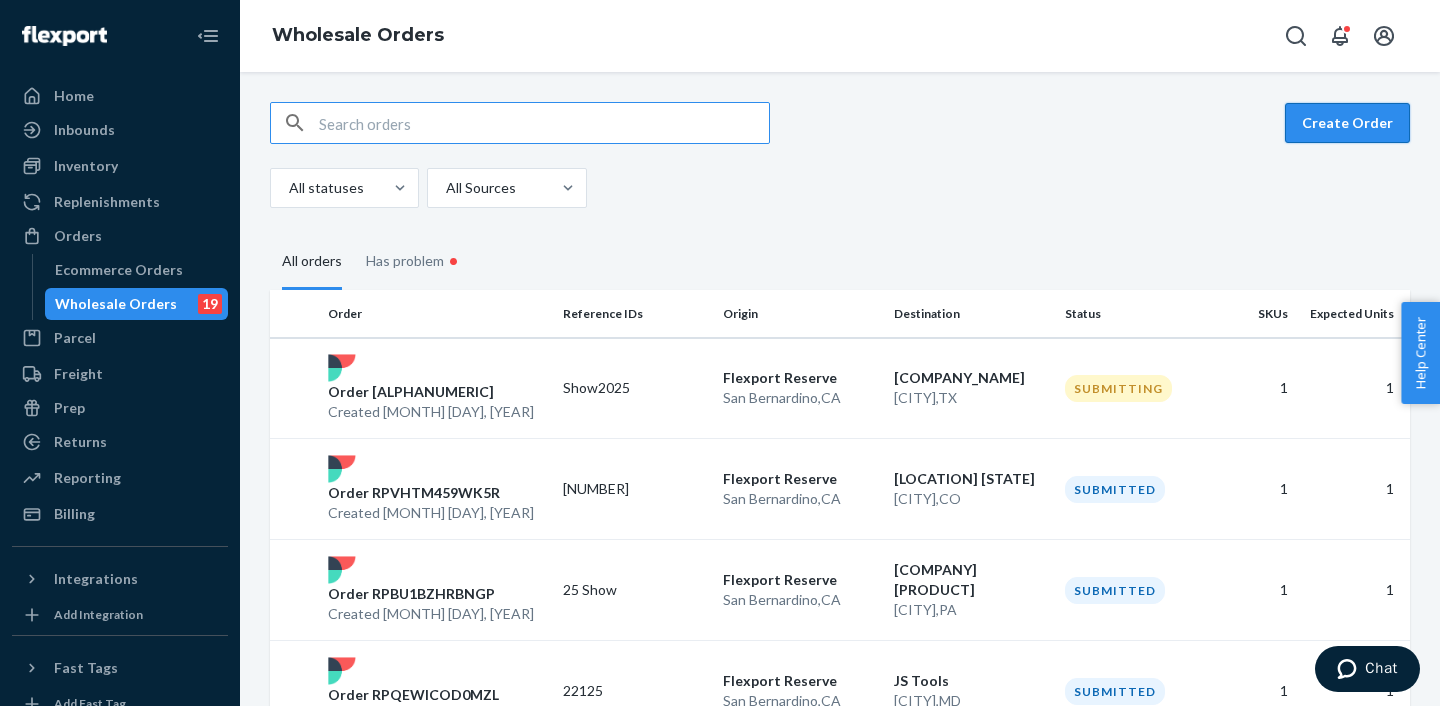 click on "Create Order" at bounding box center [1347, 123] 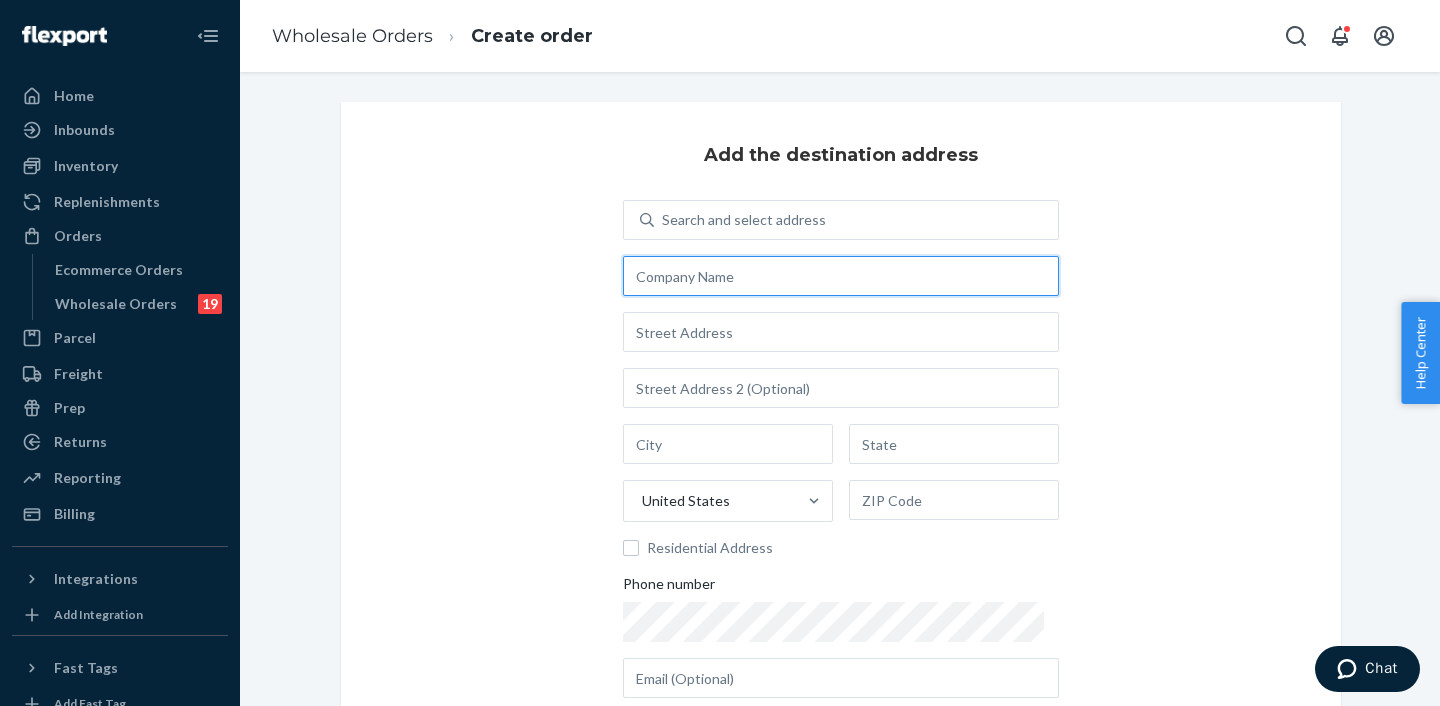click at bounding box center (841, 276) 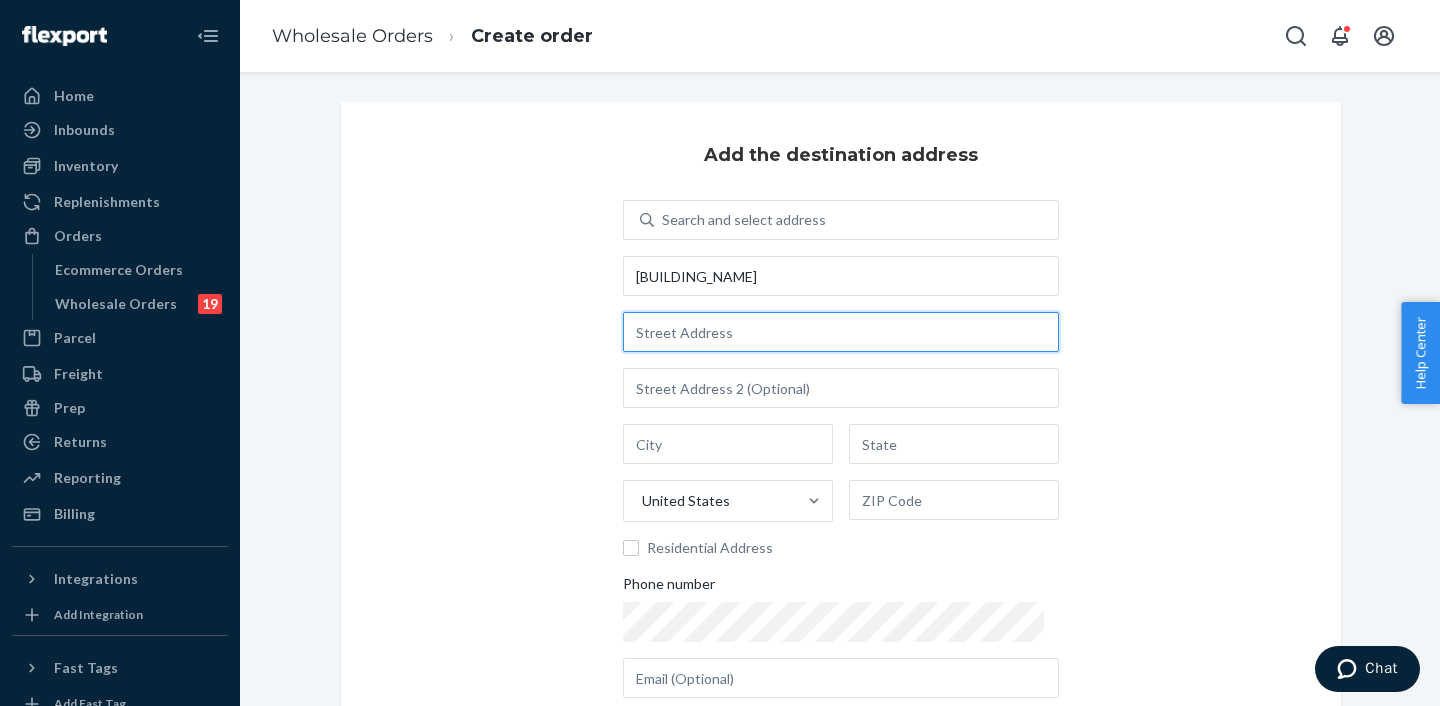 click at bounding box center (841, 332) 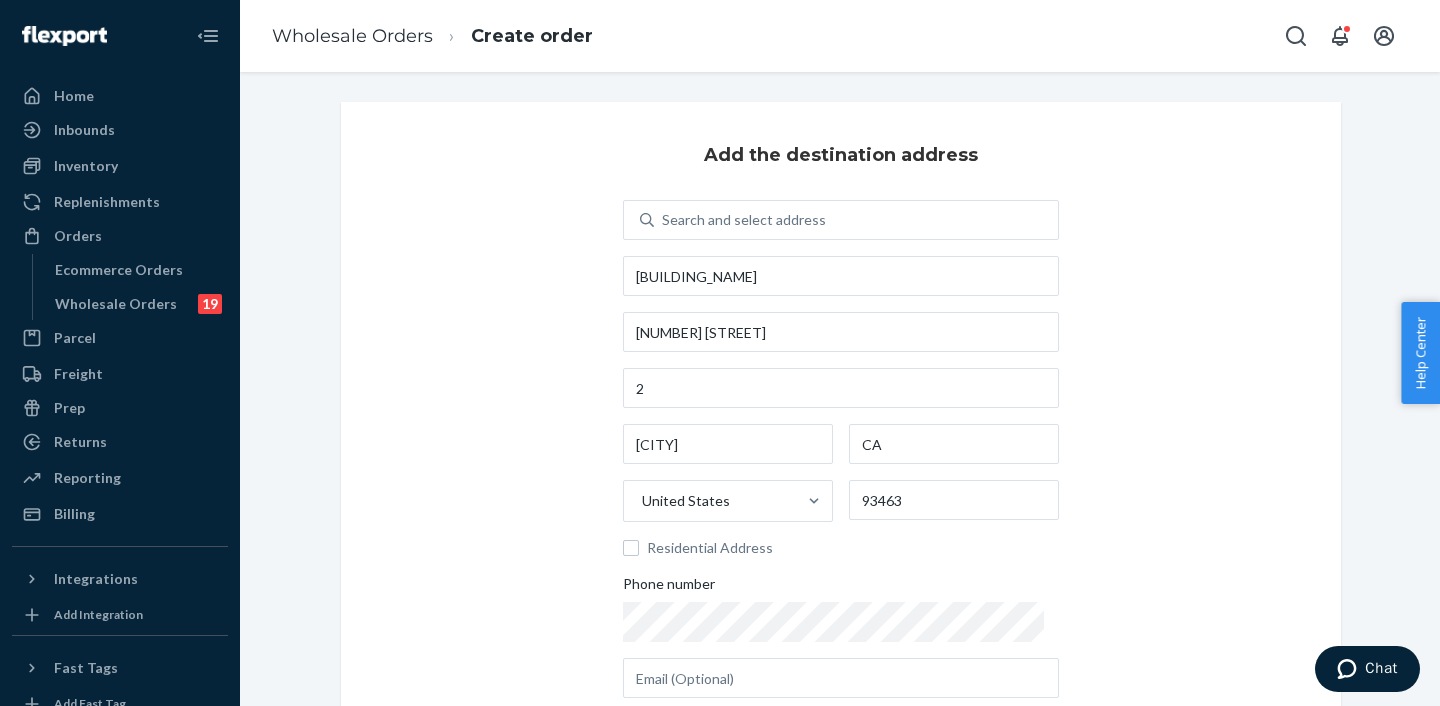 scroll, scrollTop: 207, scrollLeft: 0, axis: vertical 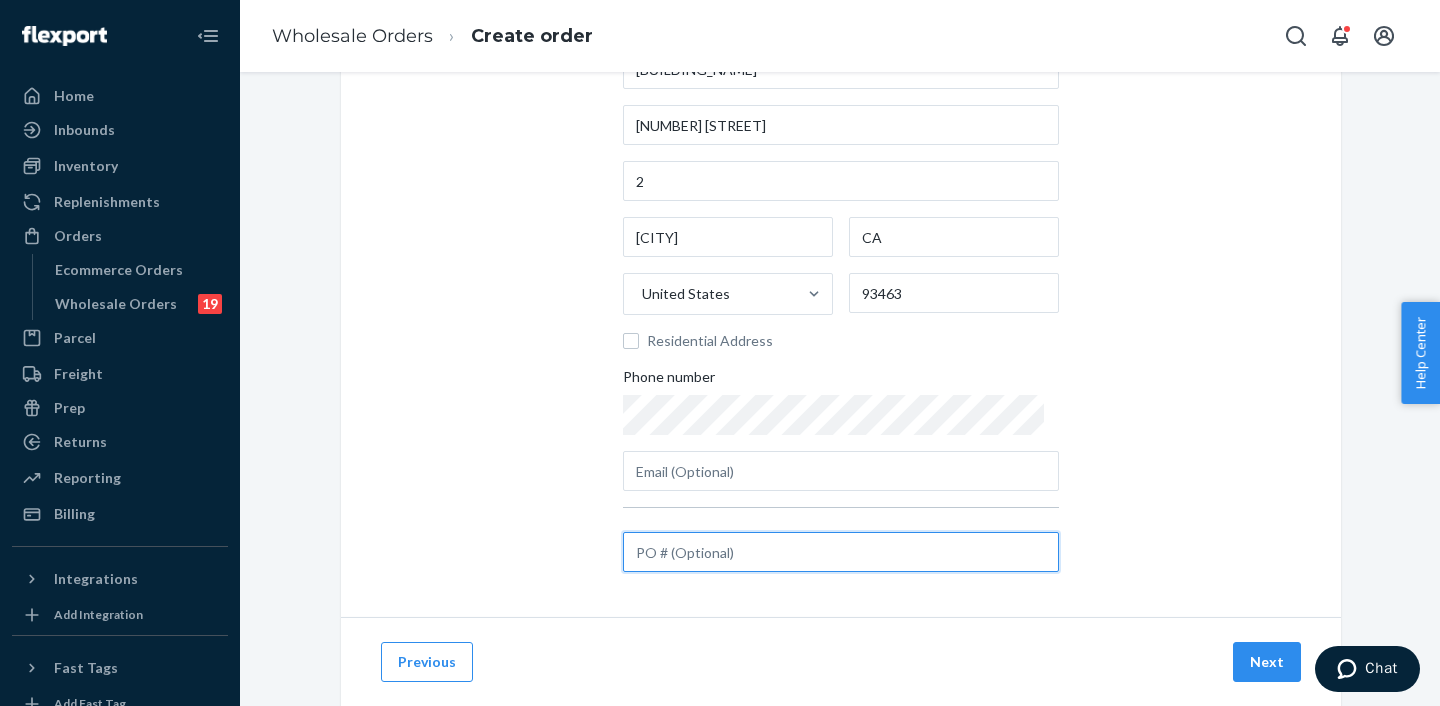 click at bounding box center [841, 552] 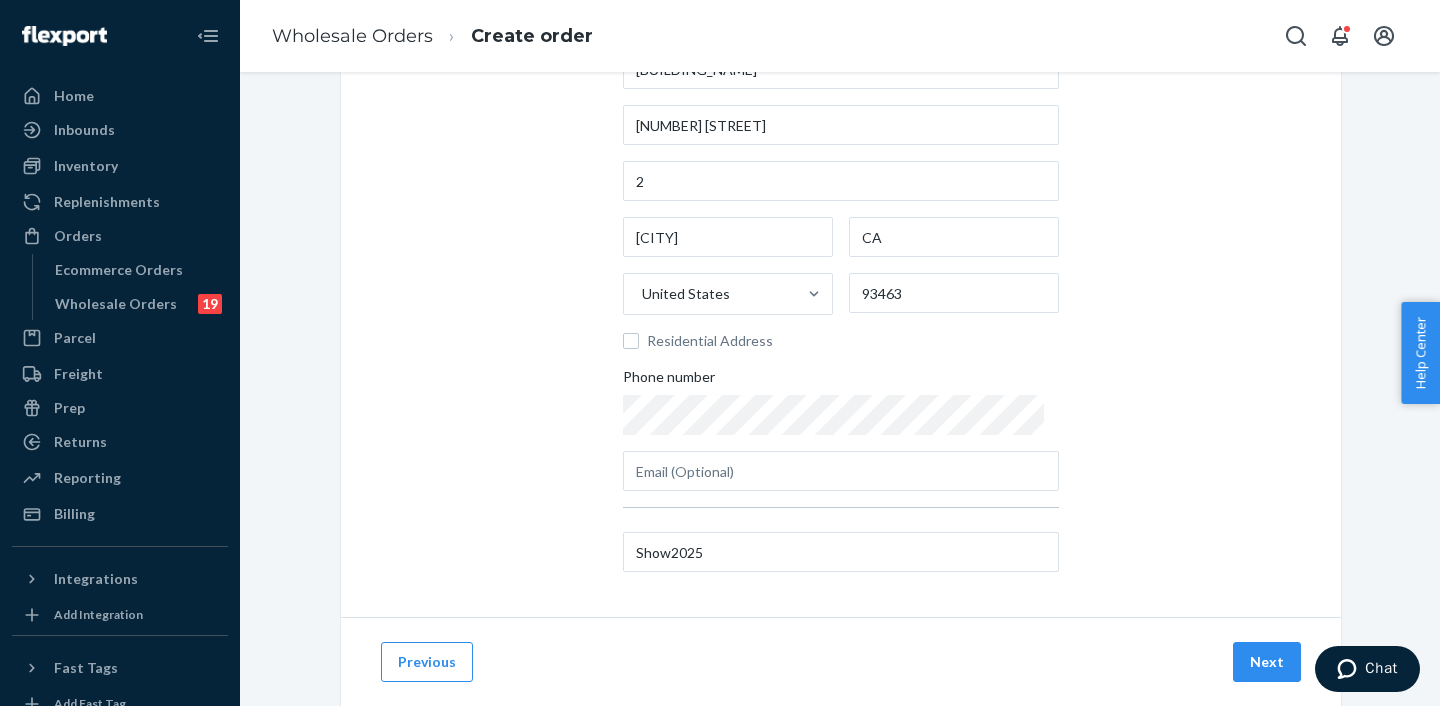 click on "Next" at bounding box center [1267, 662] 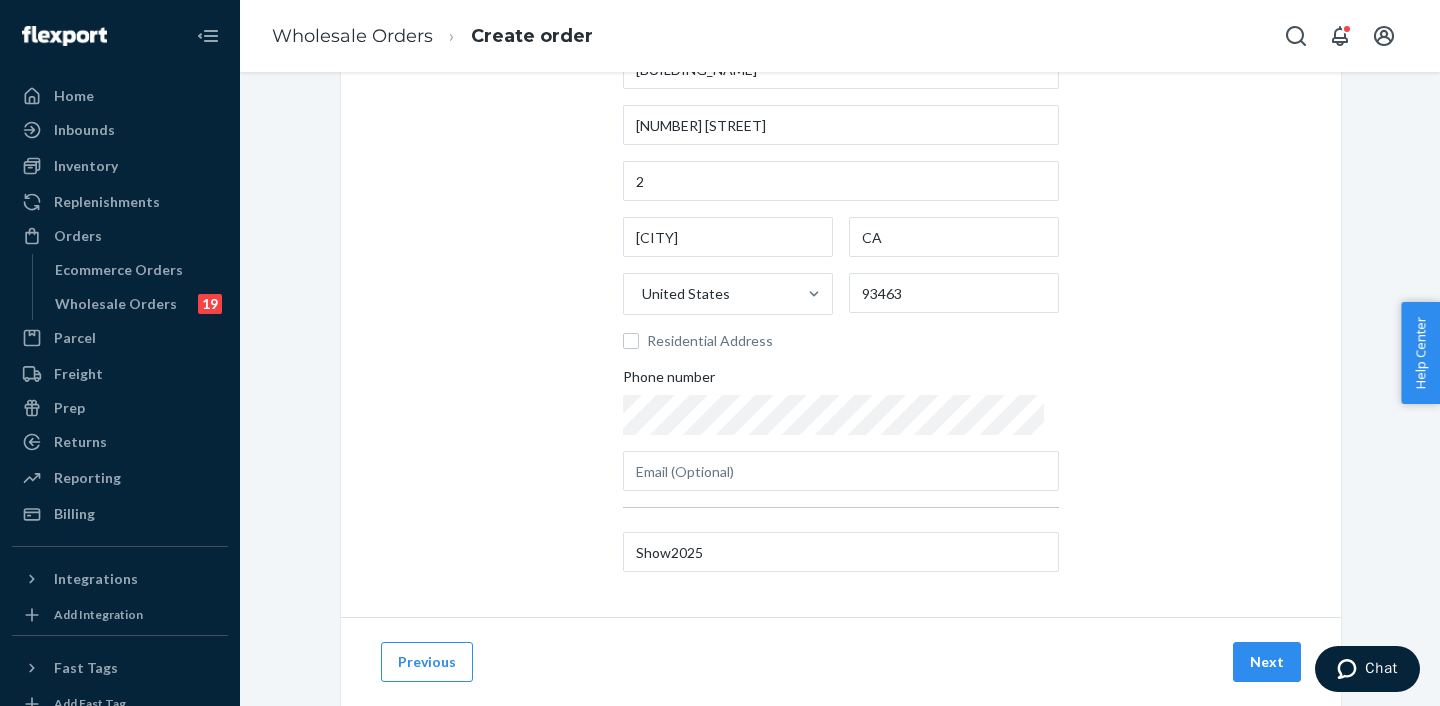 scroll, scrollTop: 144, scrollLeft: 0, axis: vertical 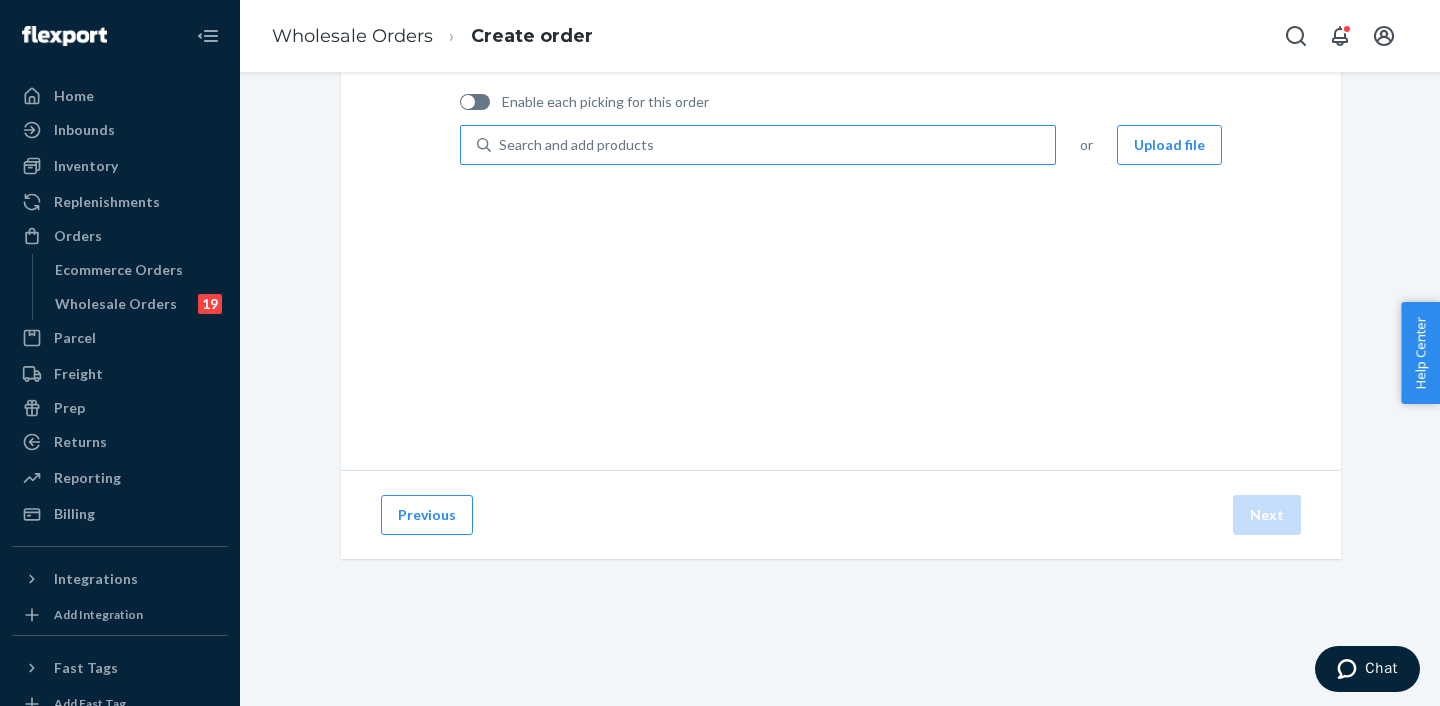 click on "Search and add products" at bounding box center [773, 145] 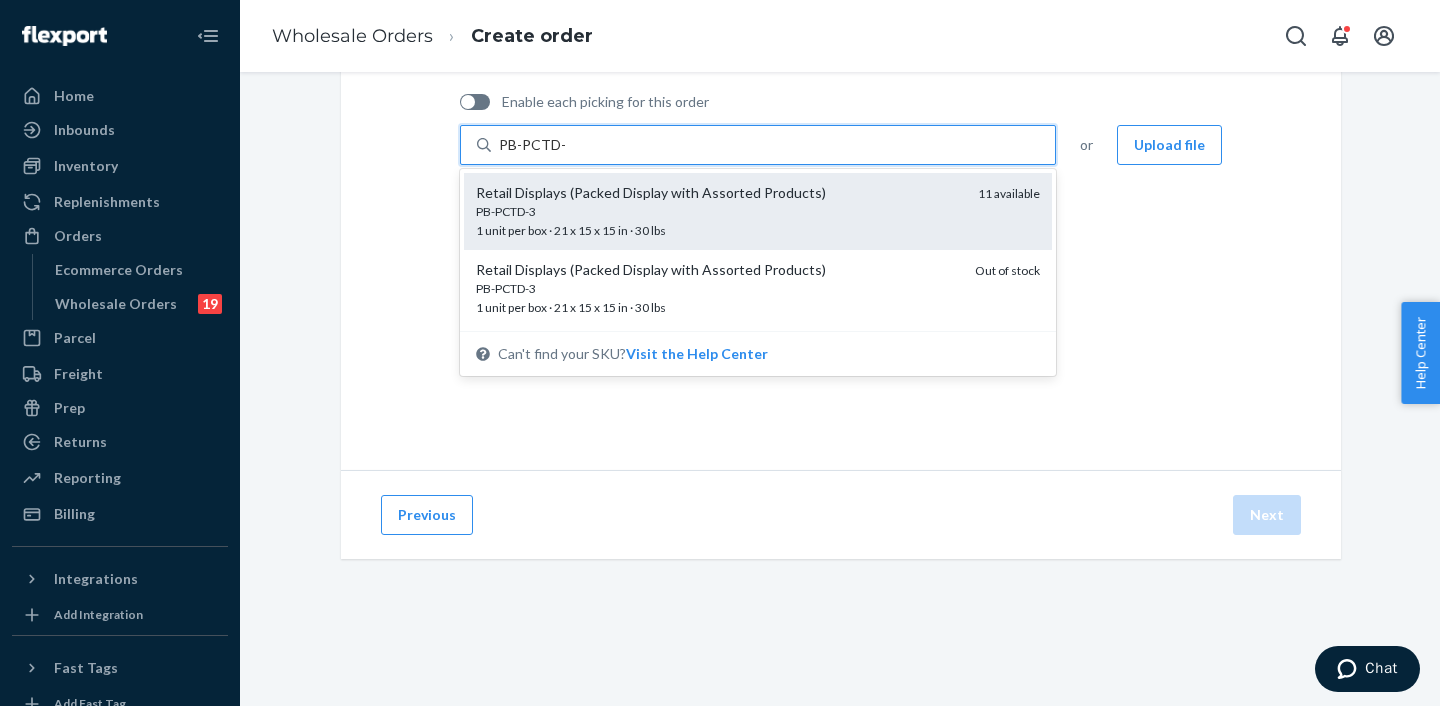click on "Retail Displays (Packed Display with Assorted Products)" at bounding box center [719, 193] 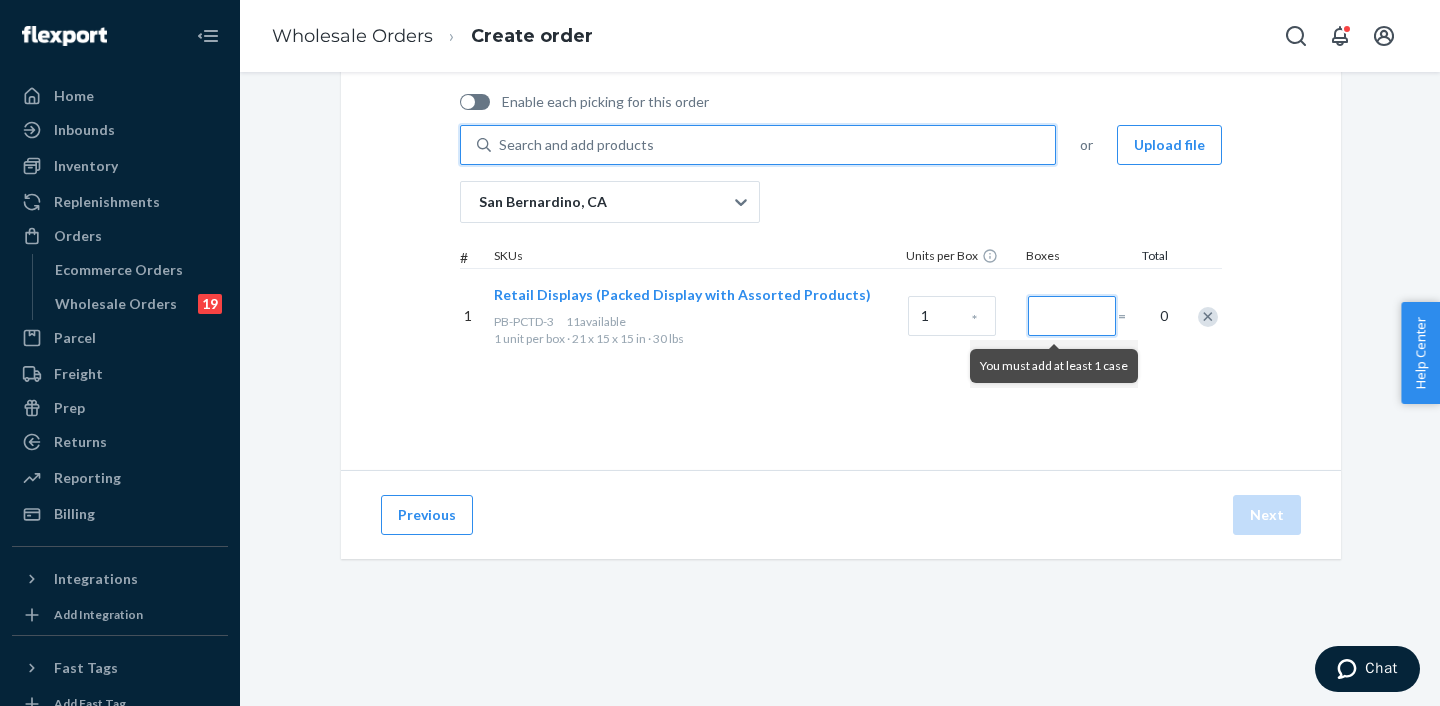 click at bounding box center [1072, 316] 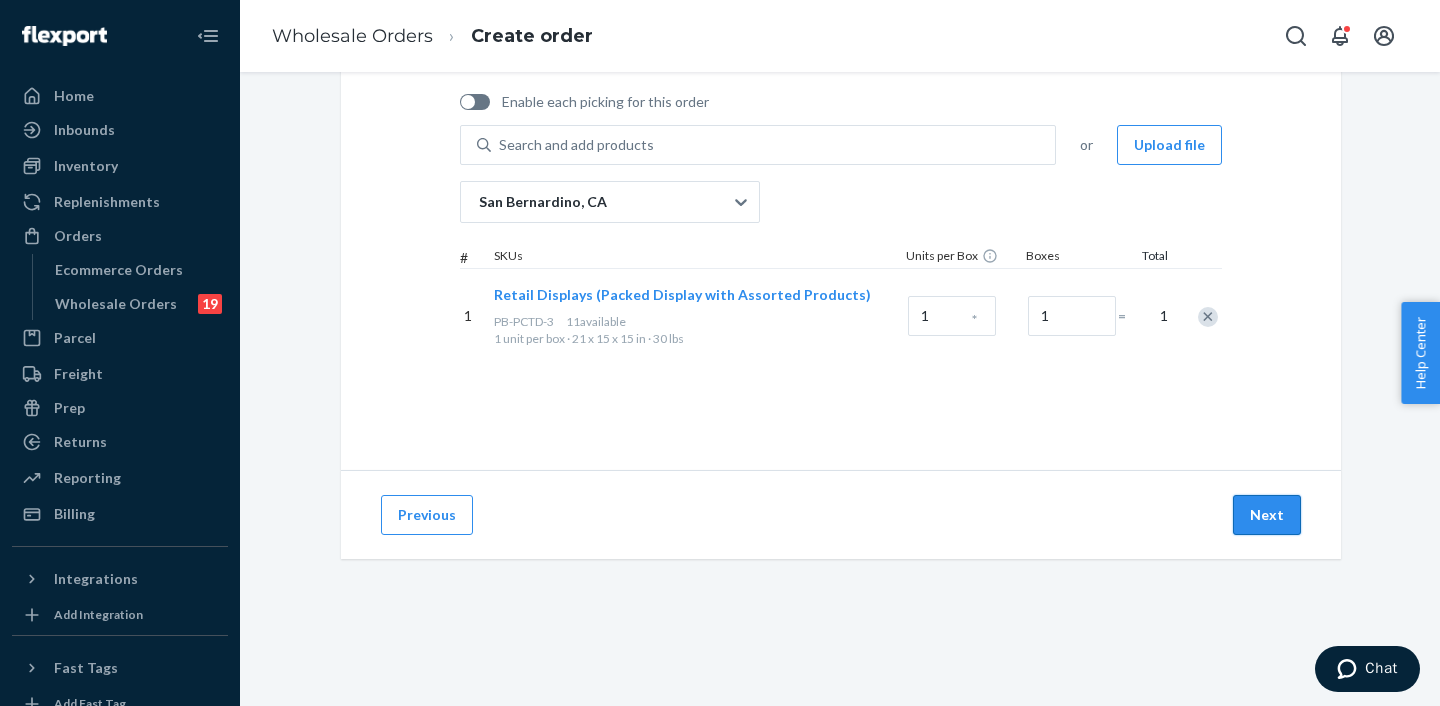 click on "Next" at bounding box center [1267, 515] 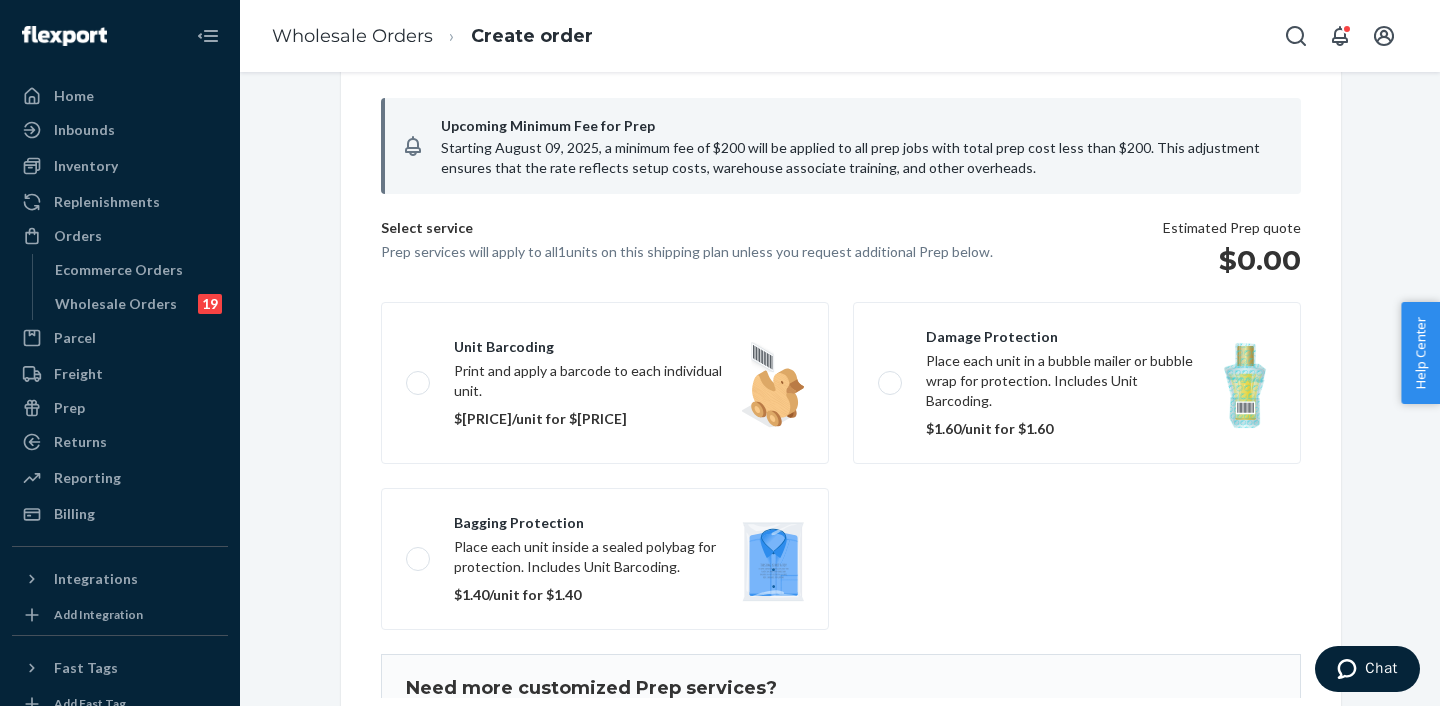 scroll, scrollTop: 169, scrollLeft: 0, axis: vertical 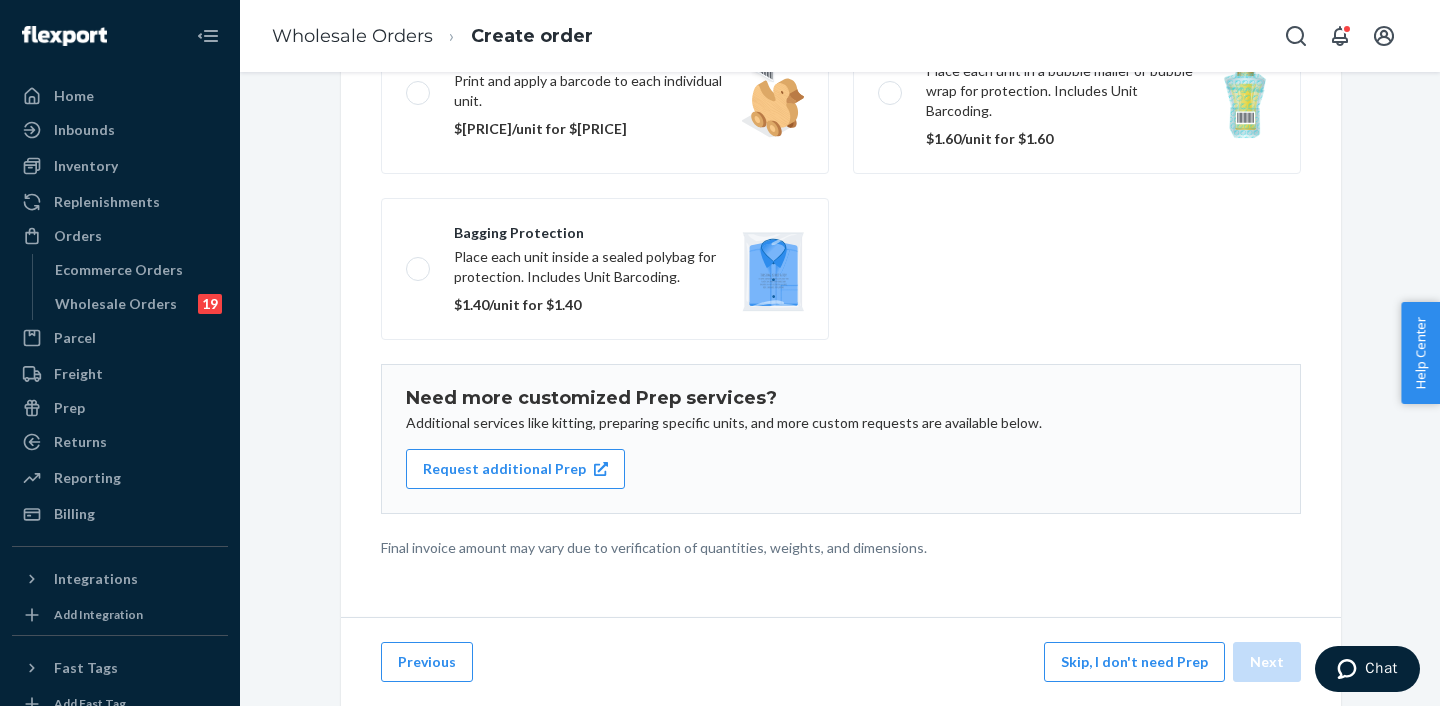click on "Skip, I don't need Prep" at bounding box center [1134, 662] 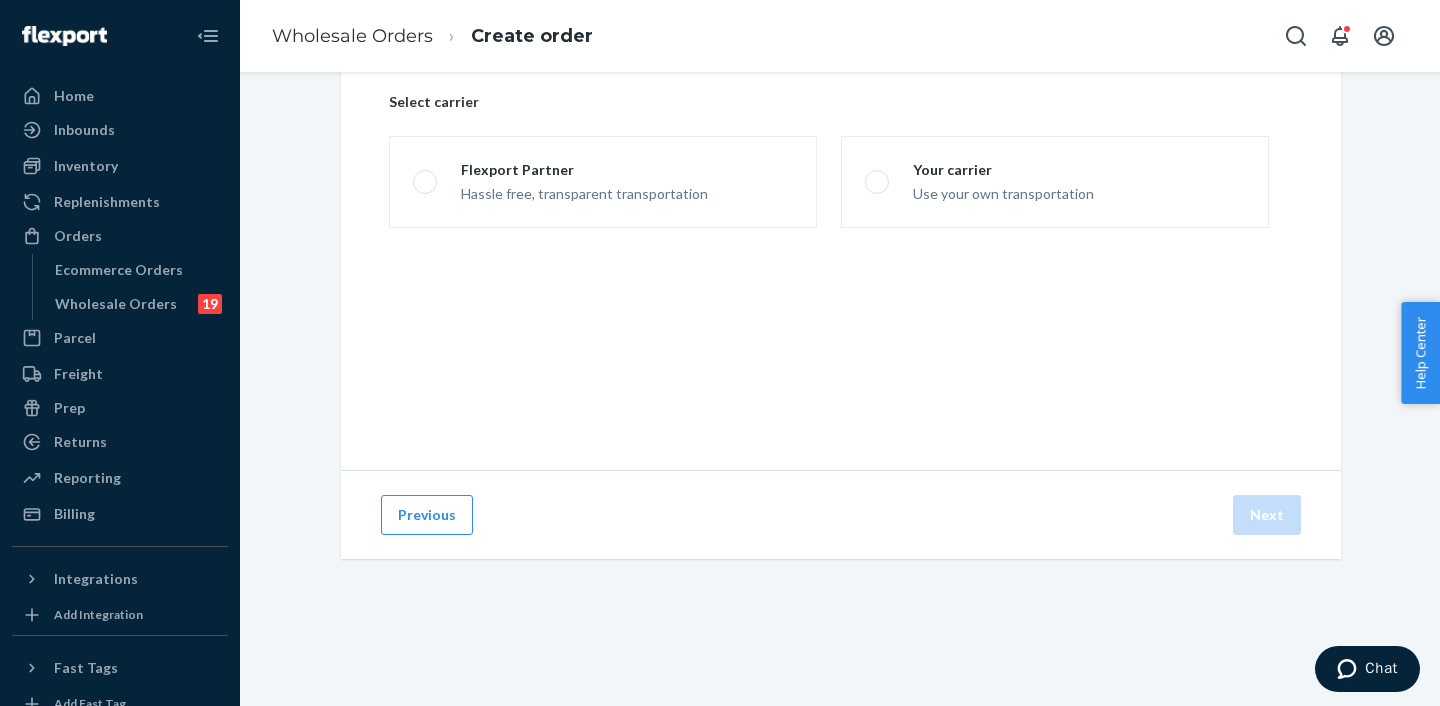 scroll, scrollTop: 144, scrollLeft: 0, axis: vertical 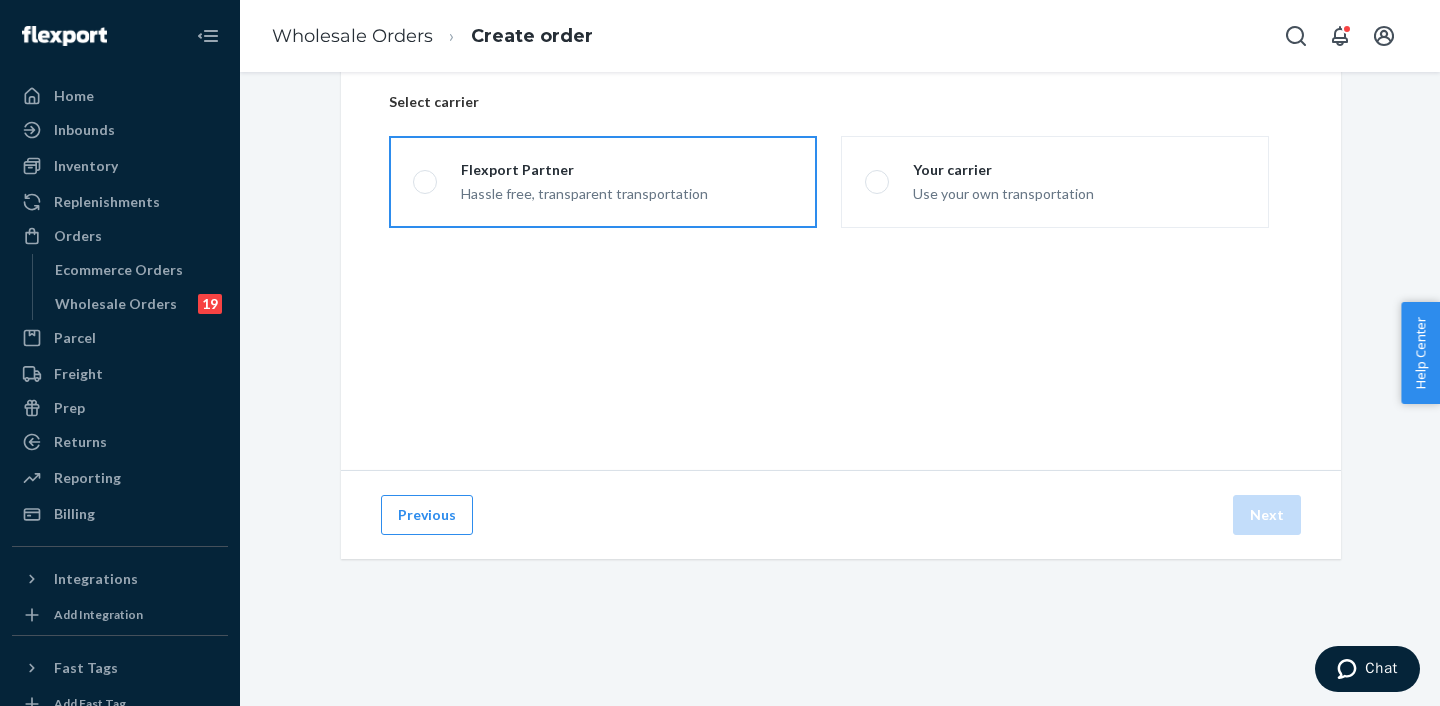 click on "Hassle free, transparent transportation" at bounding box center [584, 192] 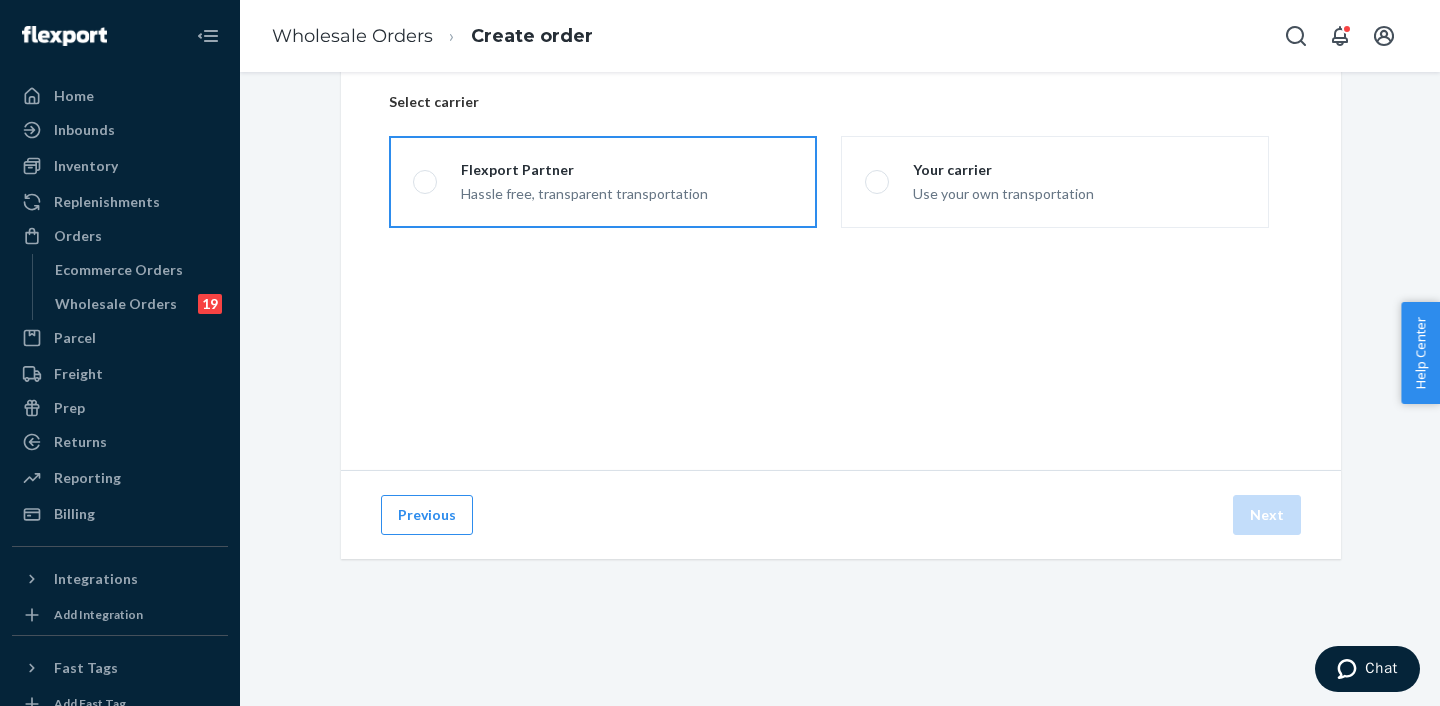 click on "Flexport Partner Hassle free, transparent transportation" at bounding box center (419, 182) 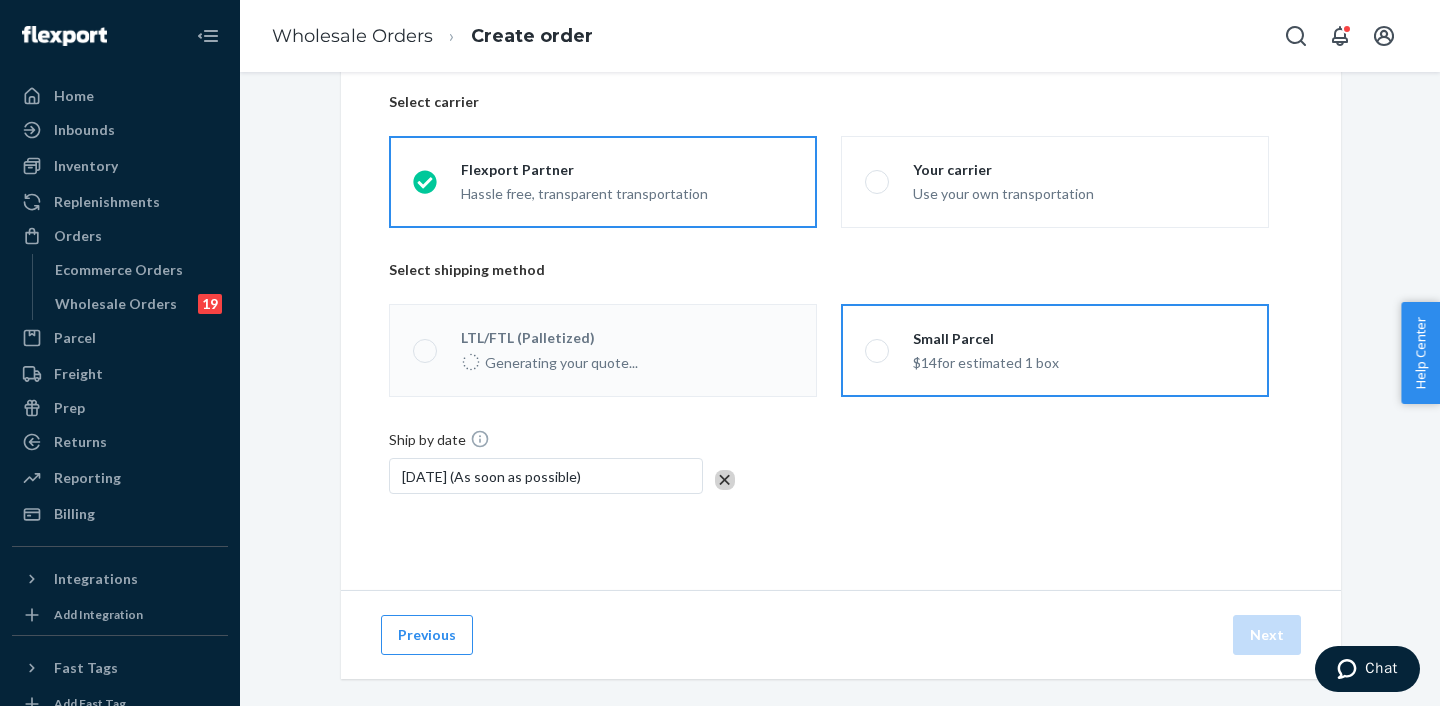 click on "Small Parcel $14  for estimated 1 box" at bounding box center (1055, 350) 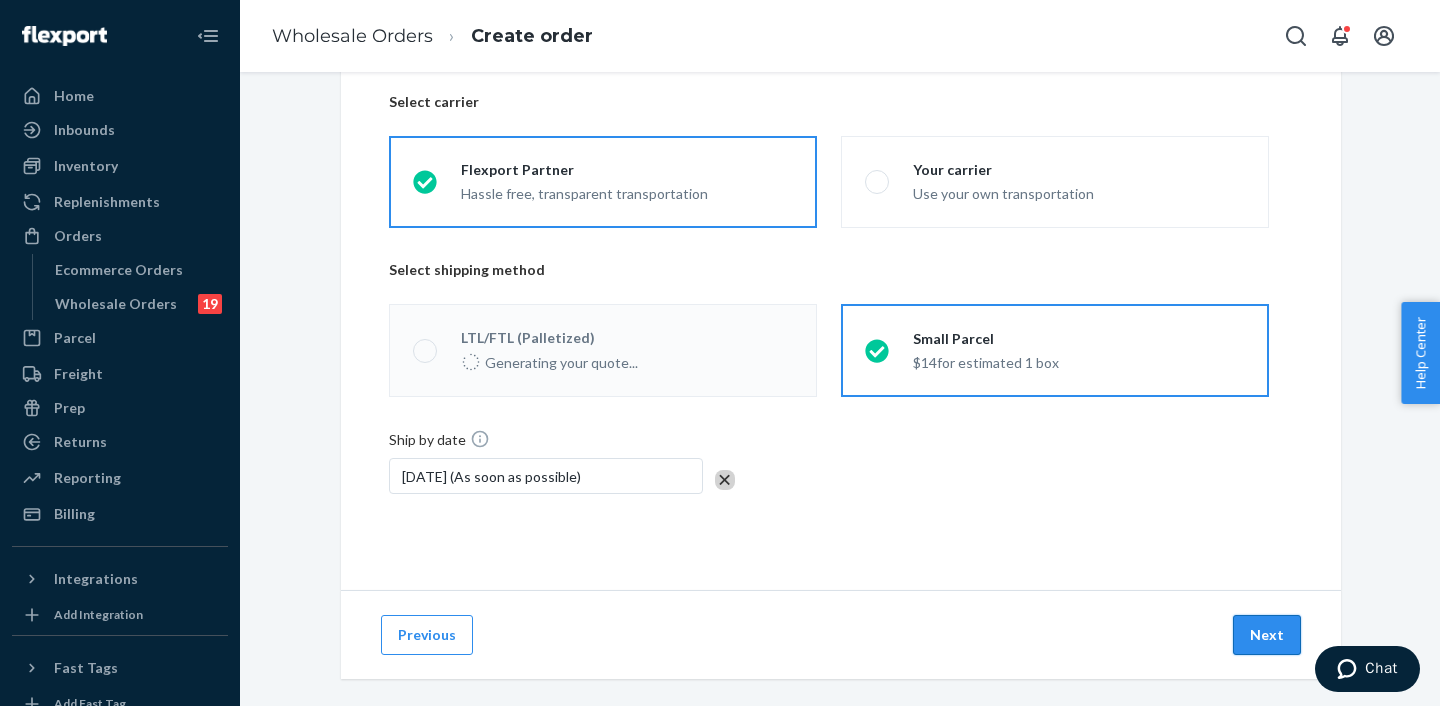 click on "Next" at bounding box center [1267, 635] 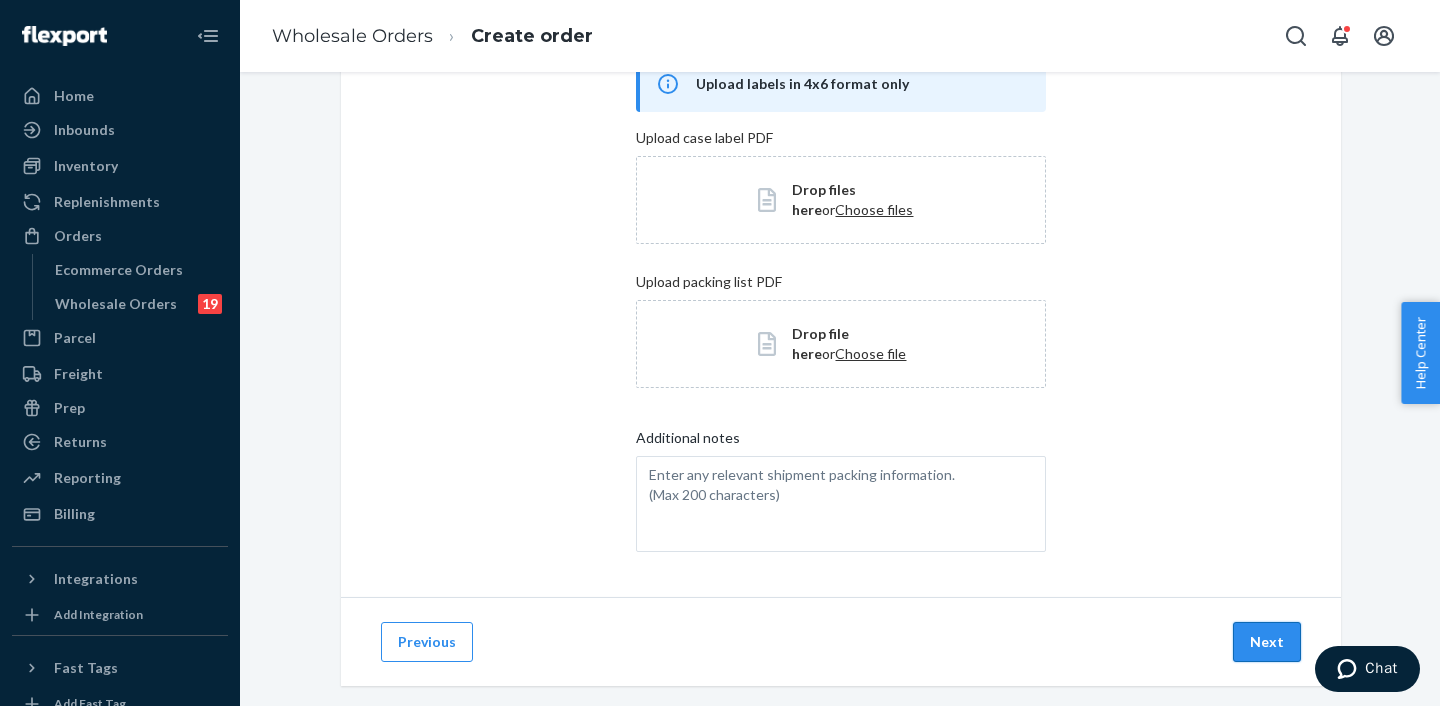 click on "Next" at bounding box center [1267, 642] 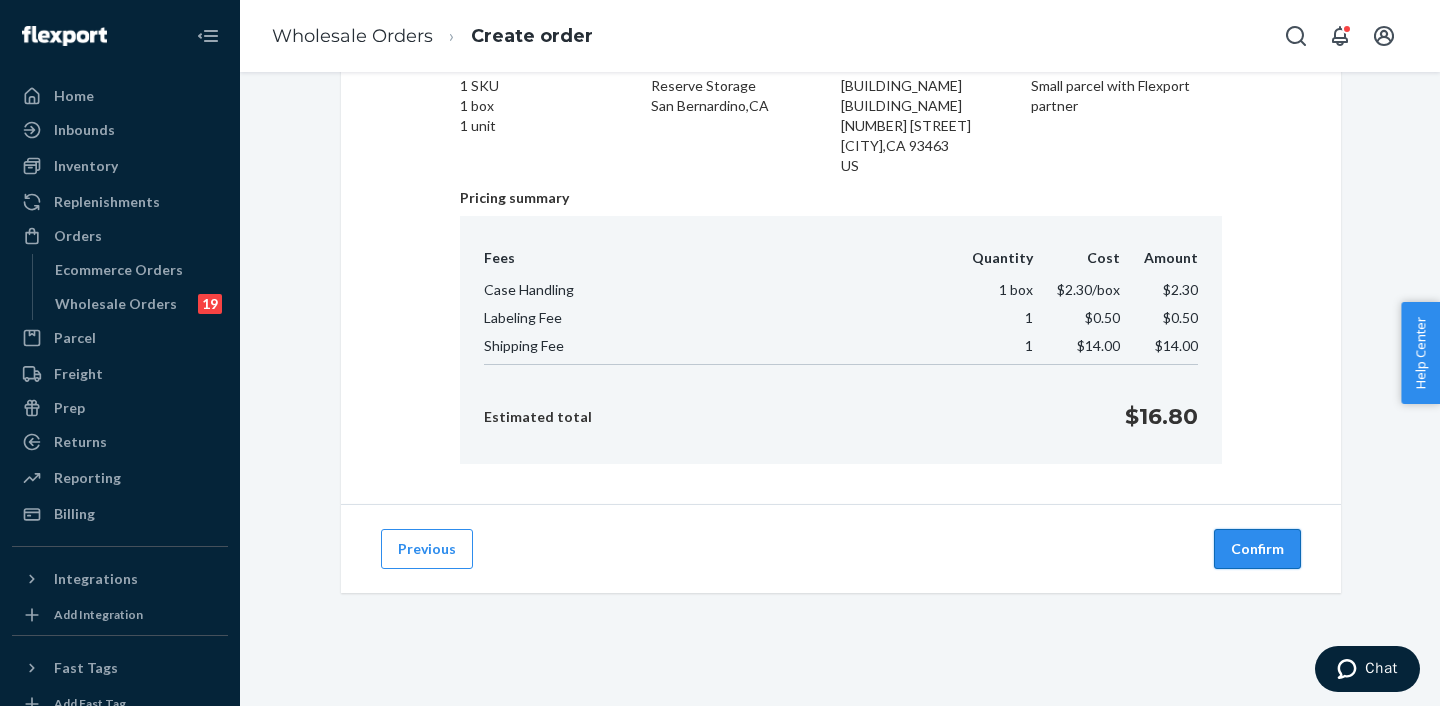 click on "Confirm" at bounding box center (1257, 549) 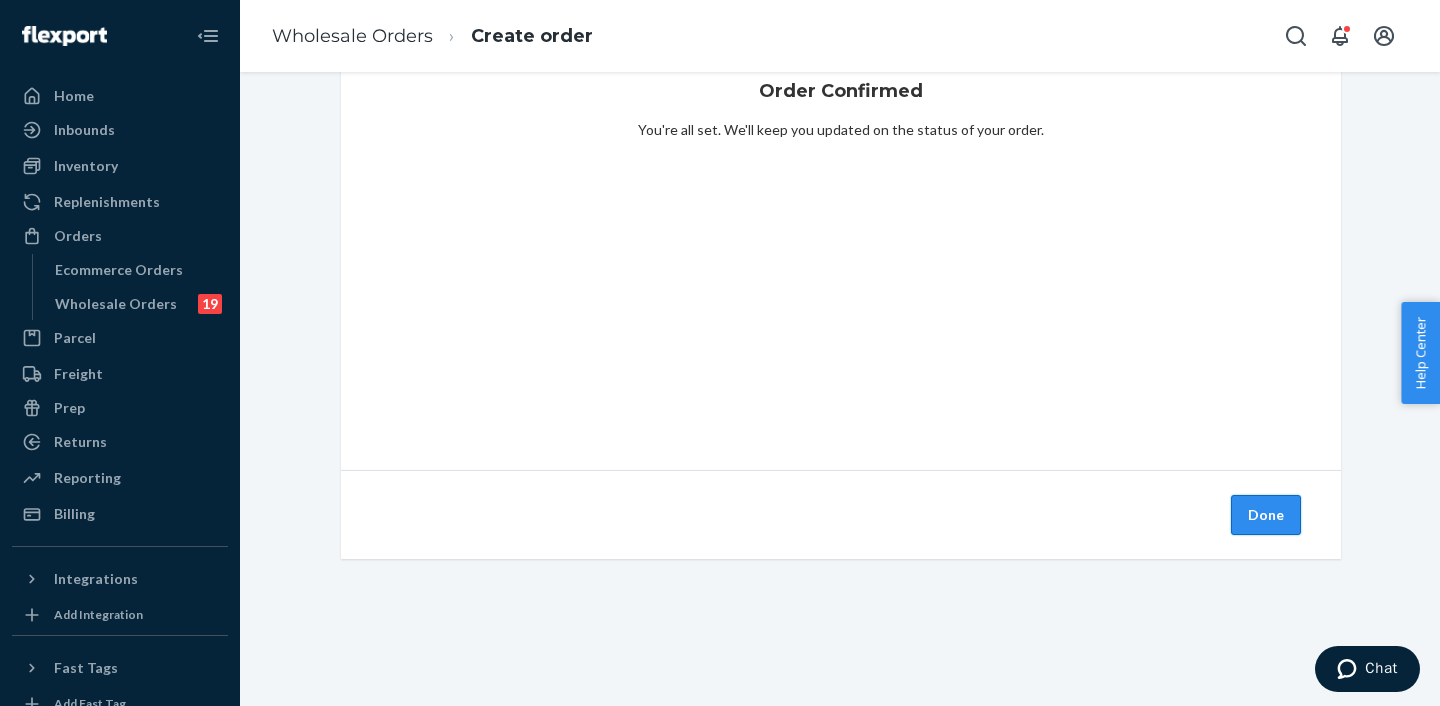 click on "Done" at bounding box center (1266, 515) 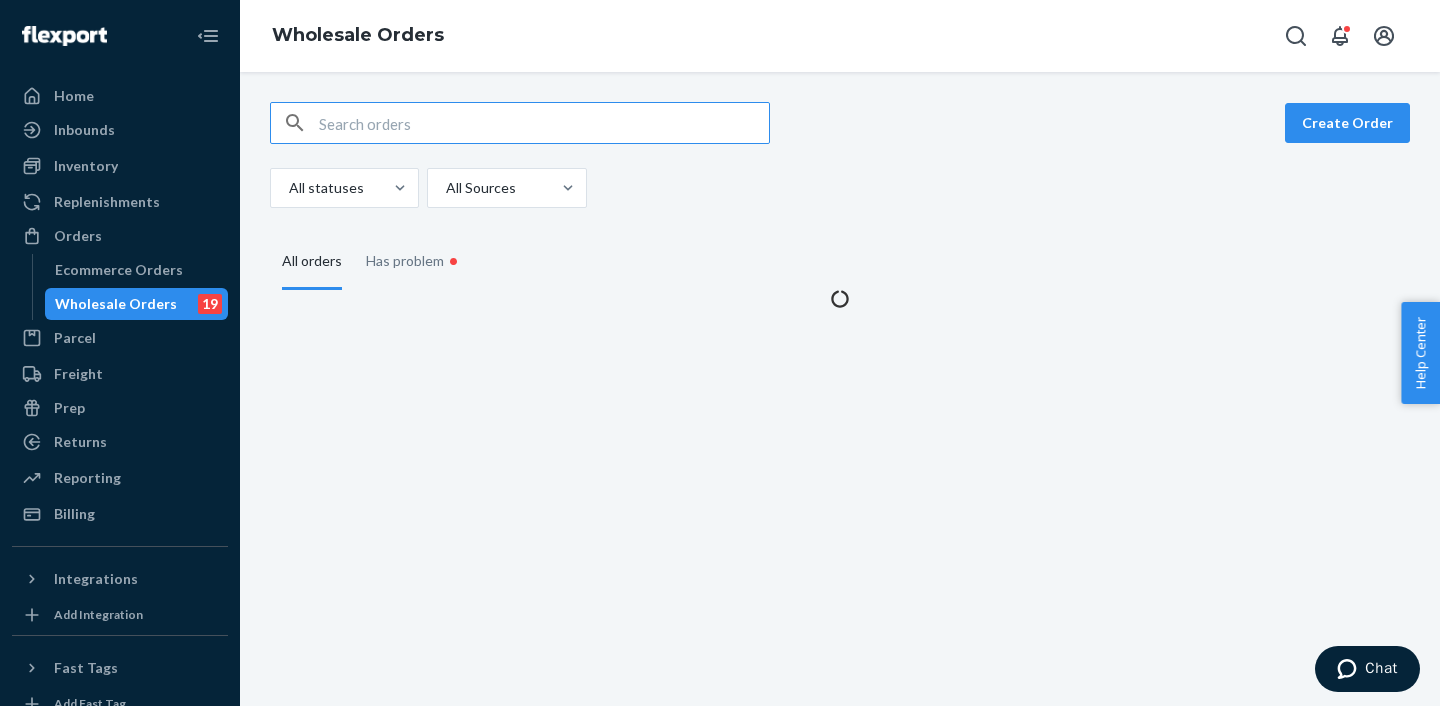 scroll, scrollTop: 0, scrollLeft: 0, axis: both 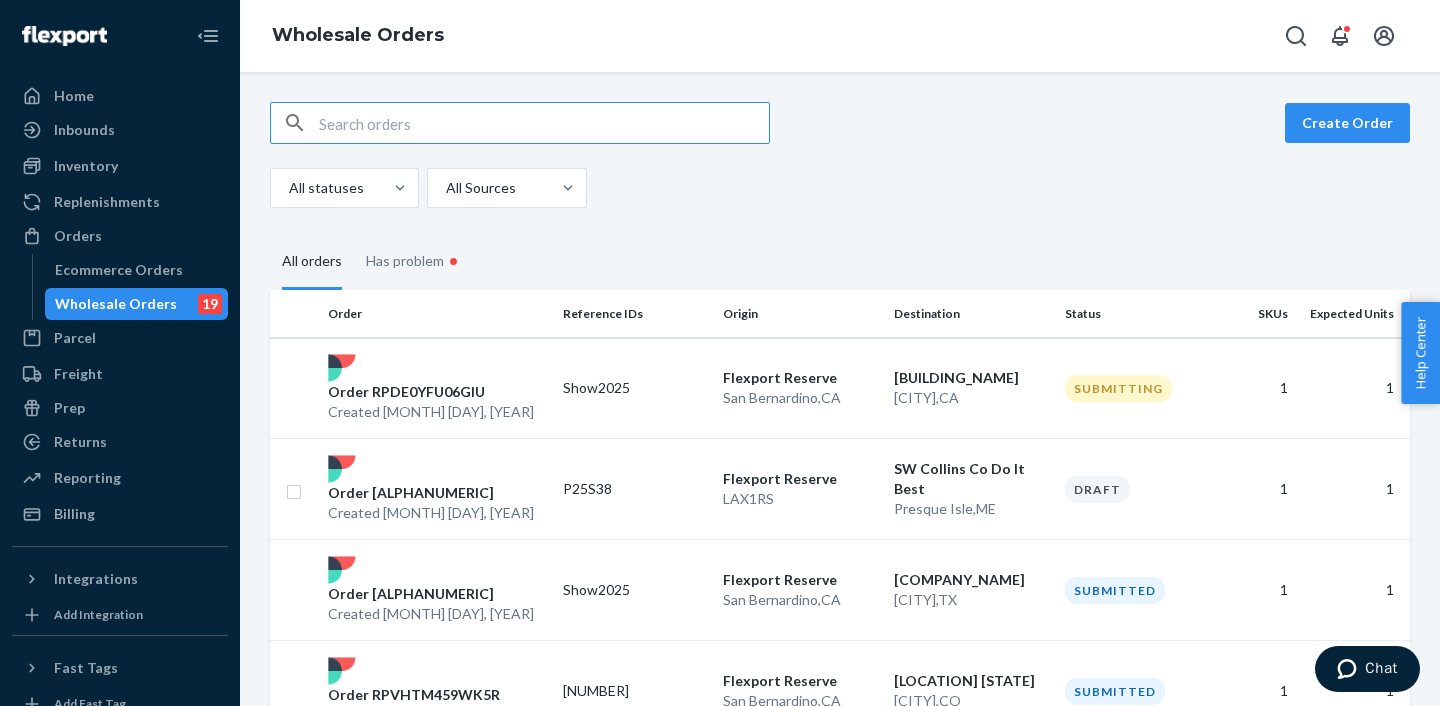 click on "All orders Has problem •" at bounding box center [840, 261] 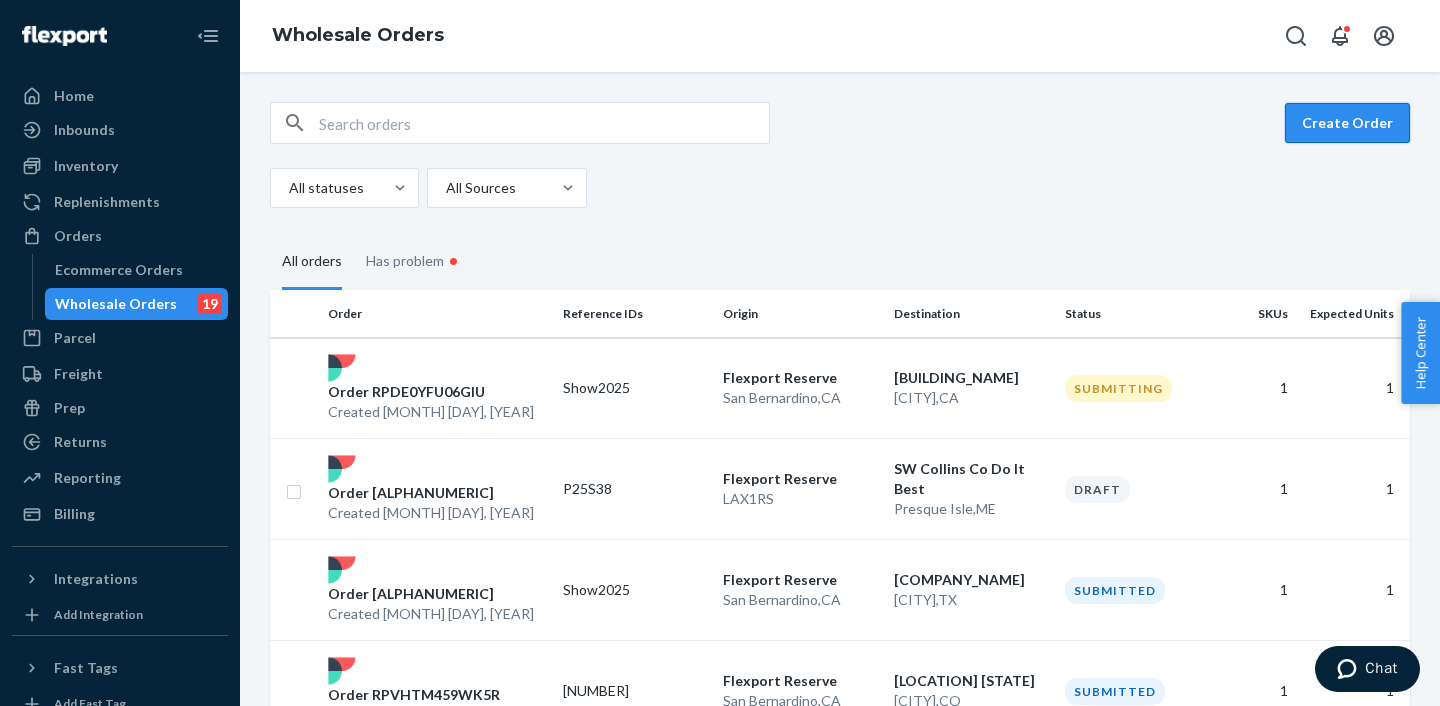 click on "Create Order" at bounding box center [1347, 123] 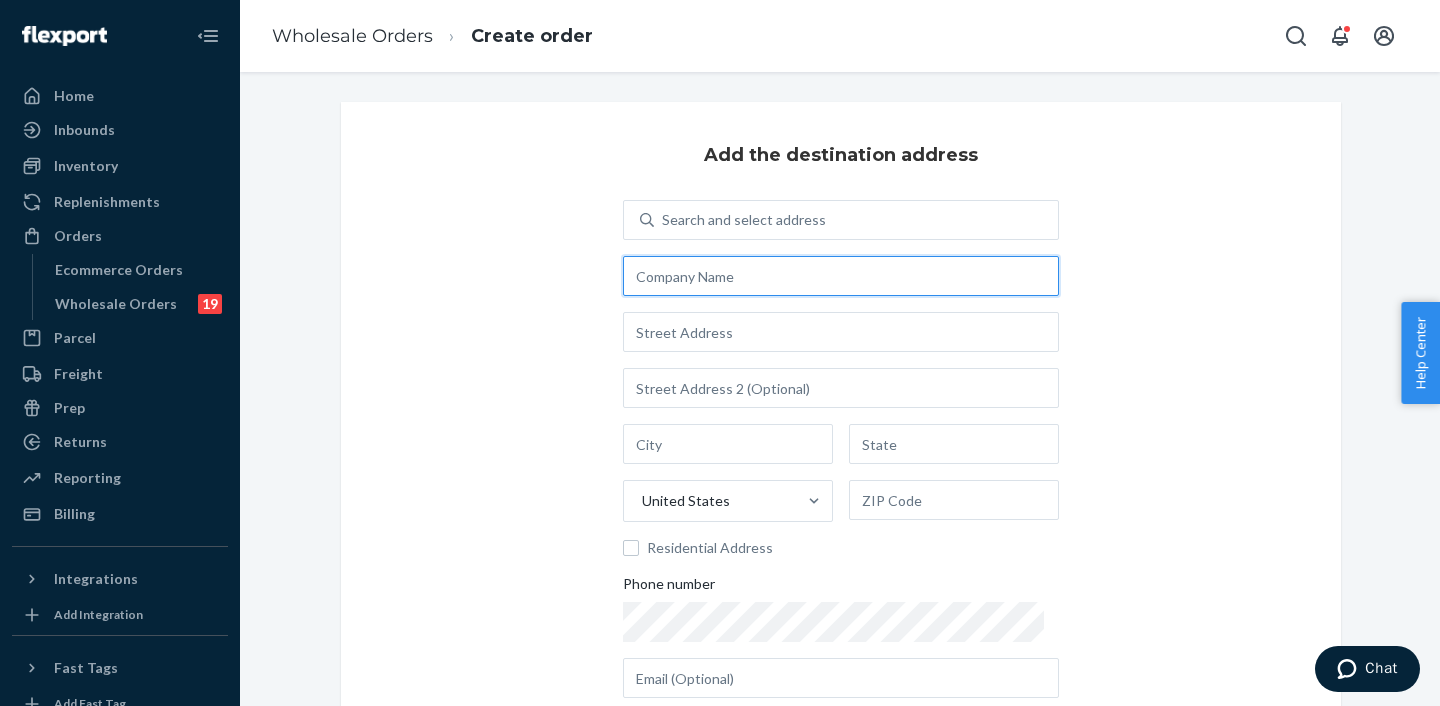 drag, startPoint x: 695, startPoint y: 289, endPoint x: 731, endPoint y: 270, distance: 40.706264 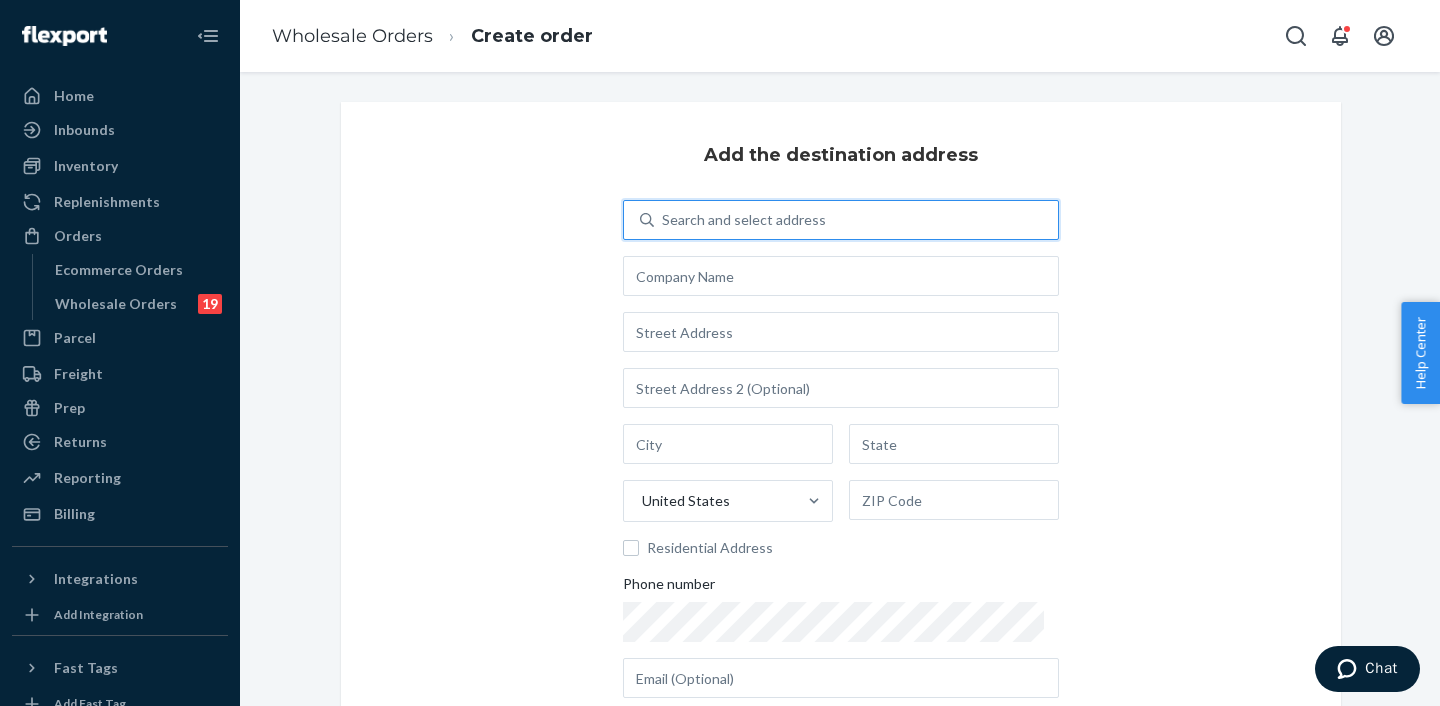 click on "Search and select address" at bounding box center [856, 220] 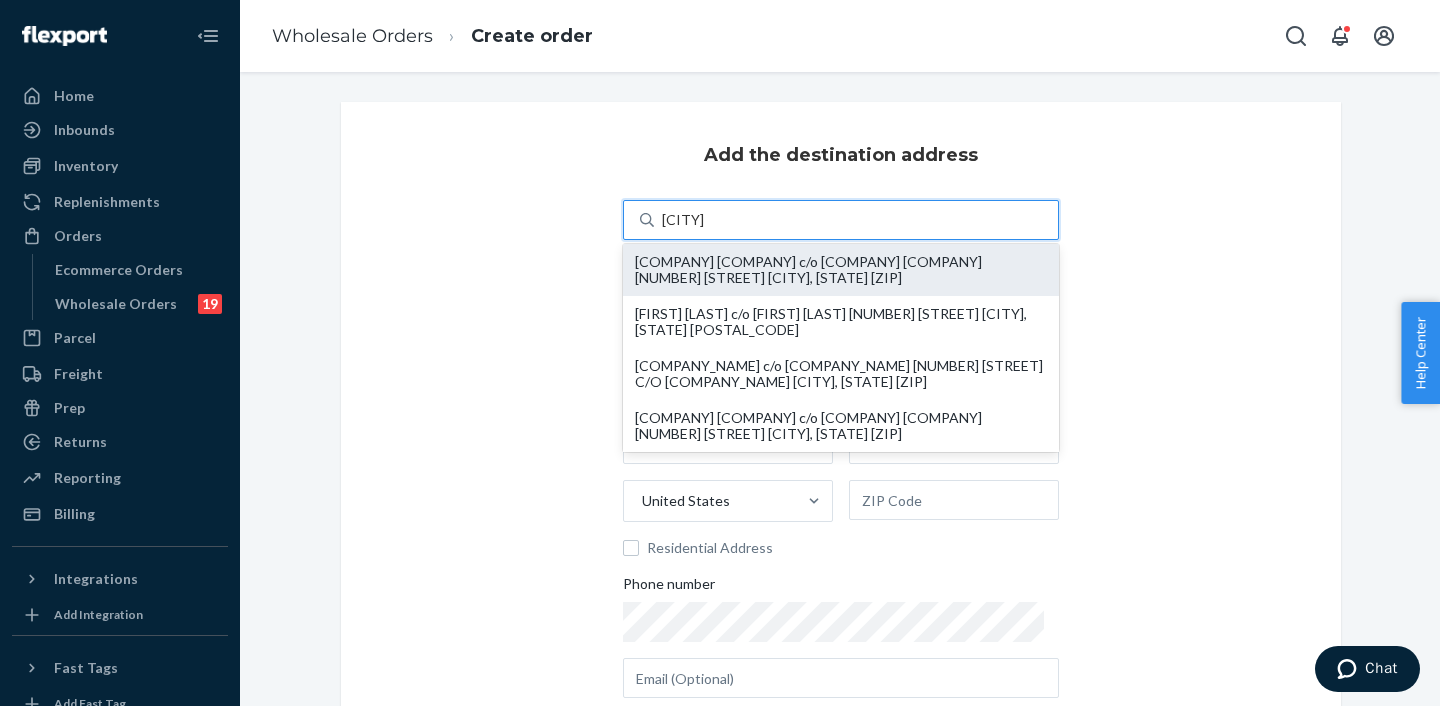 click on "[COMPANY] [COMPANY]
c/o
[COMPANY] [COMPANY]
[NUMBER] [STREET]
[CITY], [STATE] [ZIP]" at bounding box center [841, 270] 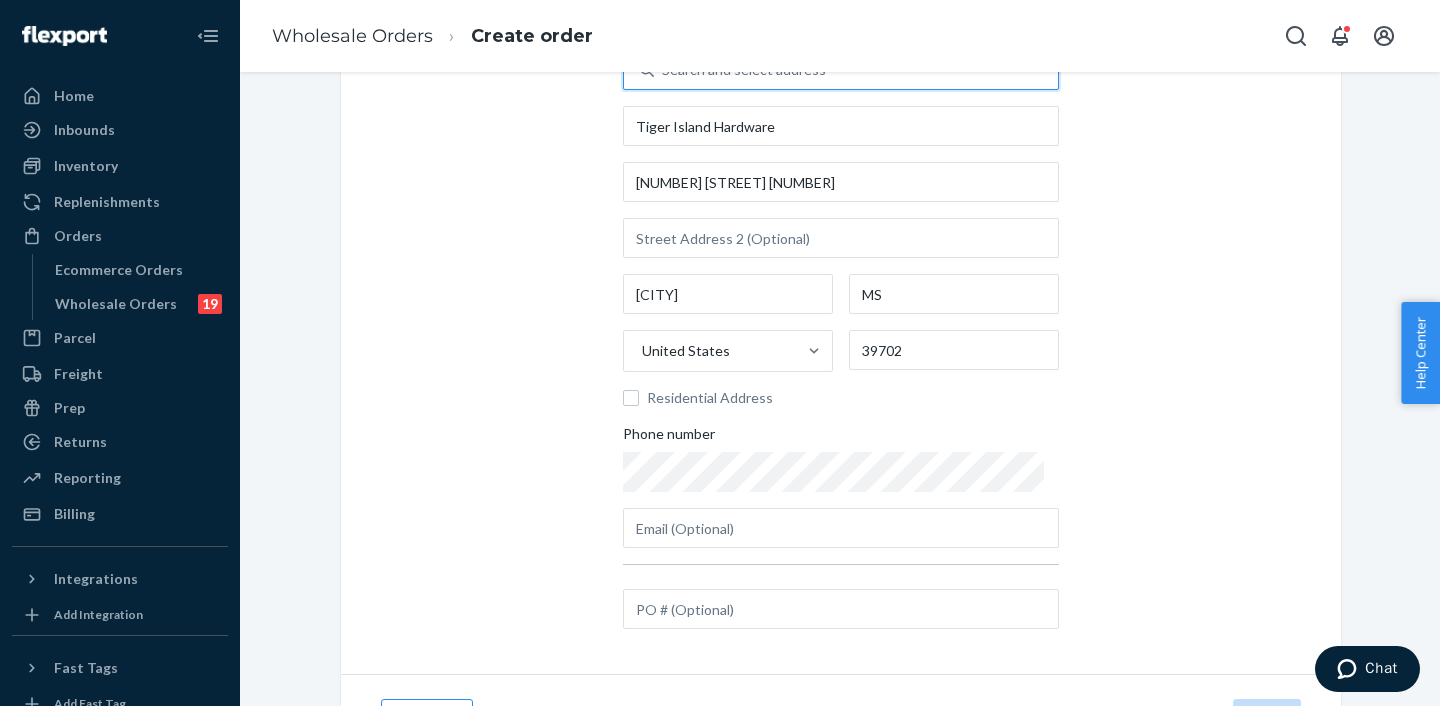scroll, scrollTop: 207, scrollLeft: 0, axis: vertical 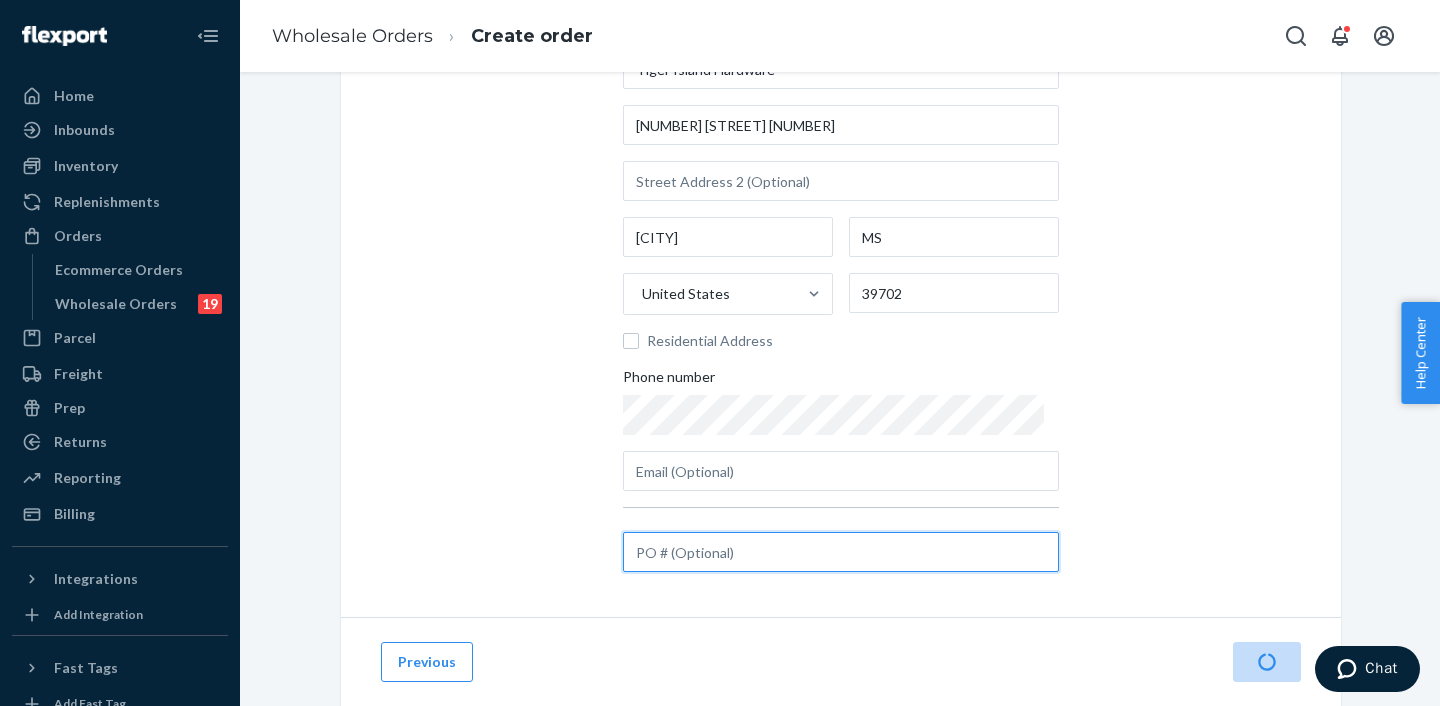 click at bounding box center [841, 552] 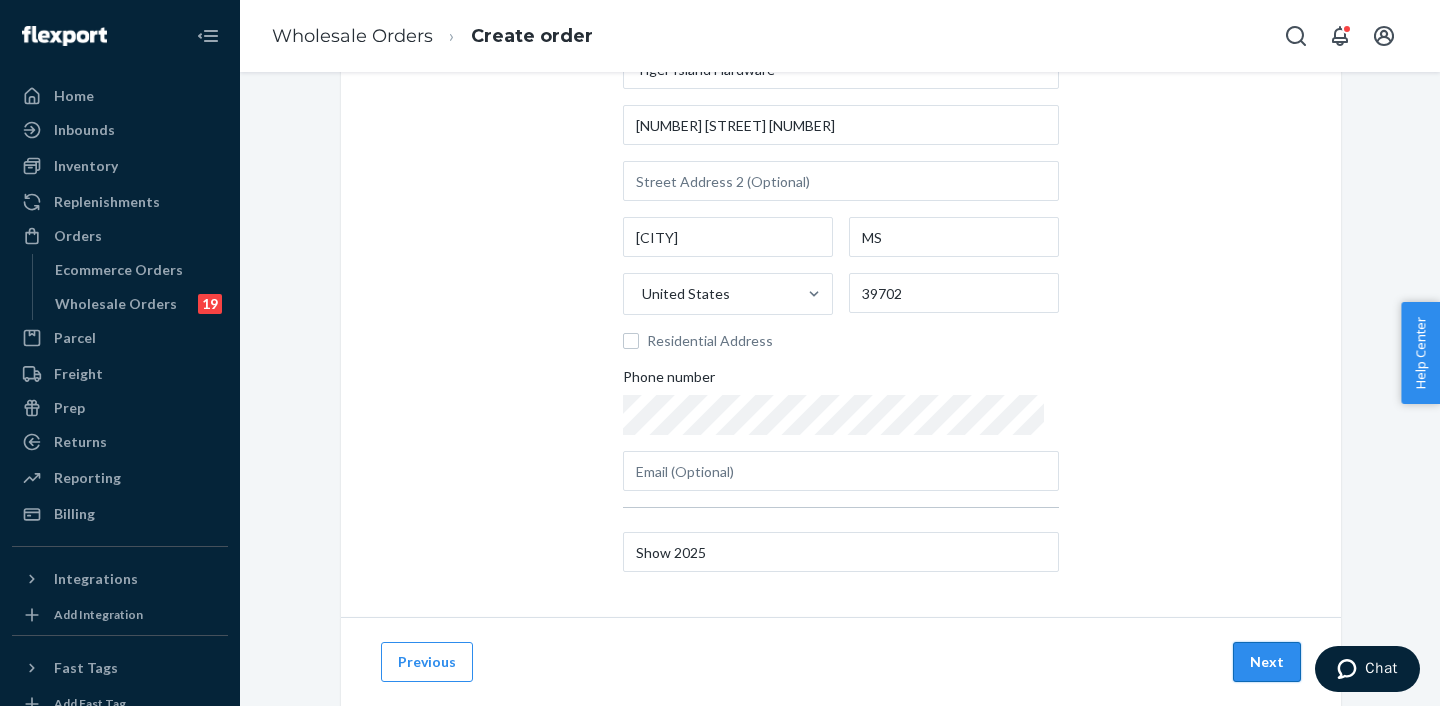 click on "Next" at bounding box center [1267, 662] 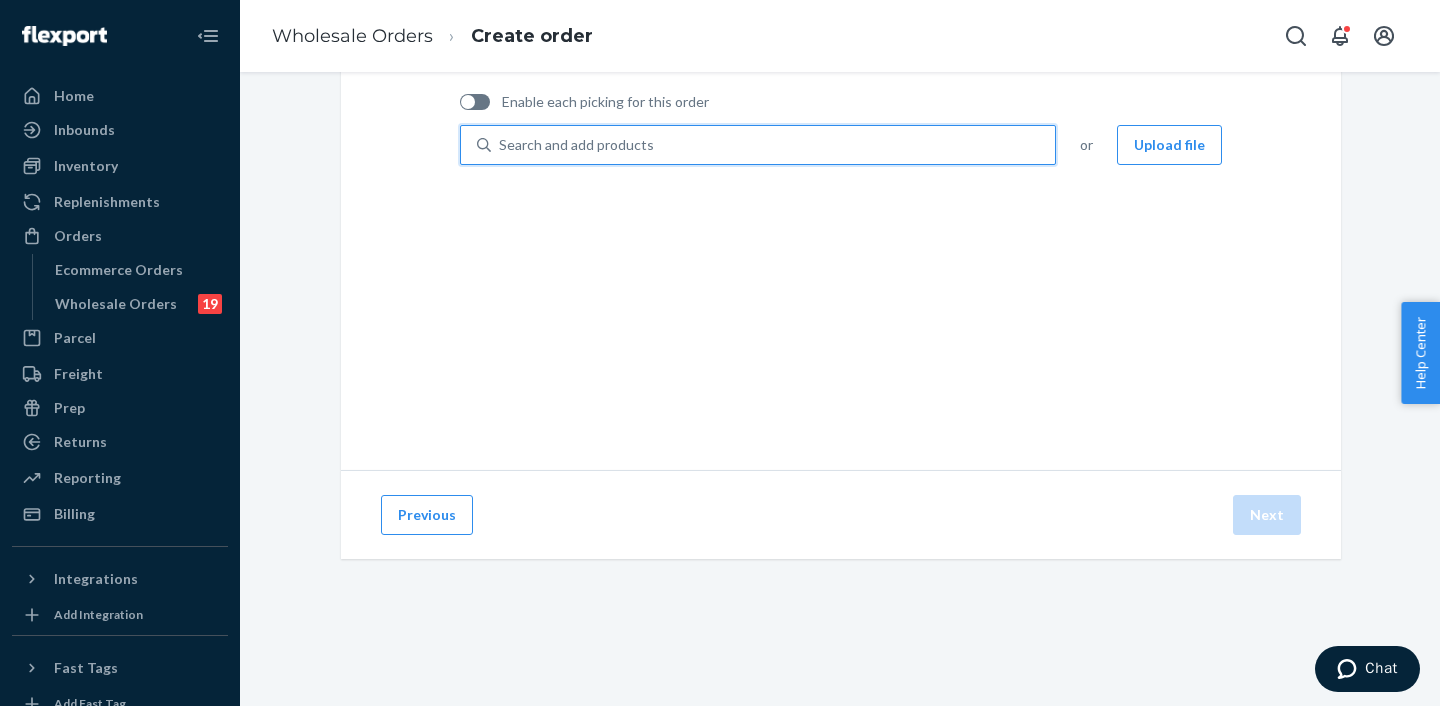 click on "Search and add products" at bounding box center [773, 145] 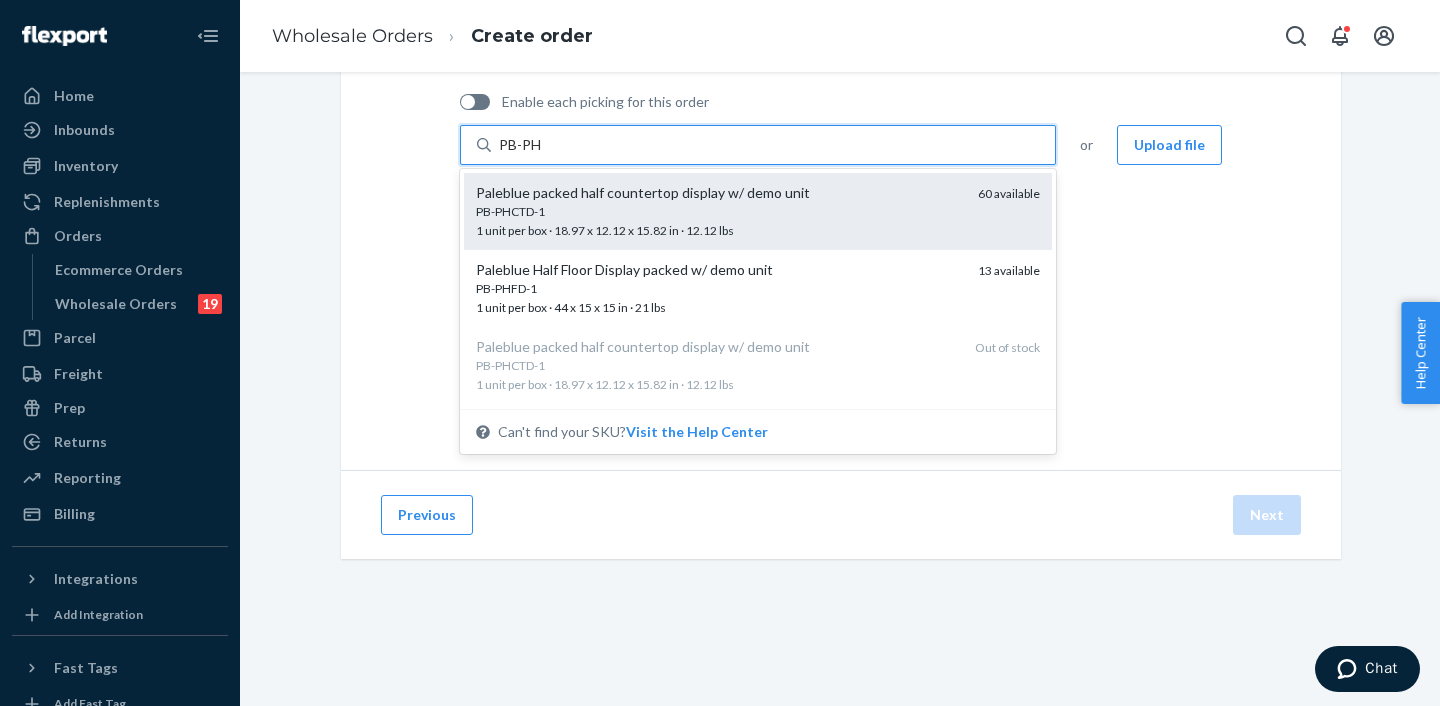 scroll, scrollTop: 141, scrollLeft: 0, axis: vertical 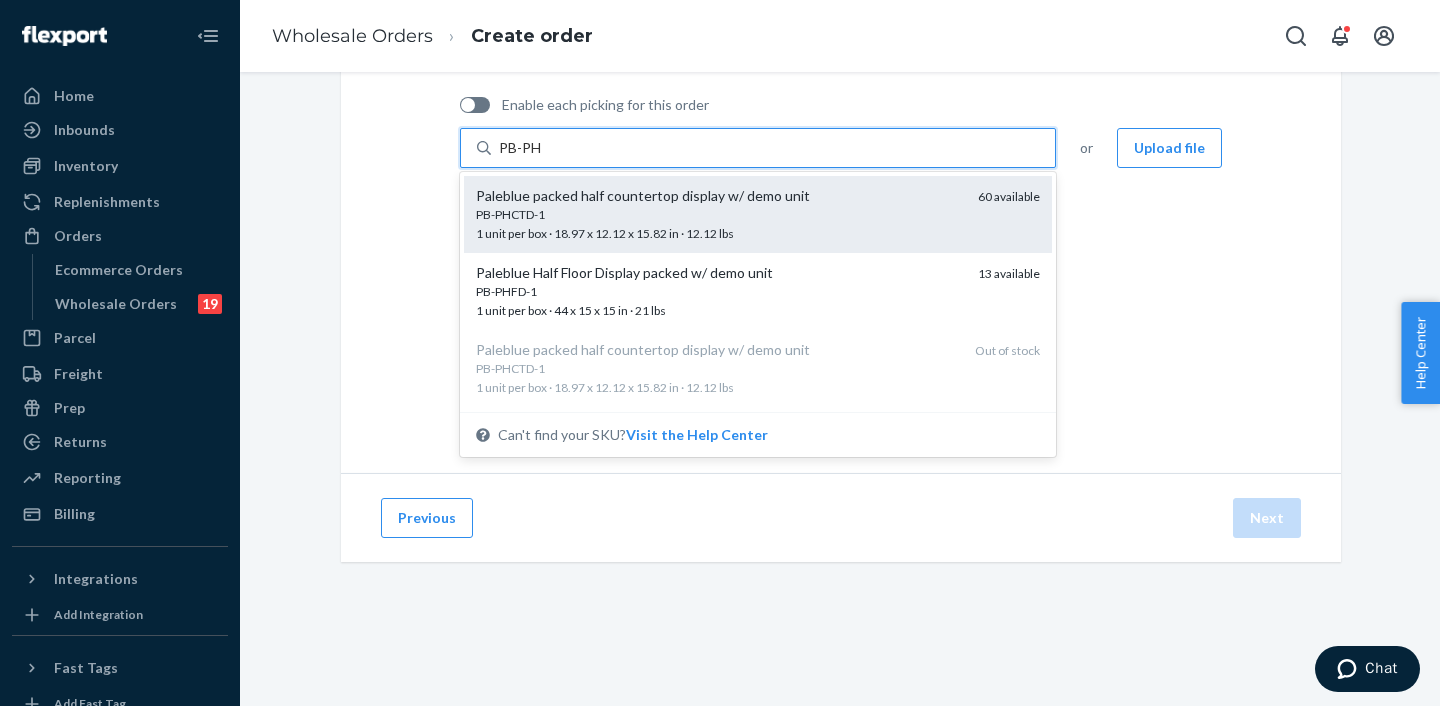 click on "PB-PHCTD-1" at bounding box center [719, 214] 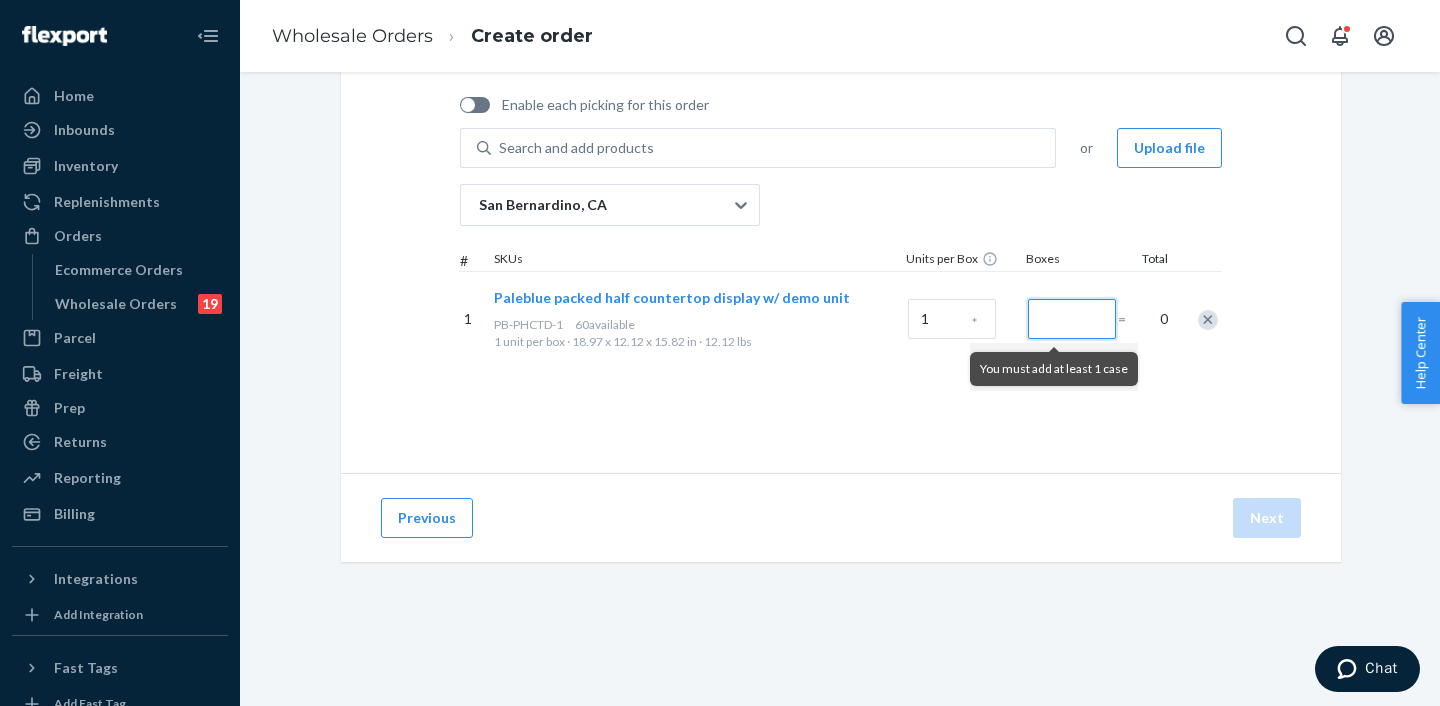 click at bounding box center (1072, 319) 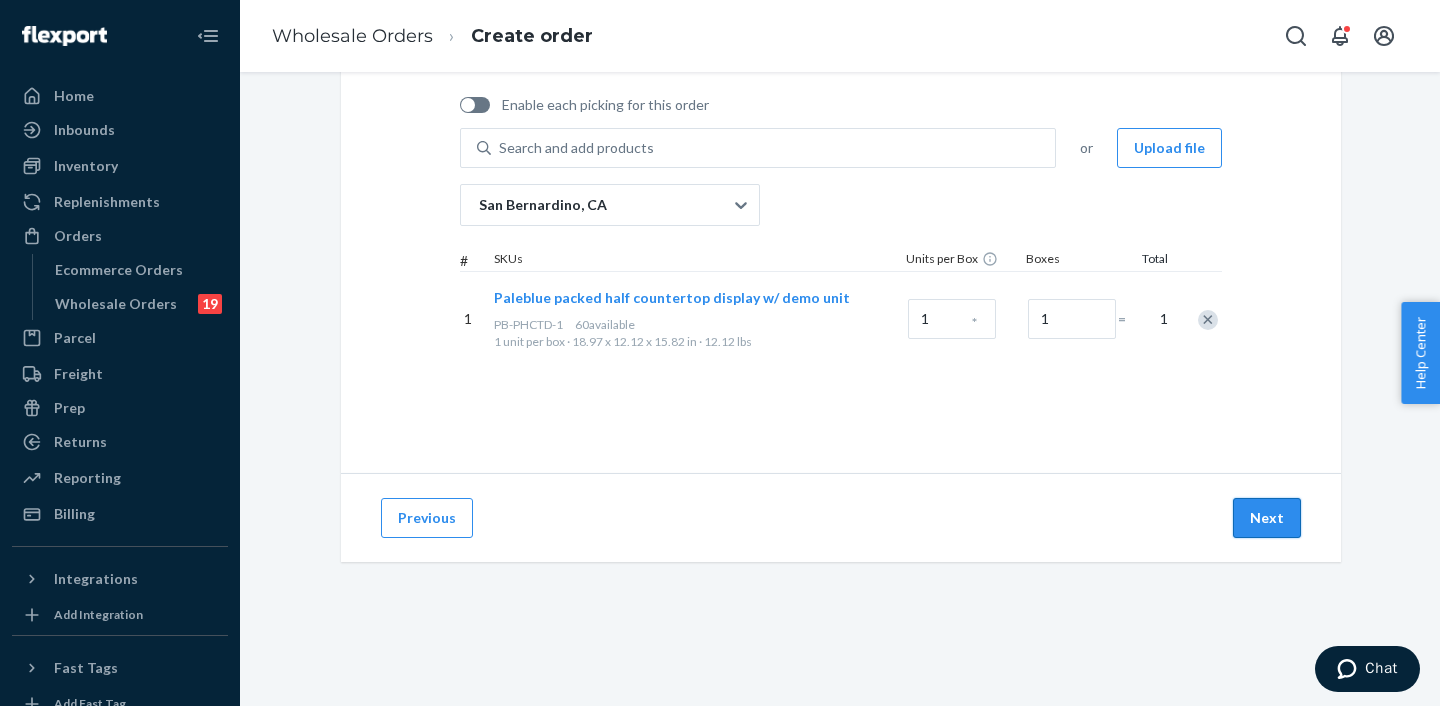 click on "Next" at bounding box center (1267, 518) 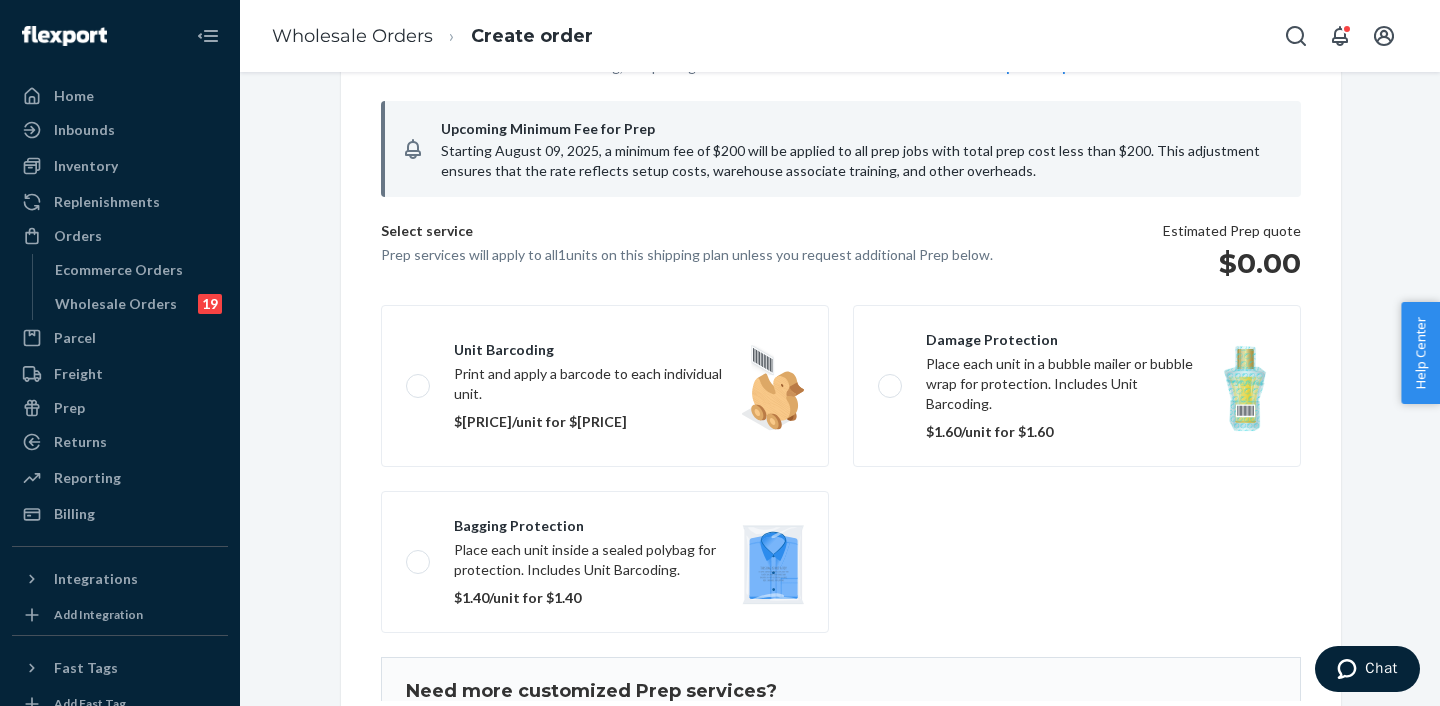 scroll, scrollTop: 169, scrollLeft: 0, axis: vertical 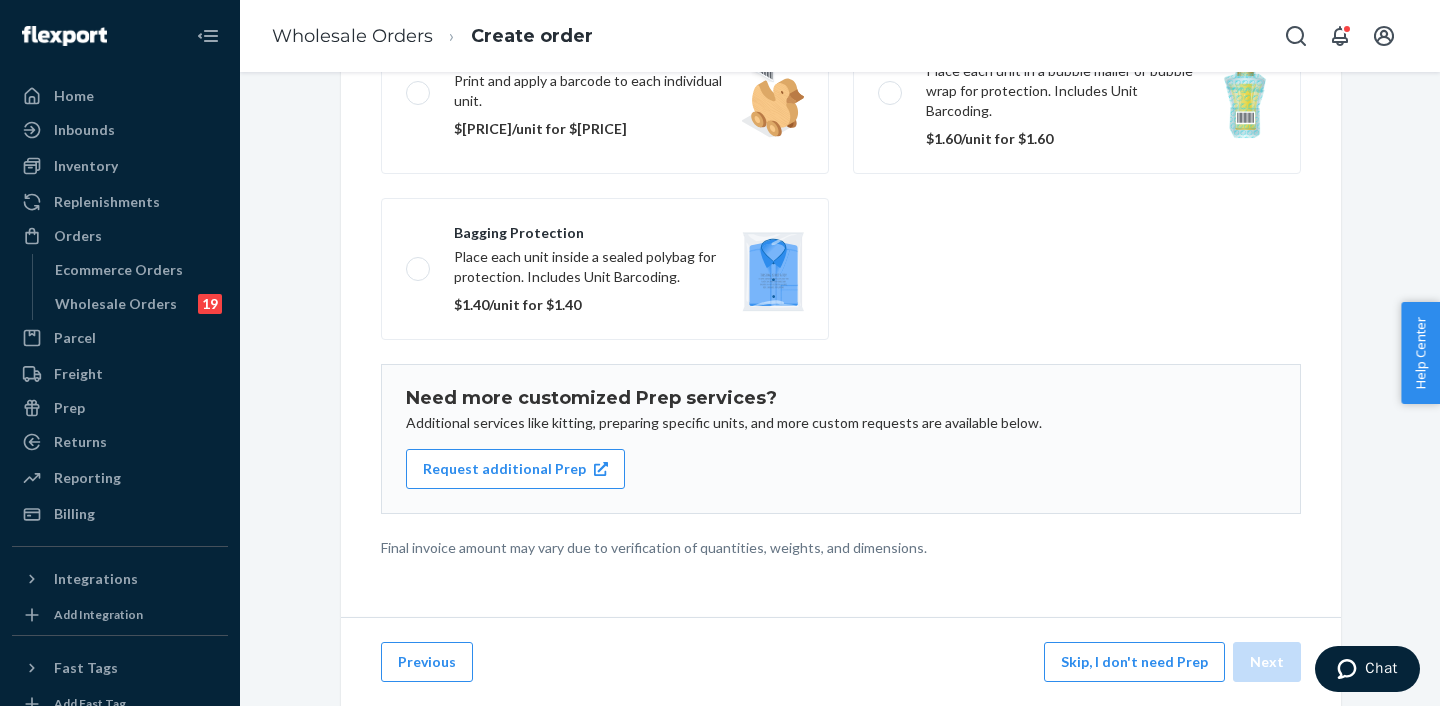 click on "Skip, I don't need Prep" at bounding box center [1134, 662] 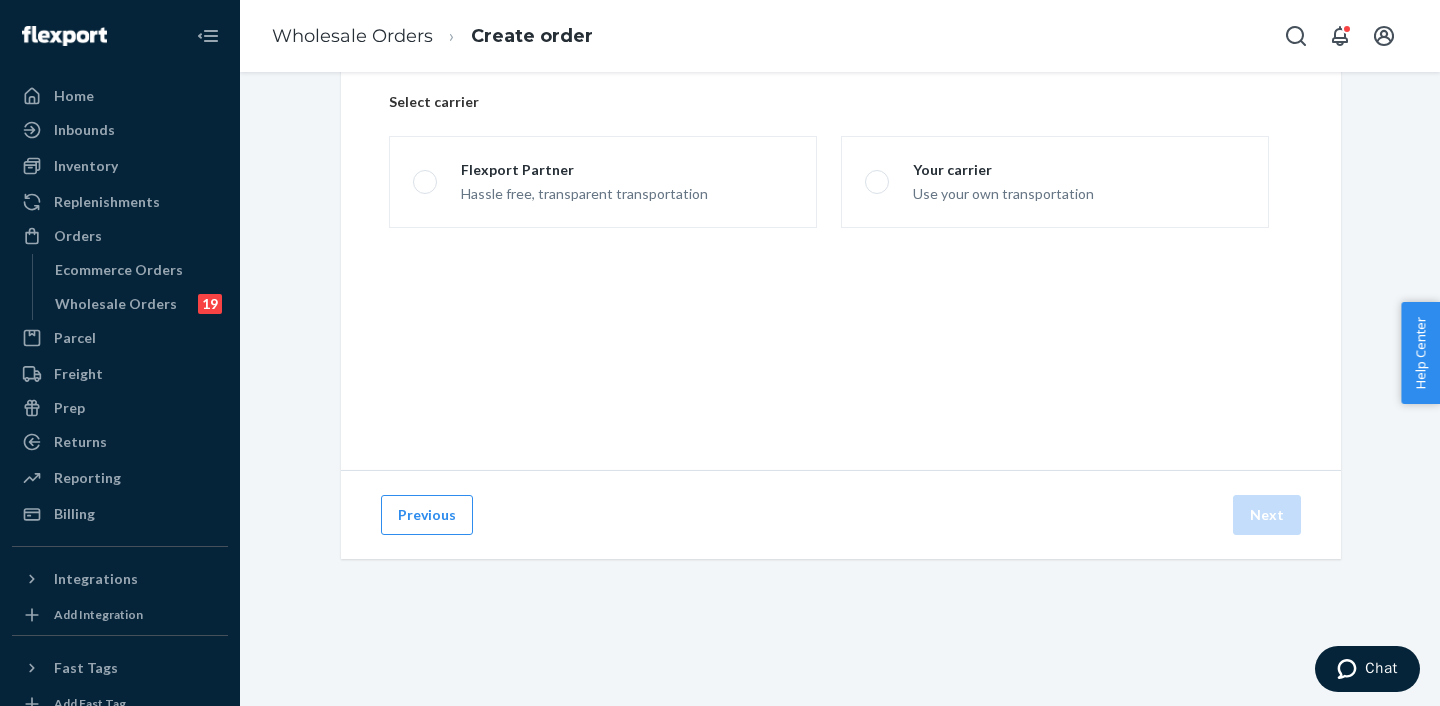 scroll, scrollTop: 144, scrollLeft: 0, axis: vertical 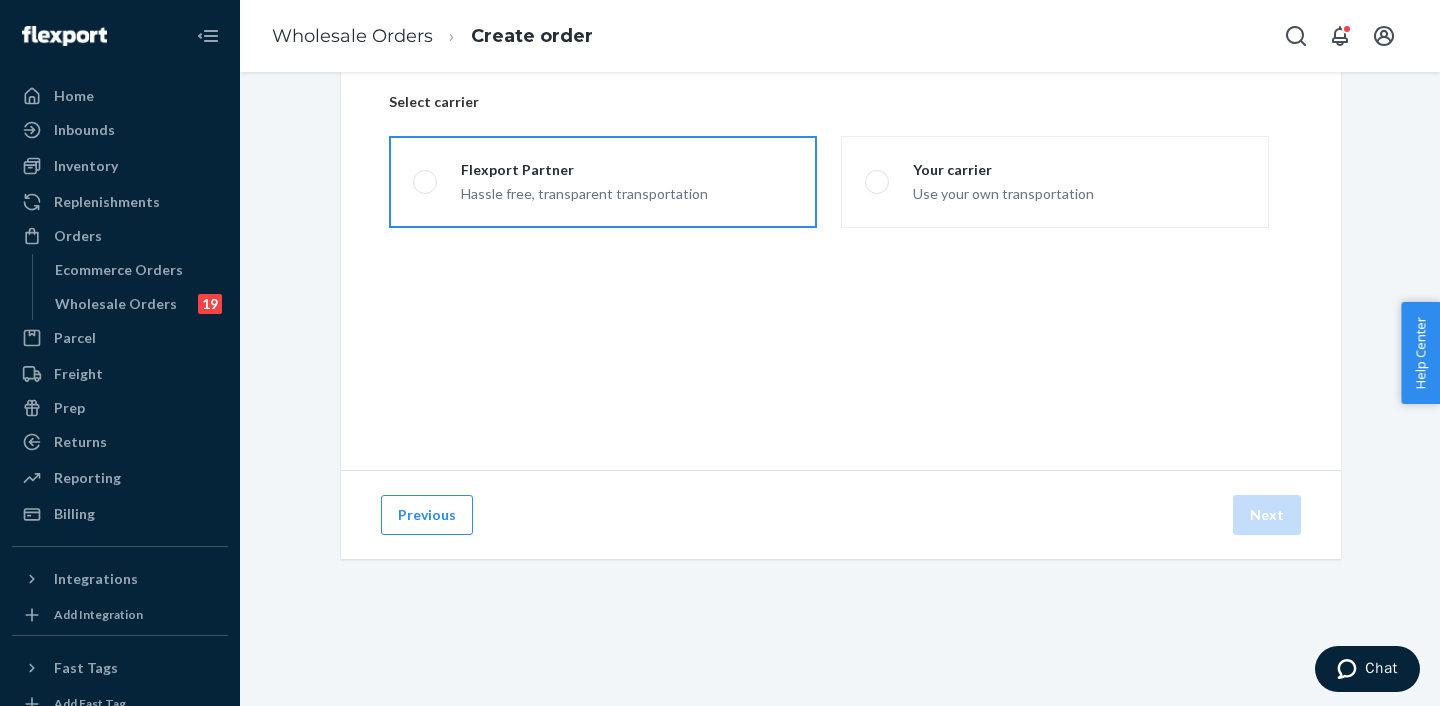click on "Hassle free, transparent transportation" at bounding box center [584, 192] 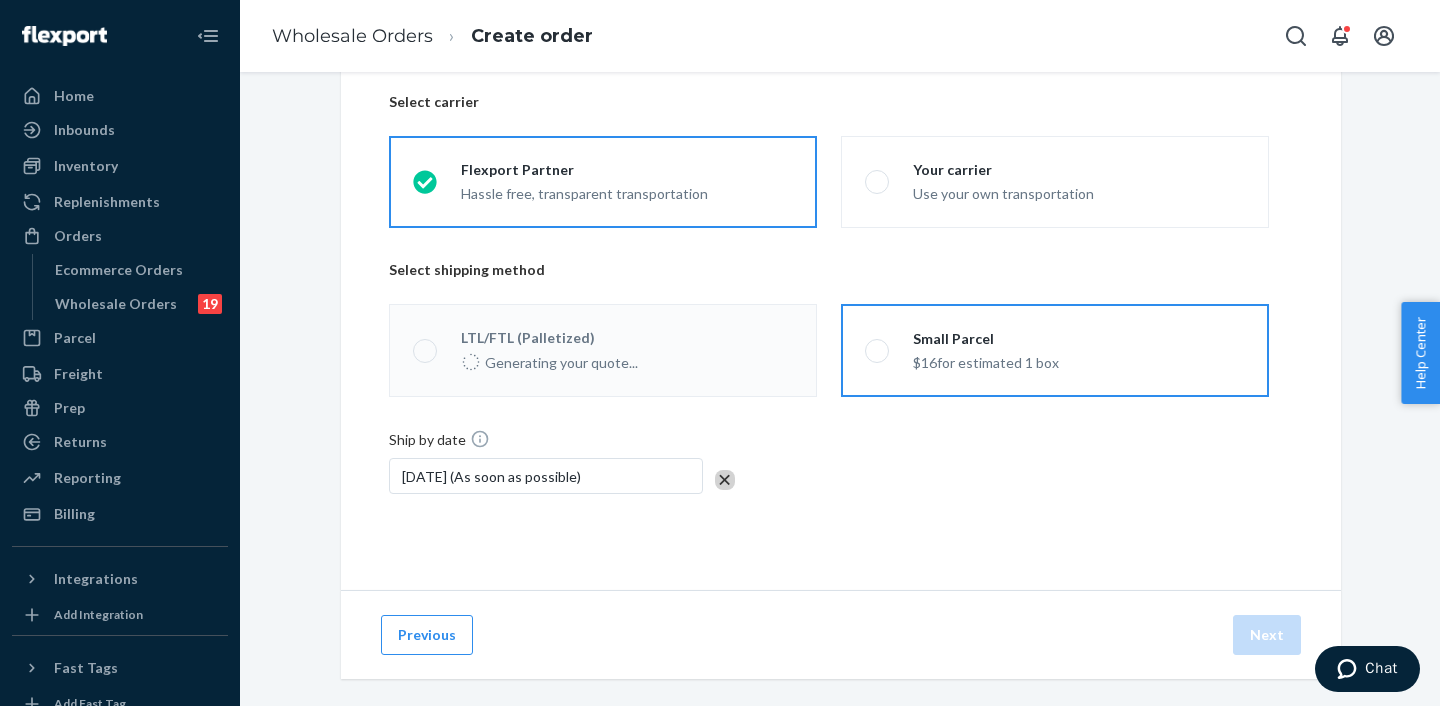 click on "Small Parcel $16  for estimated 1 box" at bounding box center (1055, 350) 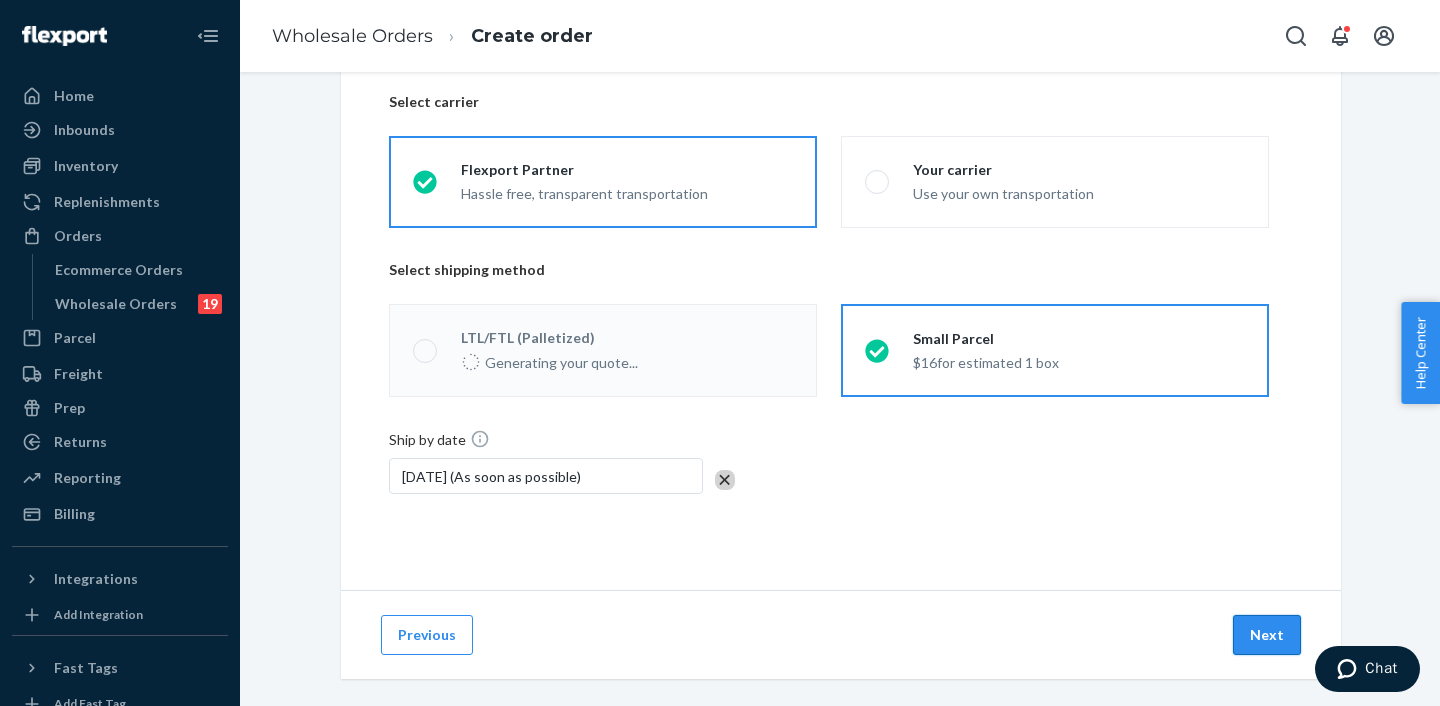click on "Next" at bounding box center [1267, 635] 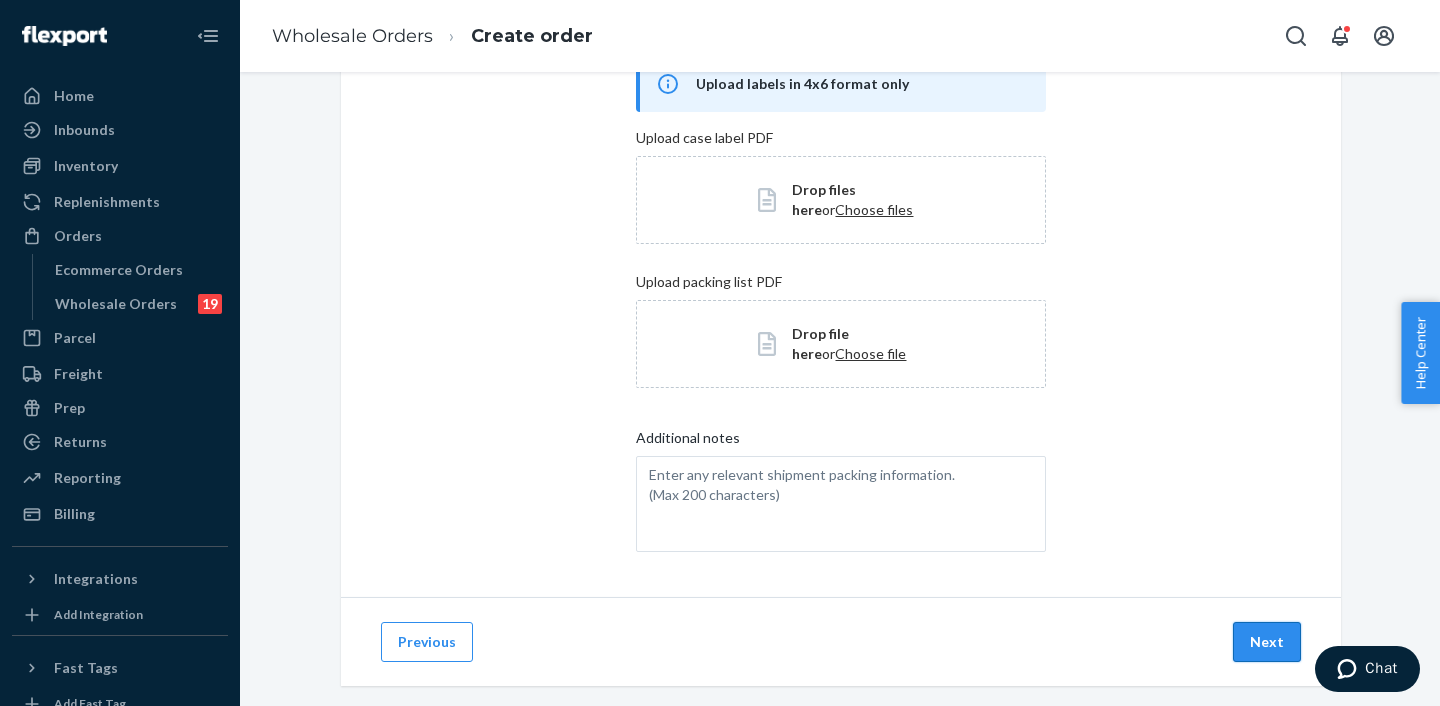 click on "Next" at bounding box center (1267, 642) 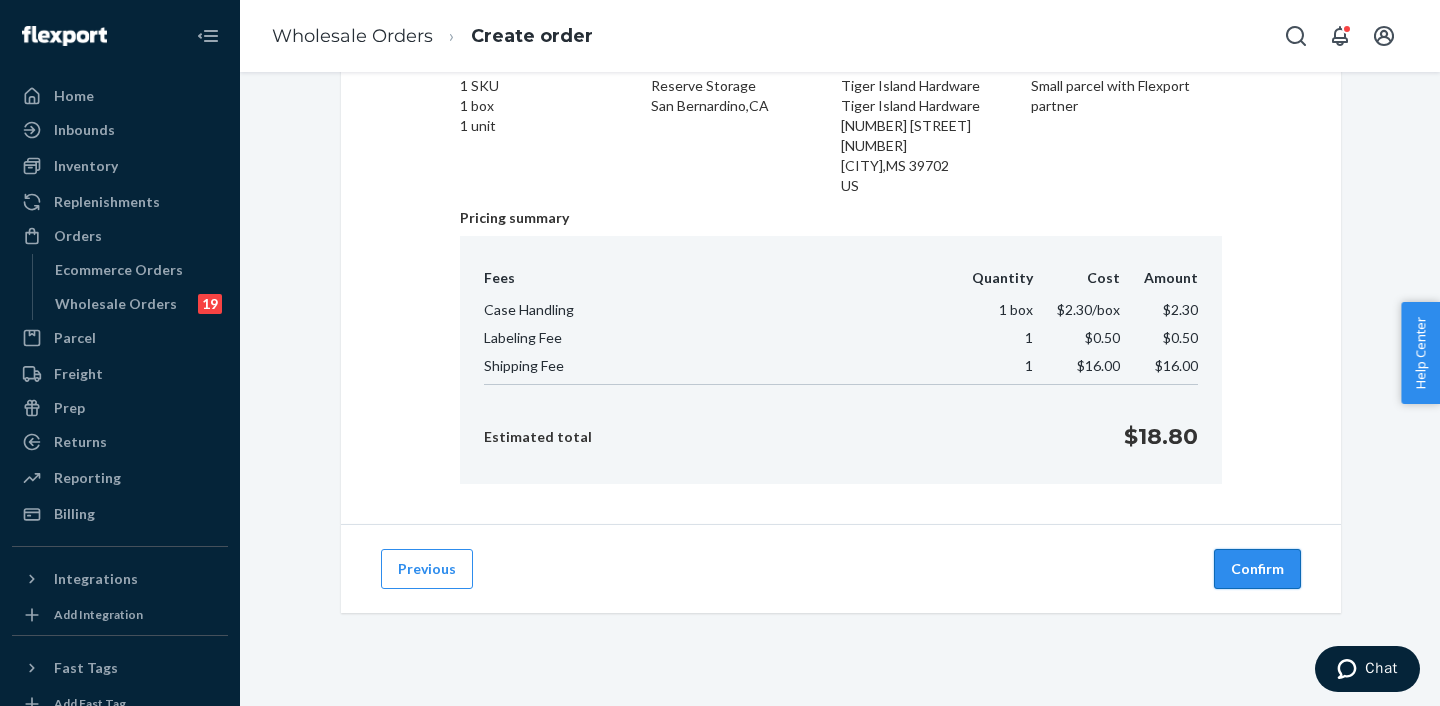 click on "Confirm" at bounding box center (1257, 569) 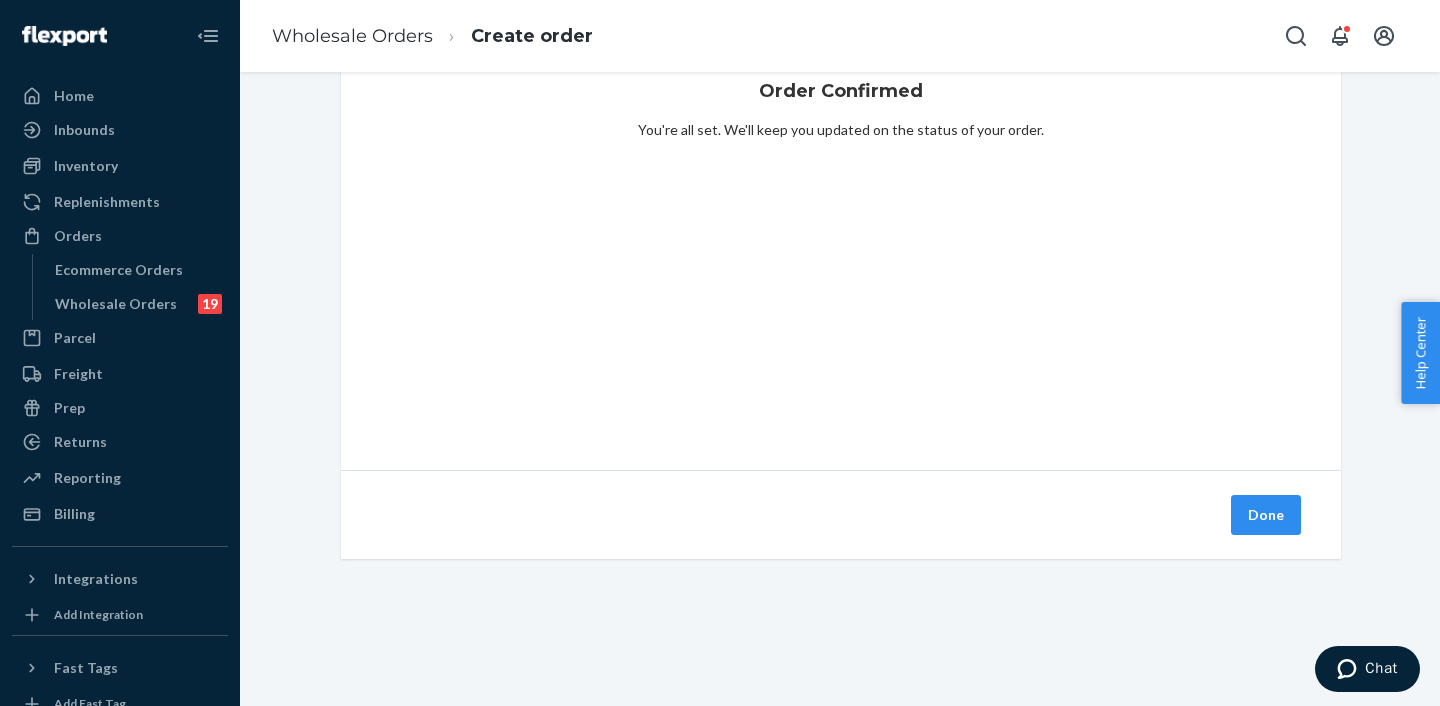 click on "Done" at bounding box center [1266, 515] 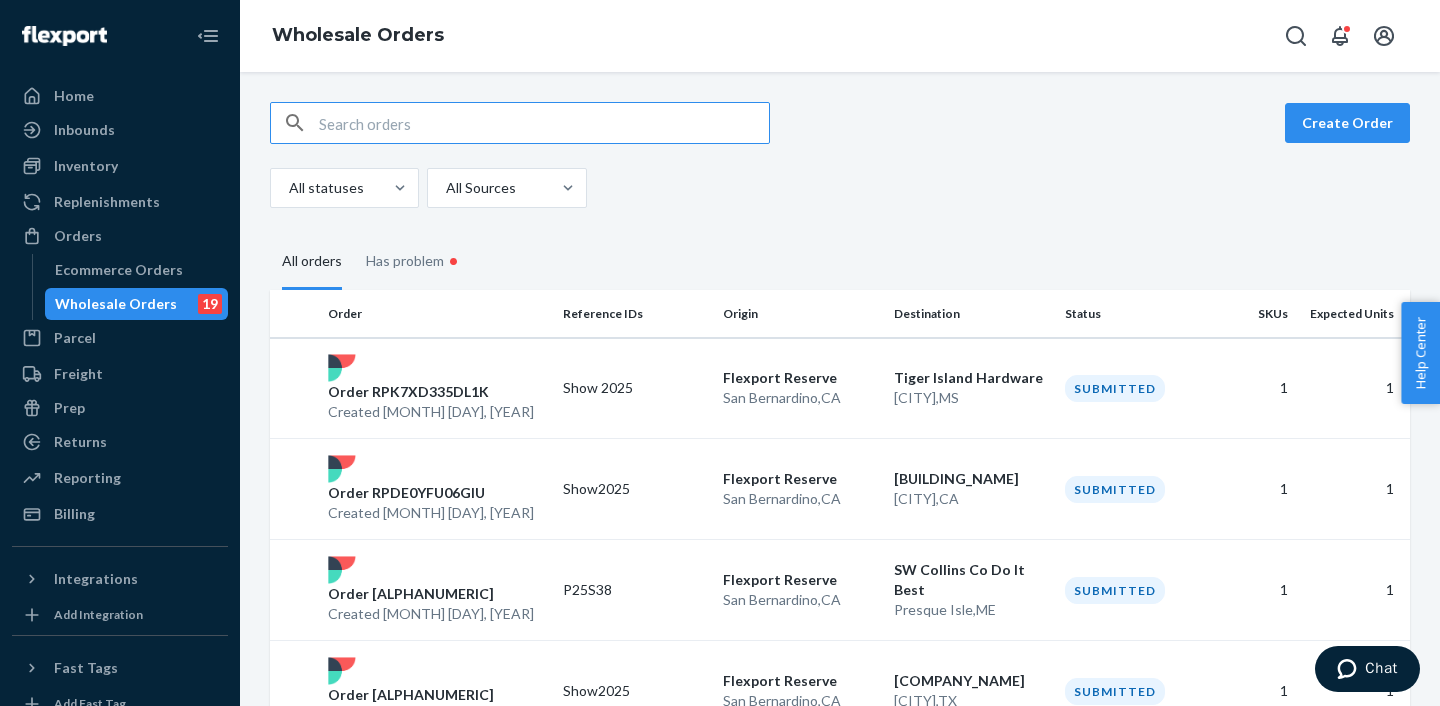 click on "Create Order All statuses All Sources All orders Has problem • Order Reference IDs Origin Destination Status SKUs Expected Units Order [ORDER_ID] Created [DATE] Show 2025 Flexport Reserve [CITY] , [STATE] [COMPANY] [CITY] , [STATE] Submitted 1 1 Order [ORDER_ID] Created [DATE] Show2025 Flexport Reserve [CITY] , [STATE] [COMPANY] [CITY] , [STATE] Submitted 1 1 Order [ORDER_ID] Created [DATE] [PRODUCT_CODE] Flexport Reserve [CITY] , [STATE] [COMPANY] [CITY] , [STATE] Submitted 1 1 Order [ORDER_ID] Created [DATE] Show2025 Flexport Reserve [CITY] , [STATE] [COMPANY] [CITY] , [STATE] Submitted 1 1 Order [ORDER_ID] Created [DATE] [NUMBER] Flexport Reserve [CITY] , [STATE] [COMPANY] [CITY] , [STATE] Submitted 1 1 Order [ORDER_ID] Created [DATE] Show Flexport Reserve [CITY] , [STATE] [COMPANY] [CITY] , [STATE] Submitted 1 1 Order [ORDER_ID] Created [DATE] [NUMBER]" at bounding box center (840, 1526) 